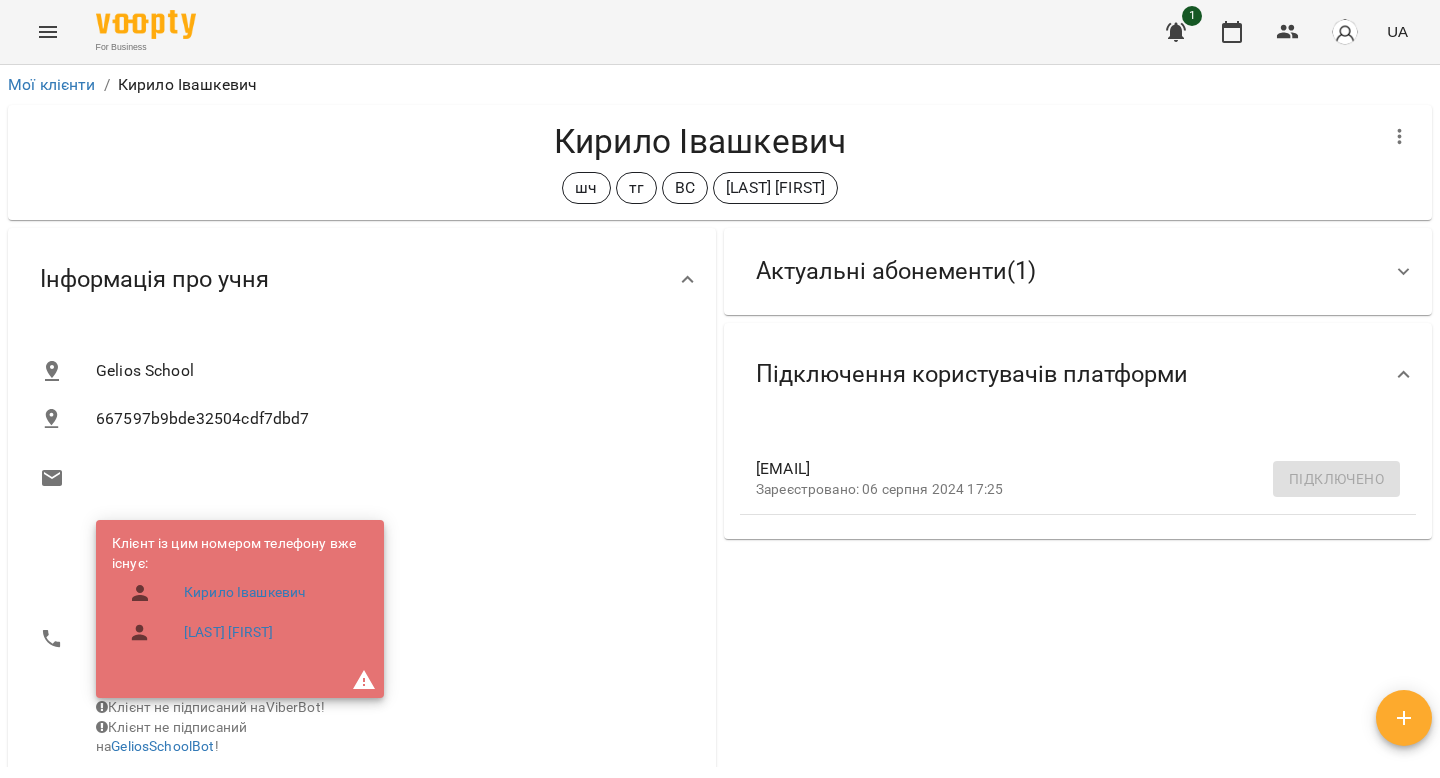 scroll, scrollTop: 0, scrollLeft: 0, axis: both 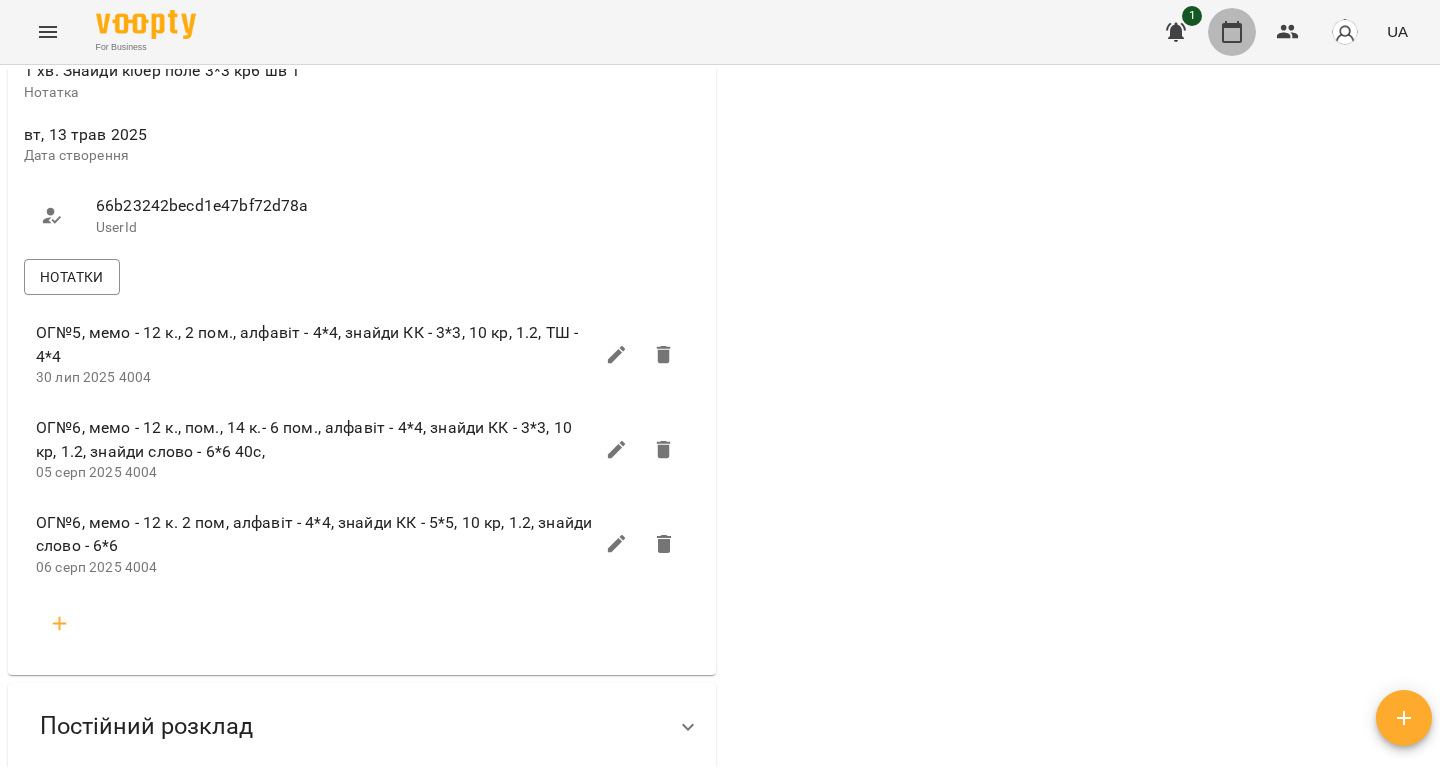 click 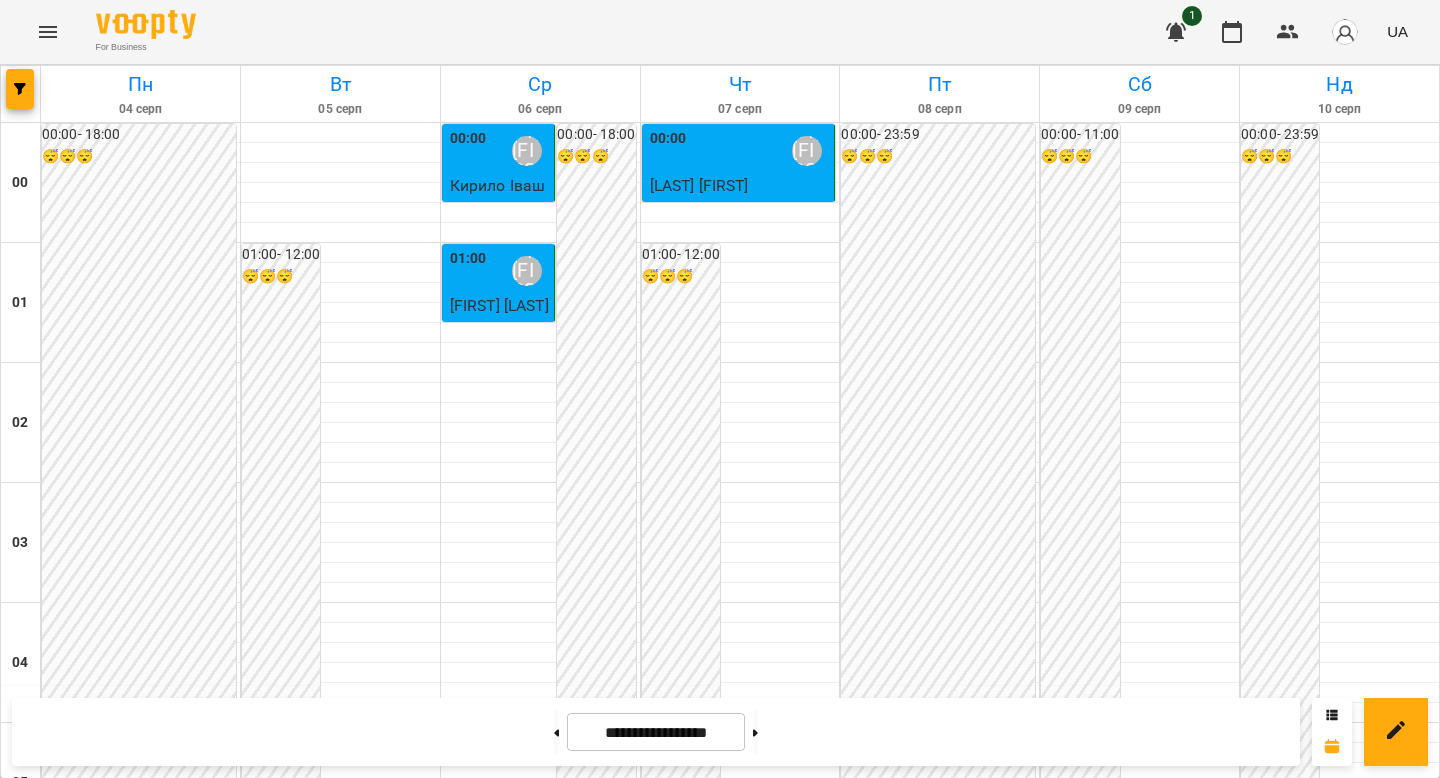 scroll, scrollTop: 0, scrollLeft: 0, axis: both 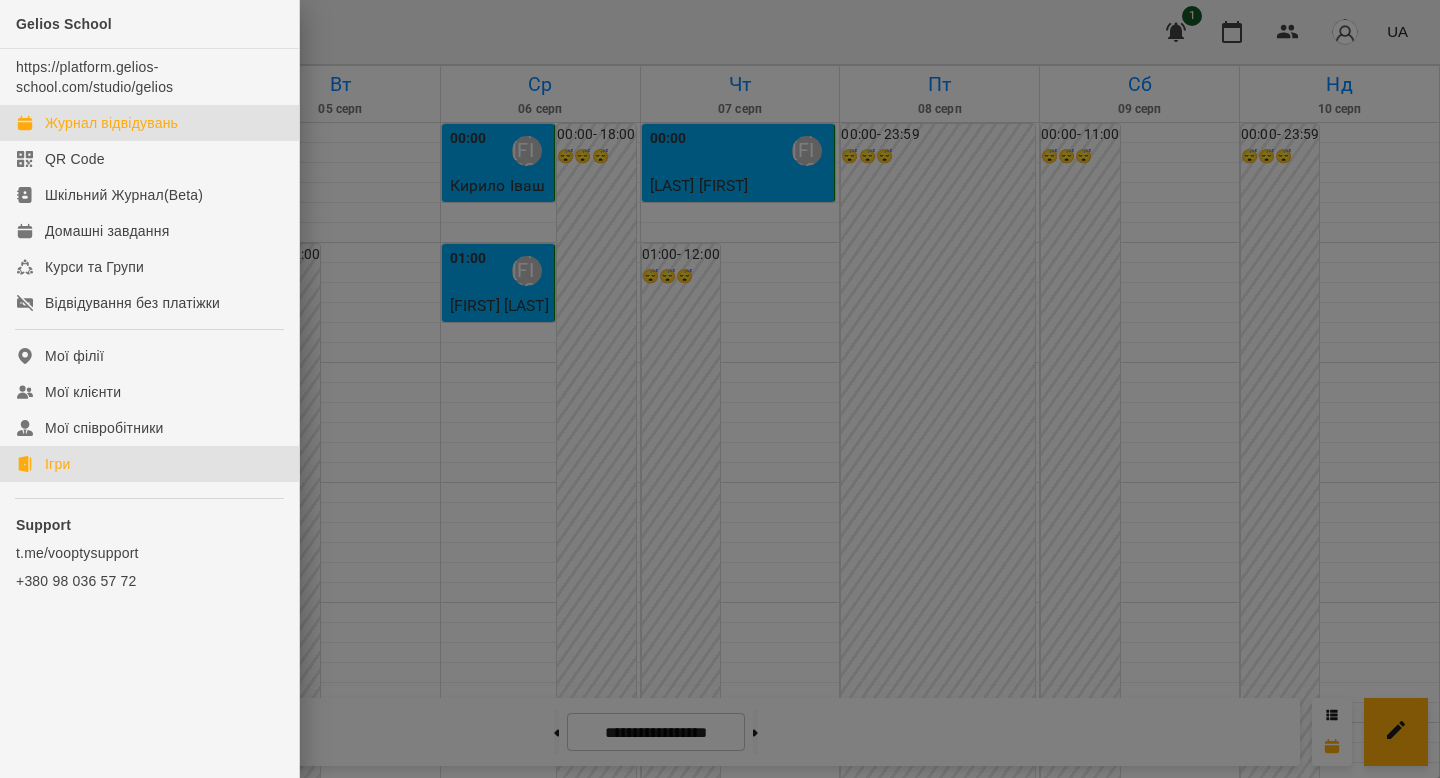 click on "Ігри" 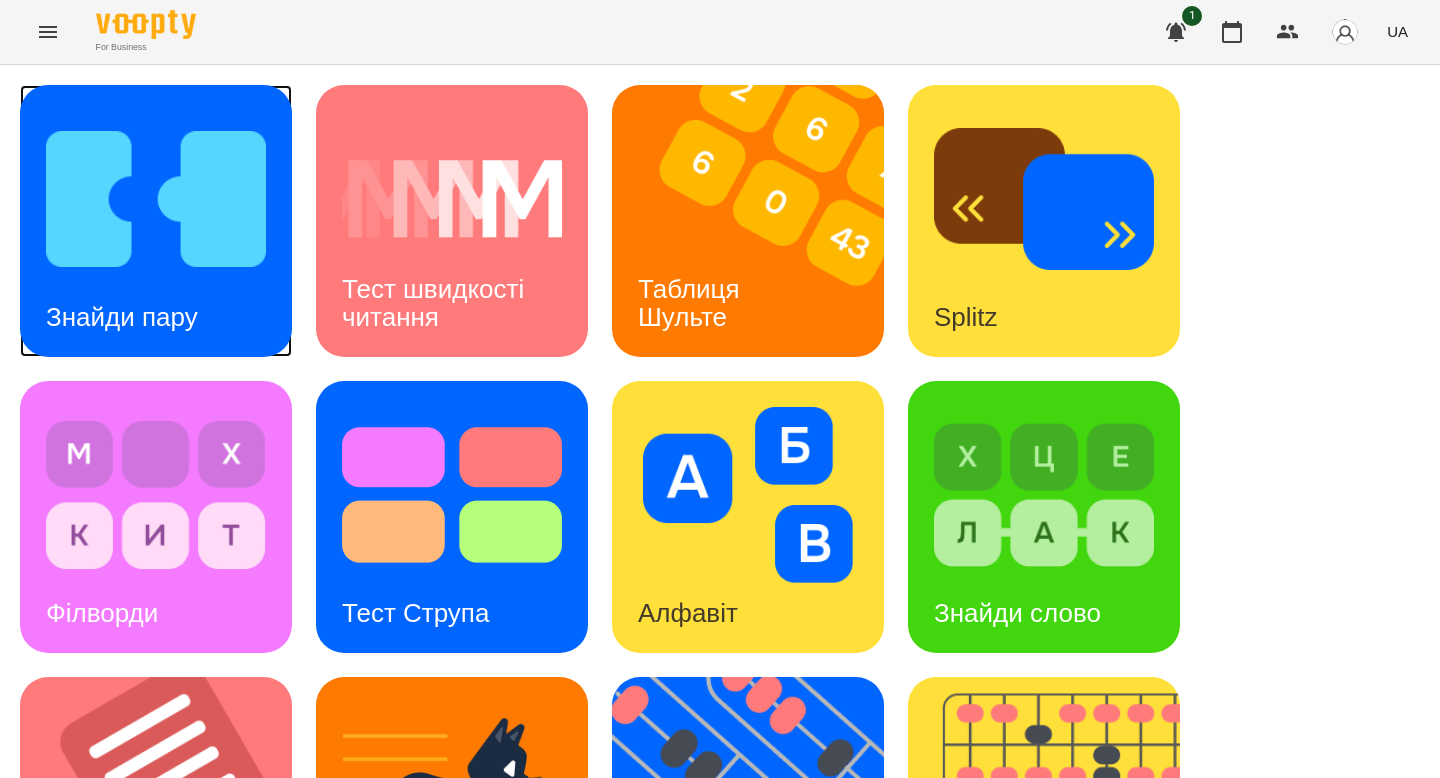 click on "Знайди пару" at bounding box center (122, 317) 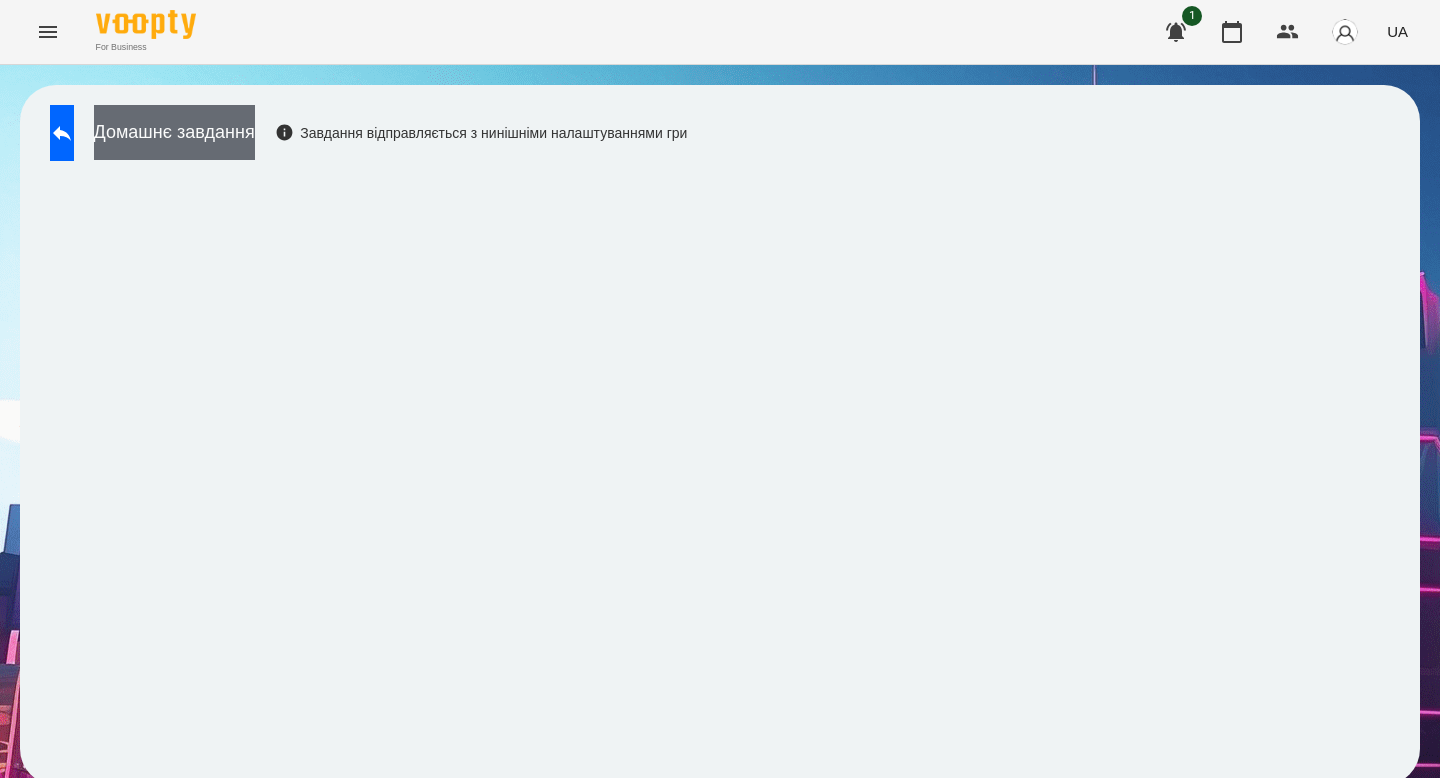 click on "Домашнє завдання" at bounding box center [174, 132] 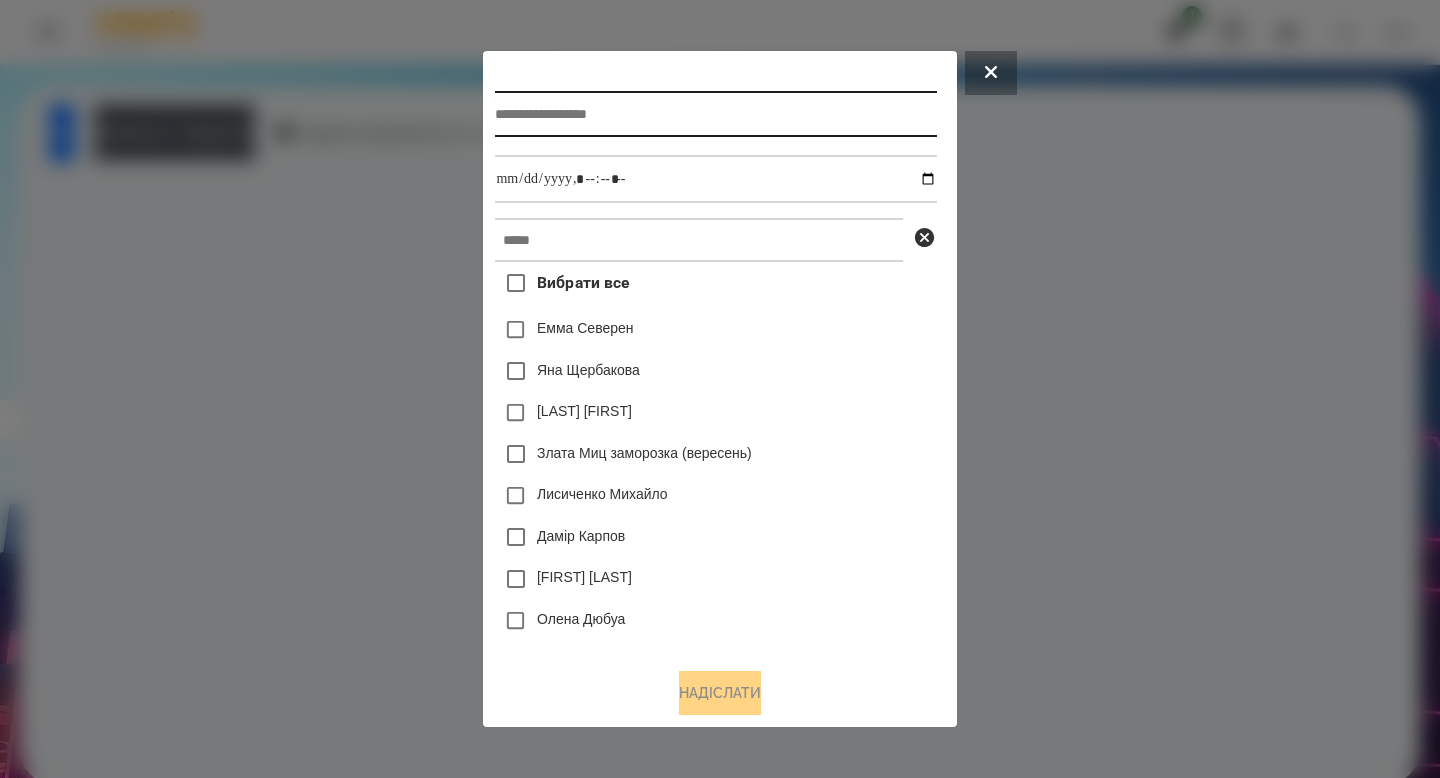 click at bounding box center [715, 114] 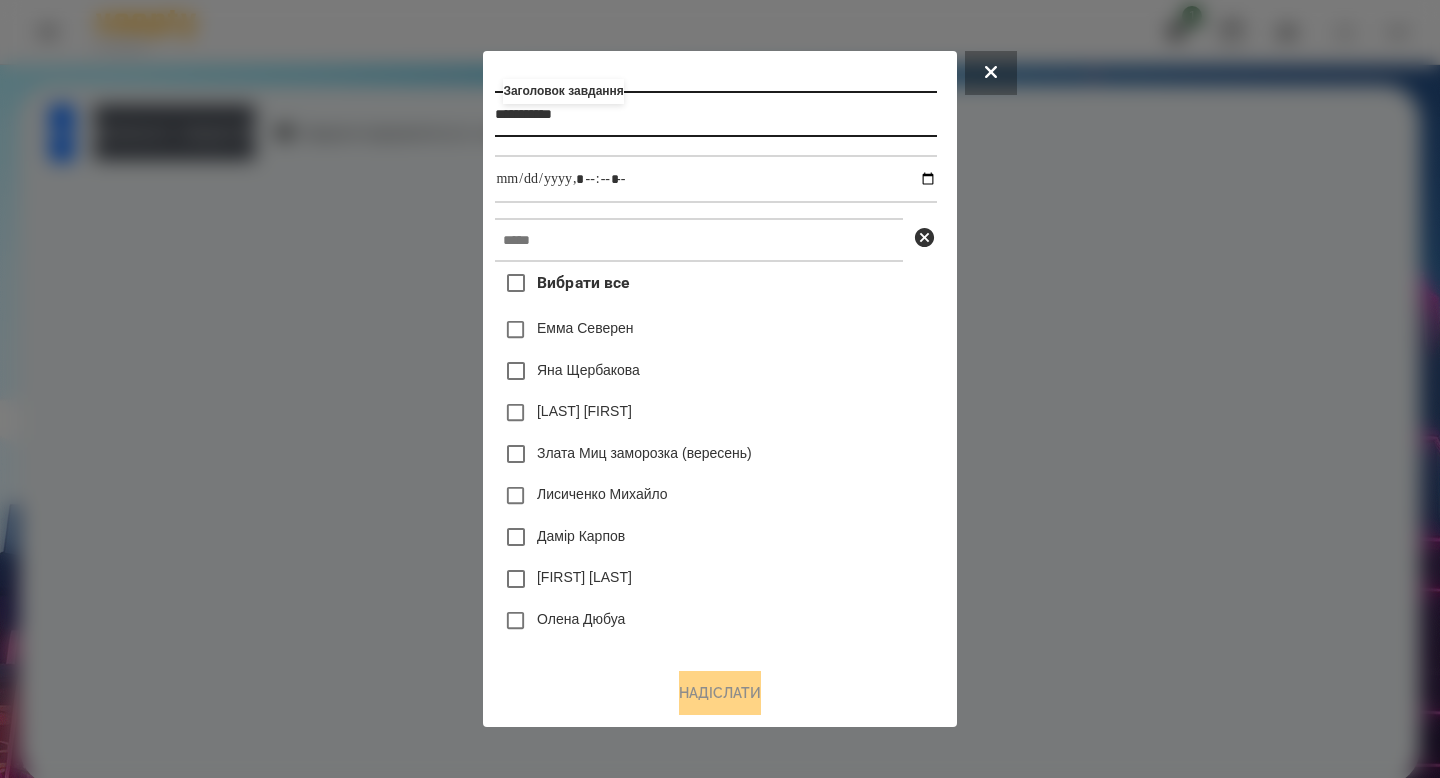 type on "**********" 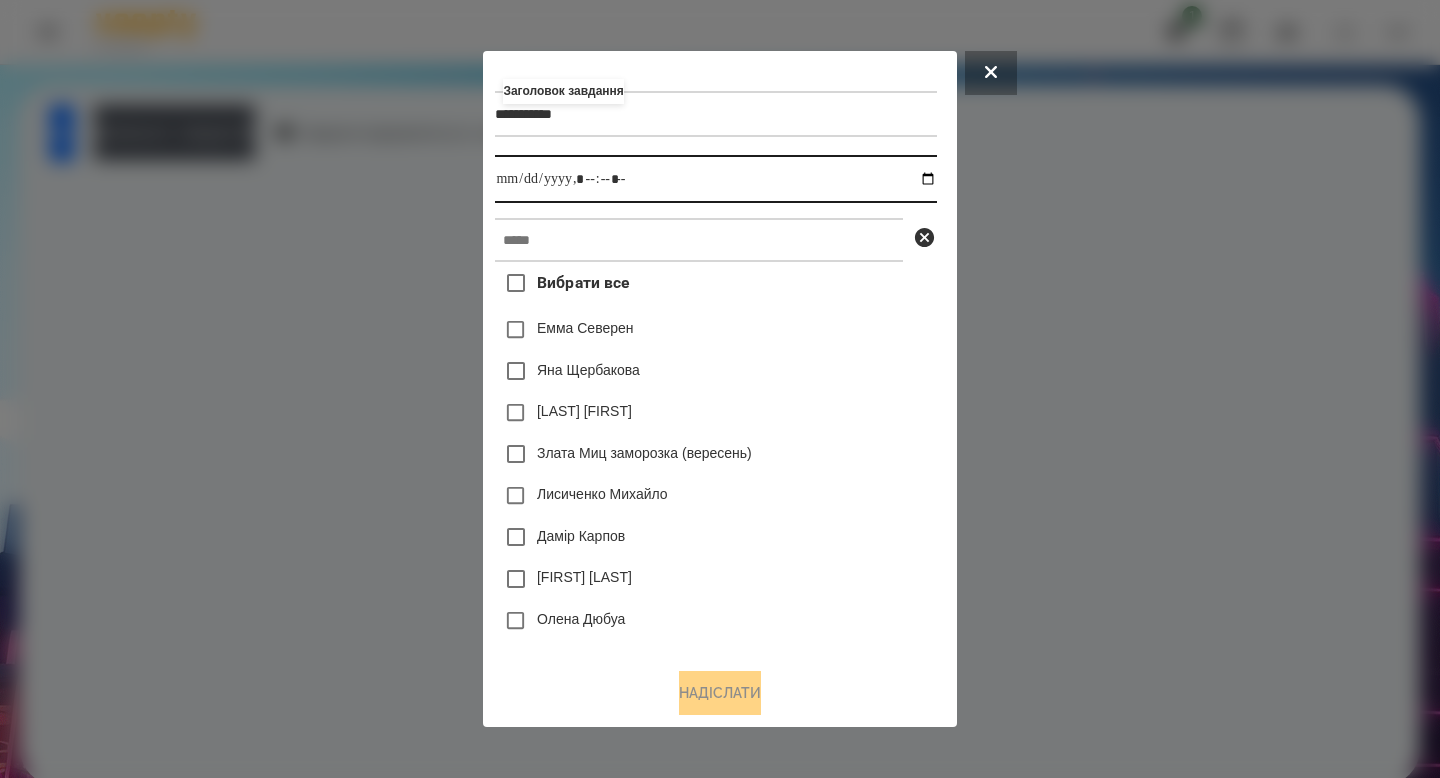 click at bounding box center [715, 179] 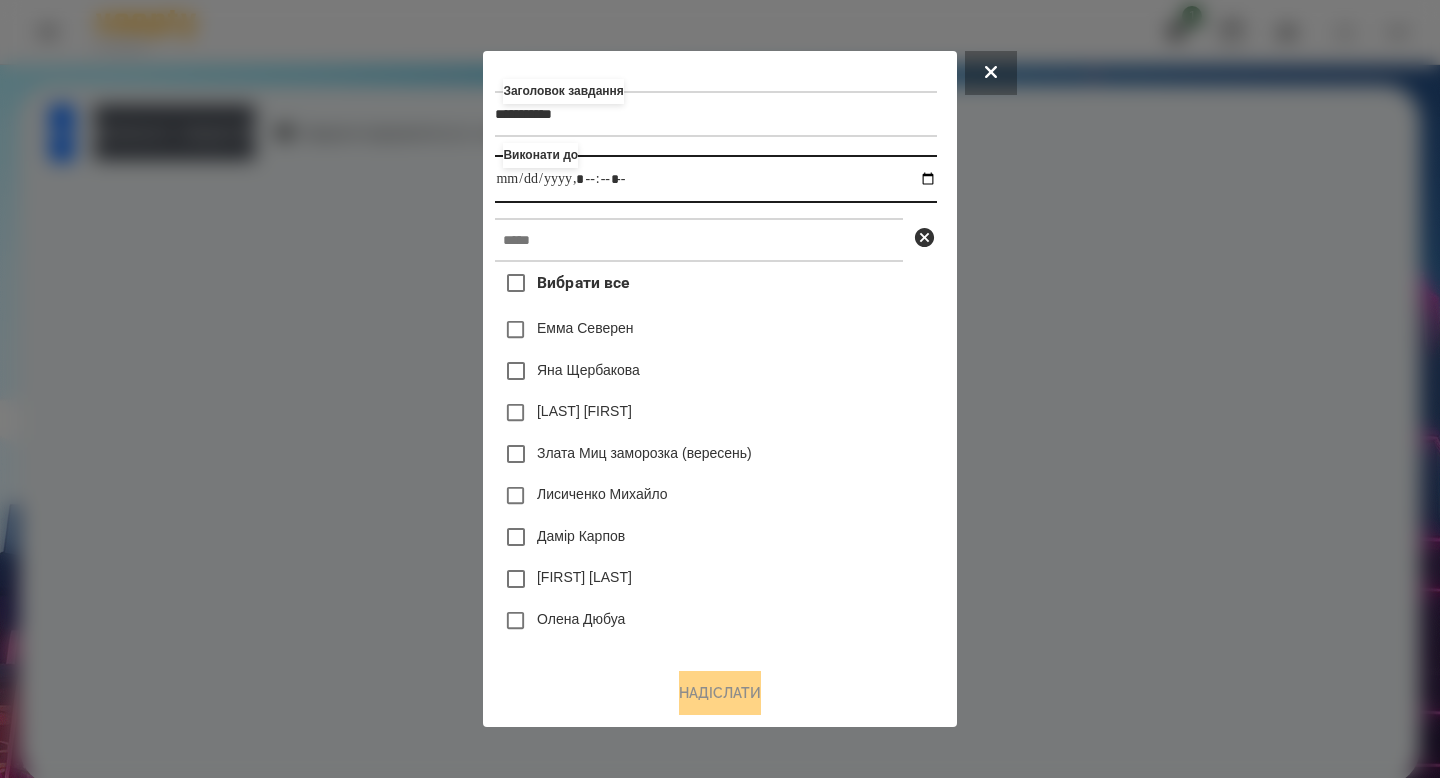 click at bounding box center (715, 179) 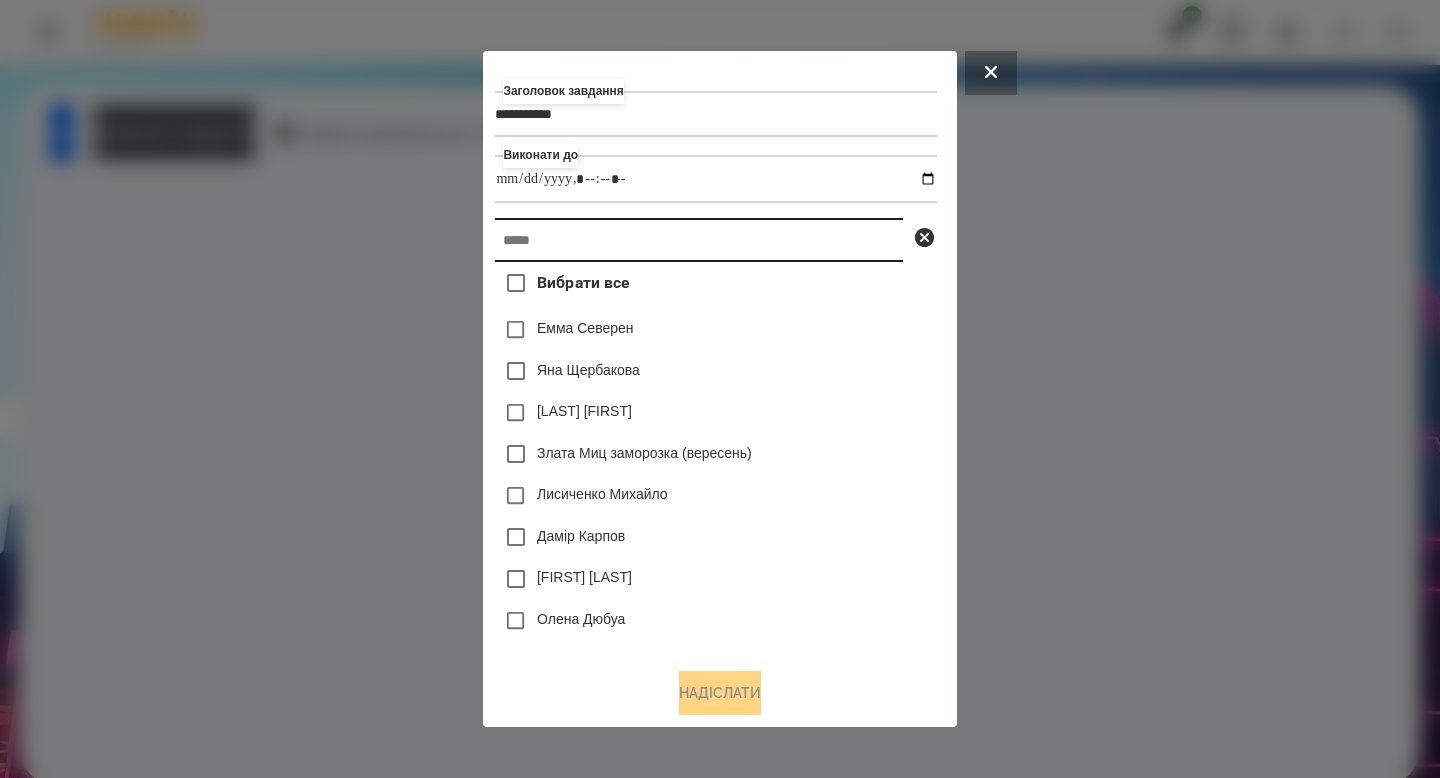 click at bounding box center [699, 240] 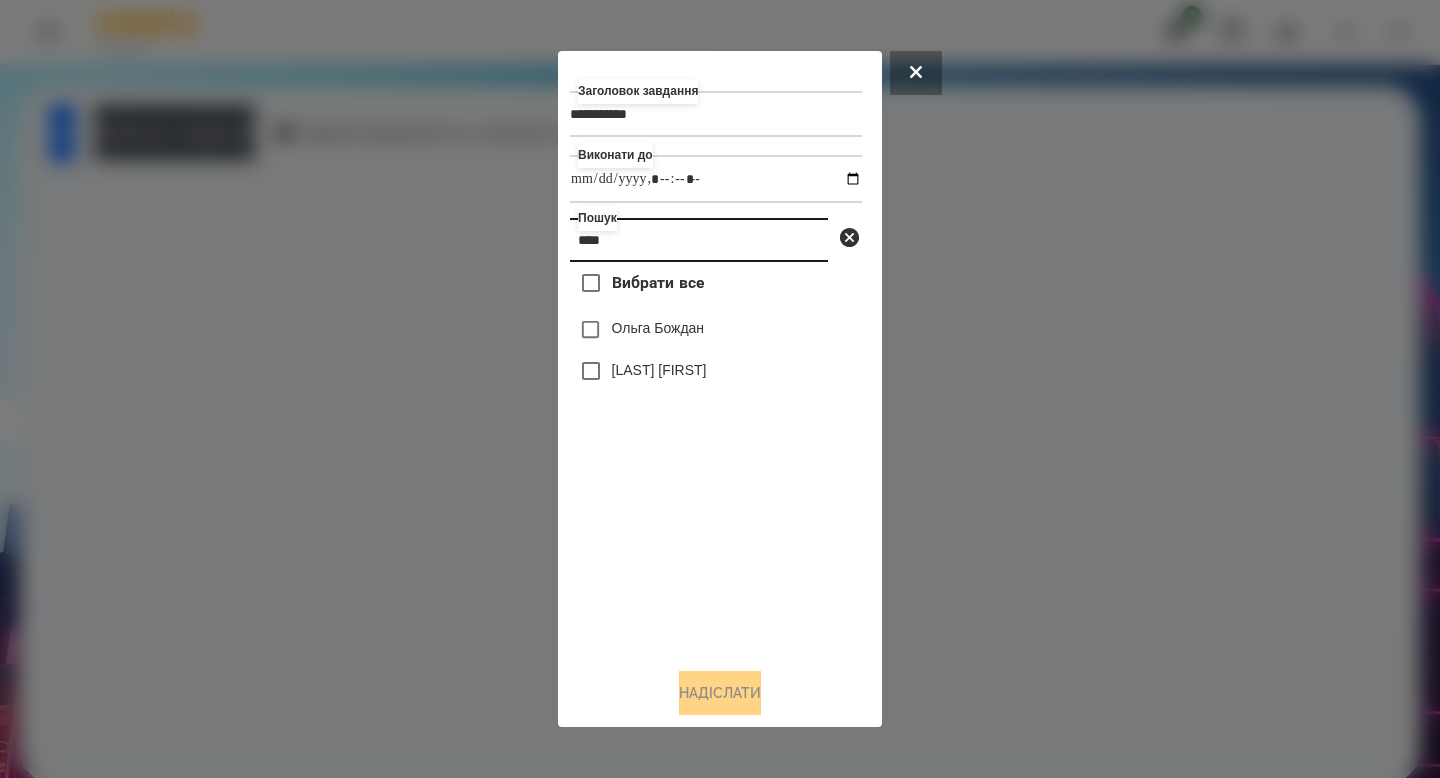 type on "****" 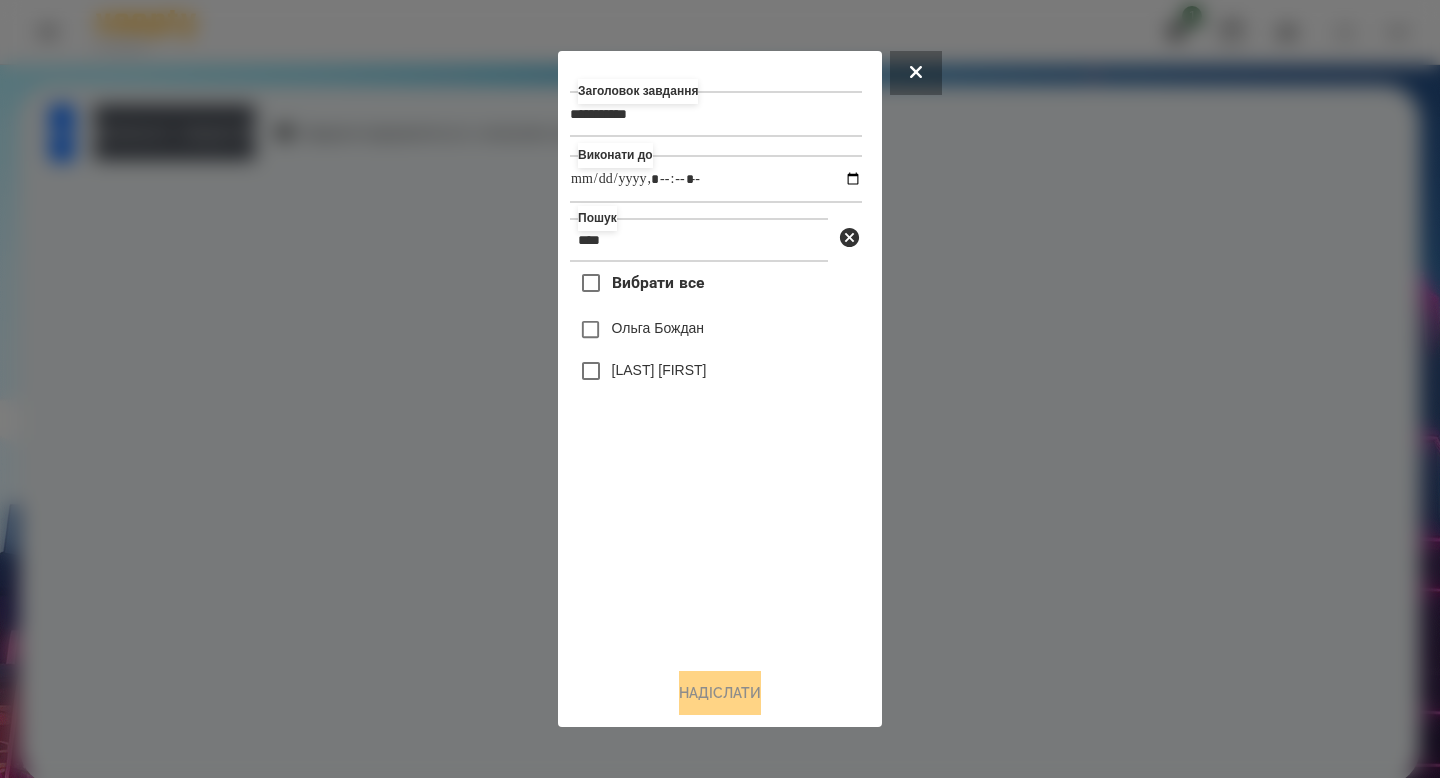 click on "Ольга Бождан" at bounding box center (658, 328) 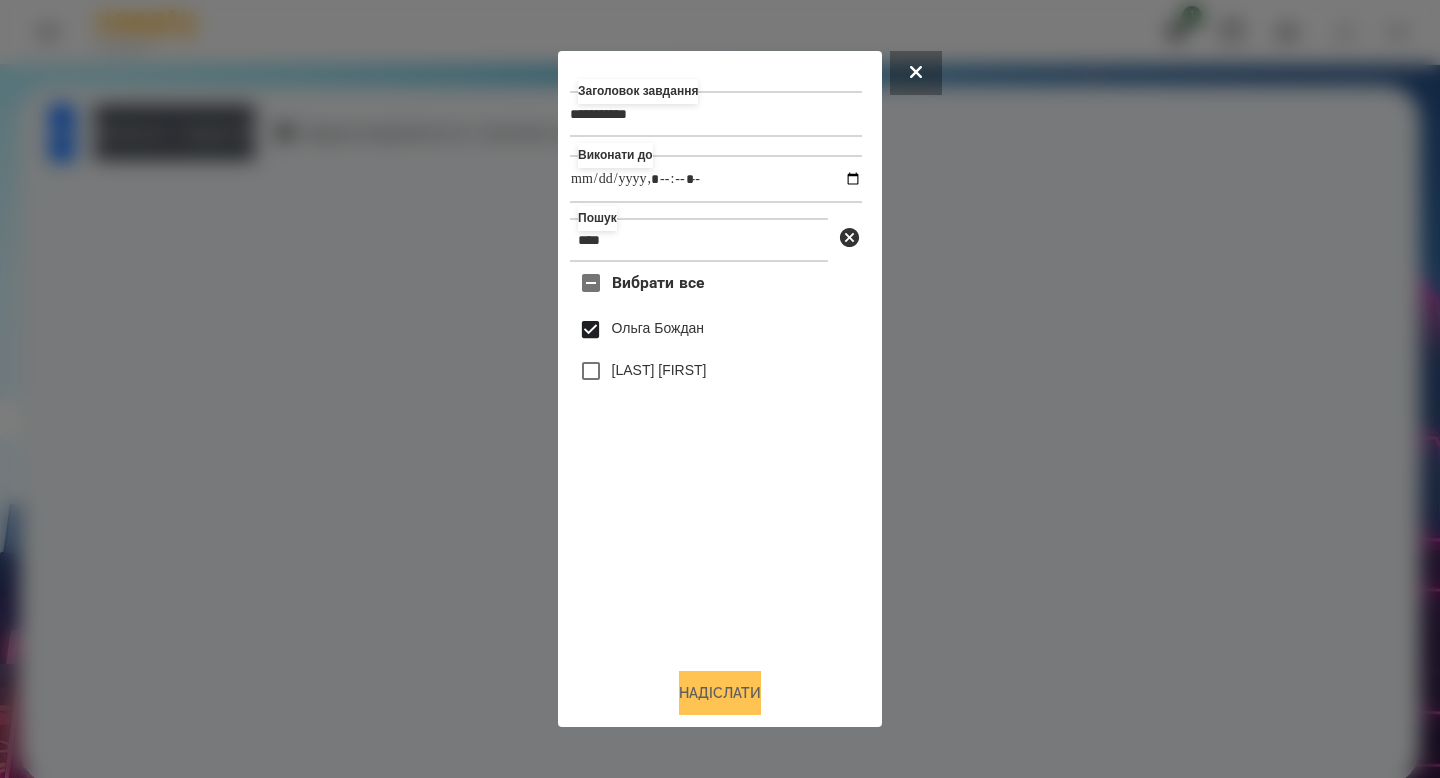 click on "Надіслати" at bounding box center [720, 693] 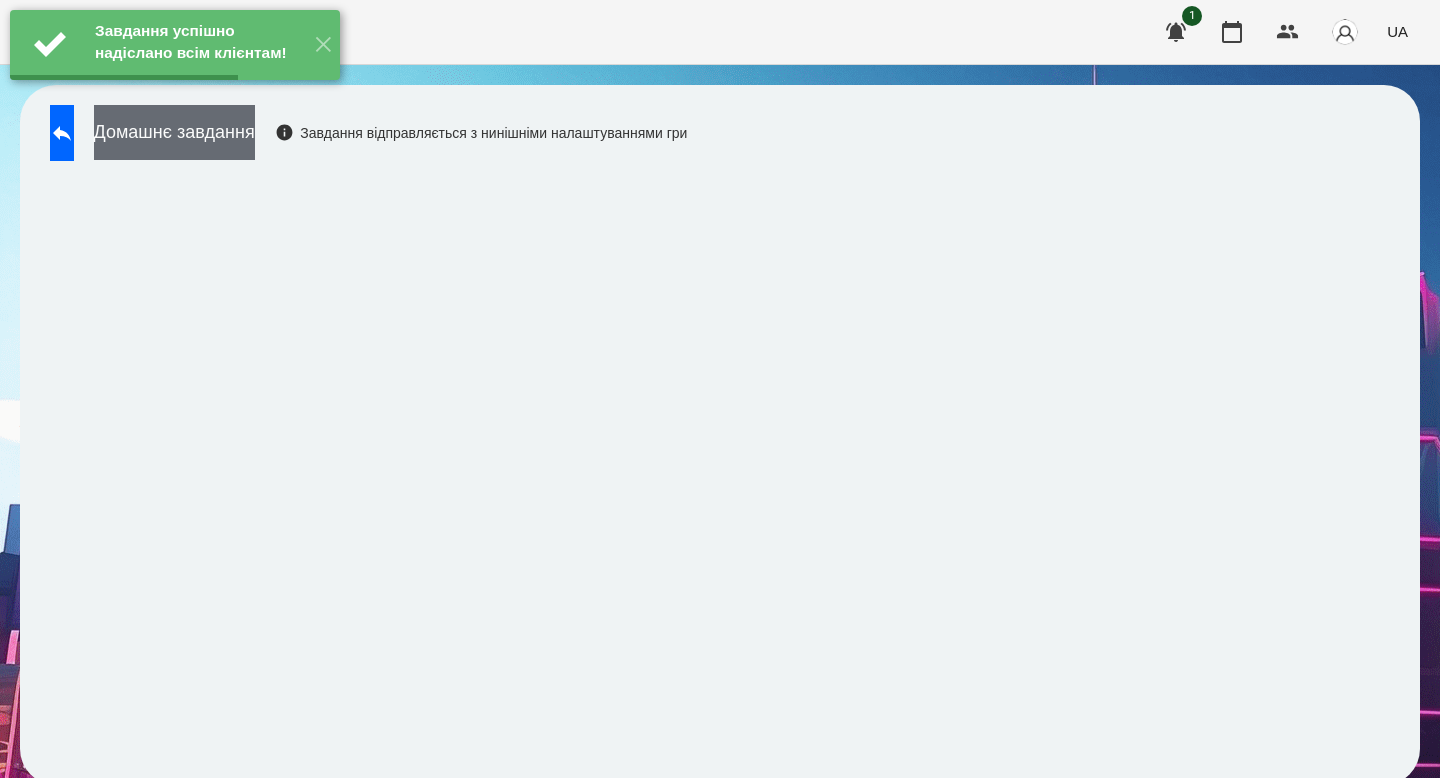 click on "Домашнє завдання" at bounding box center [174, 132] 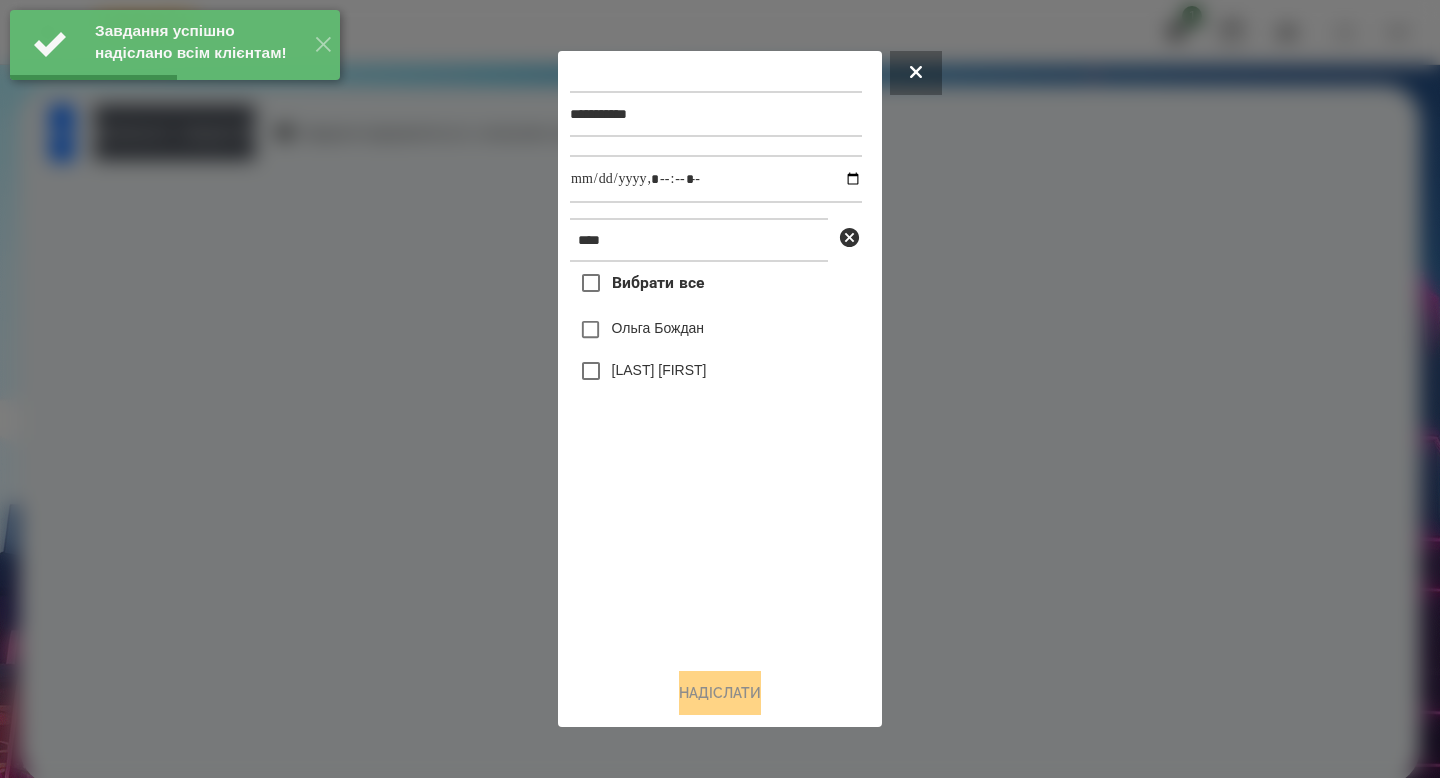 click on "Ольга Бождан" at bounding box center [658, 328] 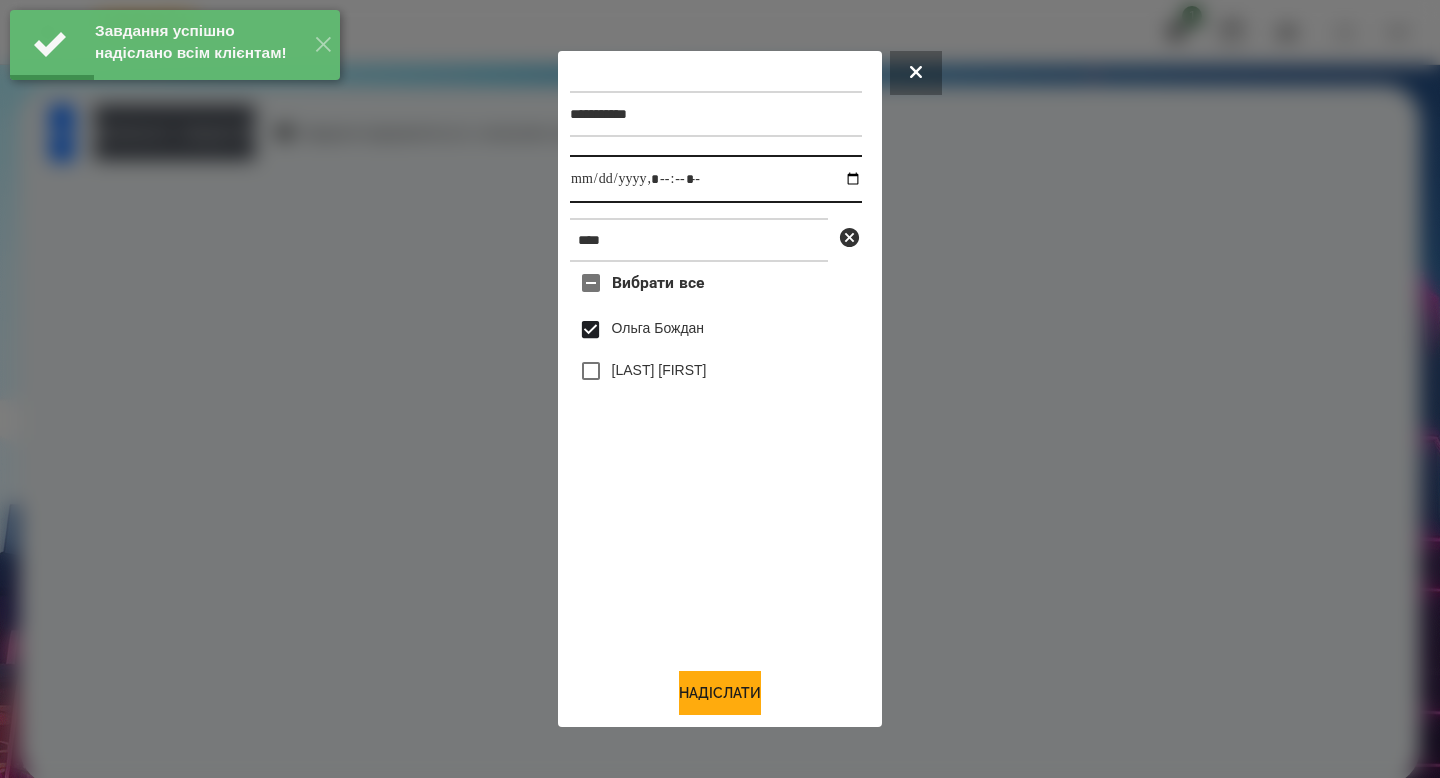 click at bounding box center [716, 179] 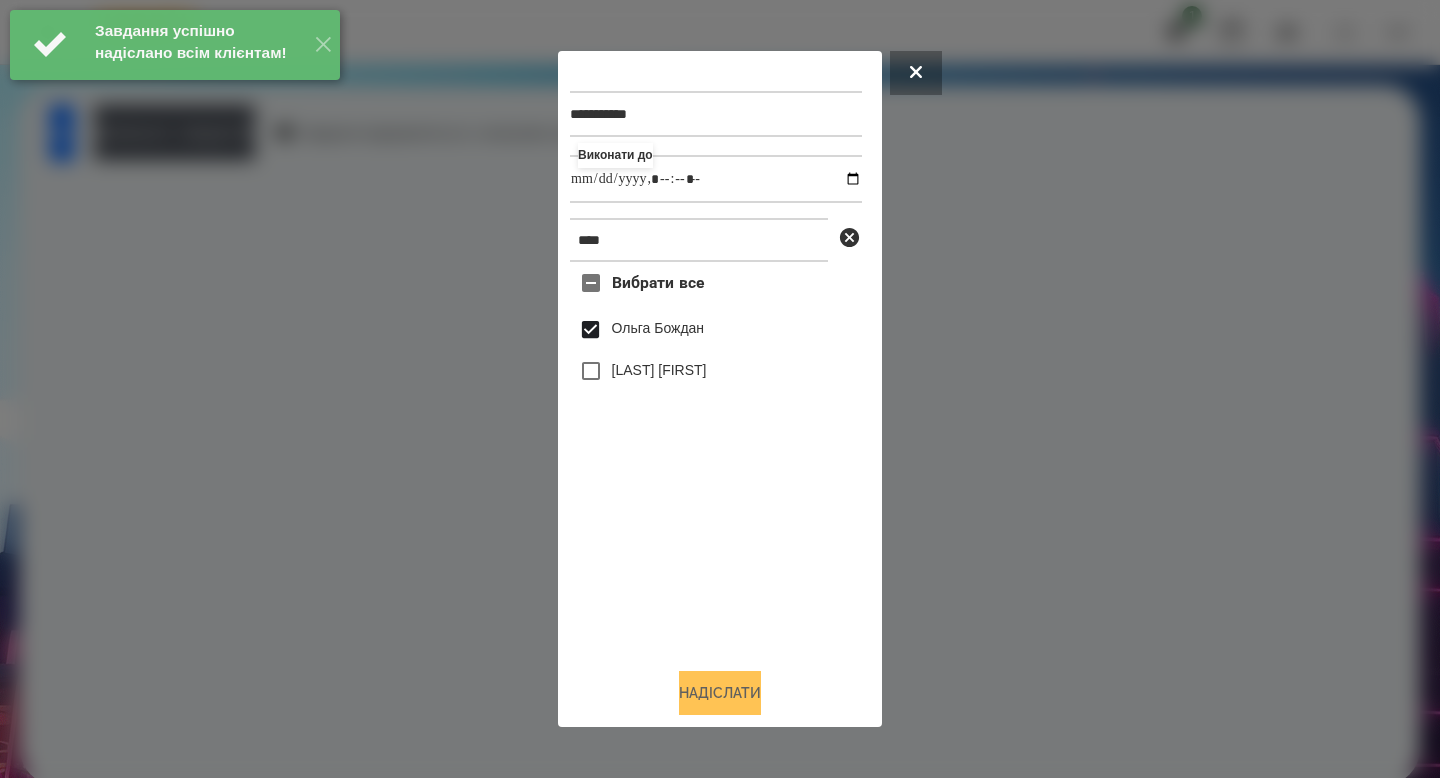 type on "**********" 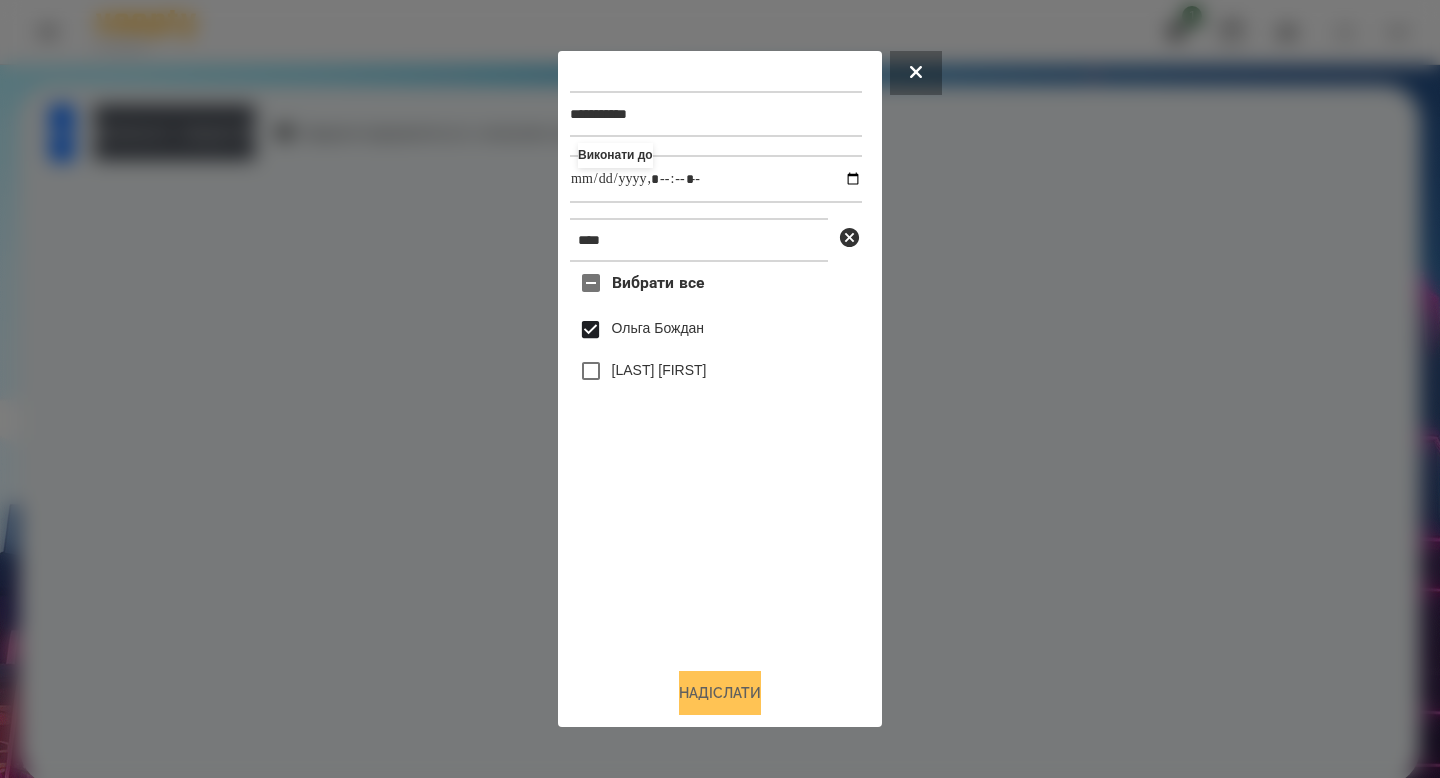 click on "Надіслати" at bounding box center [720, 693] 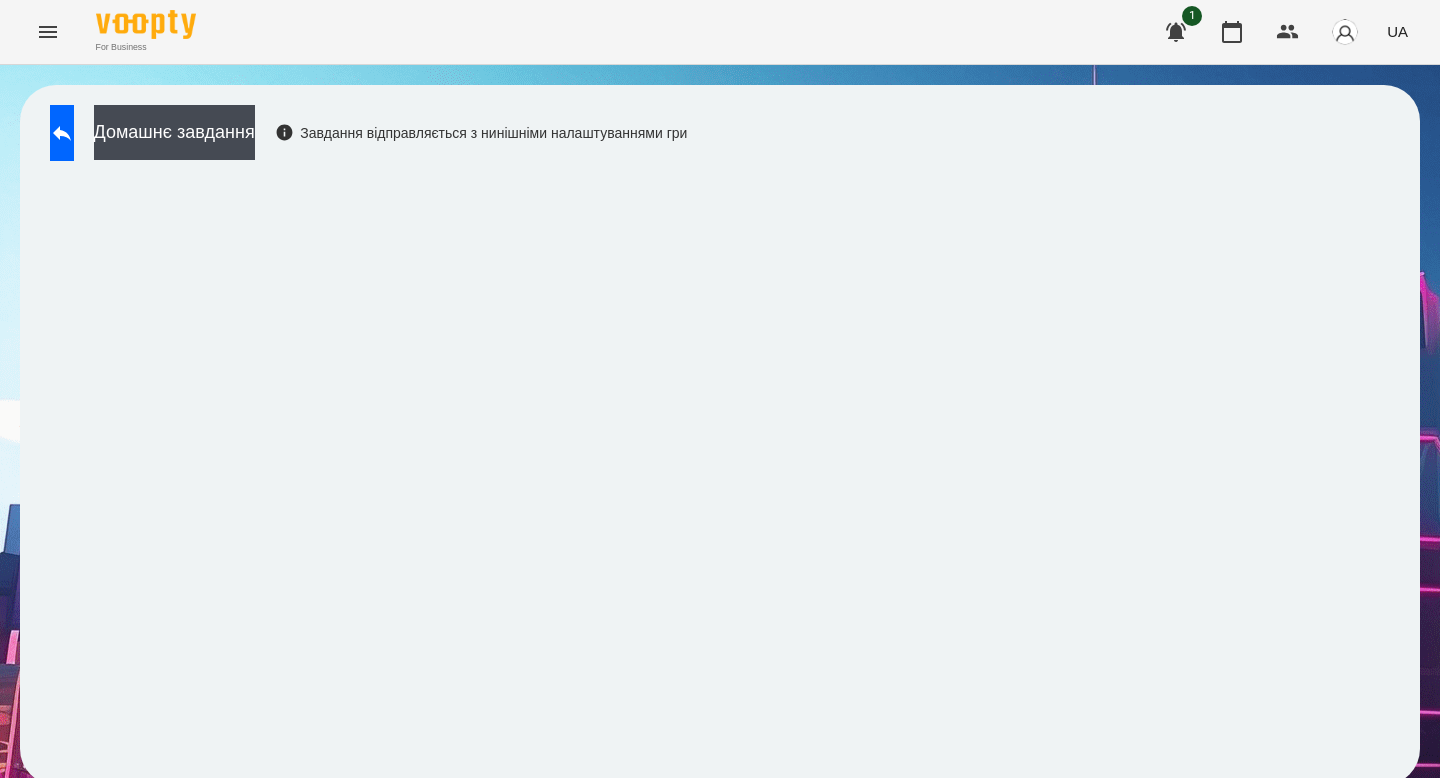 click on "Домашнє завдання Завдання відправляється з нинішніми налаштуваннями гри" at bounding box center (363, 138) 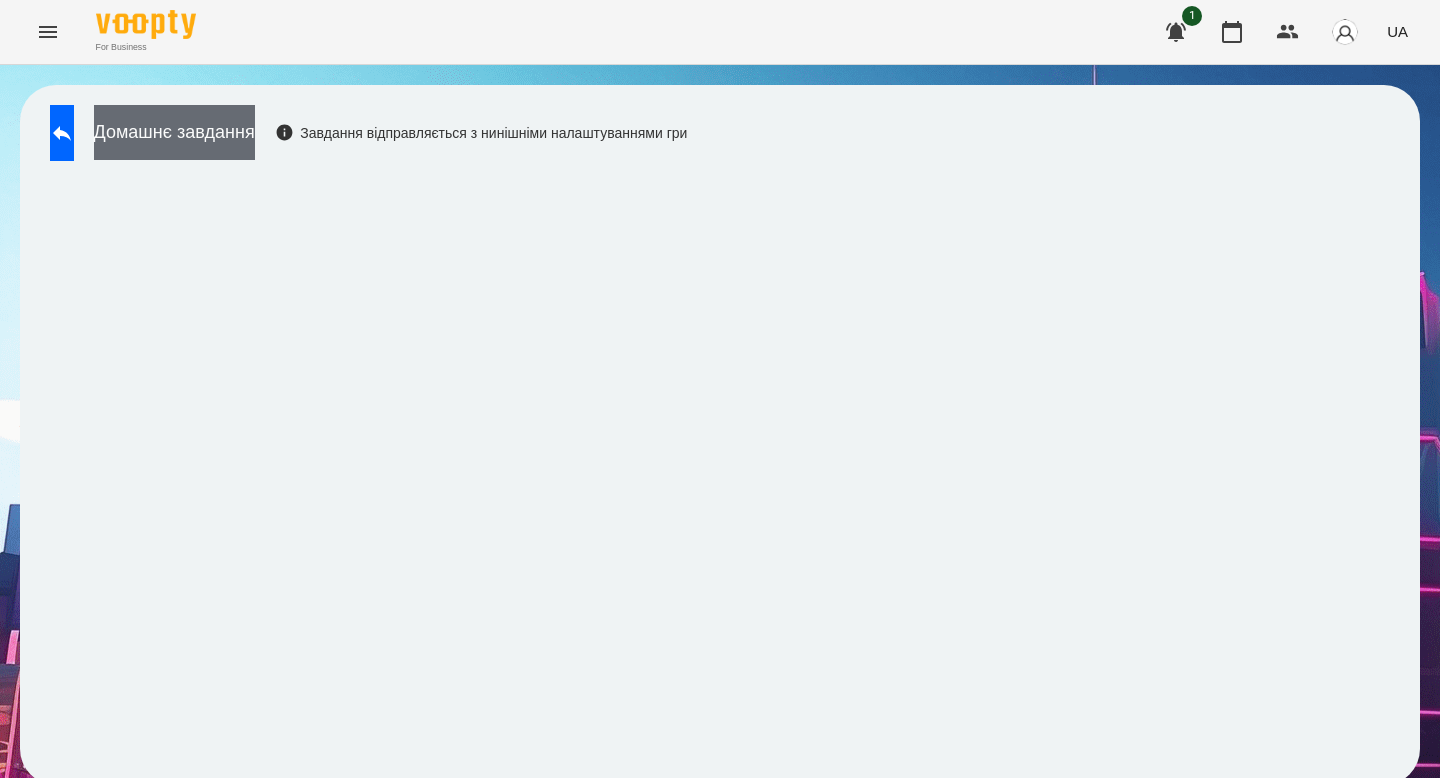 click on "Домашнє завдання" at bounding box center (174, 132) 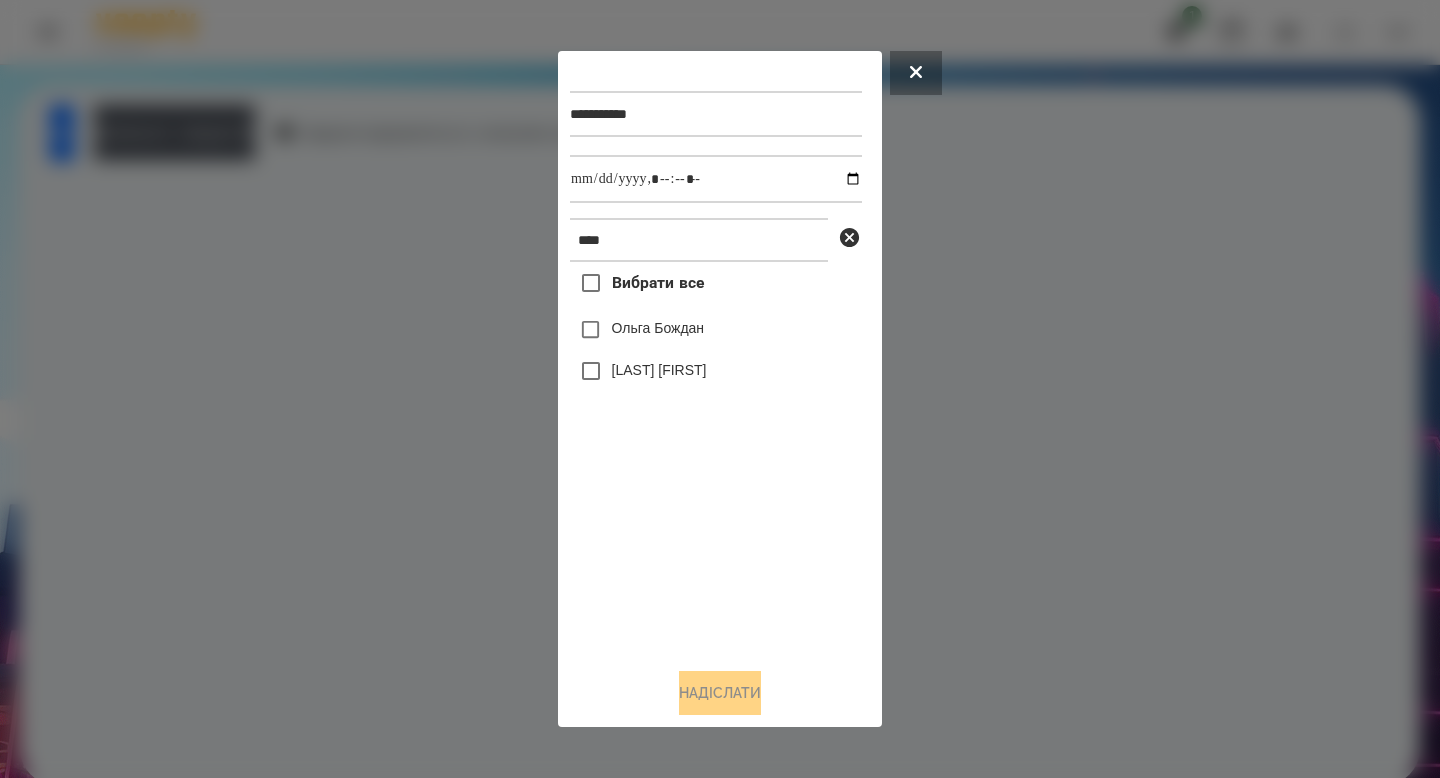 click on "Ольга Бождан" at bounding box center (658, 328) 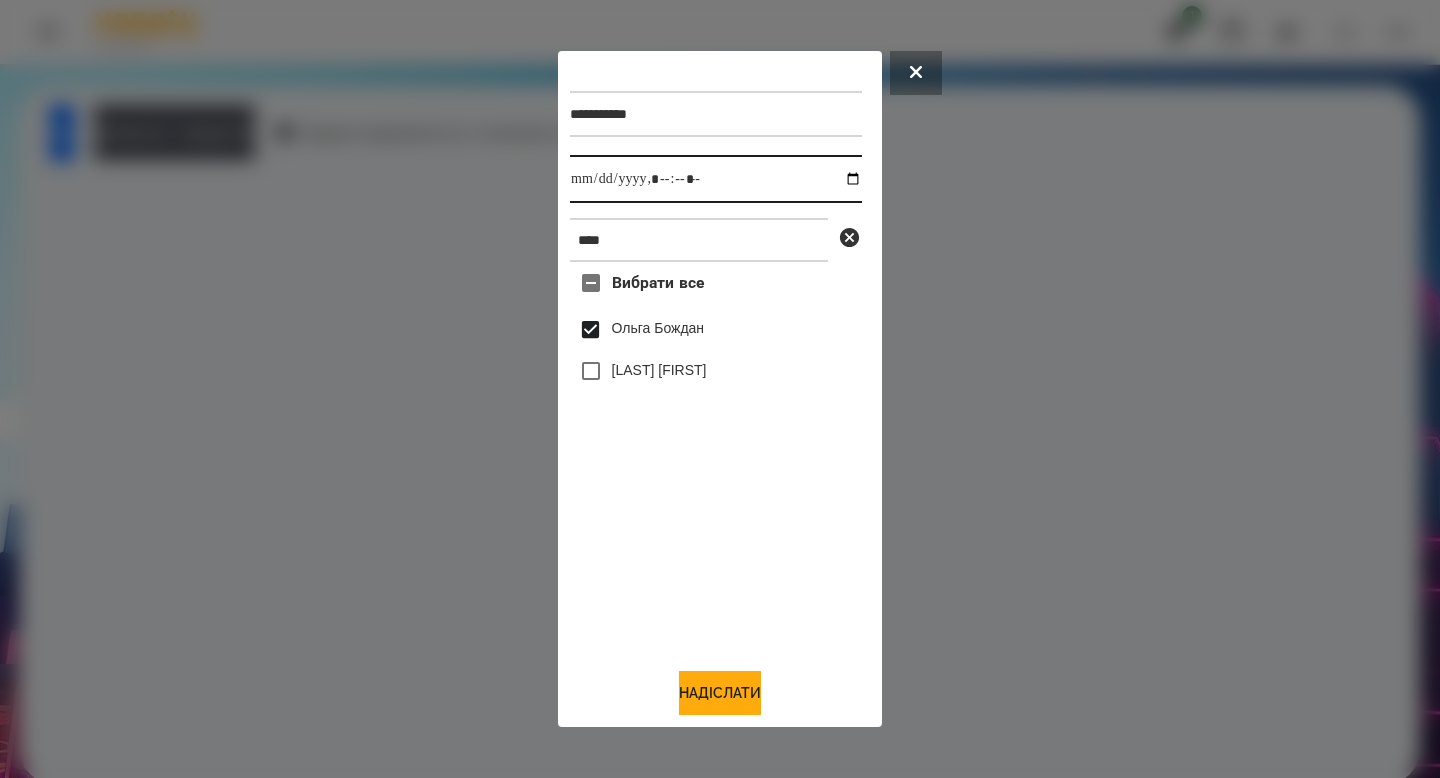 click at bounding box center (716, 179) 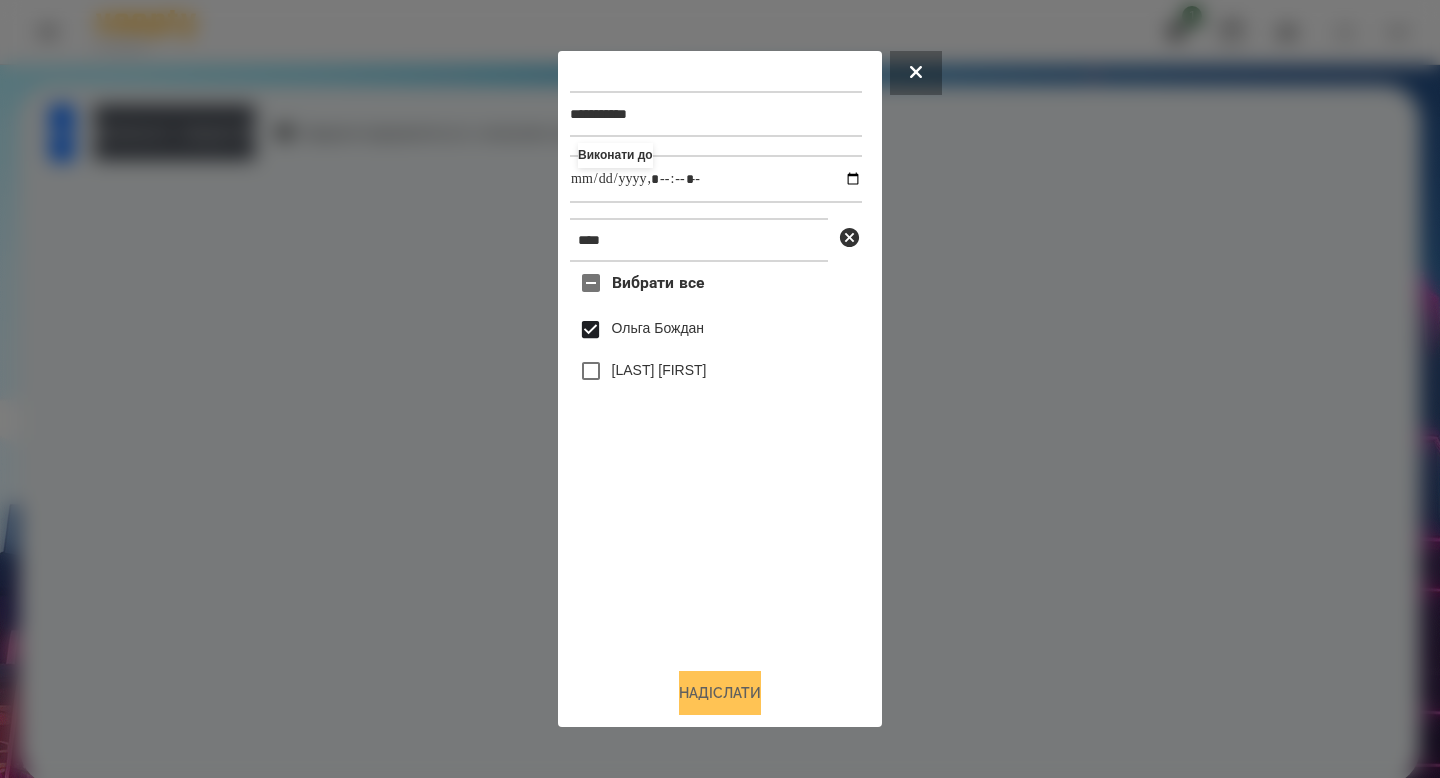 type on "**********" 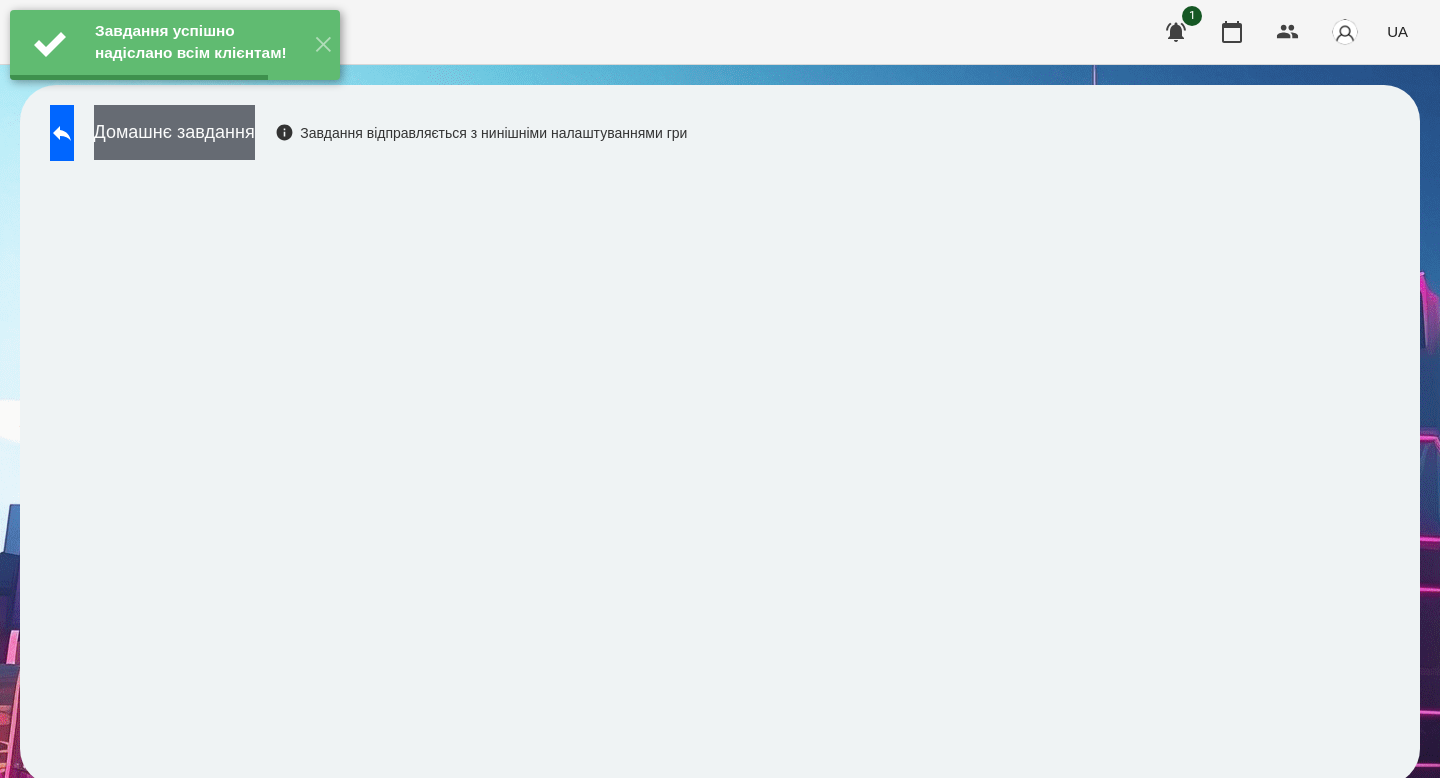 click on "Домашнє завдання" at bounding box center (174, 132) 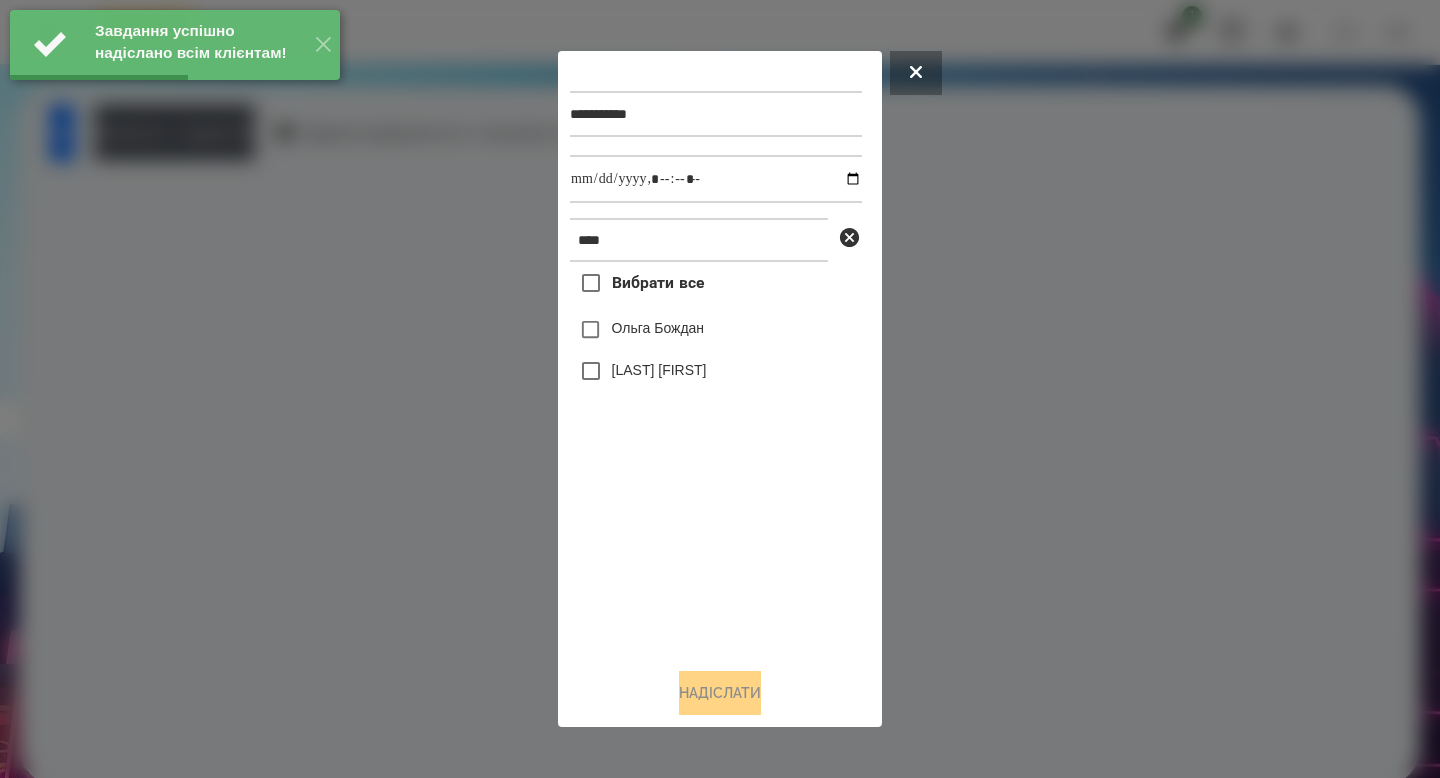 click on "Ольга Бождан" at bounding box center [658, 328] 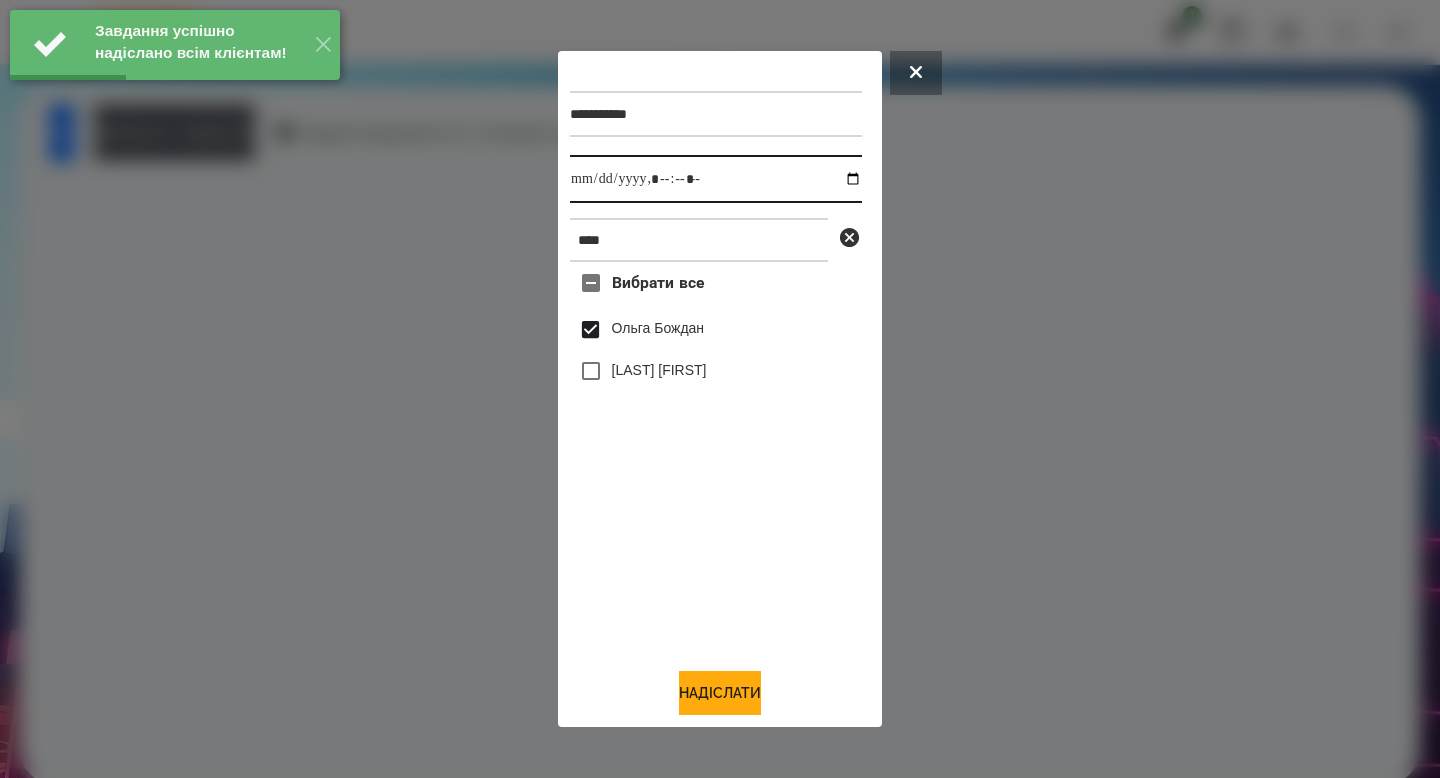 click at bounding box center (716, 179) 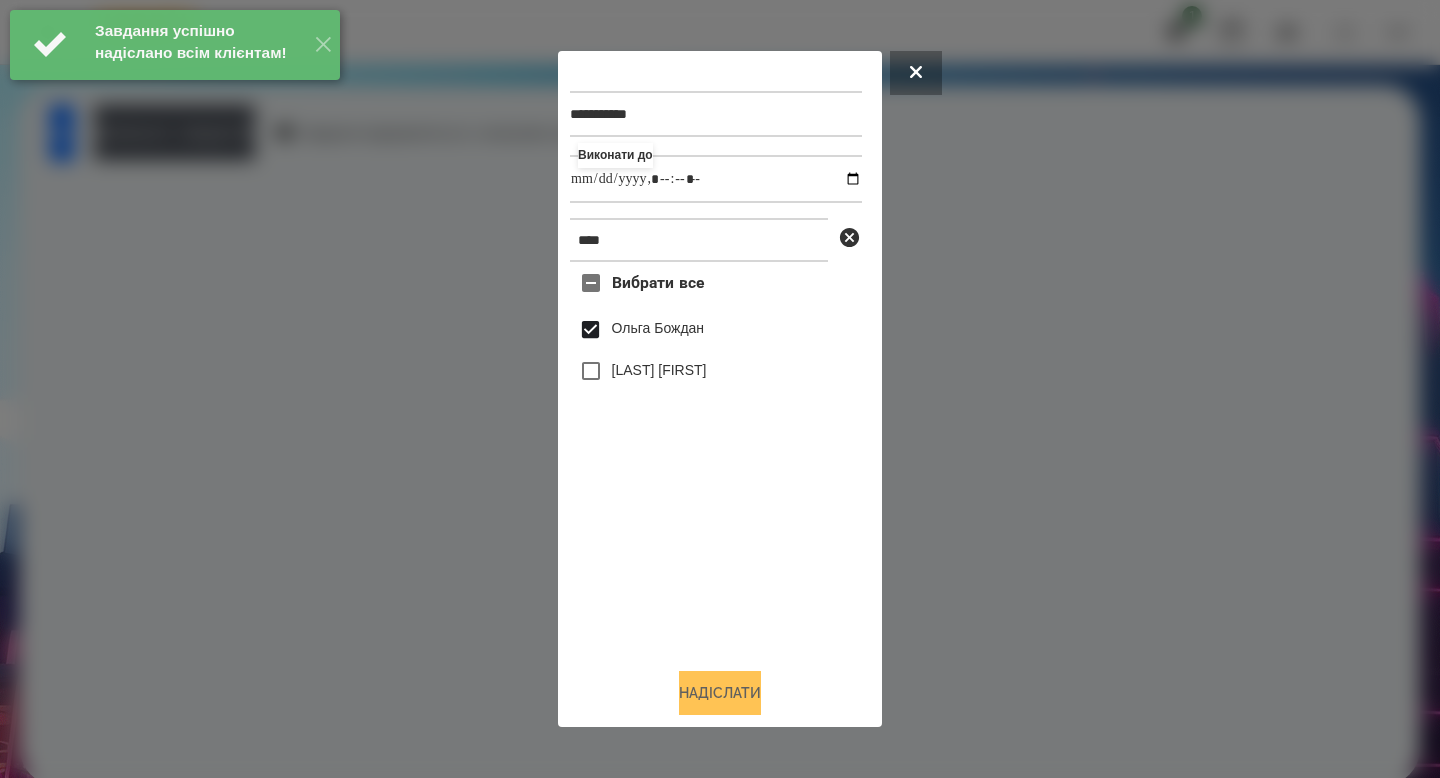 type on "**********" 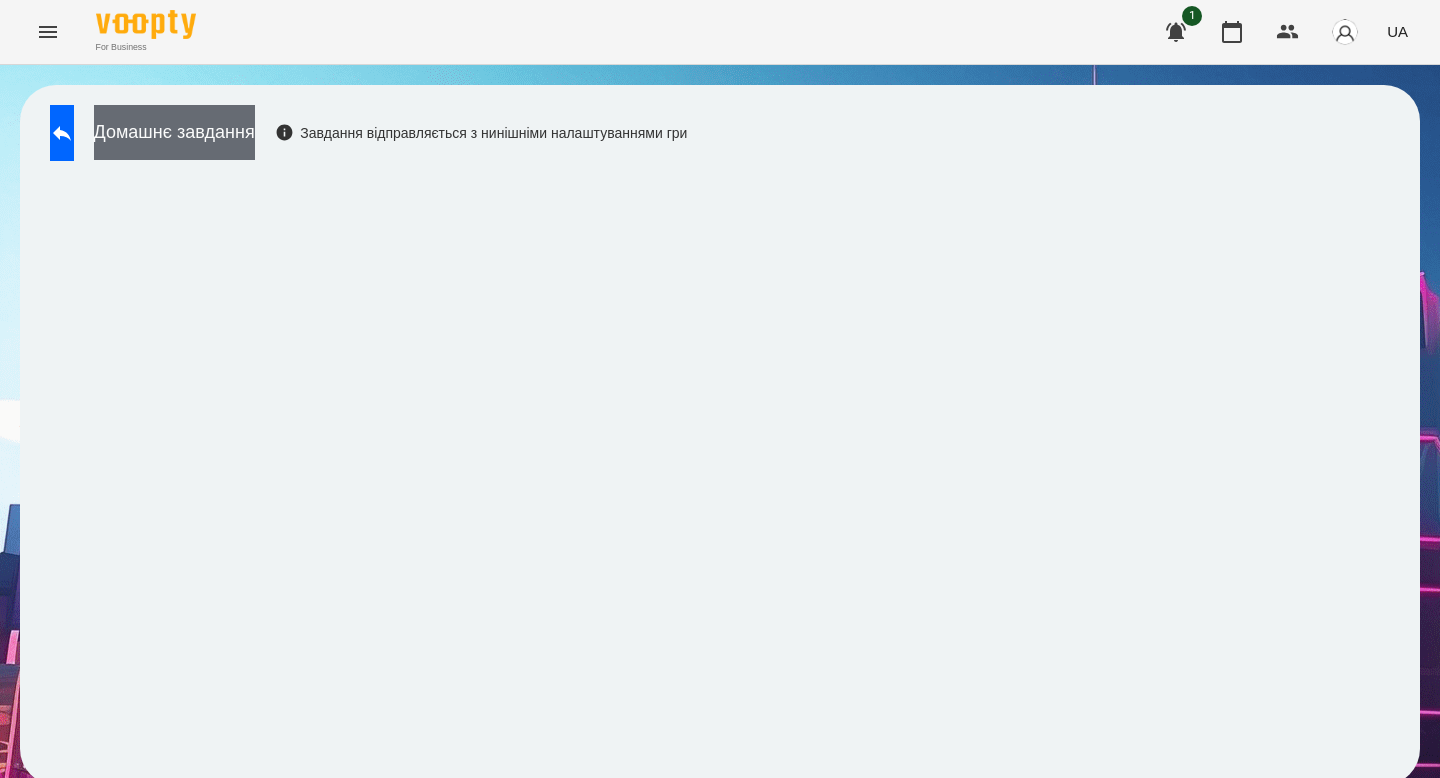 click on "Домашнє завдання" at bounding box center (174, 132) 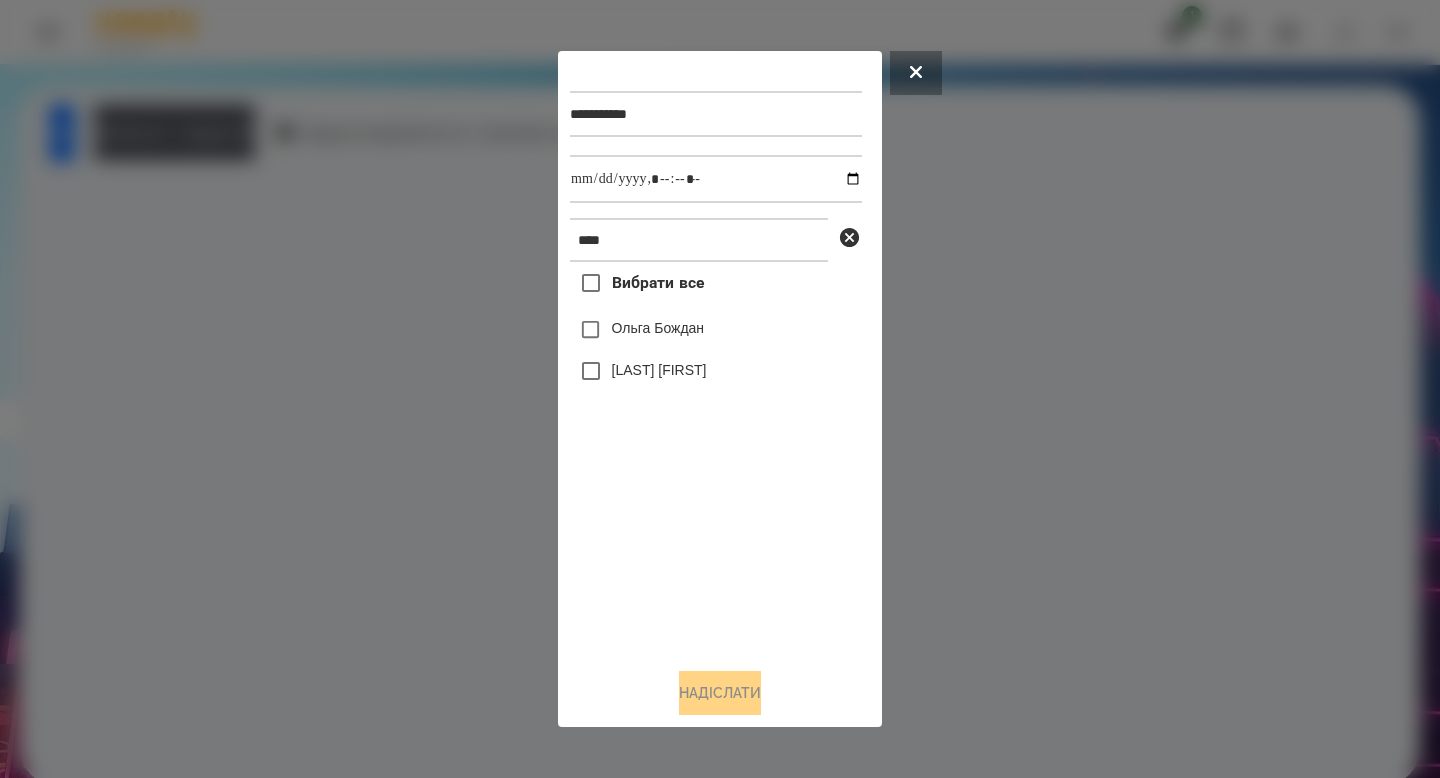 click on "Ольга Бождан" at bounding box center (716, 330) 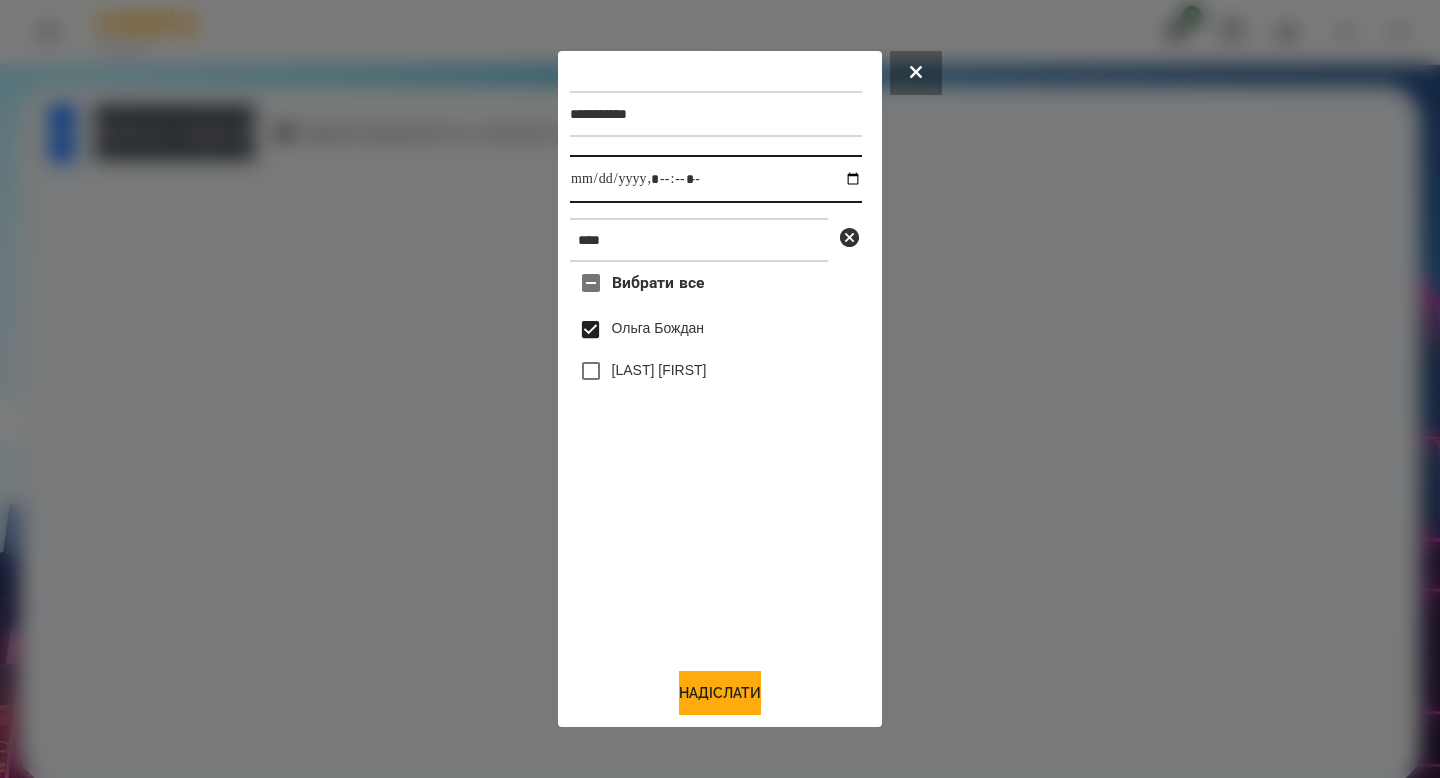 click at bounding box center (716, 179) 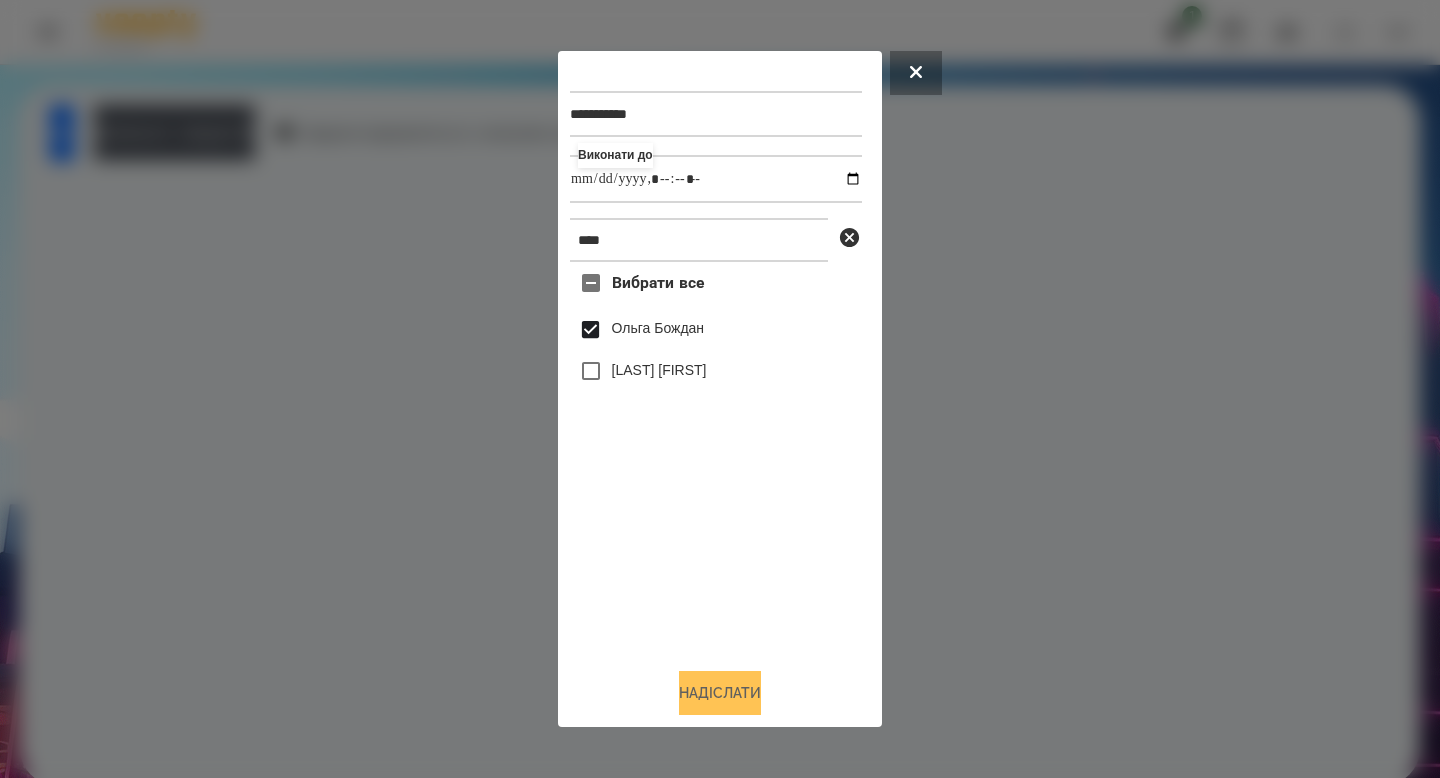 type on "**********" 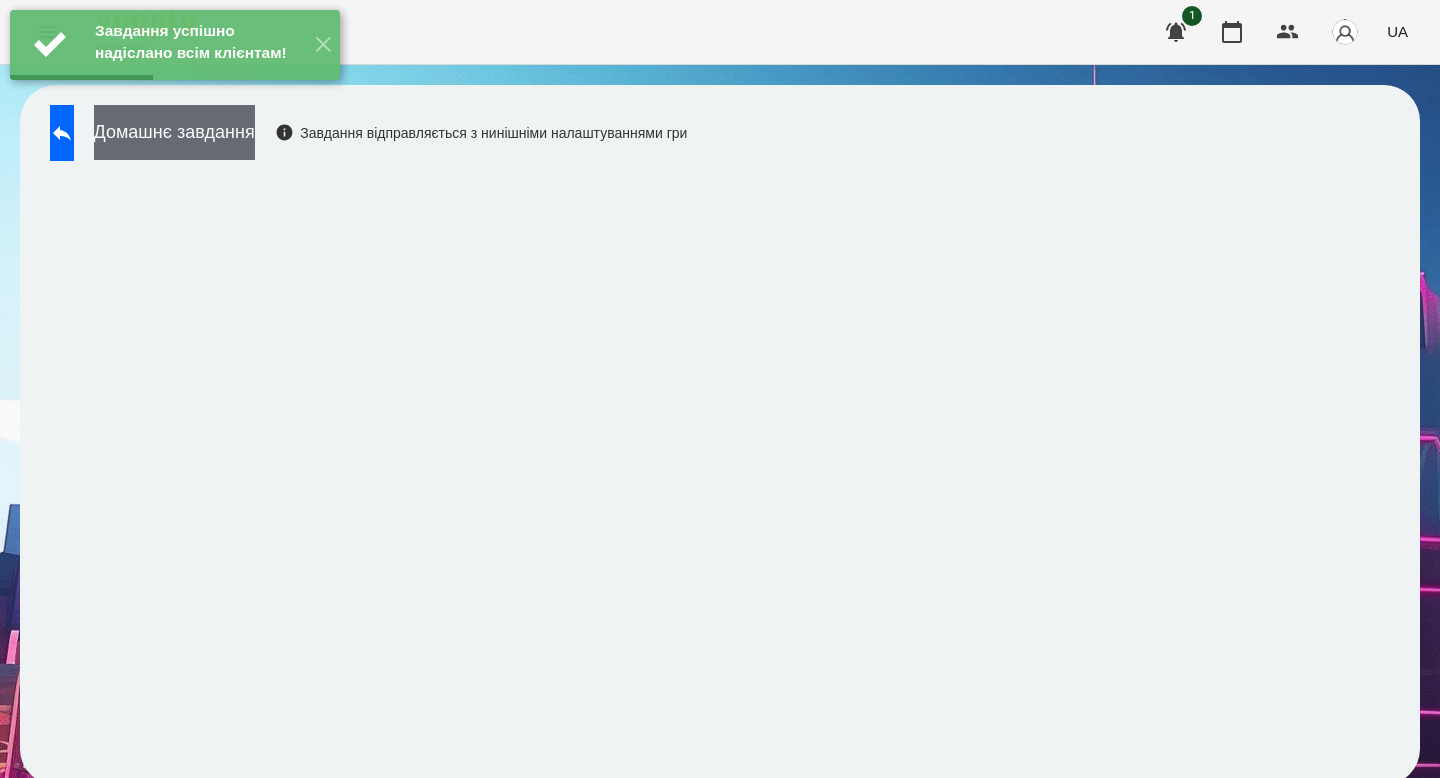 click on "Домашнє завдання" at bounding box center [174, 132] 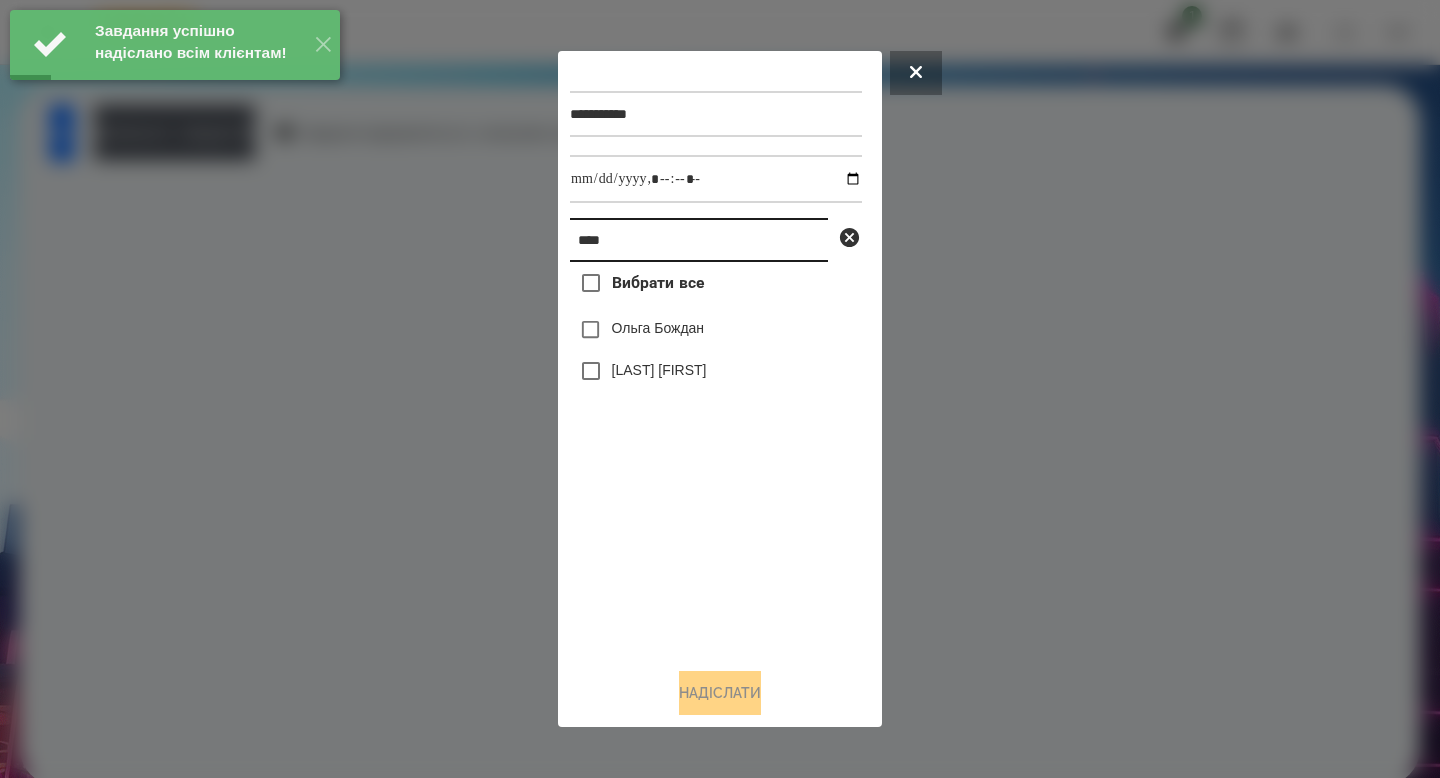 drag, startPoint x: 632, startPoint y: 239, endPoint x: 426, endPoint y: 213, distance: 207.6343 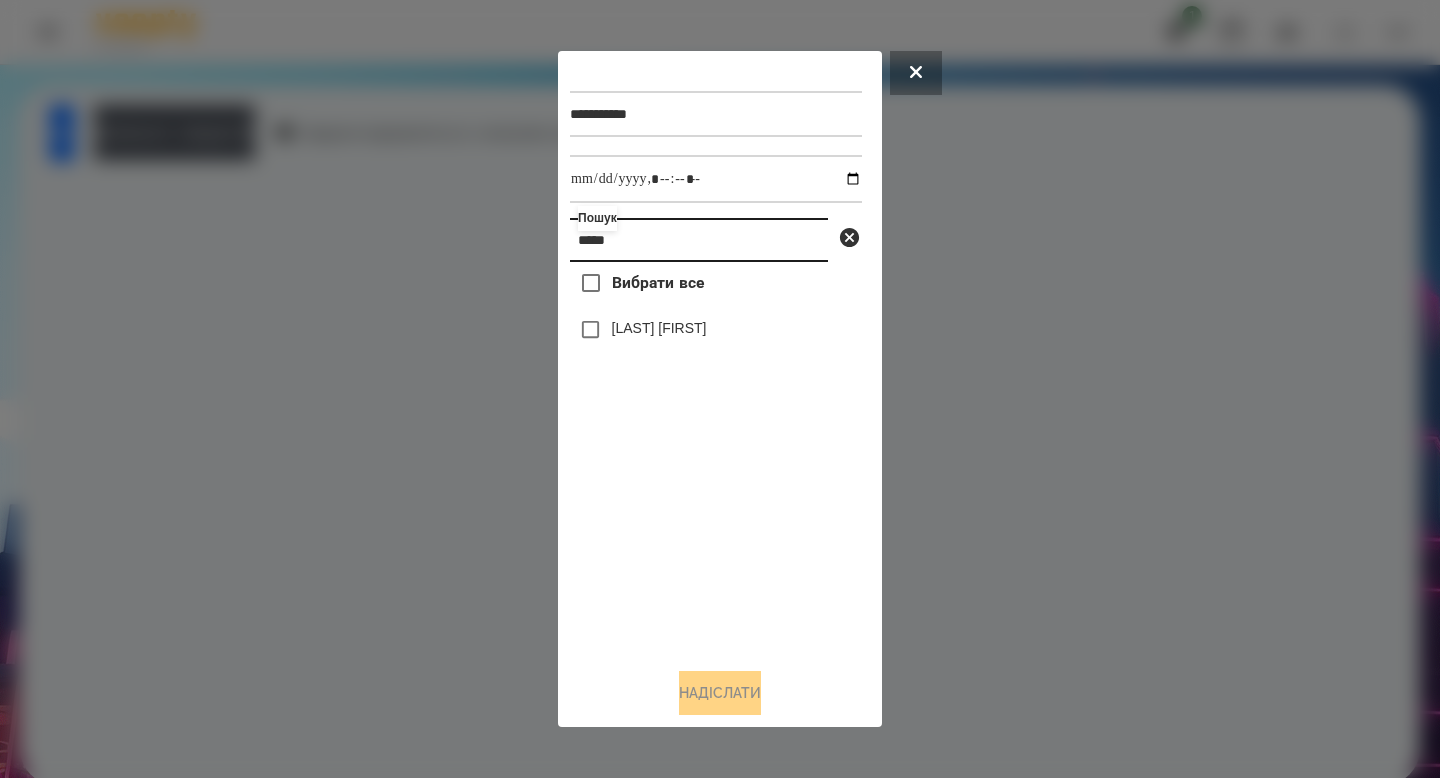 type on "*****" 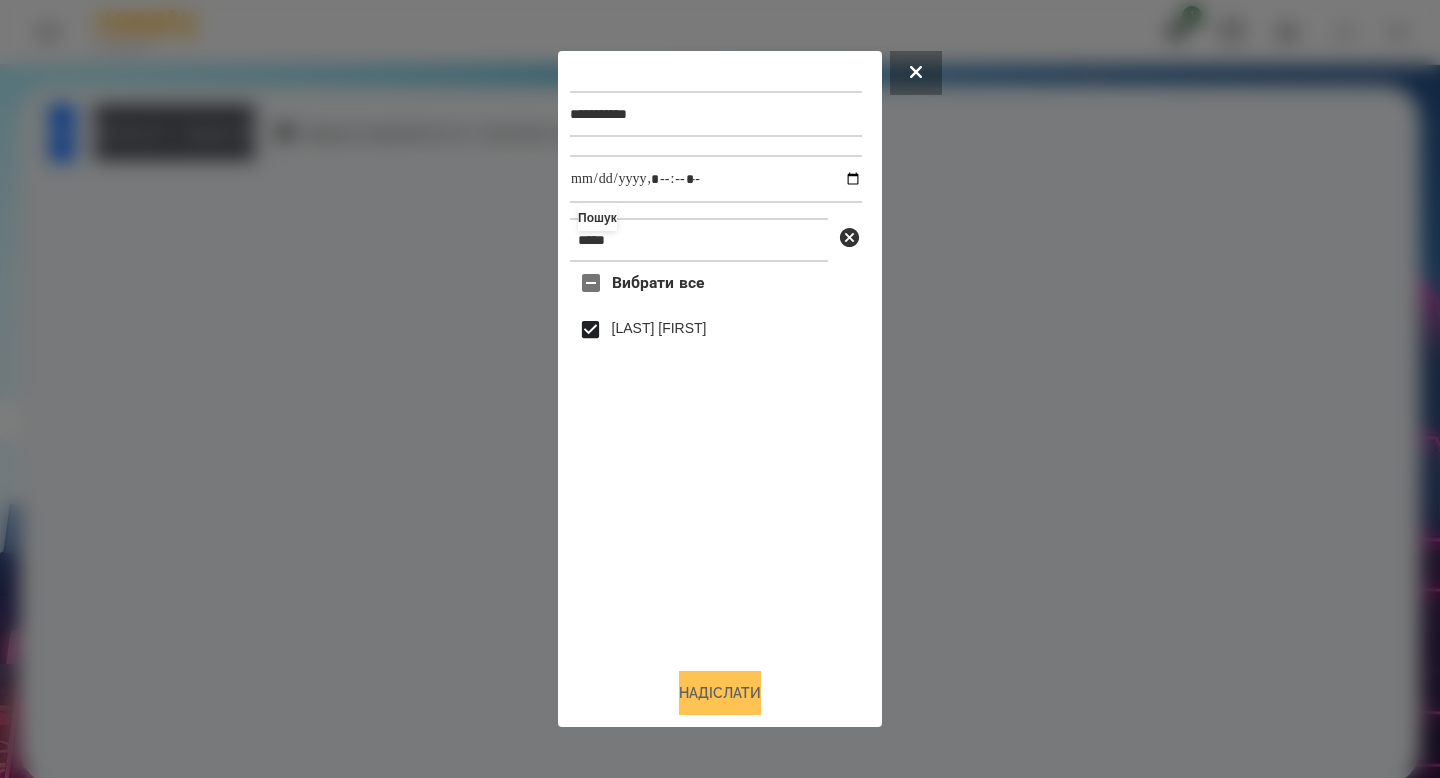 click on "Надіслати" at bounding box center (720, 693) 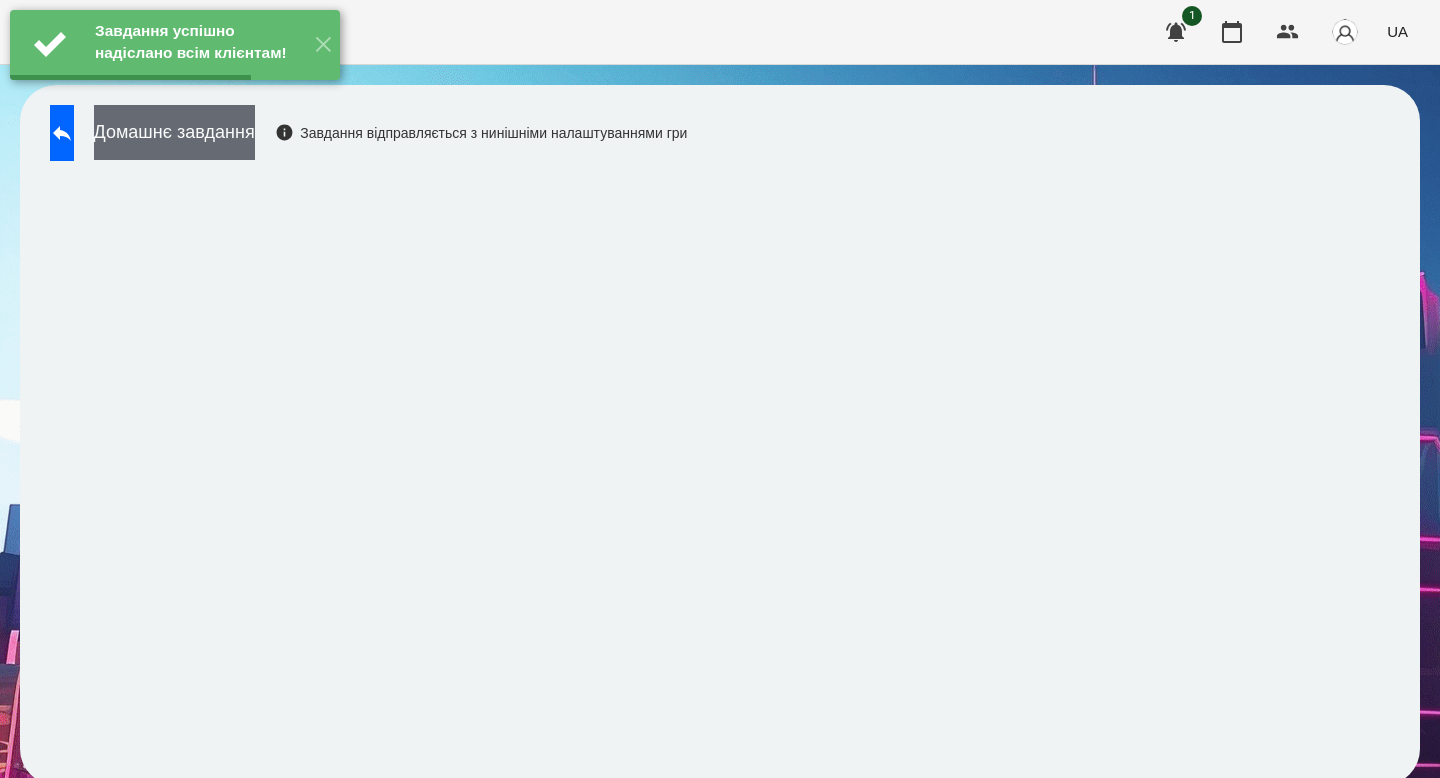click on "Домашнє завдання" at bounding box center (174, 132) 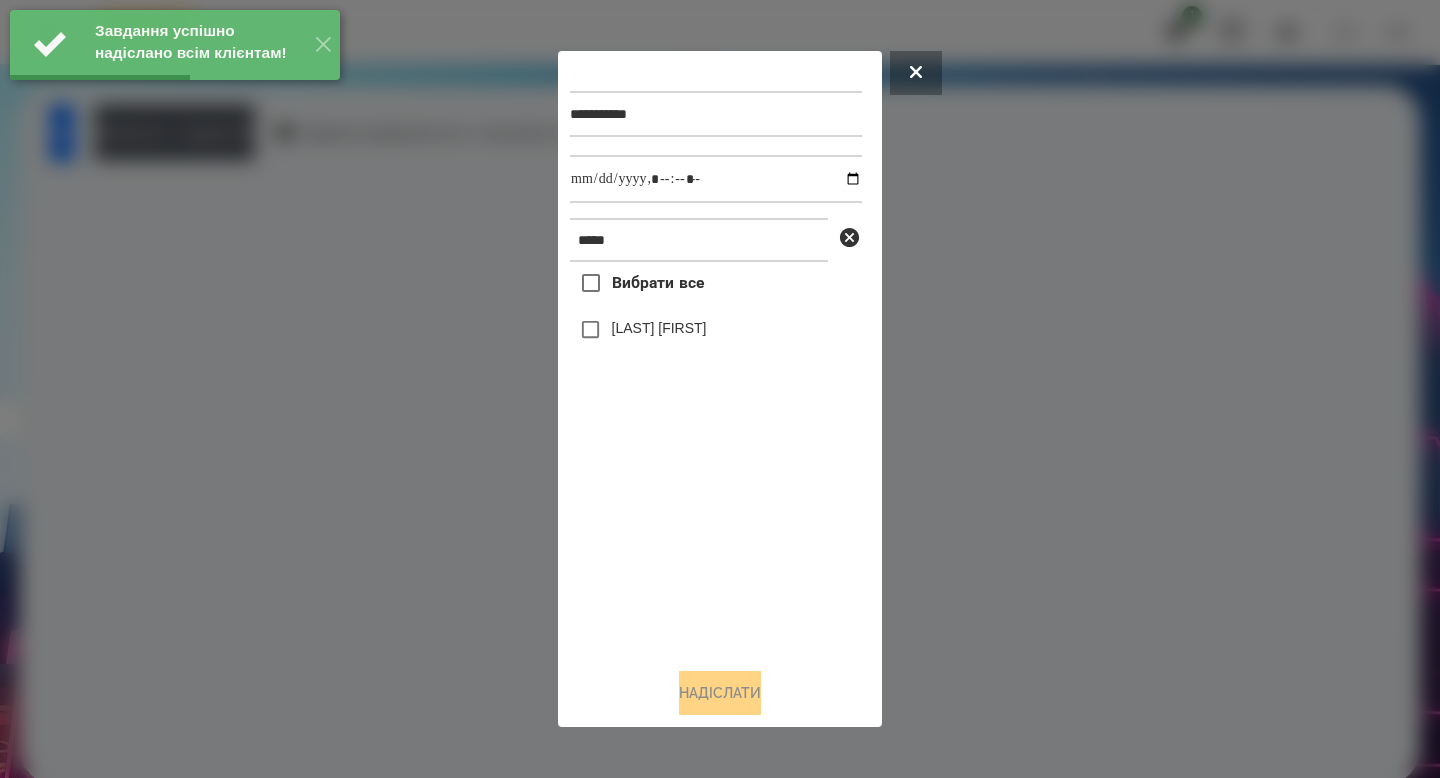 click on "[LAST] [FIRST]" at bounding box center [659, 328] 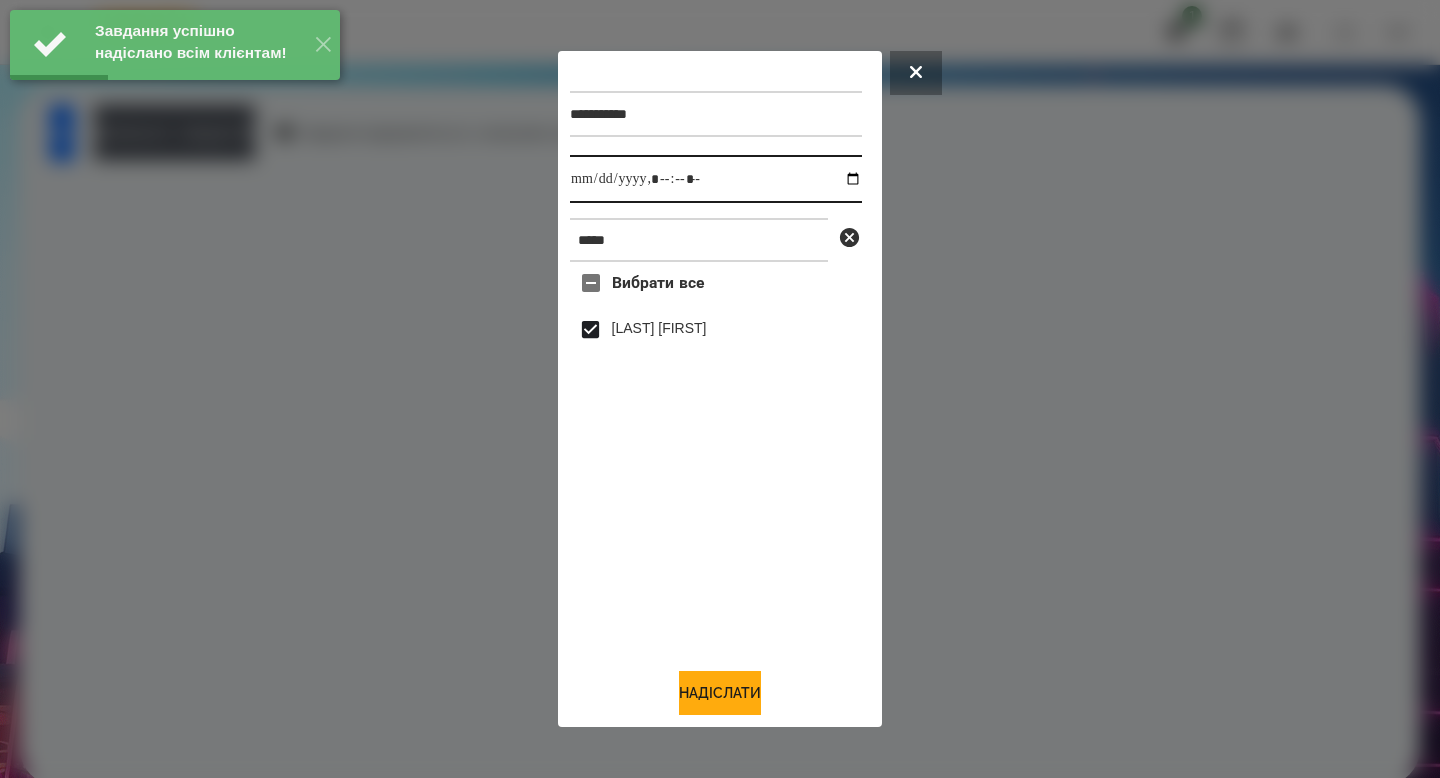 click at bounding box center (716, 179) 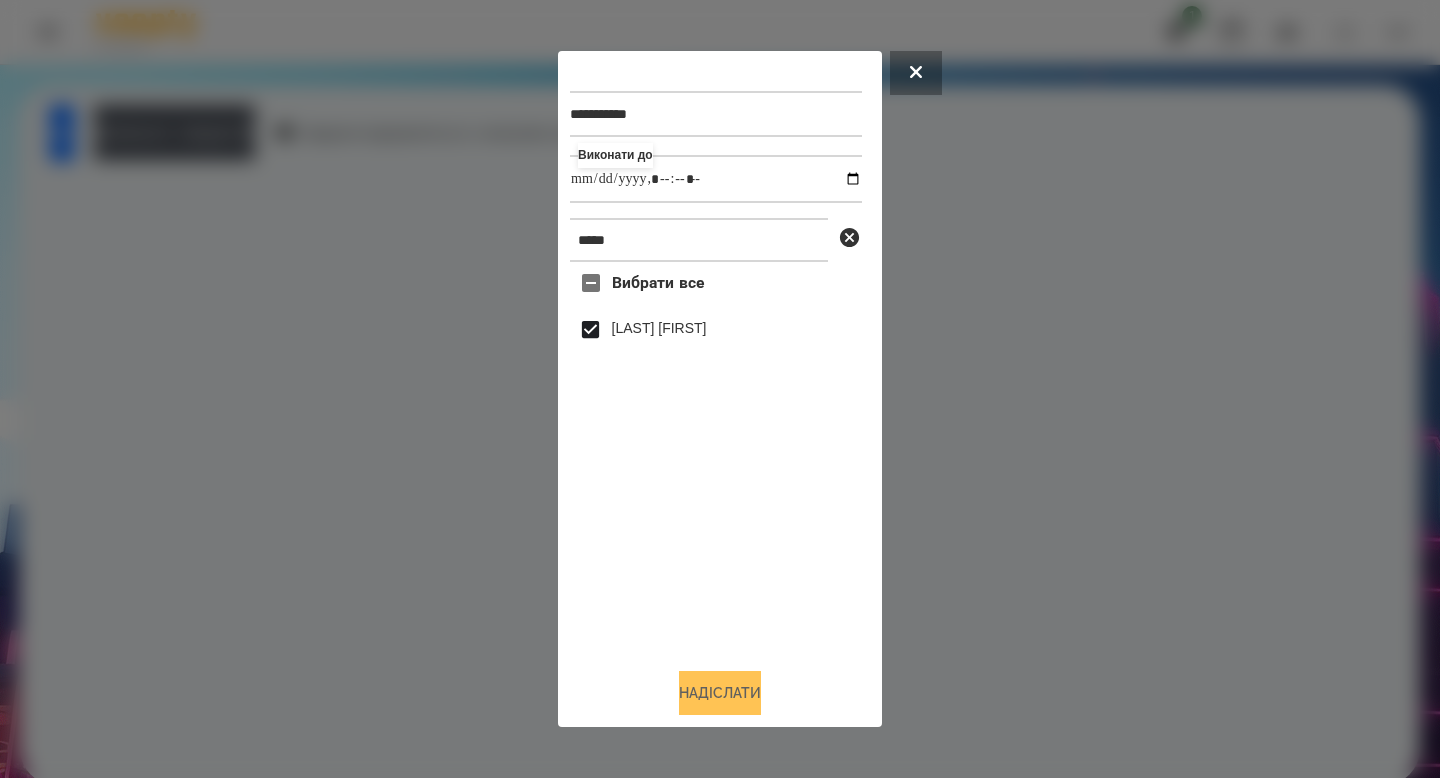 type on "**********" 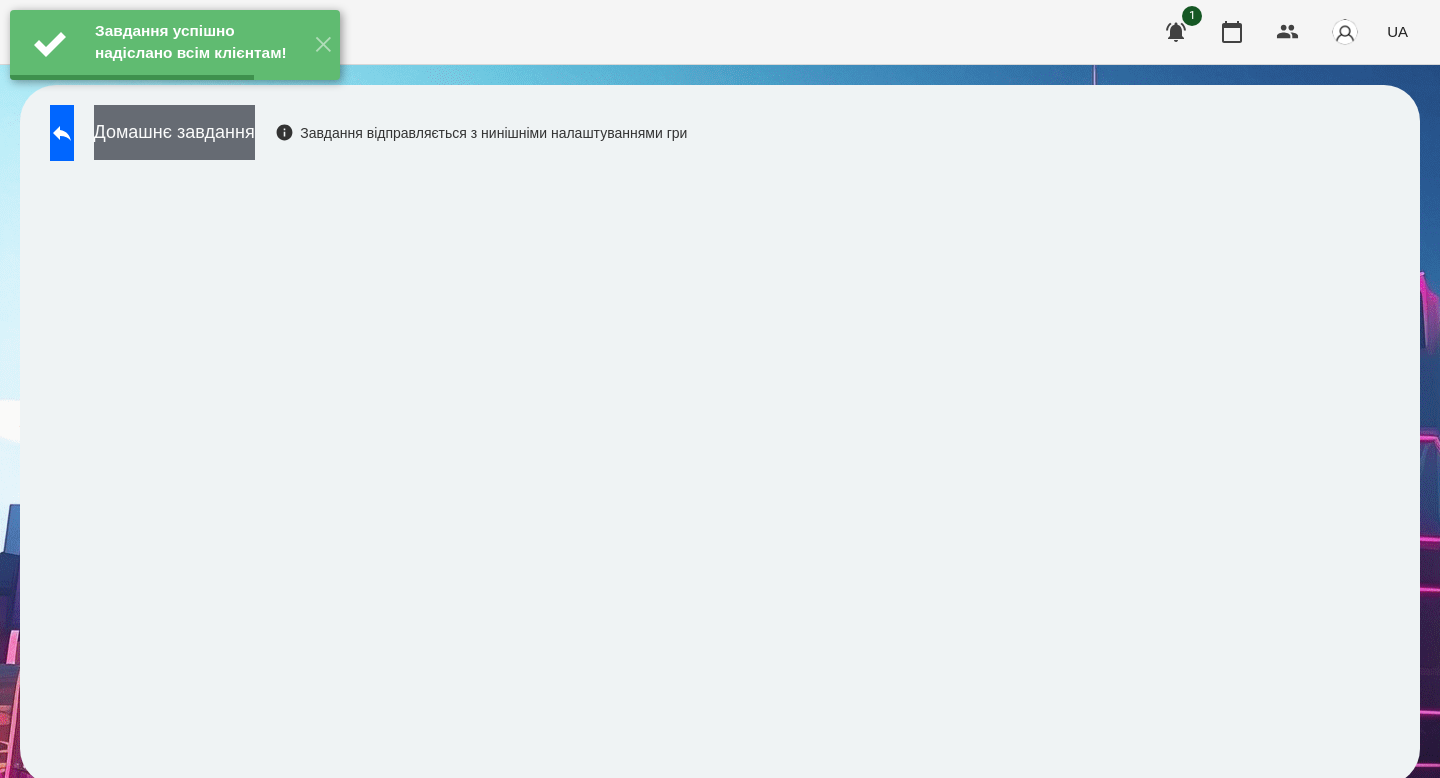 click on "Домашнє завдання" at bounding box center (174, 132) 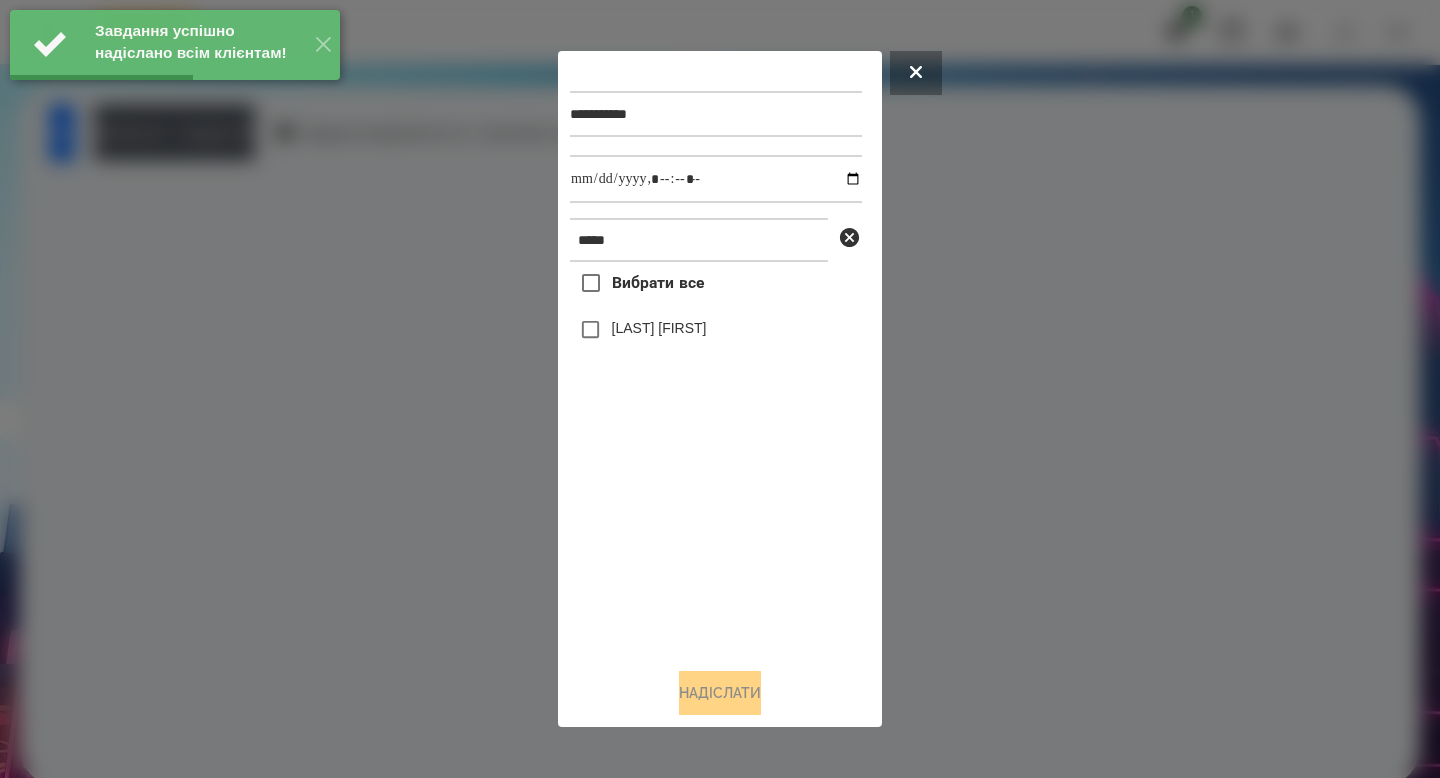 click on "[LAST] [FIRST]" at bounding box center [659, 328] 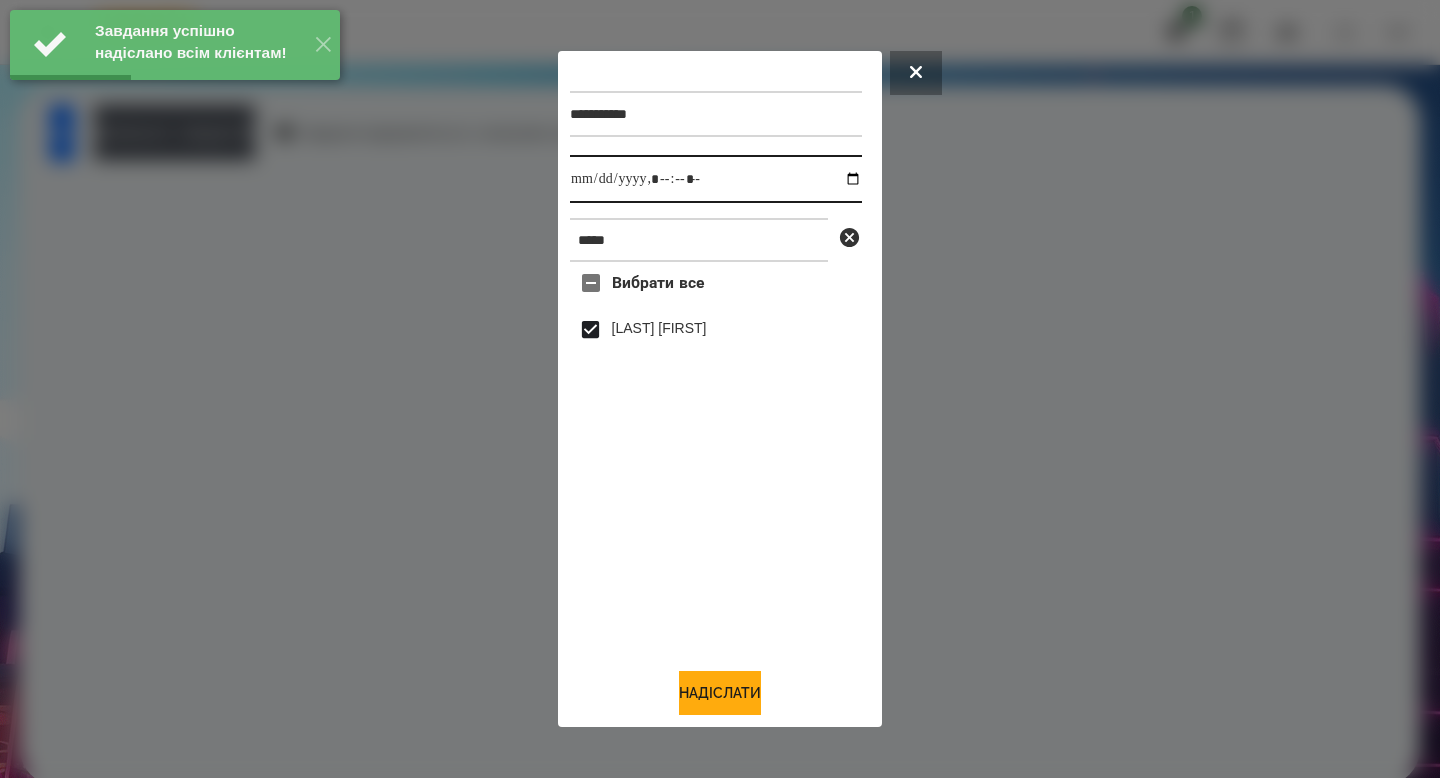 click at bounding box center (716, 179) 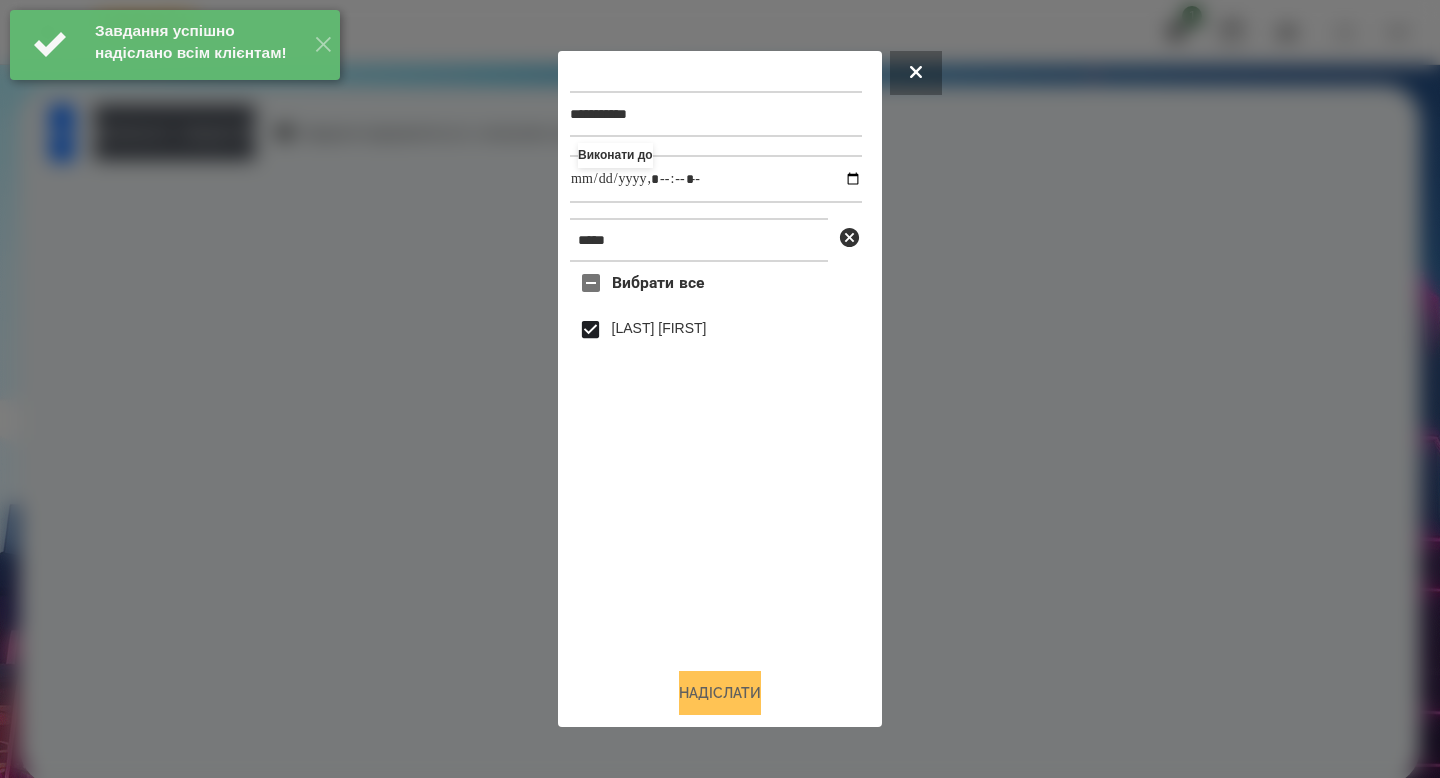 type on "**********" 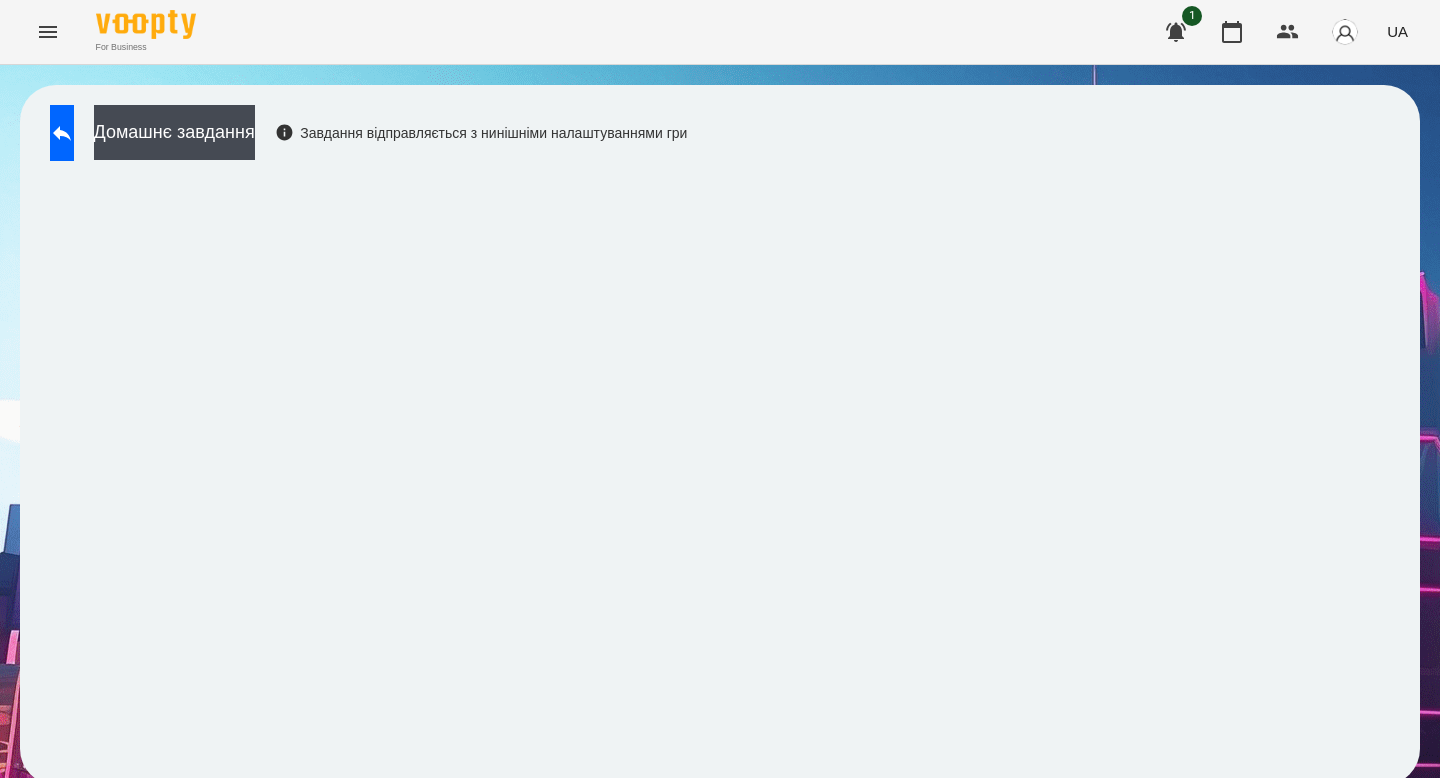 click on "Домашнє завдання Завдання відправляється з нинішніми налаштуваннями гри" at bounding box center [363, 138] 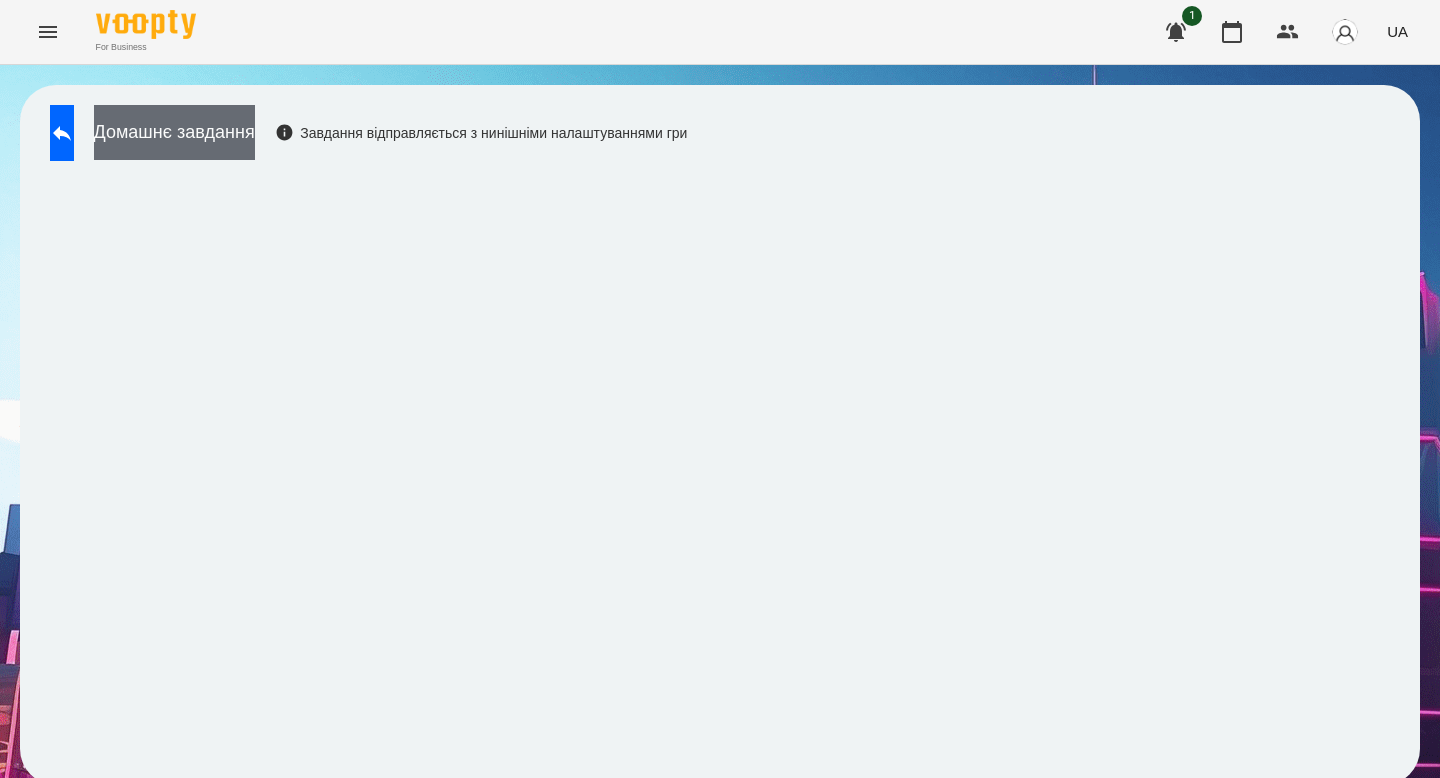 click on "Домашнє завдання" at bounding box center [174, 132] 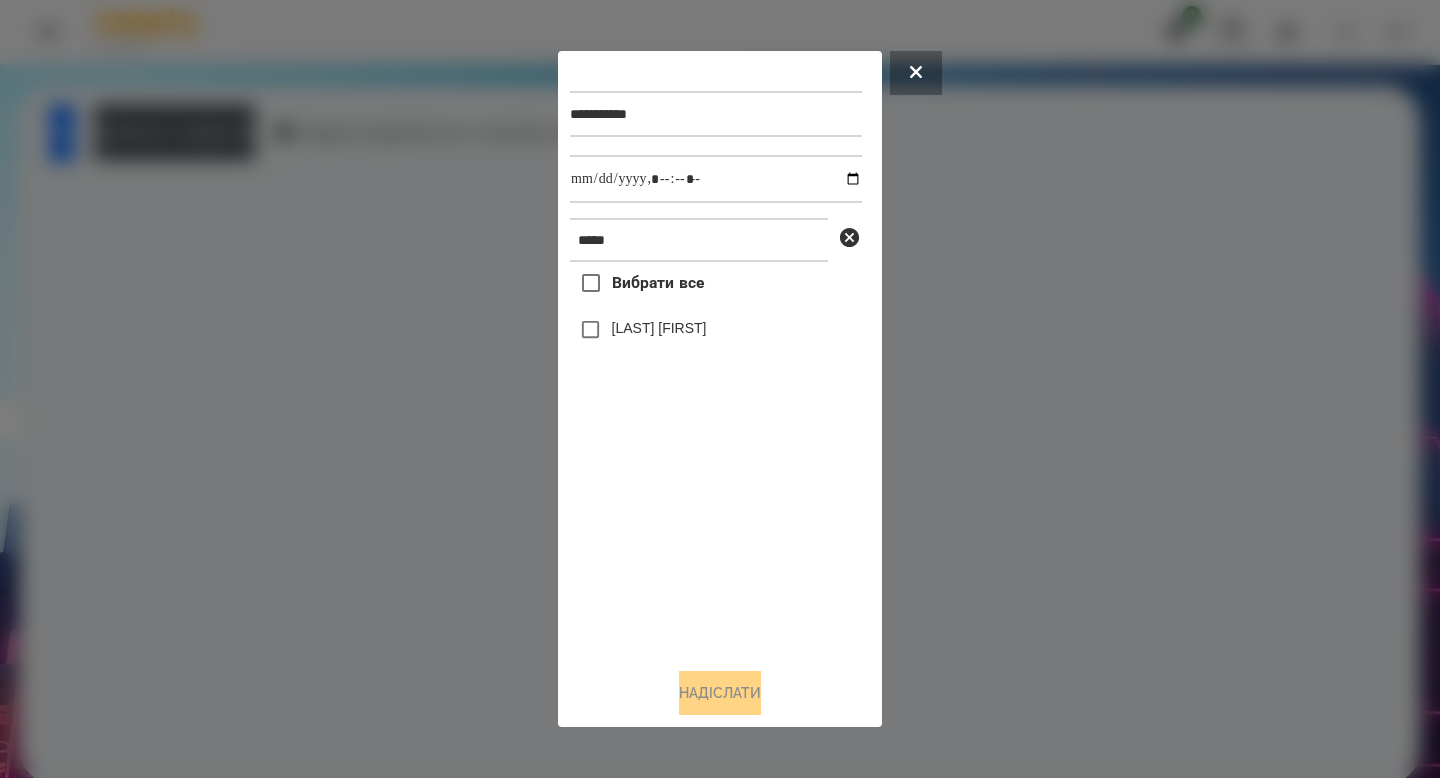 click on "[LAST] [FIRST]" at bounding box center [659, 328] 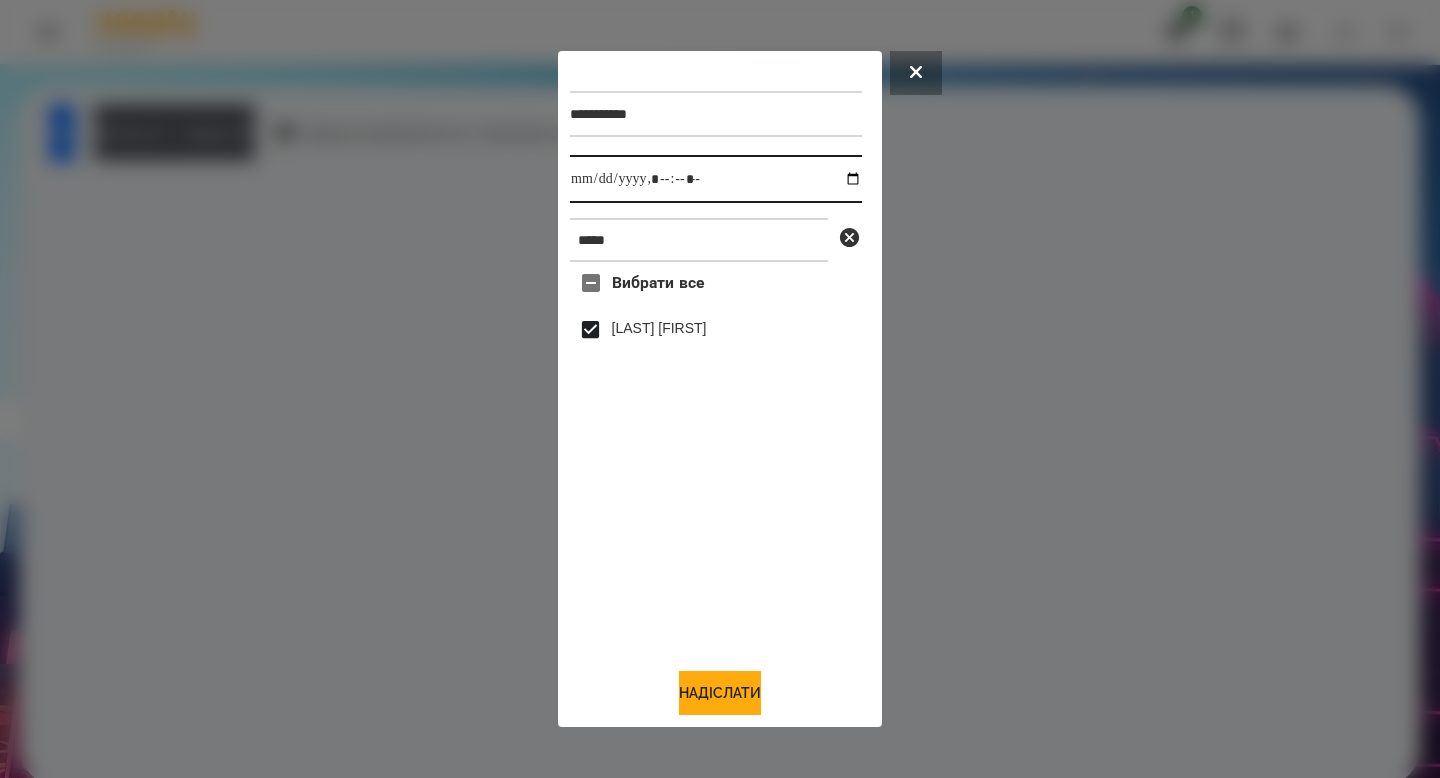 click at bounding box center [716, 179] 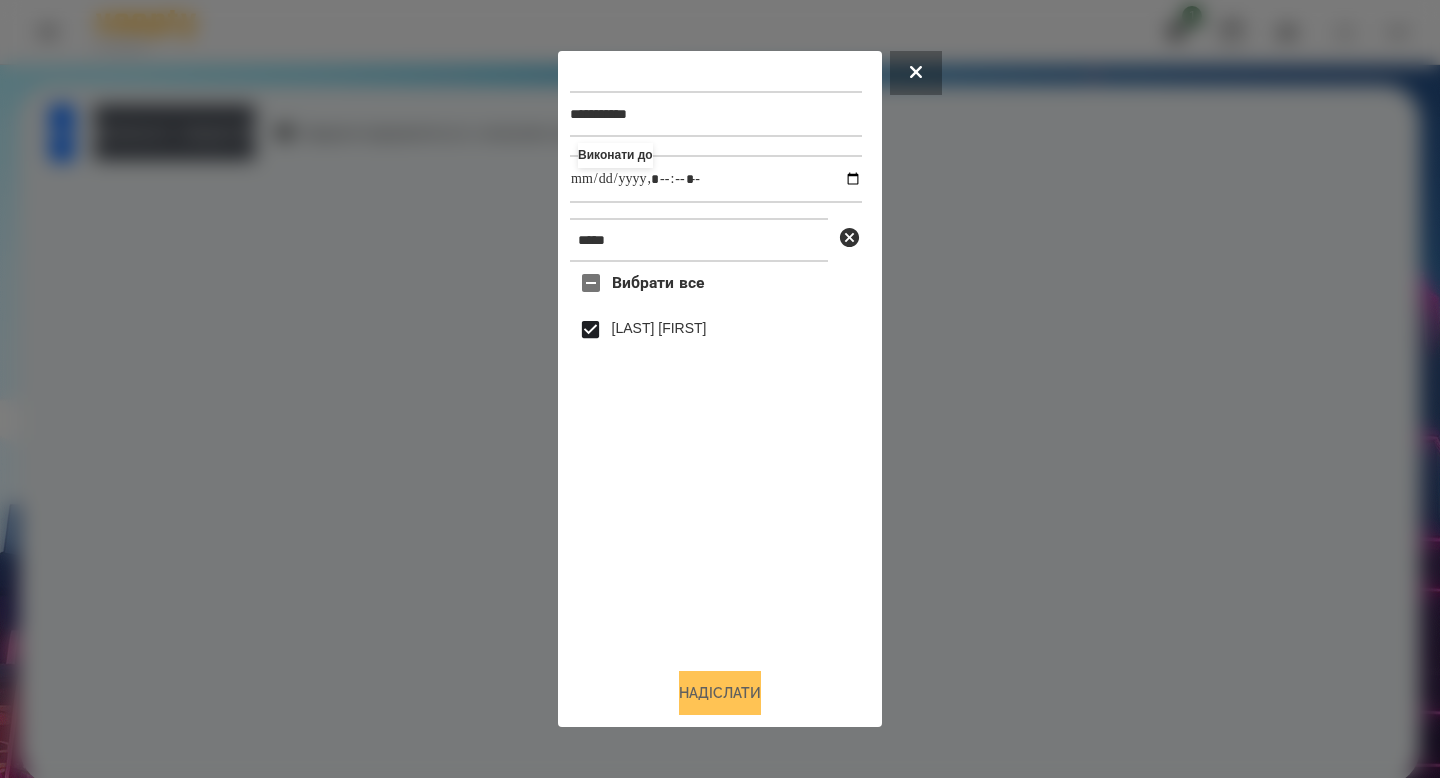 type on "**********" 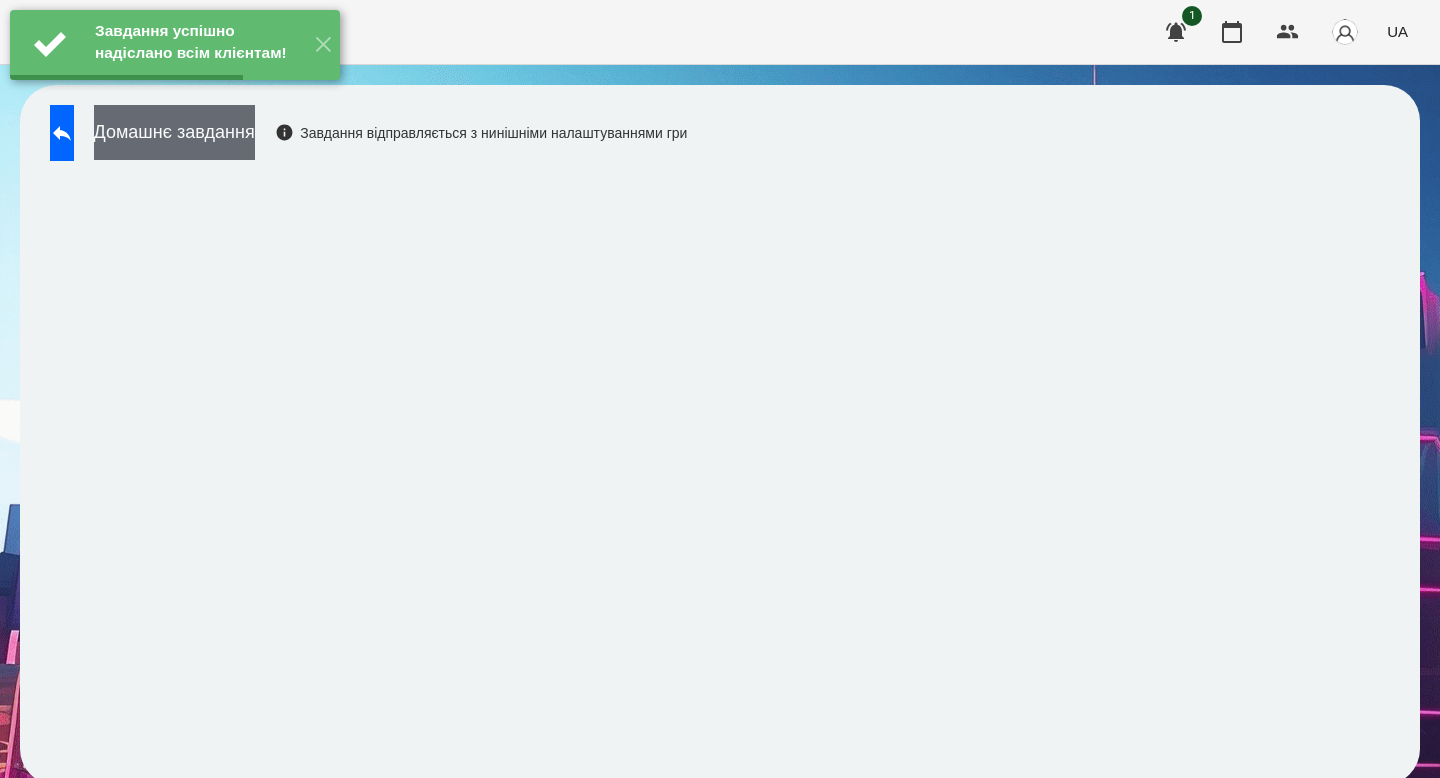 click on "Домашнє завдання" at bounding box center (174, 132) 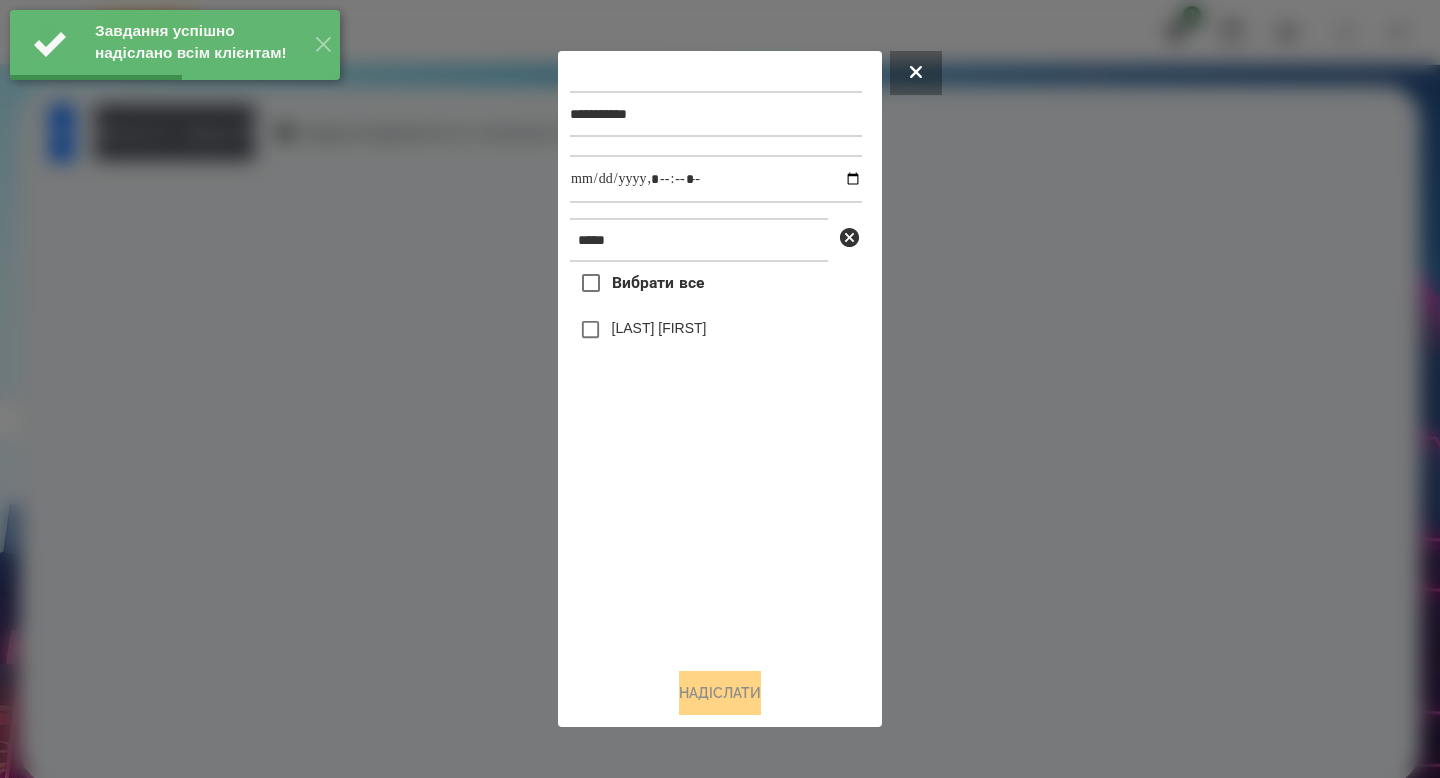 click on "[LAST] [FIRST]" at bounding box center (716, 330) 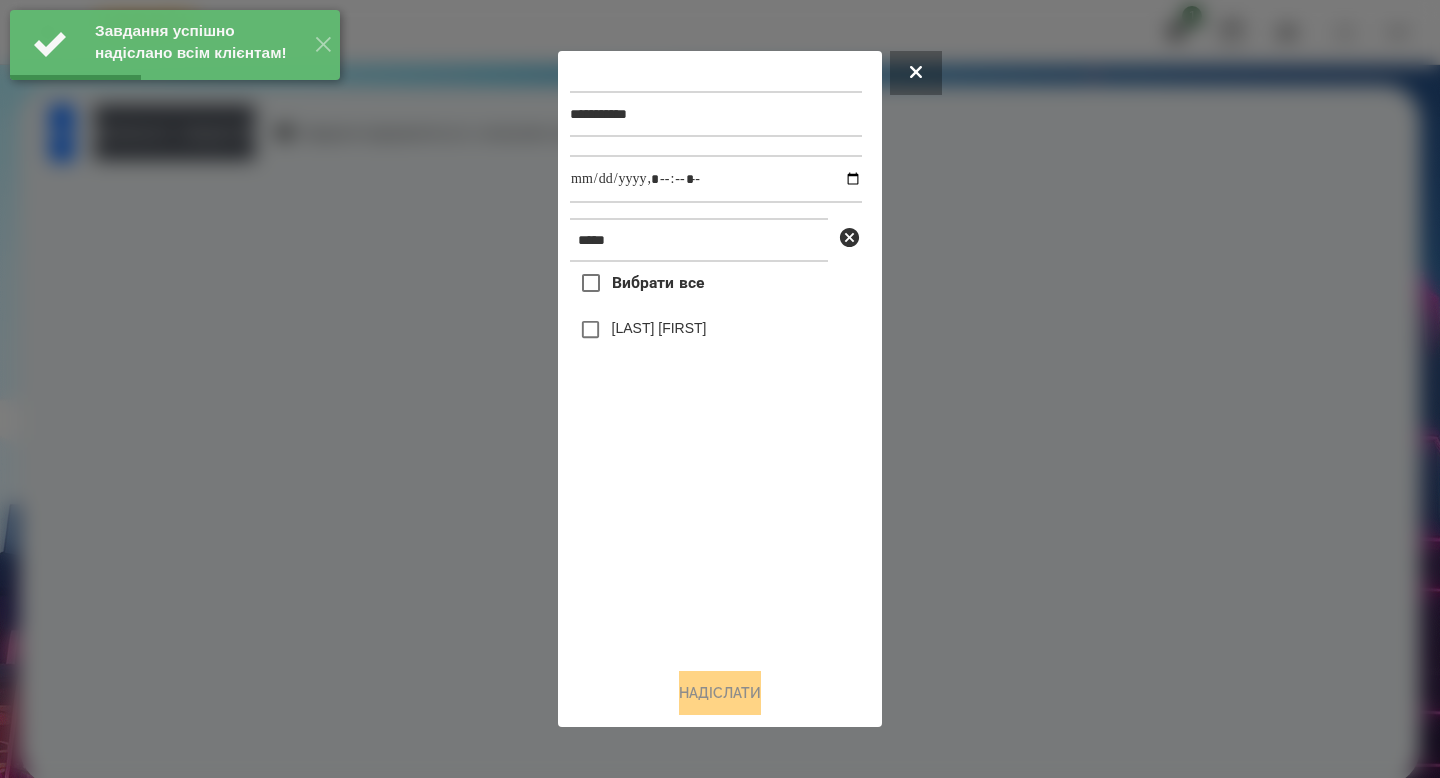 click on "[LAST] [FIRST]" at bounding box center (659, 328) 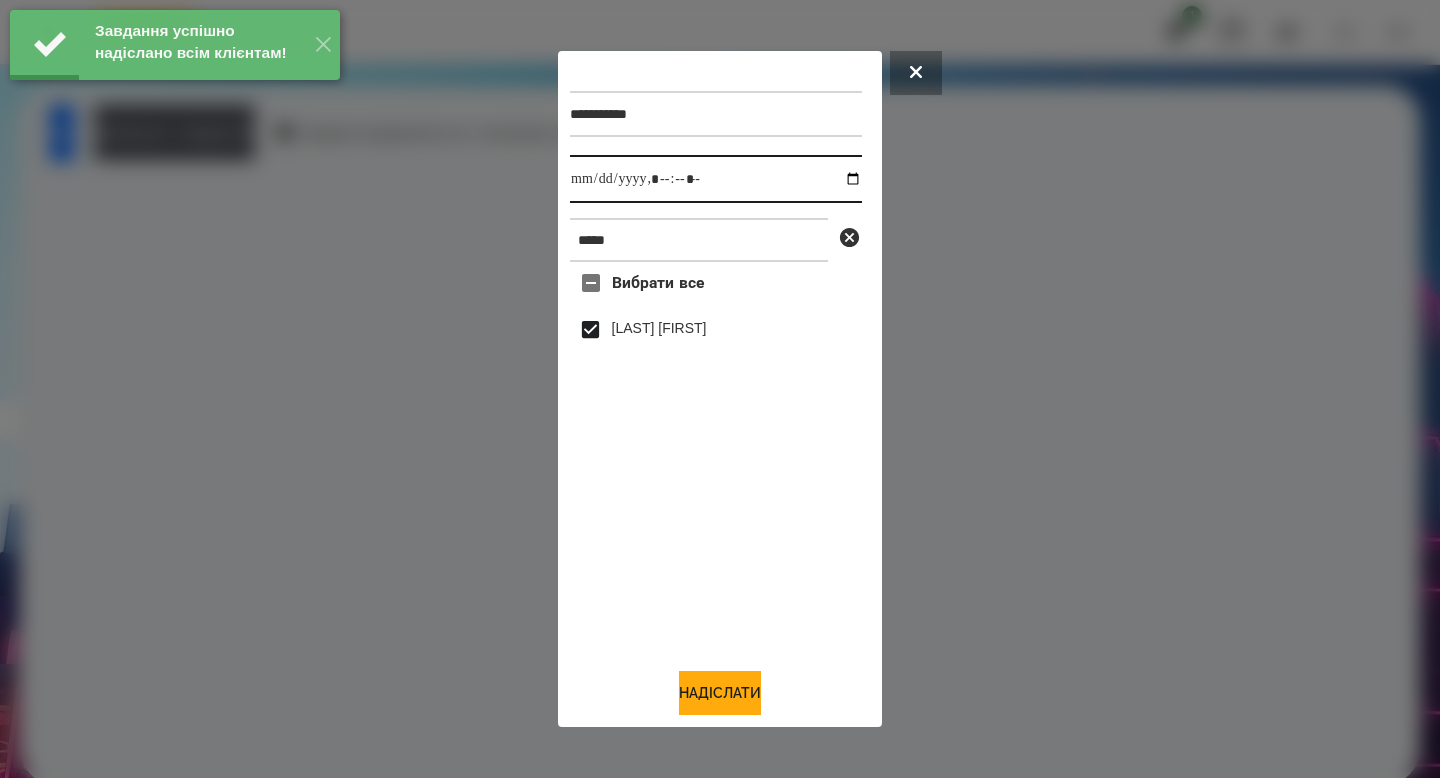 click at bounding box center [716, 179] 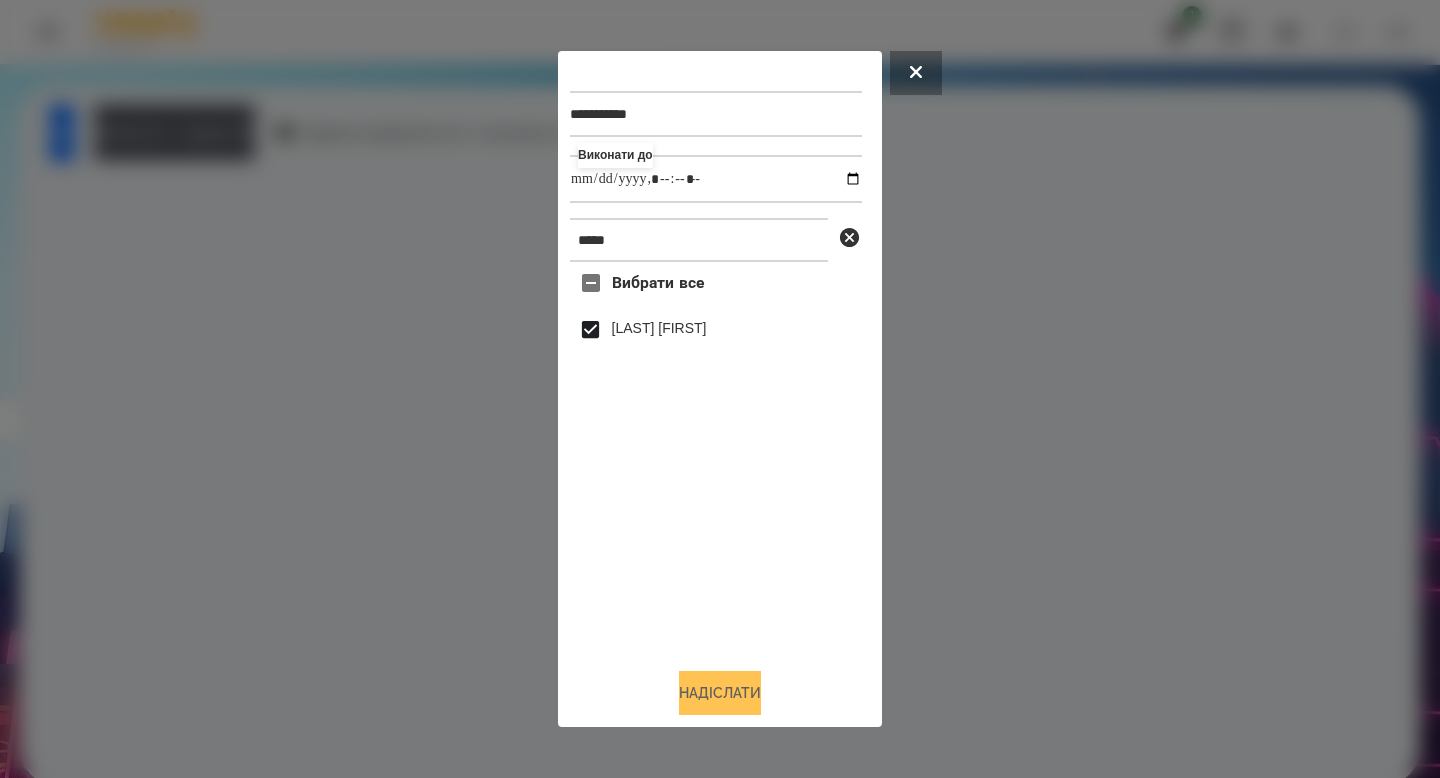 type on "**********" 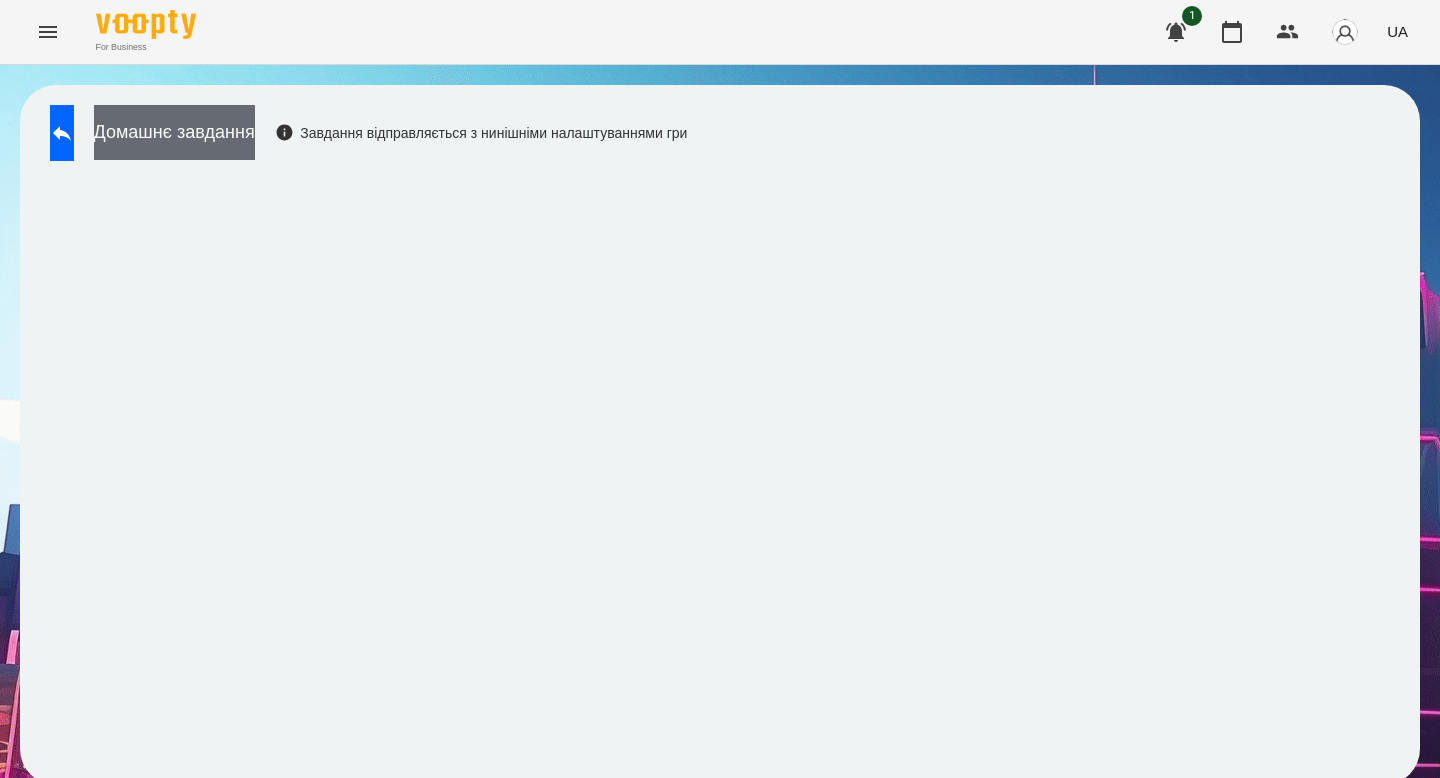 click on "Домашнє завдання" at bounding box center (174, 132) 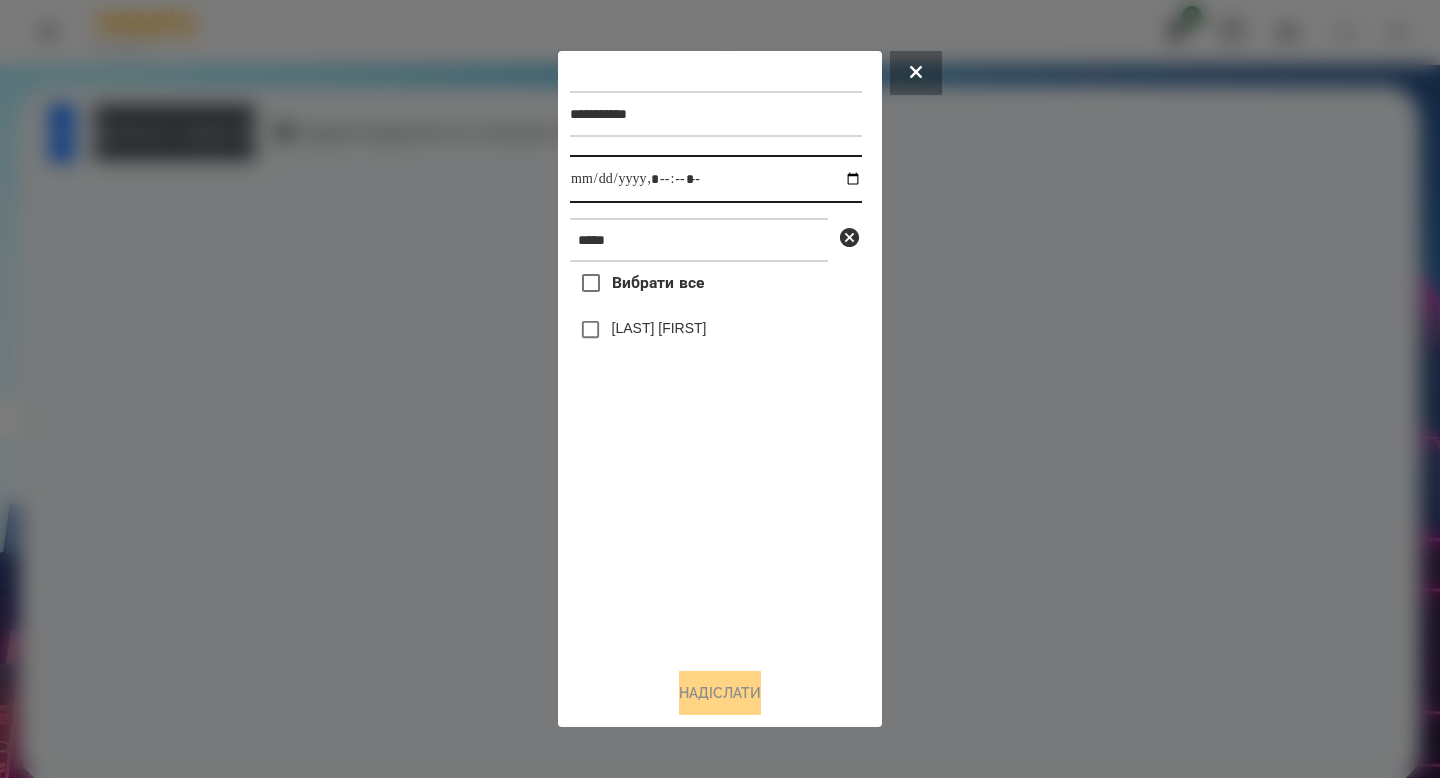 click at bounding box center (716, 179) 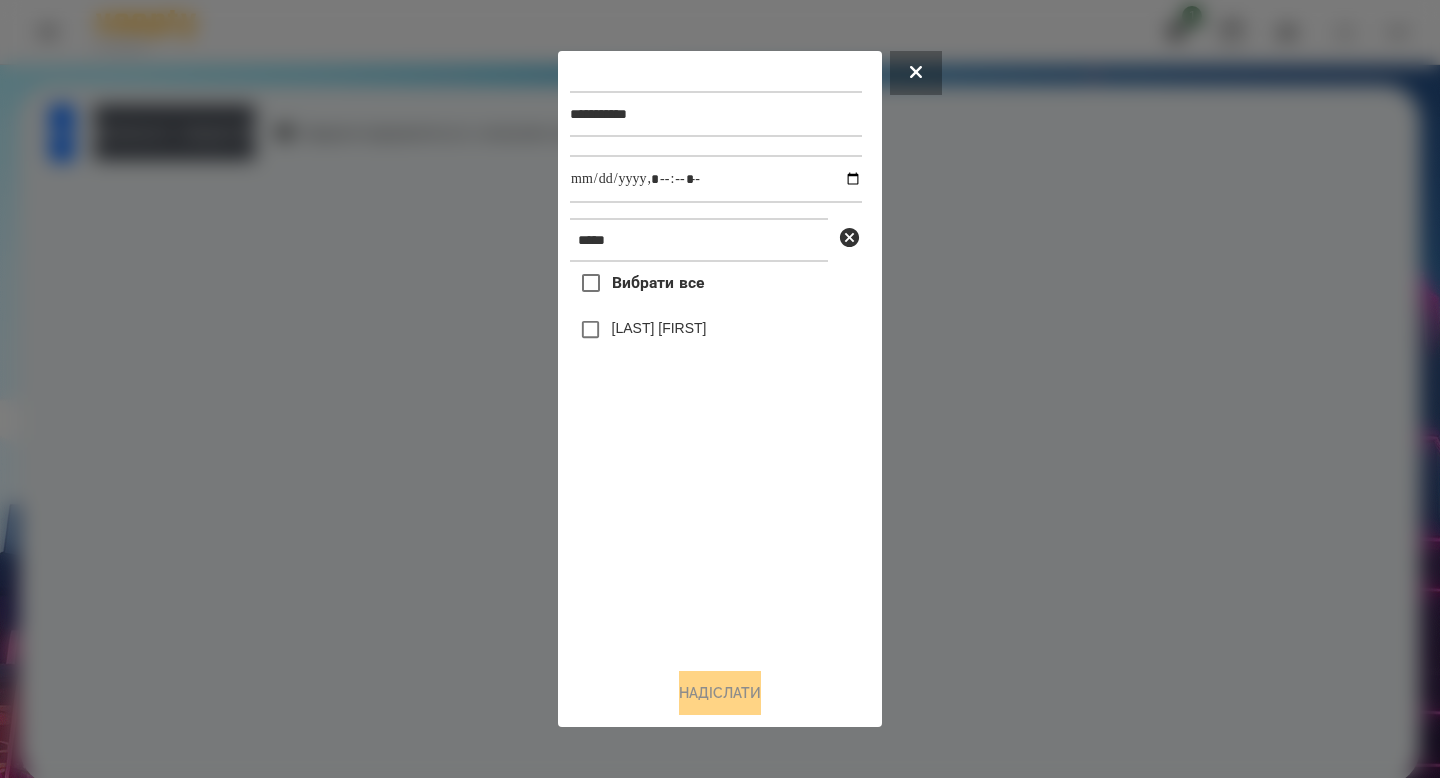 click at bounding box center [916, 73] 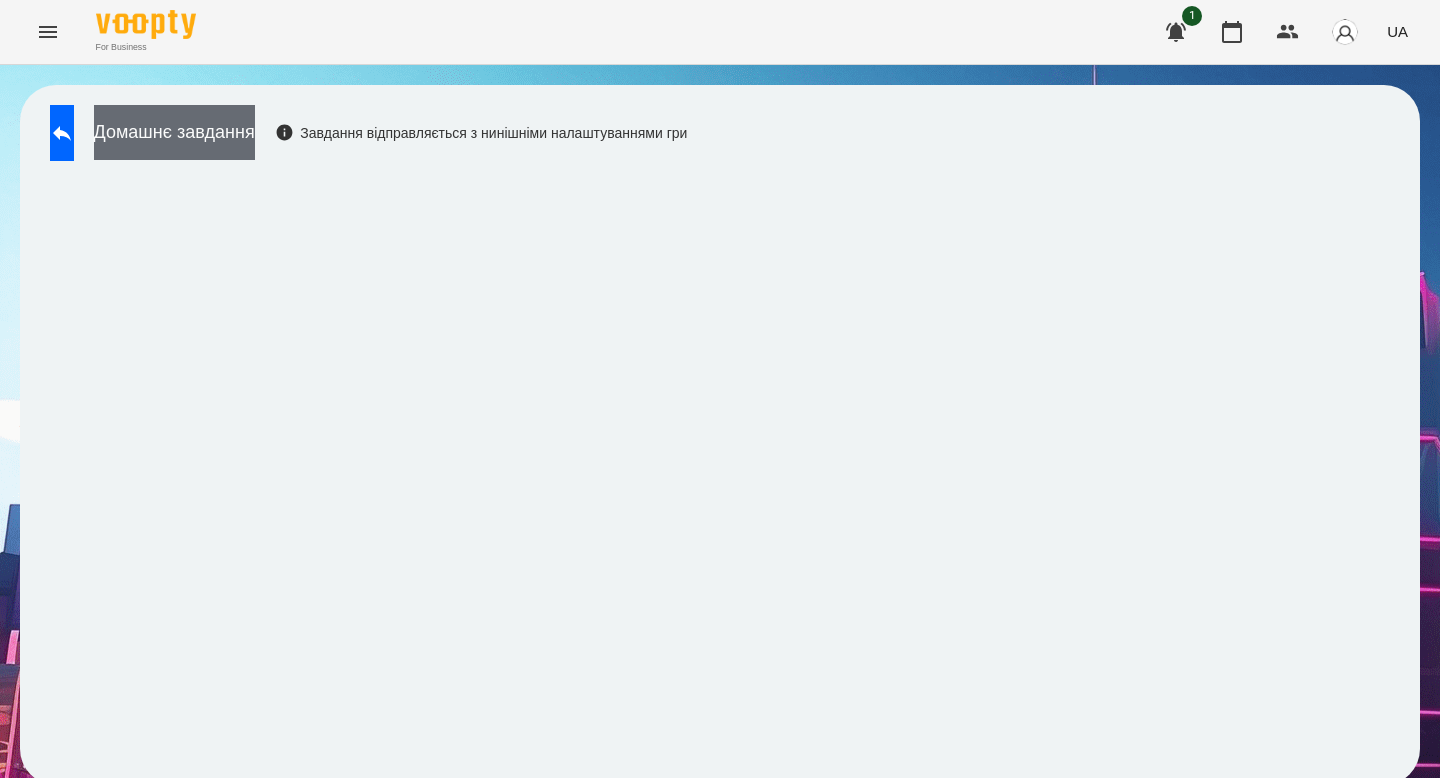 click on "Домашнє завдання" at bounding box center [174, 132] 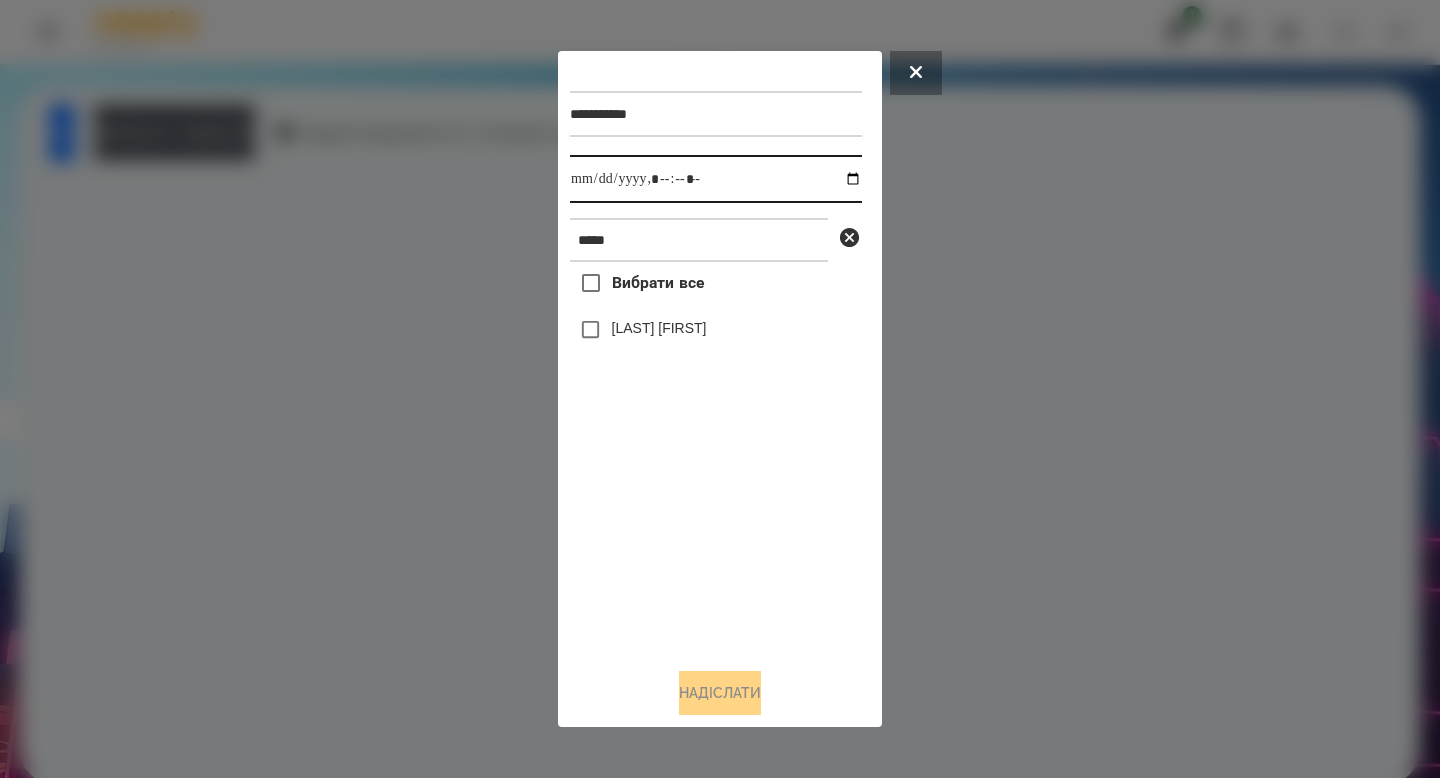 click at bounding box center [716, 179] 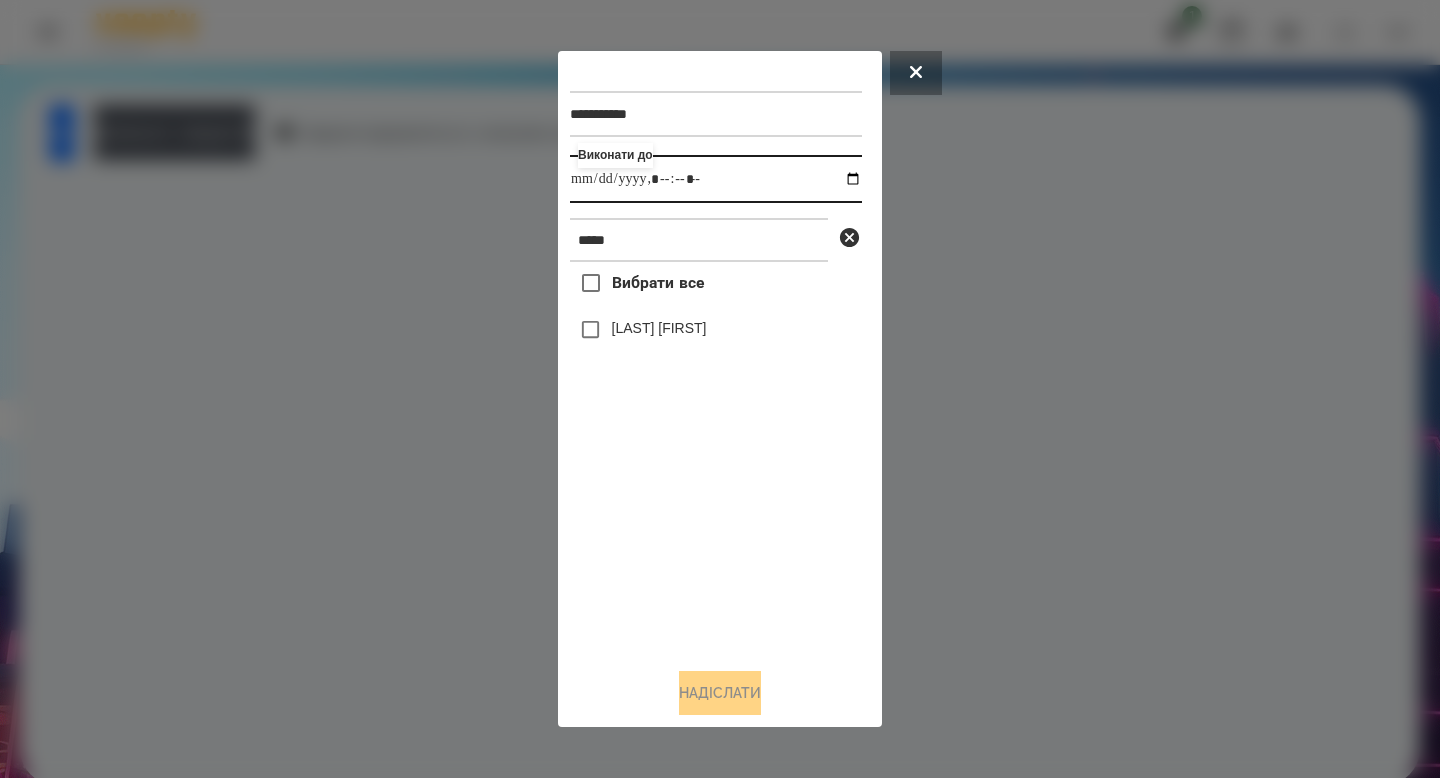 click at bounding box center (716, 179) 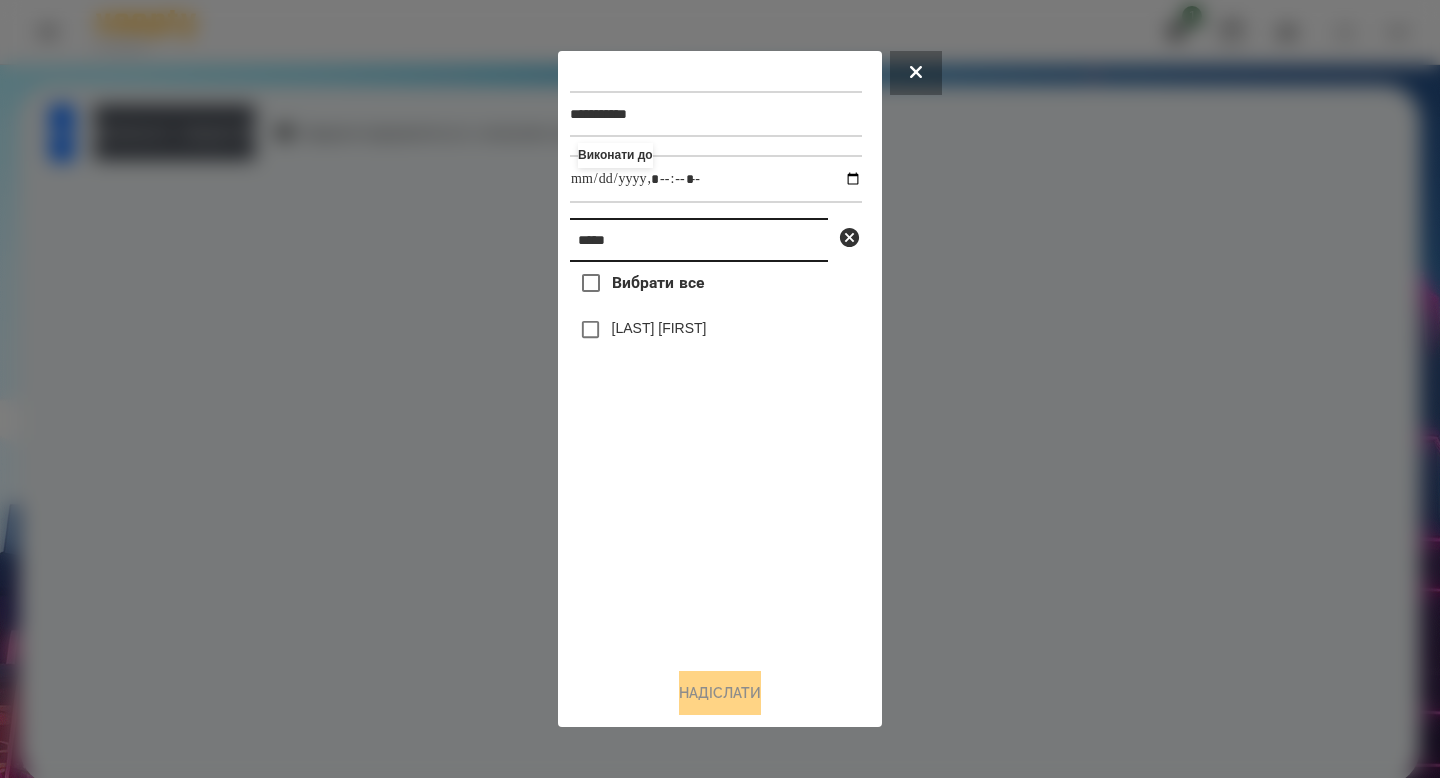 drag, startPoint x: 714, startPoint y: 239, endPoint x: 546, endPoint y: 230, distance: 168.2409 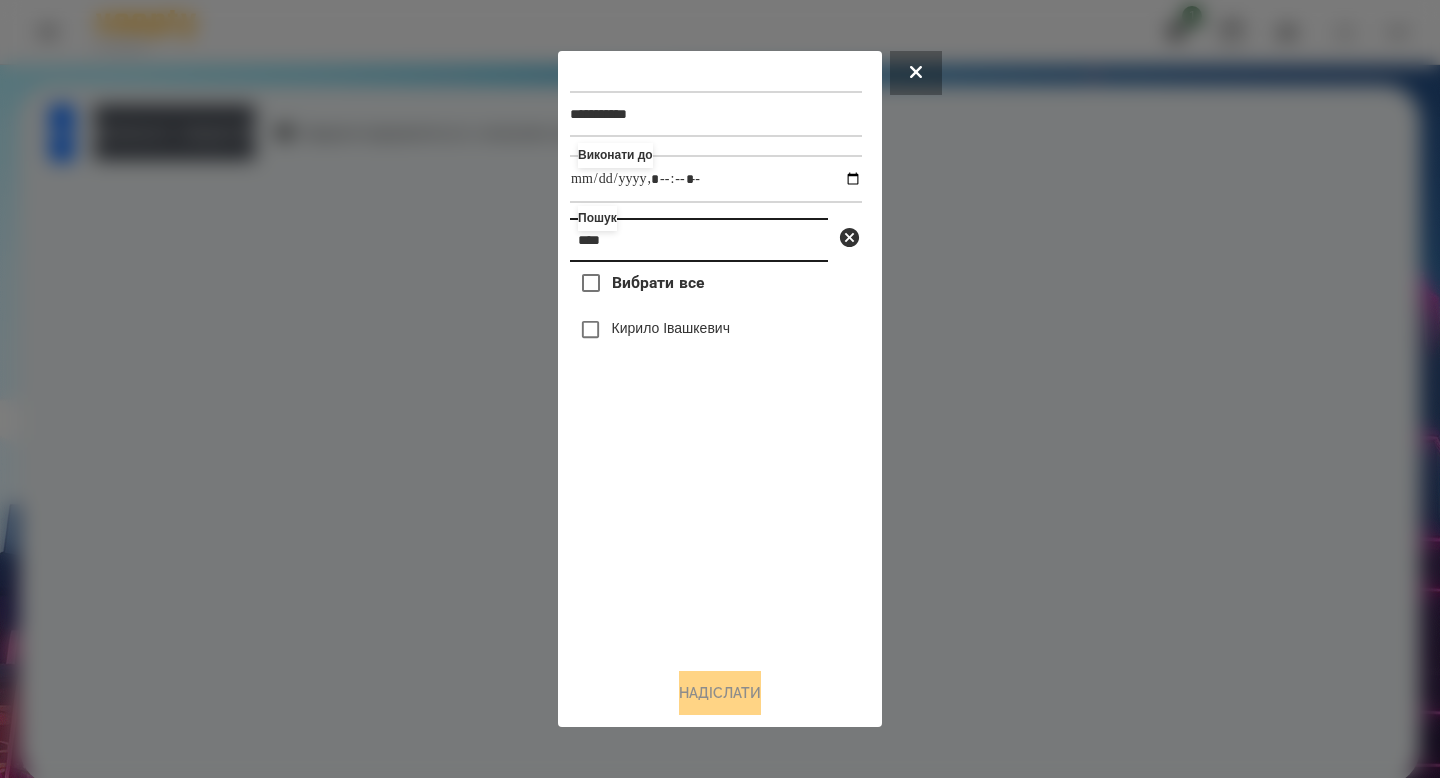 type on "****" 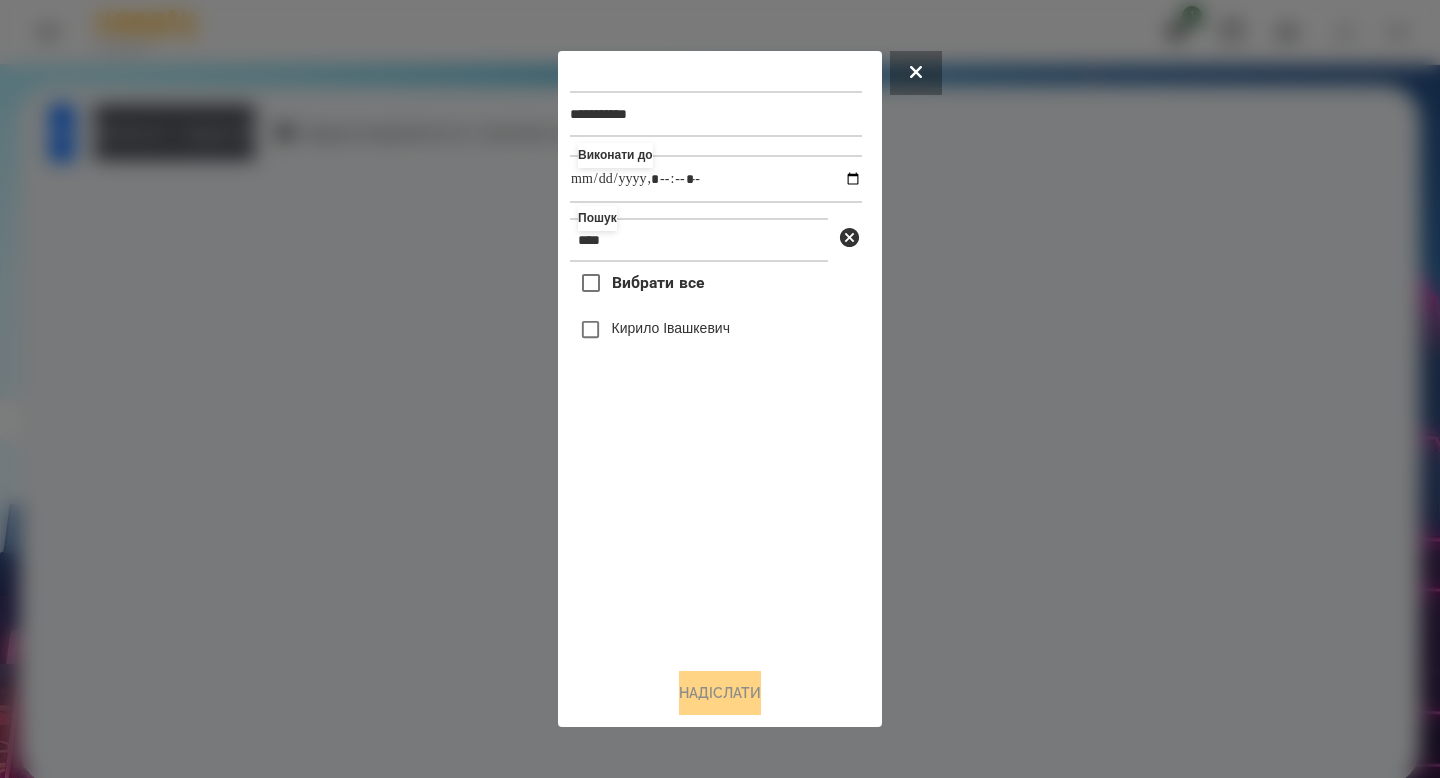 click on "Кирило Івашкевич" at bounding box center [671, 328] 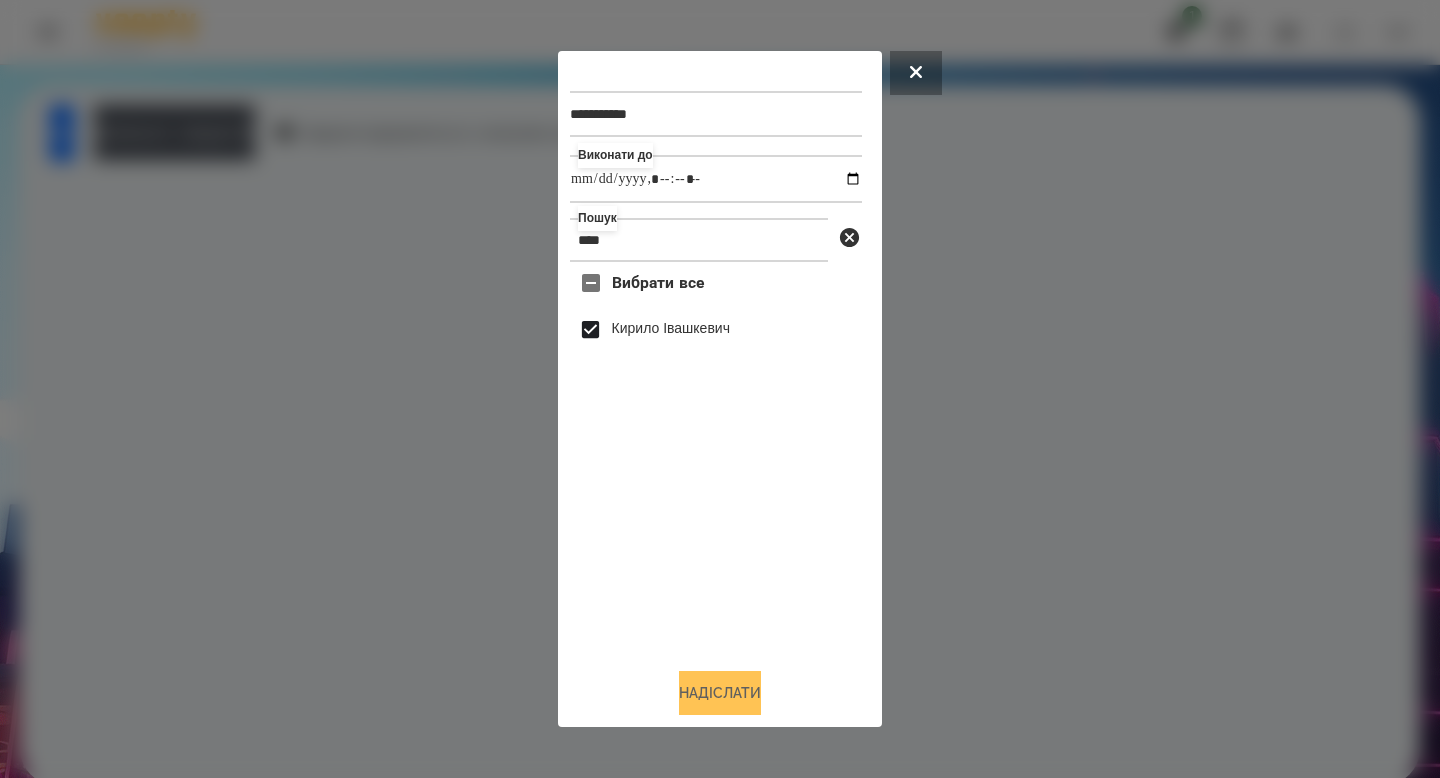click on "Надіслати" at bounding box center [720, 693] 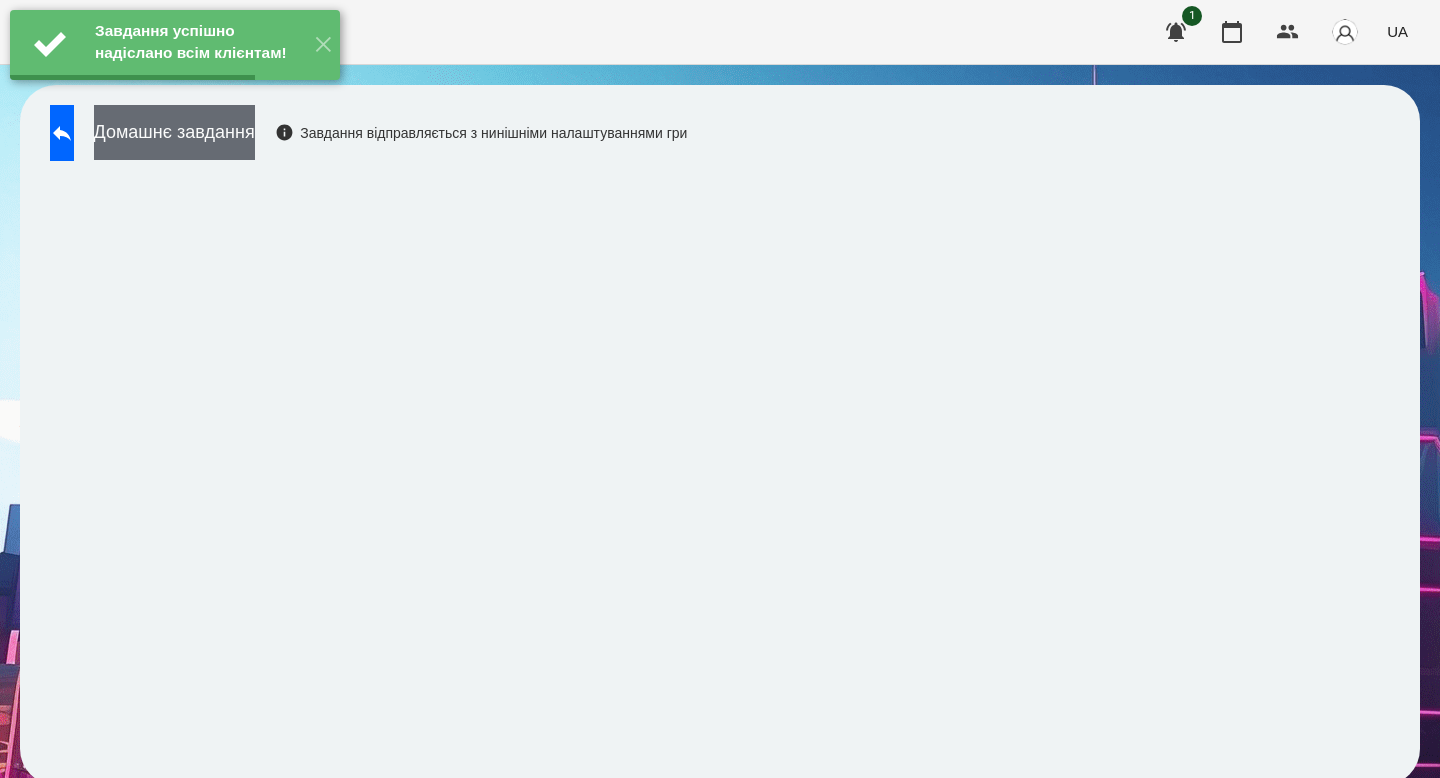click on "Домашнє завдання" at bounding box center (174, 132) 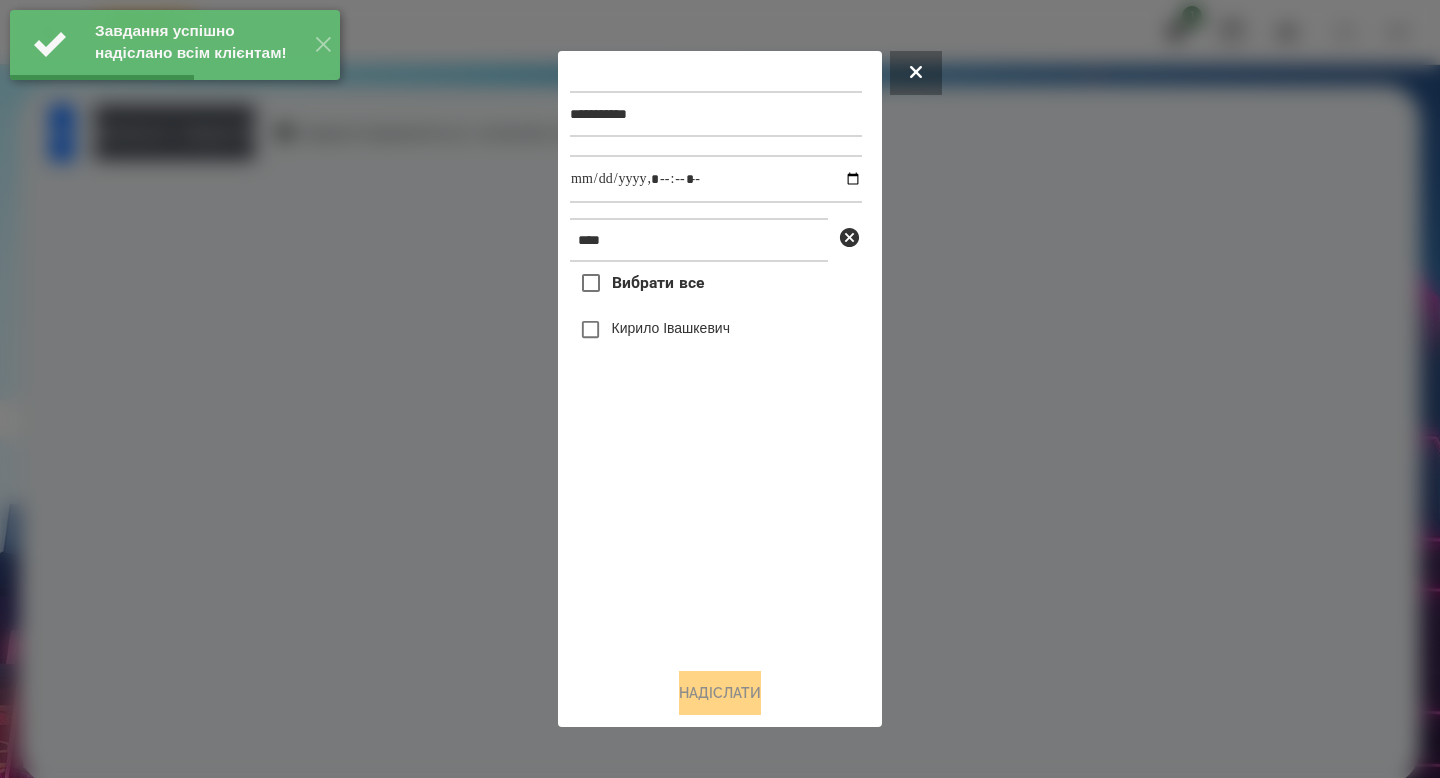 click on "Кирило Івашкевич" at bounding box center (716, 330) 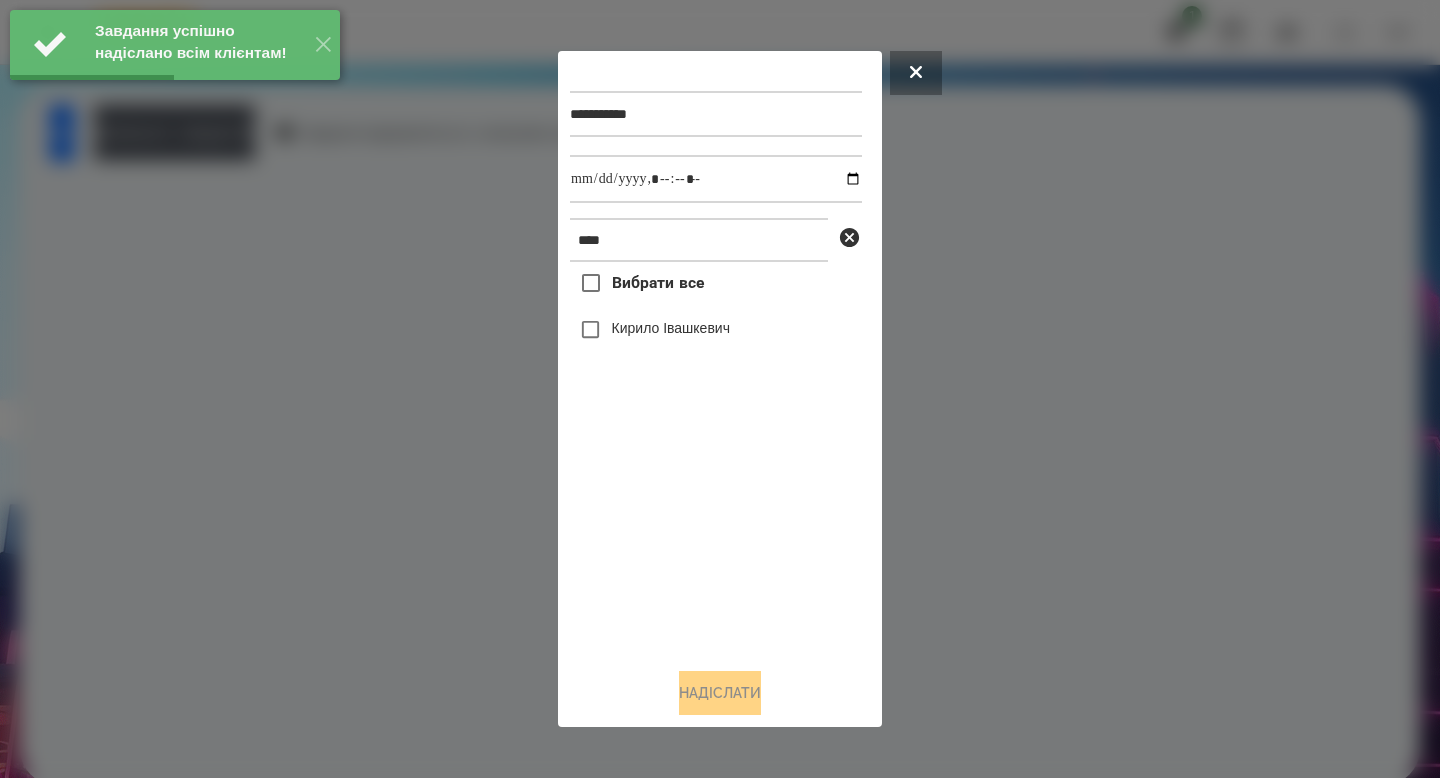 click on "Кирило Івашкевич" at bounding box center (716, 330) 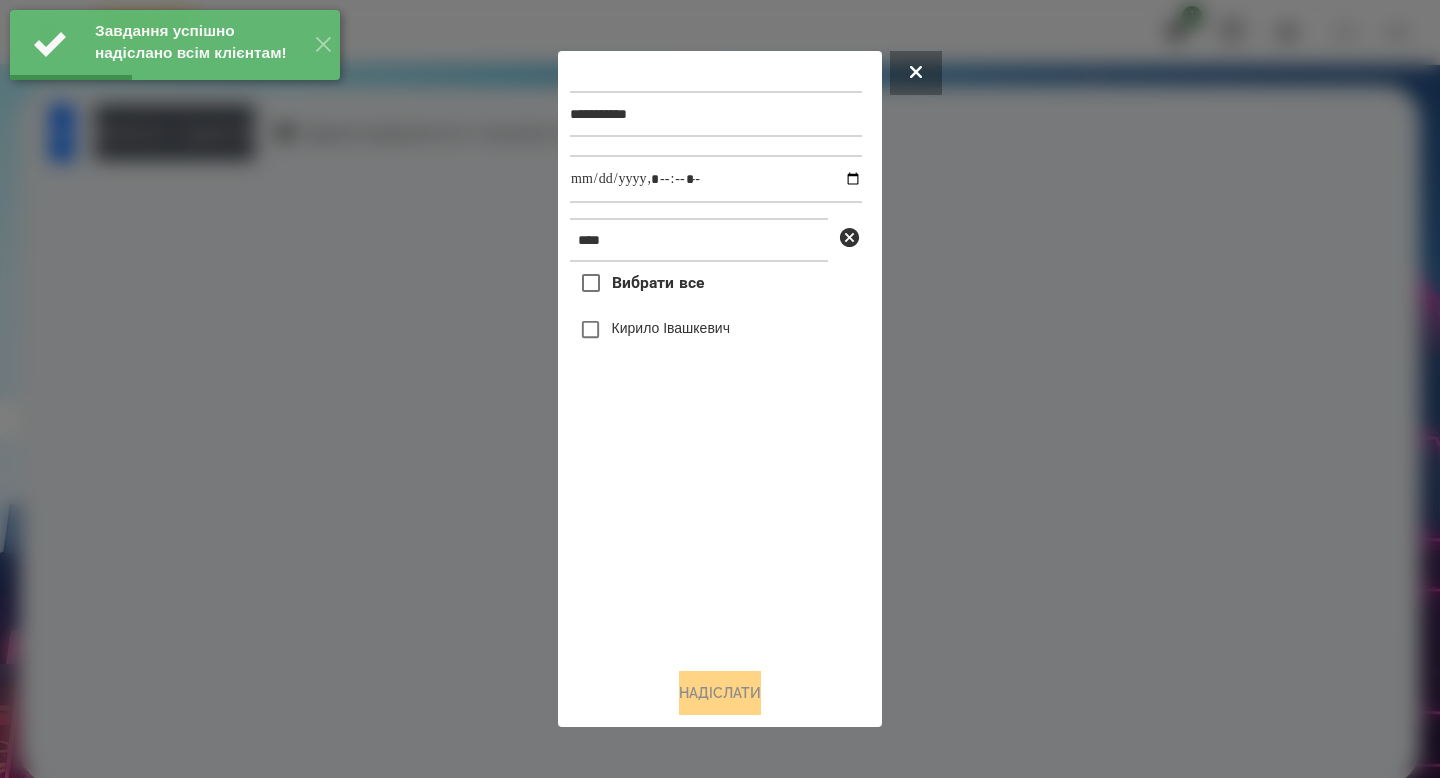 click on "Кирило Івашкевич" at bounding box center (671, 328) 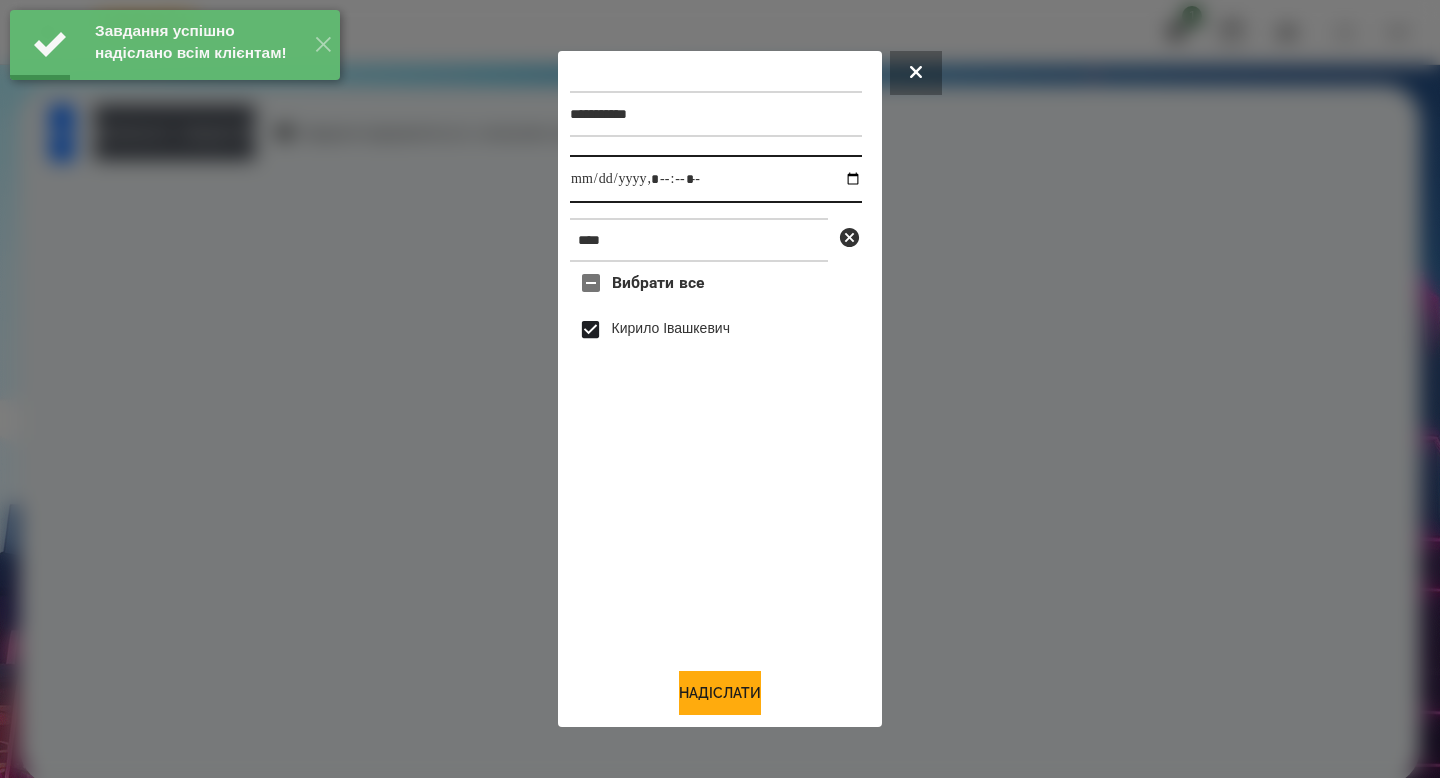 click at bounding box center (716, 179) 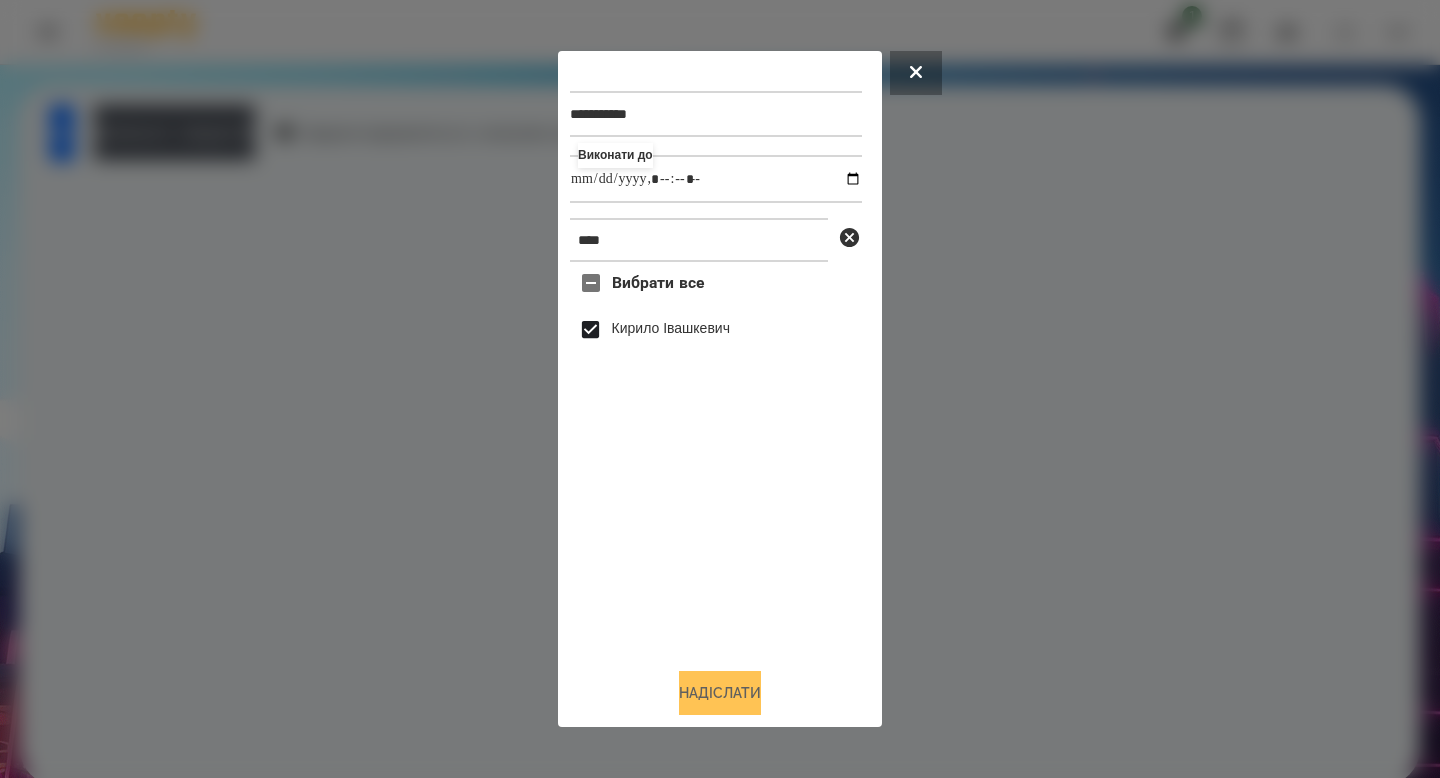 type on "**********" 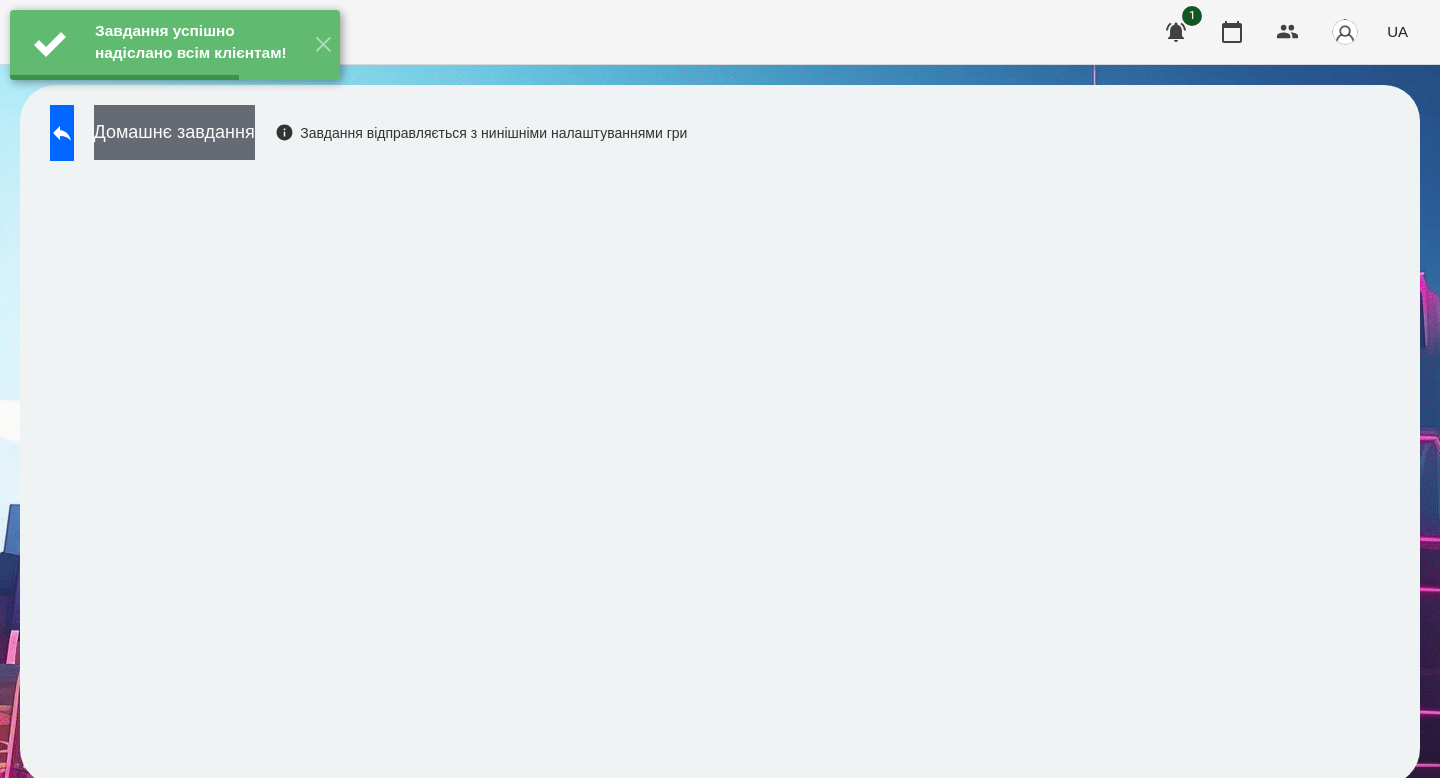 click on "Домашнє завдання" at bounding box center (174, 132) 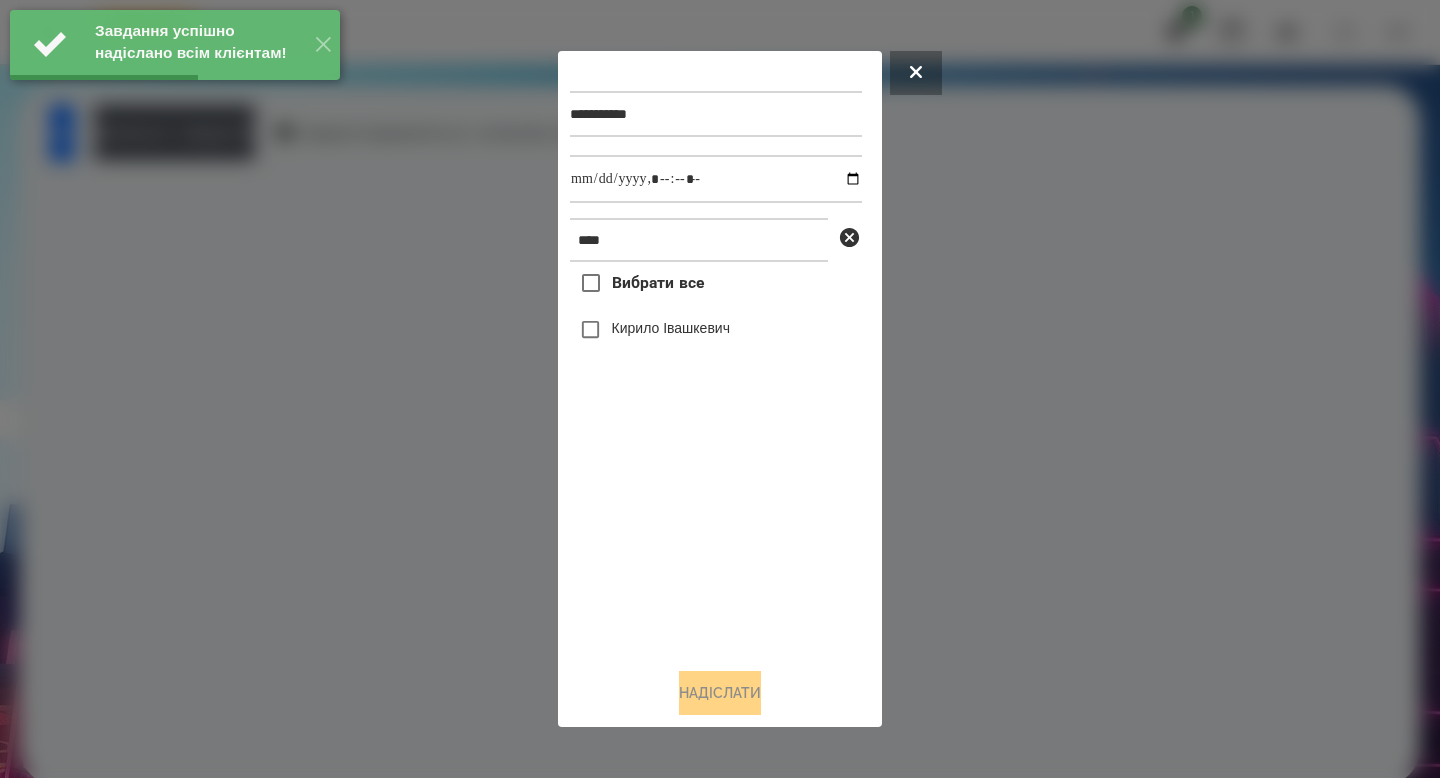 click on "Вибрати все" at bounding box center [637, 283] 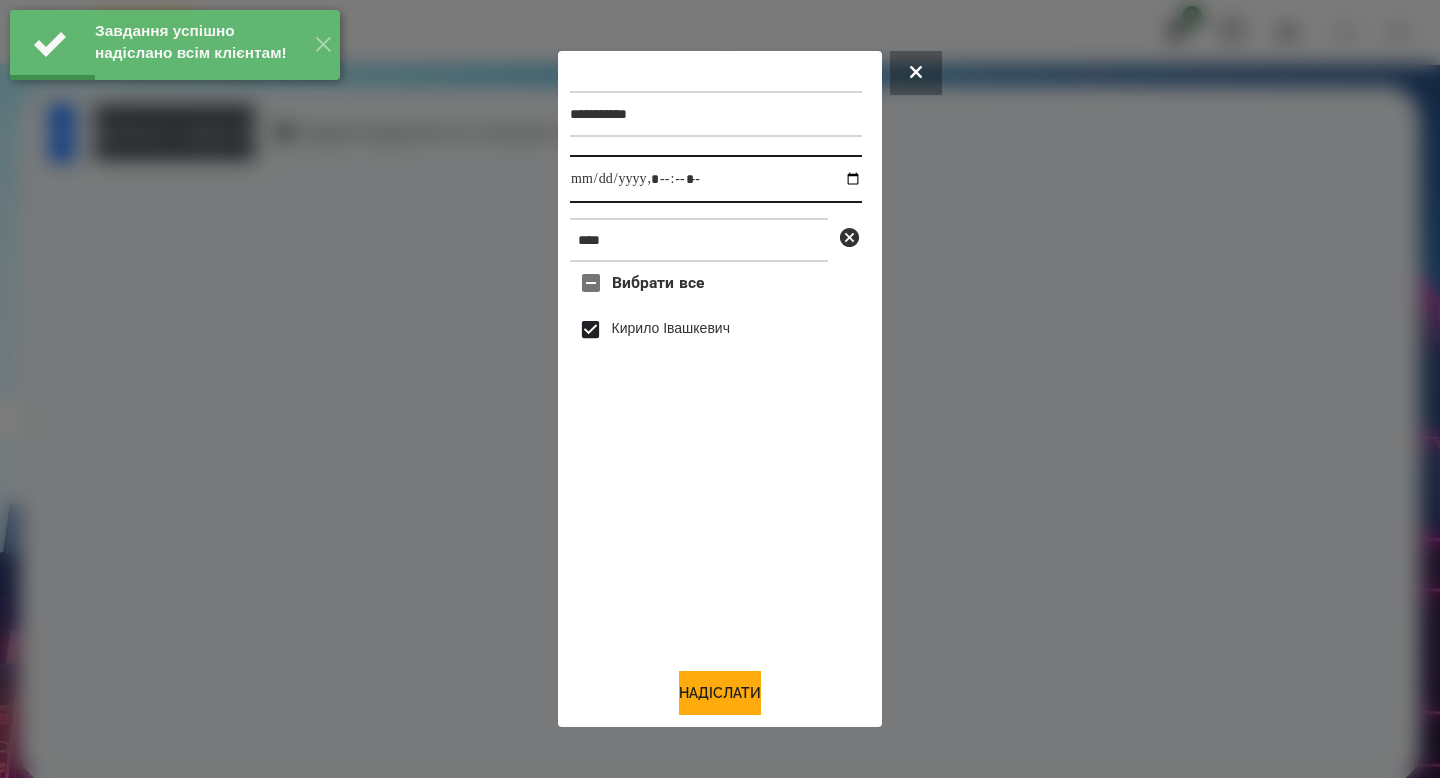 click at bounding box center (716, 179) 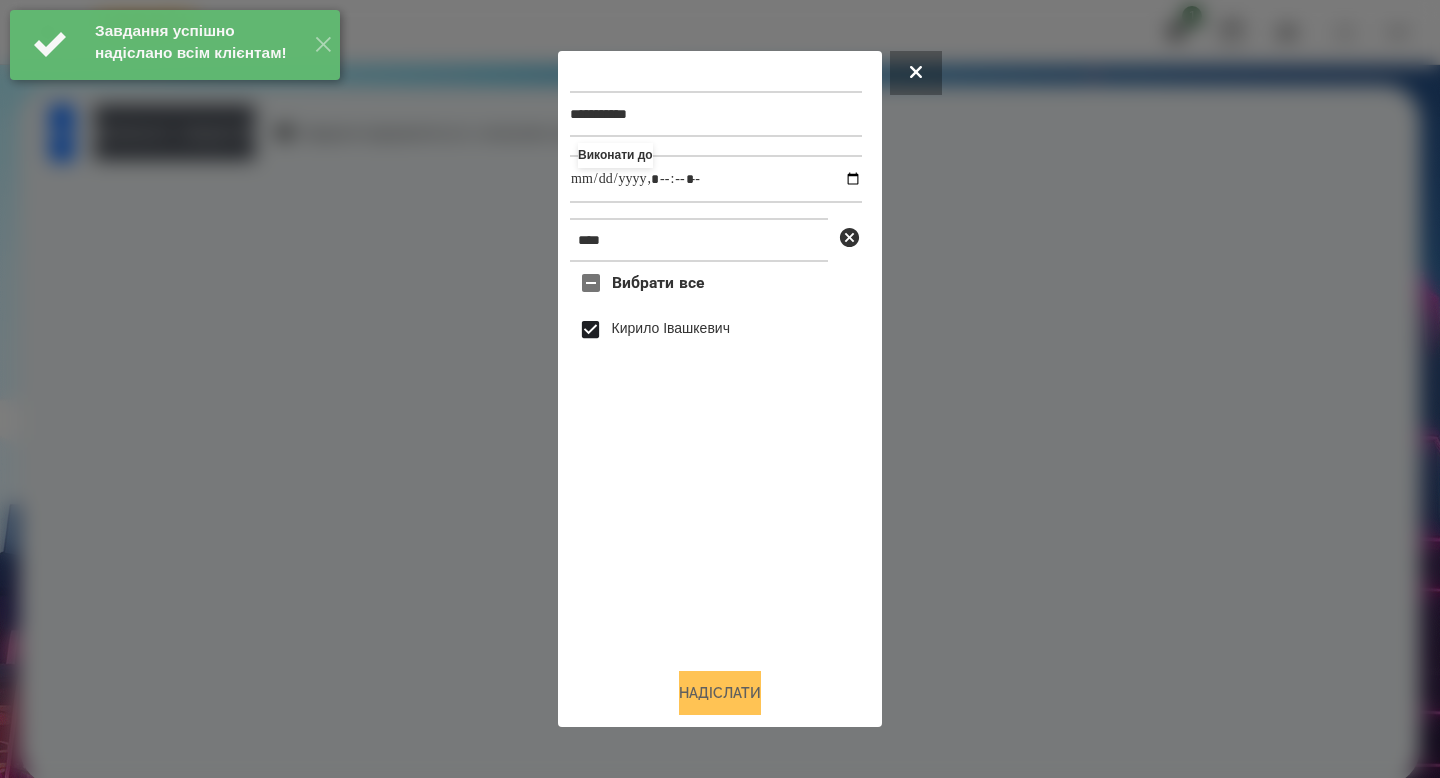 type on "**********" 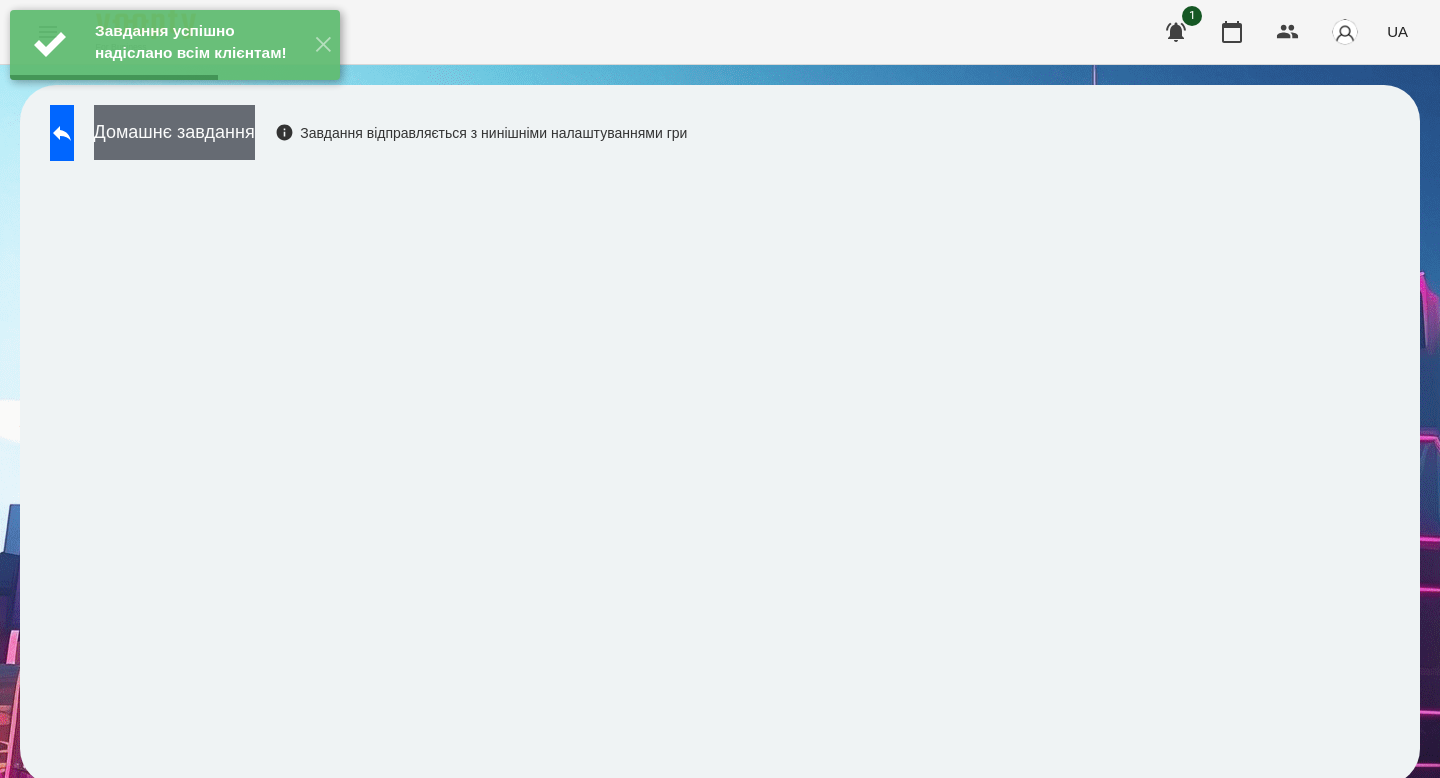 click on "Домашнє завдання" at bounding box center (174, 132) 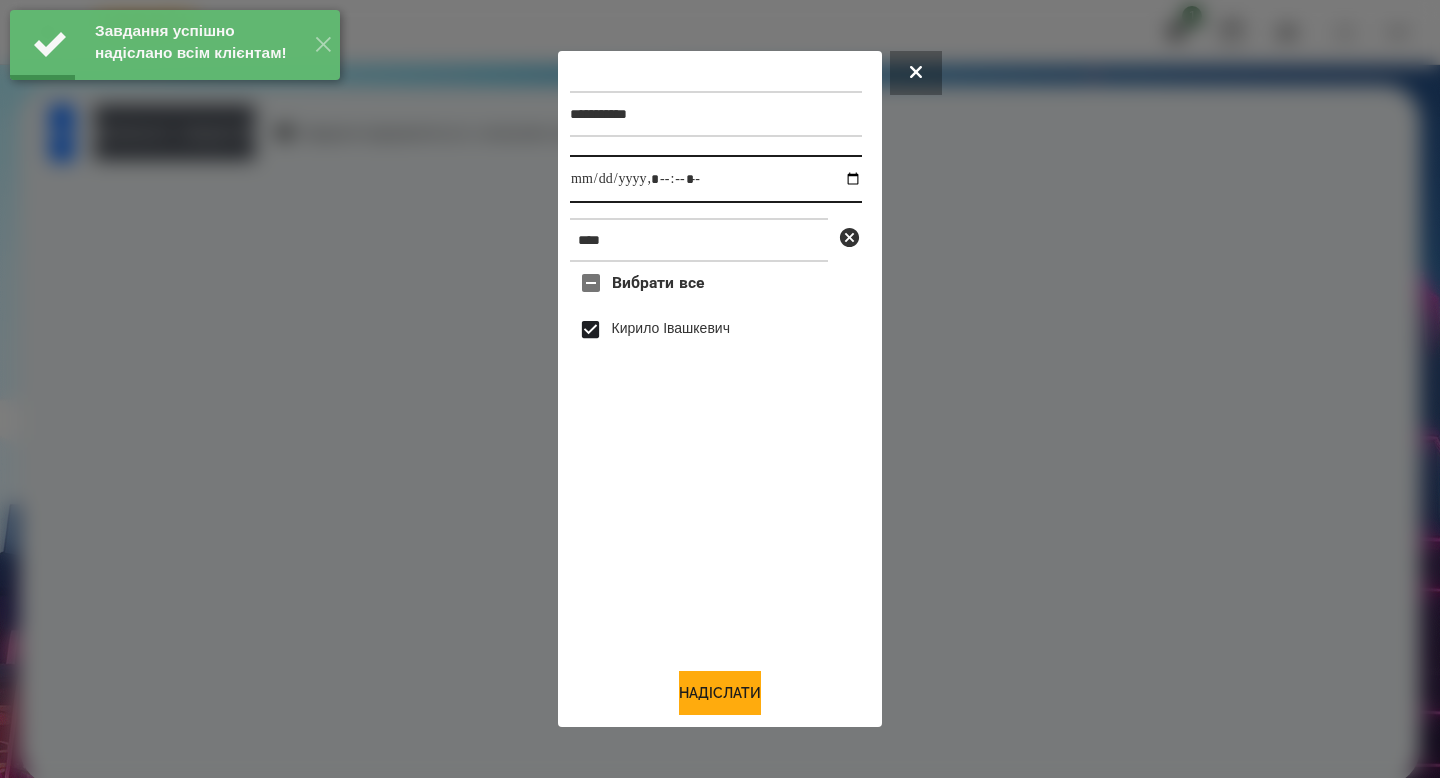 click at bounding box center (716, 179) 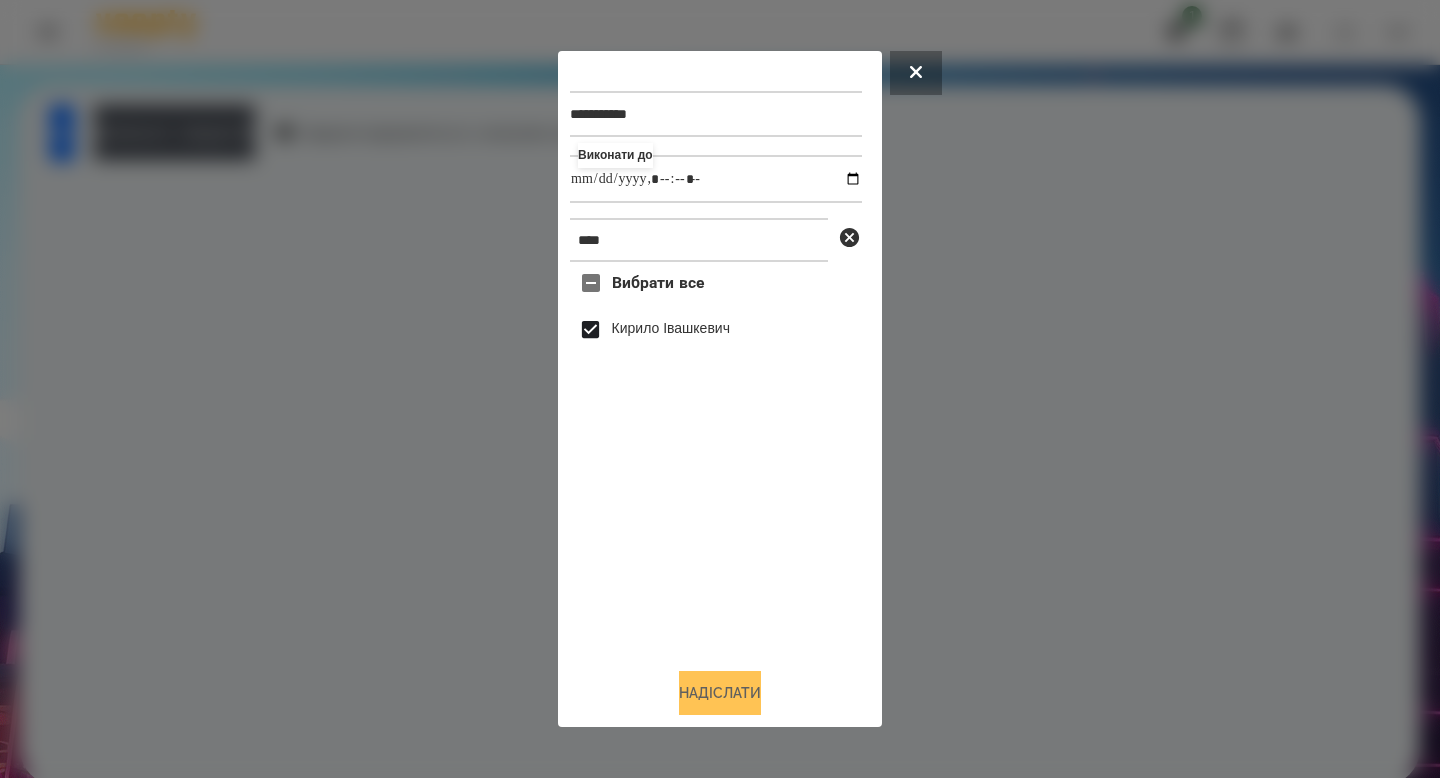 type on "**********" 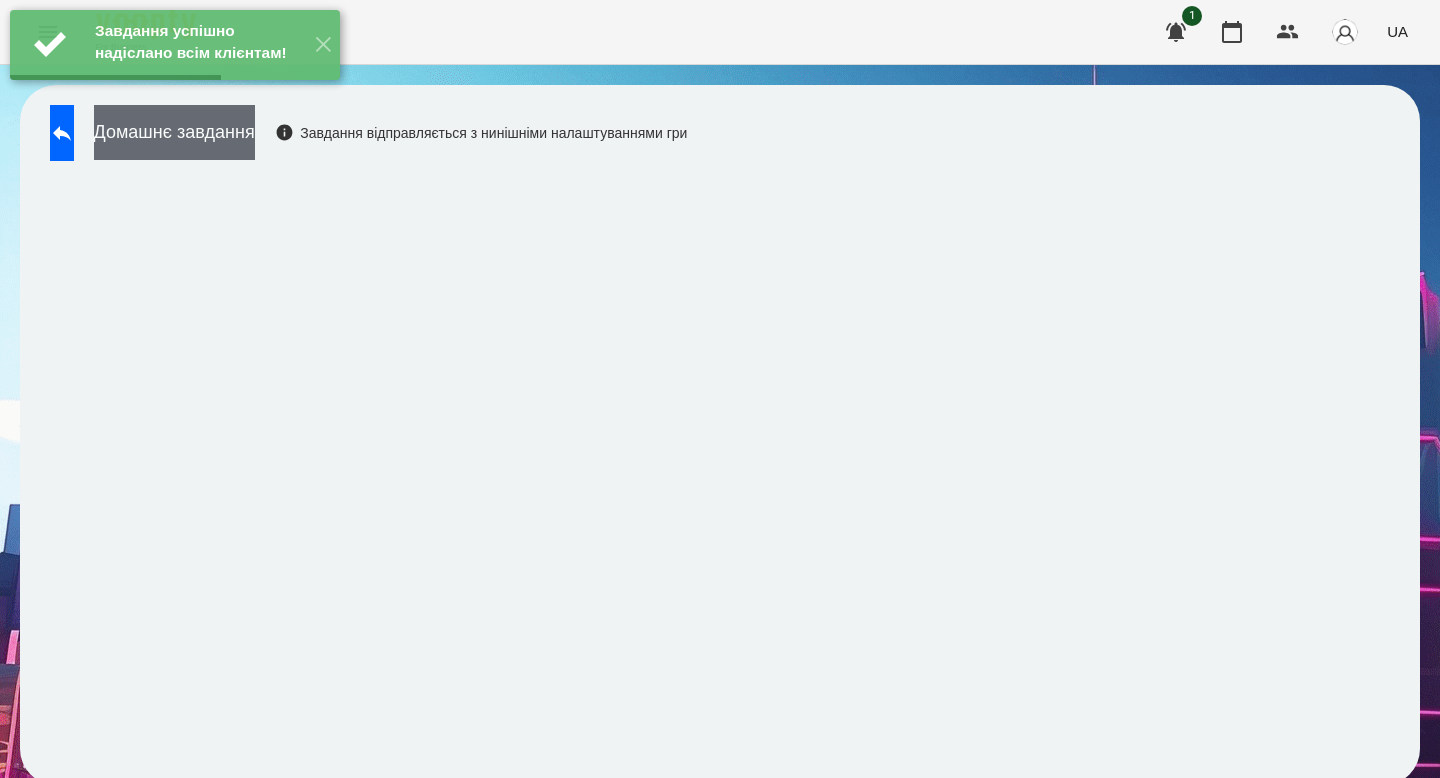 click on "Домашнє завдання" at bounding box center (174, 132) 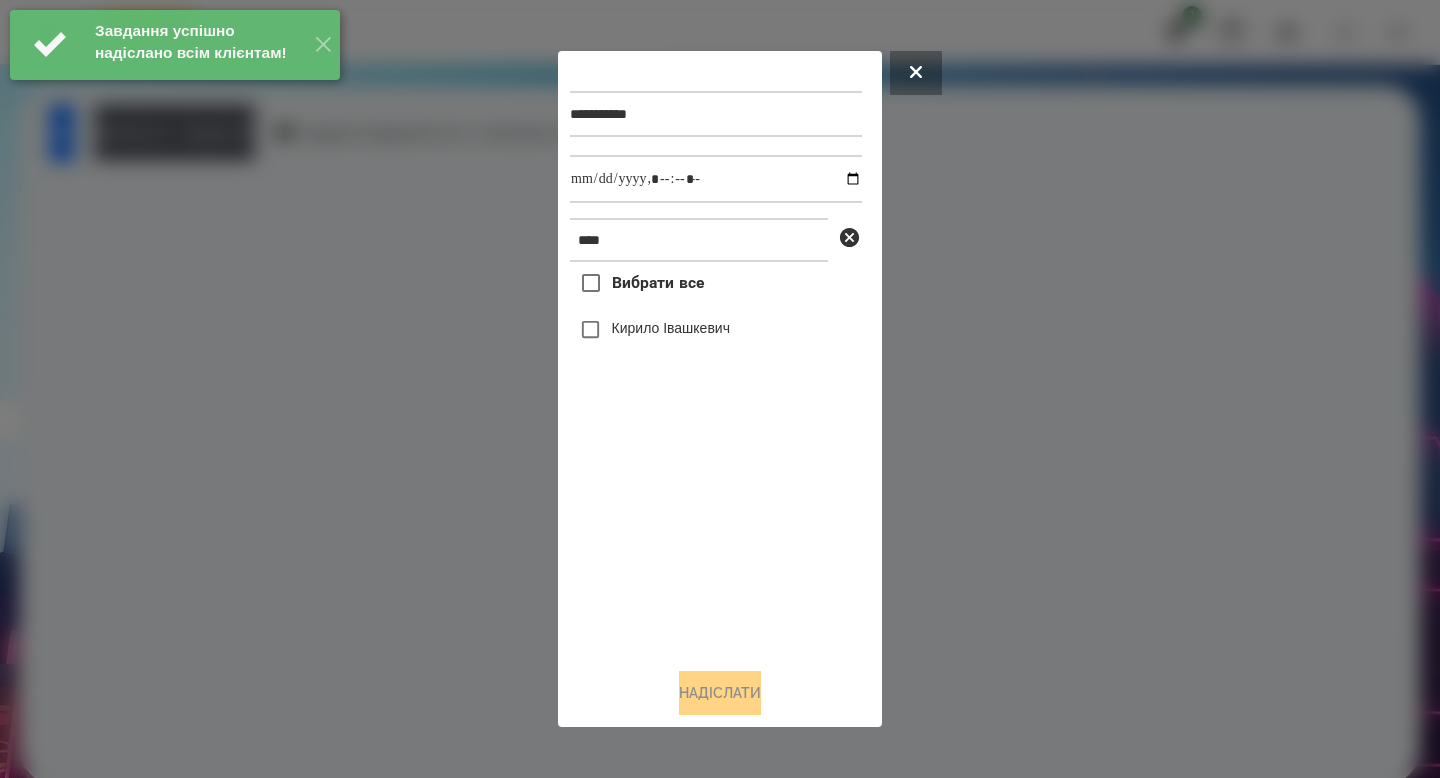 click on "Вибрати все" at bounding box center (658, 283) 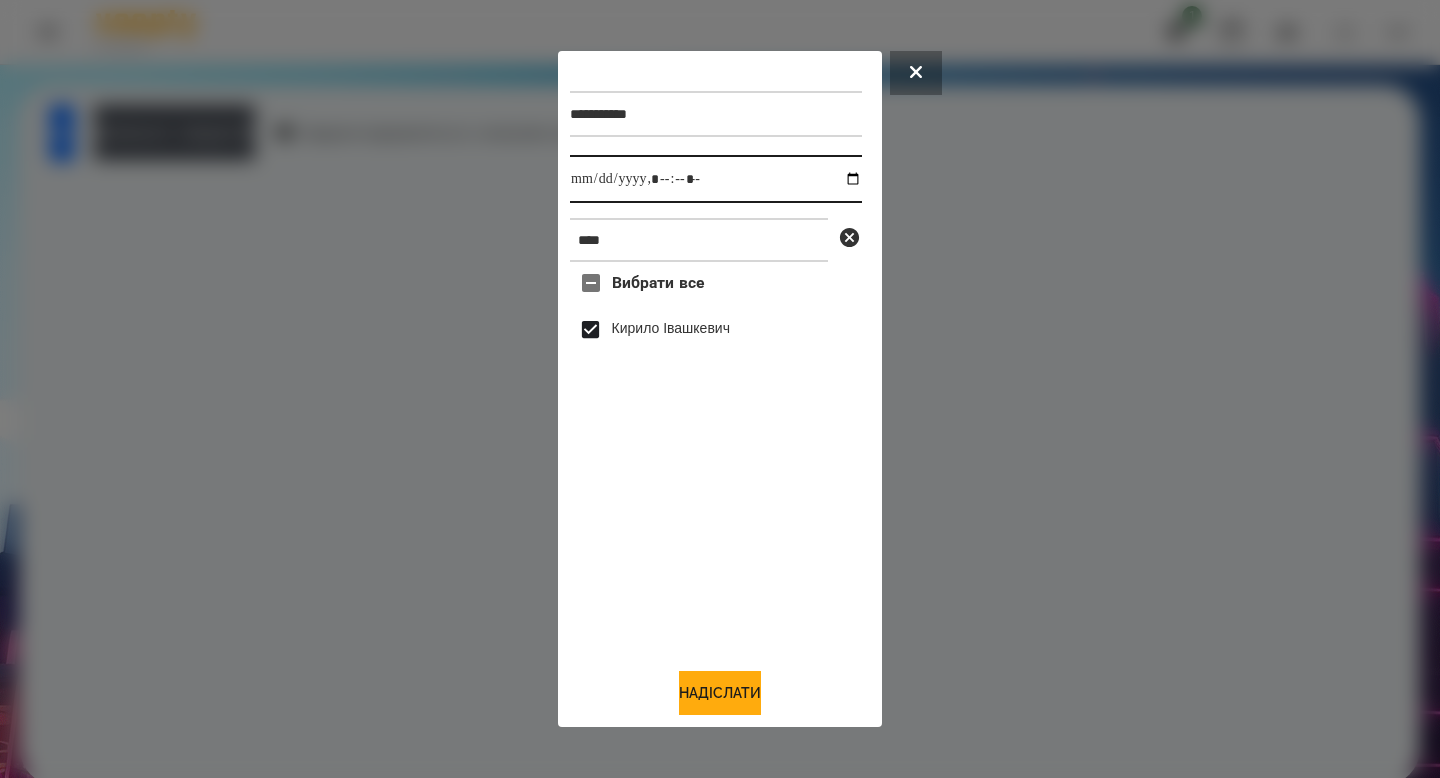 click at bounding box center [716, 179] 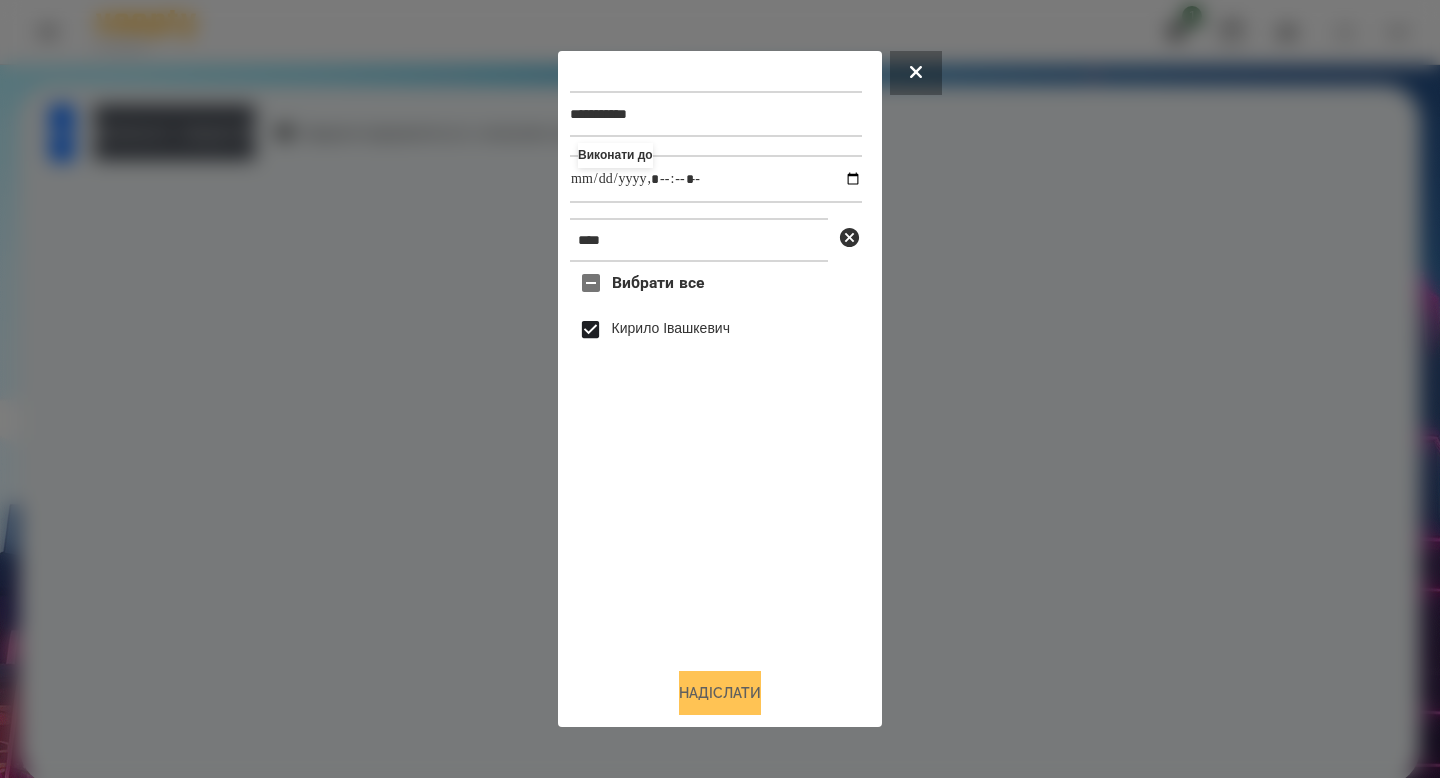type on "**********" 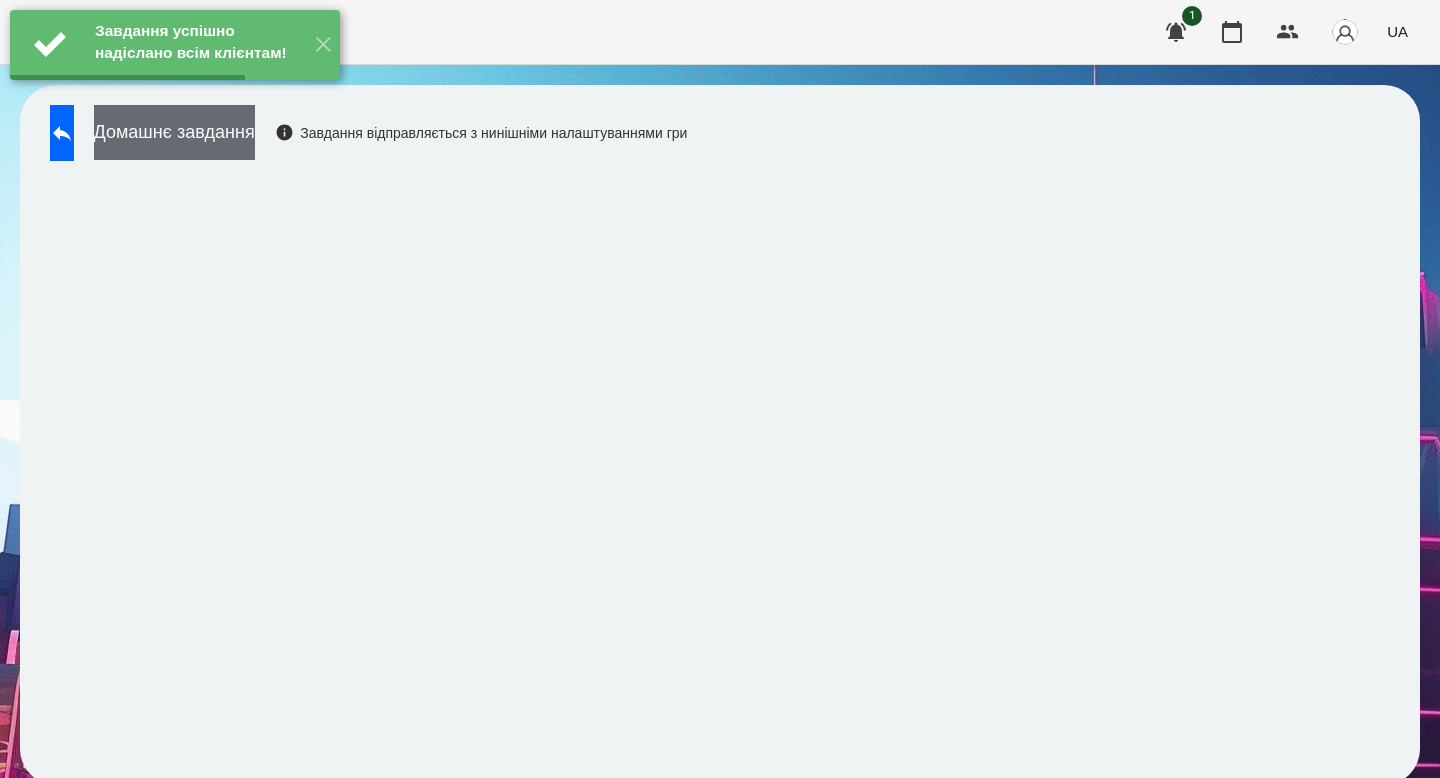 click on "Домашнє завдання" at bounding box center (174, 132) 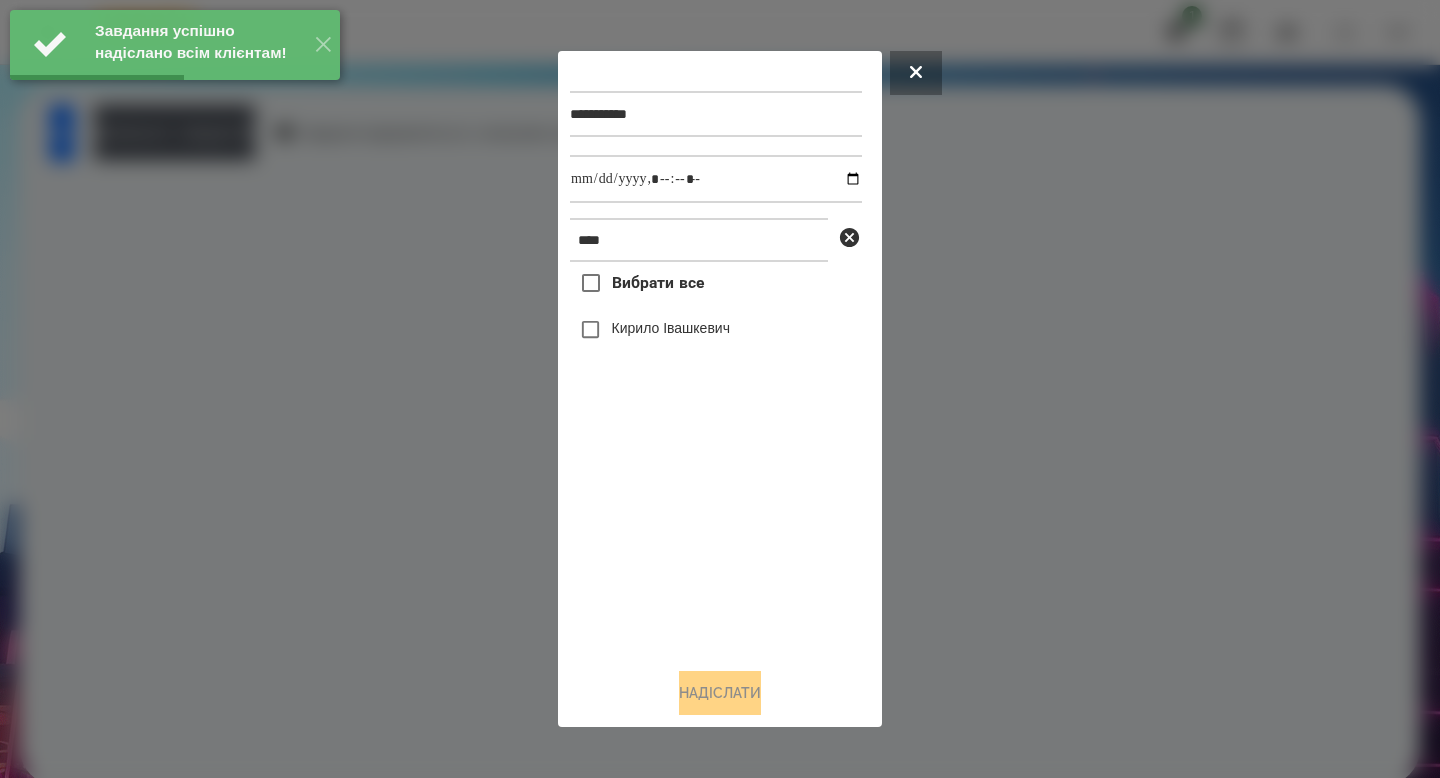 click on "Вибрати все" at bounding box center [658, 283] 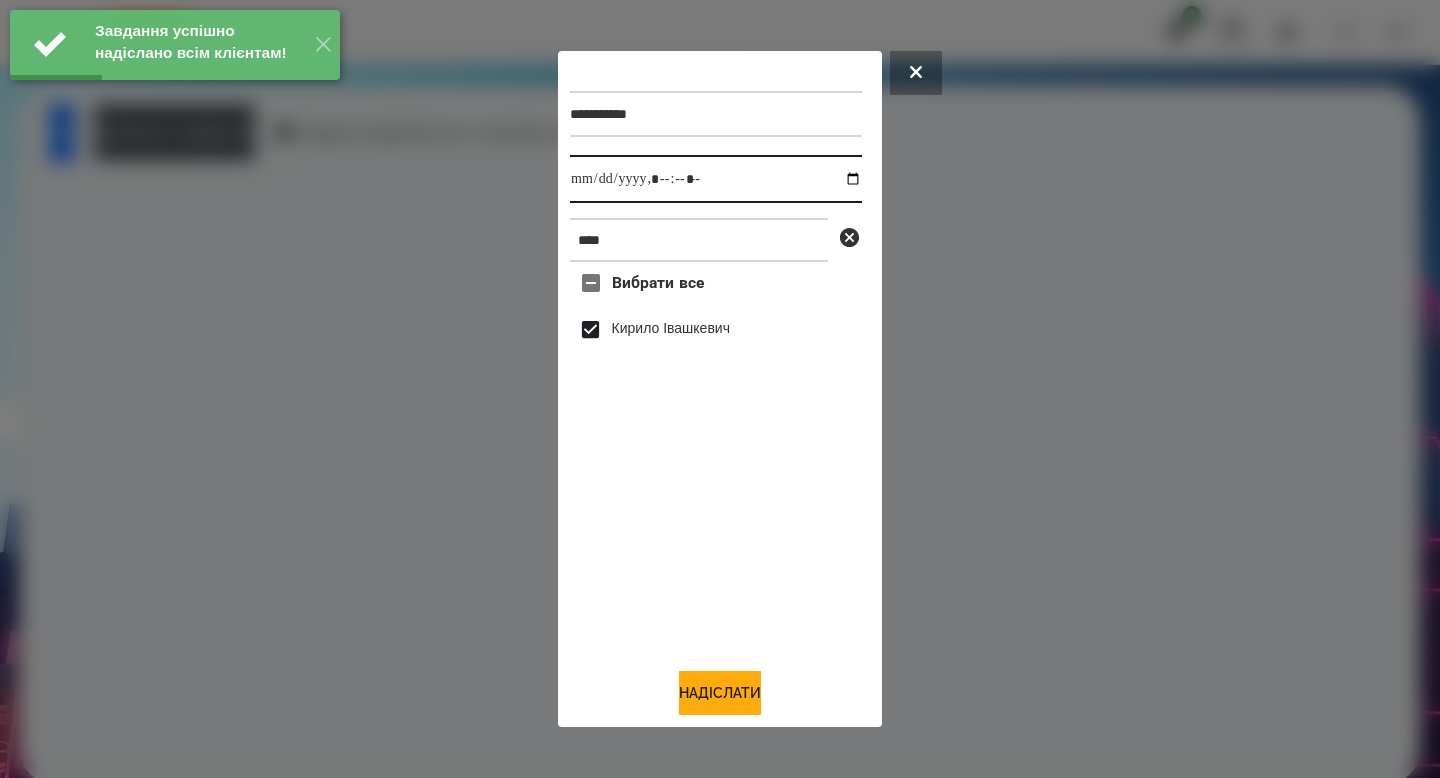 click at bounding box center (716, 179) 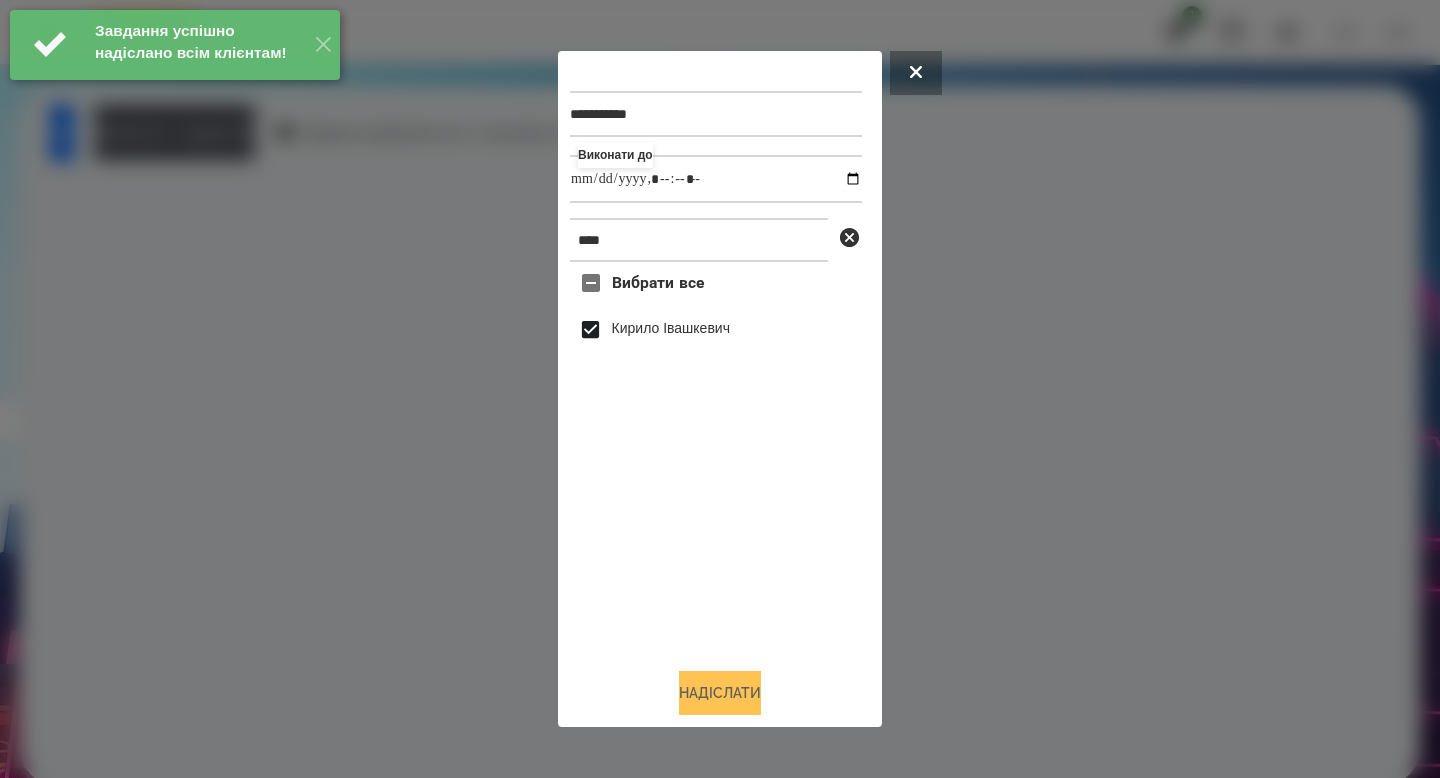 type on "**********" 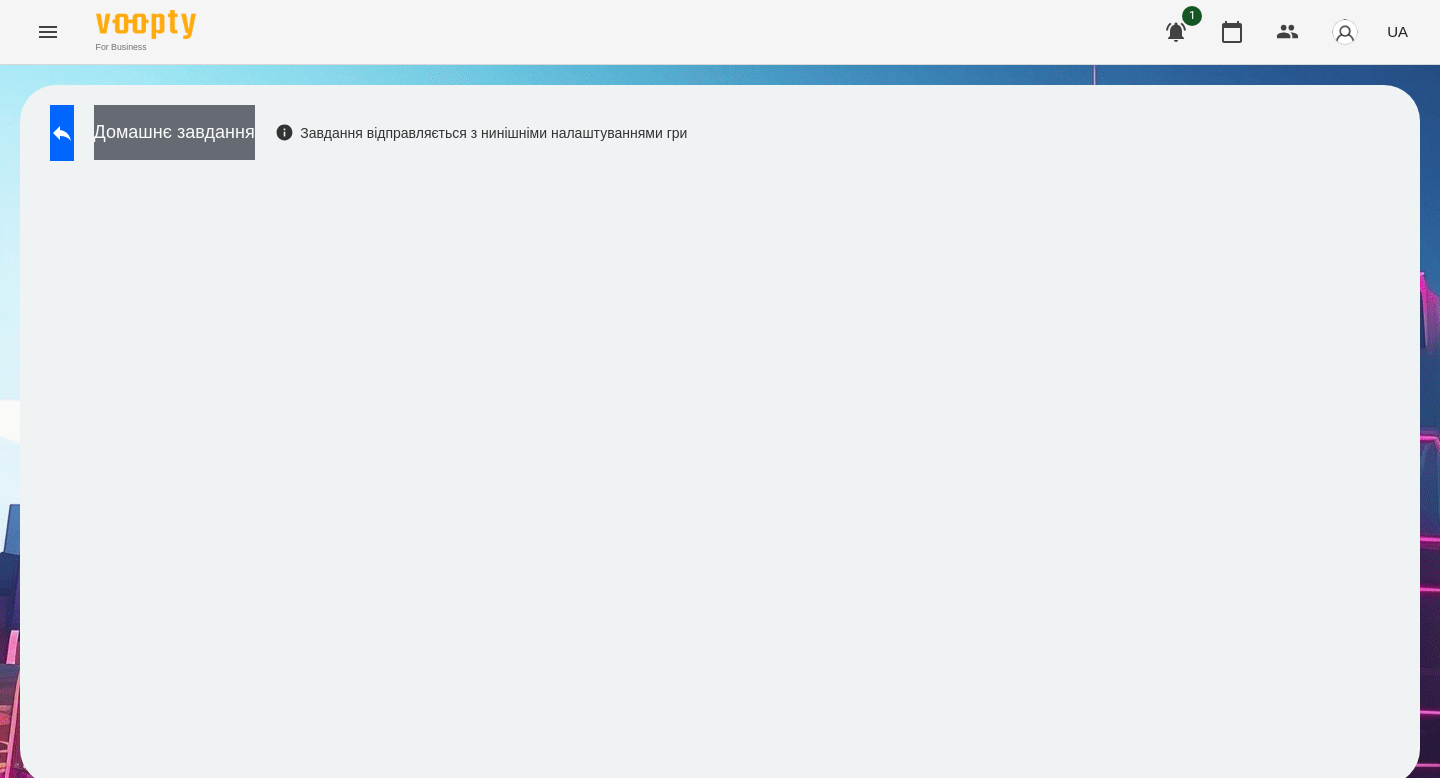 click on "Домашнє завдання" at bounding box center [174, 132] 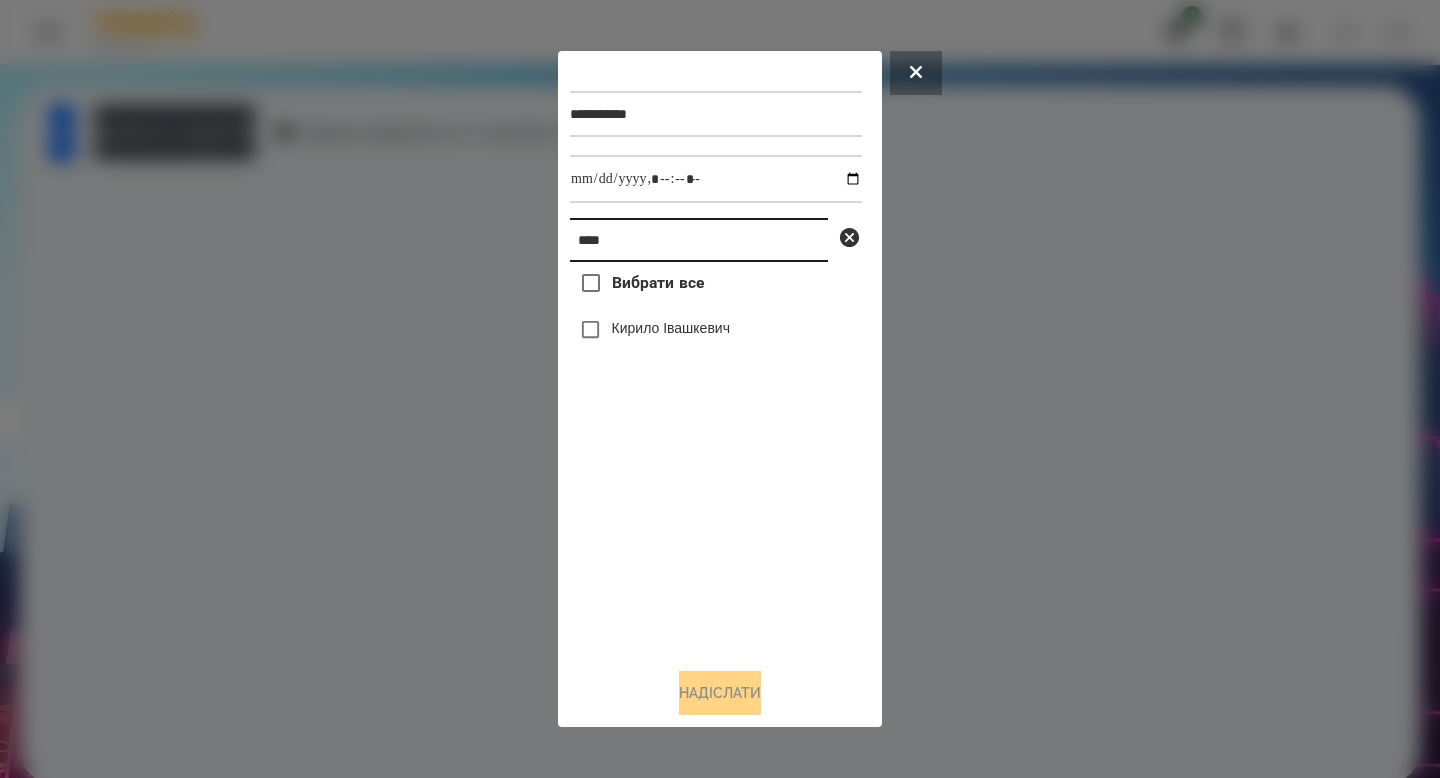 drag, startPoint x: 648, startPoint y: 237, endPoint x: 417, endPoint y: 219, distance: 231.70024 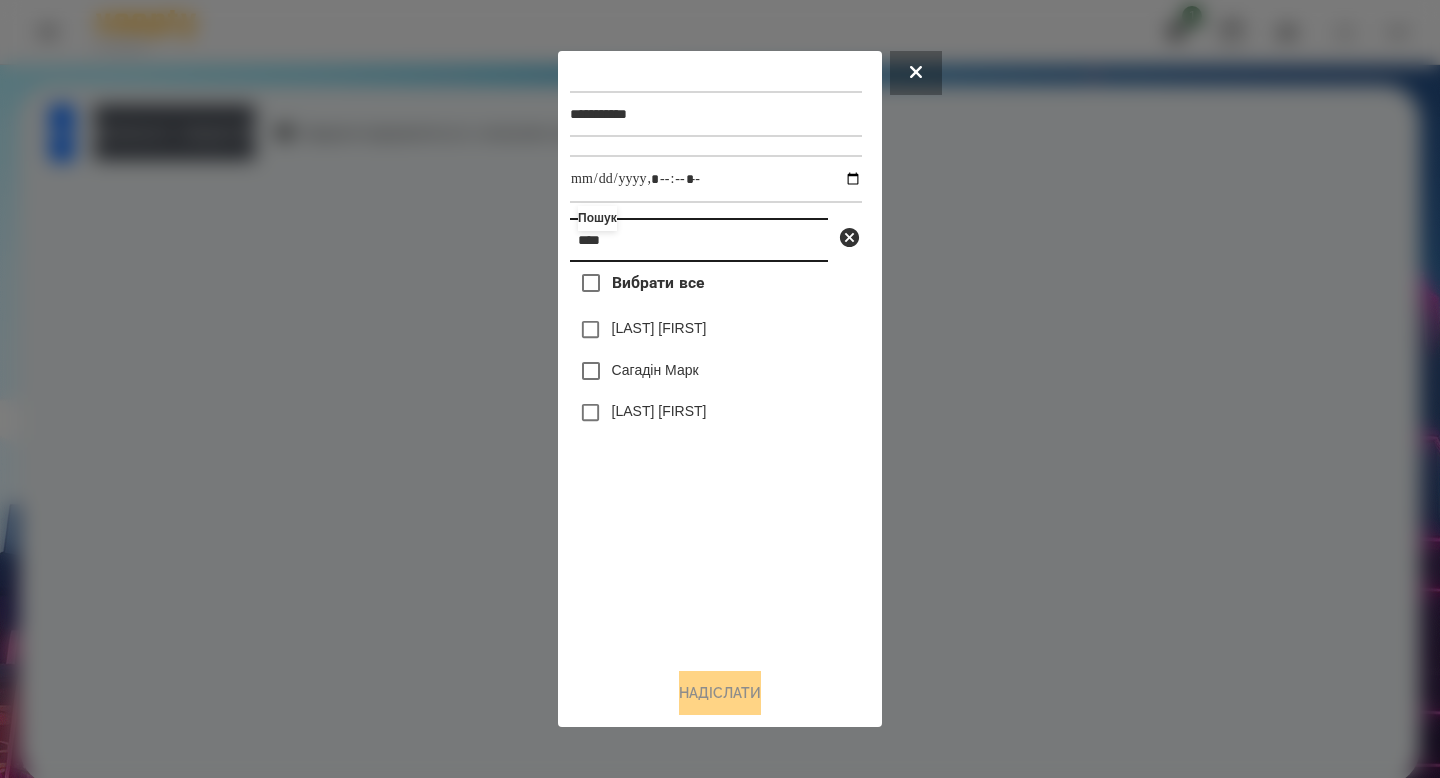 type on "****" 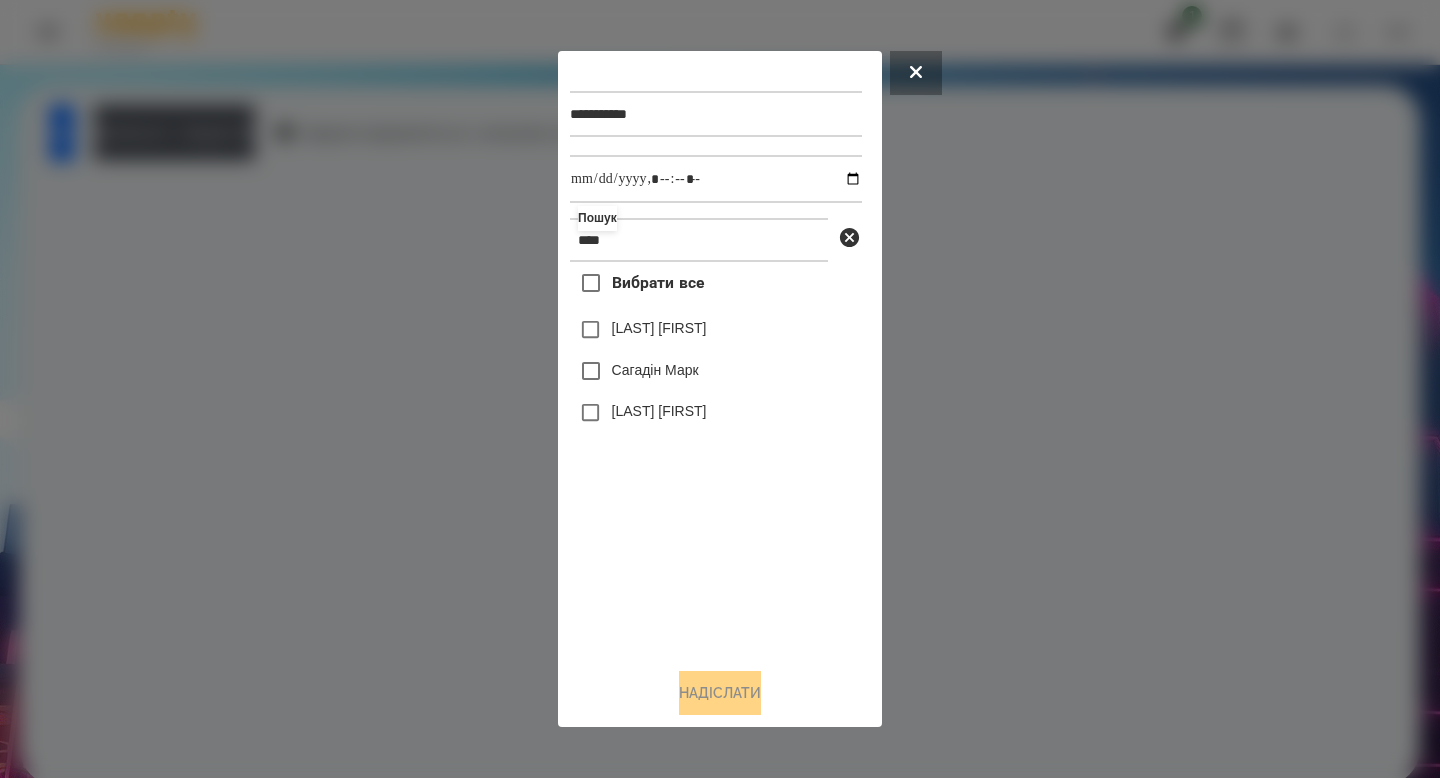 click on "[LAST] [FIRST]" at bounding box center (659, 411) 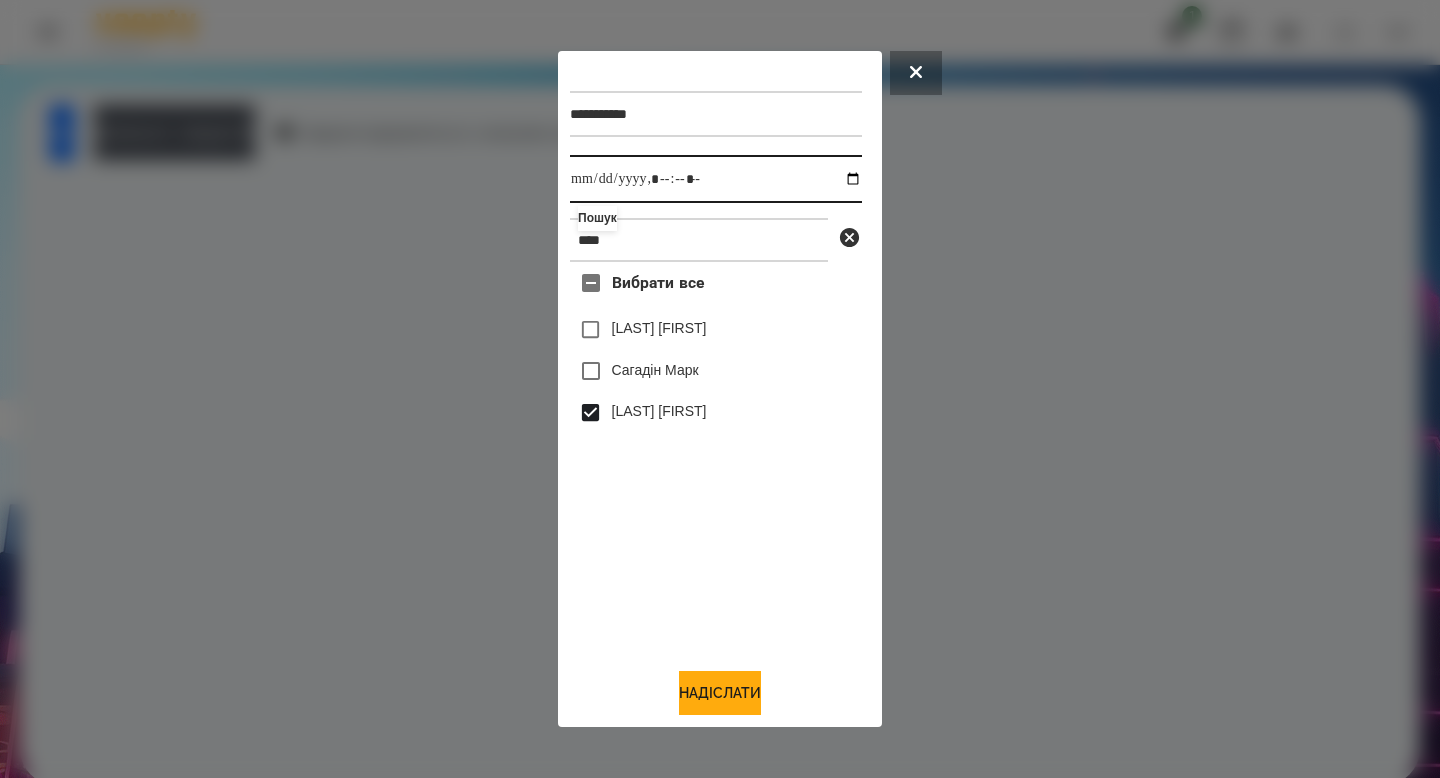 click at bounding box center (716, 179) 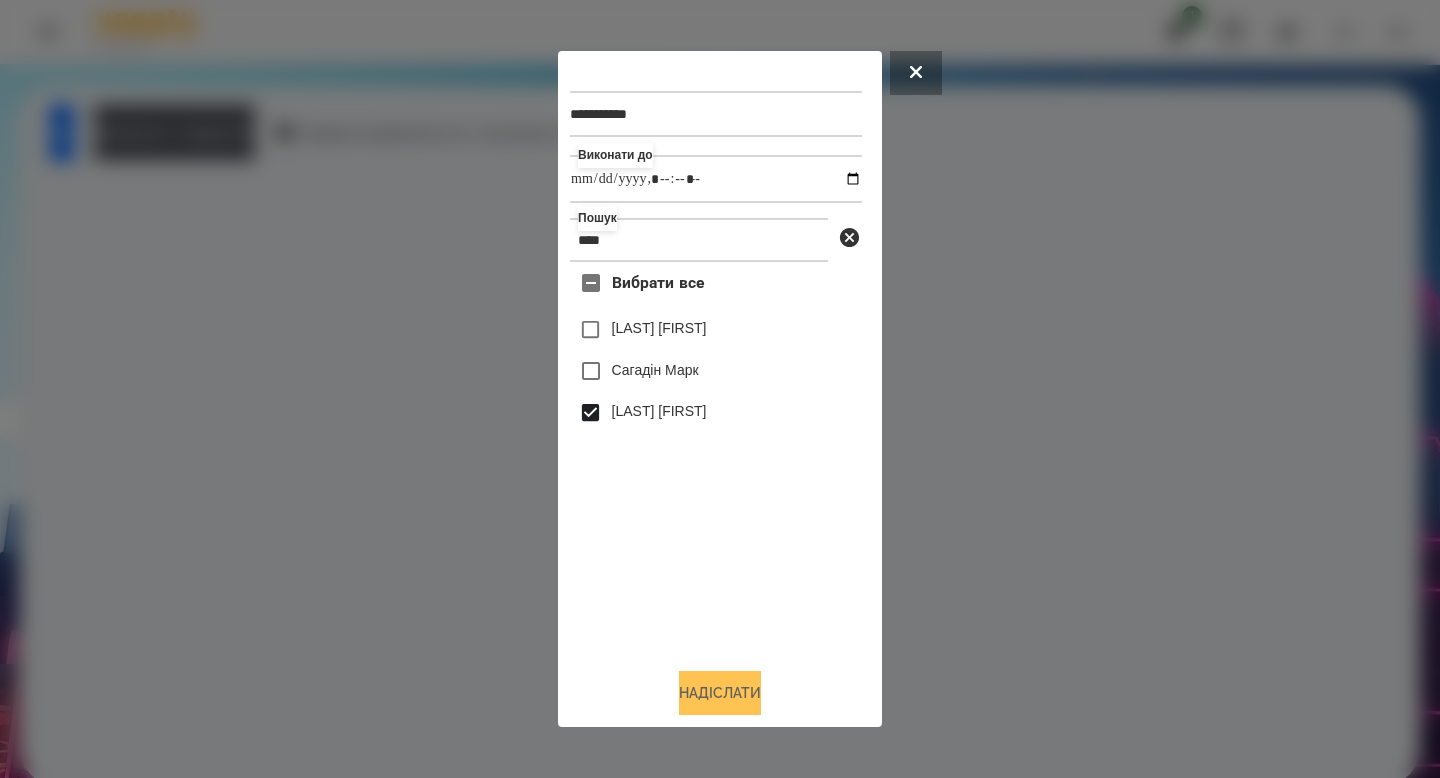 type on "**********" 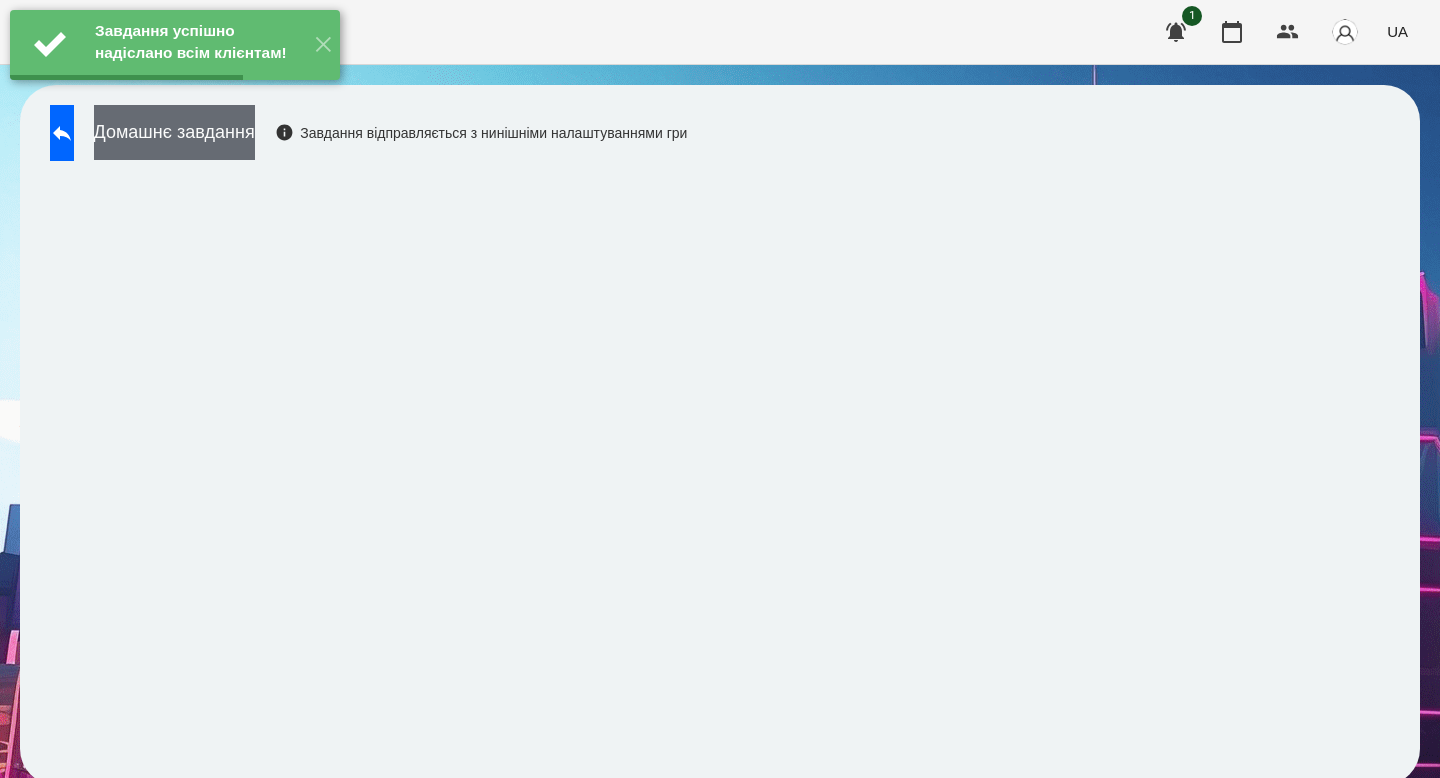 click on "Домашнє завдання" at bounding box center (174, 132) 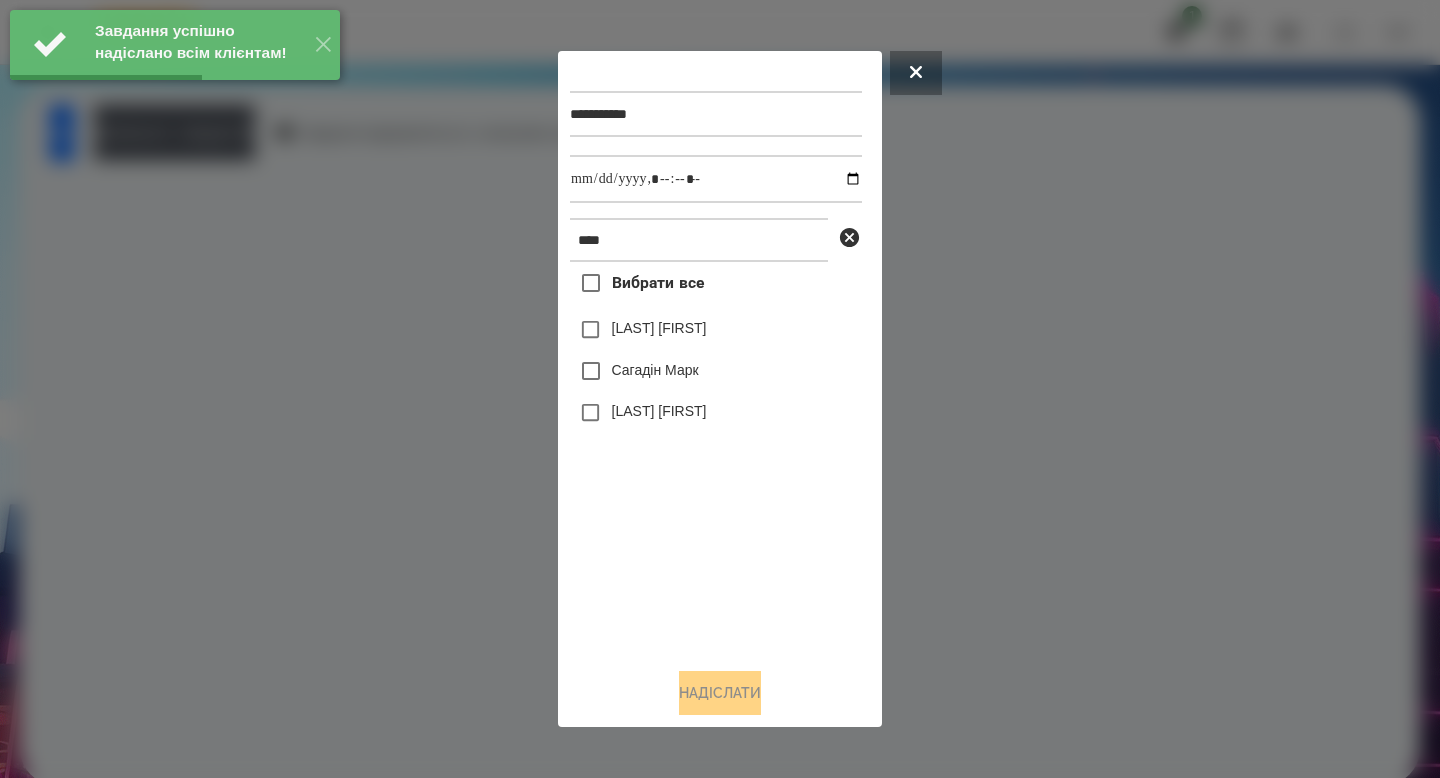click on "[LAST] [FIRST]" at bounding box center (716, 330) 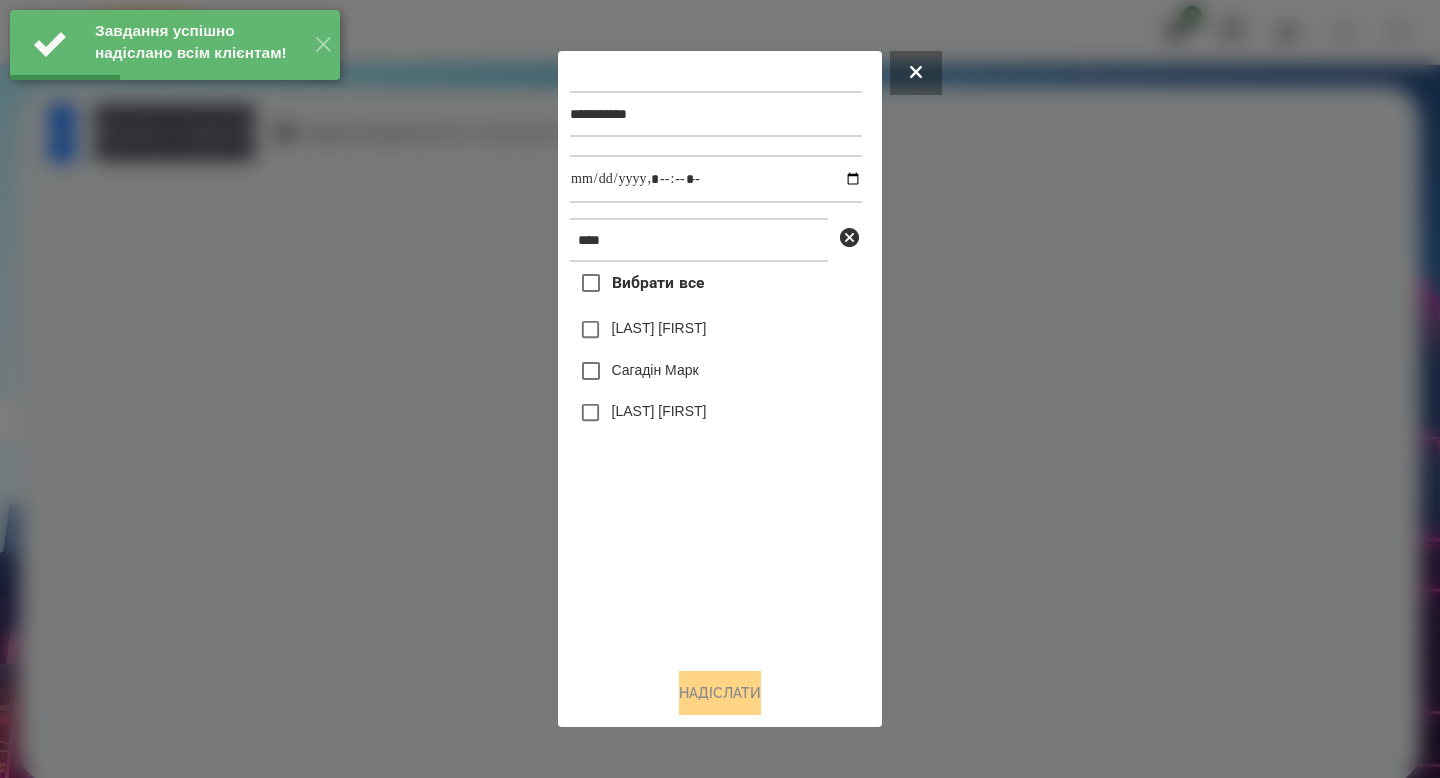 click on "[LAST] [FIRST]" at bounding box center [659, 411] 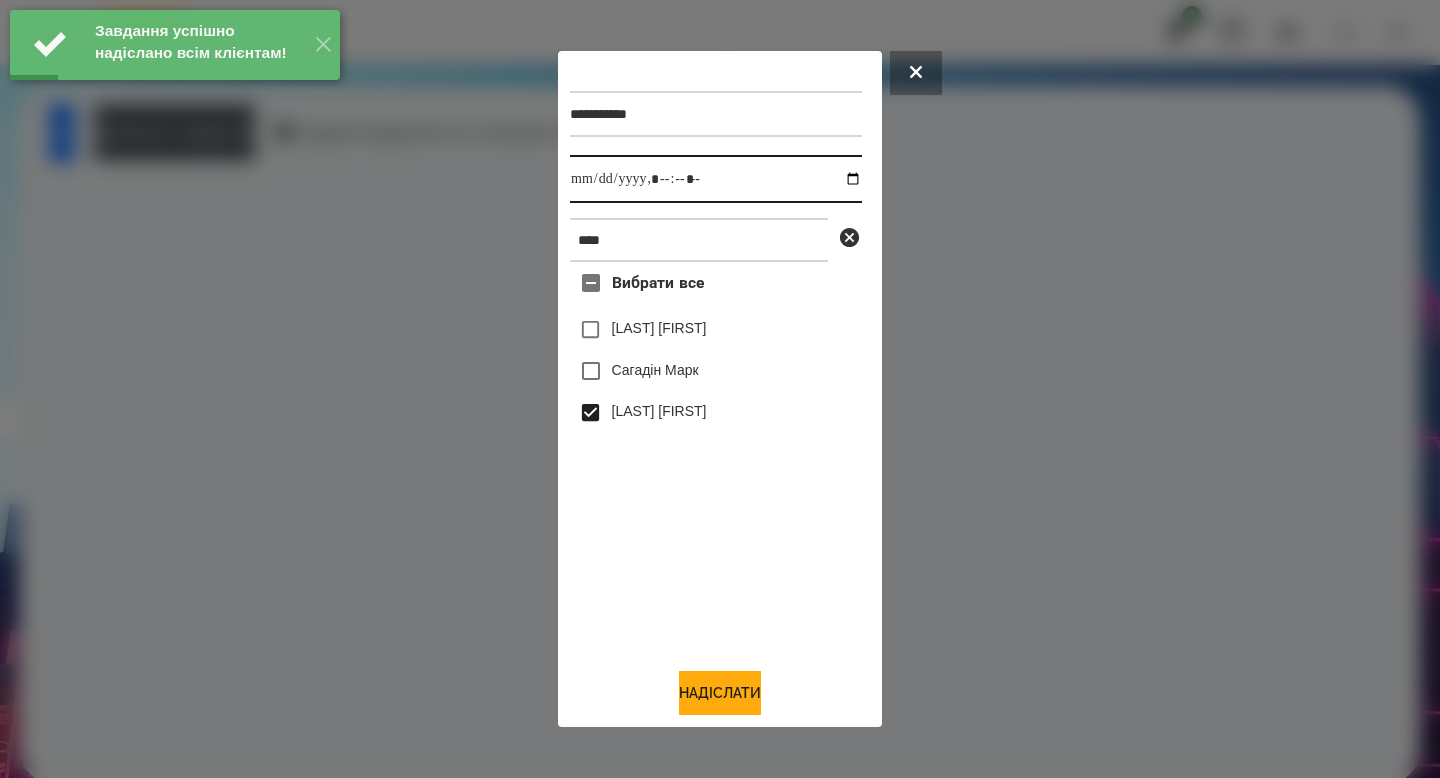 click at bounding box center (716, 179) 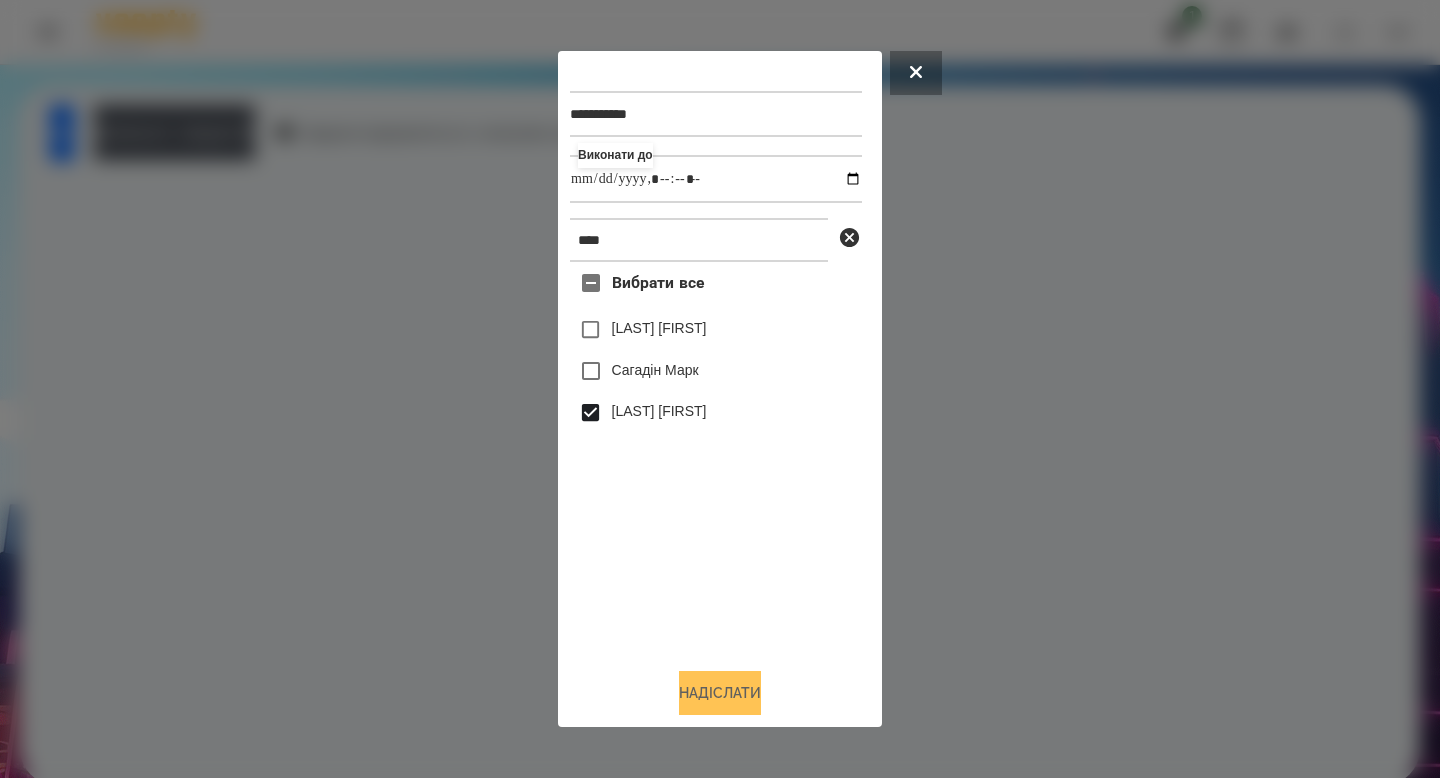 type on "**********" 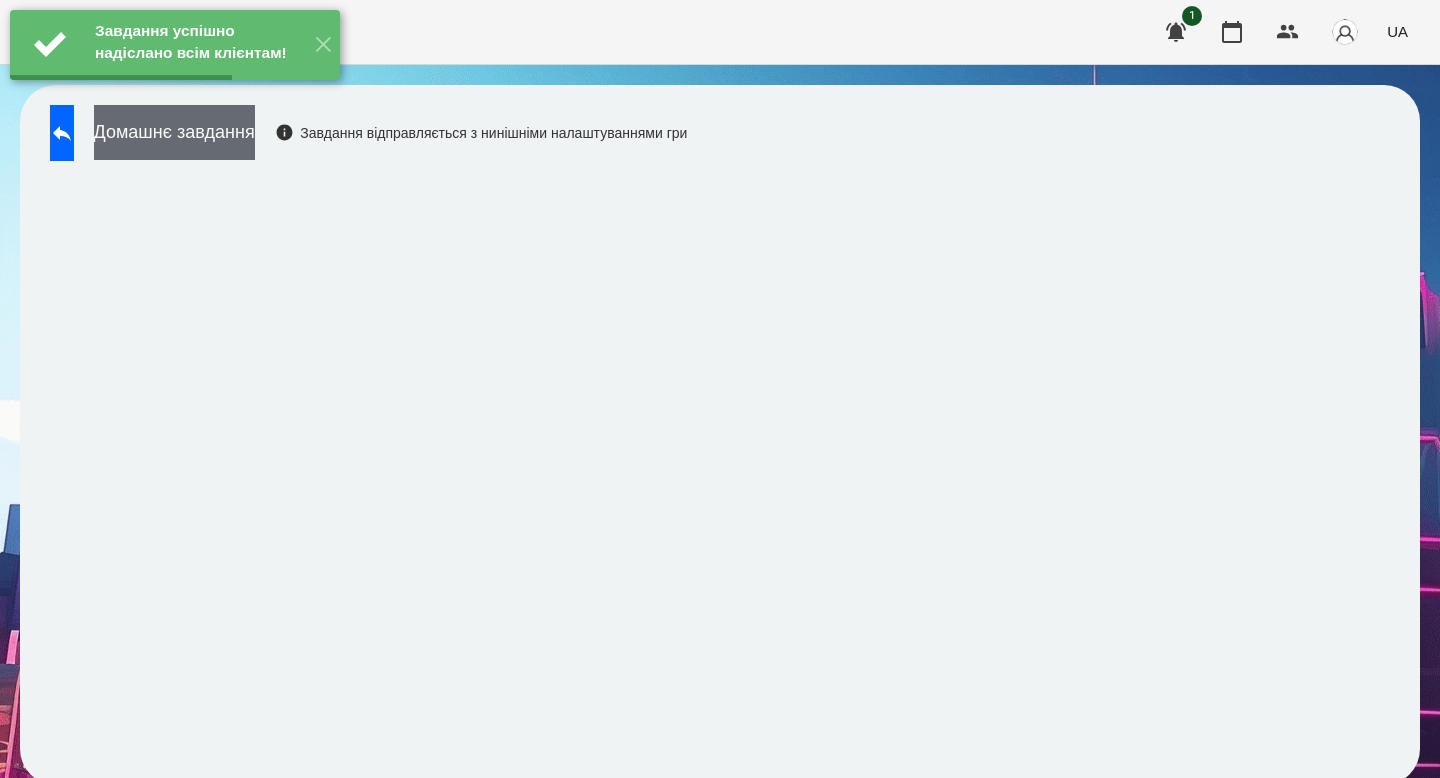 click on "Домашнє завдання" at bounding box center (174, 132) 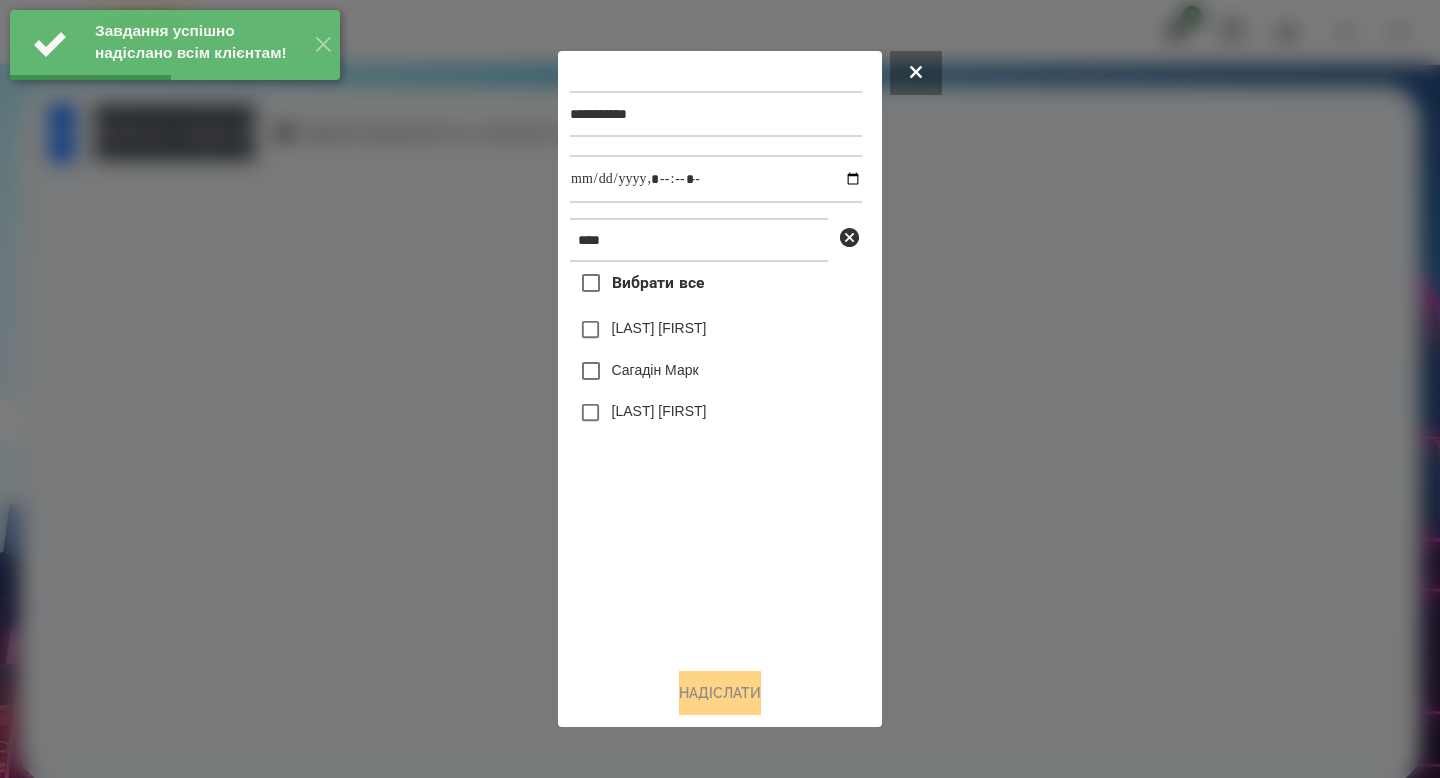 click on "[LAST] [FIRST]" at bounding box center [659, 411] 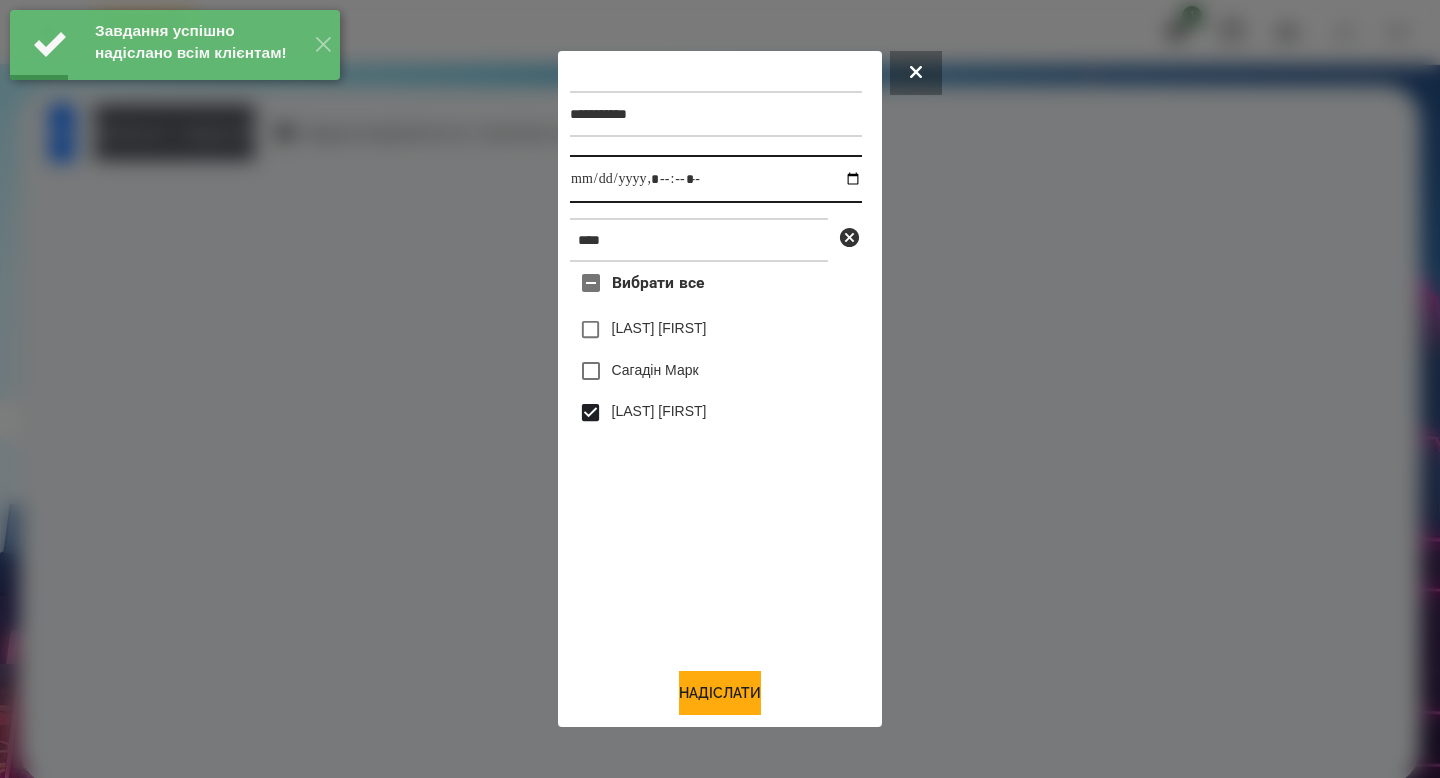 click at bounding box center [716, 179] 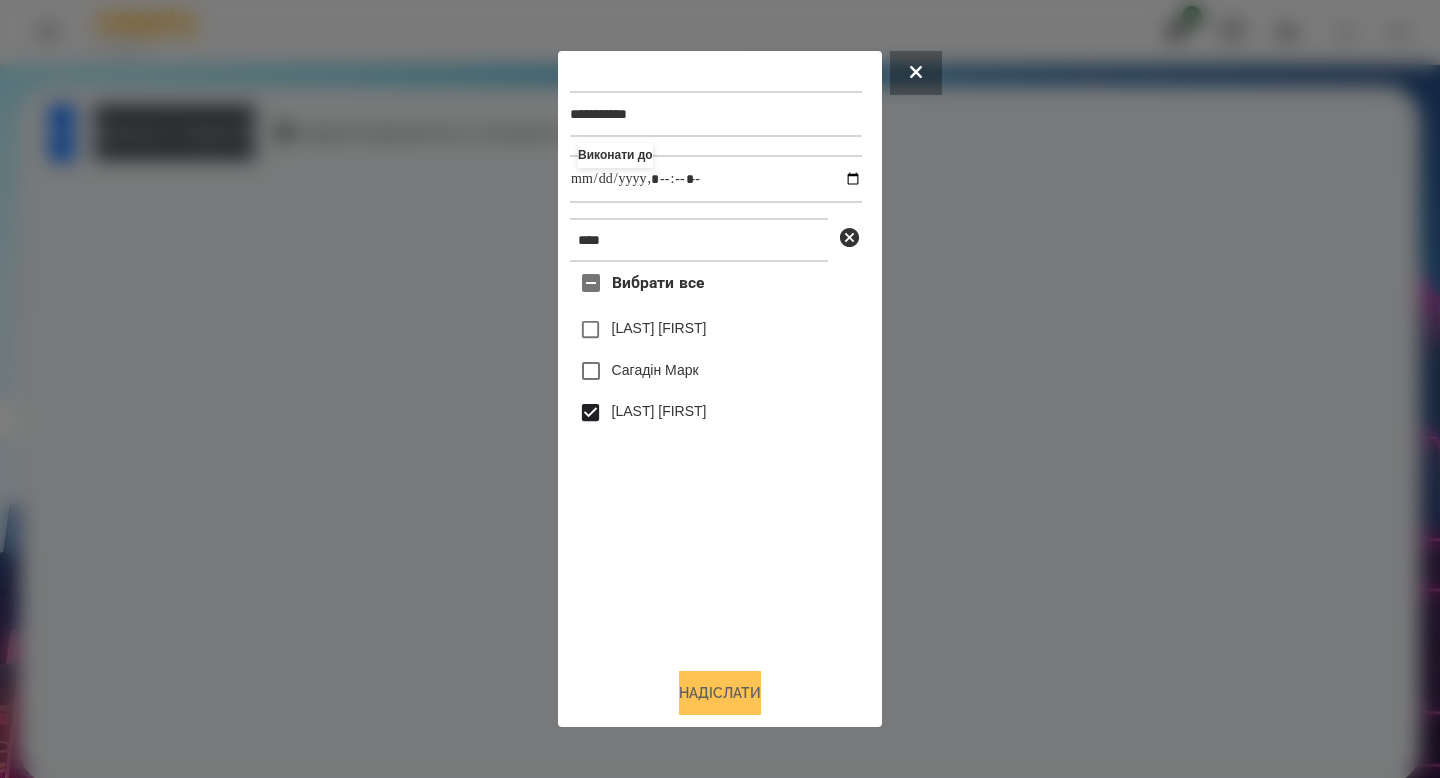 type on "**********" 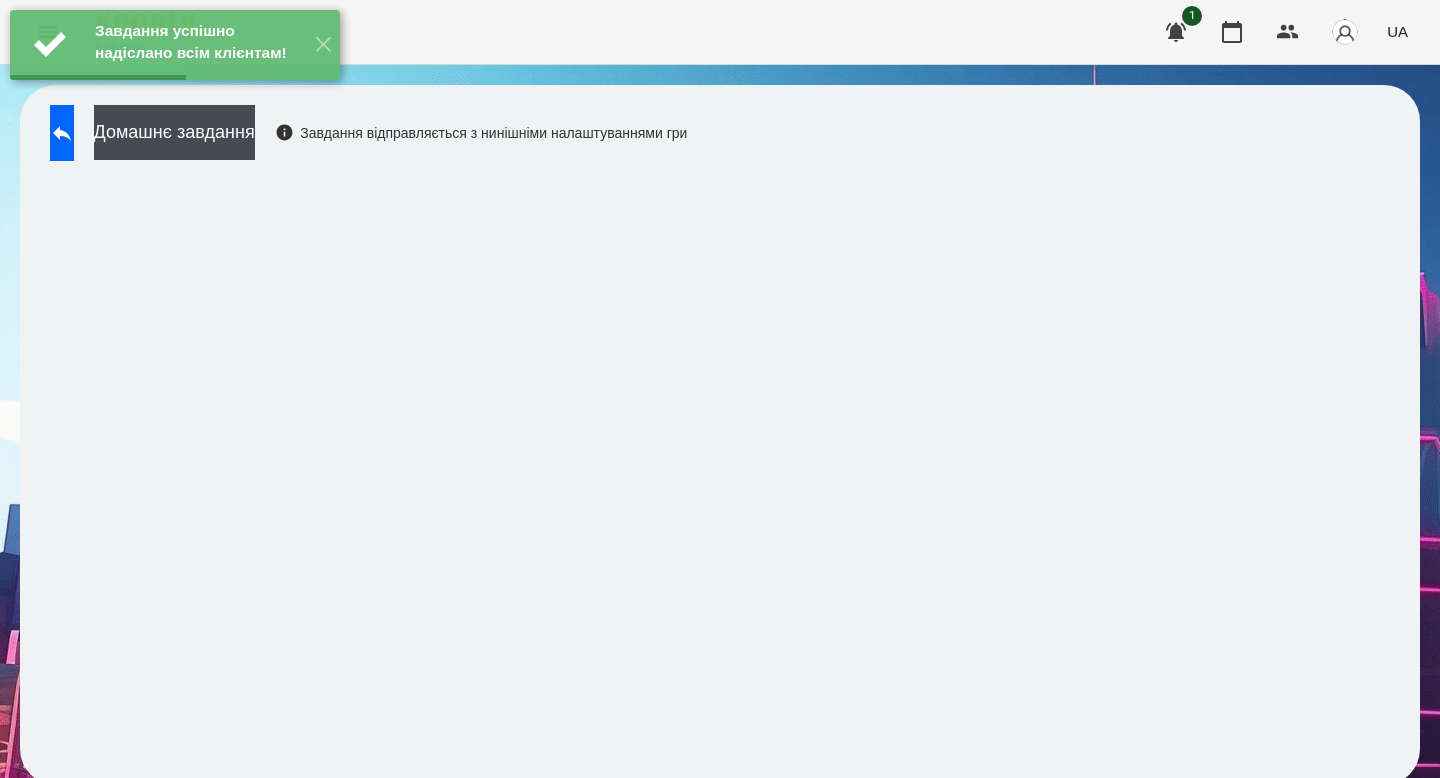 click on "Домашнє завдання Завдання відправляється з нинішніми налаштуваннями гри" at bounding box center [363, 138] 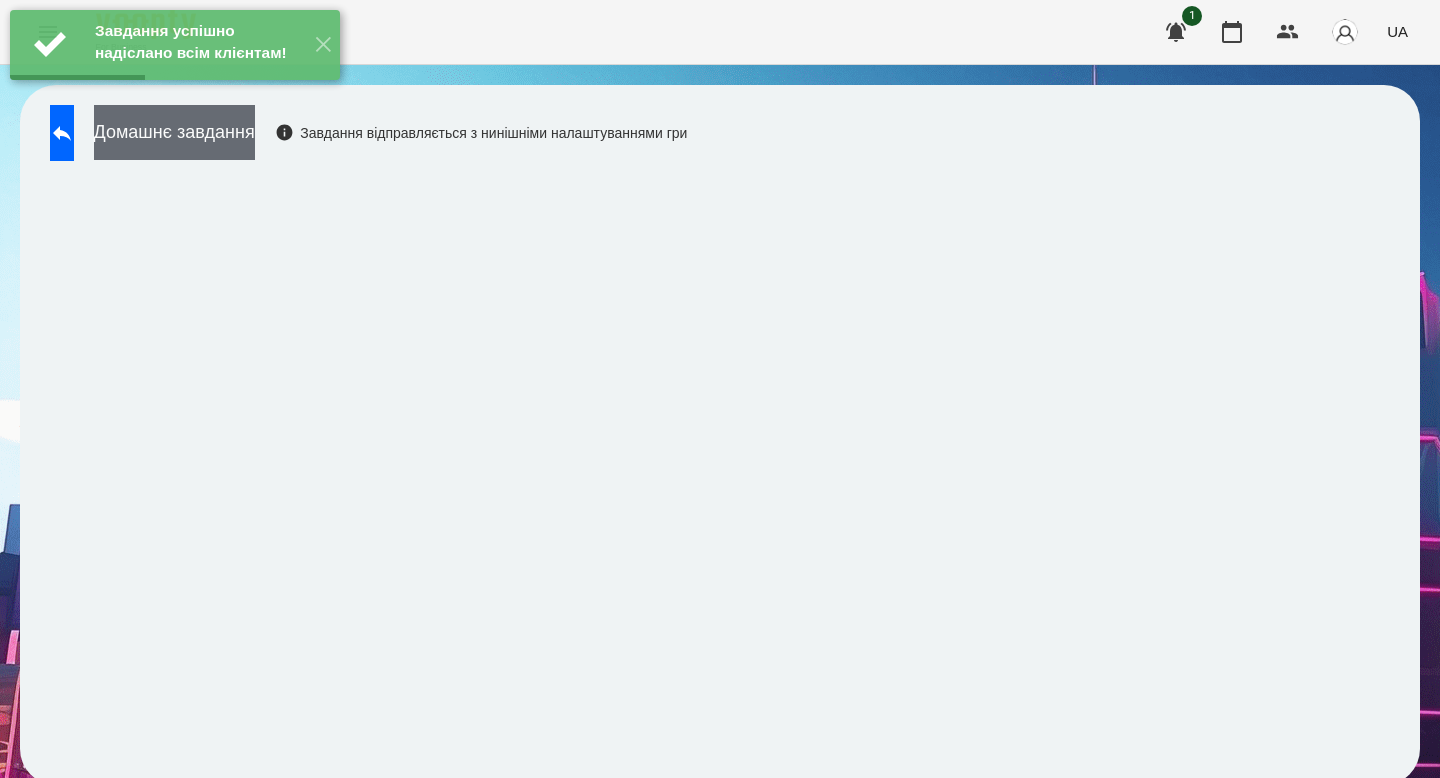 click on "Домашнє завдання" at bounding box center (174, 132) 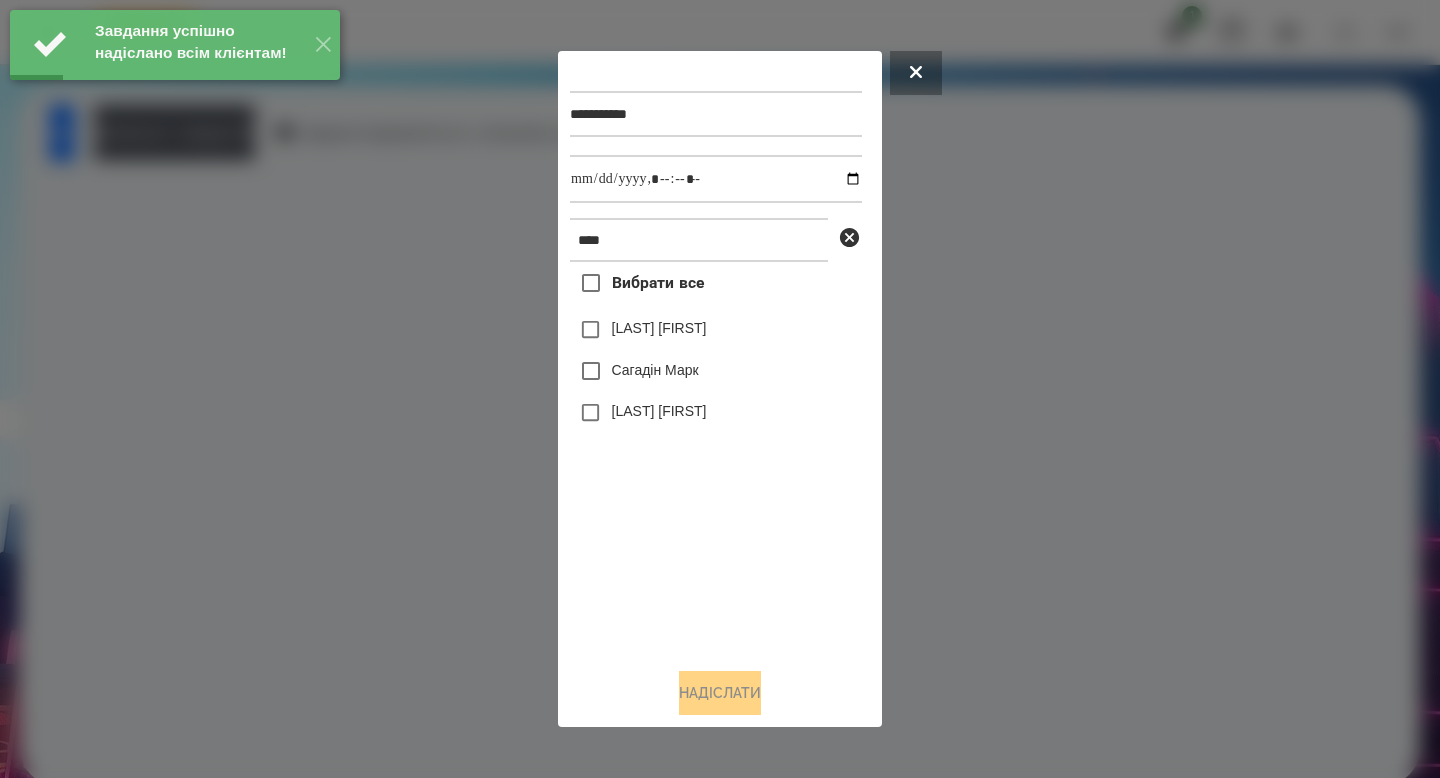 click on "[LAST] [FIRST]" at bounding box center [716, 413] 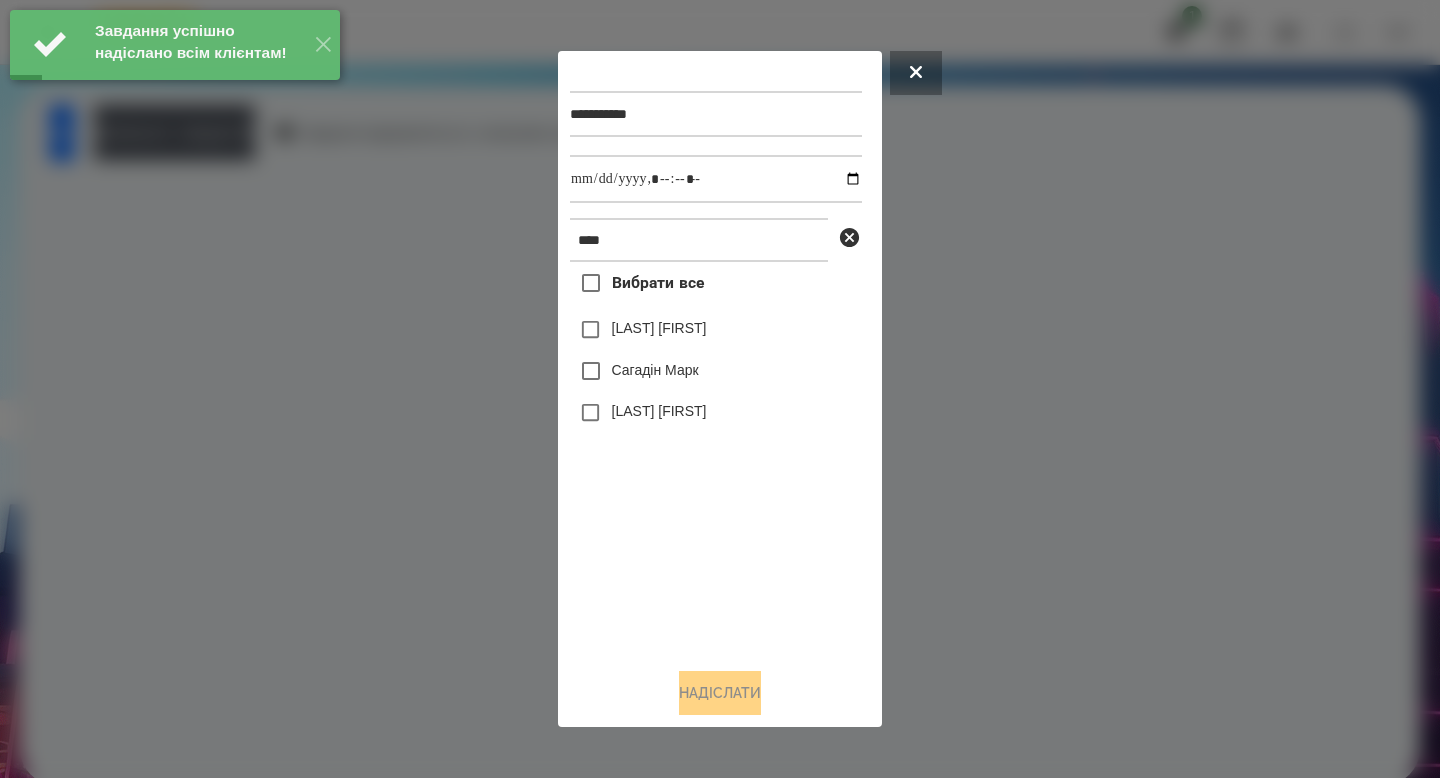 click on "[LAST] [FIRST]" at bounding box center (659, 411) 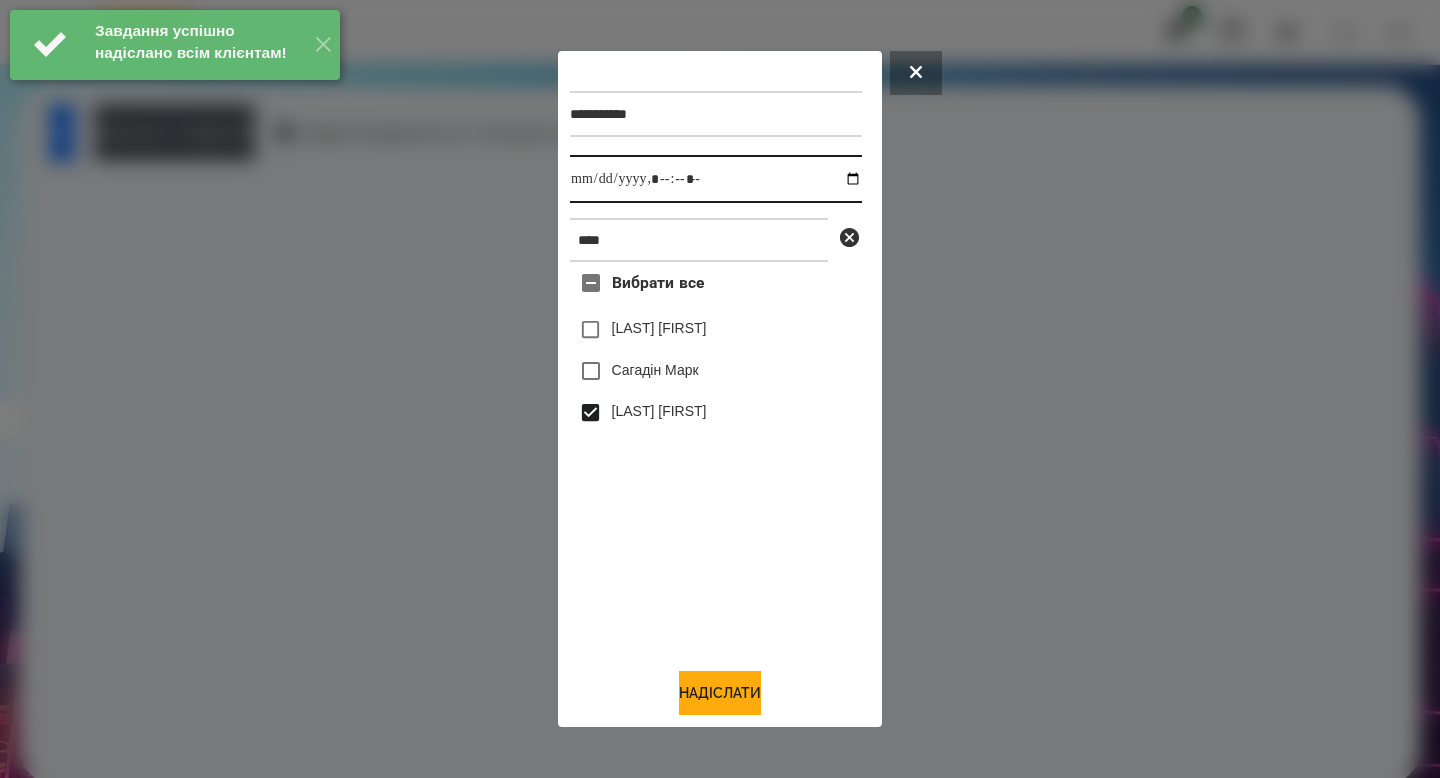 click at bounding box center (716, 179) 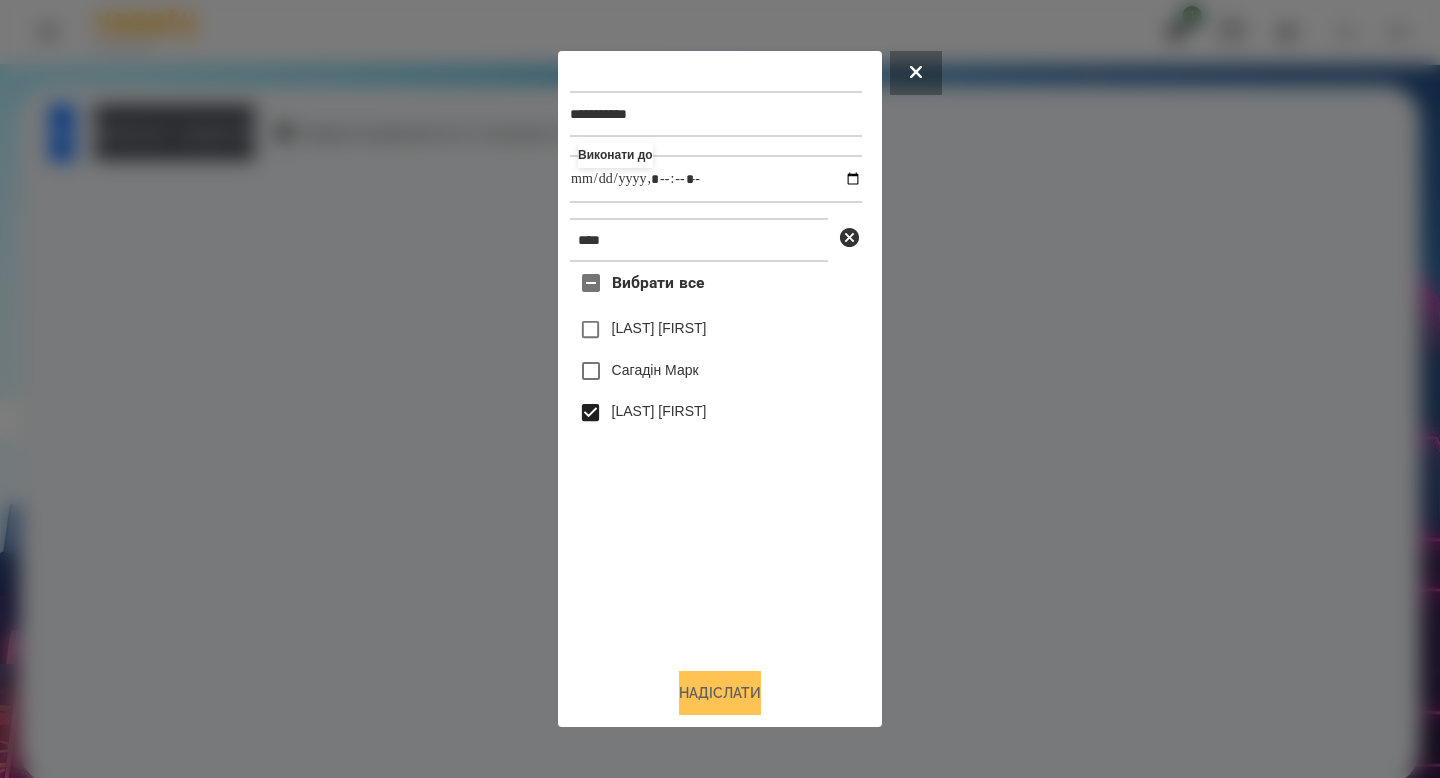 type on "**********" 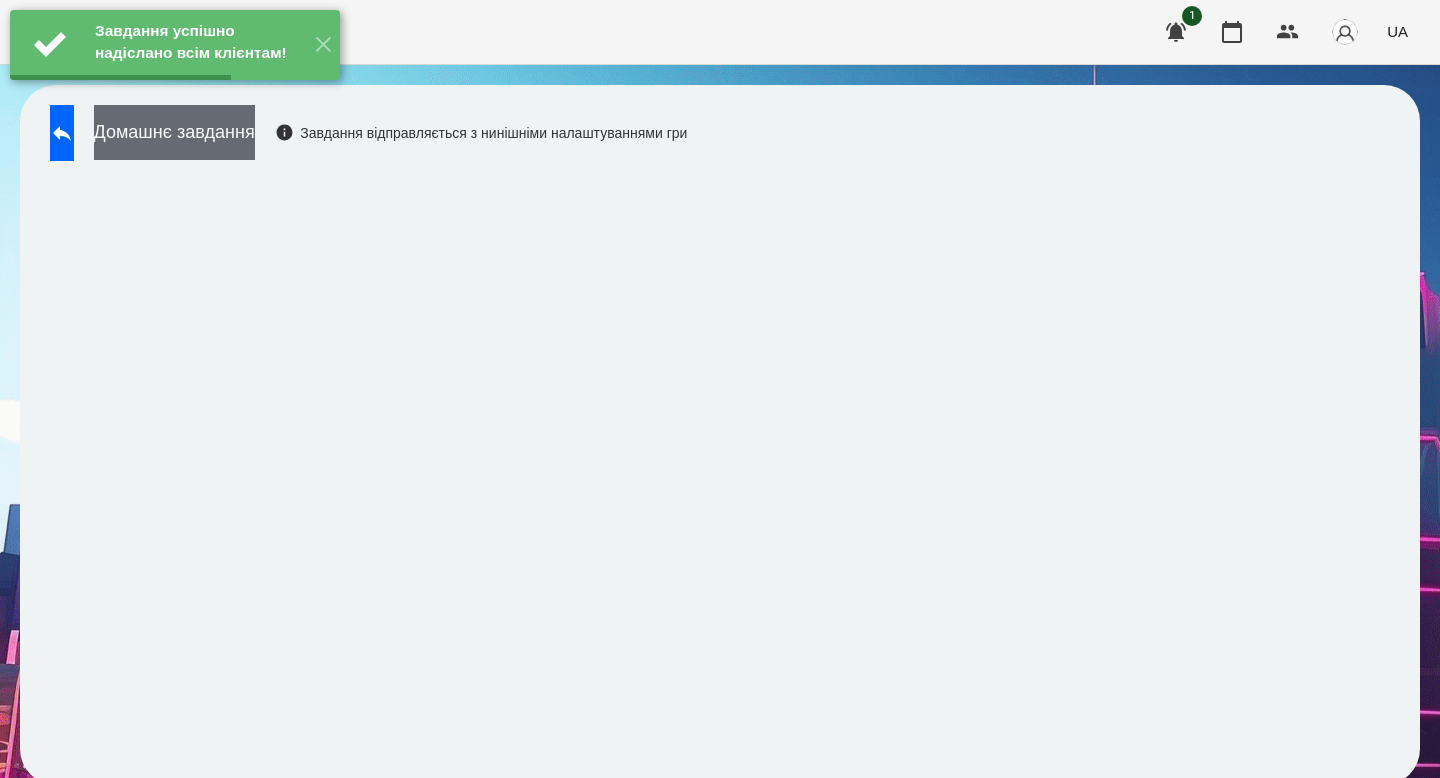 click on "Домашнє завдання" at bounding box center (174, 132) 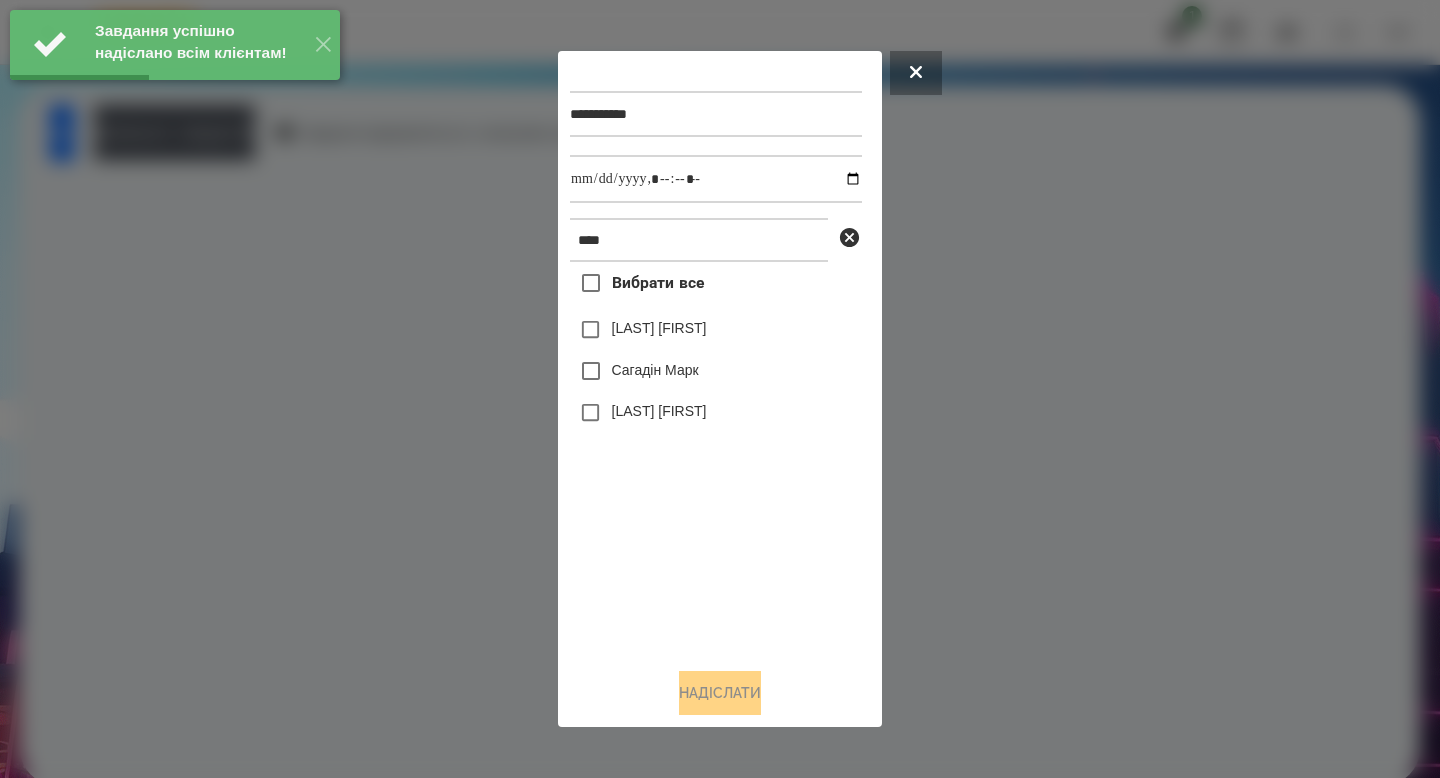 click on "[LAST] [FIRST]" at bounding box center [659, 411] 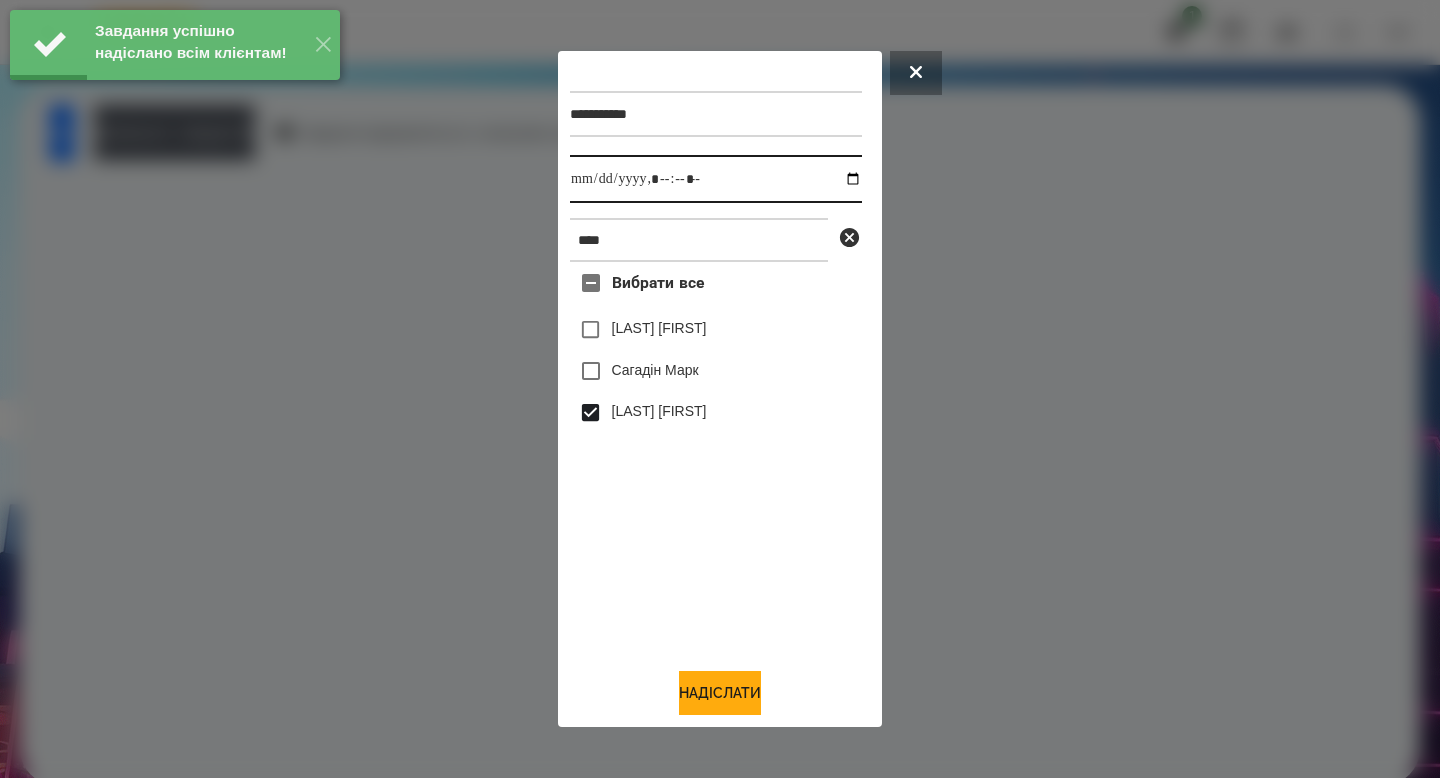click at bounding box center (716, 179) 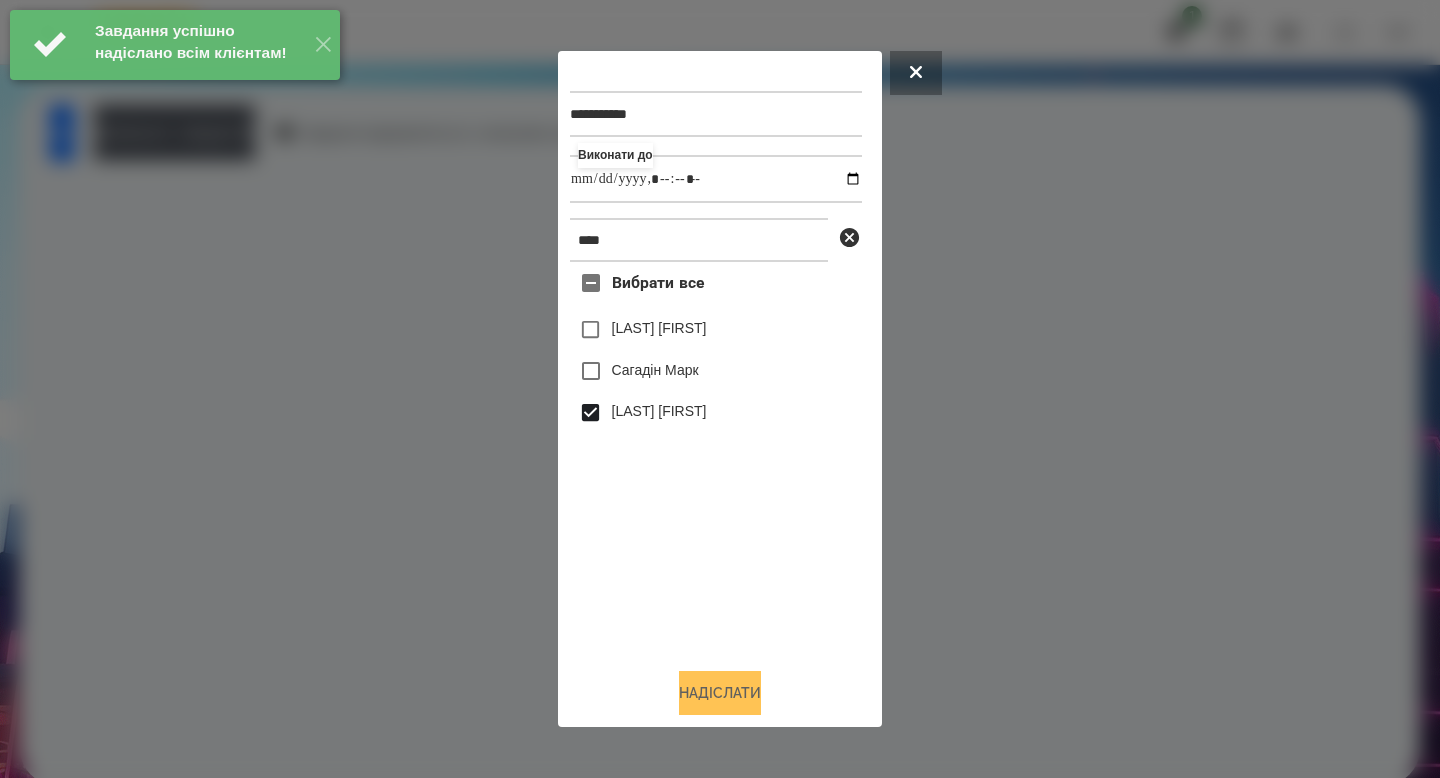 type on "**********" 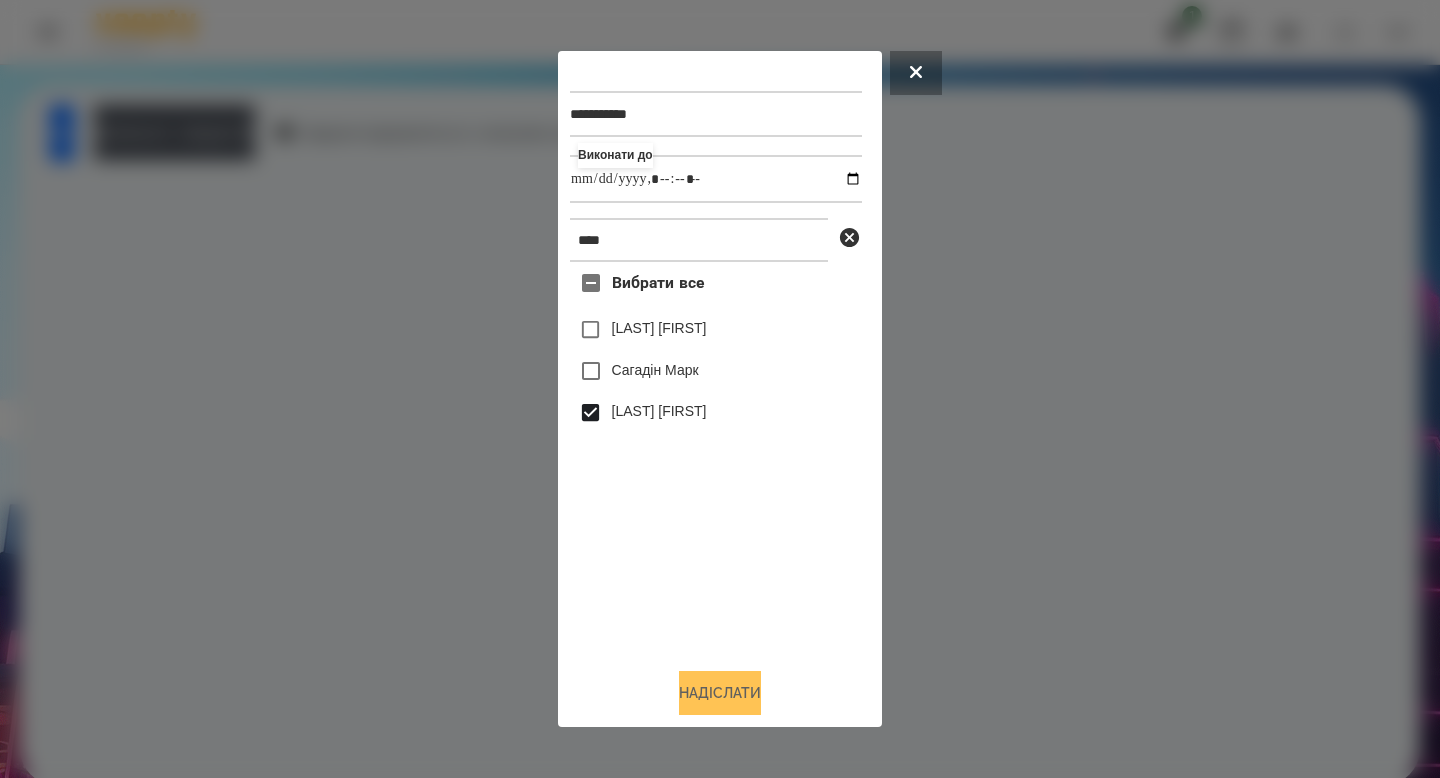 click on "Надіслати" at bounding box center [720, 693] 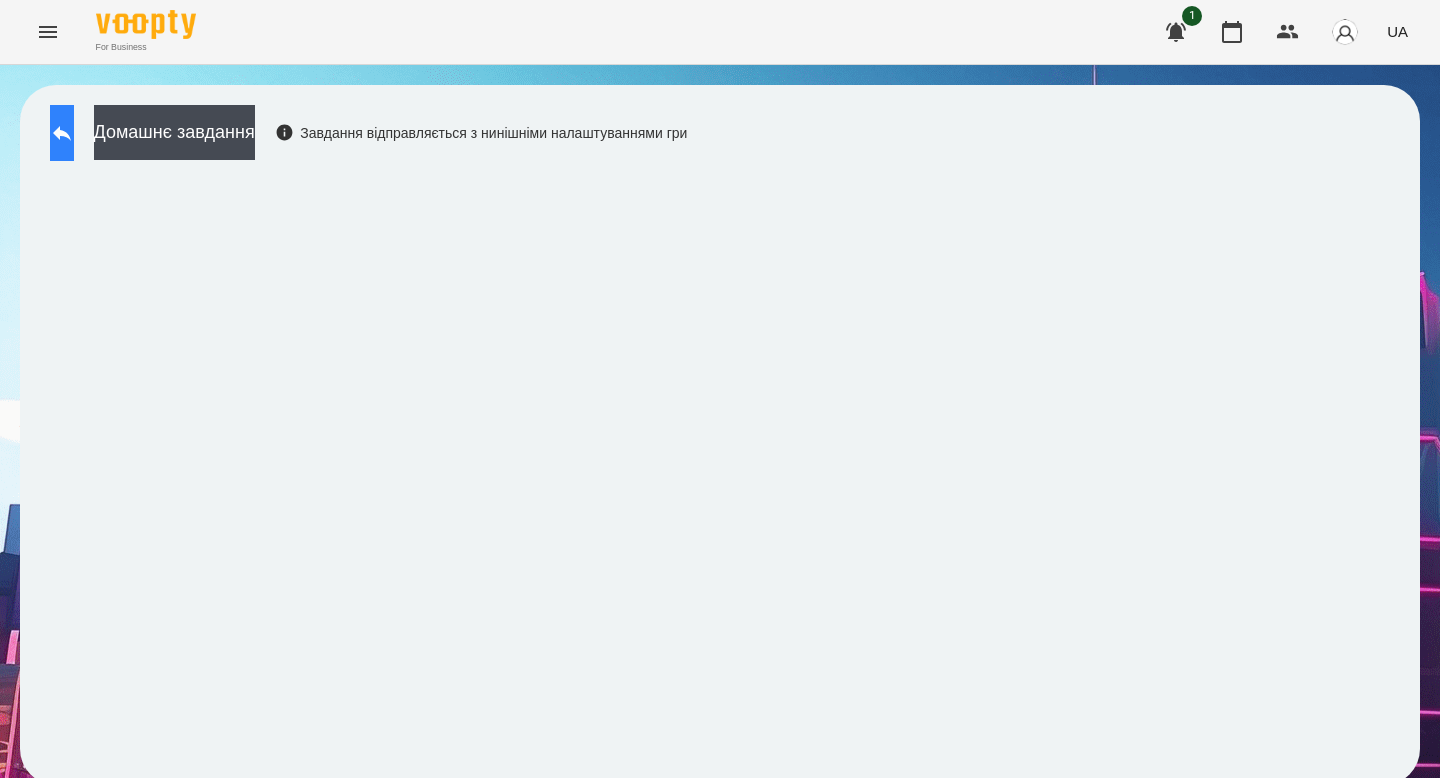 click at bounding box center (62, 133) 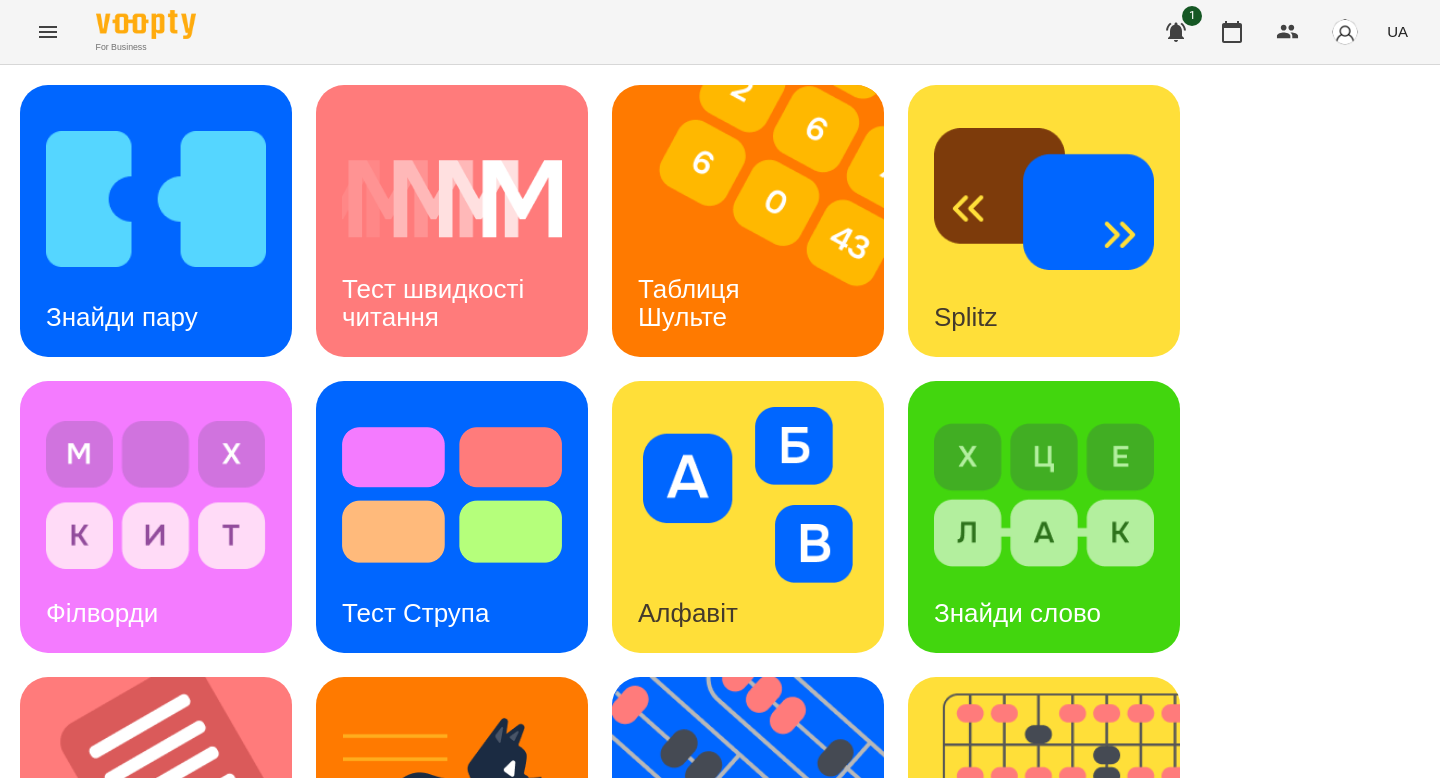 scroll, scrollTop: 174, scrollLeft: 0, axis: vertical 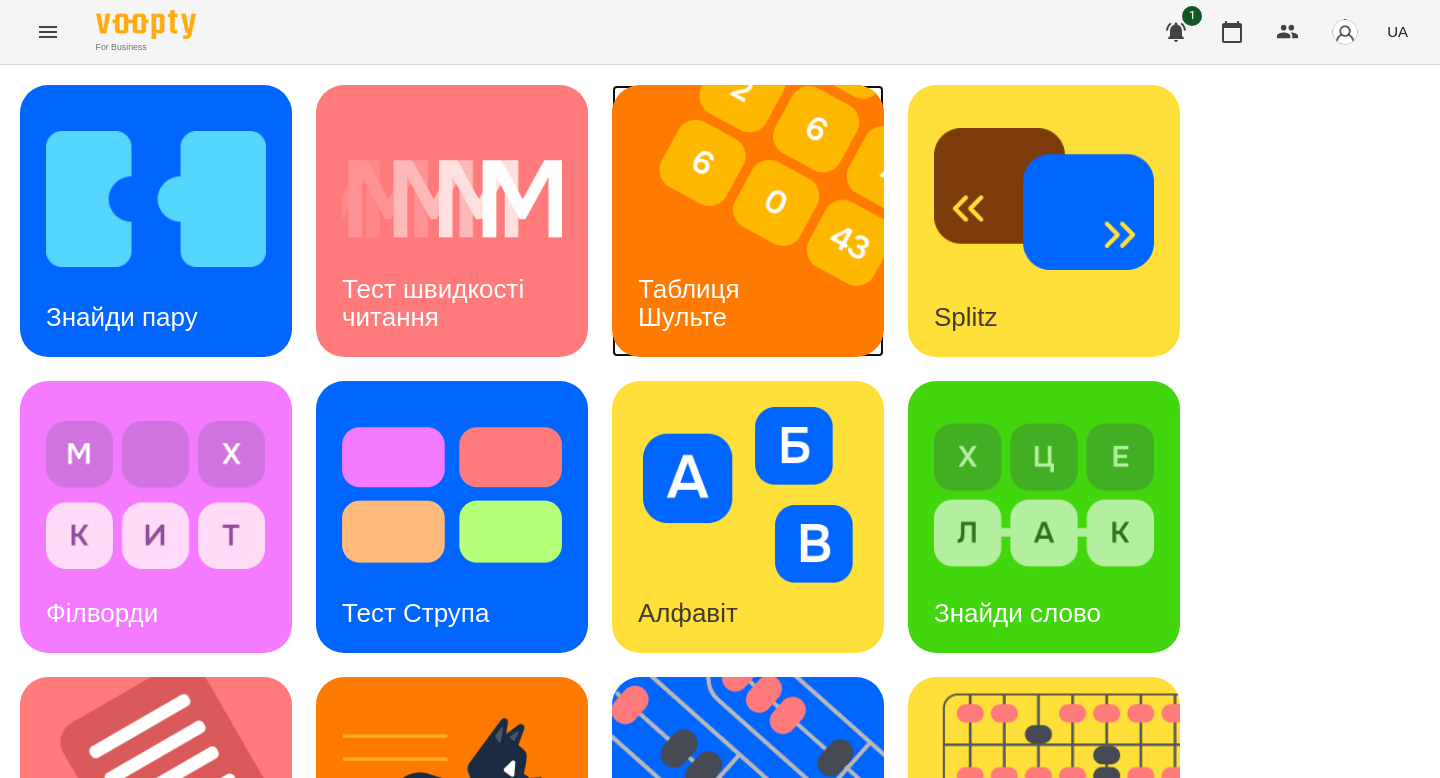 click on "Таблиця
Шульте" at bounding box center [692, 303] 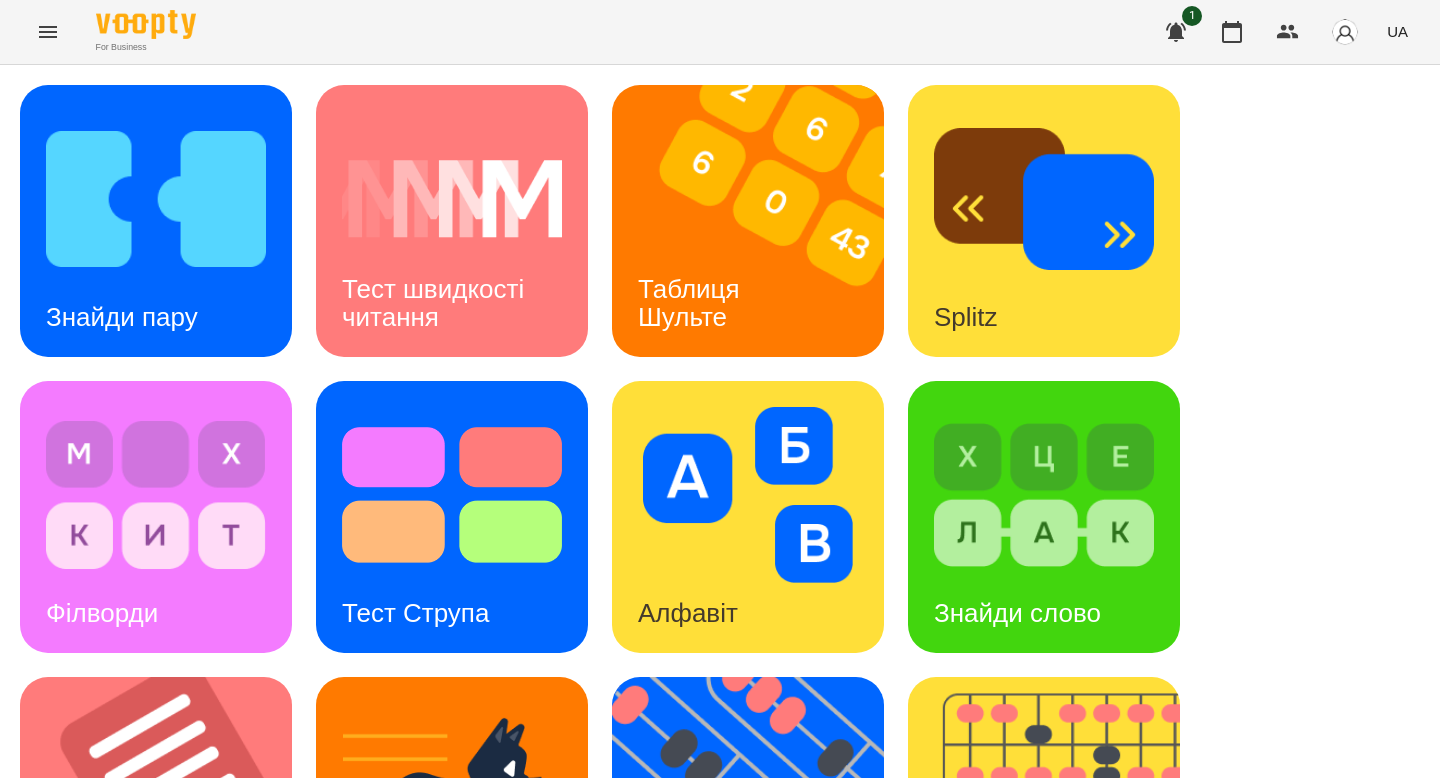 scroll, scrollTop: 0, scrollLeft: 0, axis: both 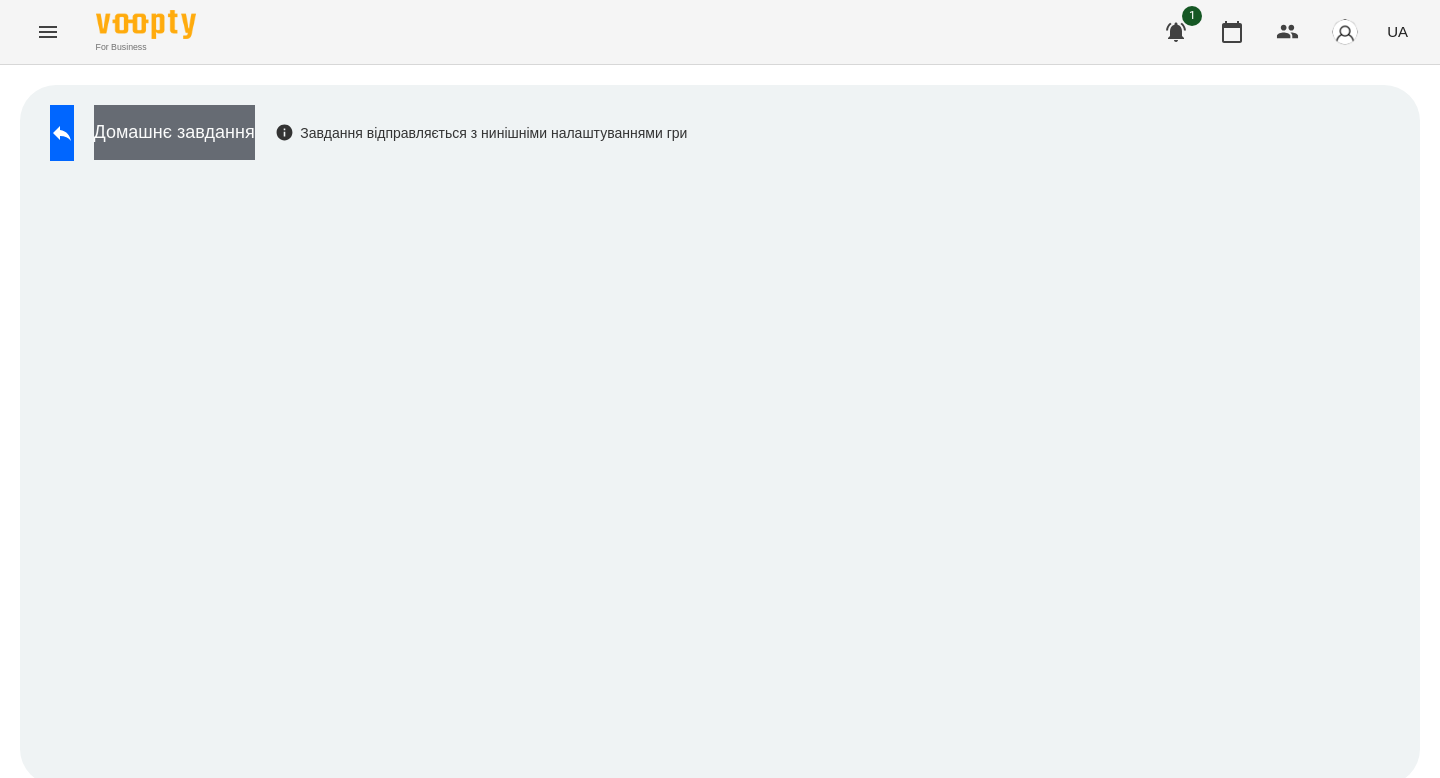 click on "Домашнє завдання" at bounding box center (174, 132) 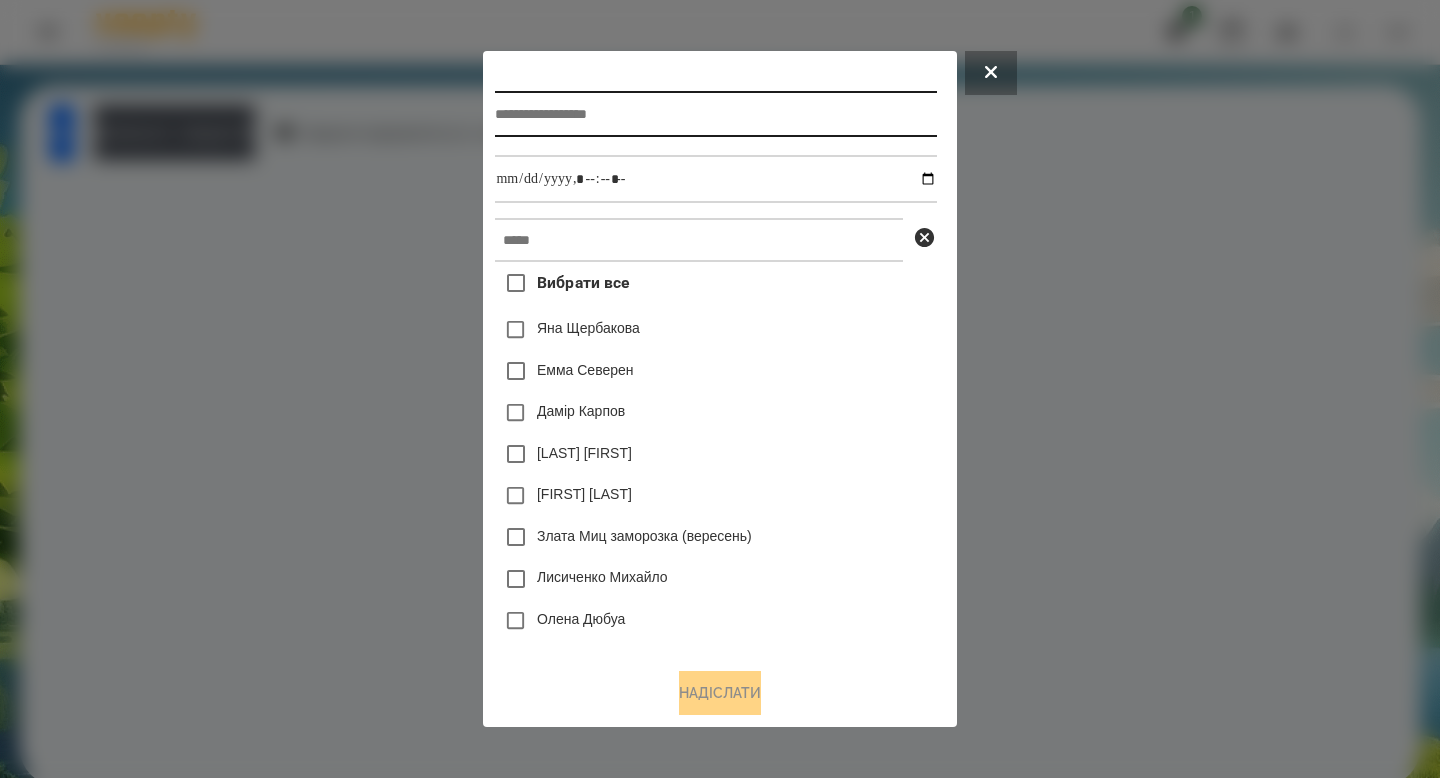 click at bounding box center [715, 114] 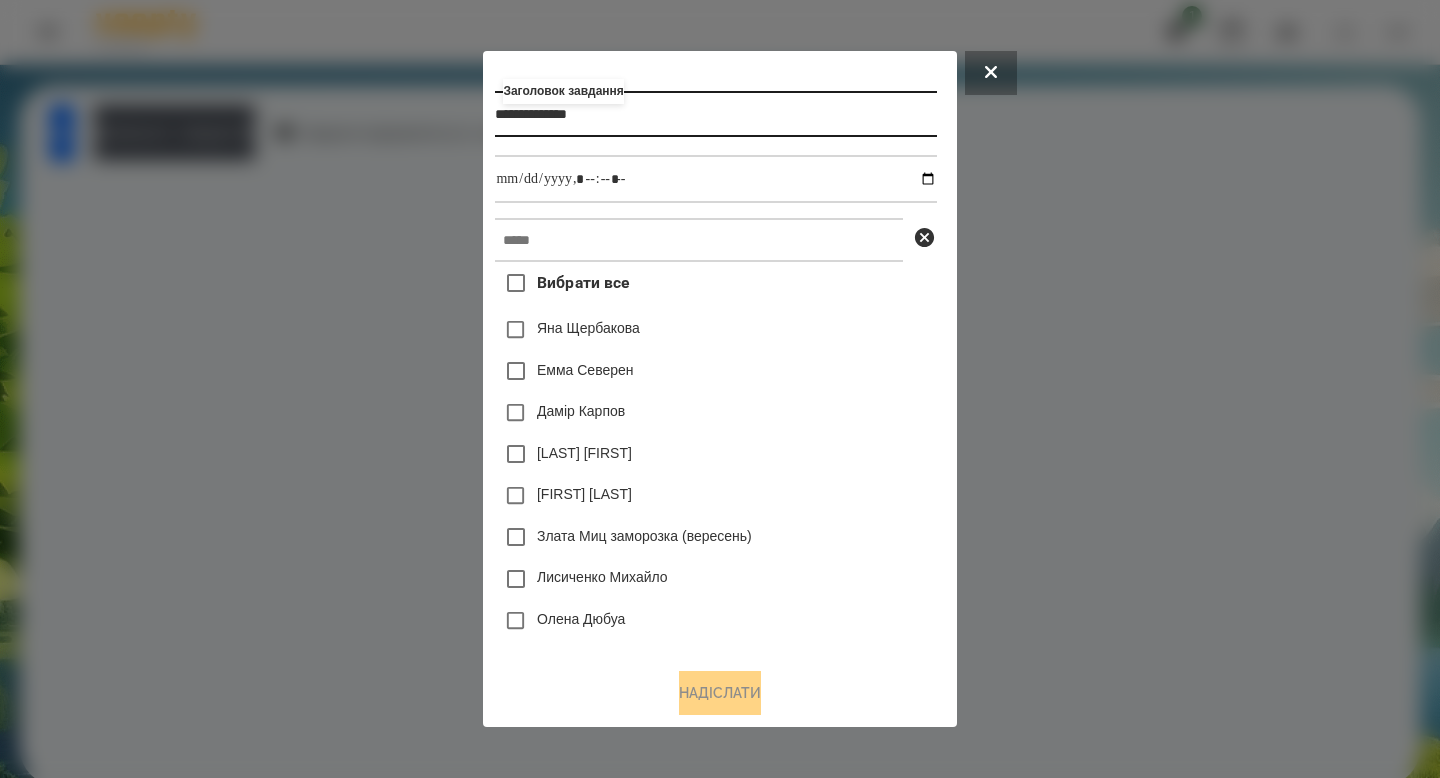 type on "**********" 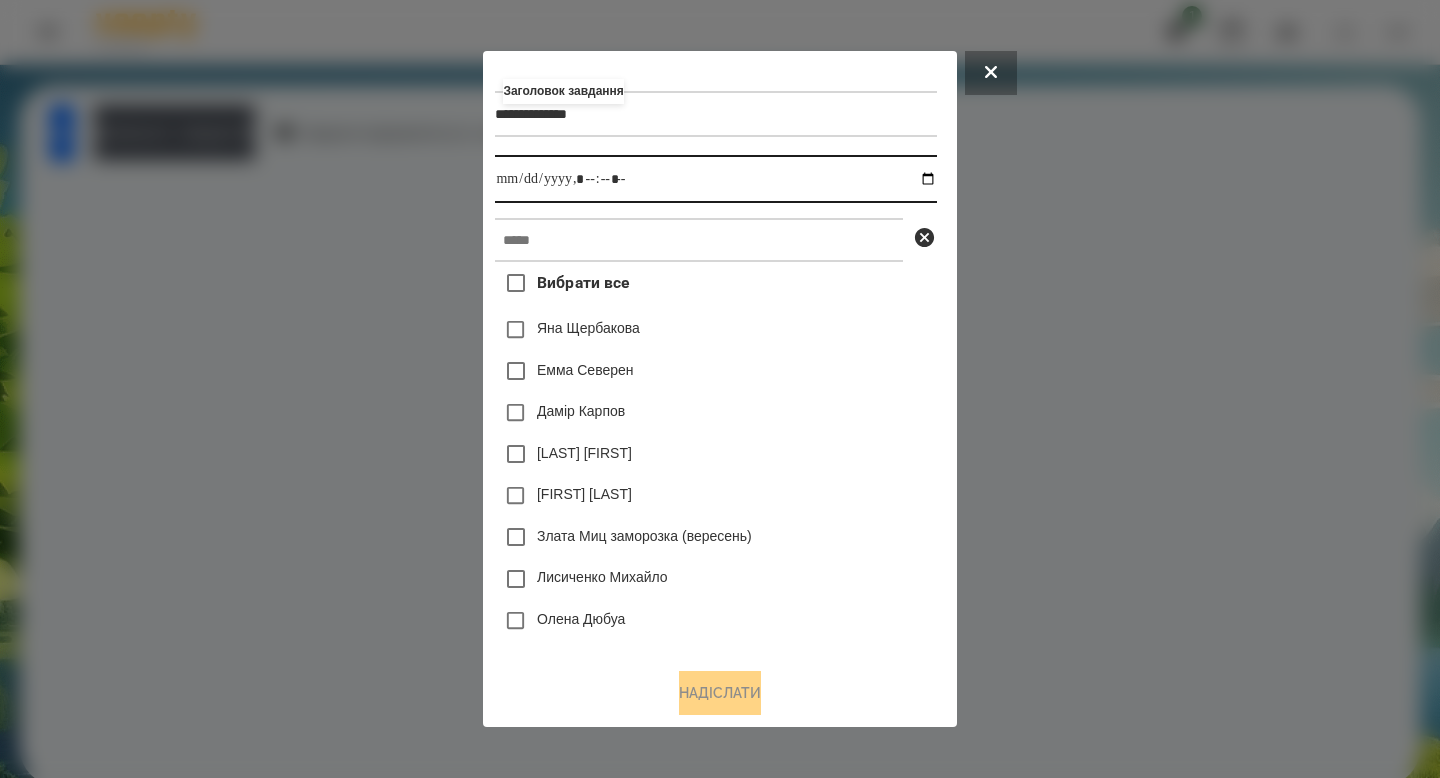 click at bounding box center (715, 179) 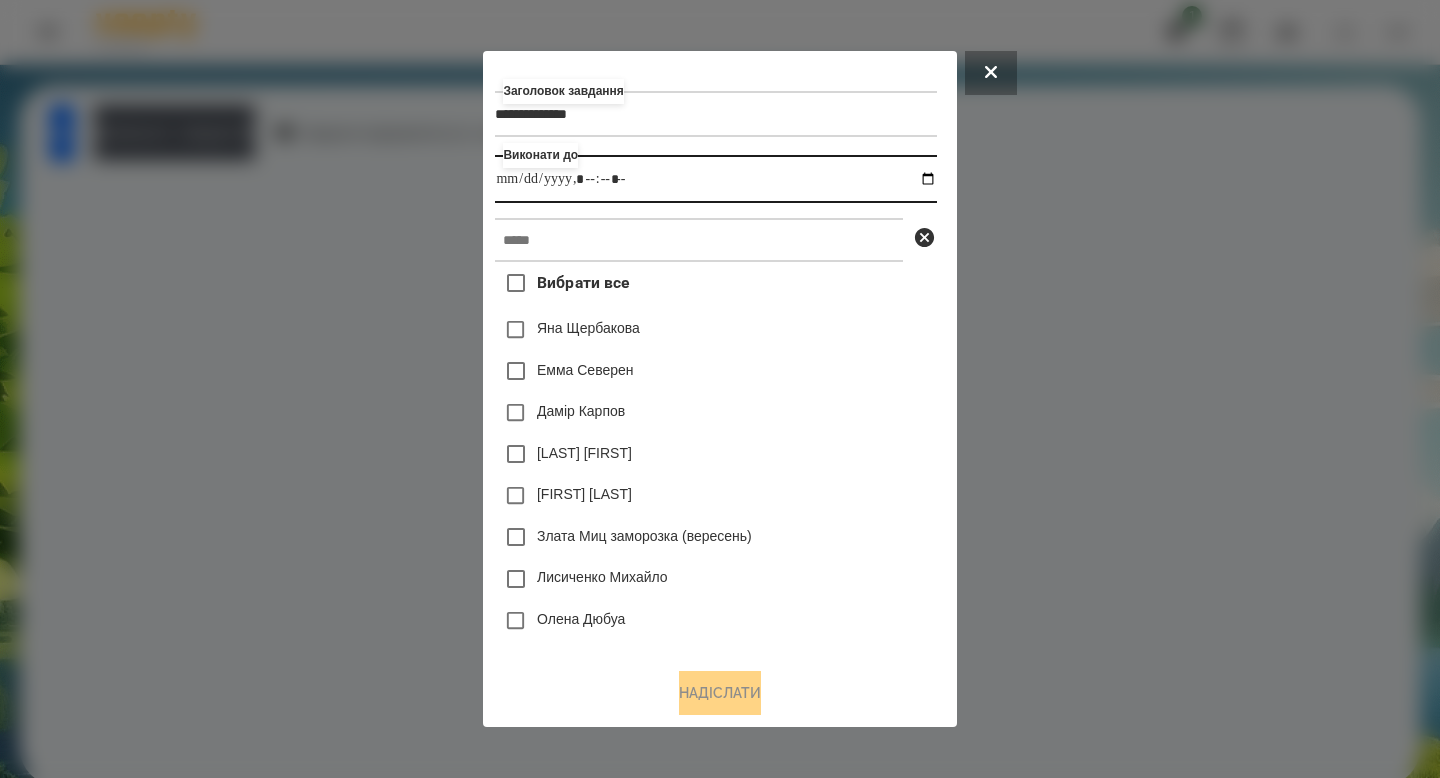 click at bounding box center [715, 179] 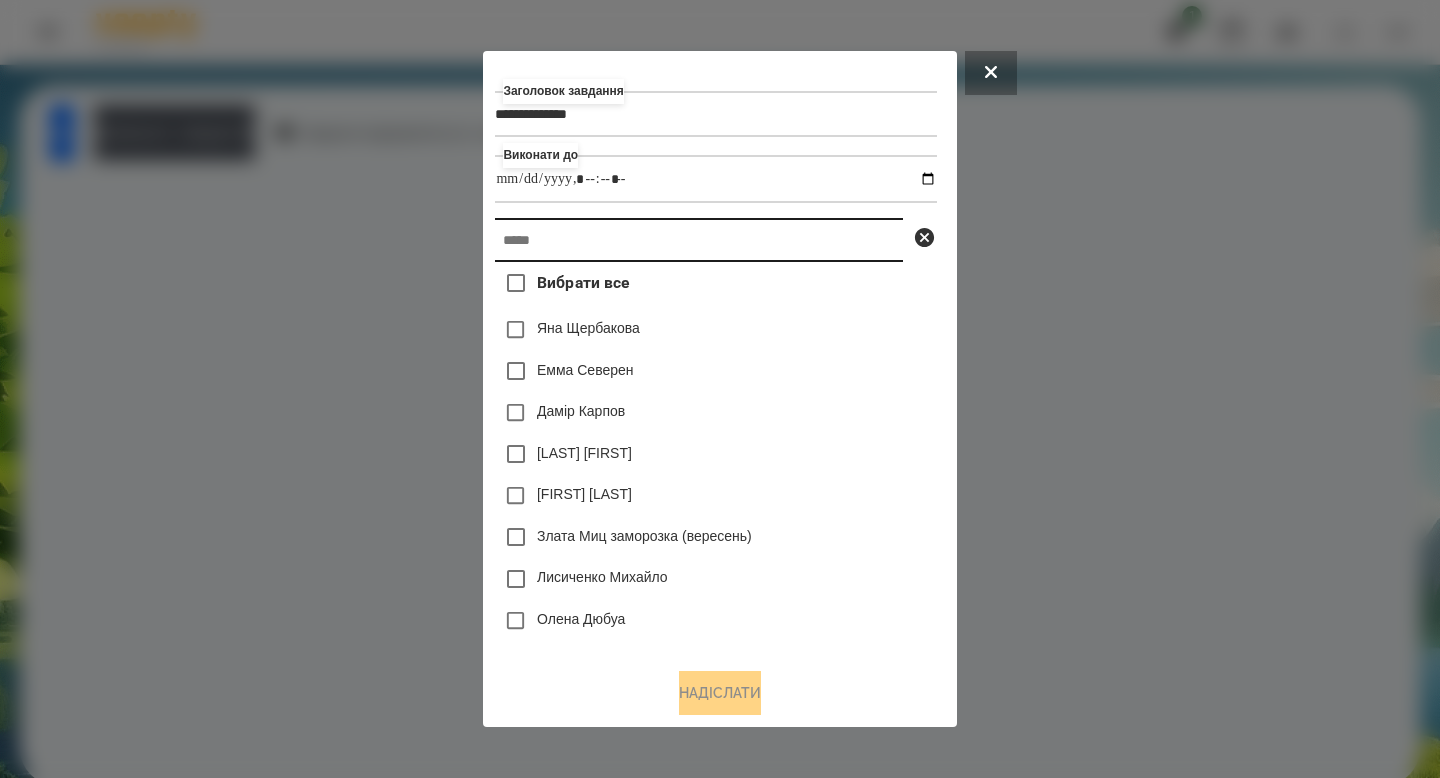 click at bounding box center (699, 240) 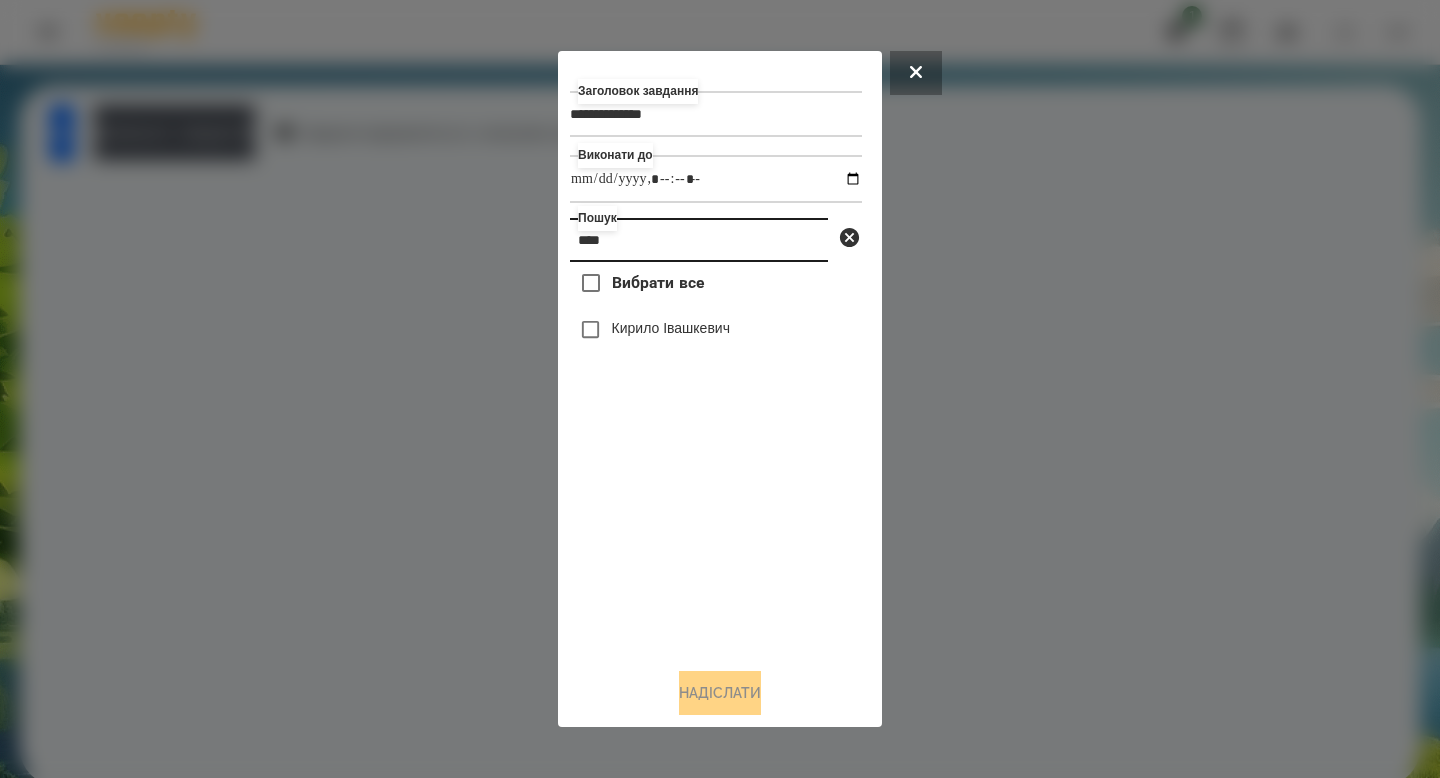 type on "****" 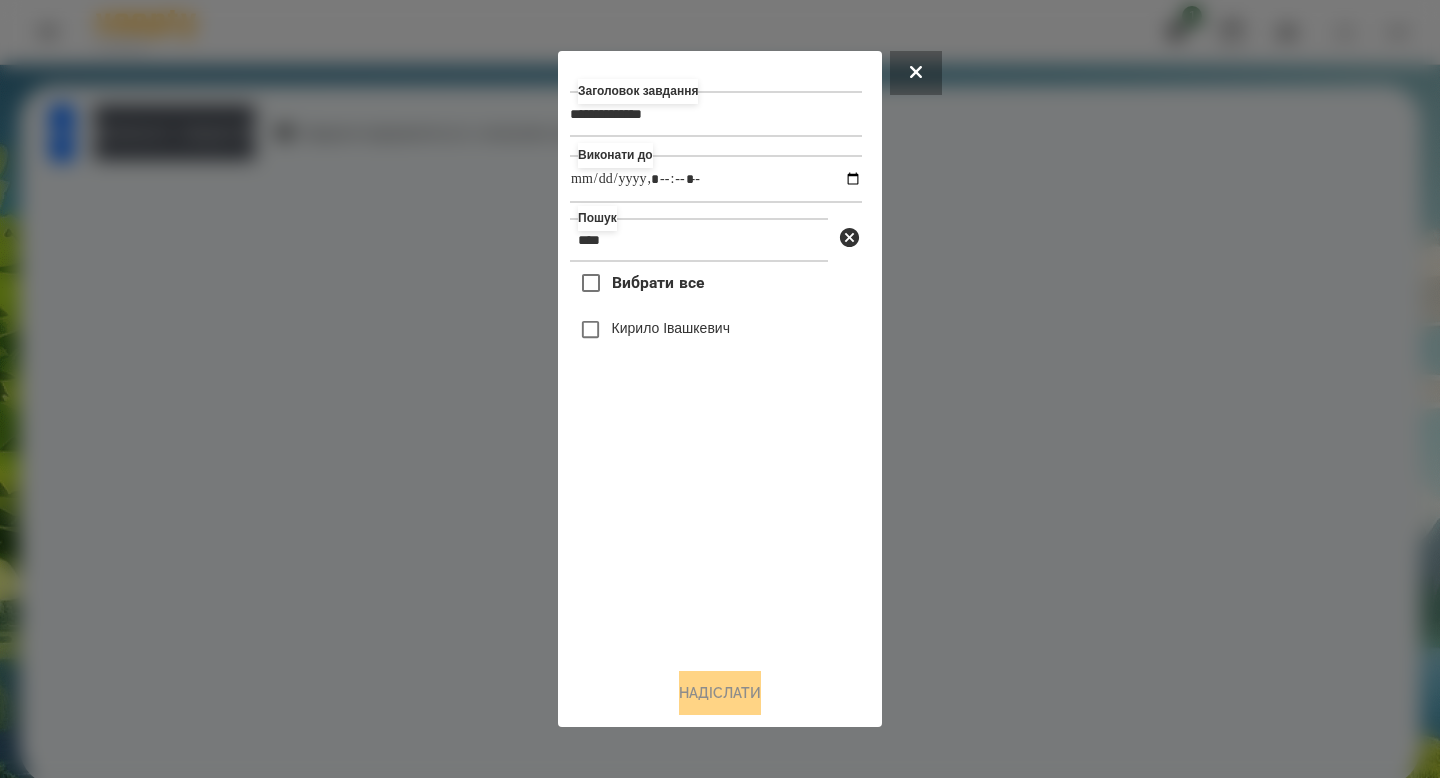 click on "Кирило Івашкевич" at bounding box center (716, 330) 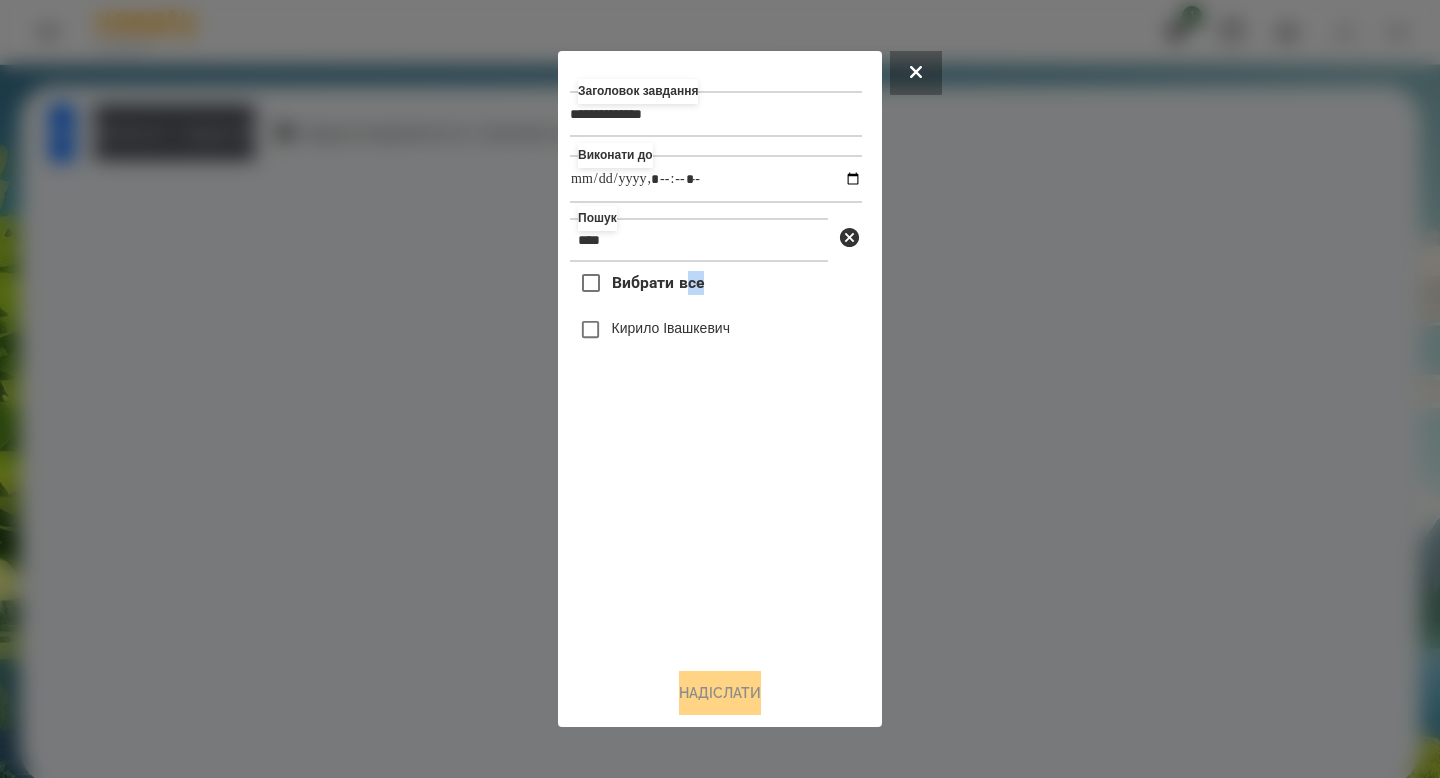 click on "Вибрати все" at bounding box center (637, 283) 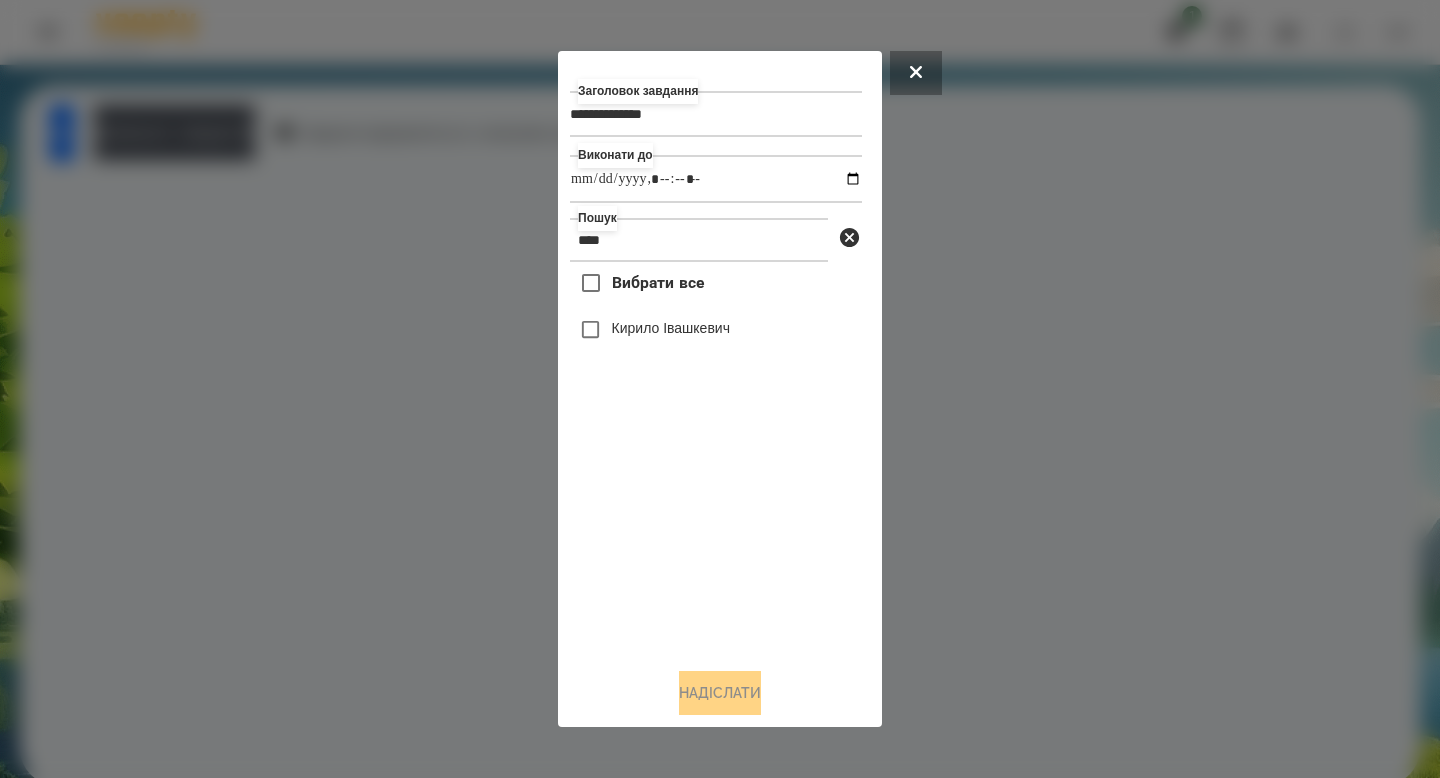 click on "Вибрати все [FIRST] [LAST]" at bounding box center [716, 456] 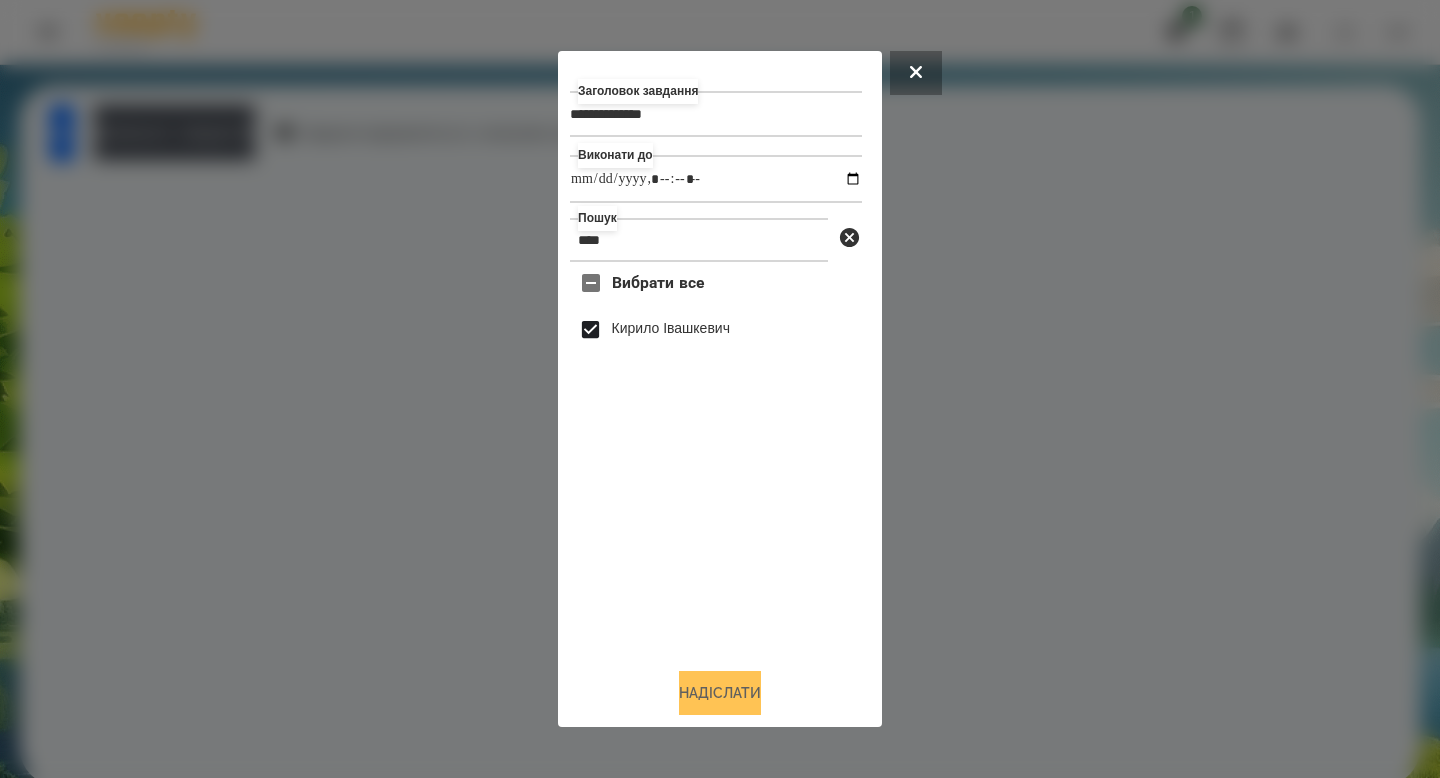 click on "Надіслати" at bounding box center [720, 693] 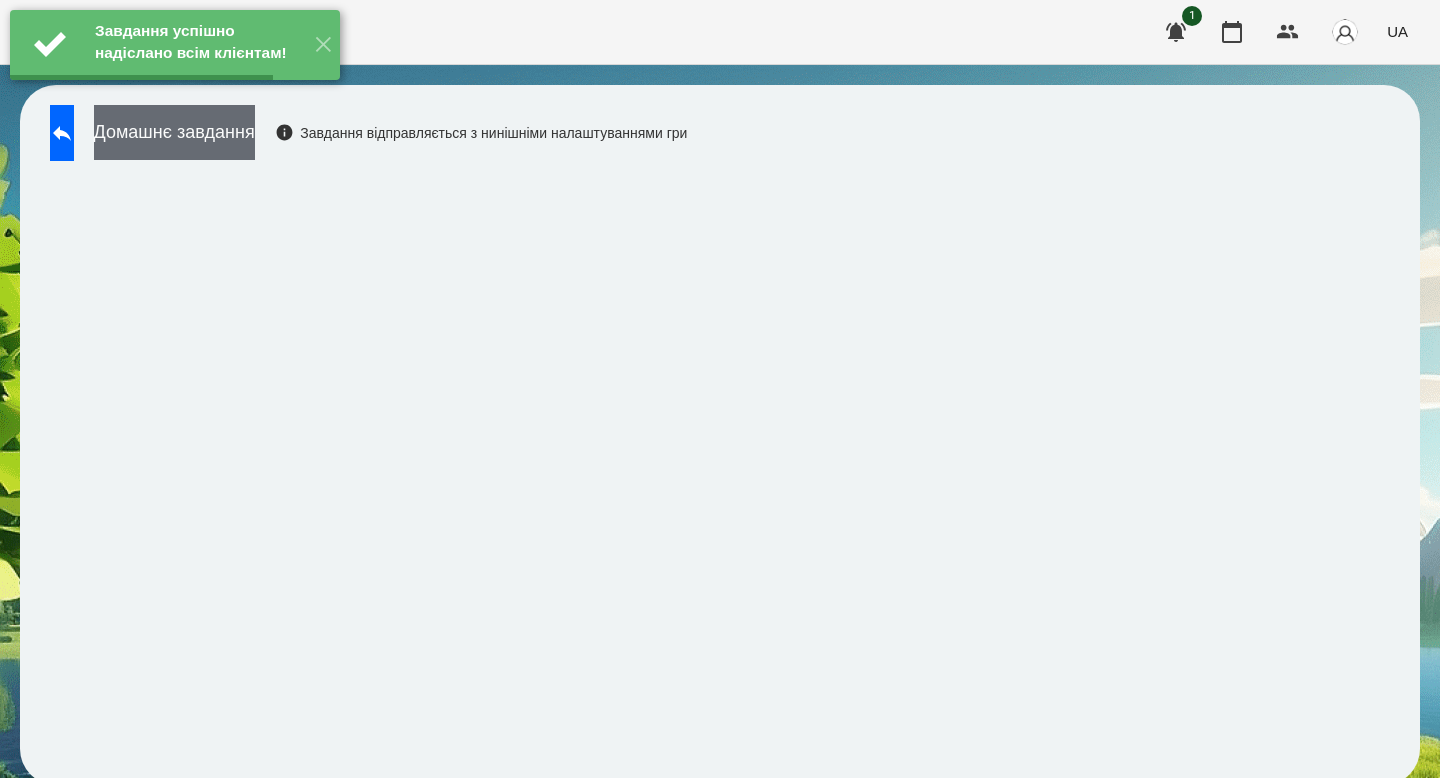 click on "Домашнє завдання" at bounding box center [174, 132] 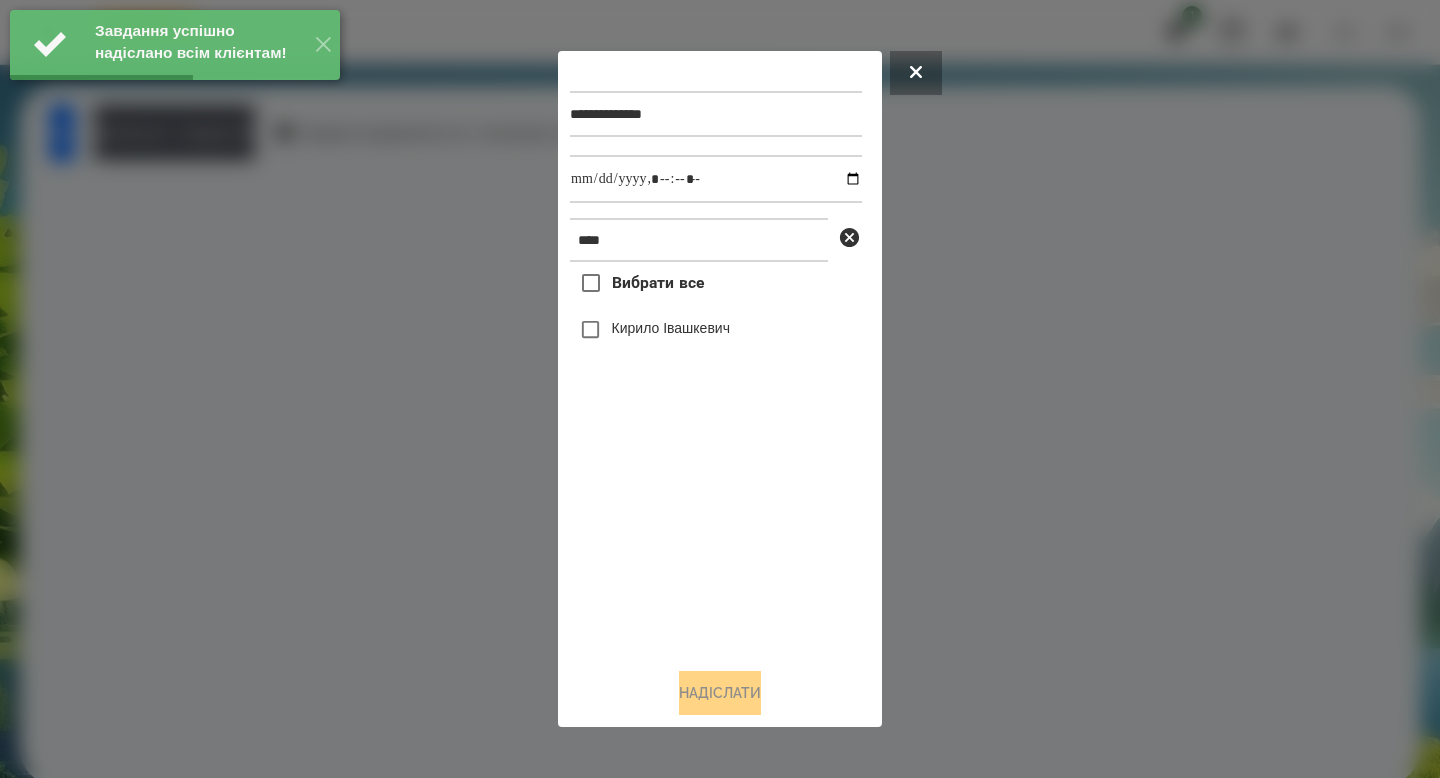 click on "Вибрати все" at bounding box center [637, 283] 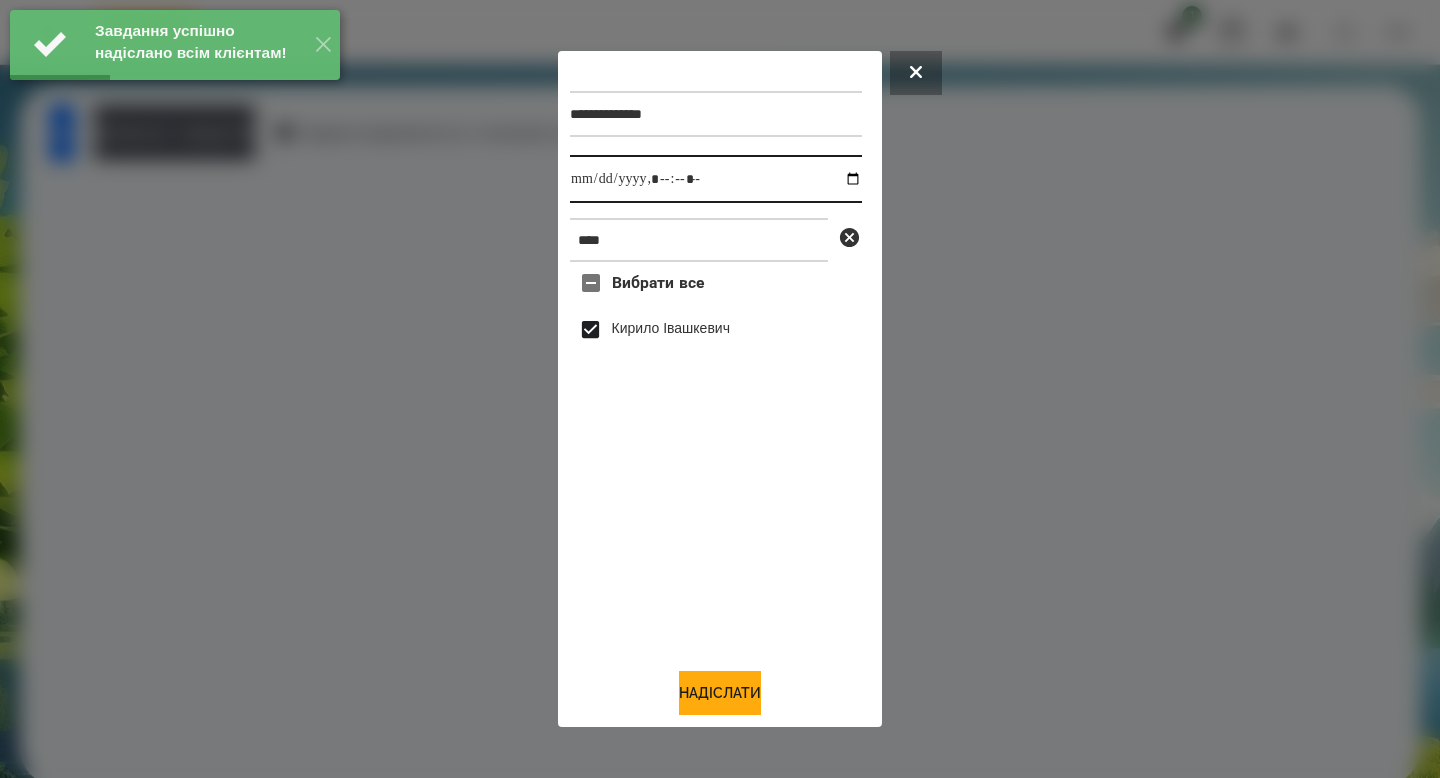 click at bounding box center (716, 179) 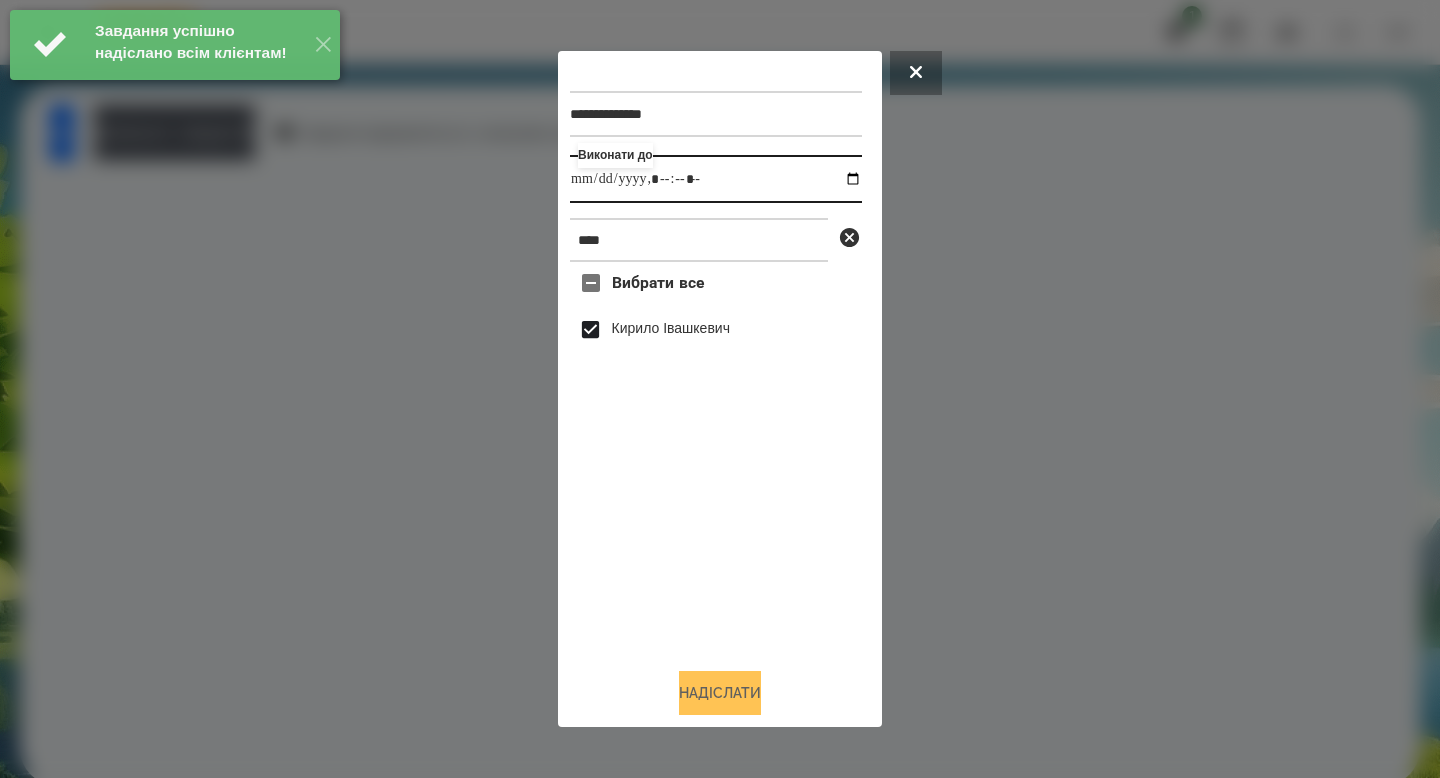type on "**********" 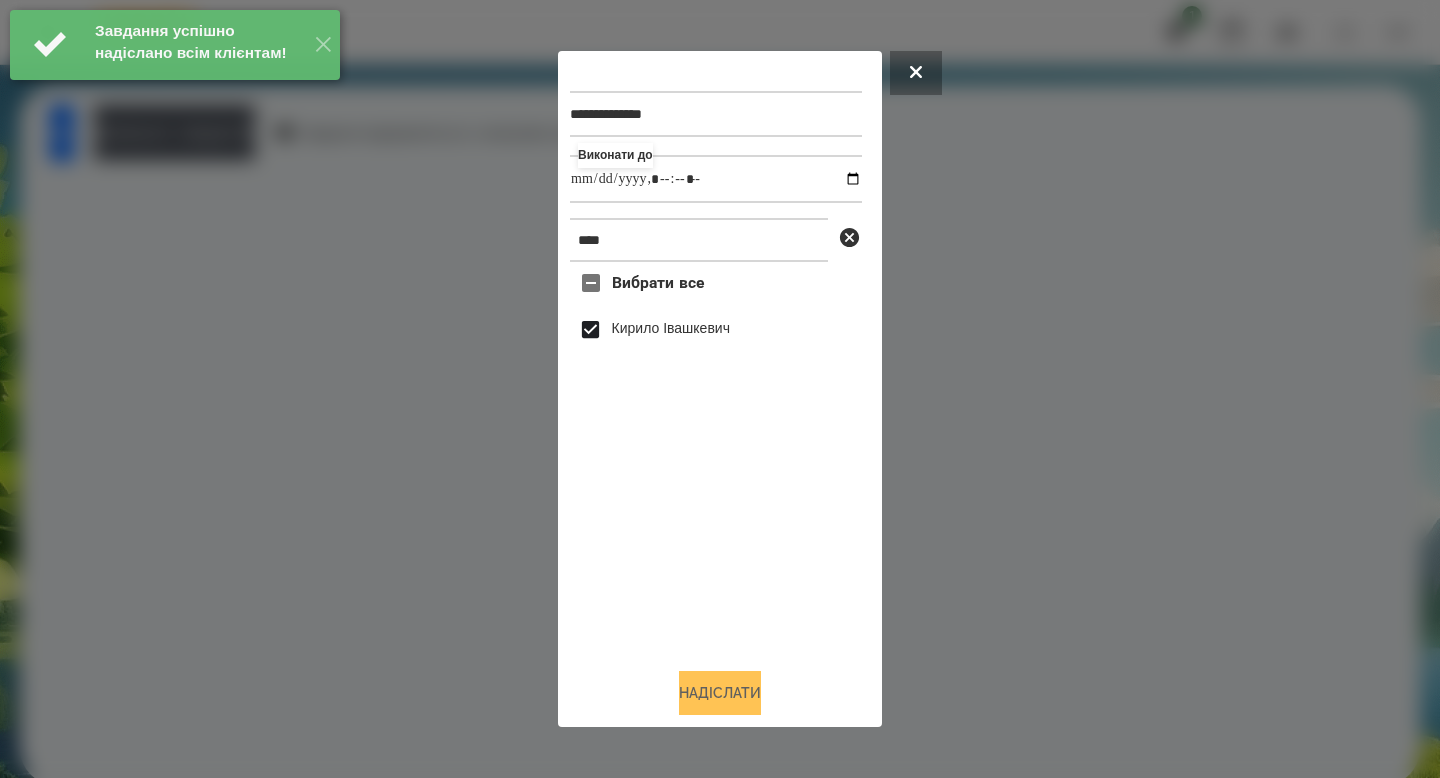 click on "Надіслати" at bounding box center [720, 693] 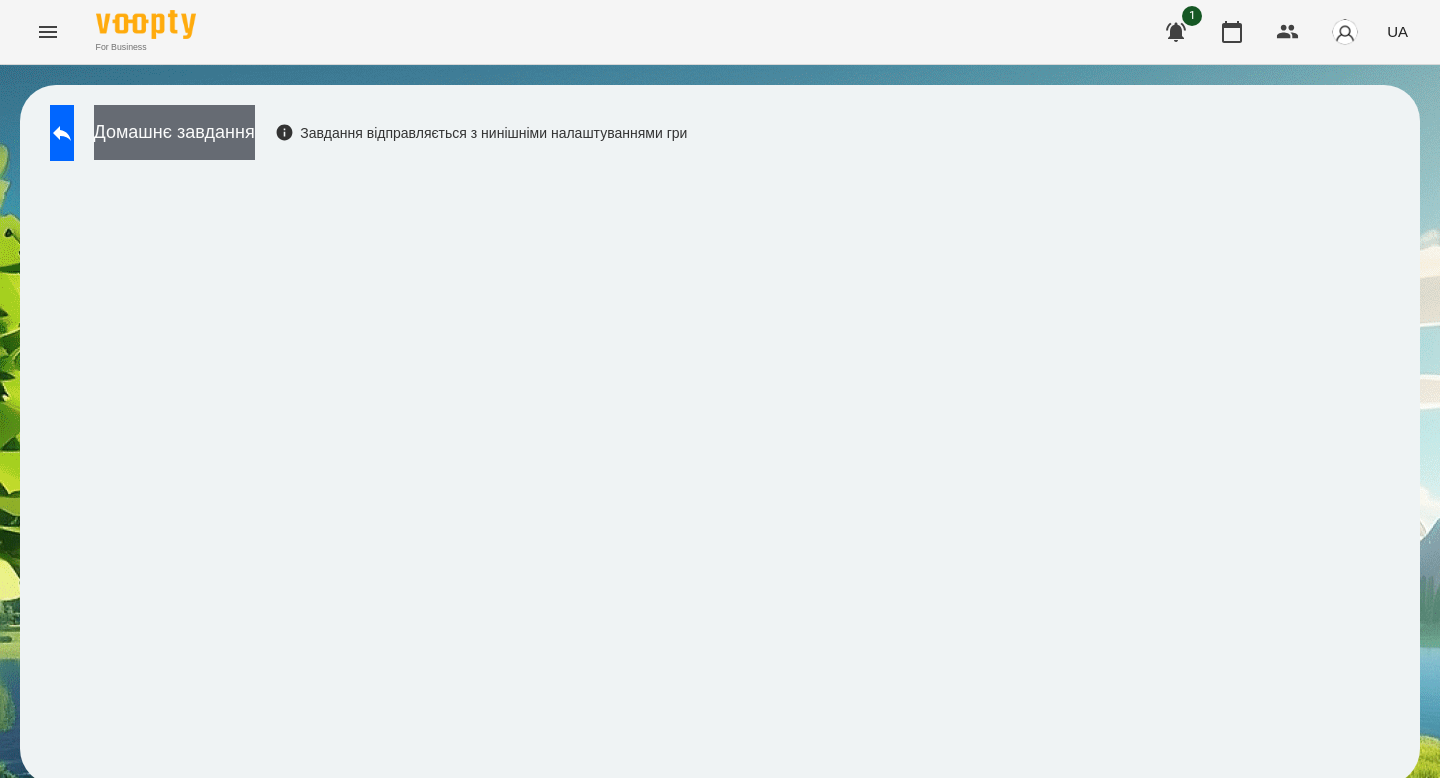 click on "Домашнє завдання" at bounding box center [174, 132] 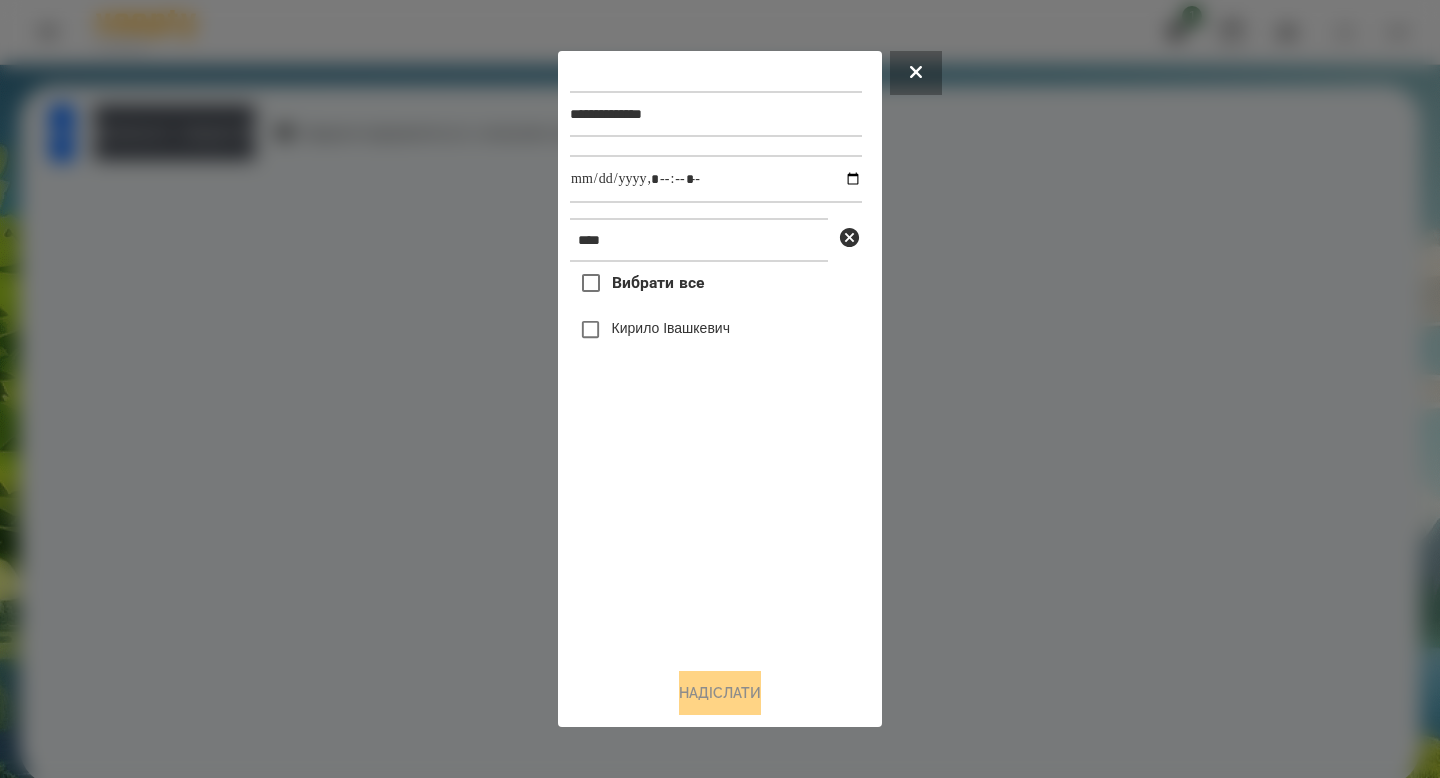 click on "Вибрати все [FIRST] [LAST]" at bounding box center (716, 456) 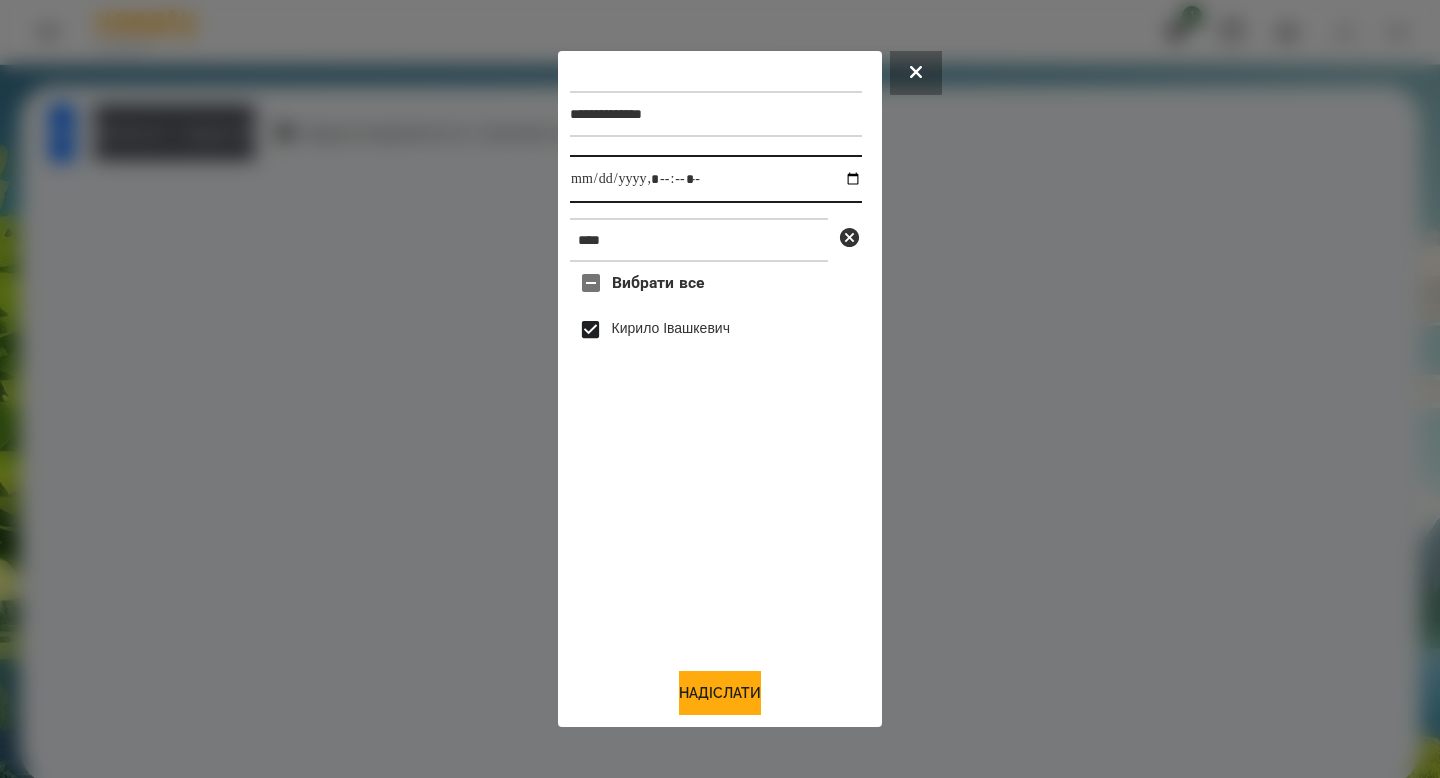 click at bounding box center (716, 179) 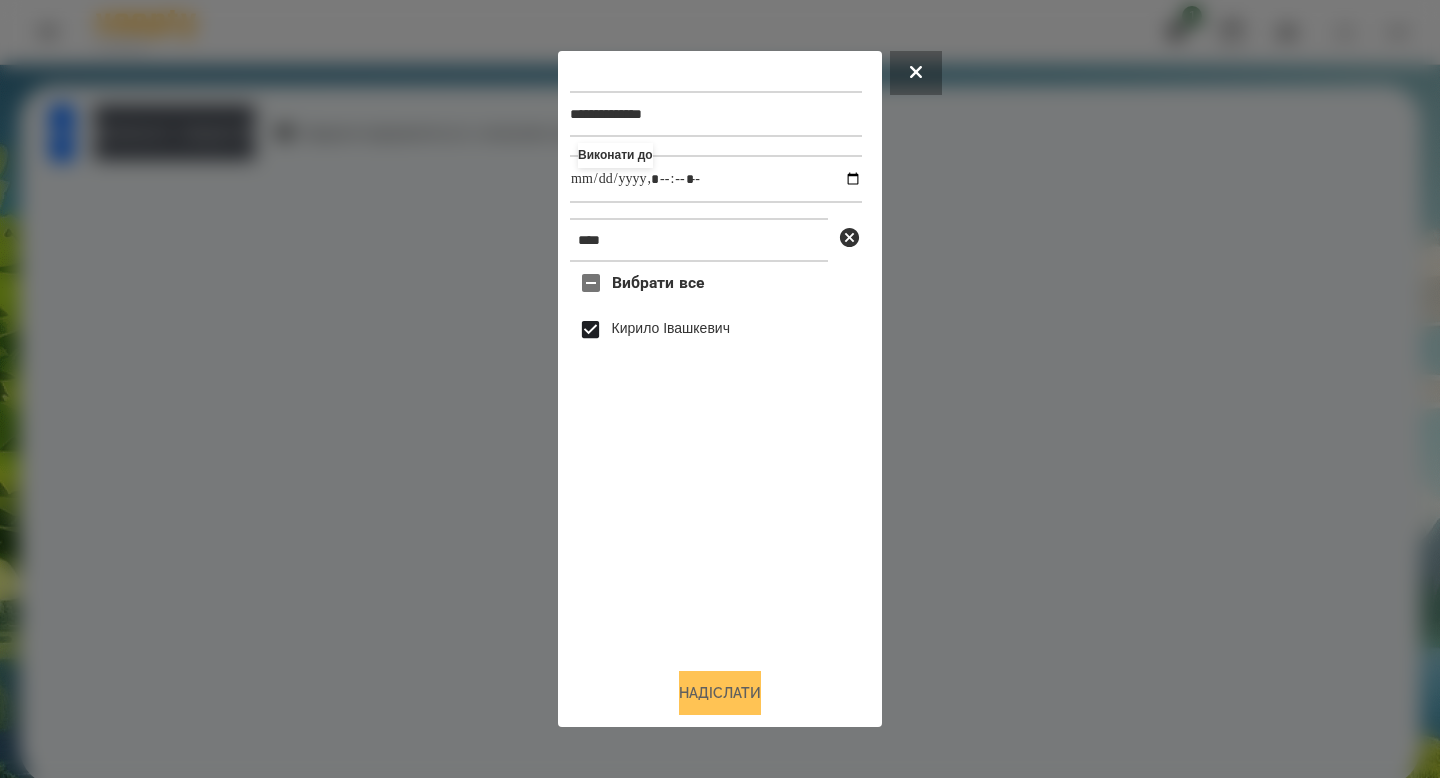 type on "**********" 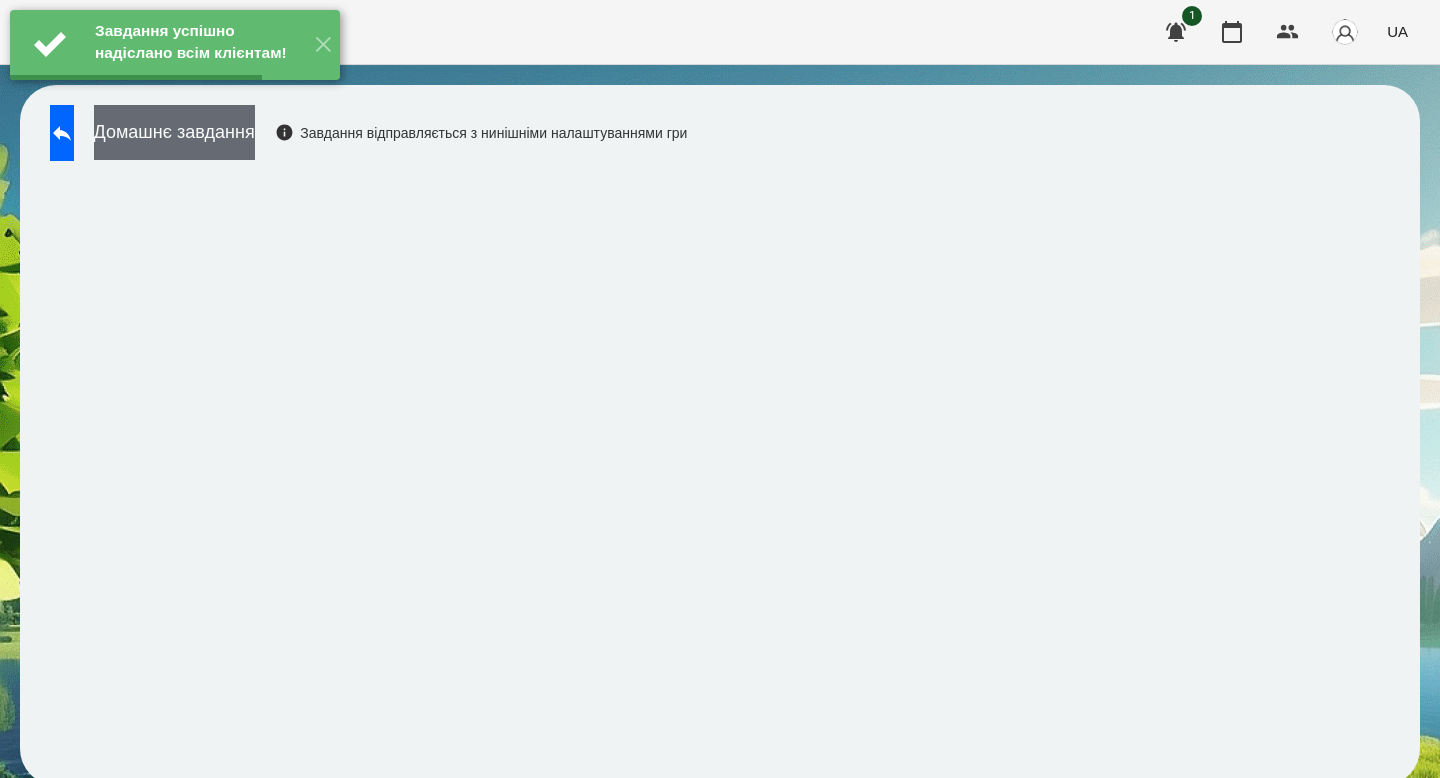 click on "Домашнє завдання" at bounding box center (174, 132) 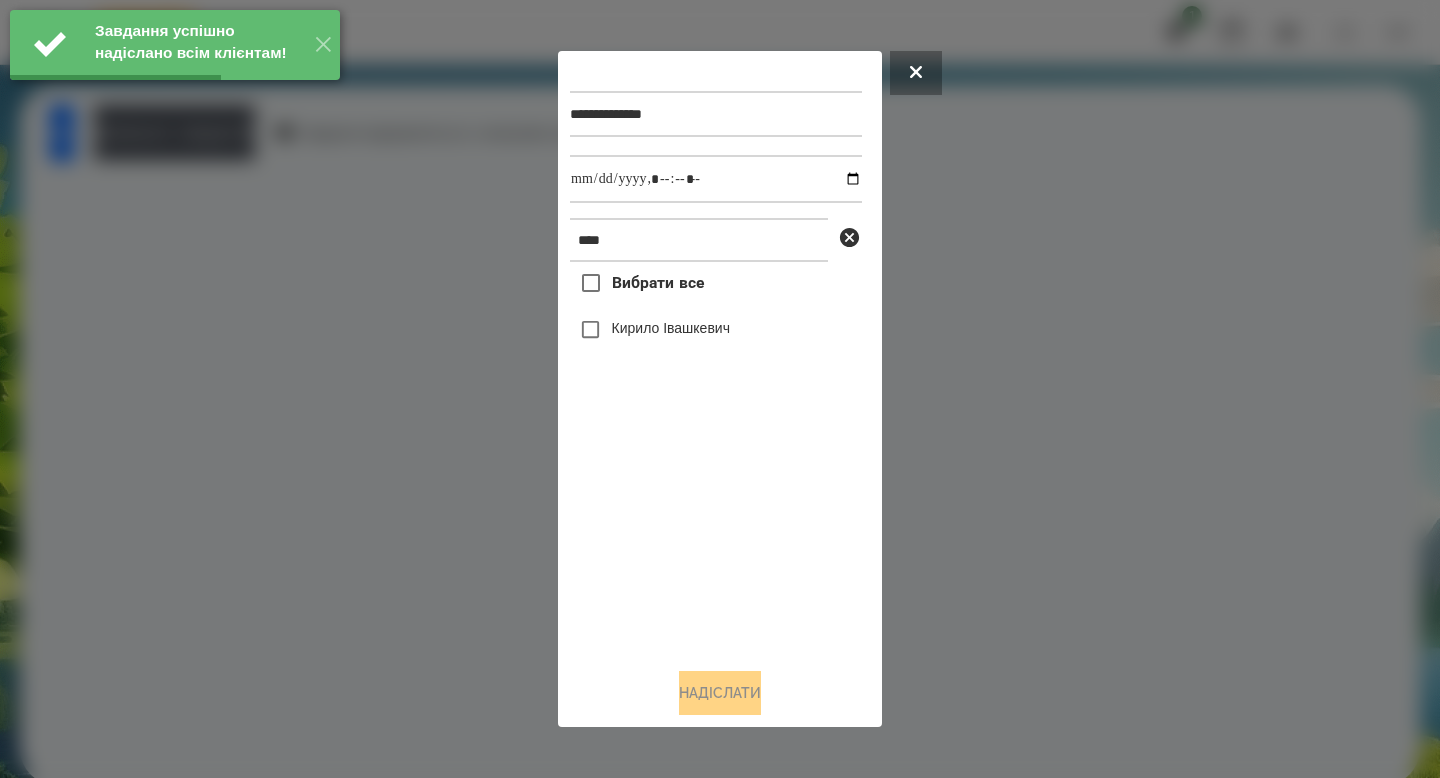 click on "Кирило Івашкевич" at bounding box center [716, 330] 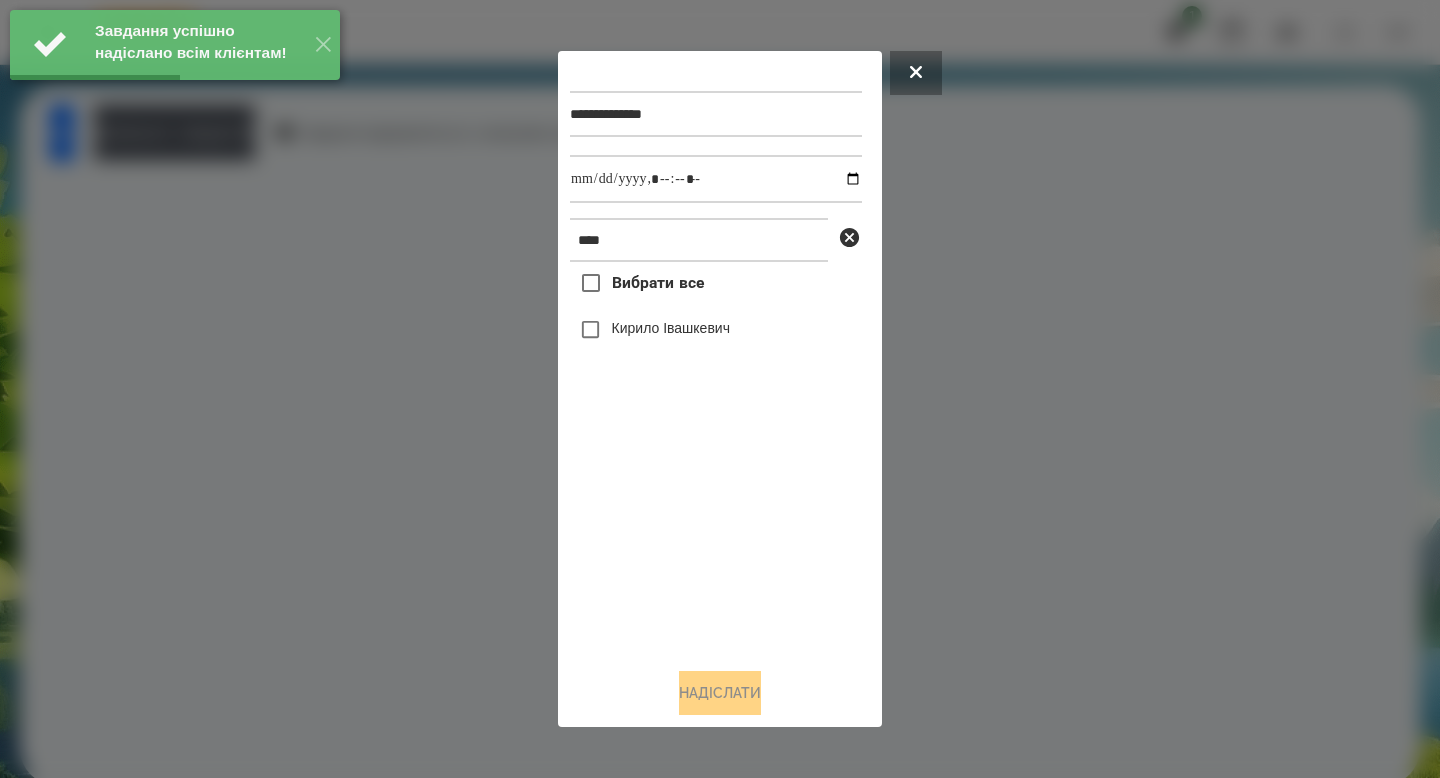 click on "Кирило Івашкевич" at bounding box center (716, 330) 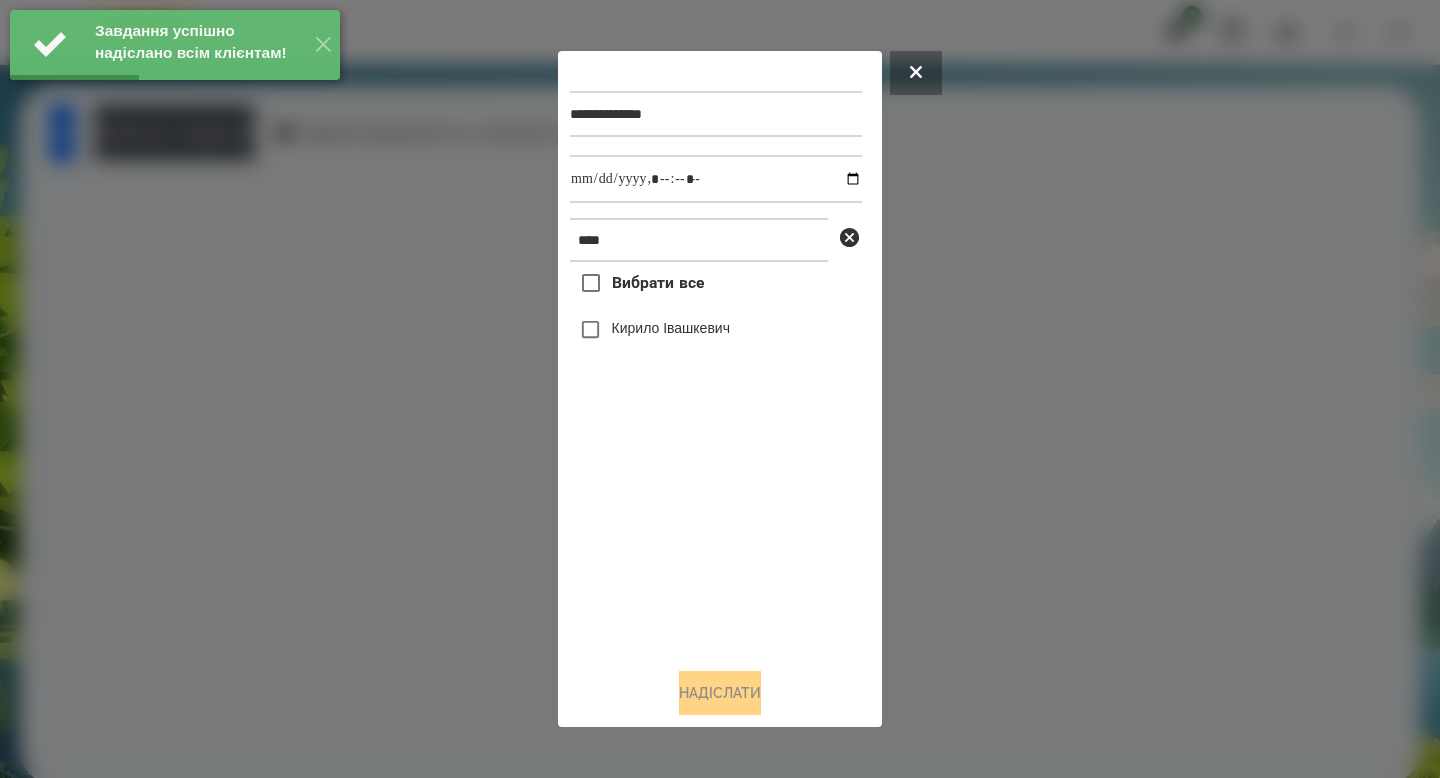 click on "Кирило Івашкевич" at bounding box center [671, 328] 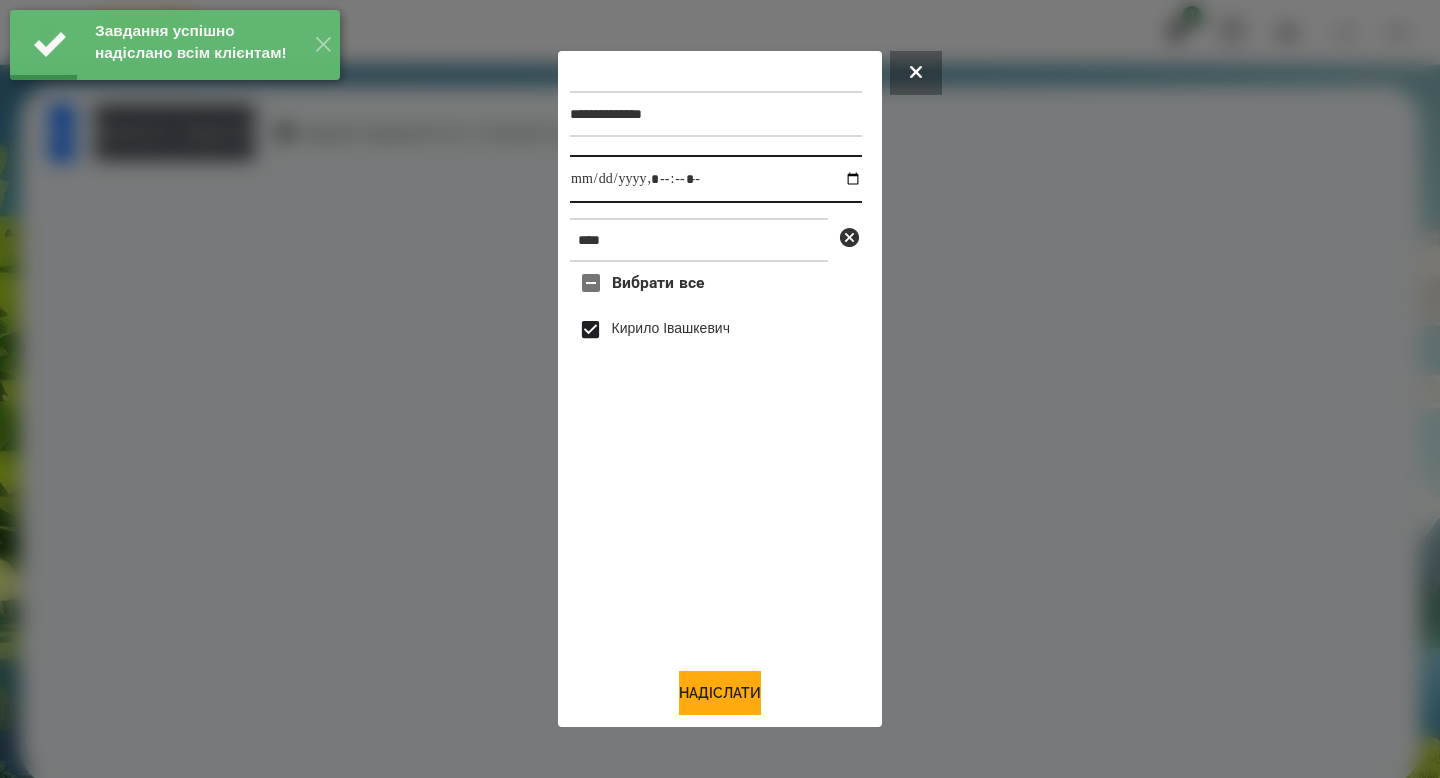click at bounding box center [716, 179] 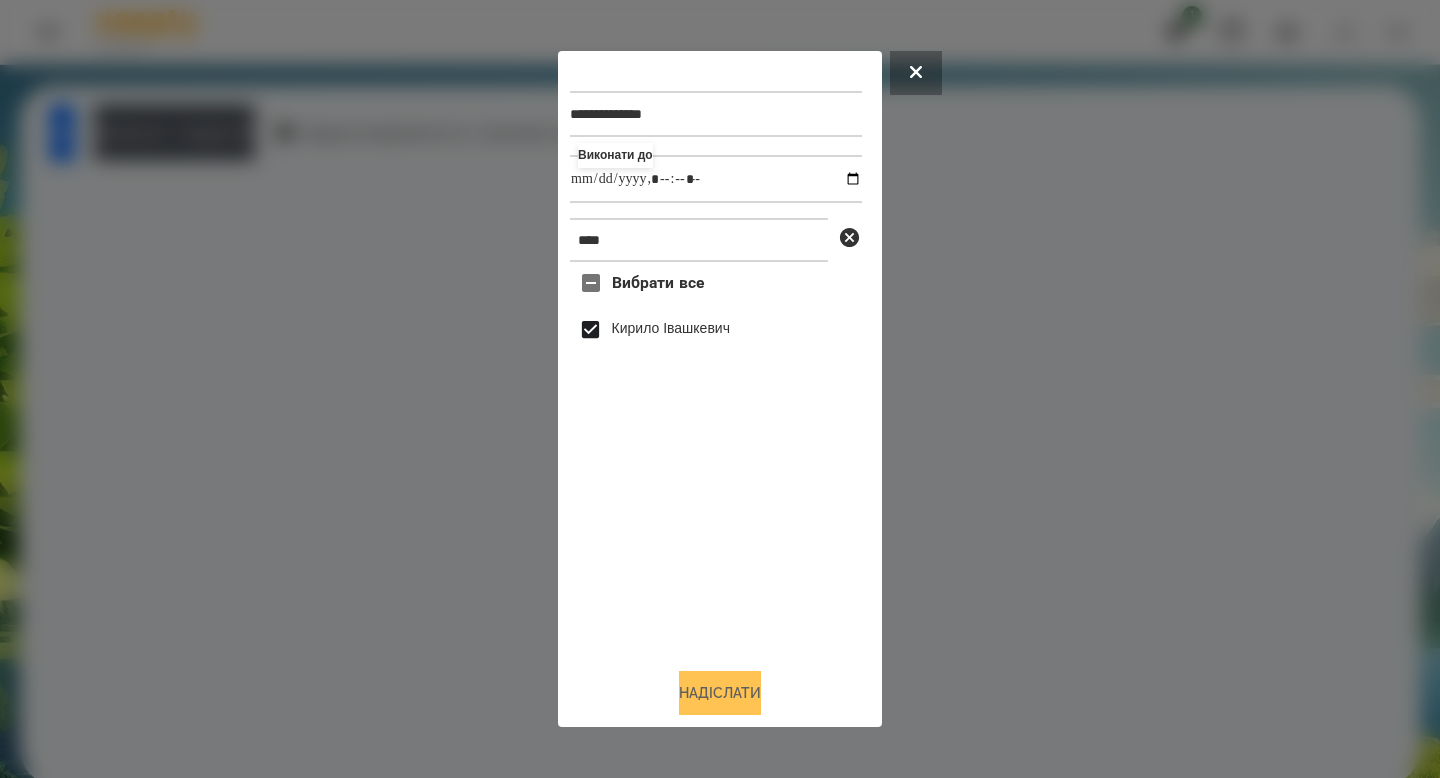 type on "**********" 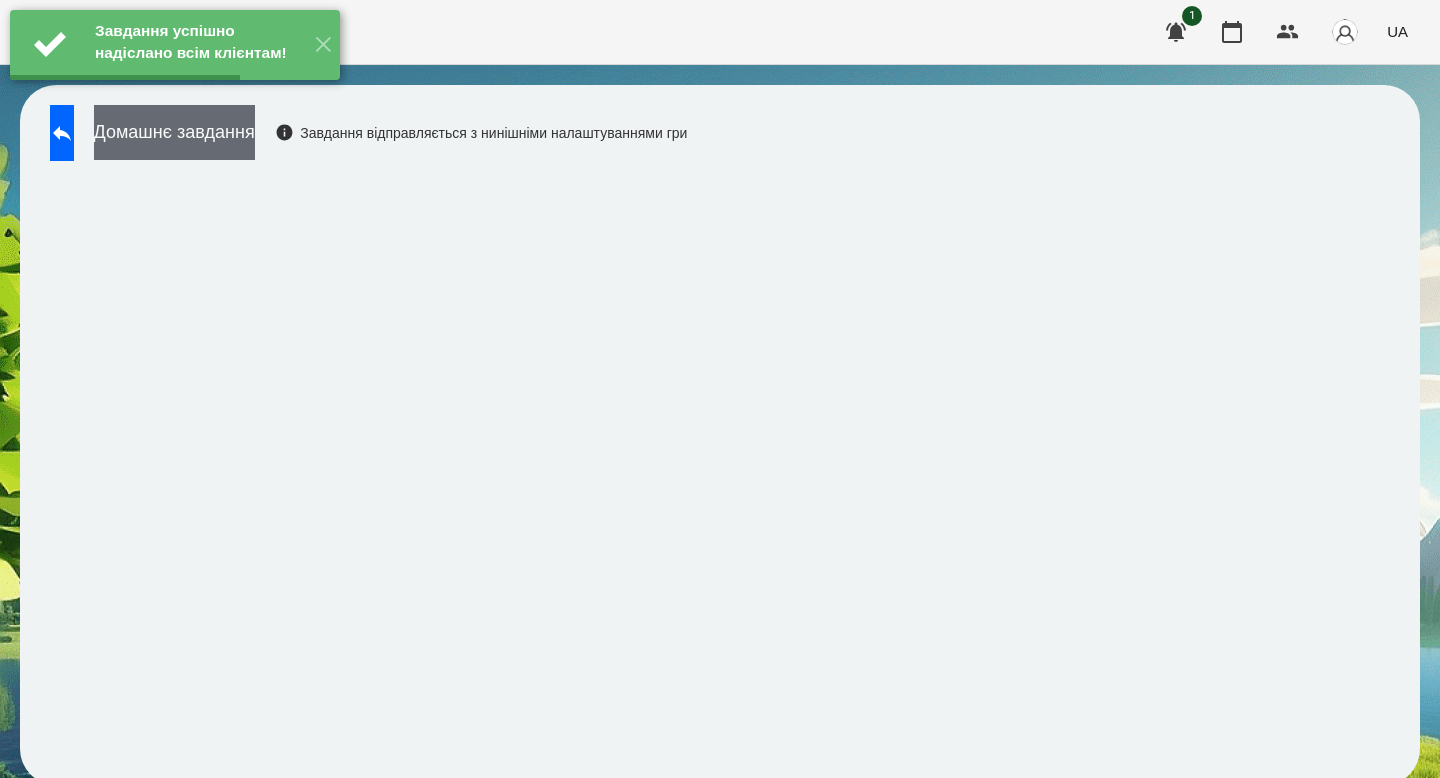 click on "Домашнє завдання" at bounding box center [174, 132] 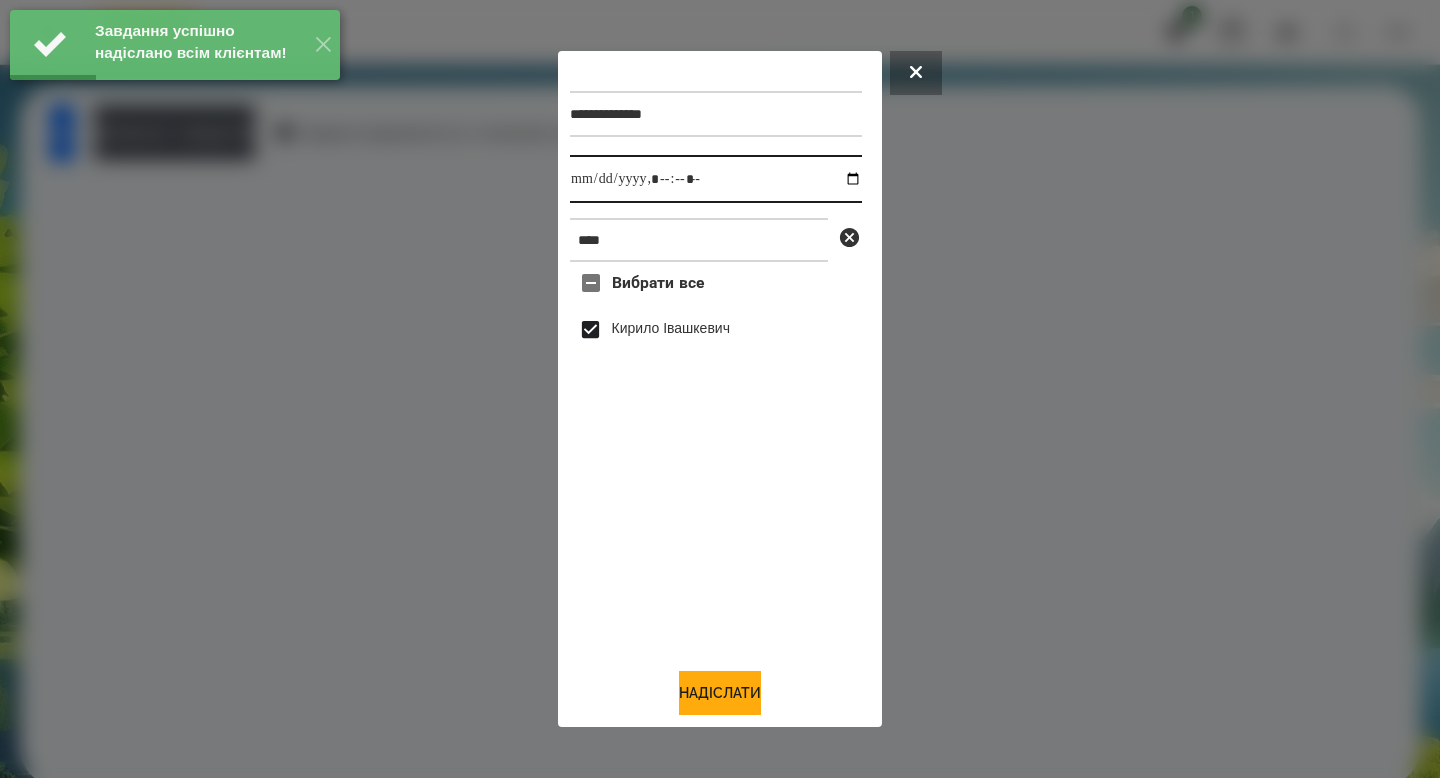 click at bounding box center (716, 179) 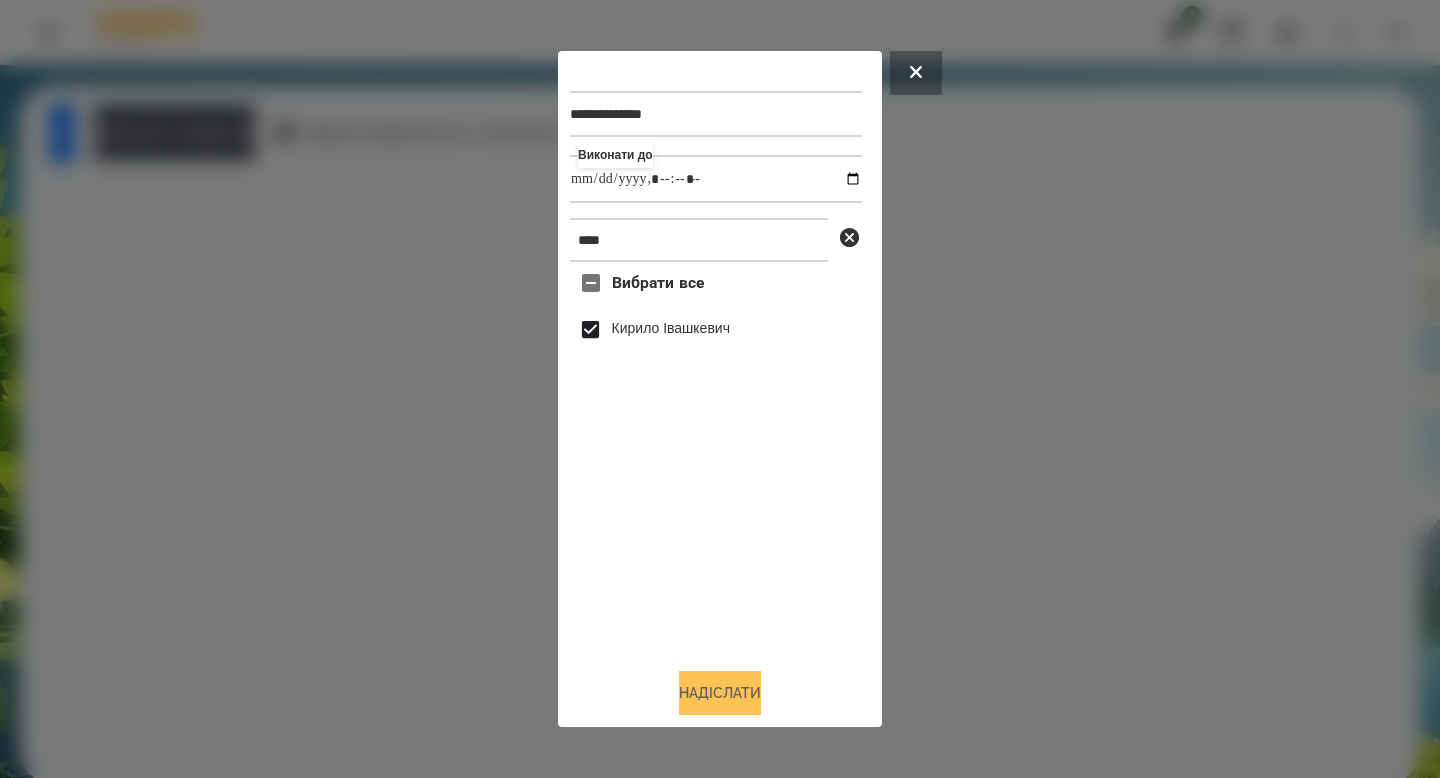 type on "**********" 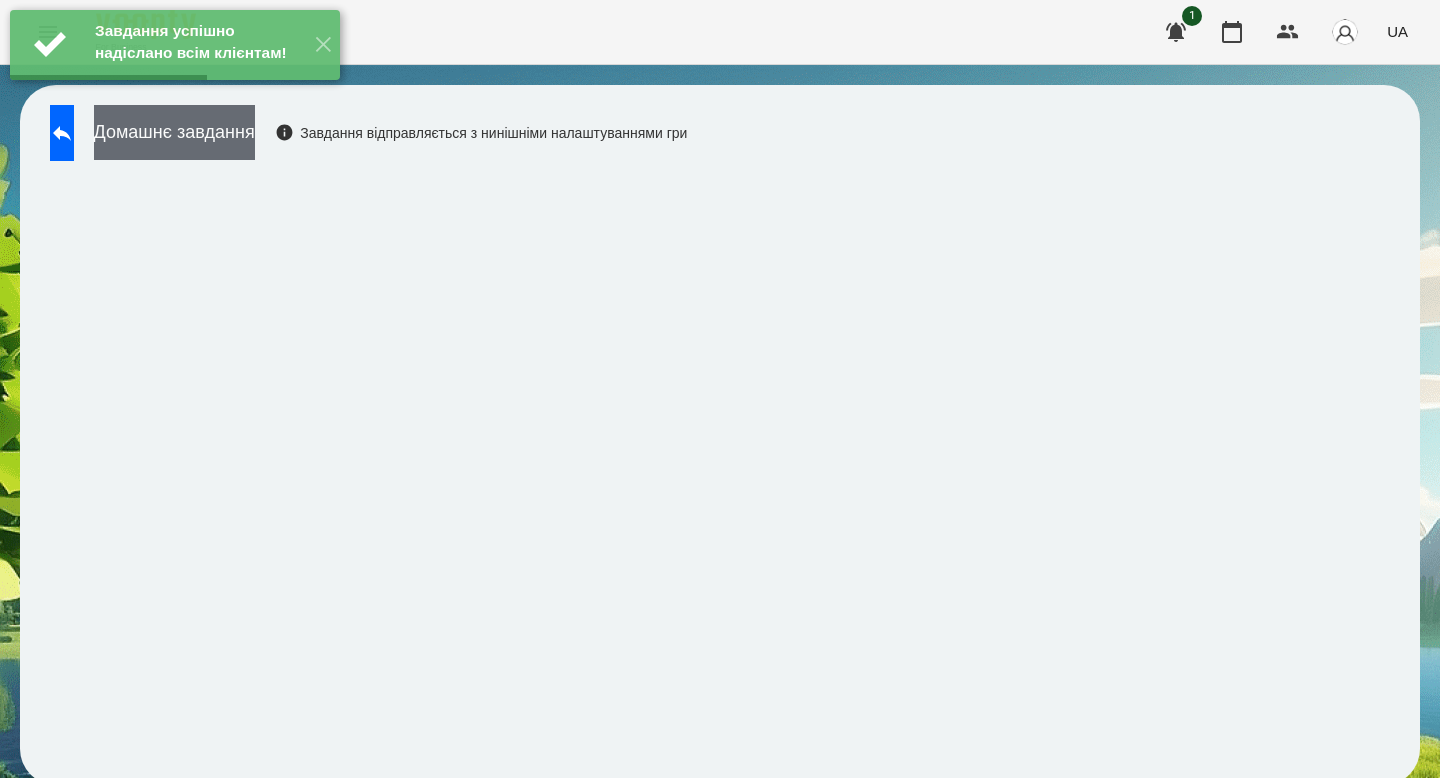 click on "Домашнє завдання" at bounding box center [174, 132] 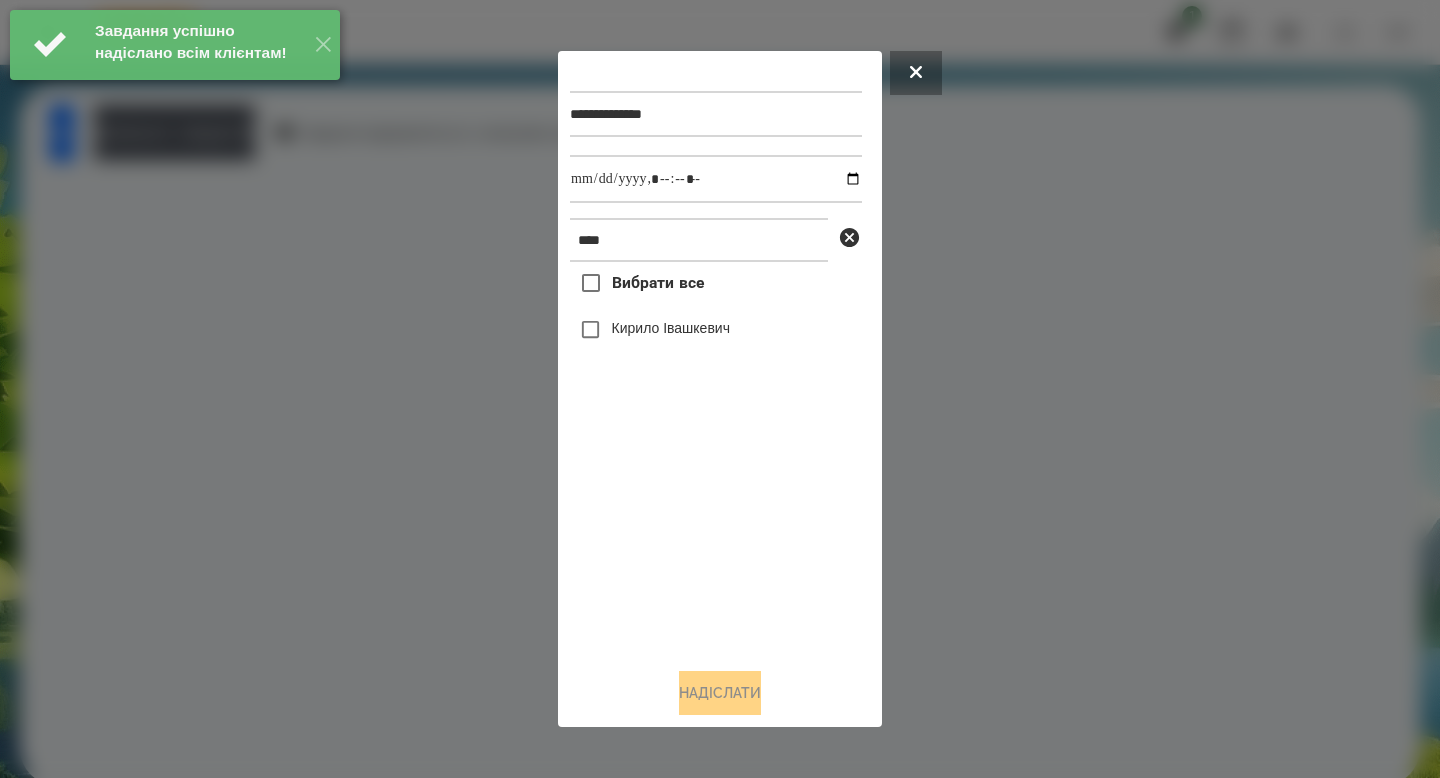 click on "Кирило Івашкевич" at bounding box center (716, 330) 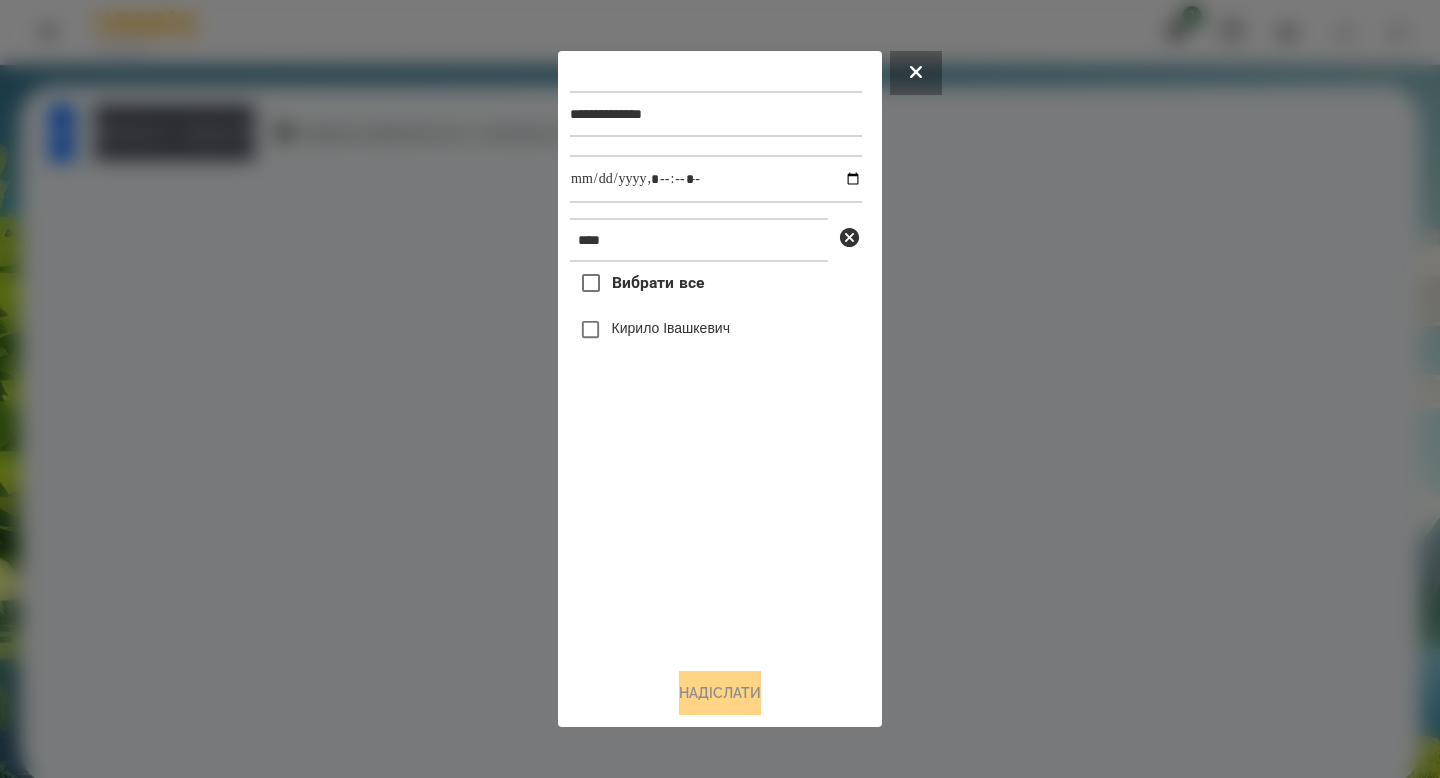 click on "Вибрати все" at bounding box center [637, 283] 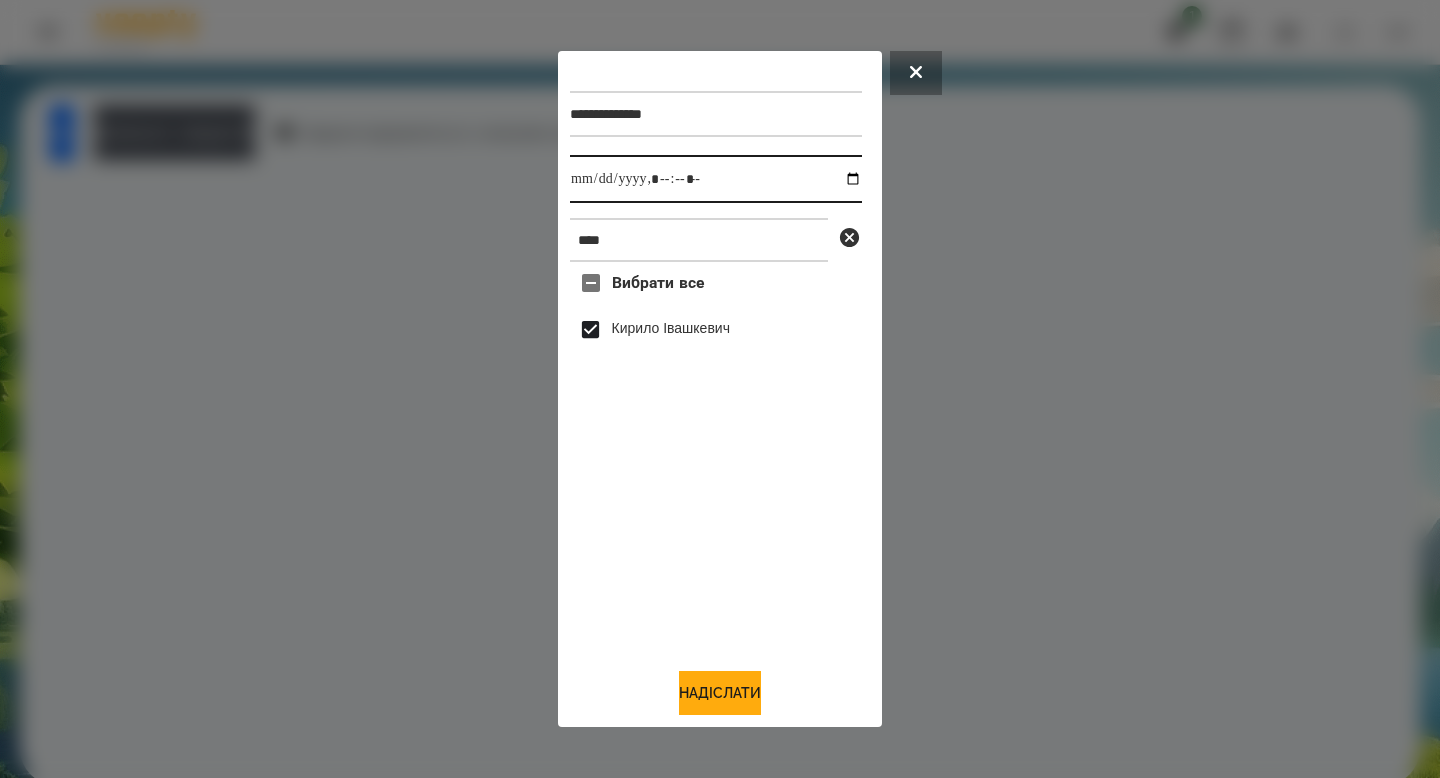 click at bounding box center (716, 179) 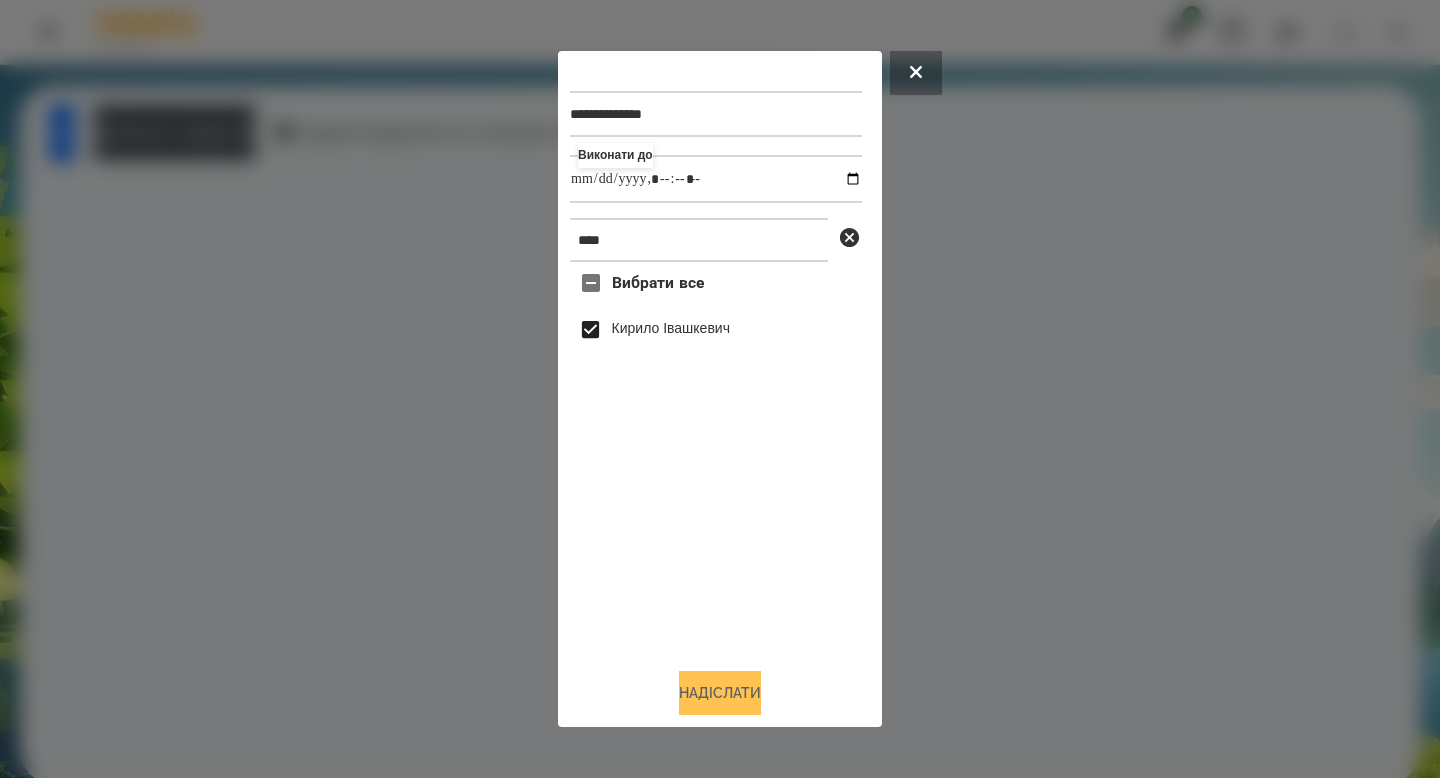 type on "**********" 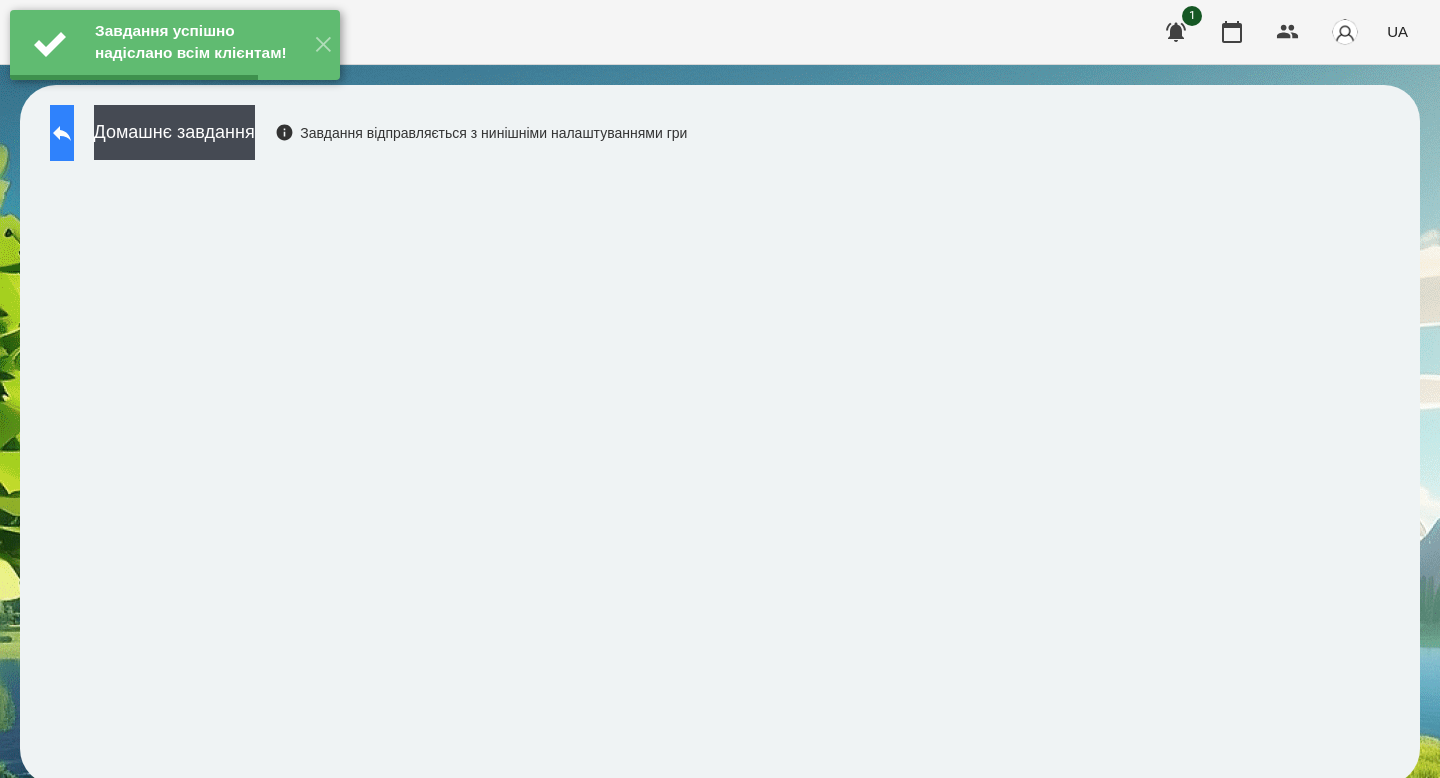 click at bounding box center [62, 133] 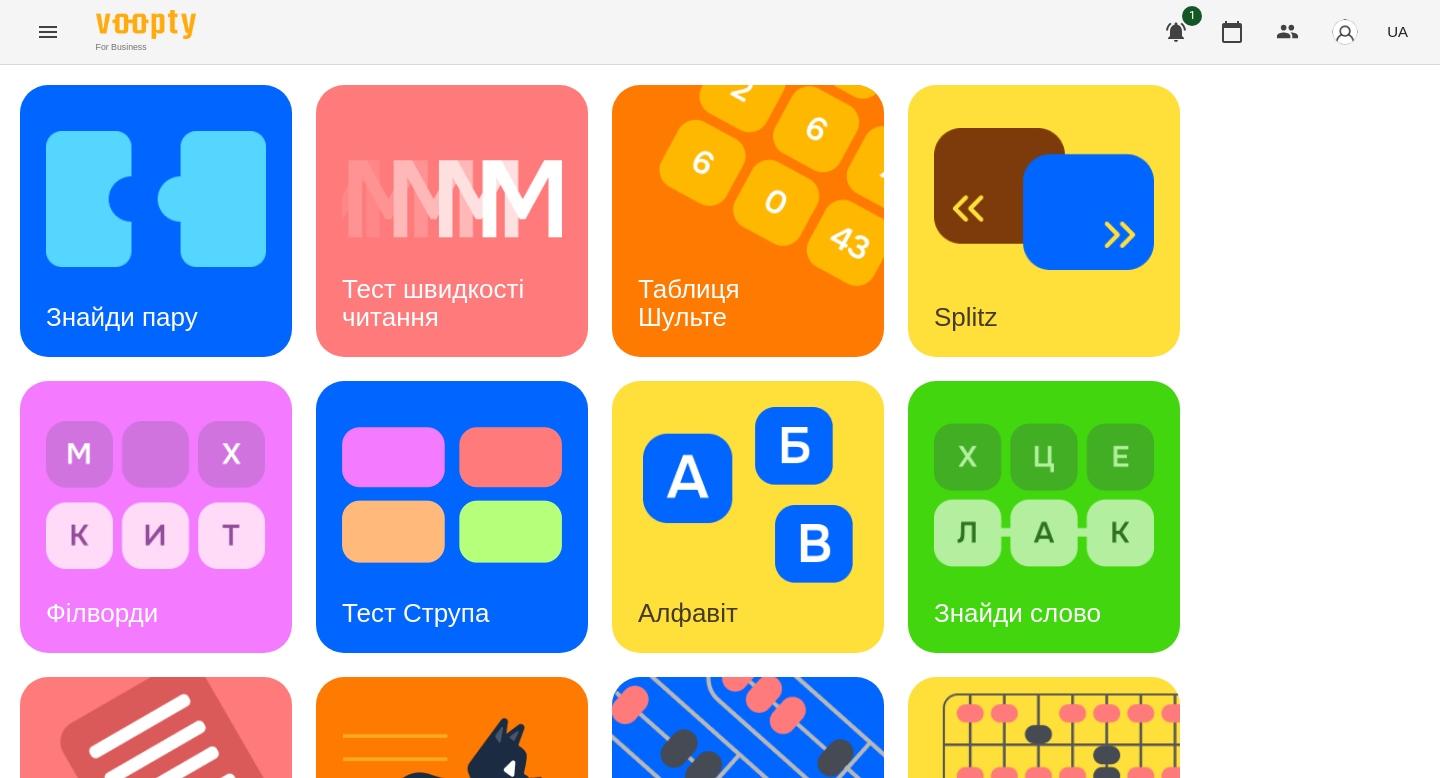 scroll, scrollTop: 194, scrollLeft: 0, axis: vertical 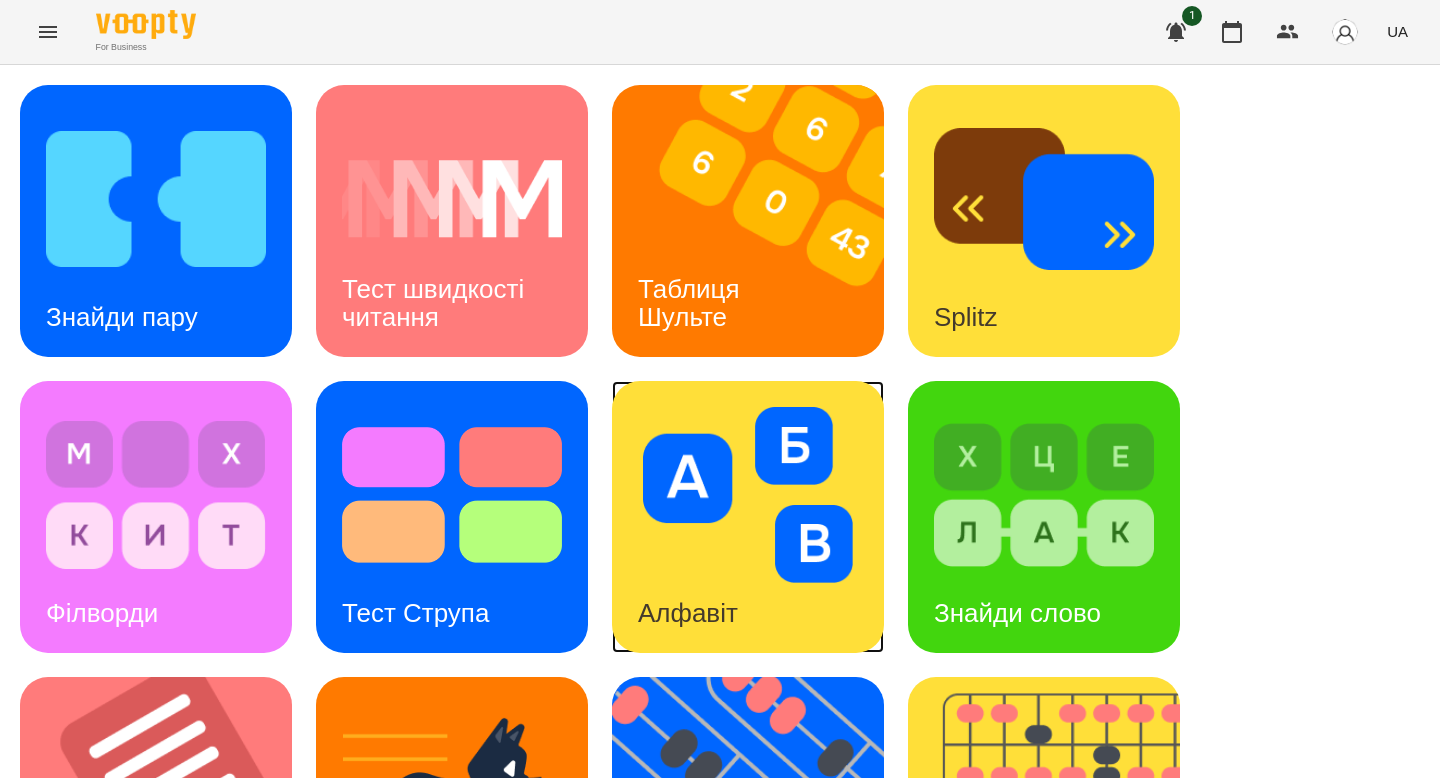 click on "Алфавіт" at bounding box center (688, 613) 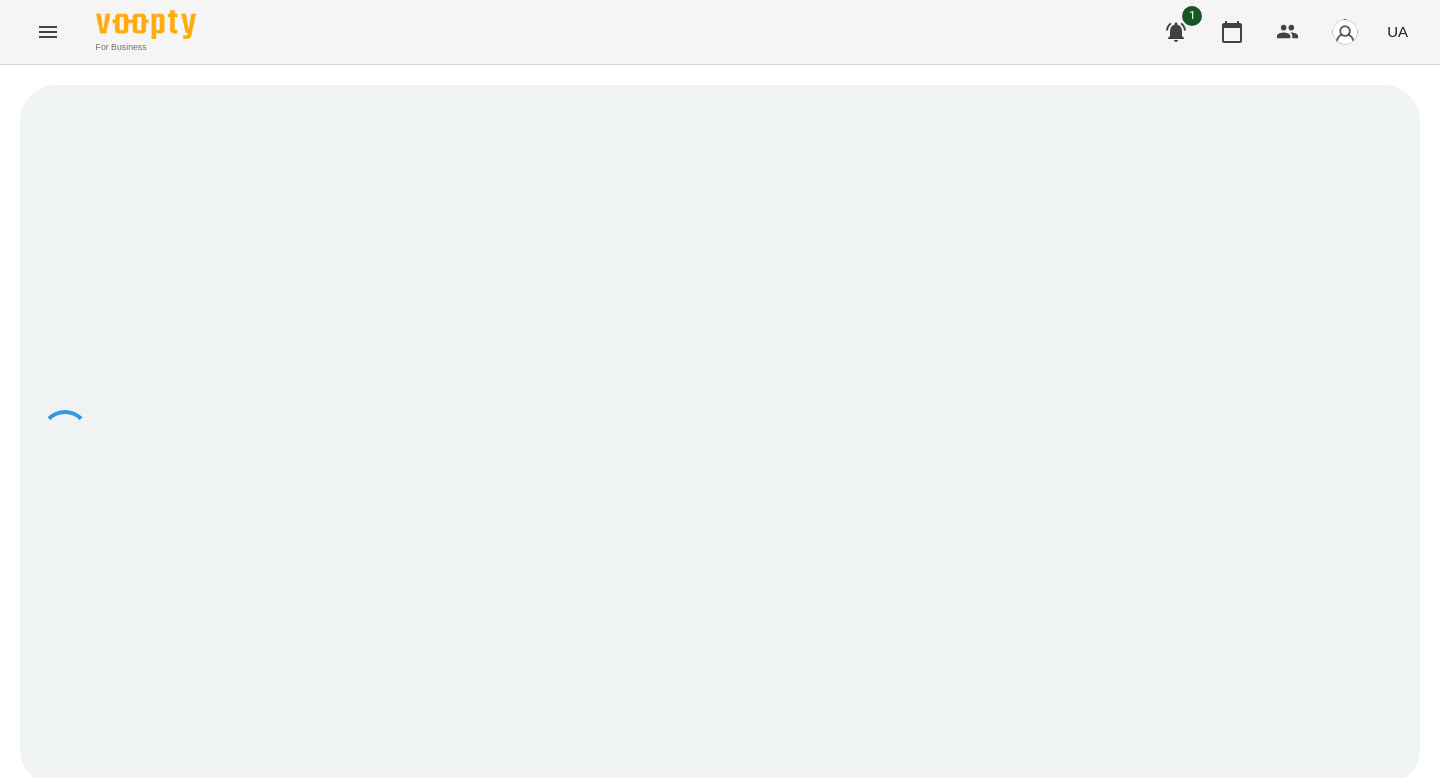scroll, scrollTop: 0, scrollLeft: 0, axis: both 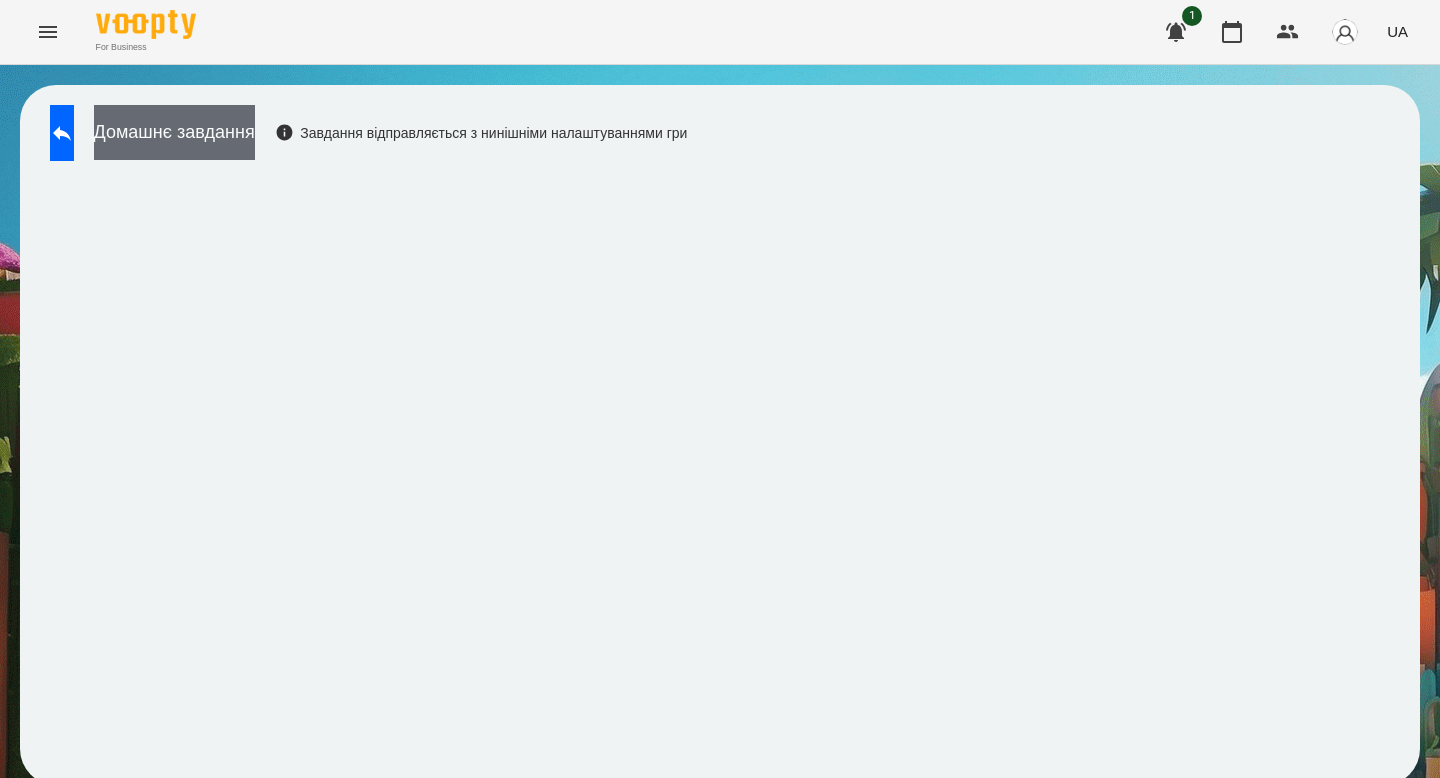 click on "Домашнє завдання" at bounding box center (174, 132) 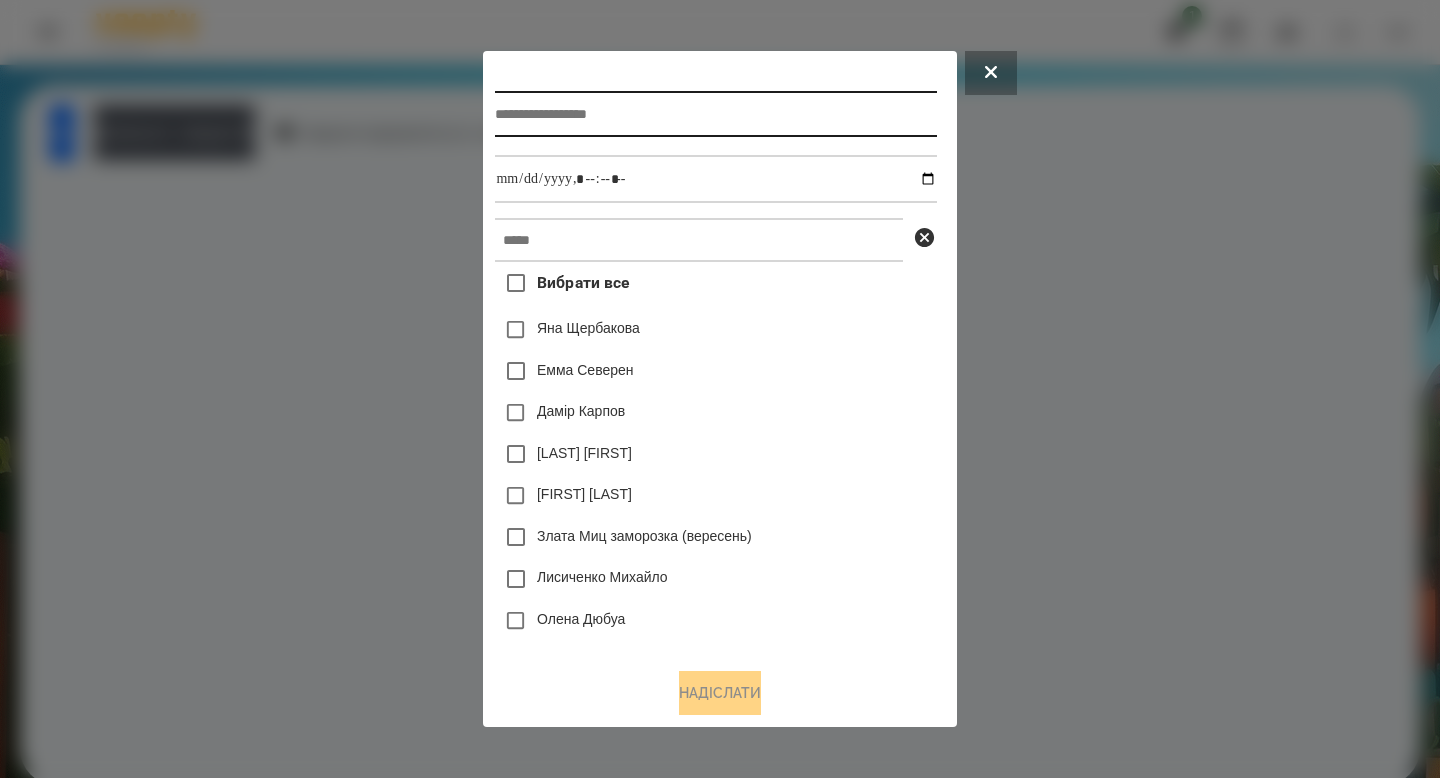 click at bounding box center (715, 114) 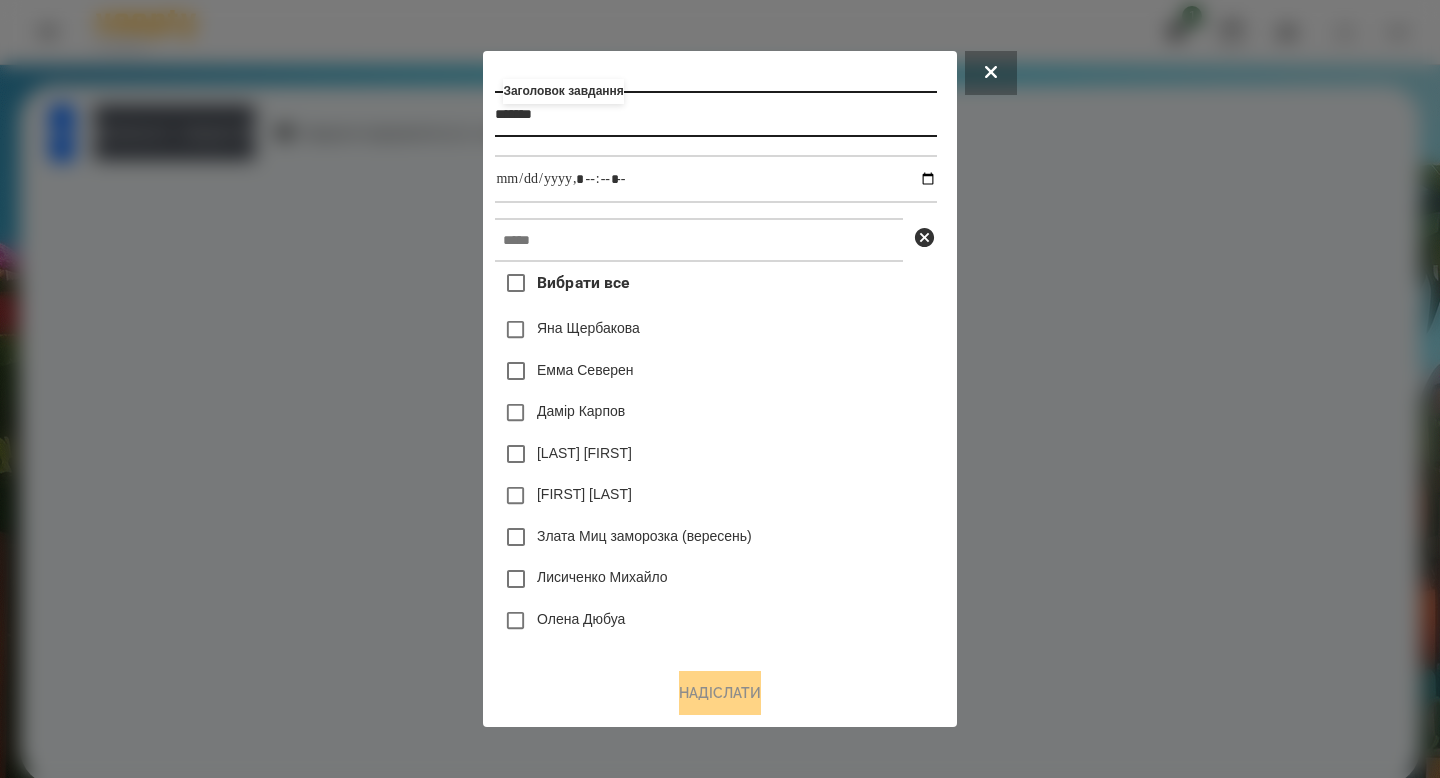 type on "*******" 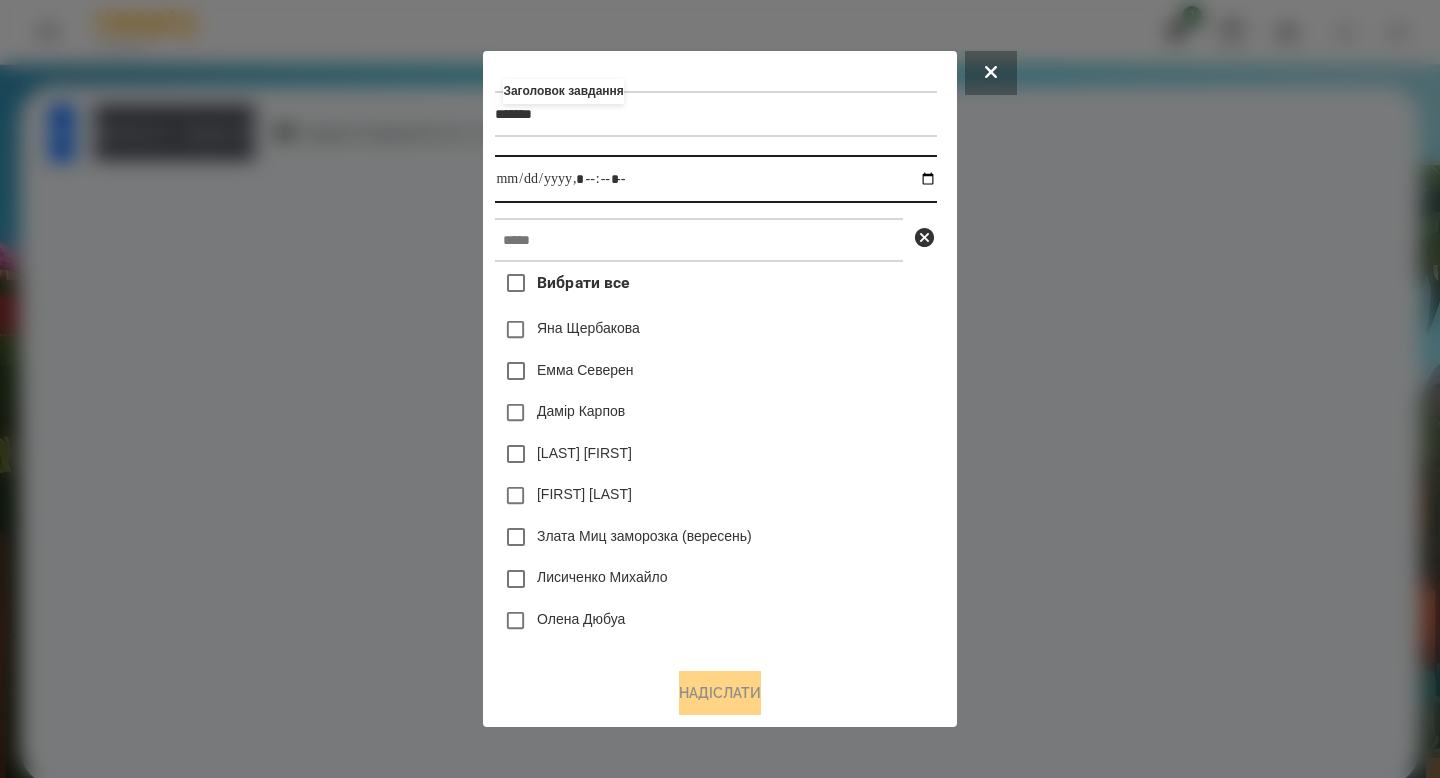 click at bounding box center [715, 179] 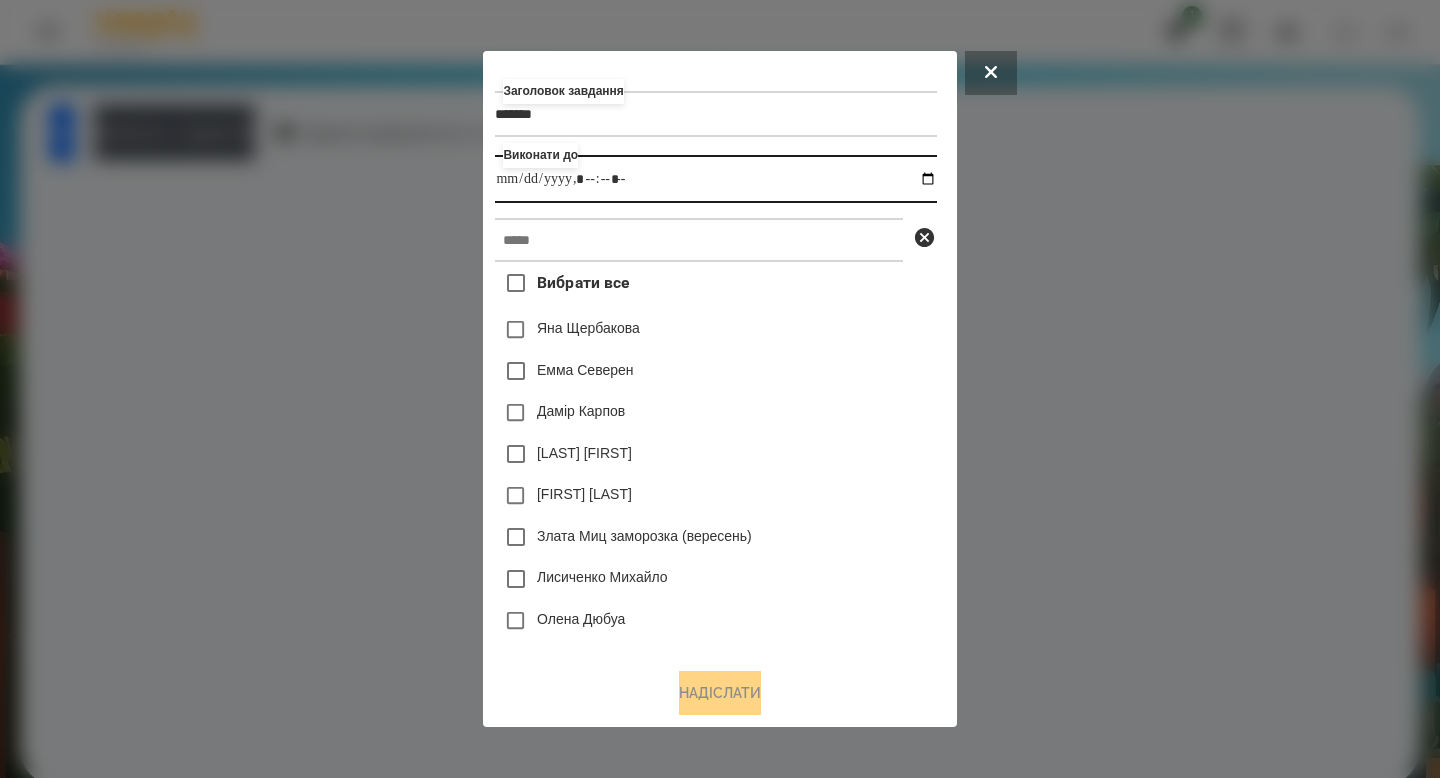 click at bounding box center (715, 179) 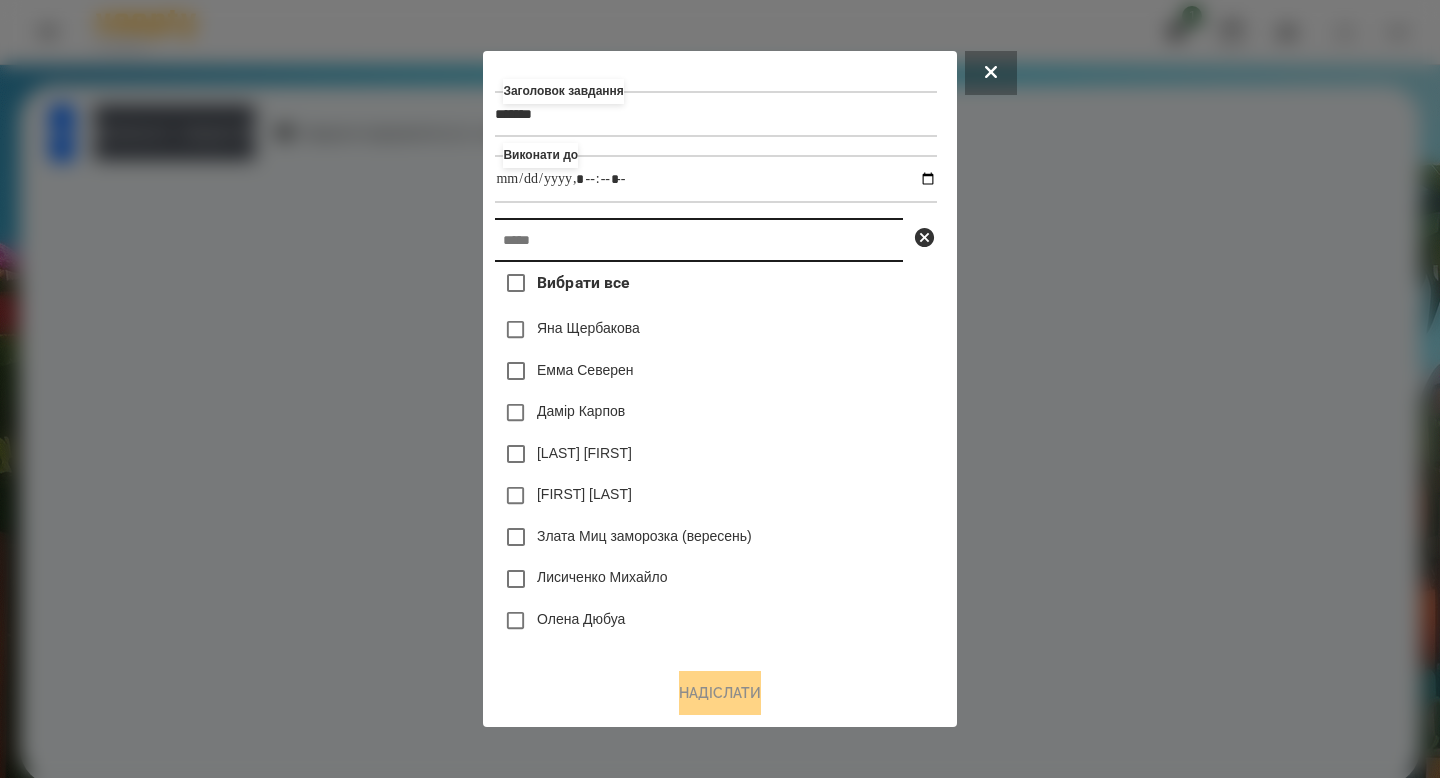 click at bounding box center (699, 240) 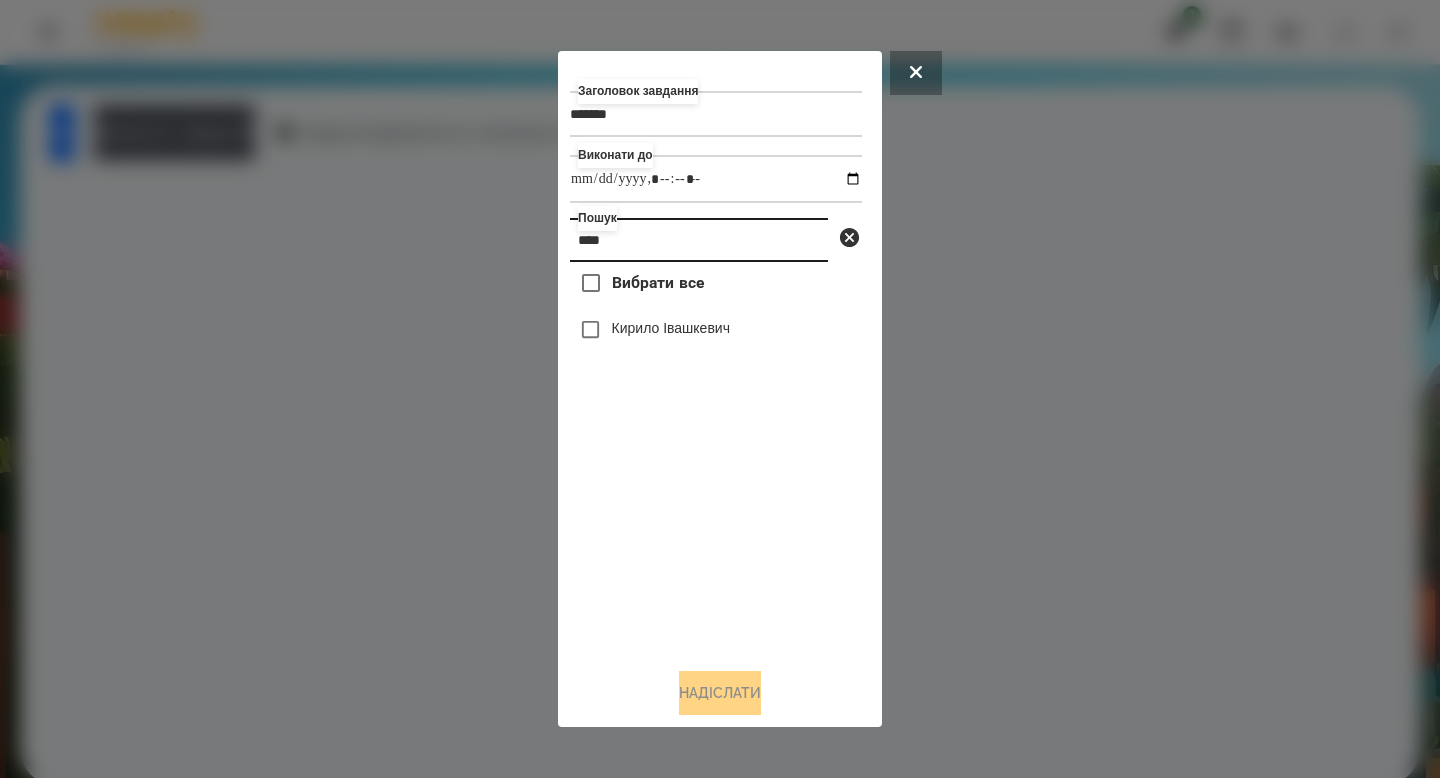type on "****" 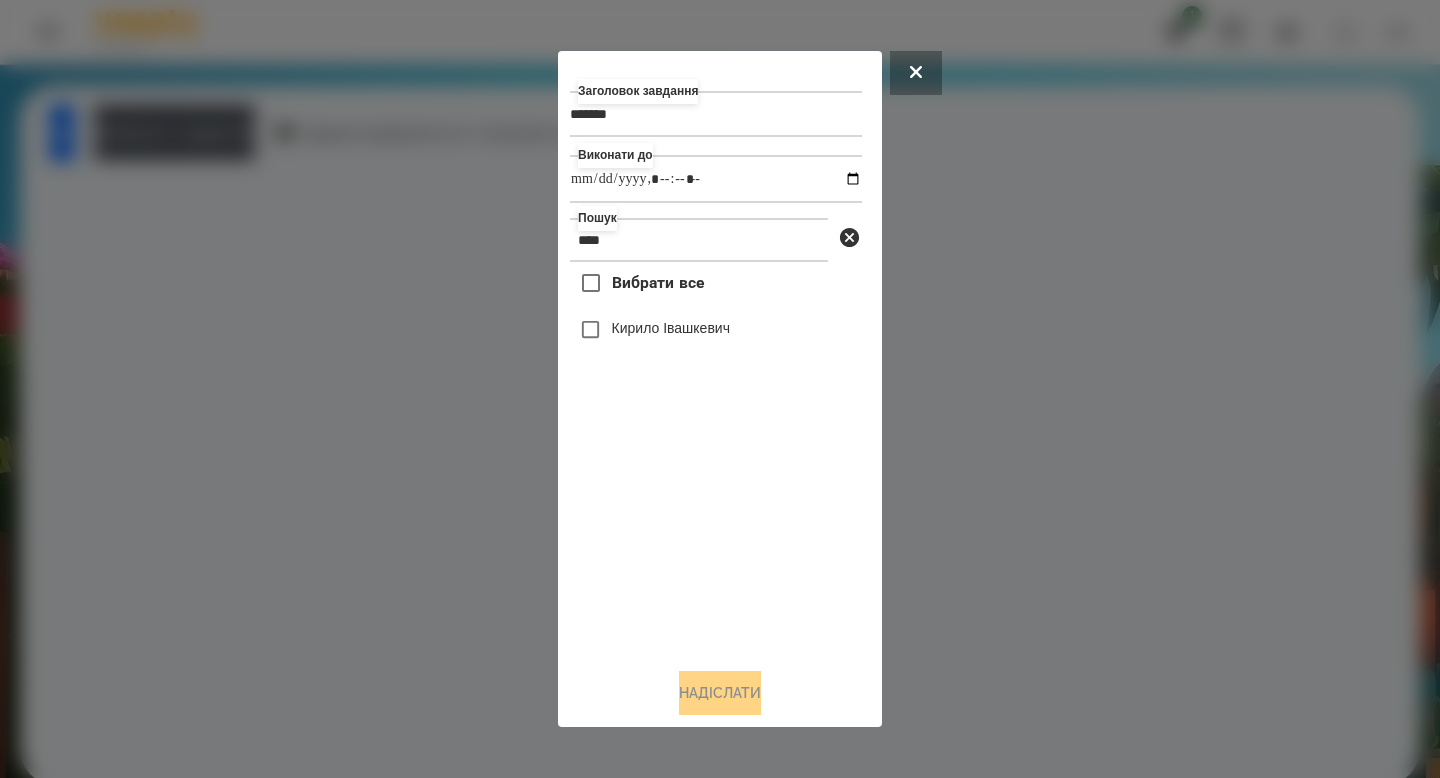 click on "Кирило Івашкевич" at bounding box center (671, 328) 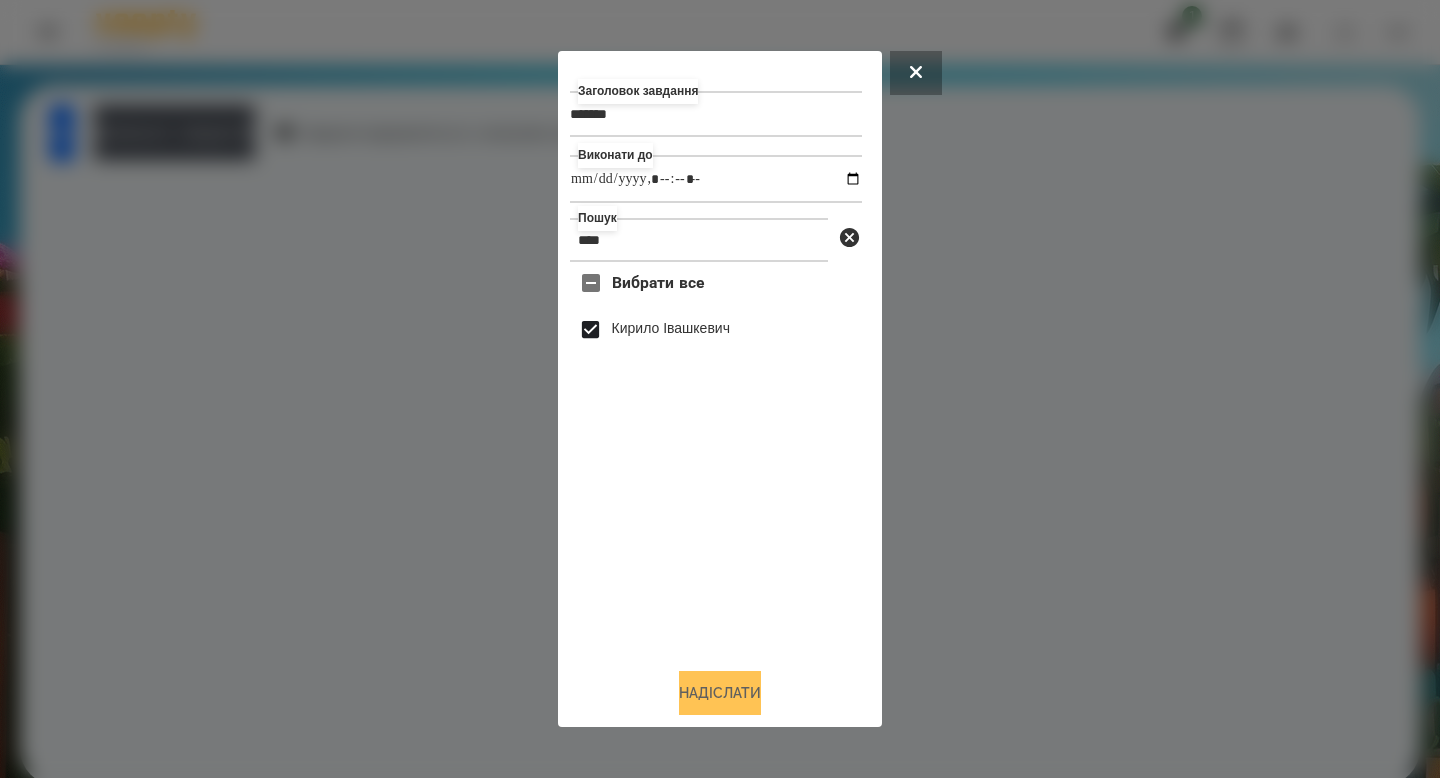 click on "Надіслати" at bounding box center (720, 693) 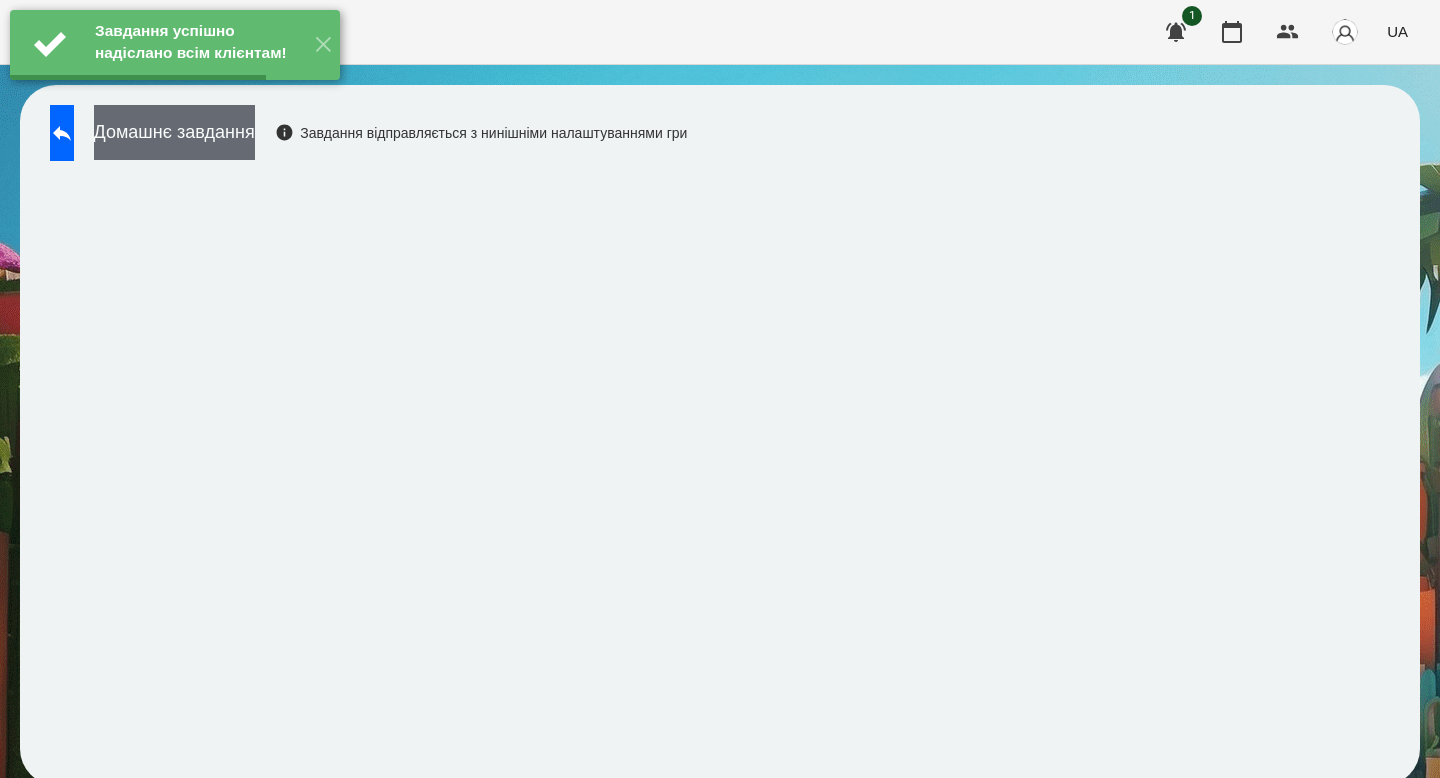 click on "Домашнє завдання" at bounding box center [174, 132] 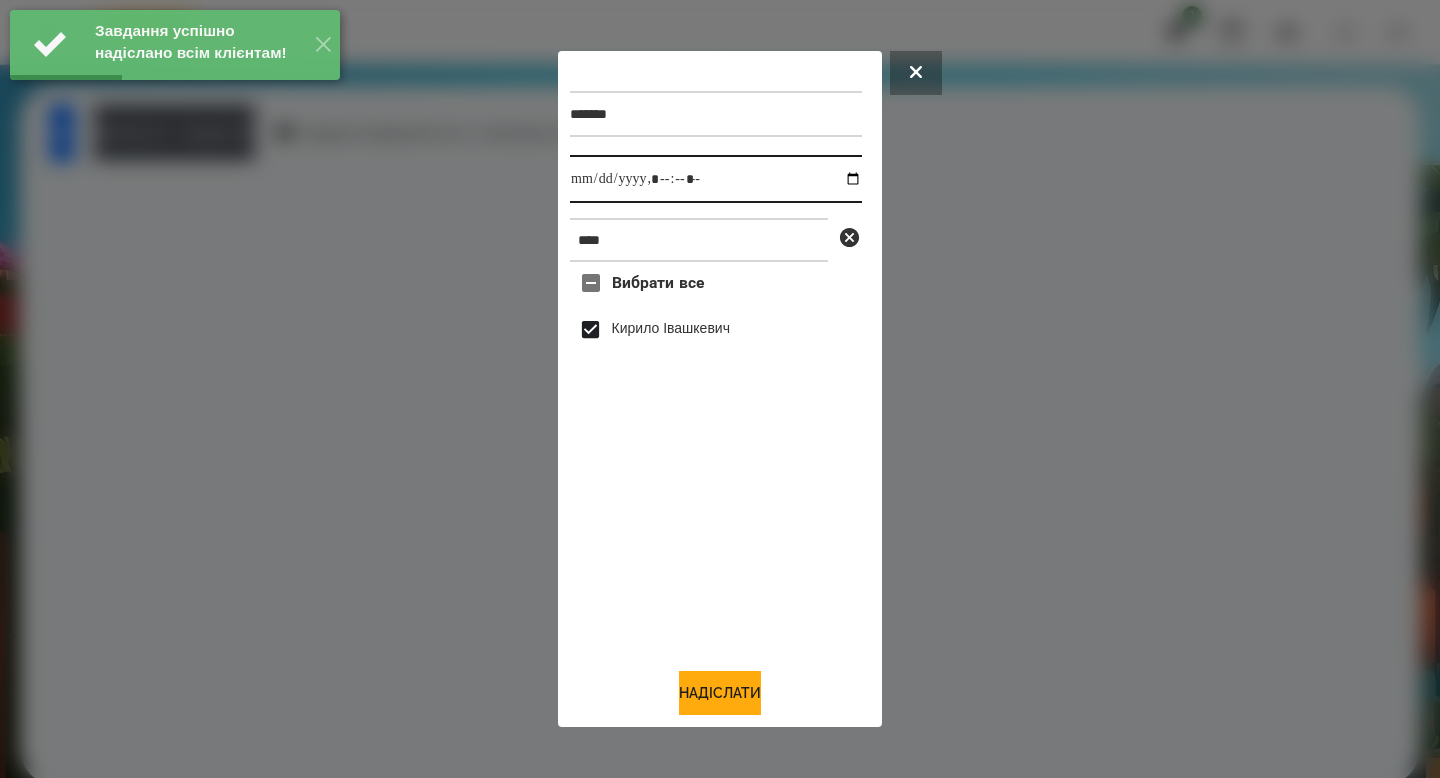 click at bounding box center (716, 179) 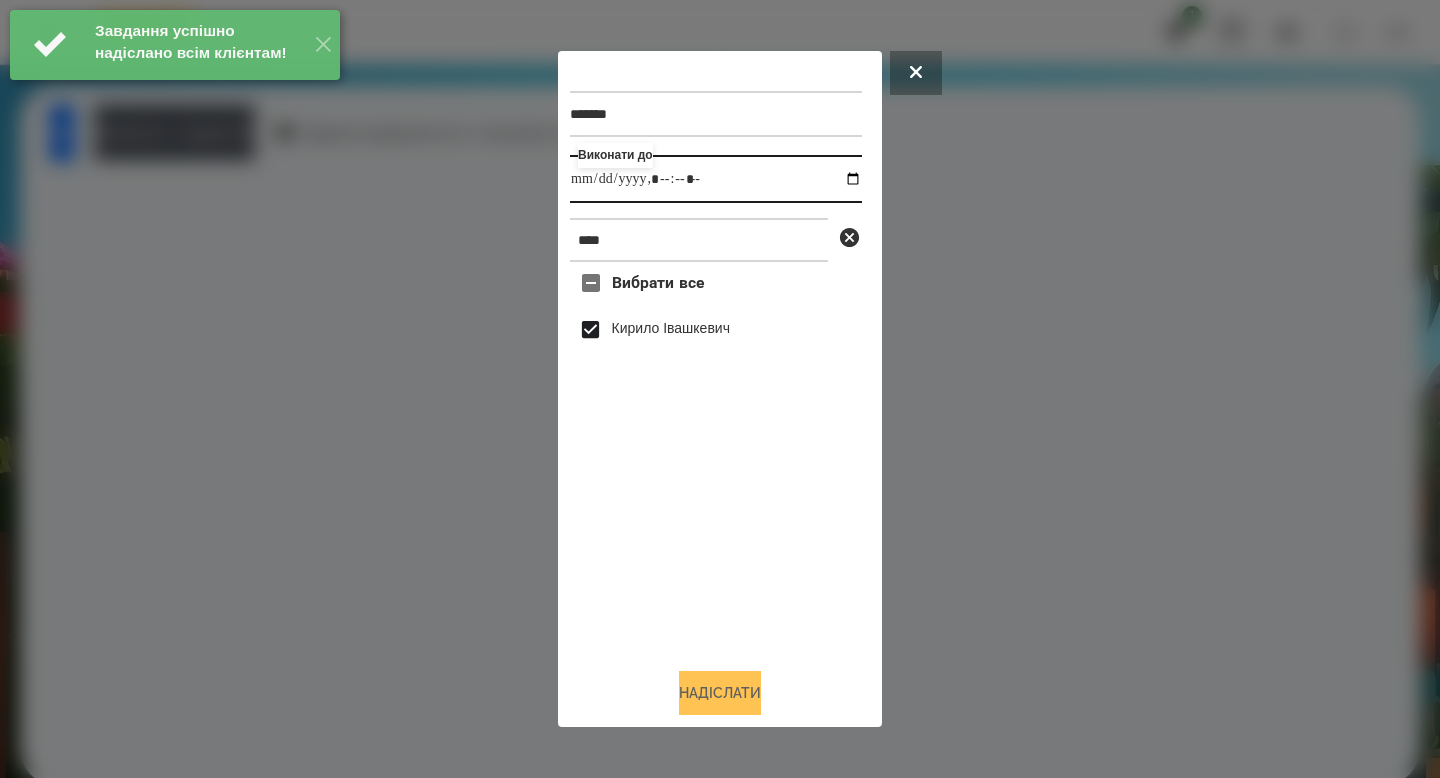 type on "**********" 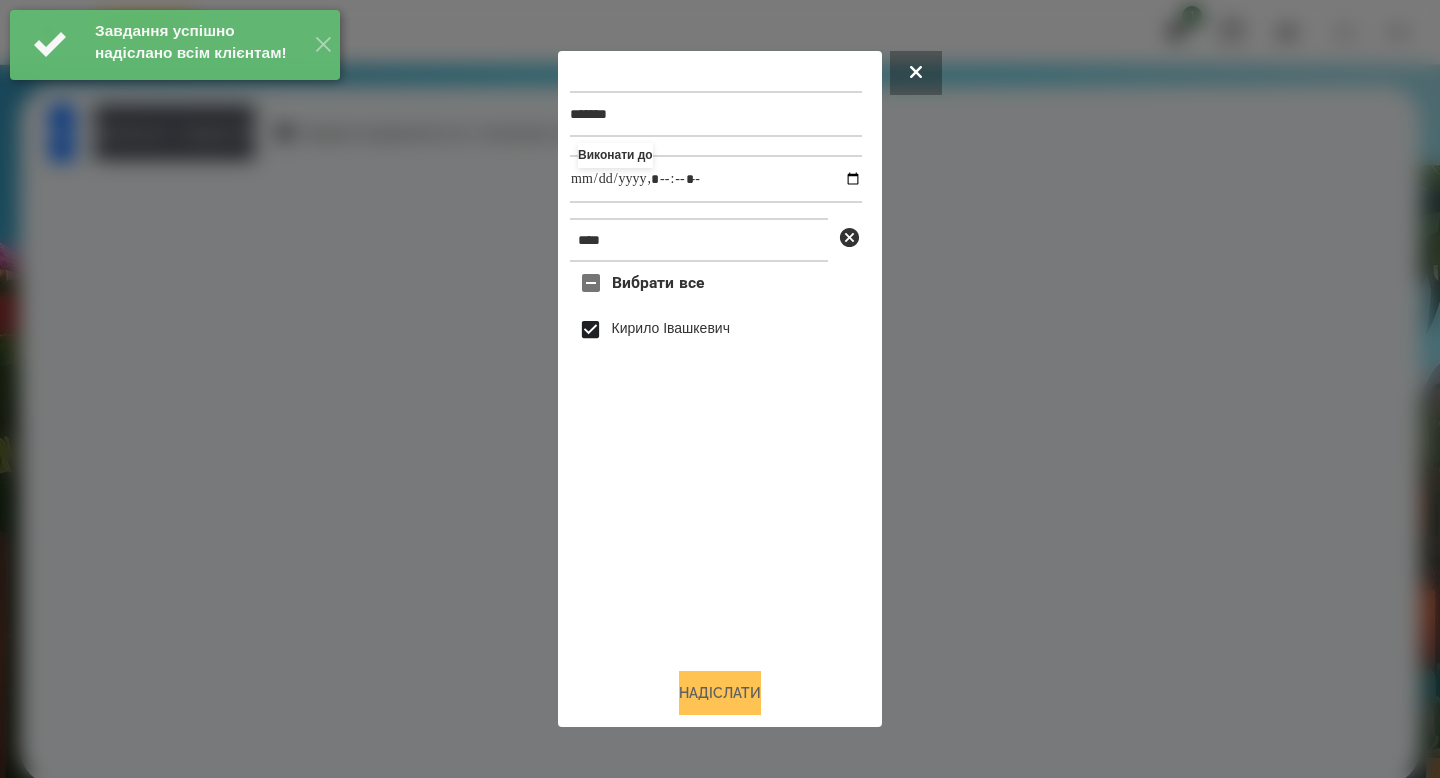 click on "Надіслати" at bounding box center (720, 693) 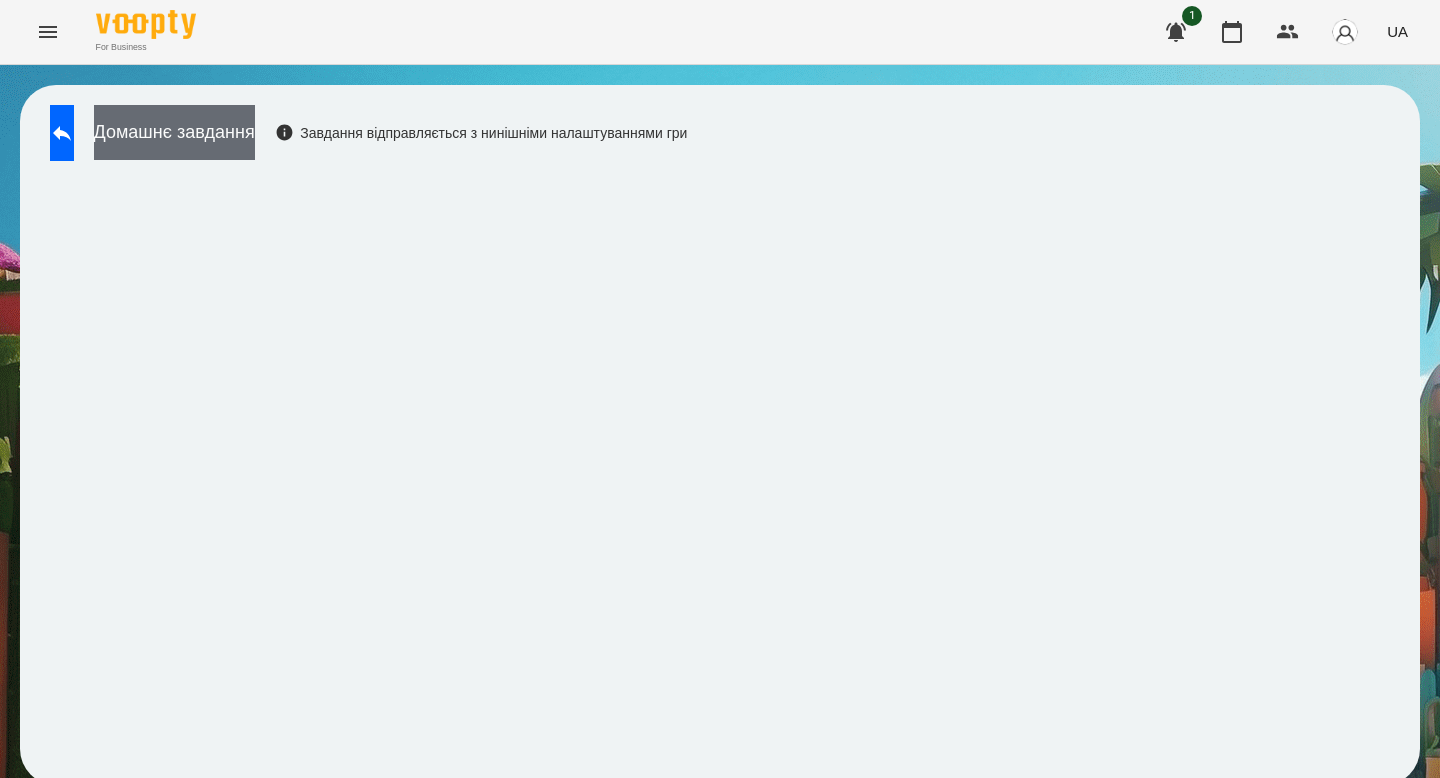 click on "Домашнє завдання" at bounding box center [174, 132] 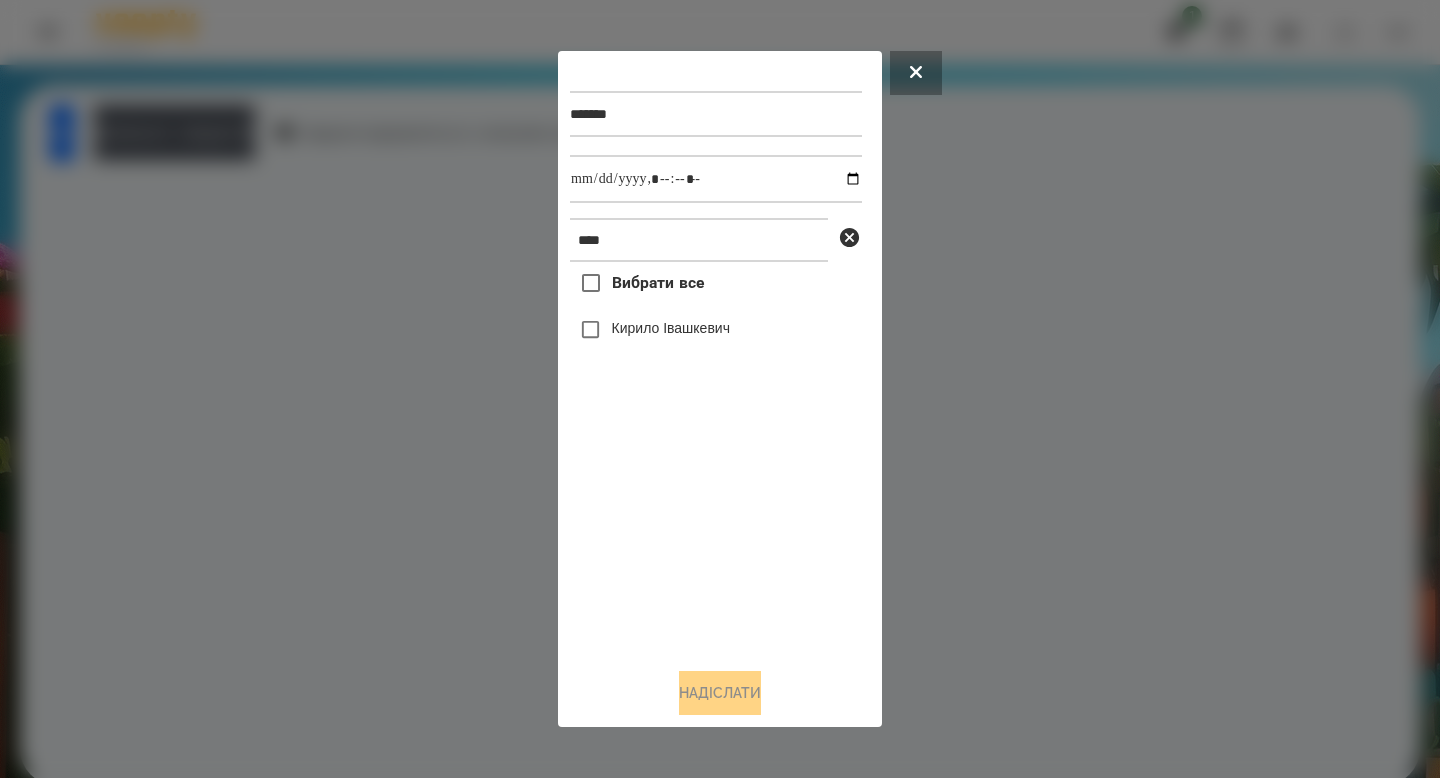click on "Кирило Івашкевич" at bounding box center [716, 330] 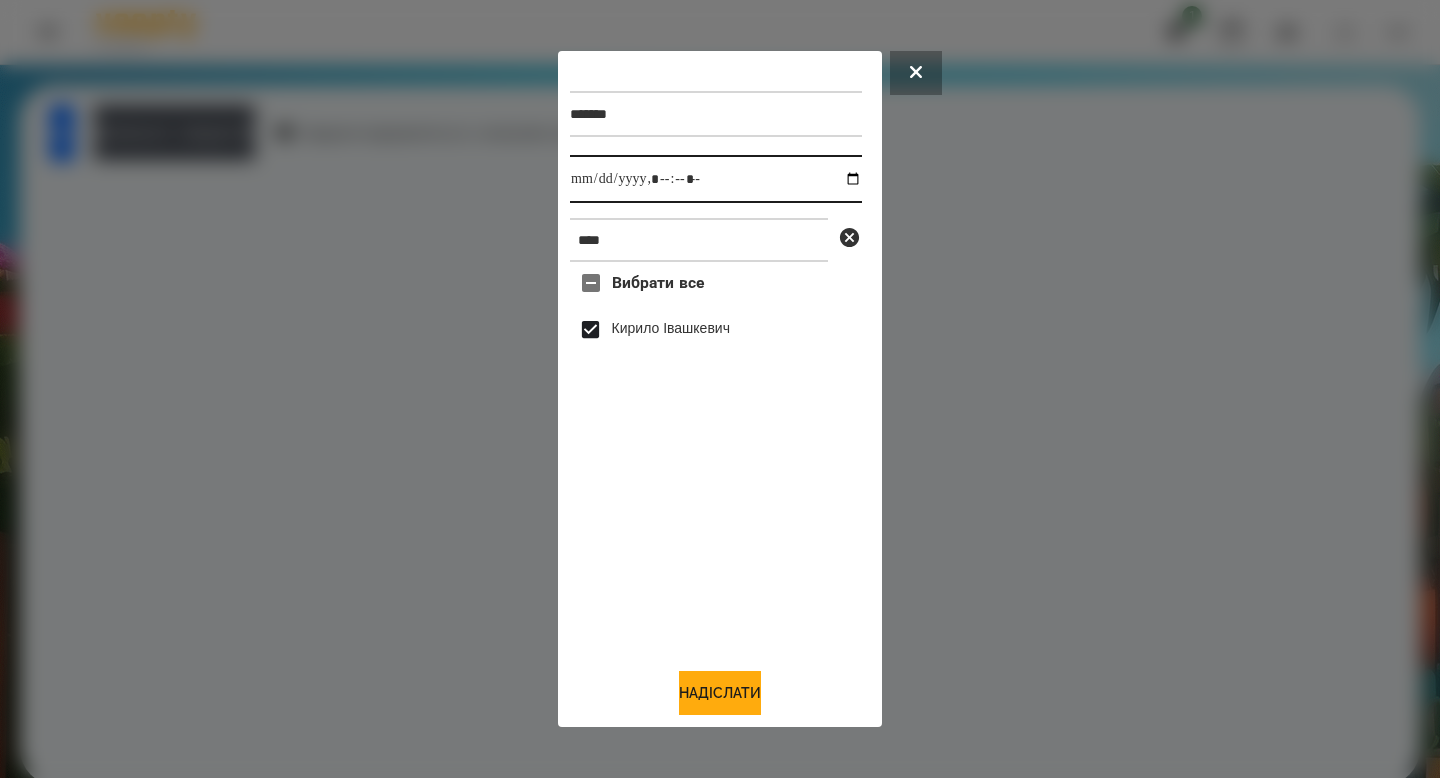 click at bounding box center (716, 179) 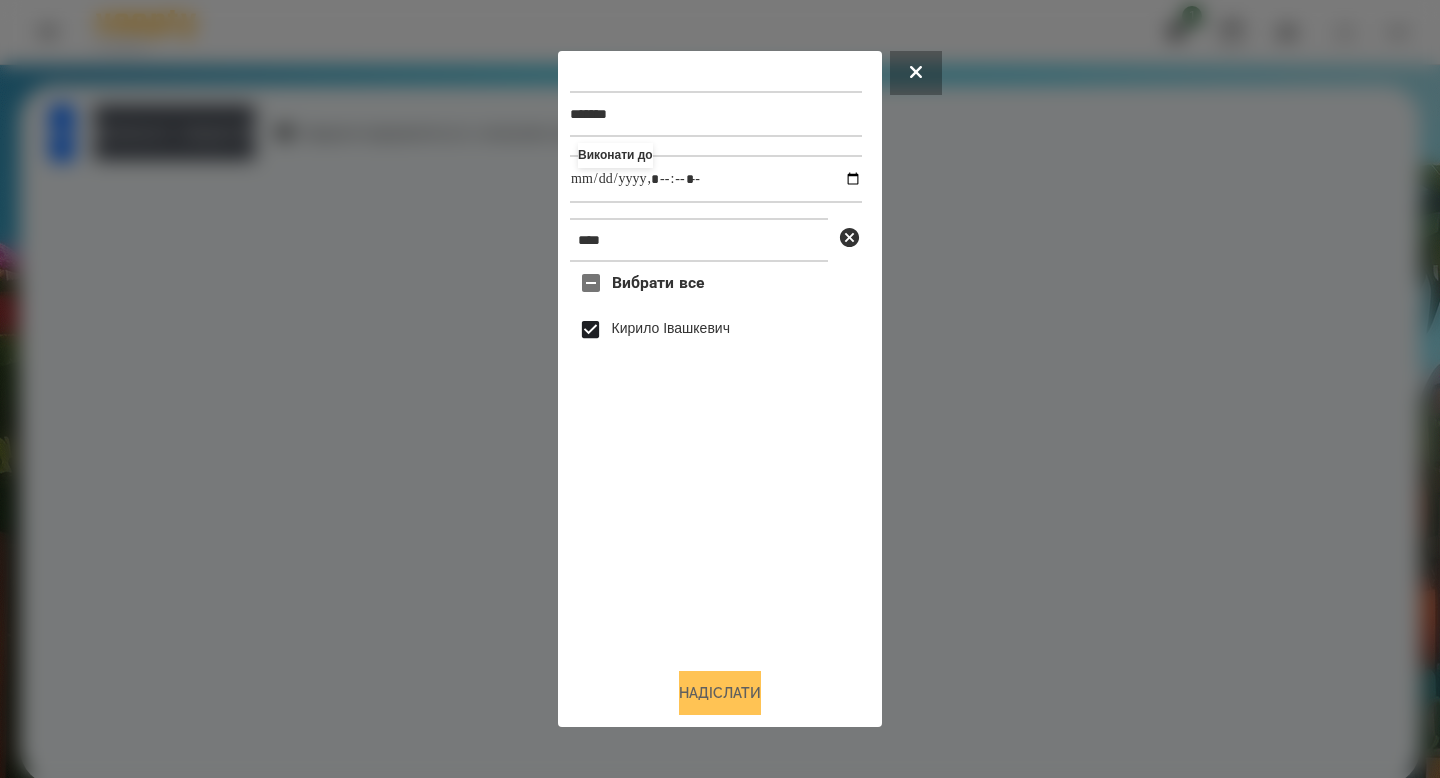 type on "**********" 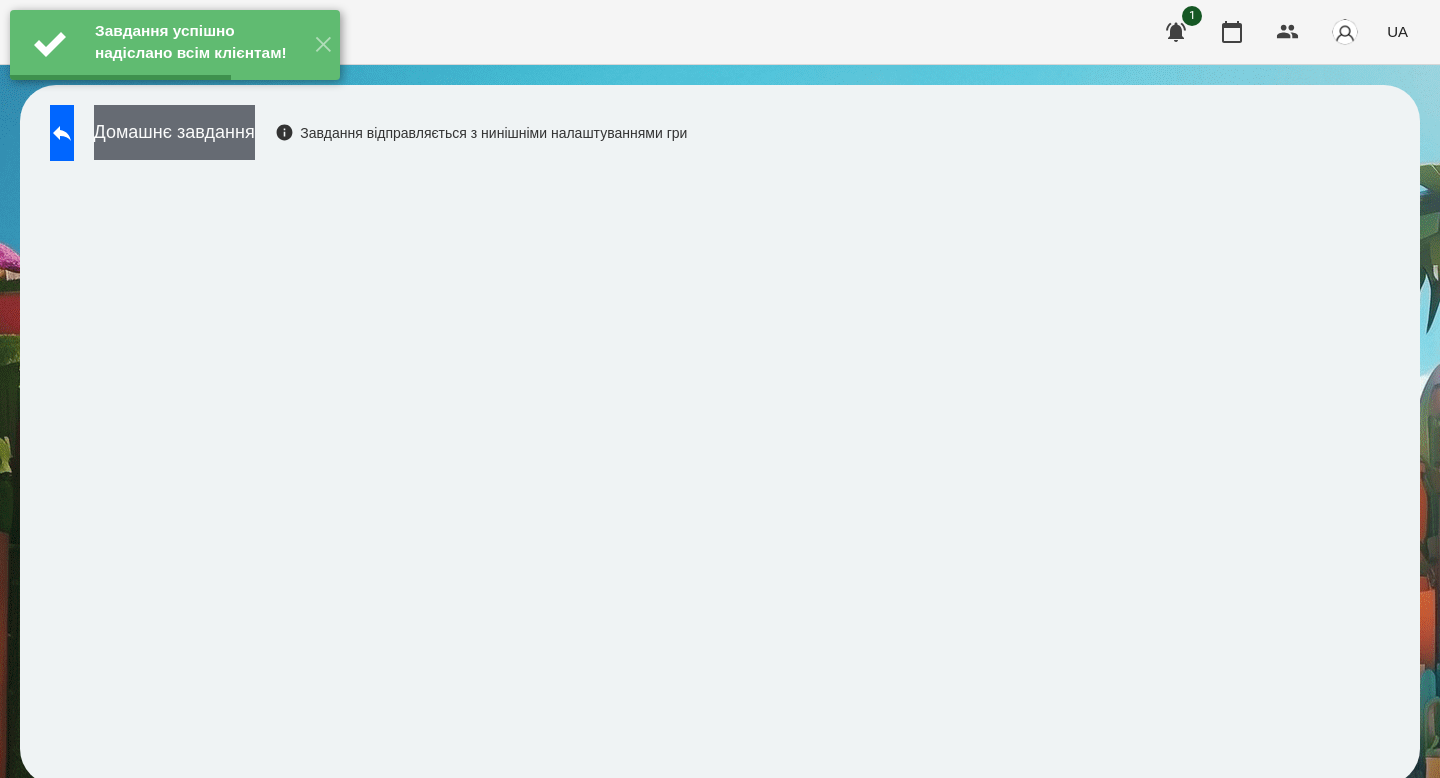 click on "Домашнє завдання" at bounding box center [174, 132] 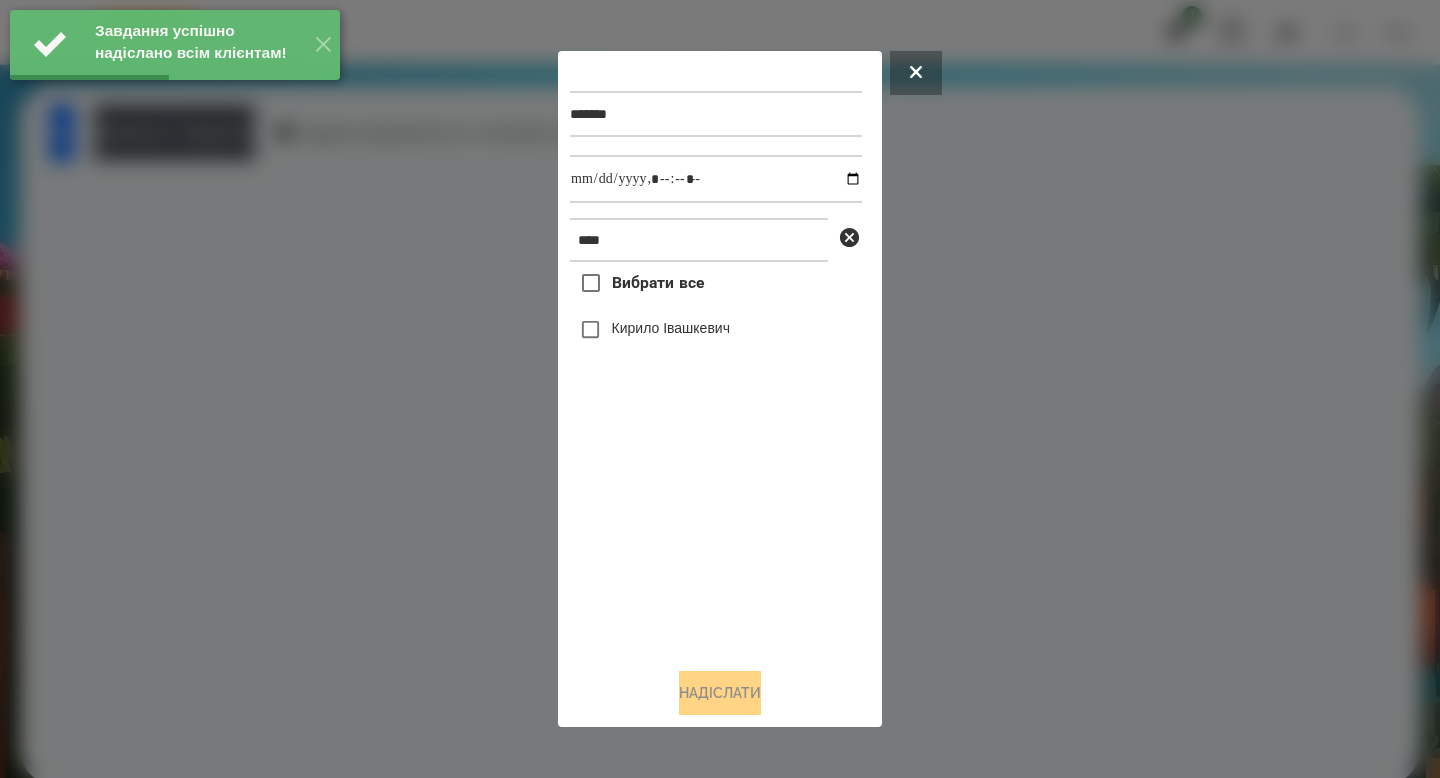 click on "Кирило Івашкевич" at bounding box center (716, 330) 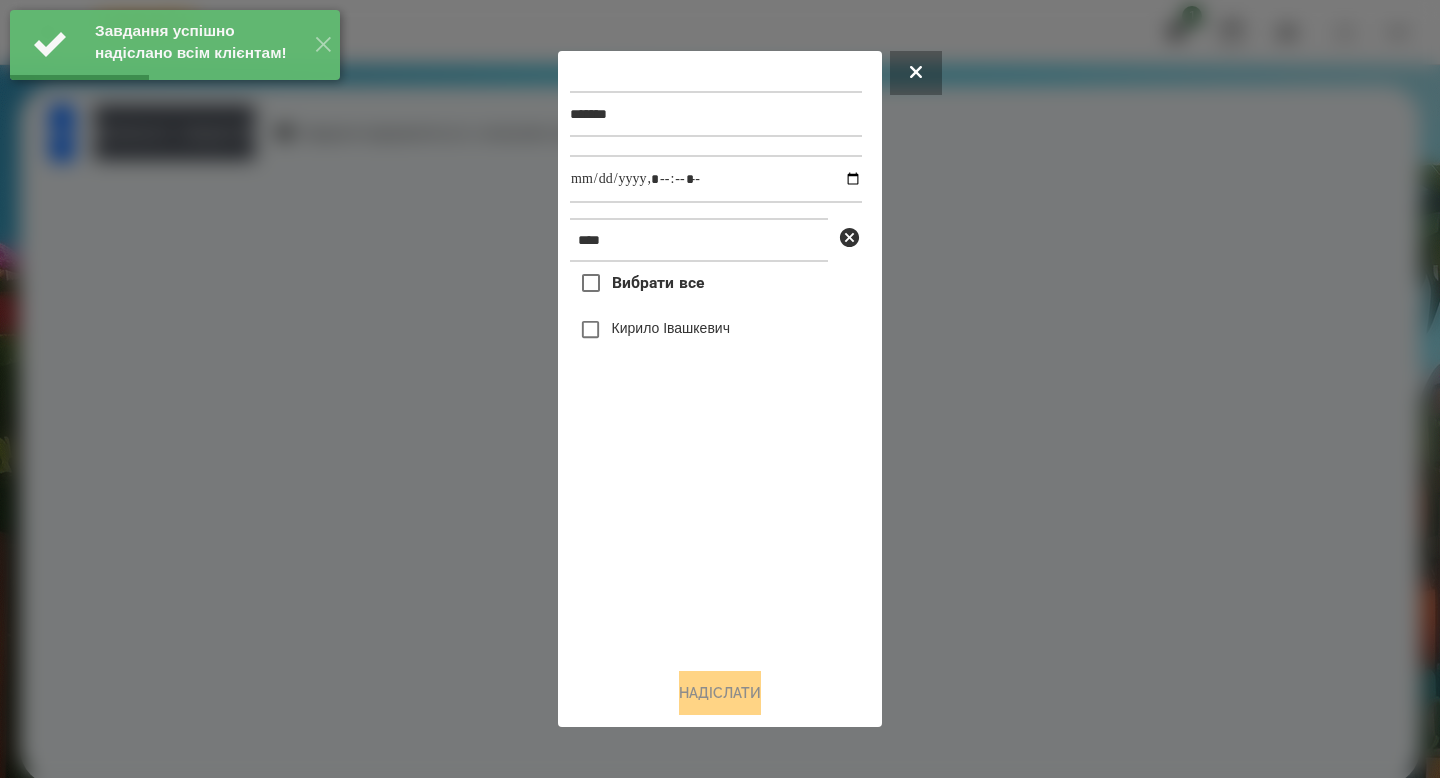 click on "Кирило Івашкевич" at bounding box center (671, 328) 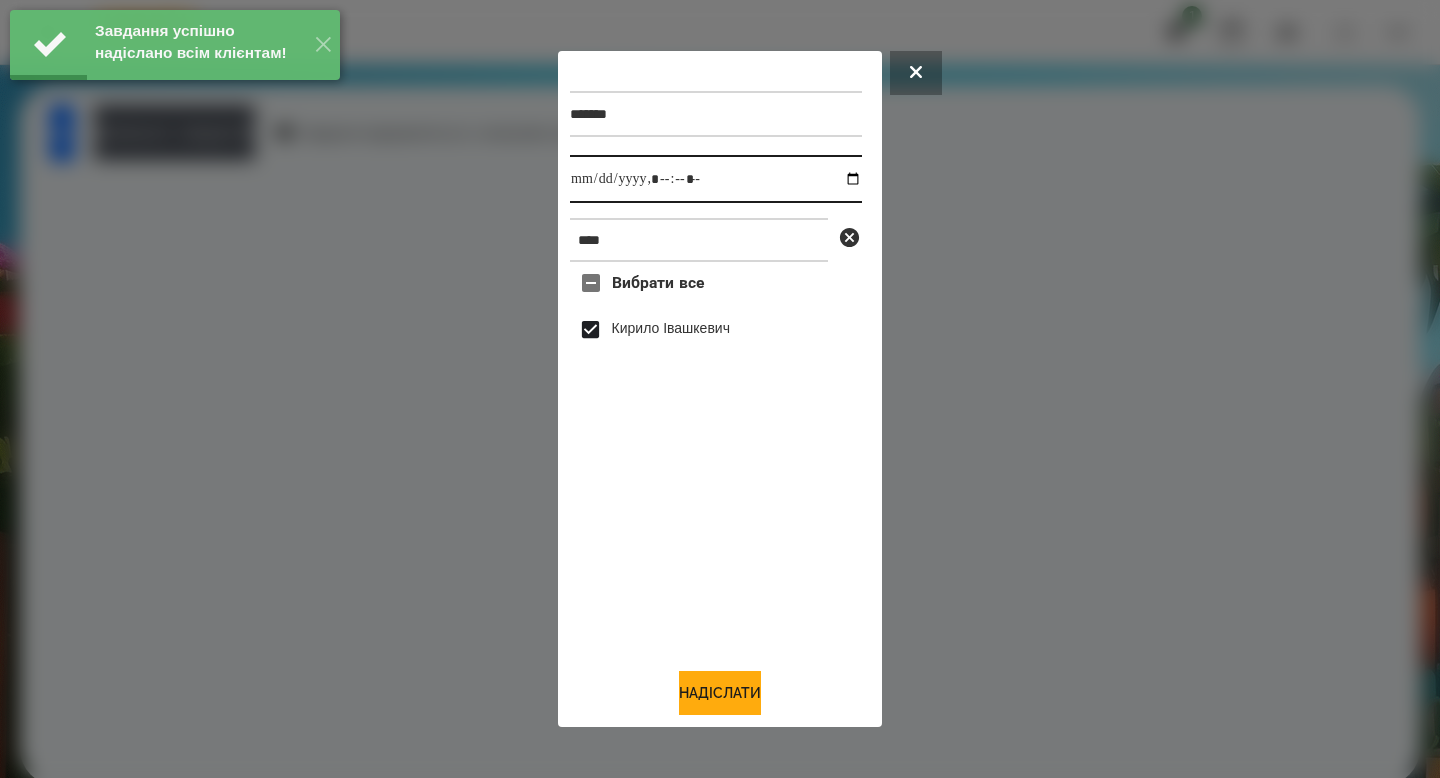 click at bounding box center (716, 179) 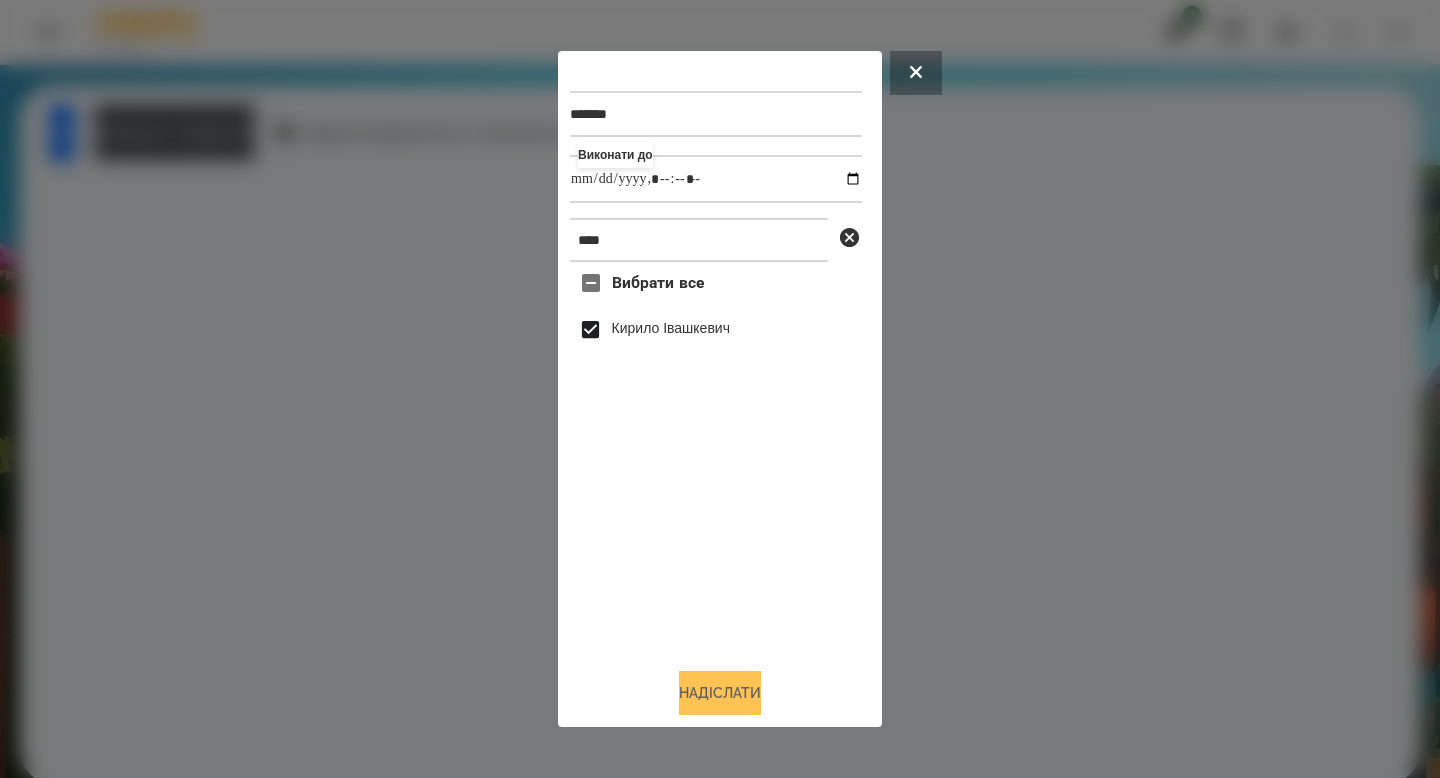 type on "**********" 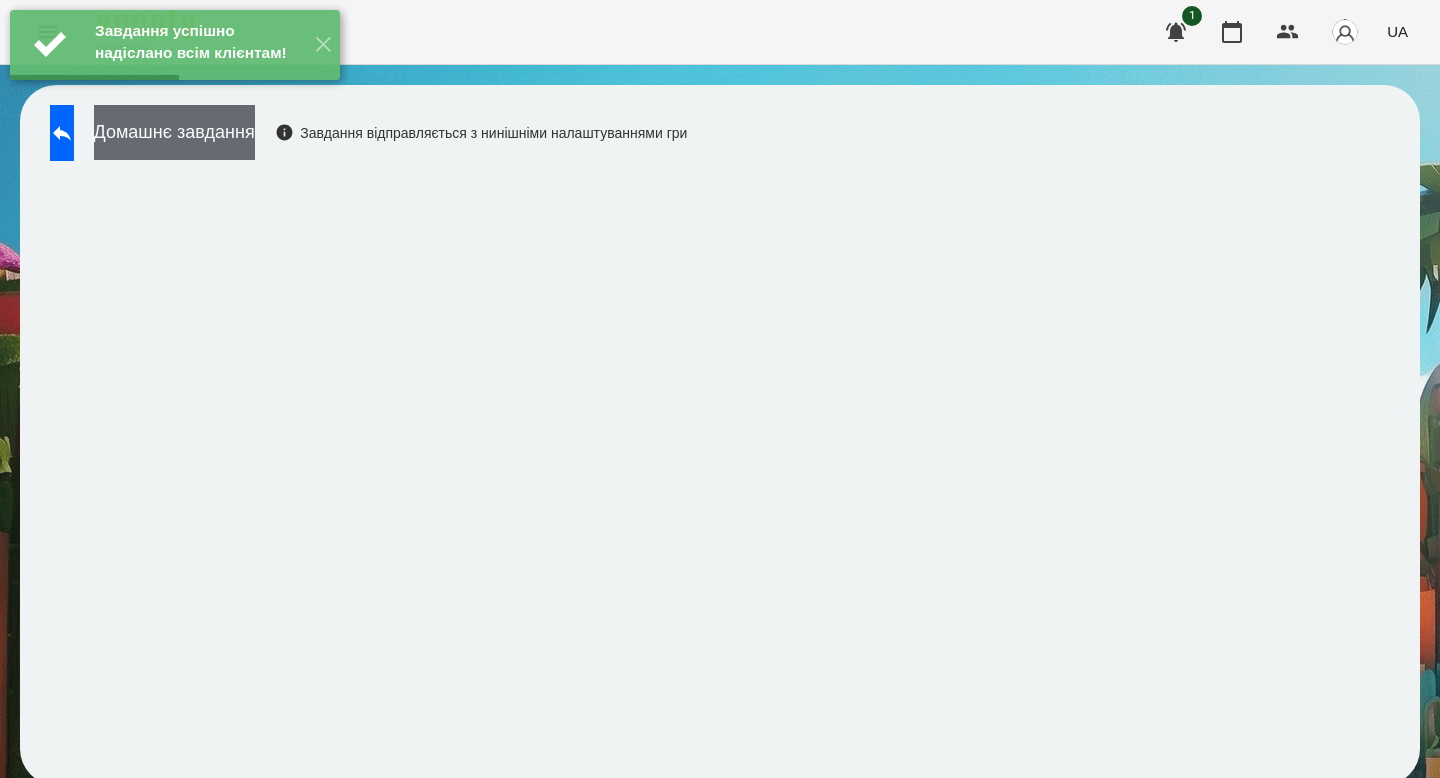 click on "Домашнє завдання" at bounding box center [174, 132] 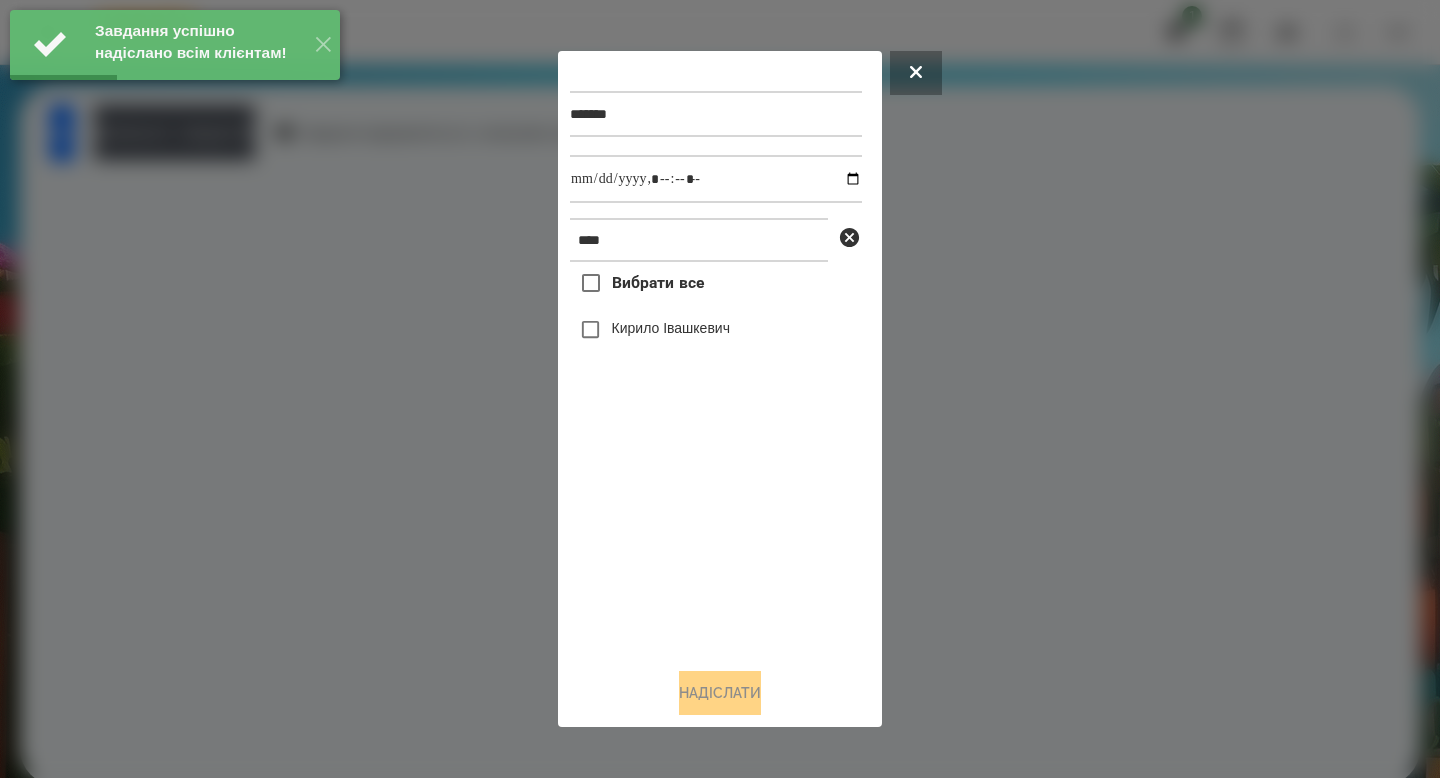 click on "Кирило Івашкевич" at bounding box center [671, 328] 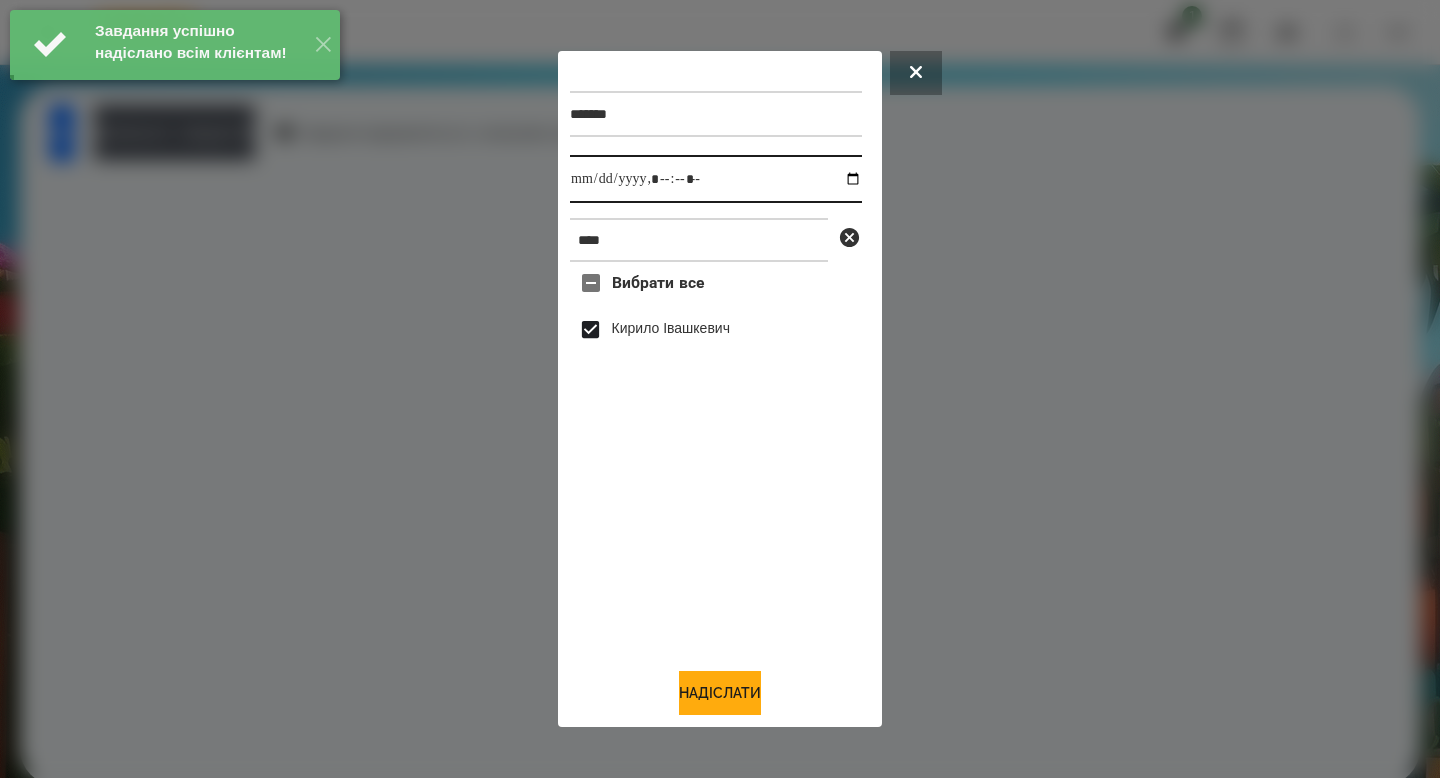 click at bounding box center (716, 179) 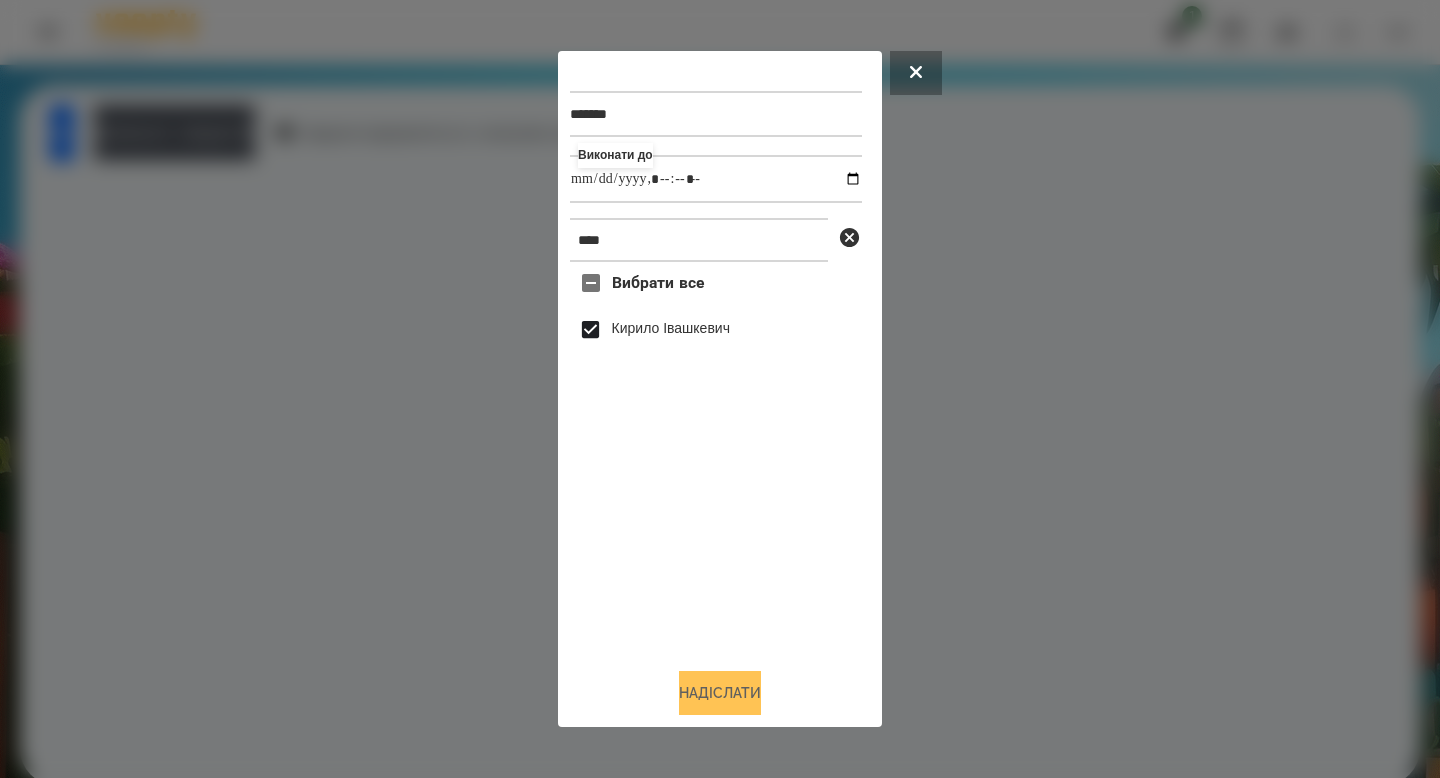 type on "**********" 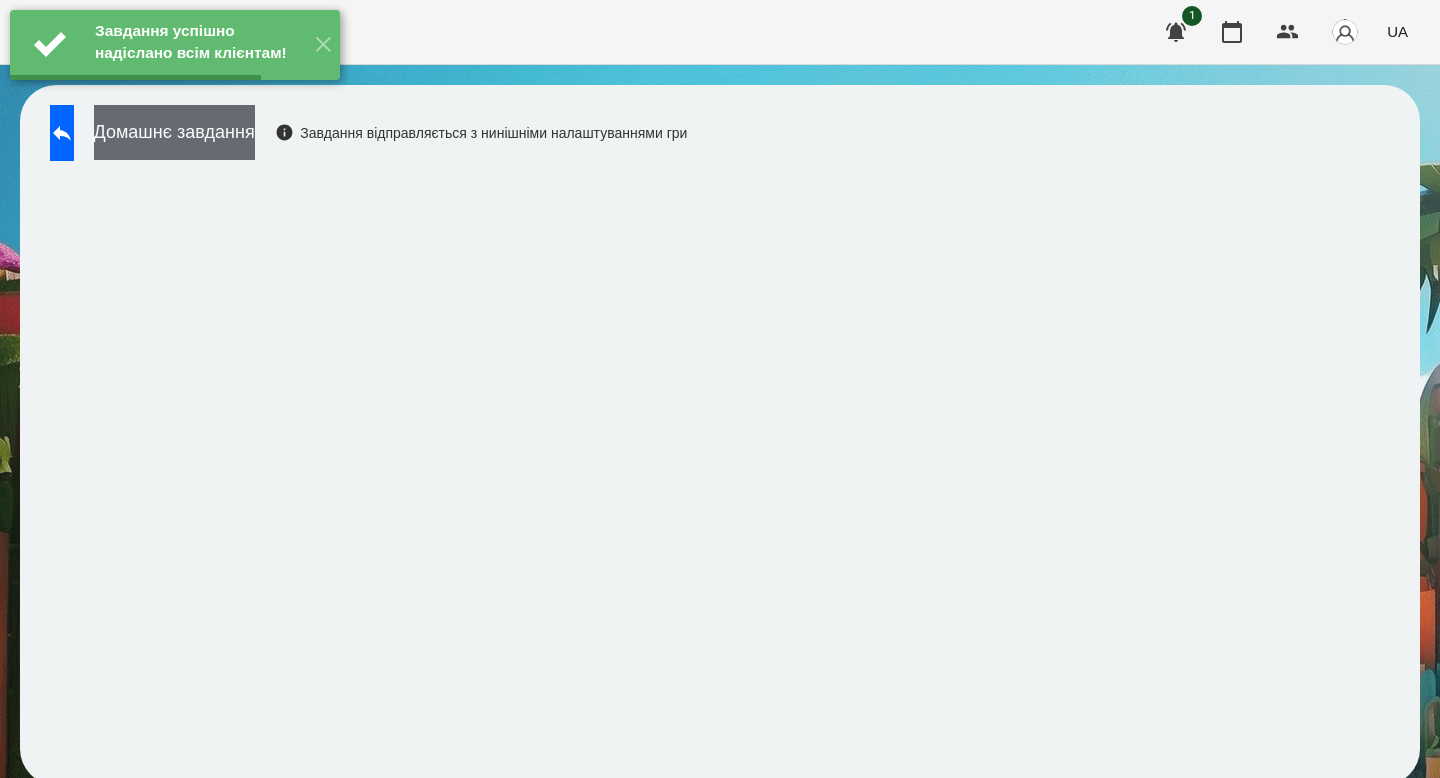click on "Домашнє завдання" at bounding box center [174, 132] 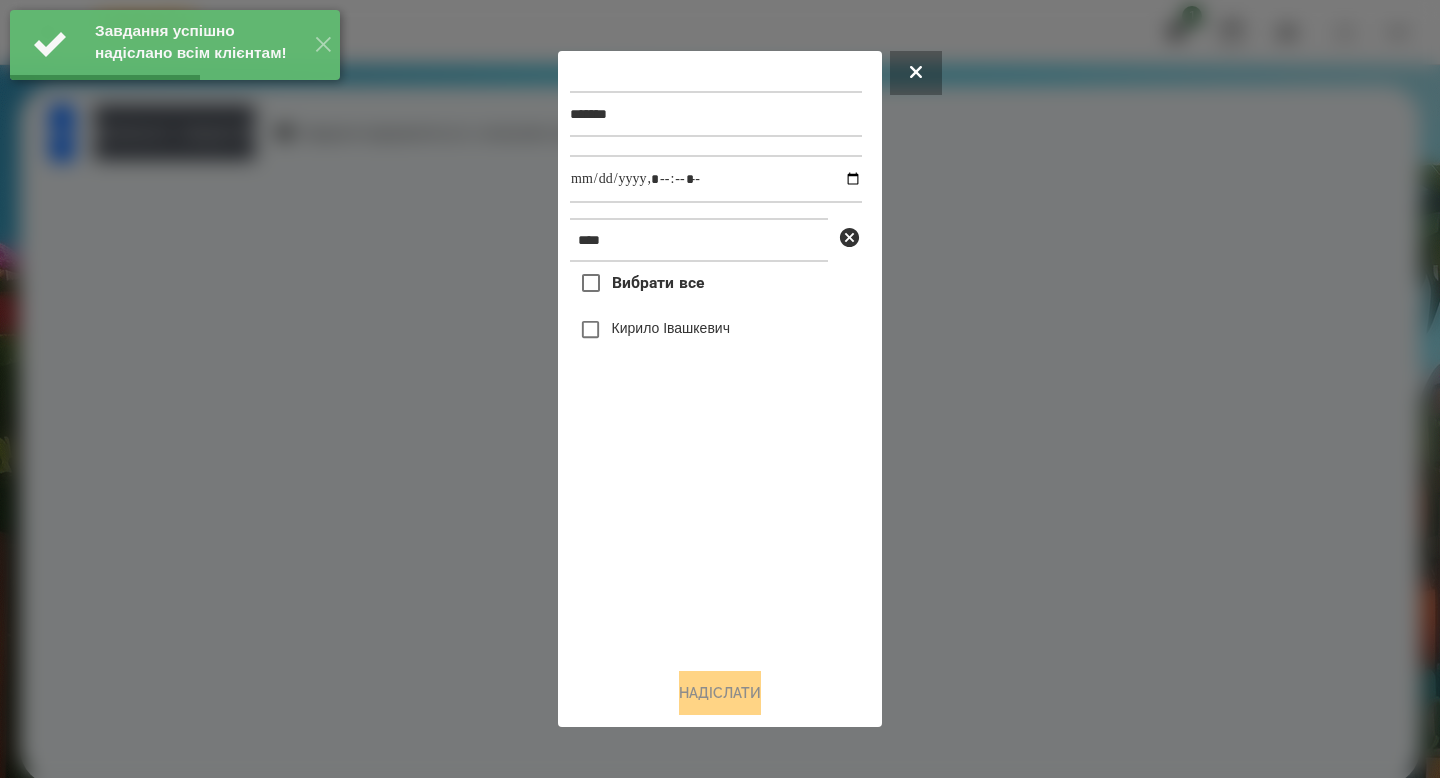 click on "Кирило Івашкевич" at bounding box center (671, 328) 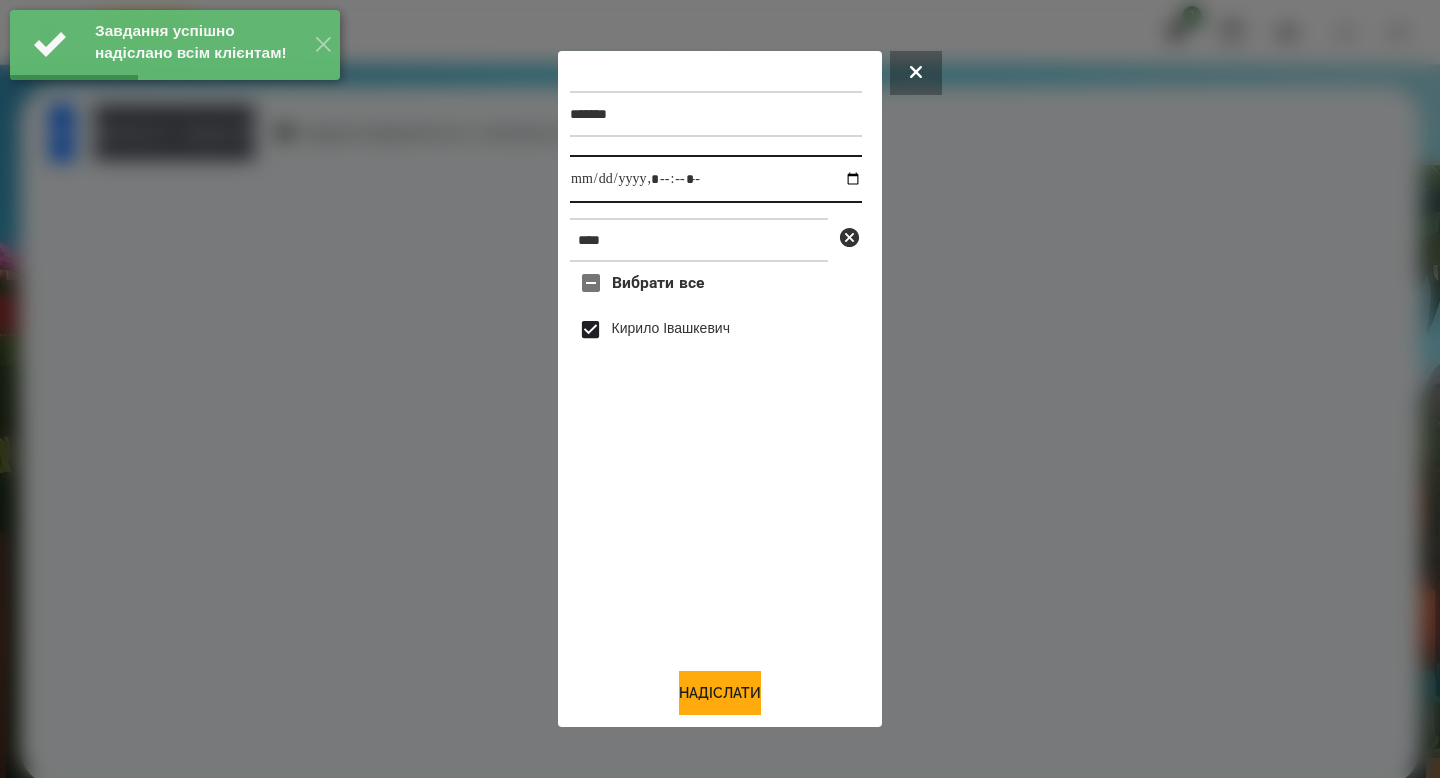 click at bounding box center [716, 179] 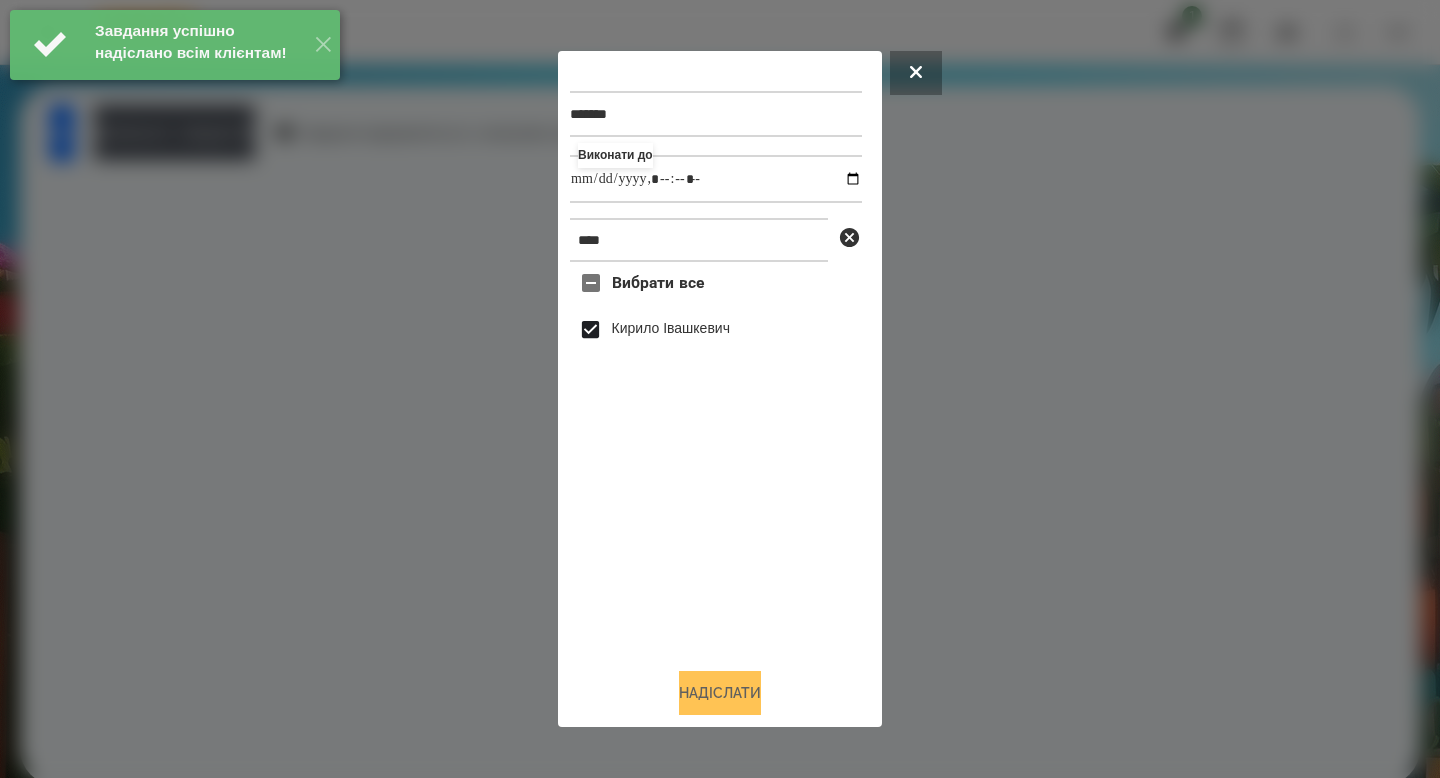 type on "**********" 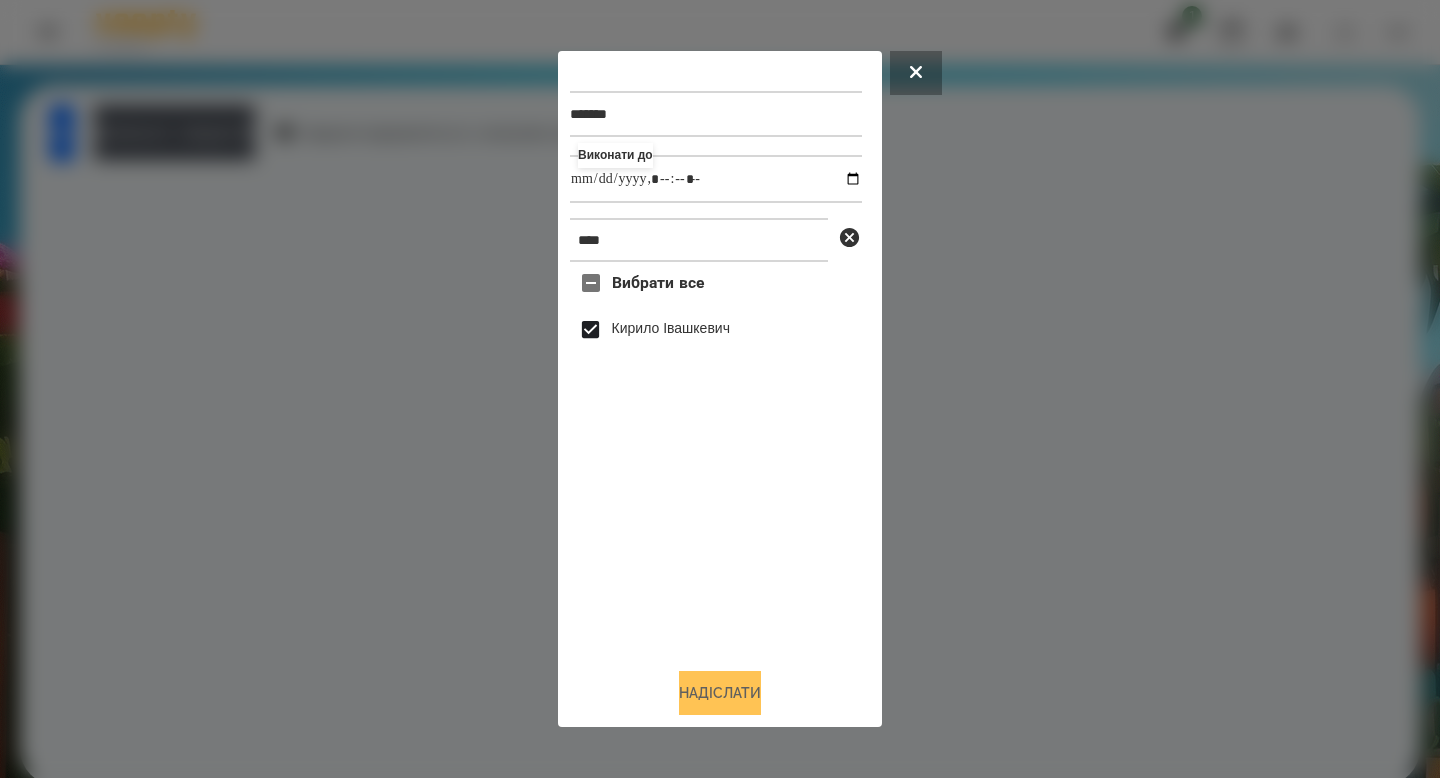 click on "Надіслати" at bounding box center [720, 693] 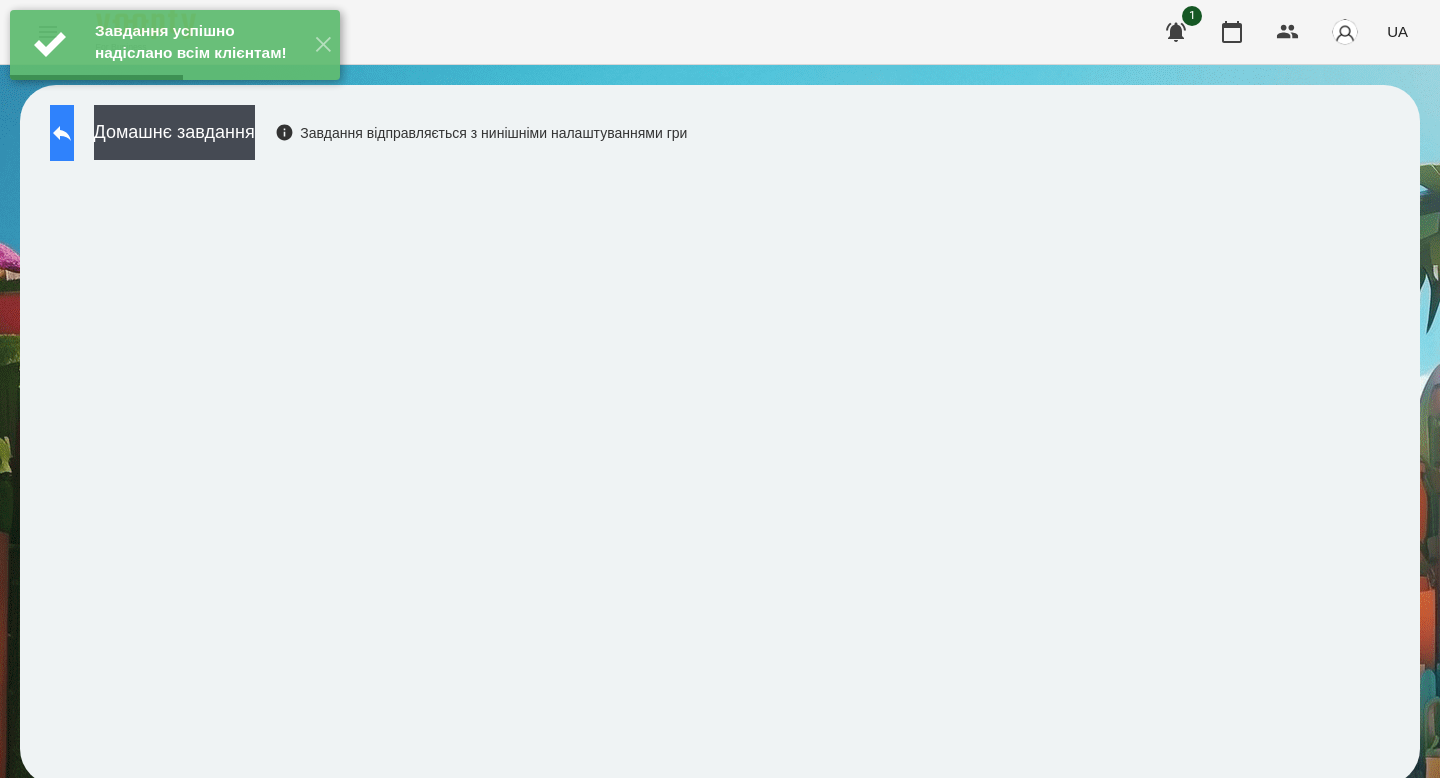 click at bounding box center (62, 133) 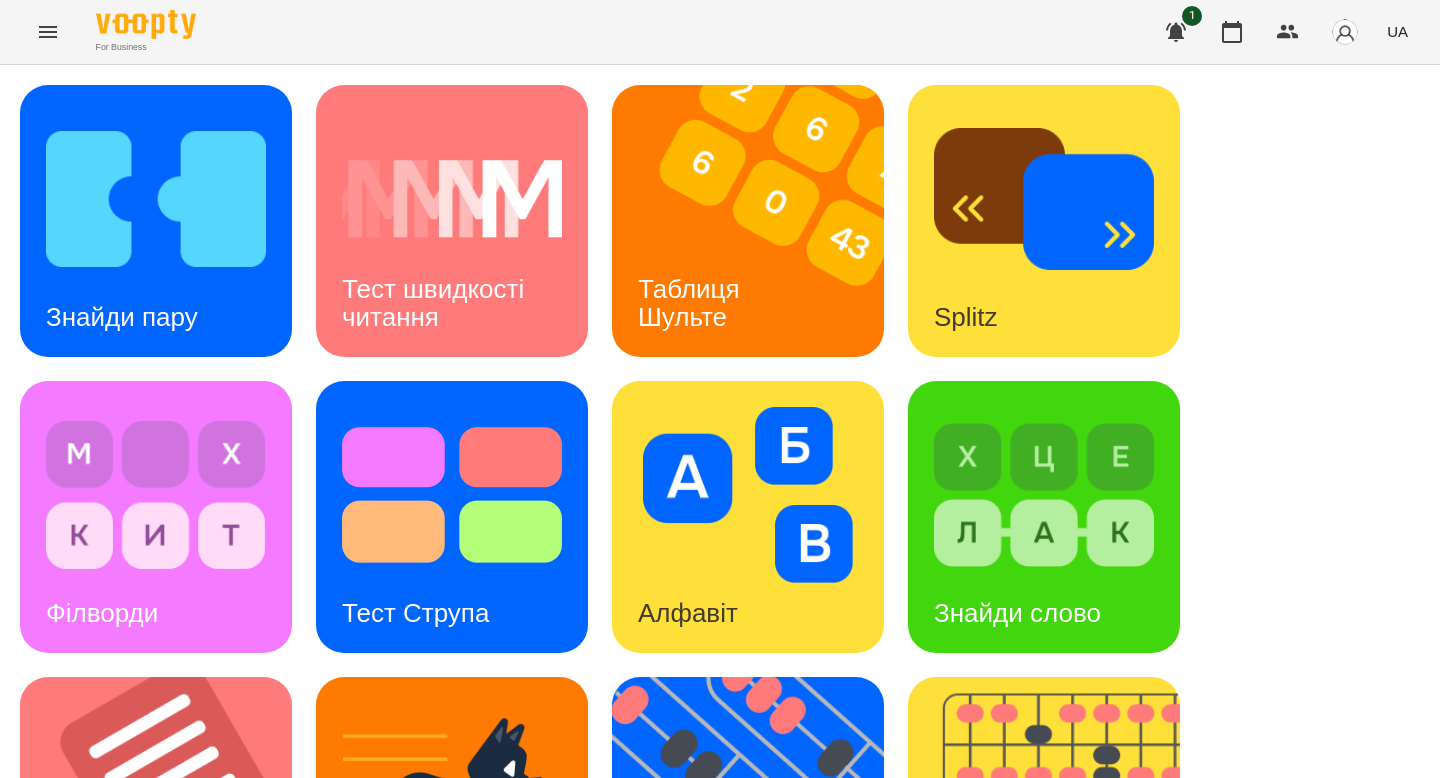 scroll, scrollTop: 330, scrollLeft: 0, axis: vertical 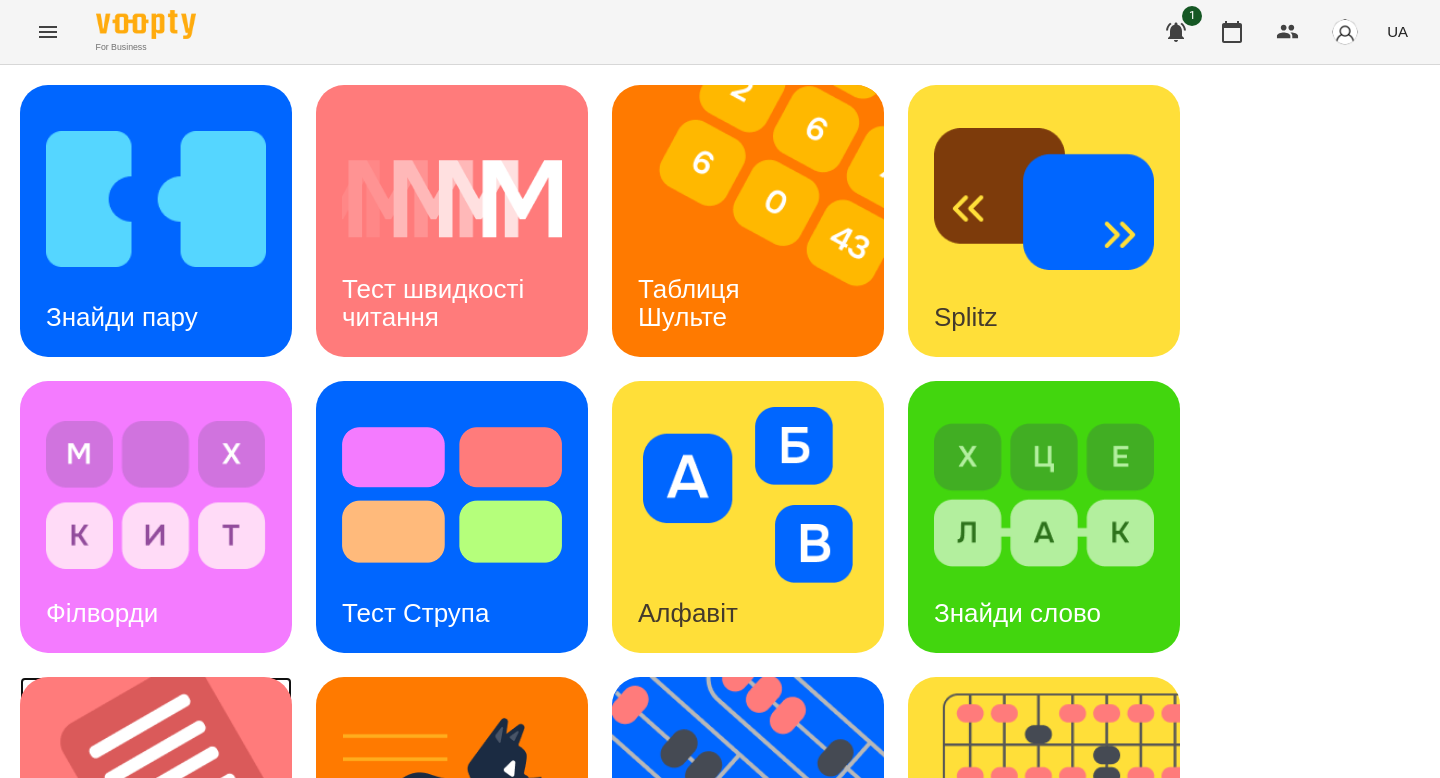 click at bounding box center (168, 813) 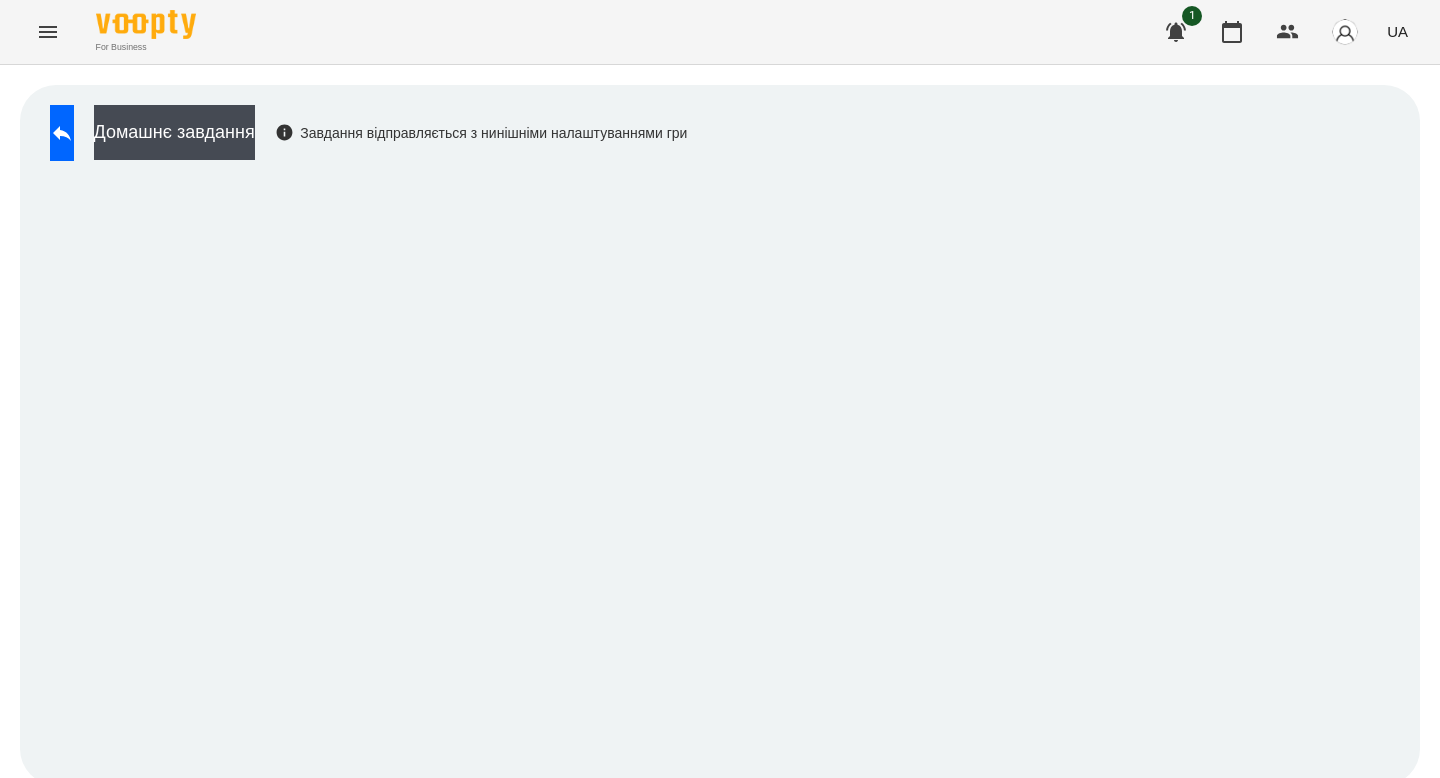 scroll, scrollTop: 0, scrollLeft: 0, axis: both 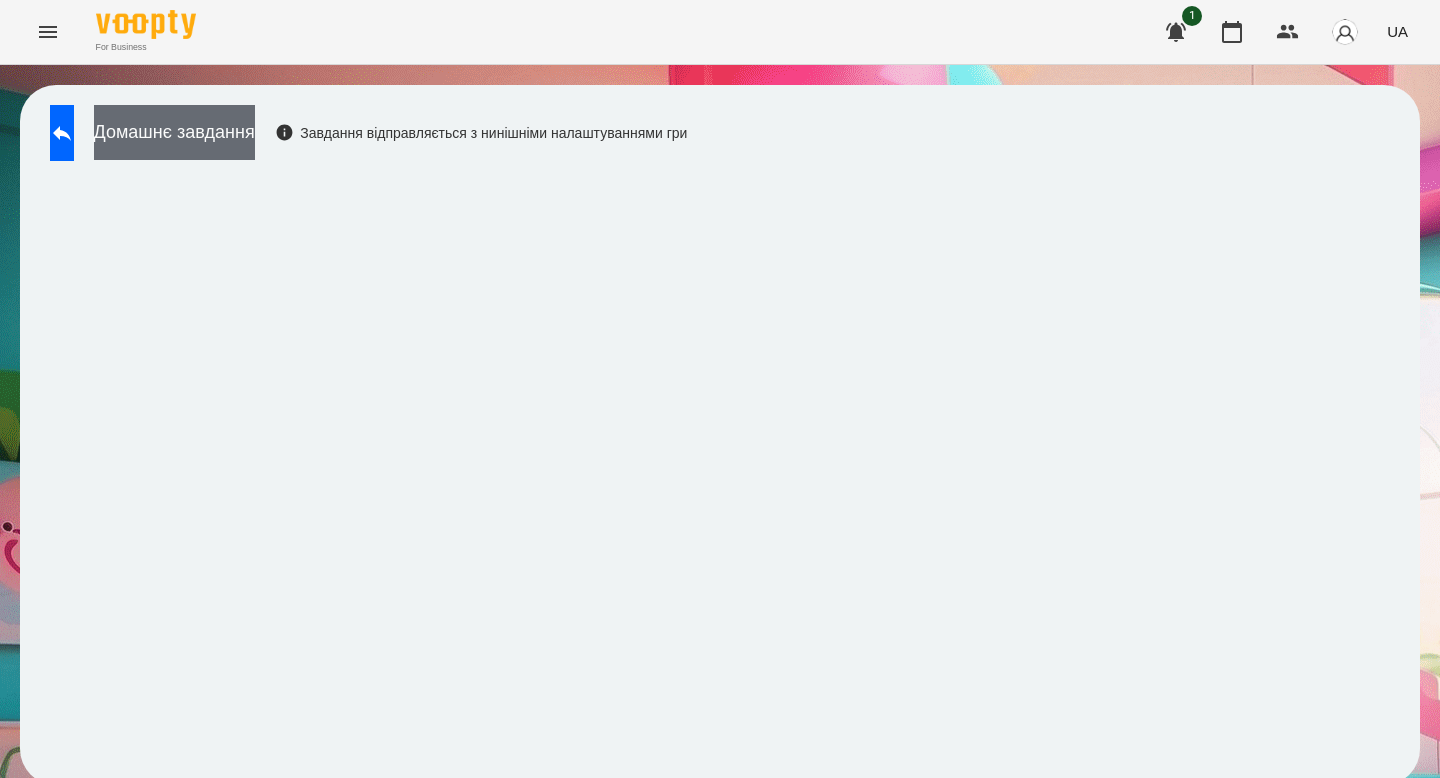 click on "Домашнє завдання" at bounding box center (174, 132) 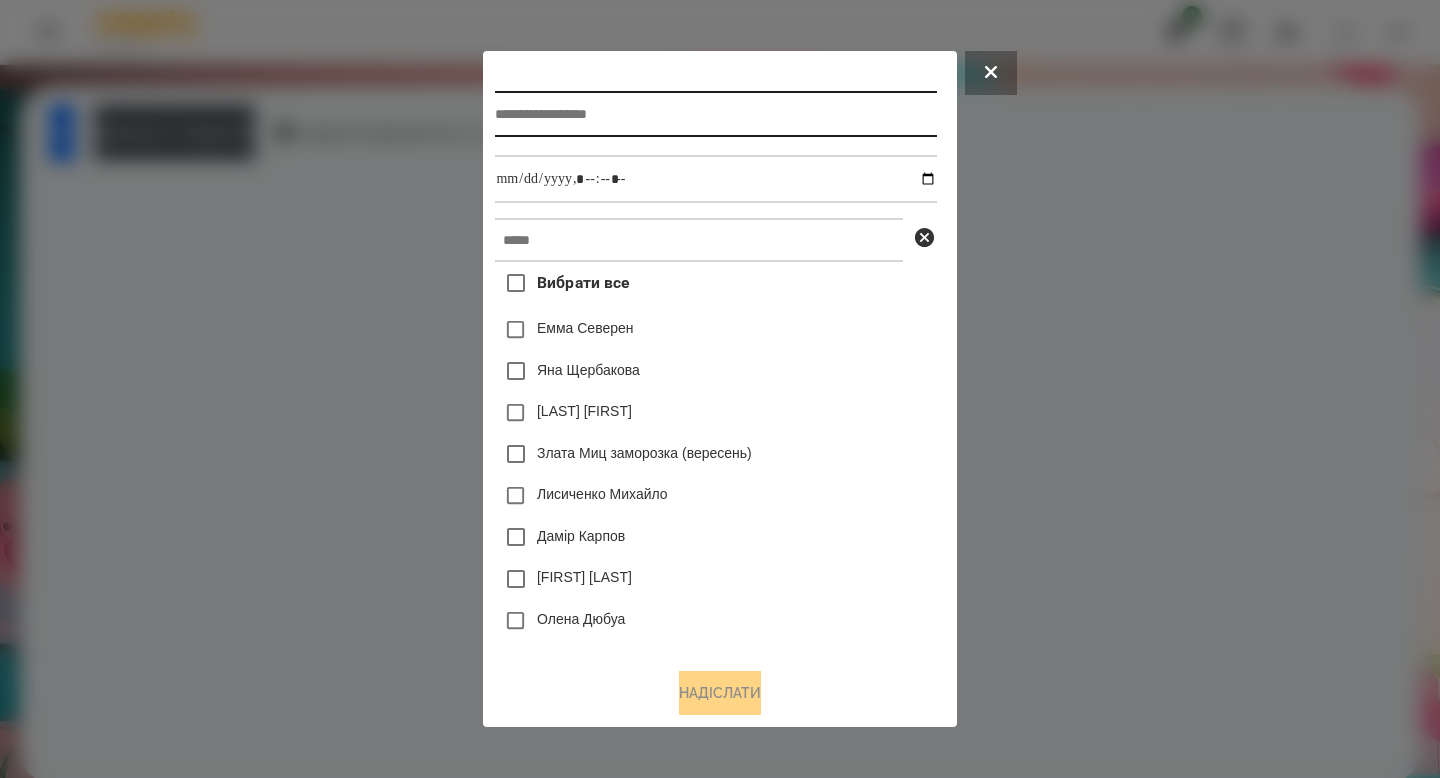 click at bounding box center (715, 114) 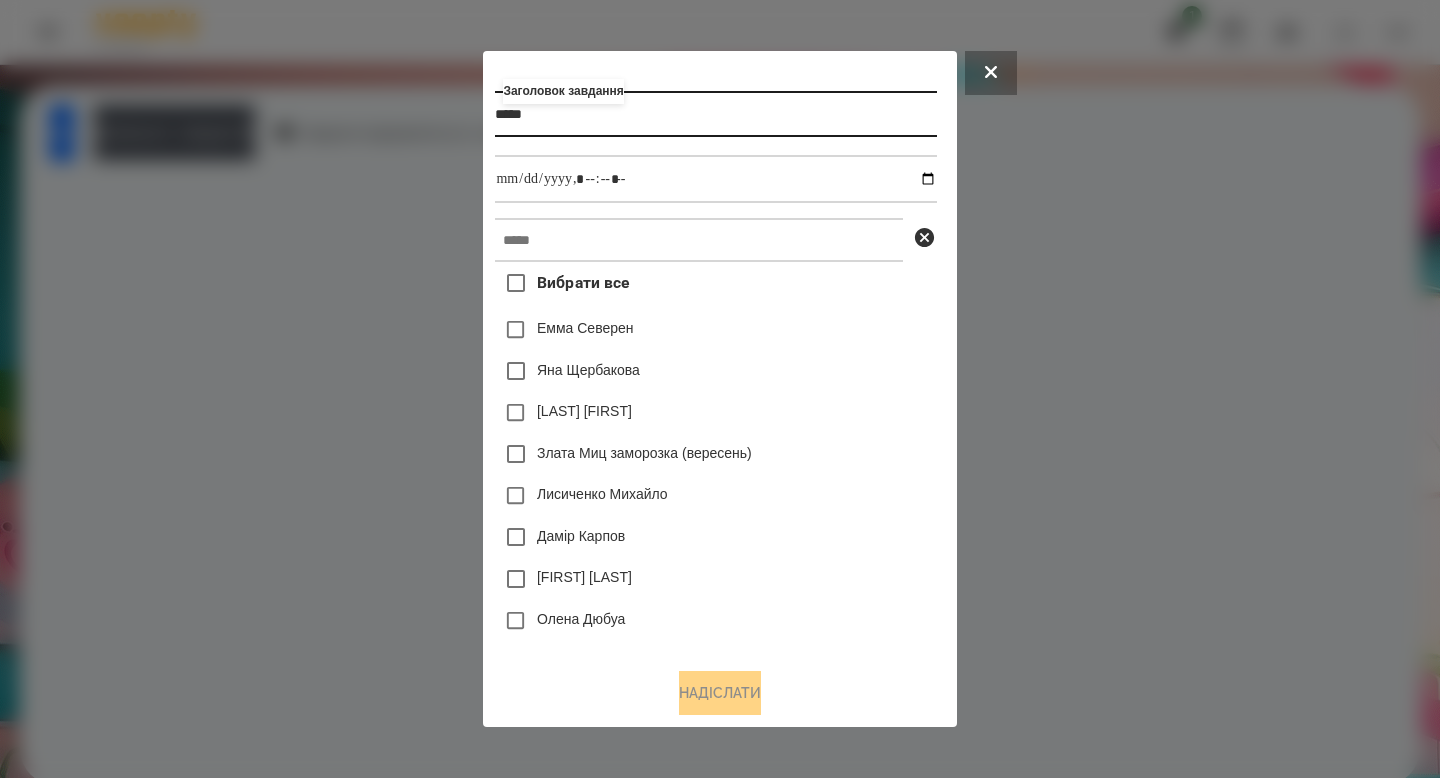 type on "*****" 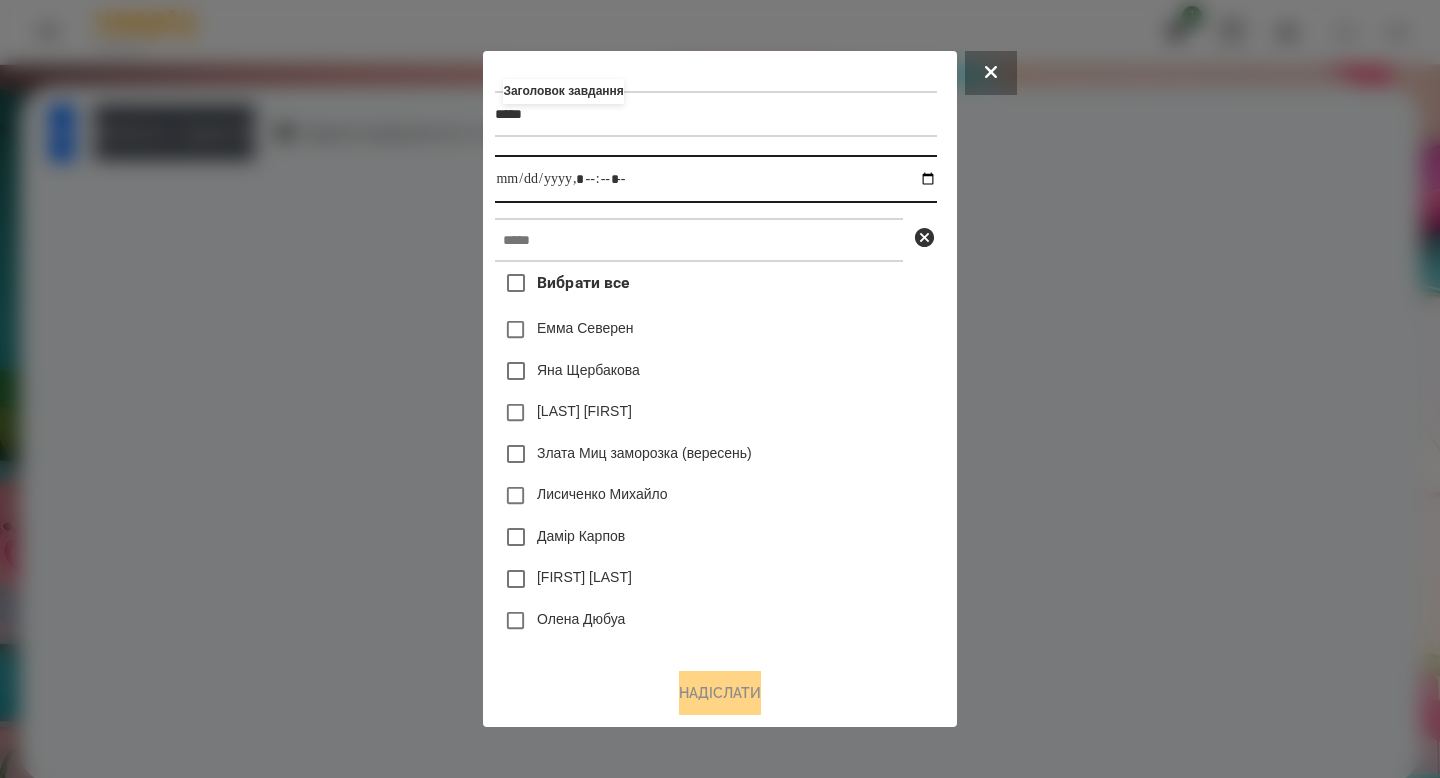 click at bounding box center (715, 179) 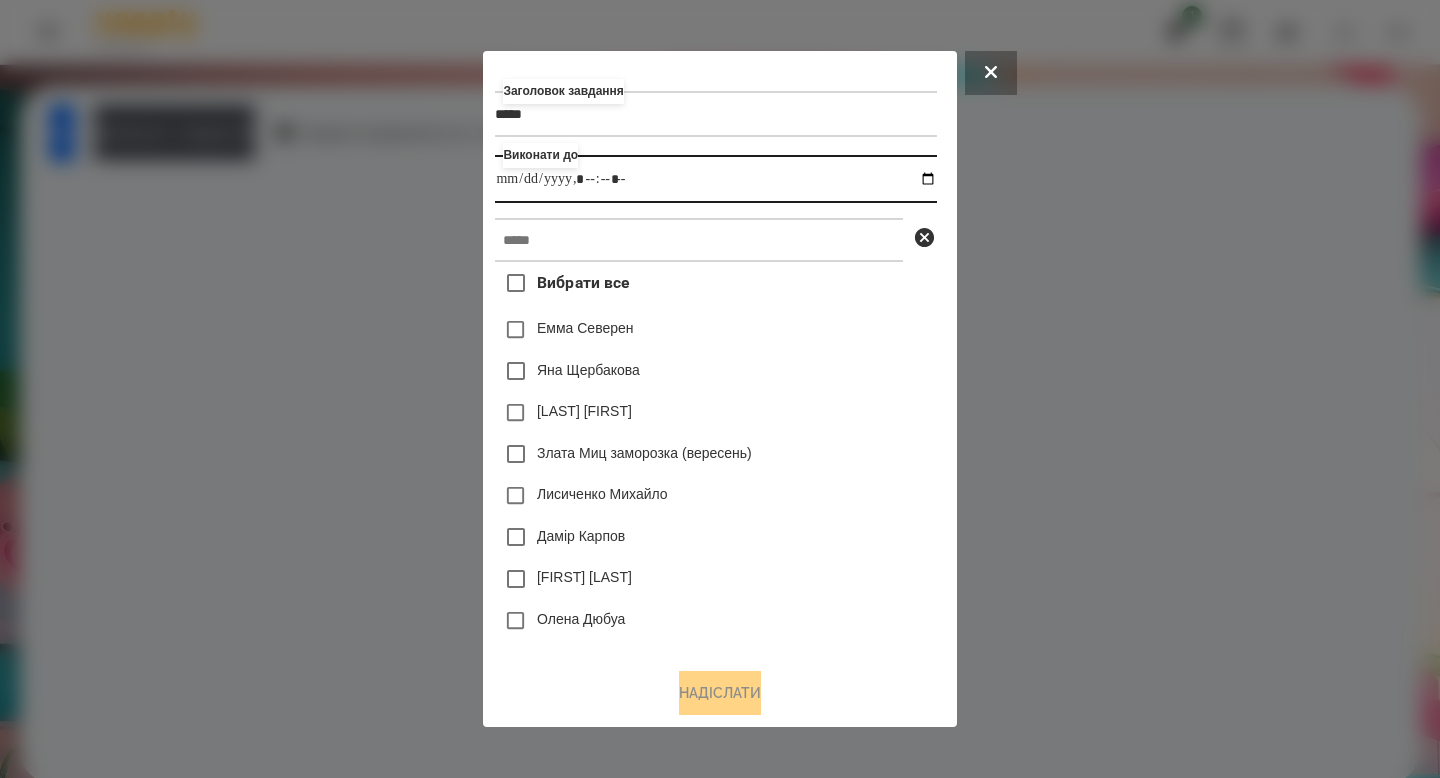 click at bounding box center [715, 179] 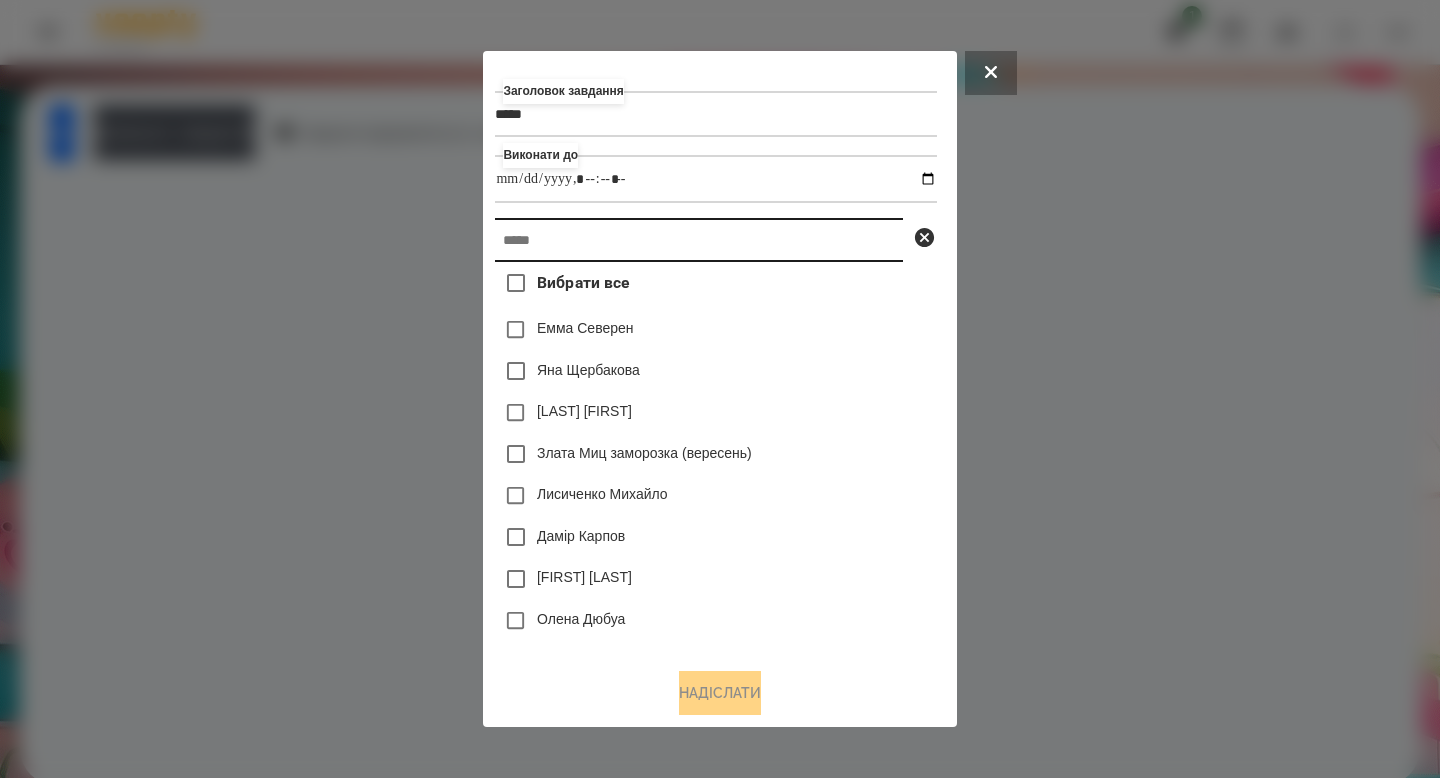 click at bounding box center [699, 240] 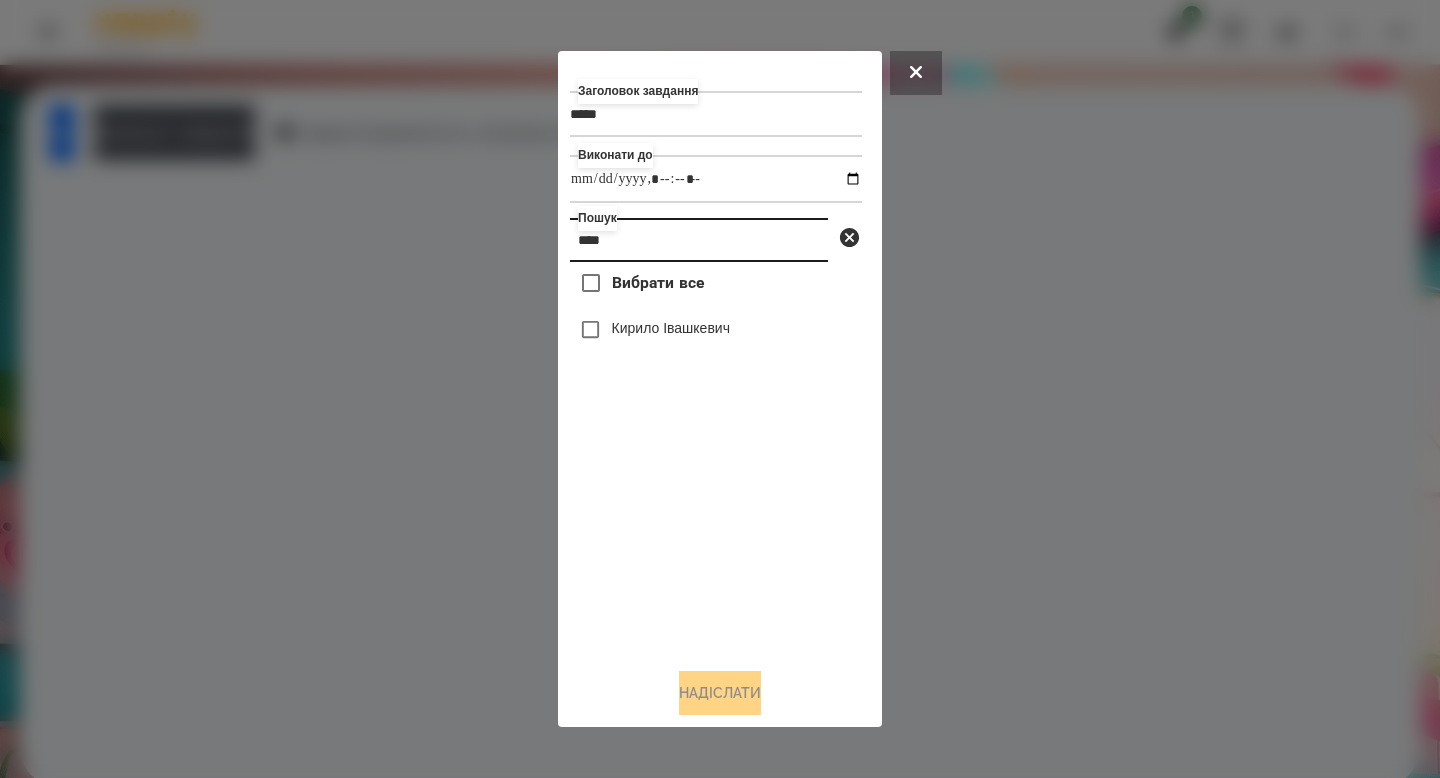 type on "****" 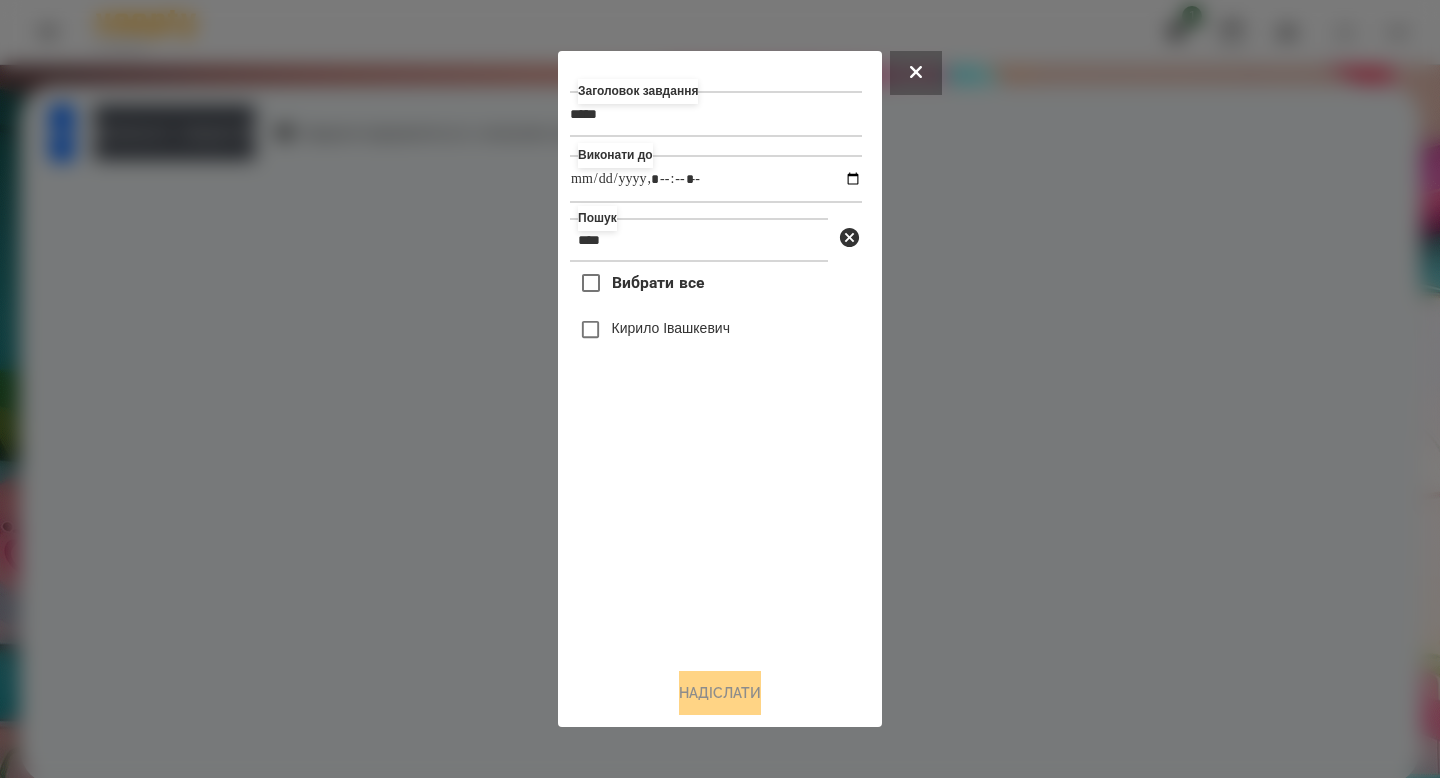 click on "Кирило Івашкевич" at bounding box center (716, 330) 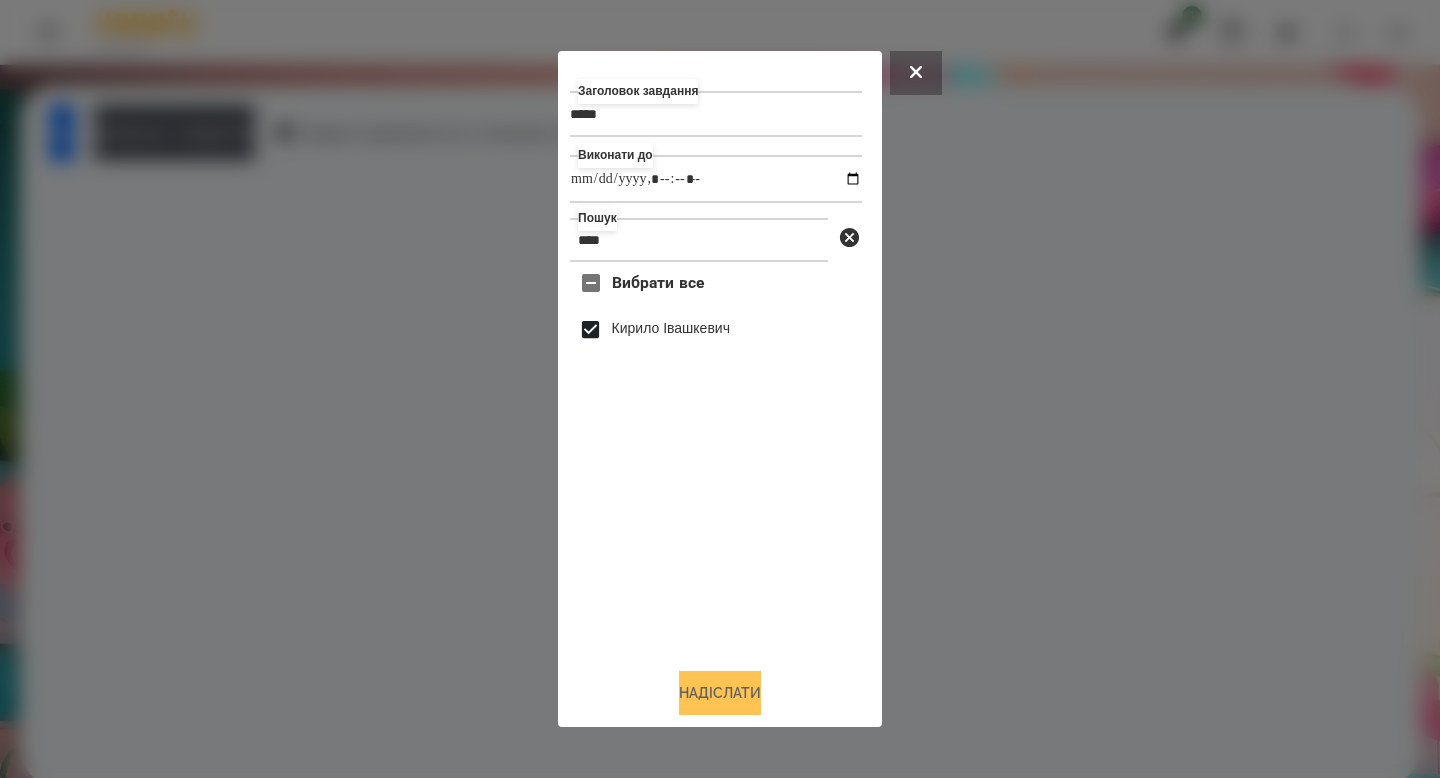 click on "Надіслати" at bounding box center (720, 693) 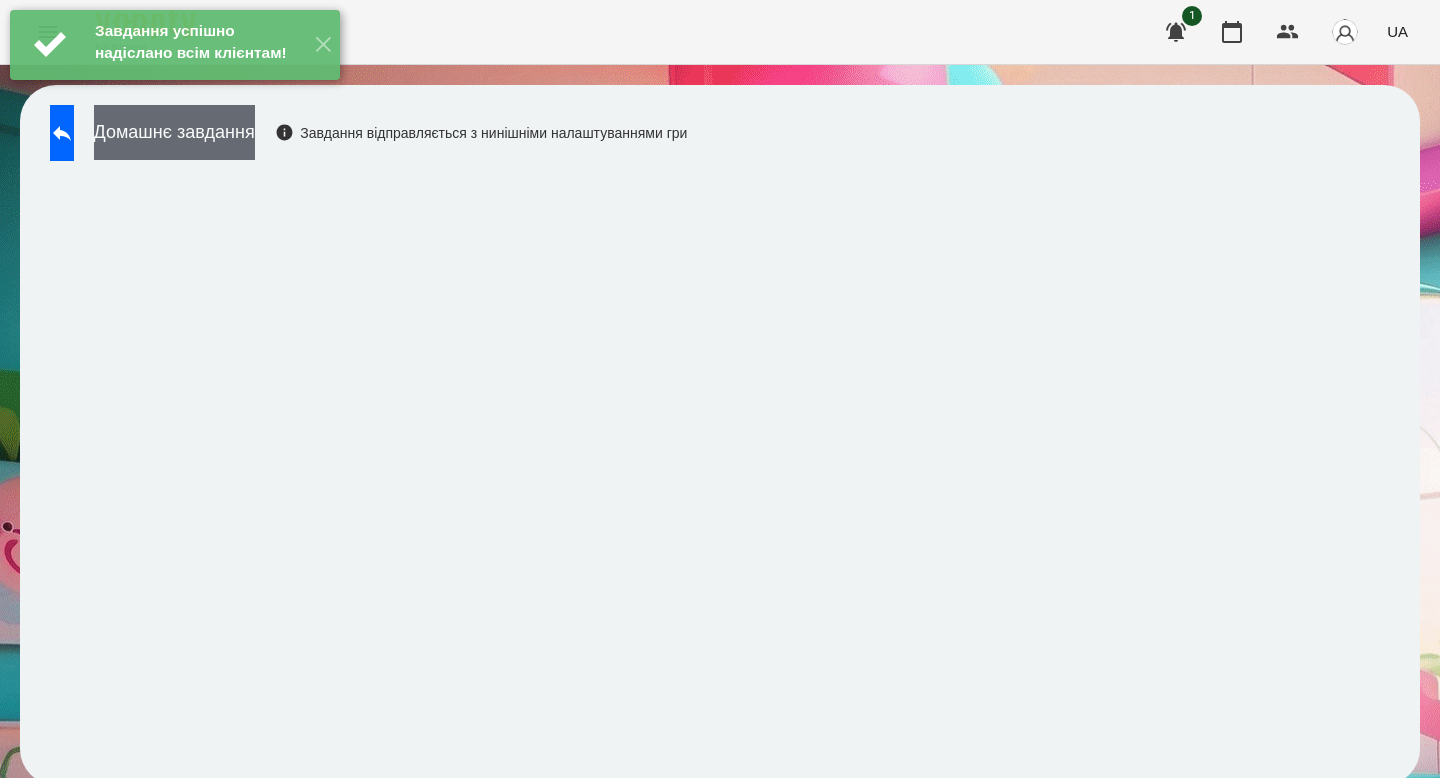 click on "Домашнє завдання" at bounding box center (174, 132) 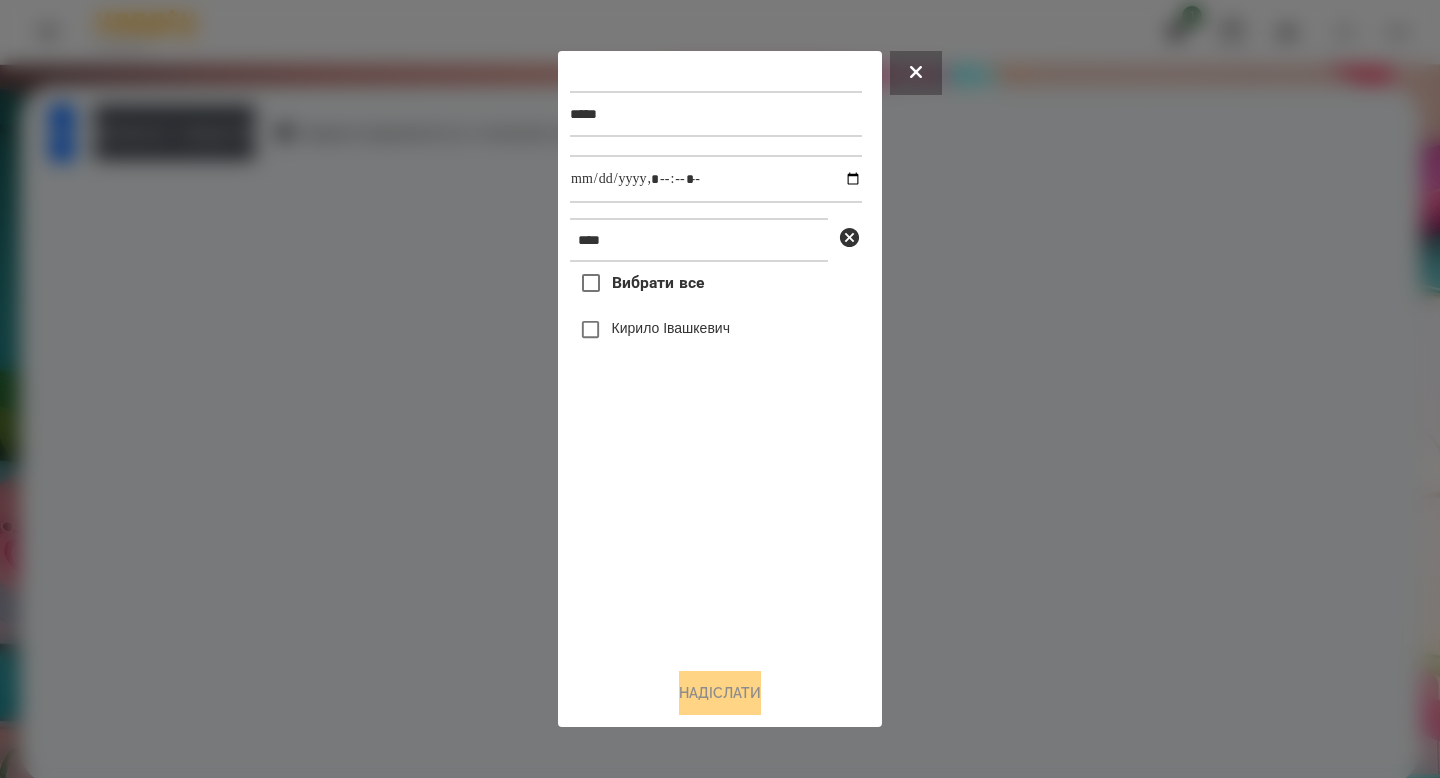 click on "Кирило Івашкевич" at bounding box center [716, 330] 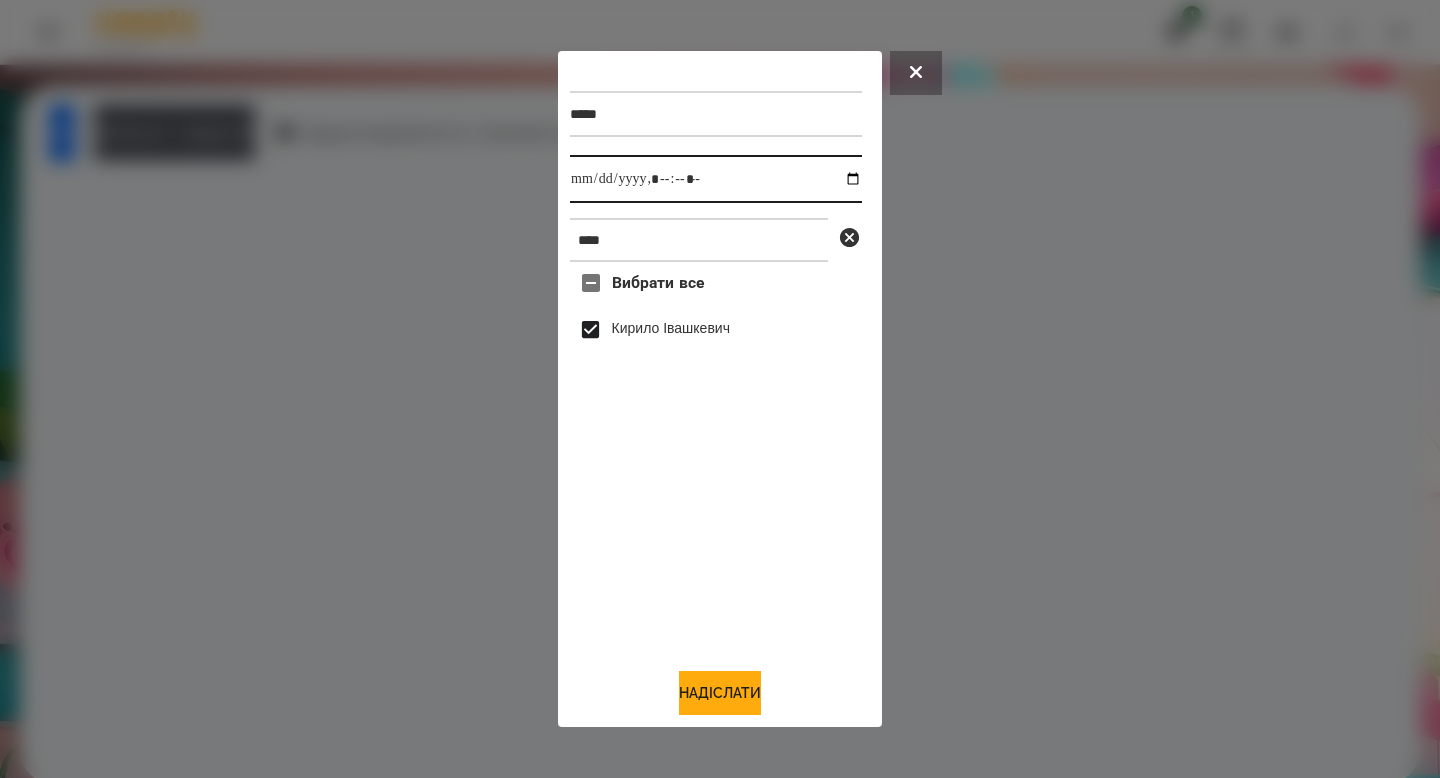 click at bounding box center (716, 179) 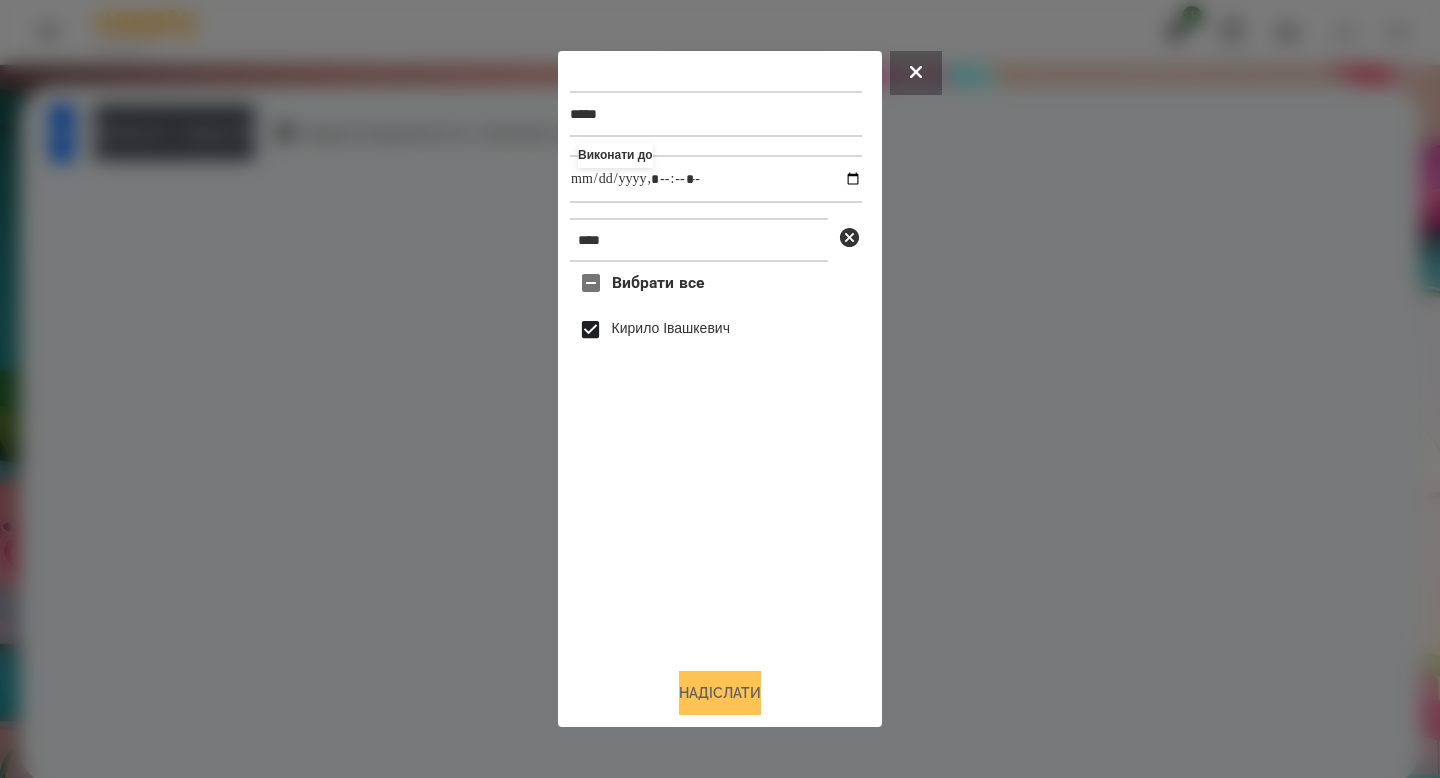type on "**********" 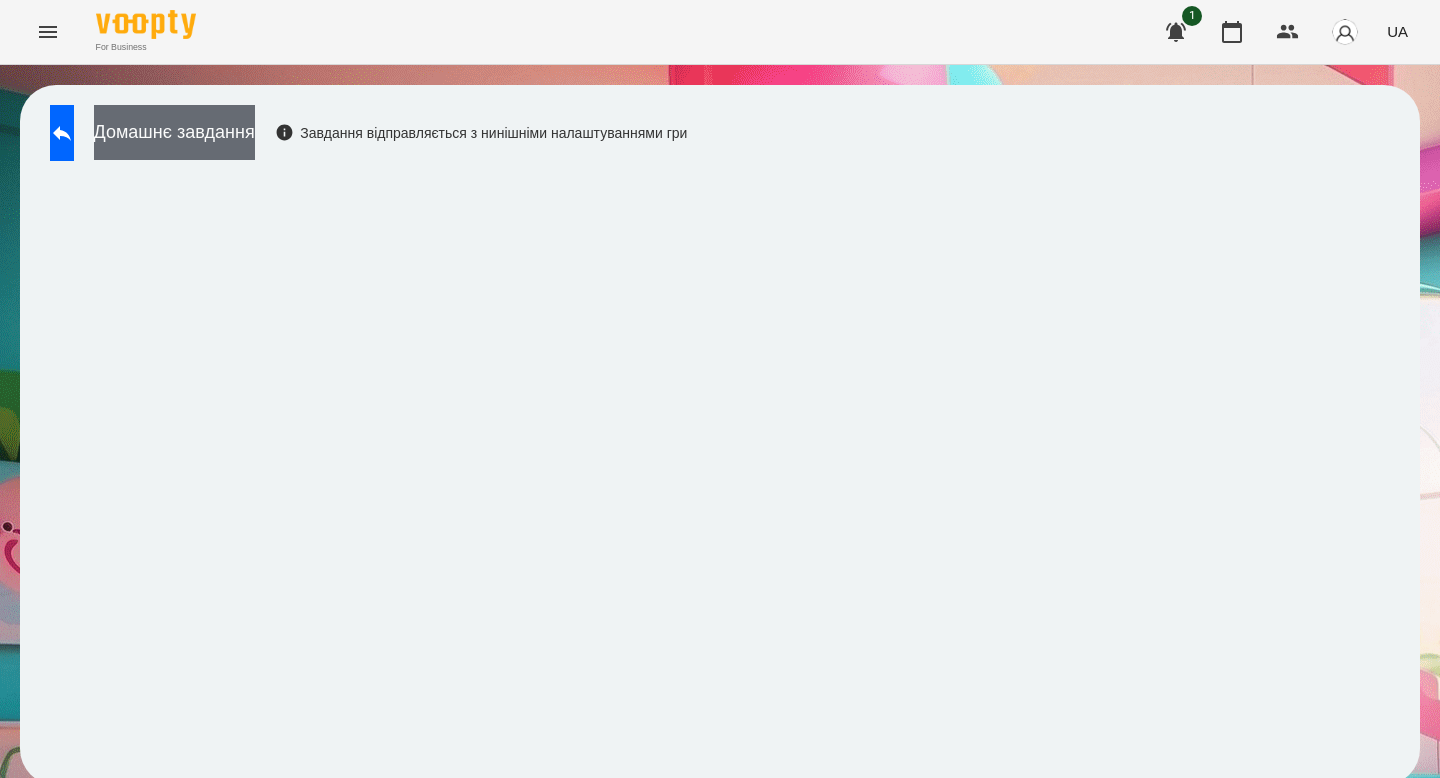 click on "Домашнє завдання" at bounding box center (174, 132) 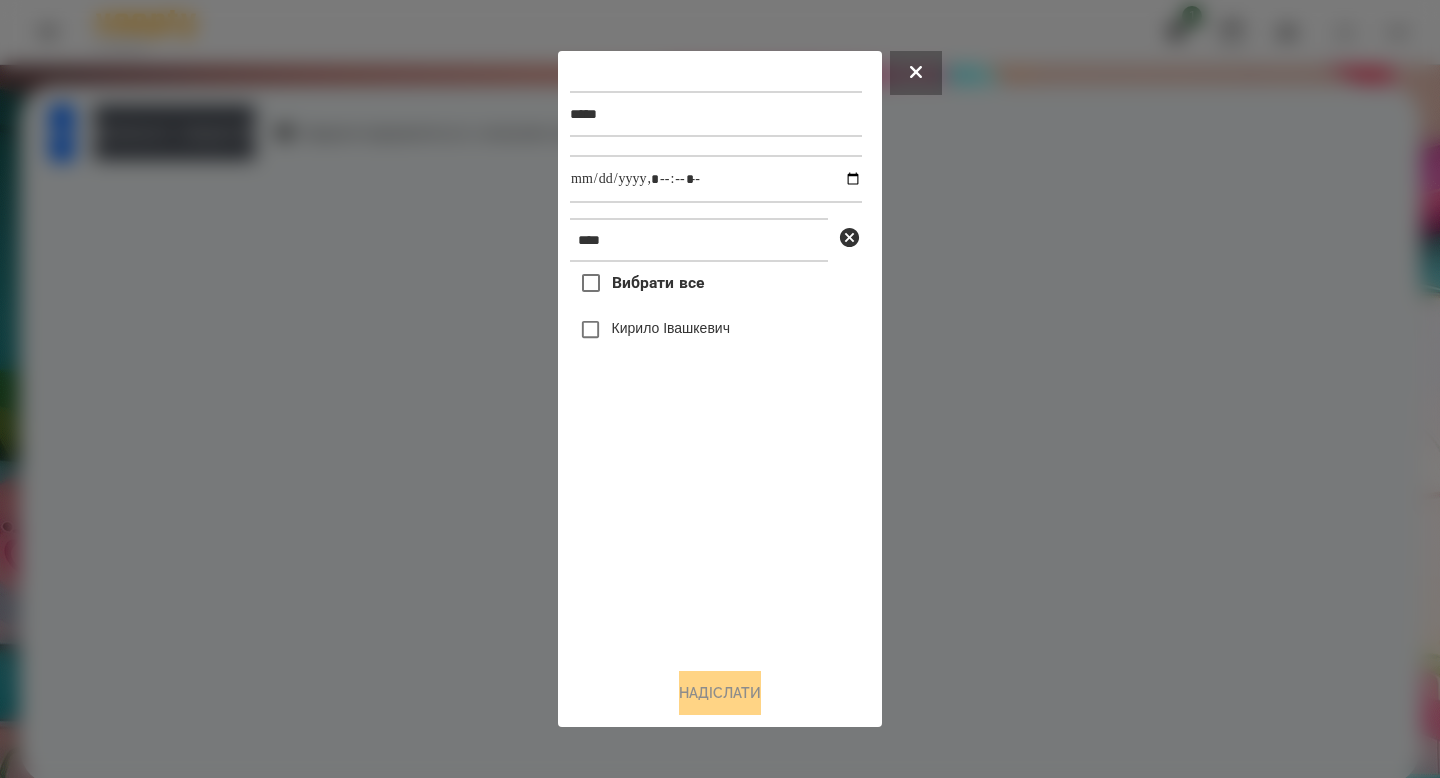 click on "Кирило Івашкевич" at bounding box center [671, 328] 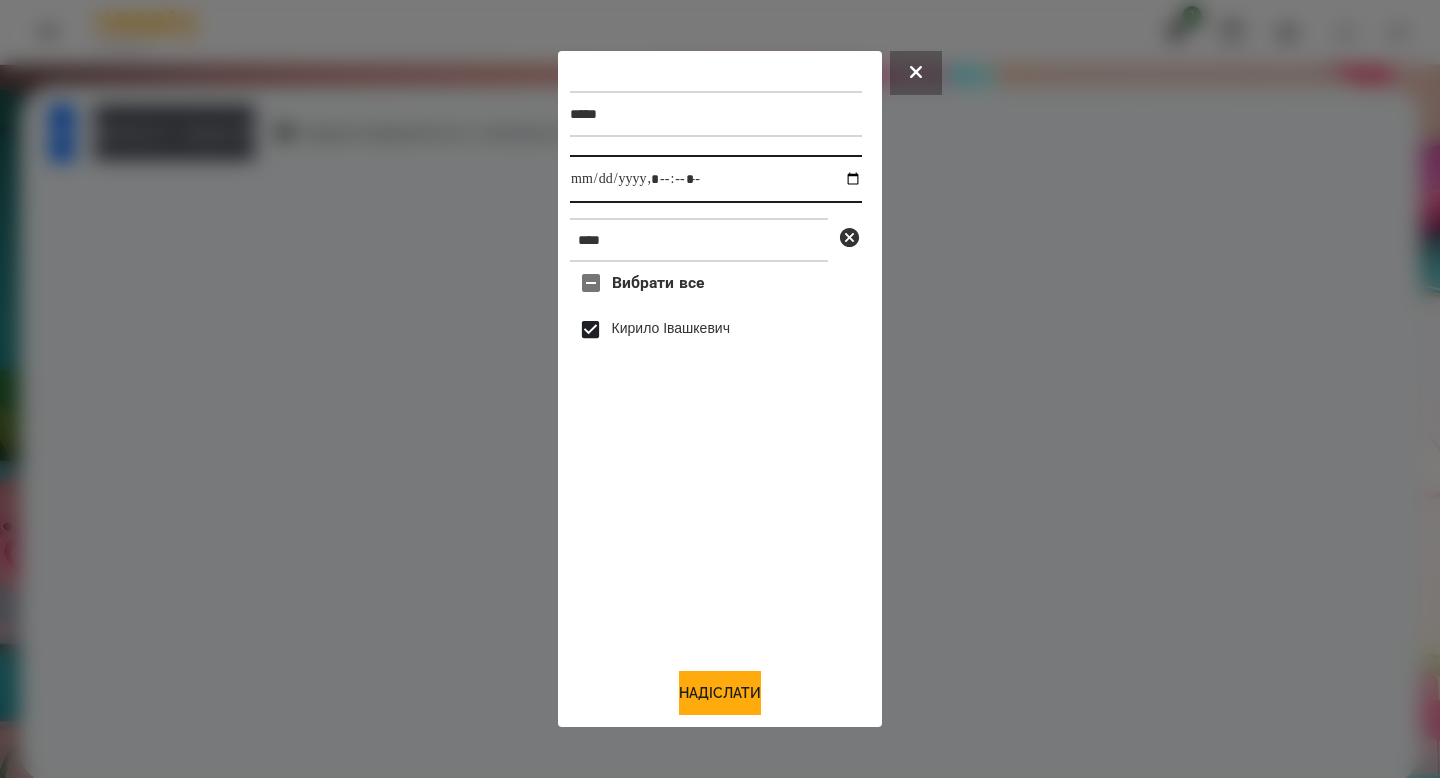 click at bounding box center (716, 179) 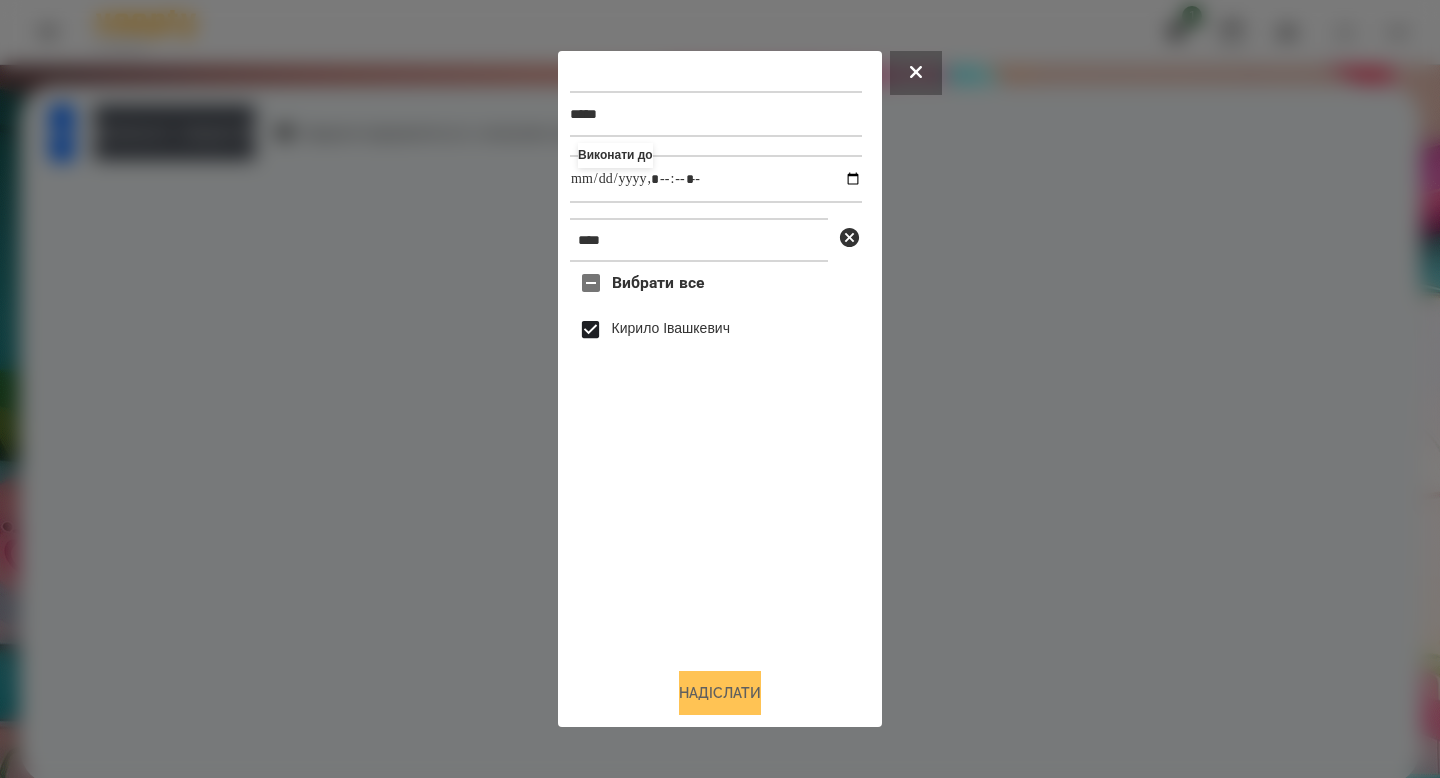 type on "**********" 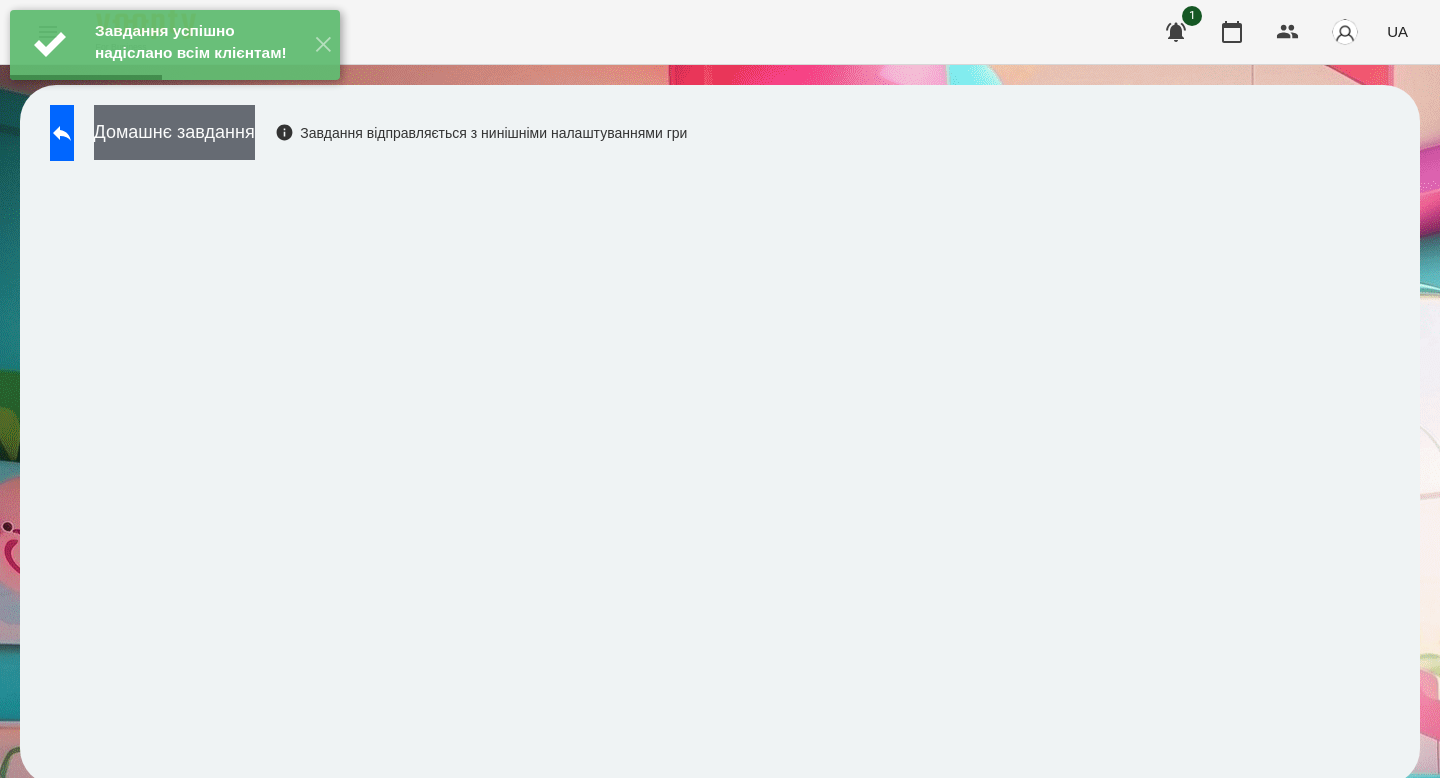 click on "Домашнє завдання" at bounding box center [174, 132] 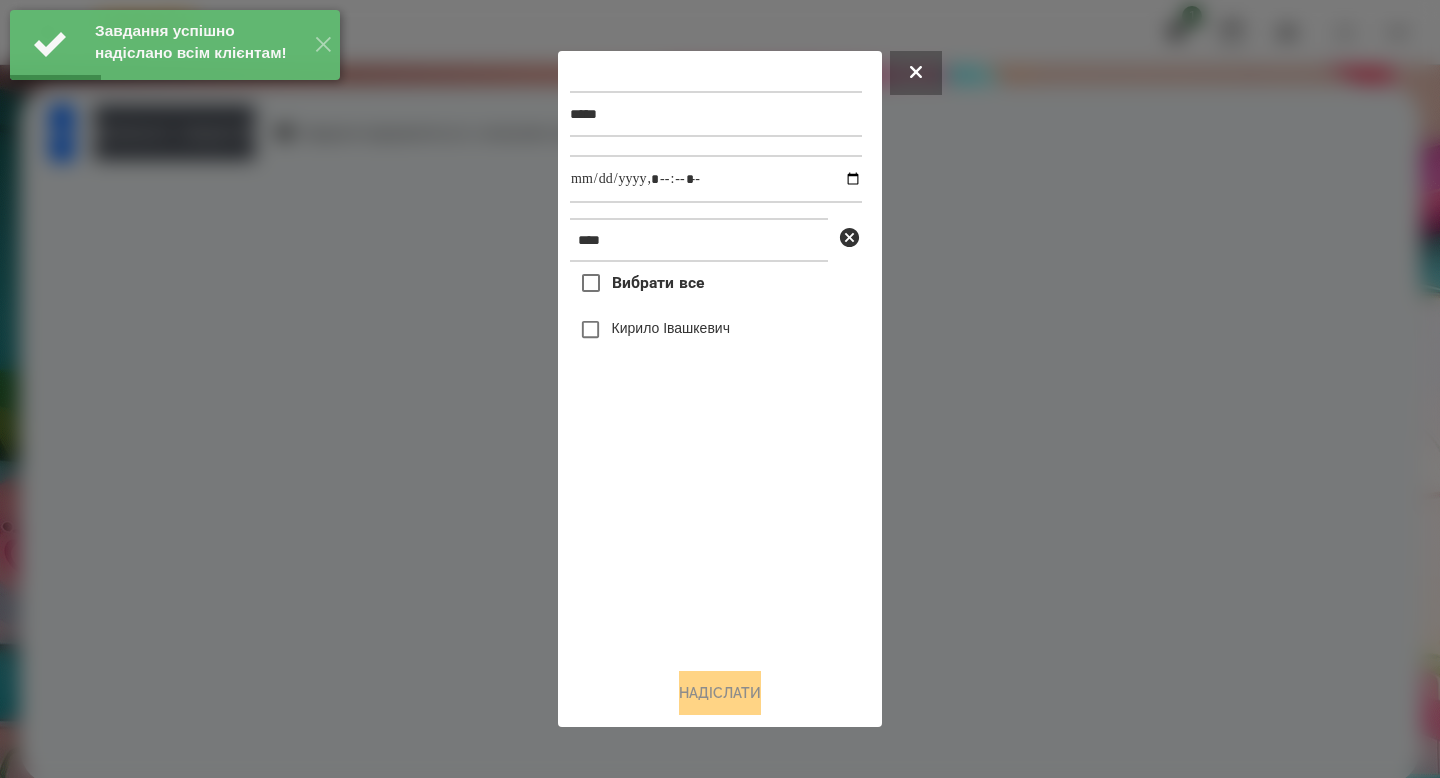 click on "Вибрати все [FIRST] [LAST]" at bounding box center (716, 456) 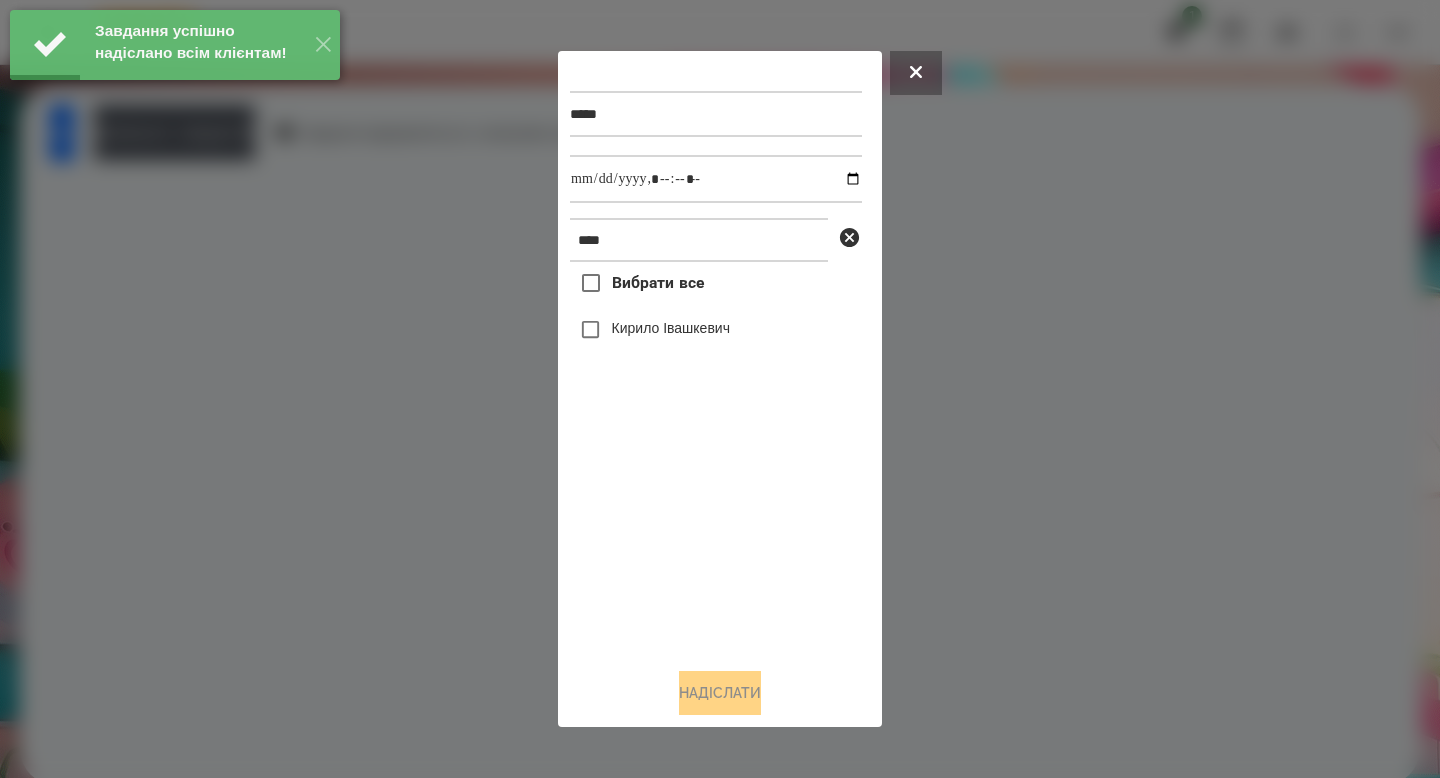 click on "Вибрати все [FIRST] [LAST]" at bounding box center (716, 456) 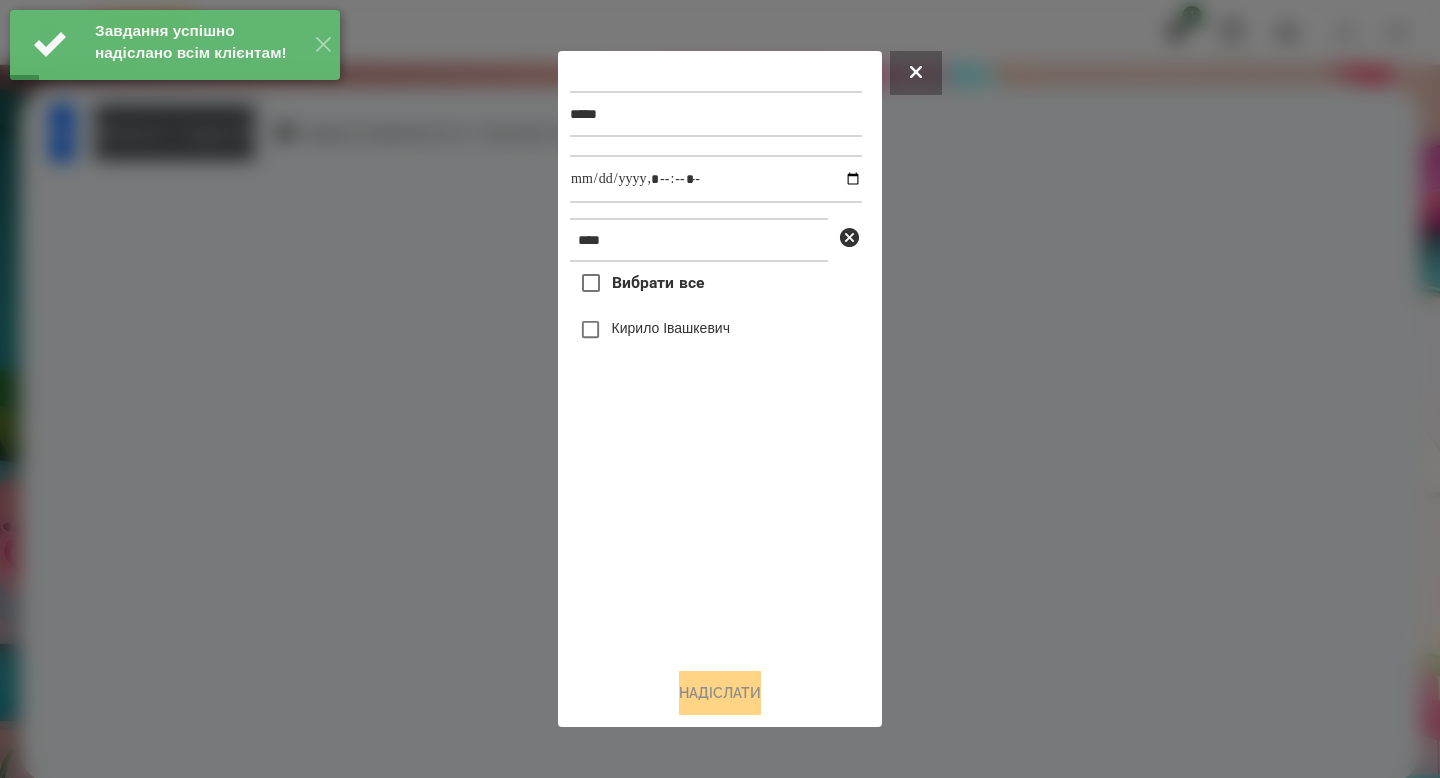 click on "Вибрати все [FIRST] [LAST]" at bounding box center (716, 456) 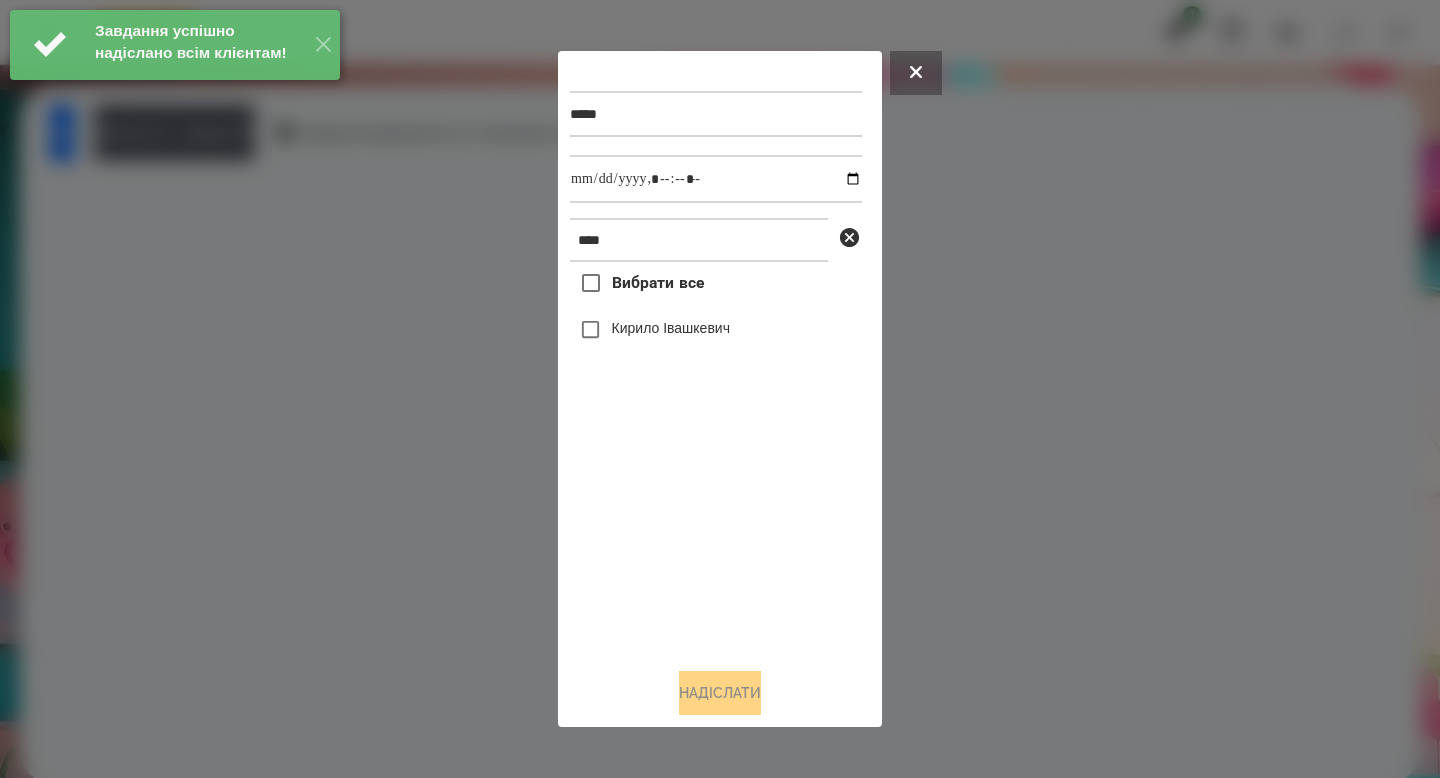 click on "Вибрати все" at bounding box center [658, 283] 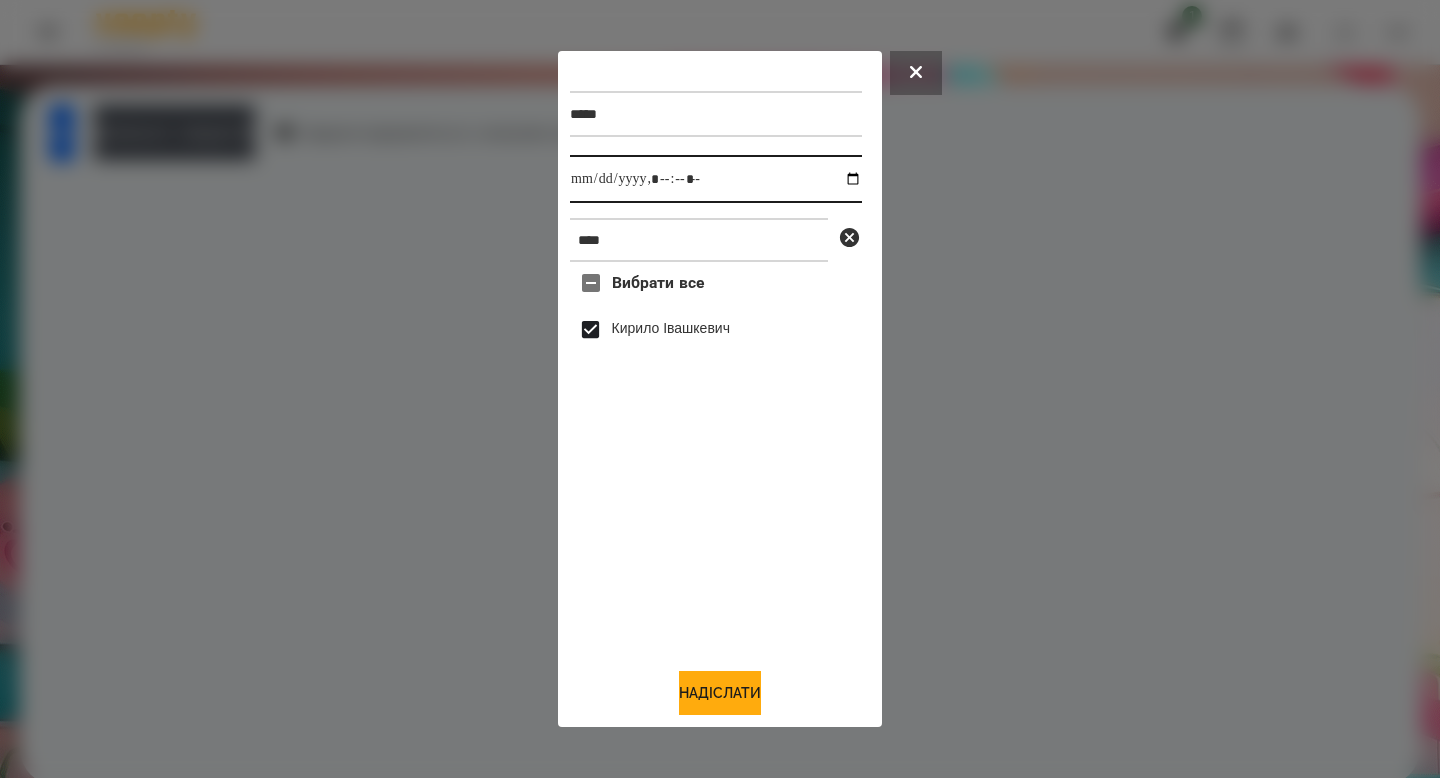 click at bounding box center [716, 179] 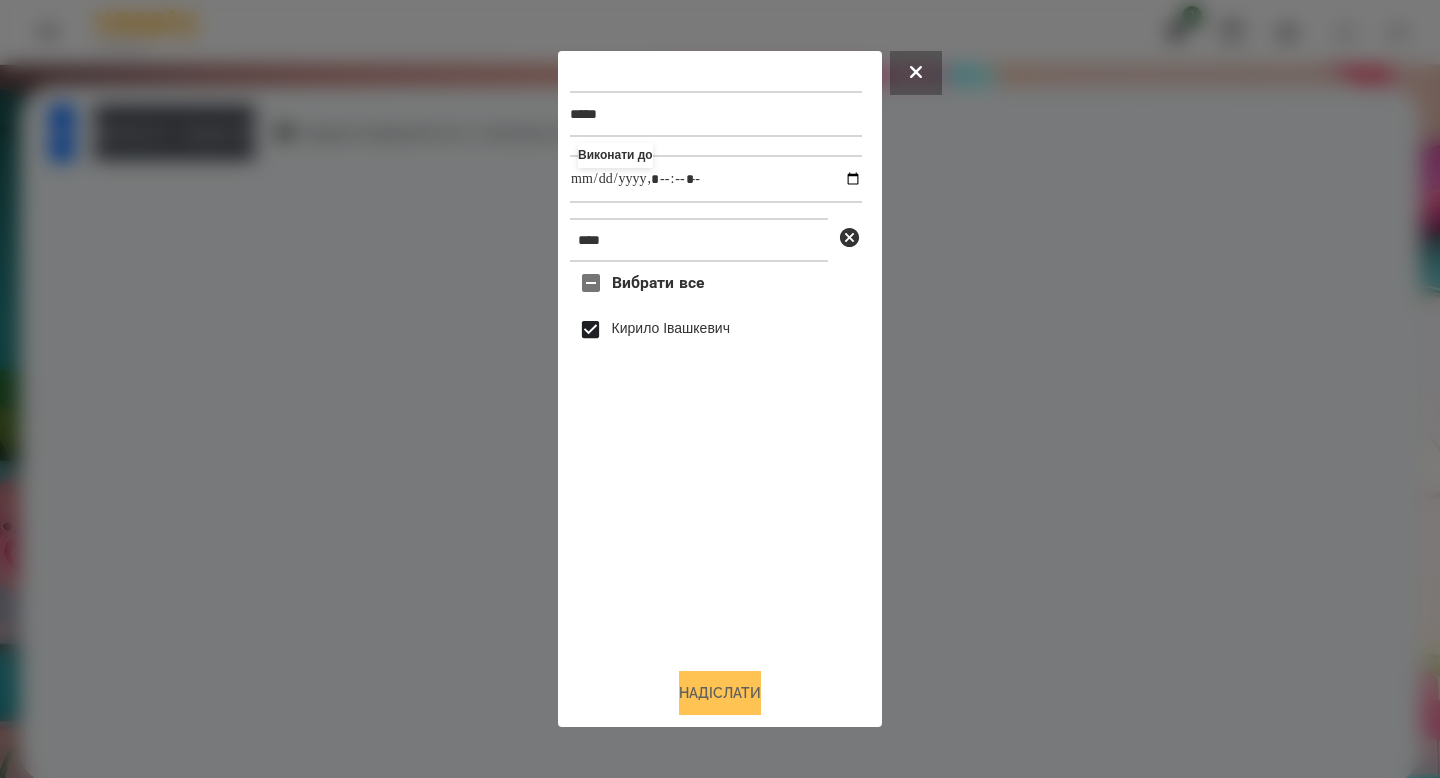 type on "**********" 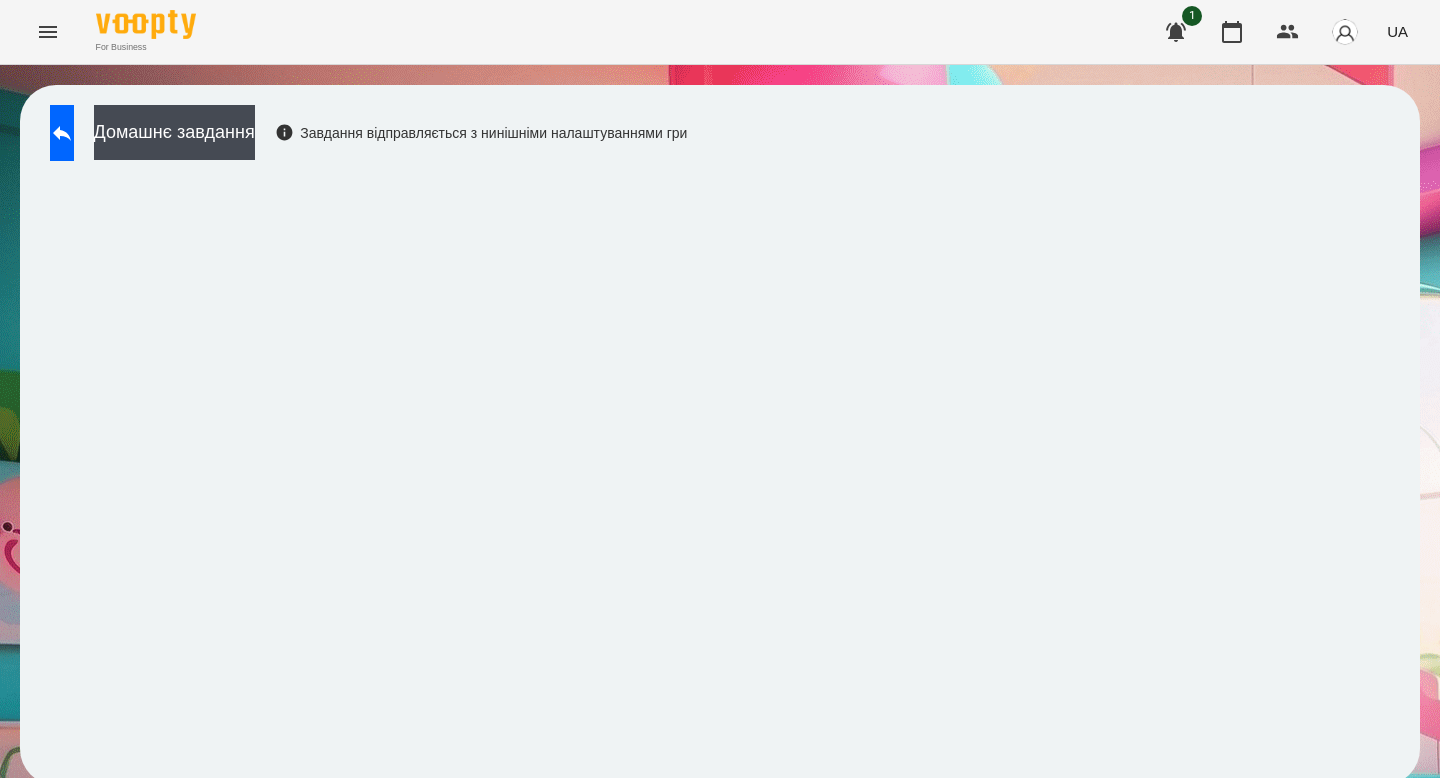 click on "Домашнє завдання Завдання відправляється з нинішніми налаштуваннями гри" at bounding box center (363, 138) 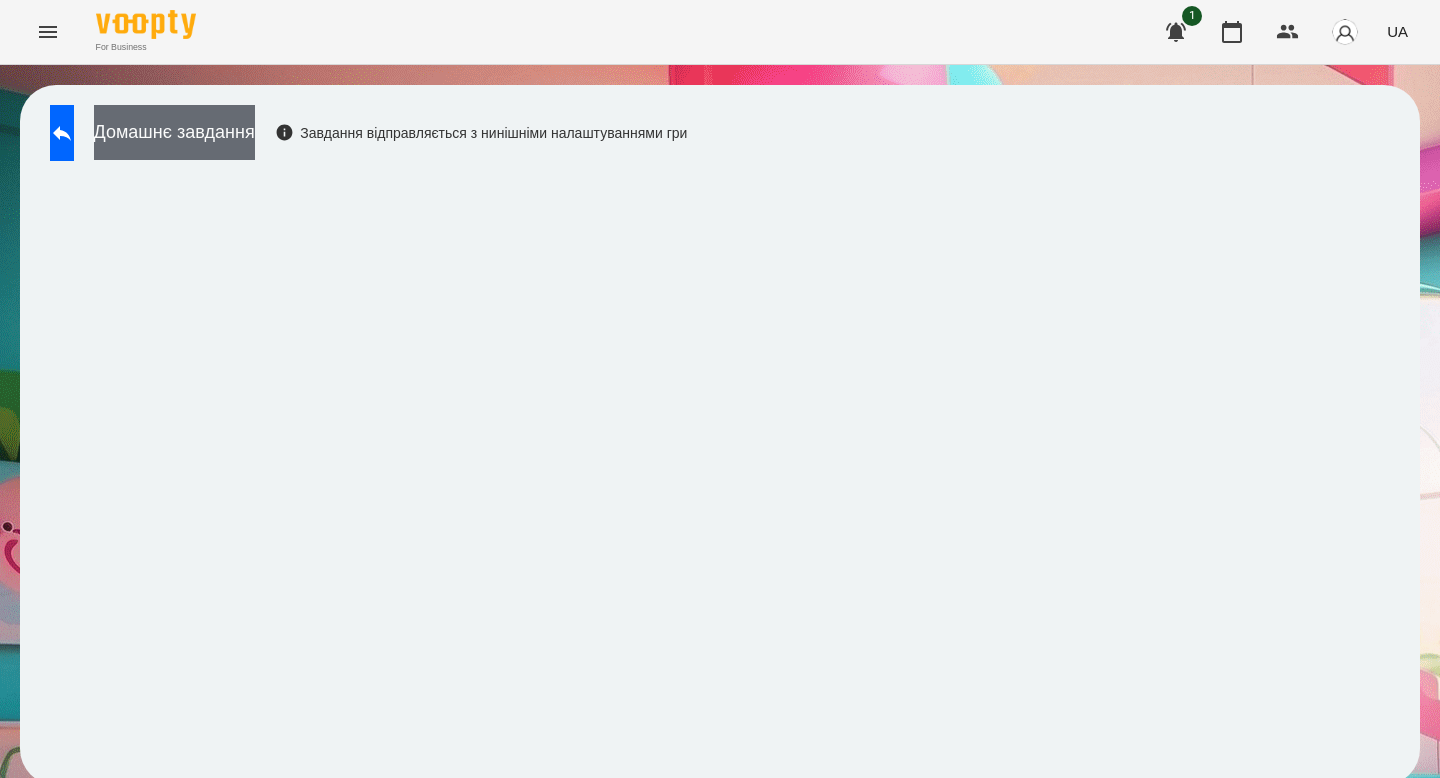 click on "Домашнє завдання" at bounding box center [174, 132] 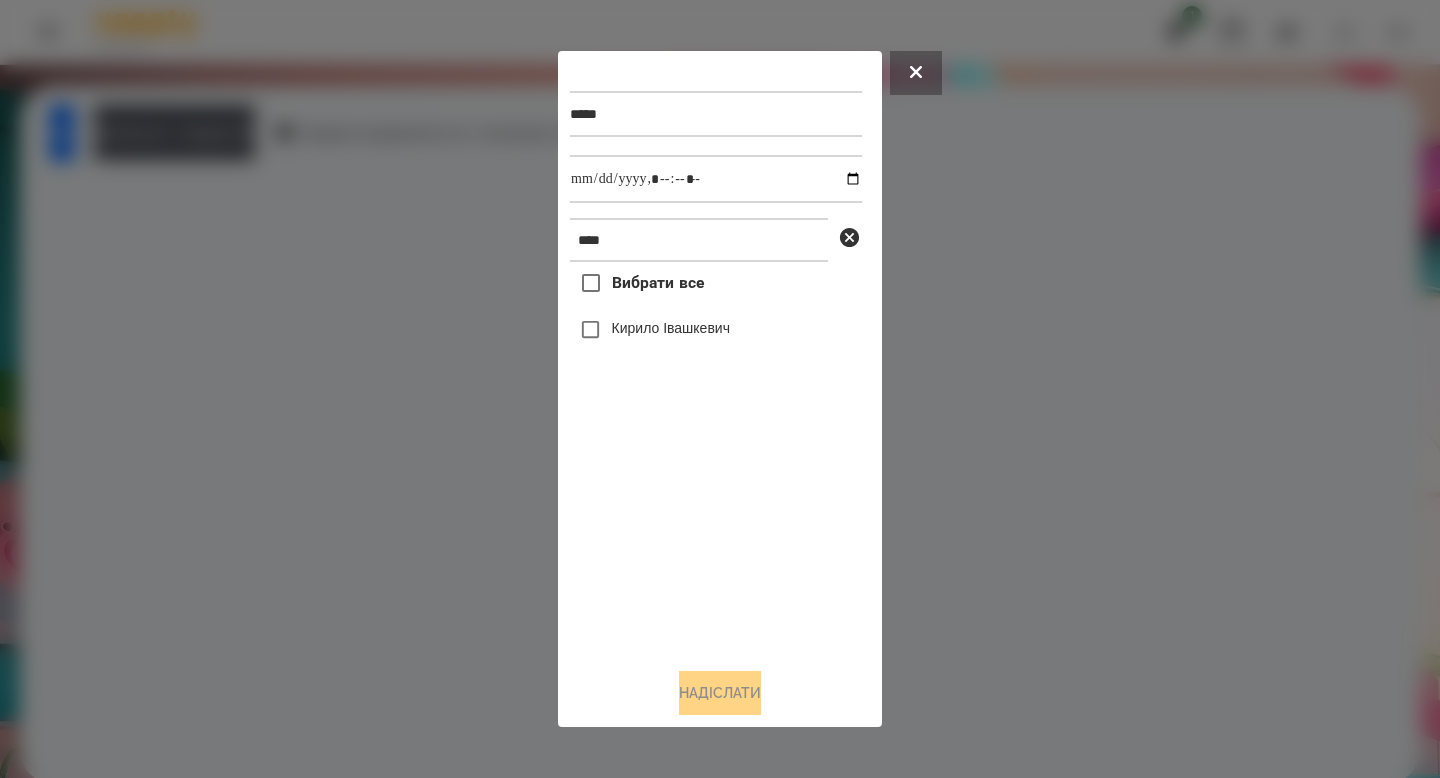 click on "Кирило Івашкевич" at bounding box center (716, 330) 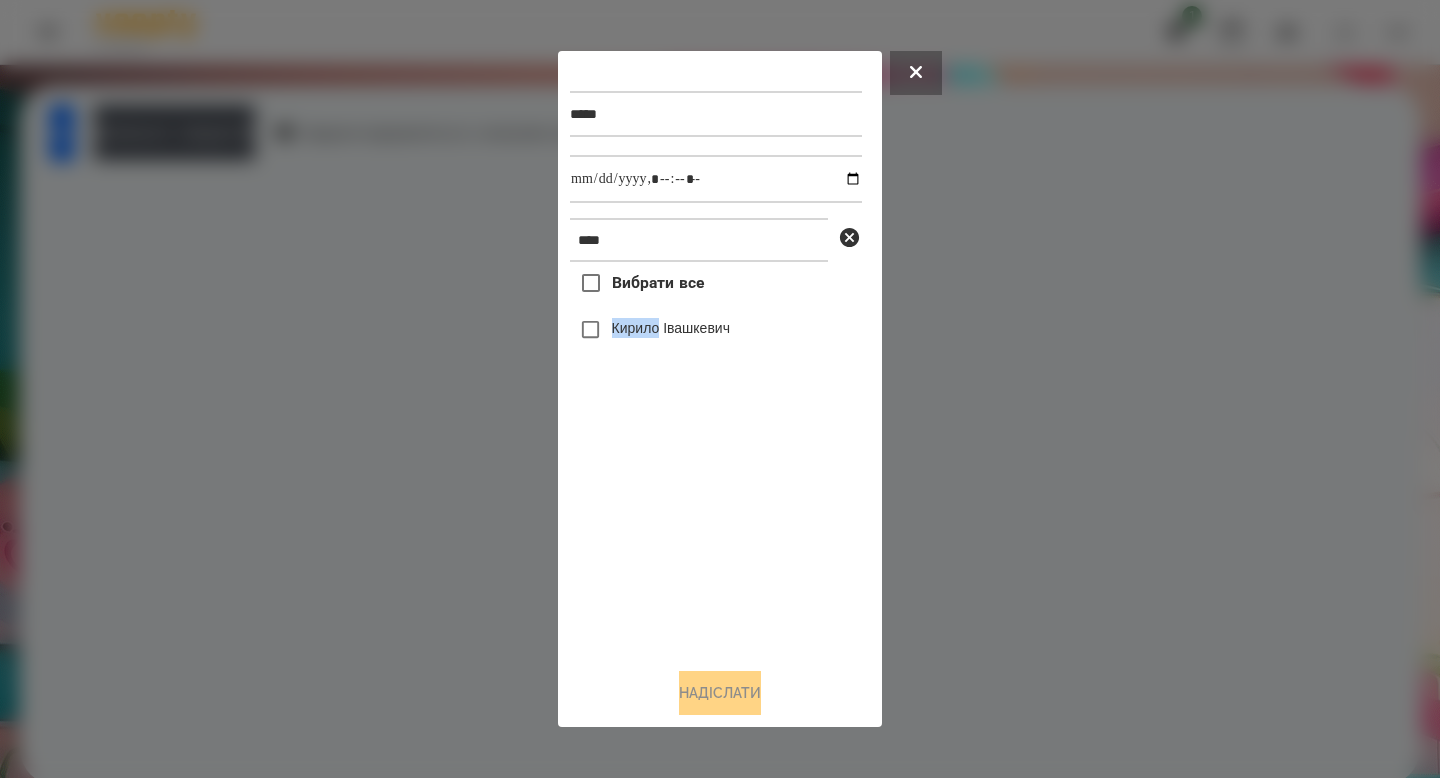 click on "Кирило Івашкевич" at bounding box center [716, 330] 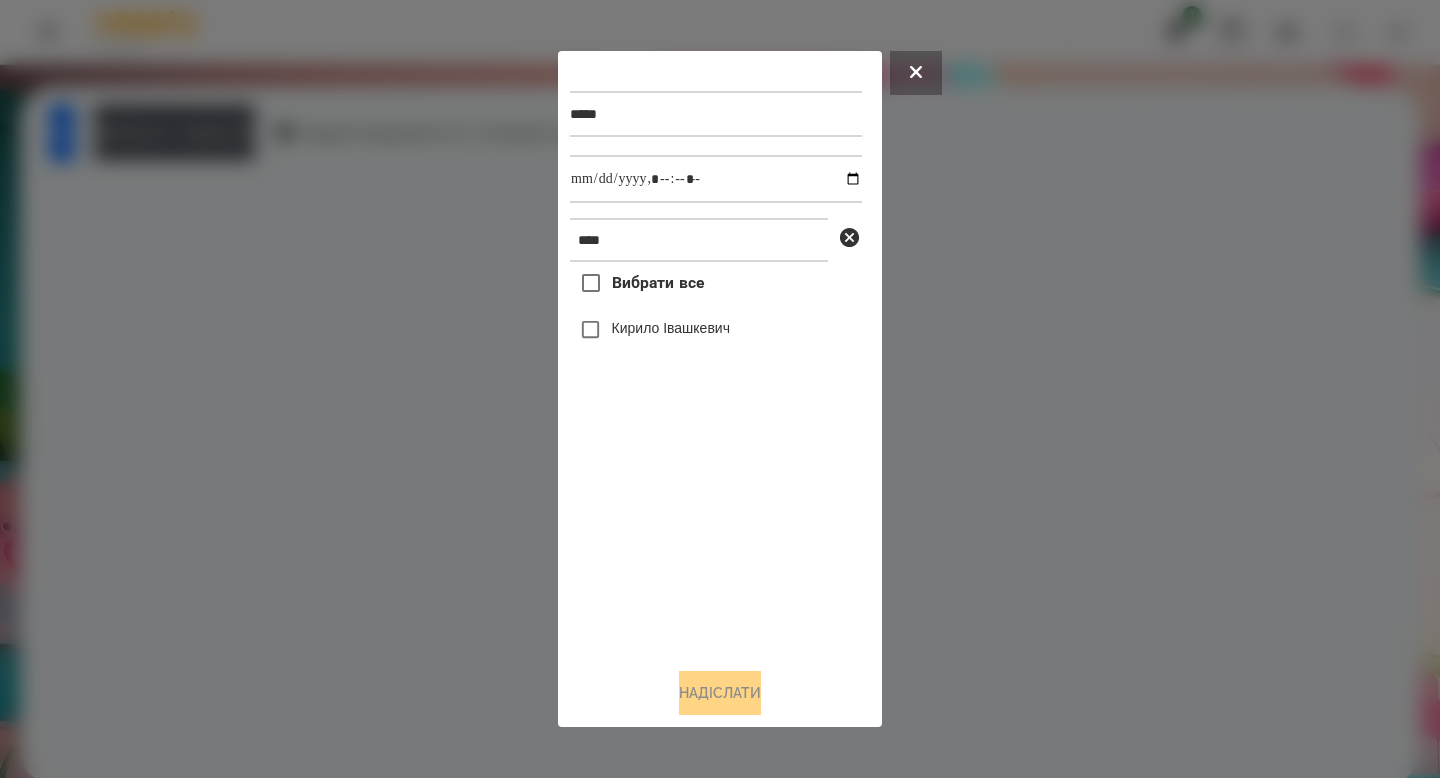 click on "Кирило Івашкевич" at bounding box center [671, 328] 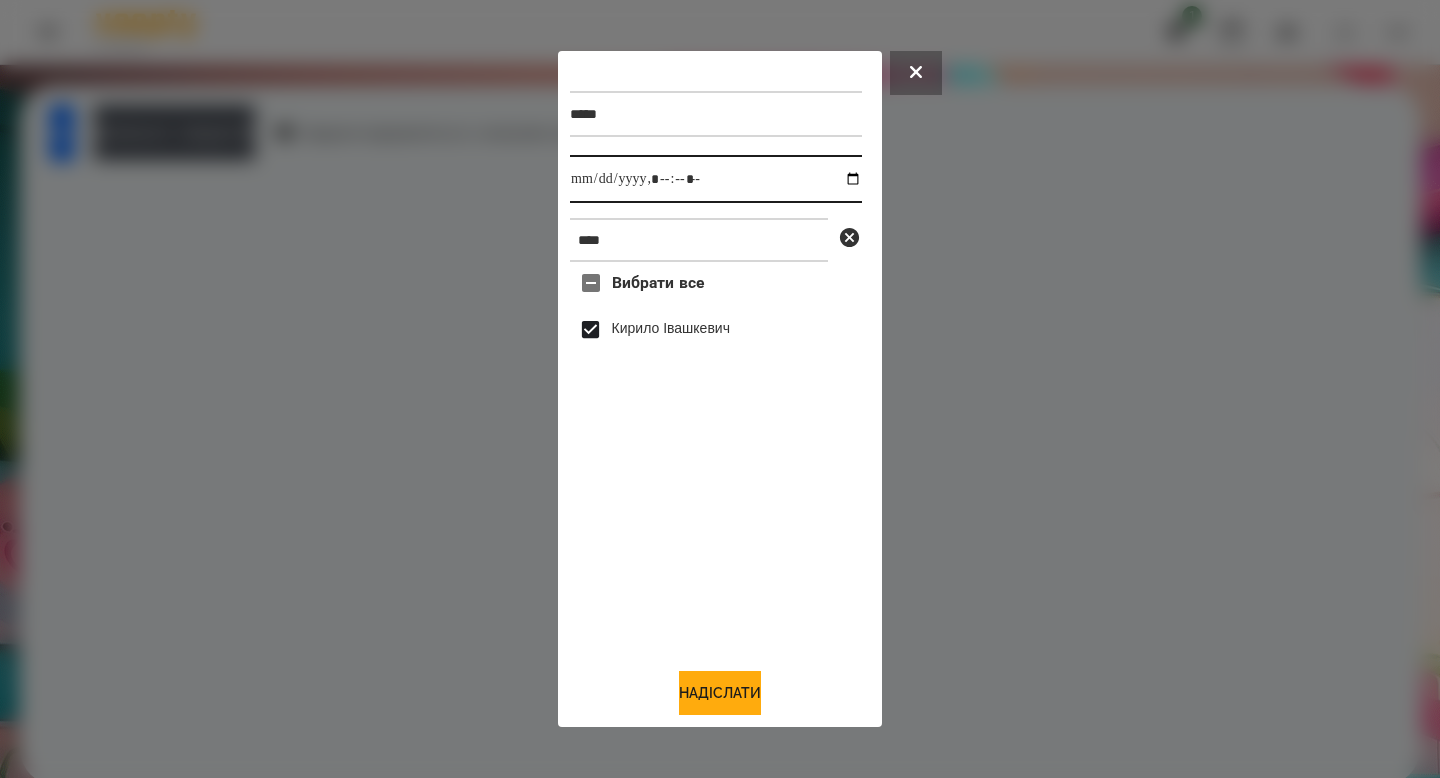 click at bounding box center [716, 179] 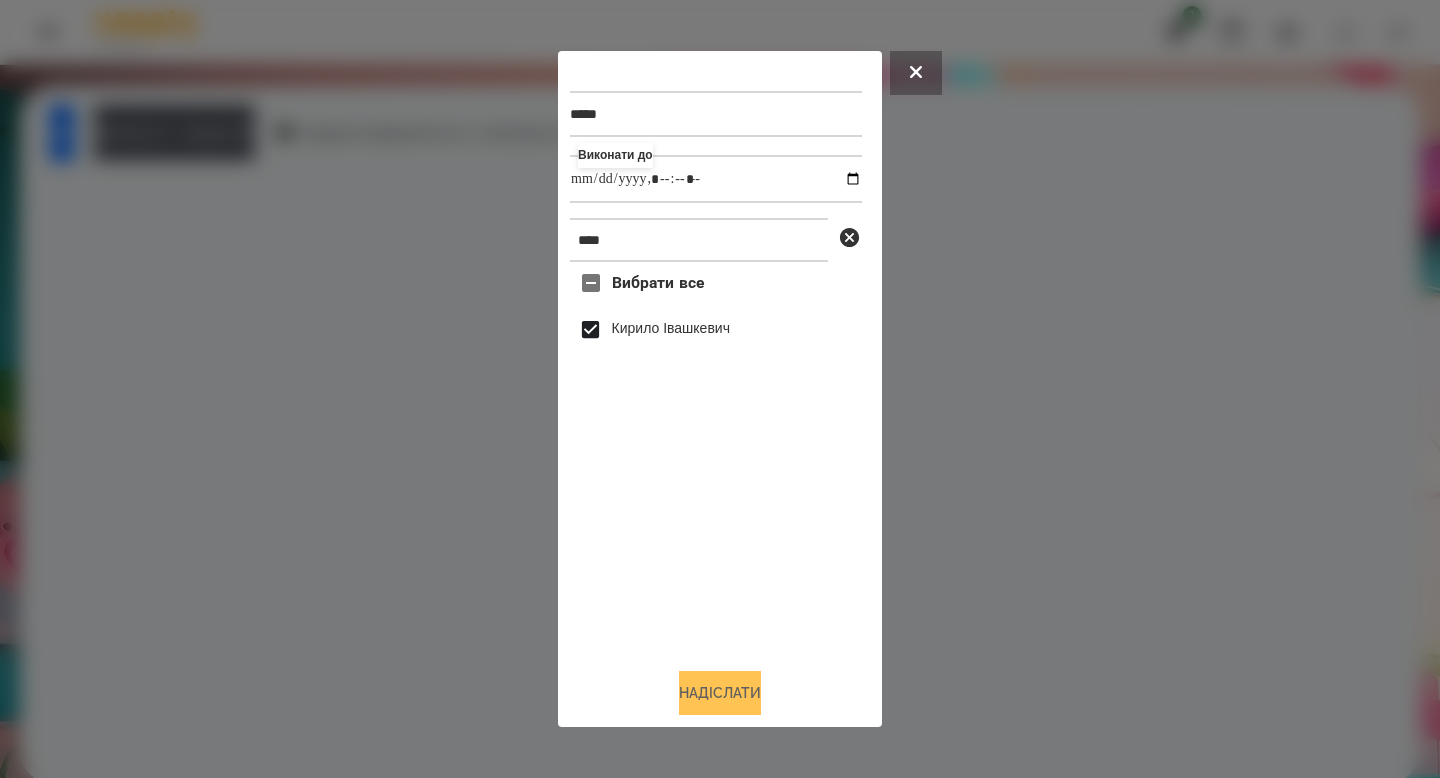 type on "**********" 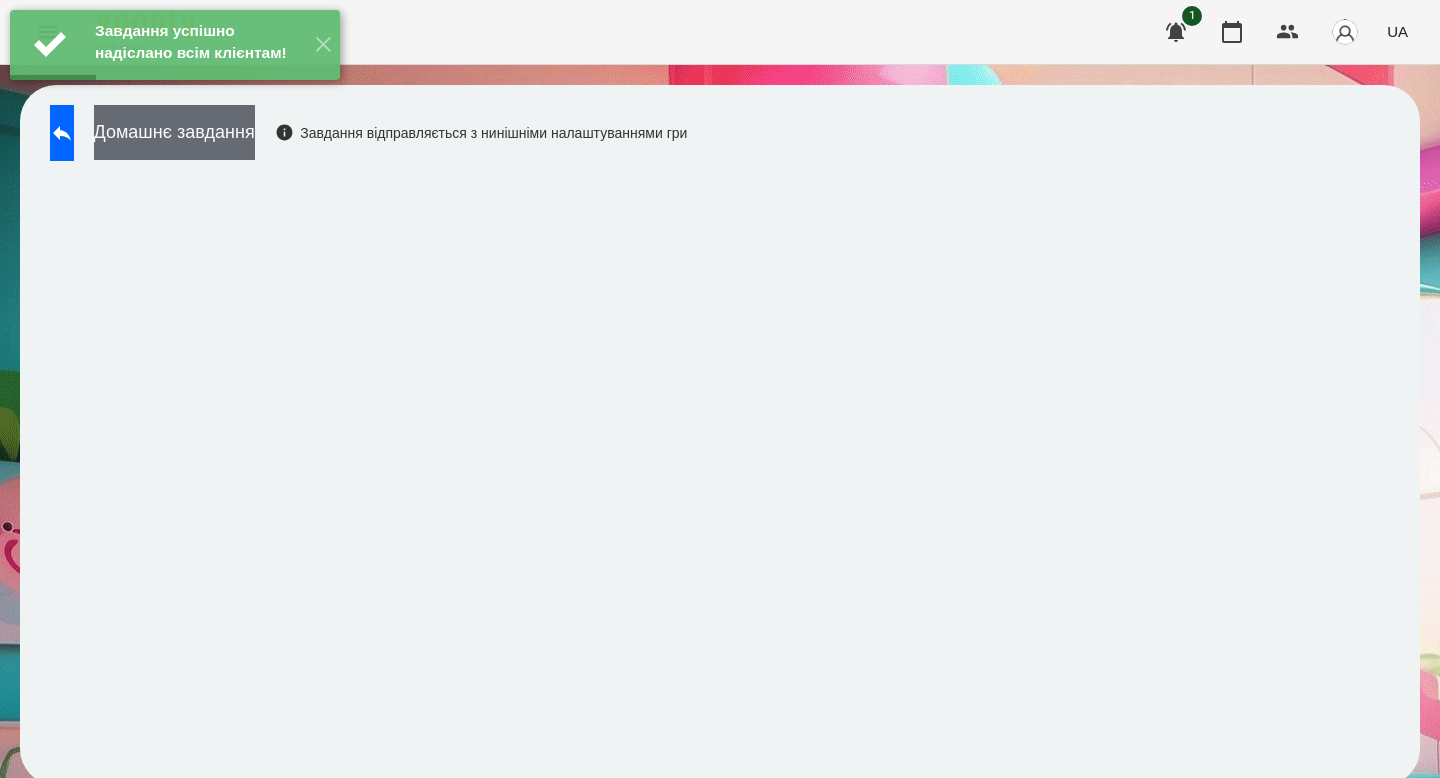 click on "Домашнє завдання" at bounding box center (174, 132) 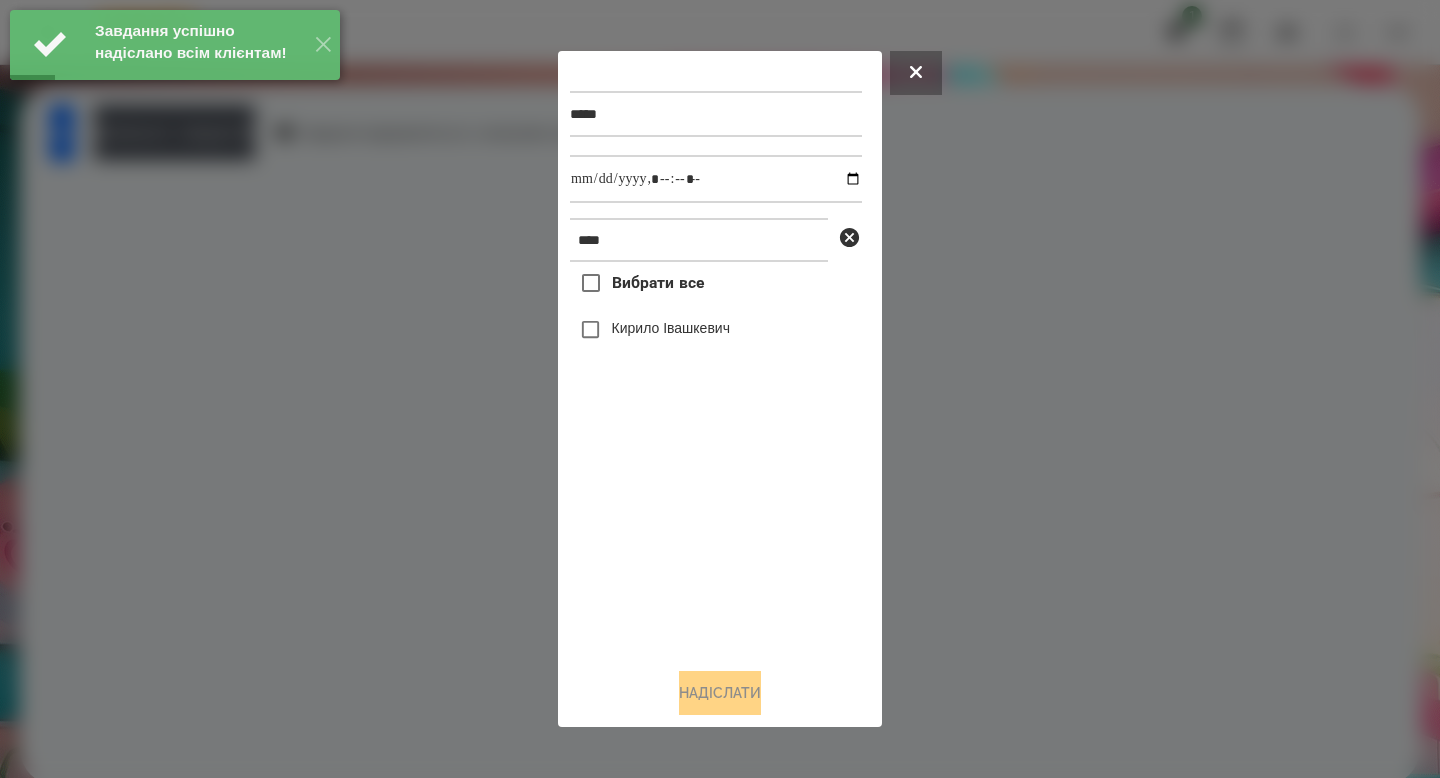 click on "Кирило Івашкевич" at bounding box center [671, 328] 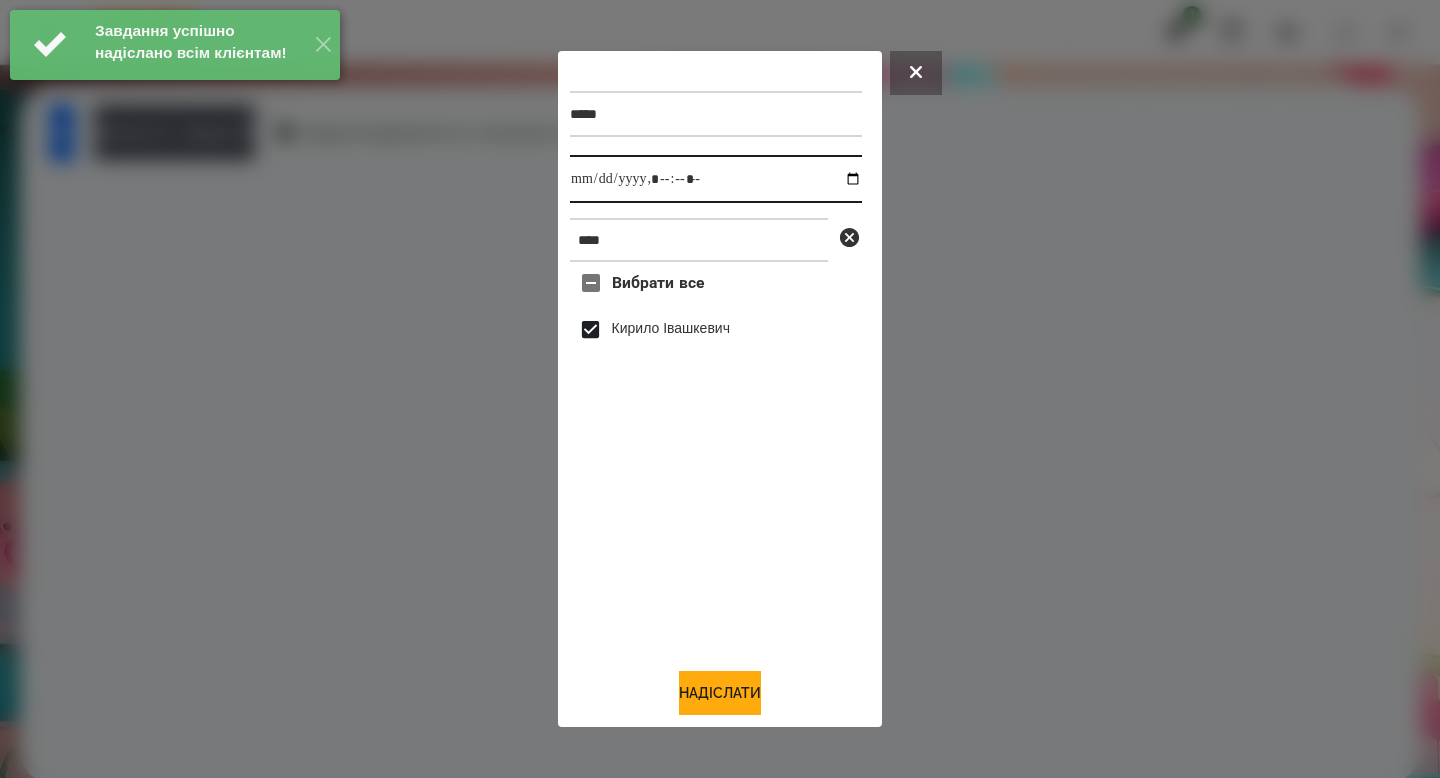 click at bounding box center (716, 179) 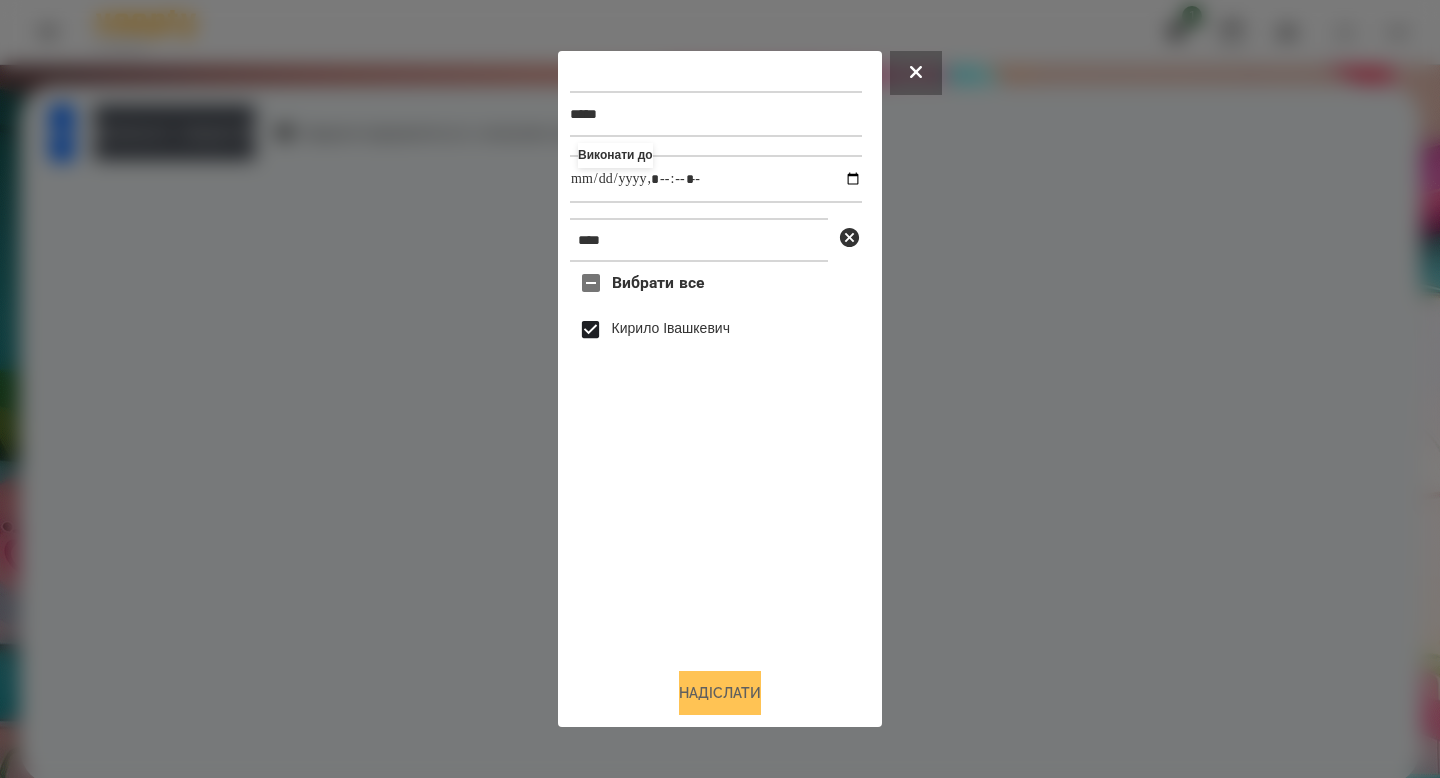 type on "**********" 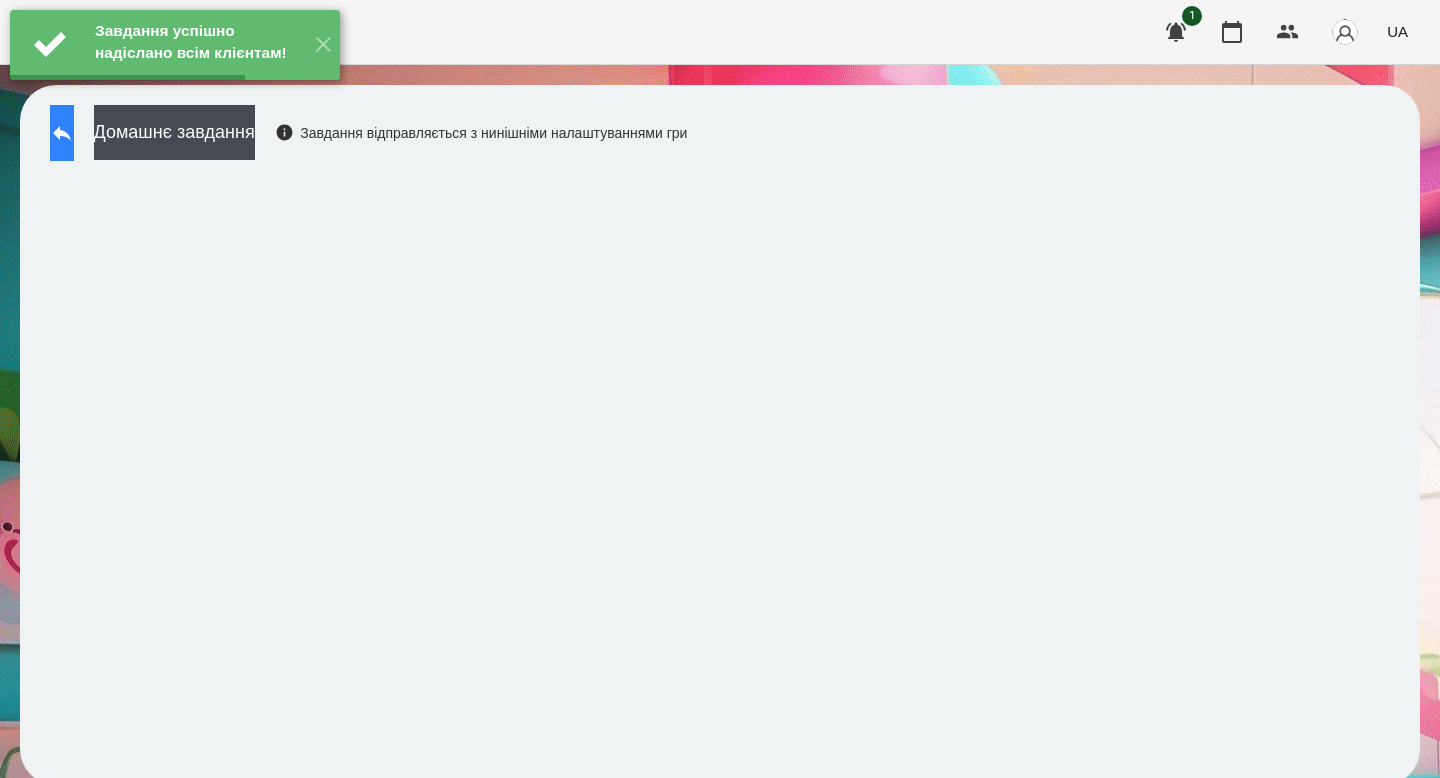 click at bounding box center [62, 133] 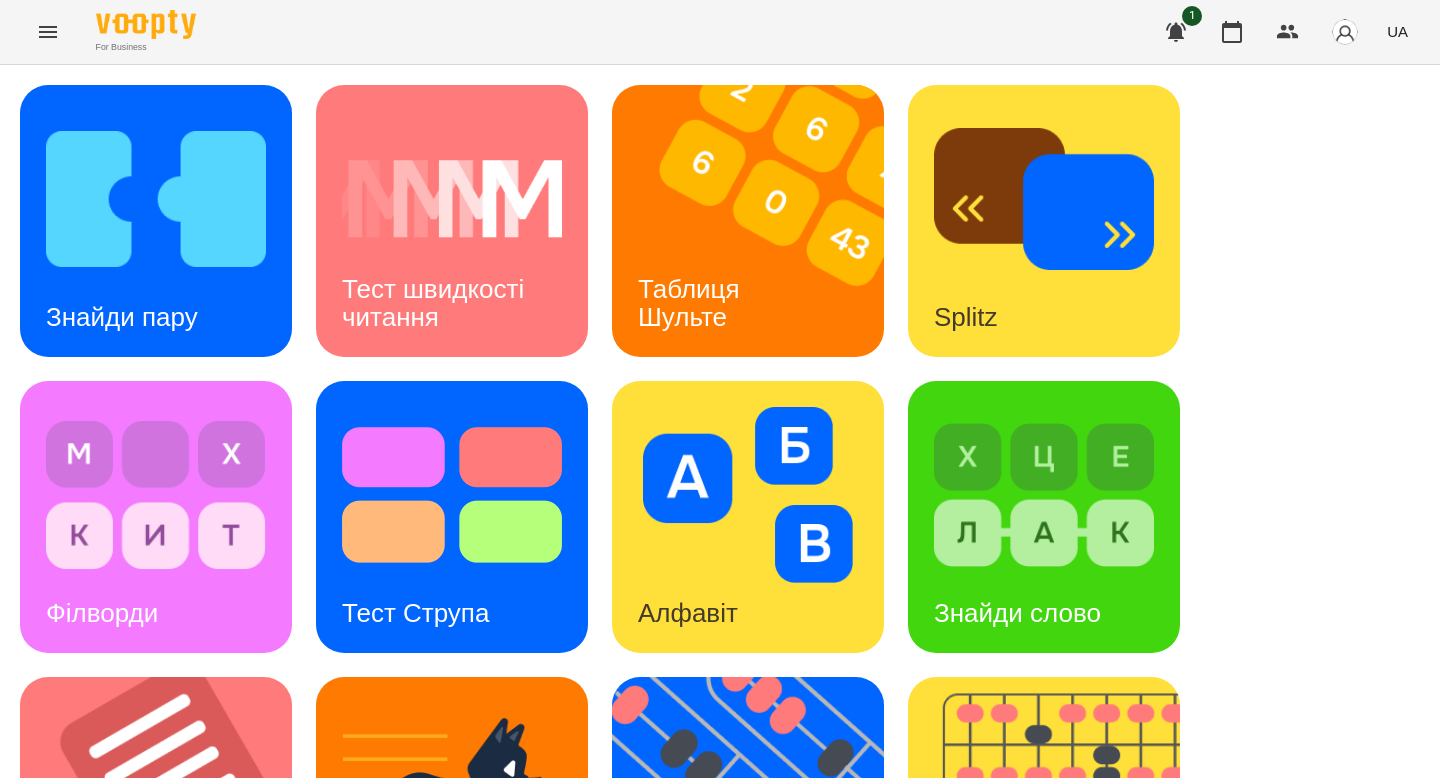 scroll, scrollTop: 197, scrollLeft: 0, axis: vertical 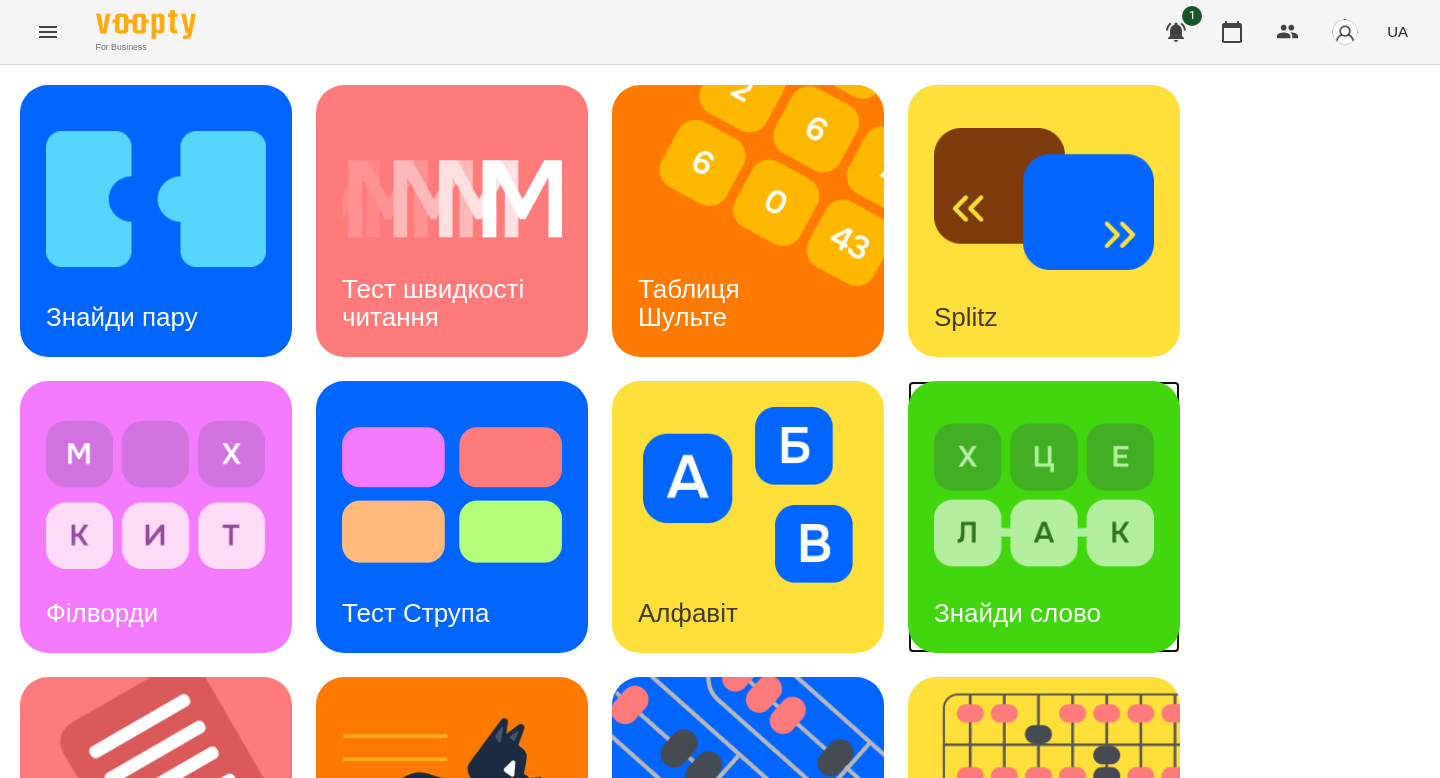 click at bounding box center [1044, 495] 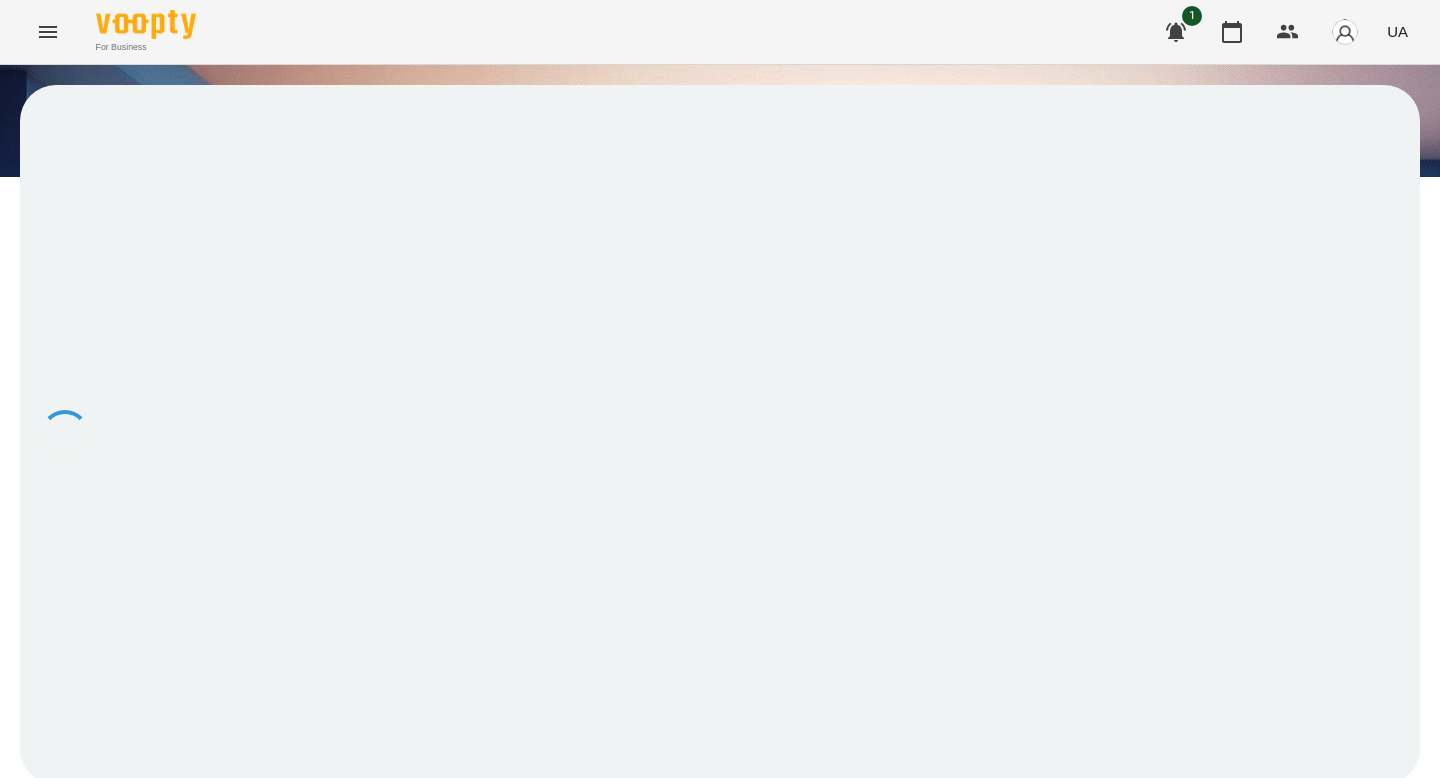 scroll, scrollTop: 0, scrollLeft: 0, axis: both 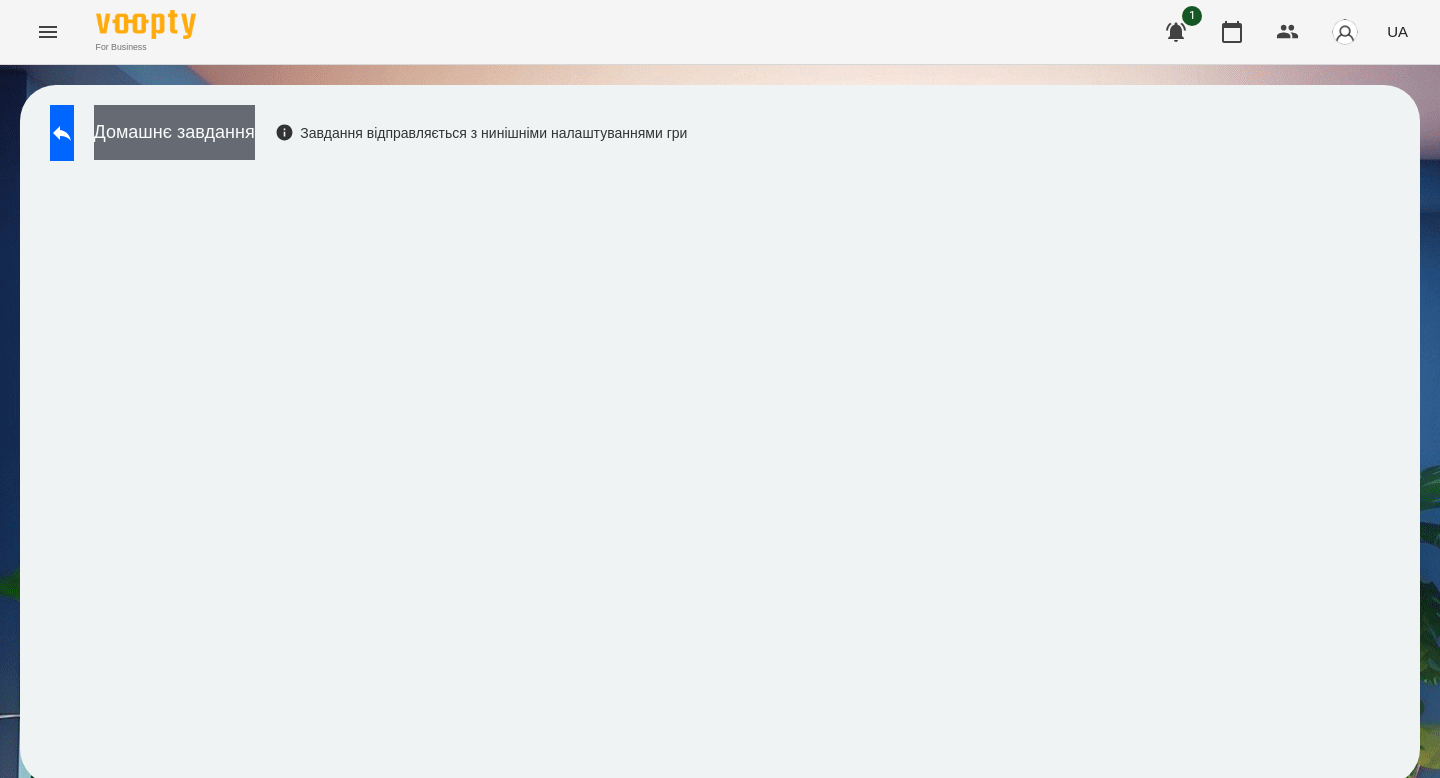 click on "Домашнє завдання" at bounding box center [174, 132] 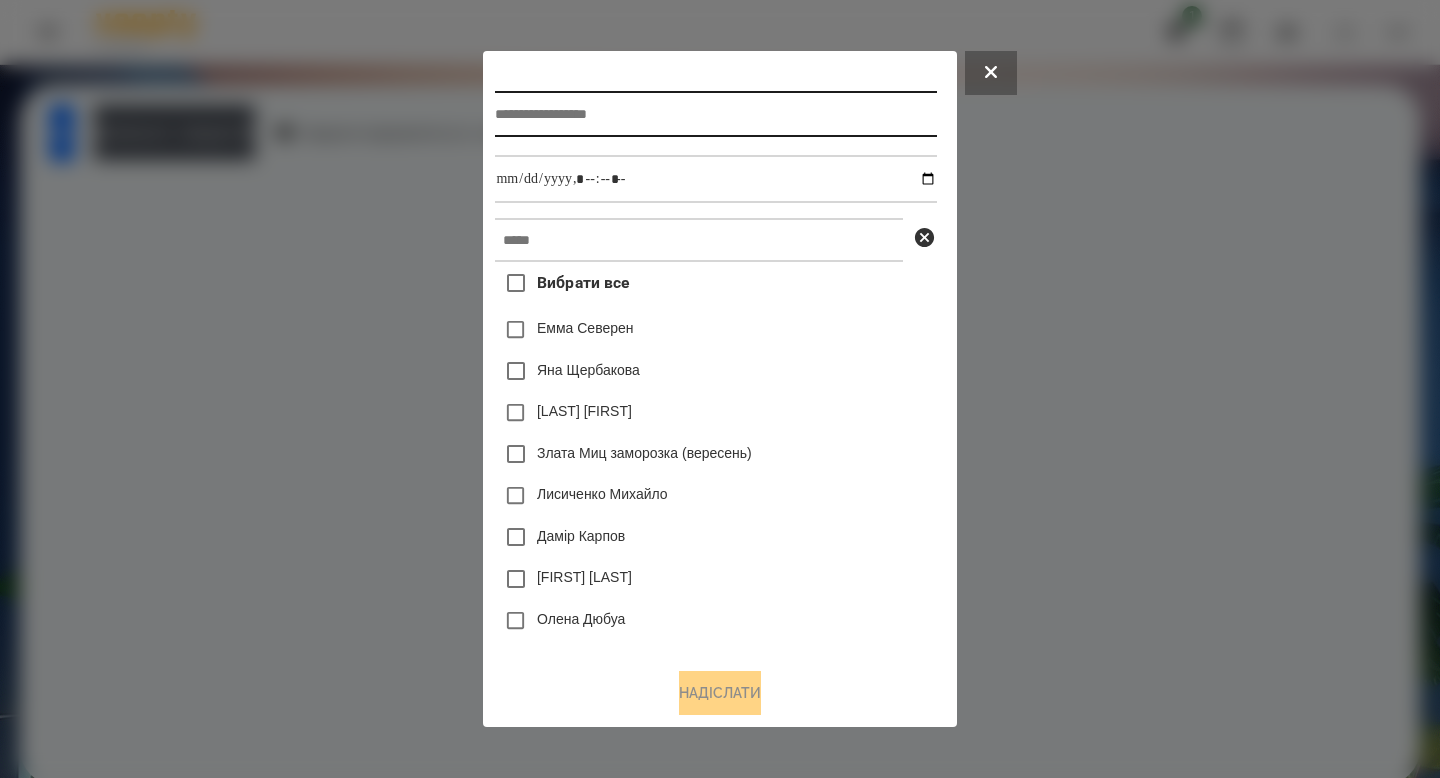 click at bounding box center (715, 114) 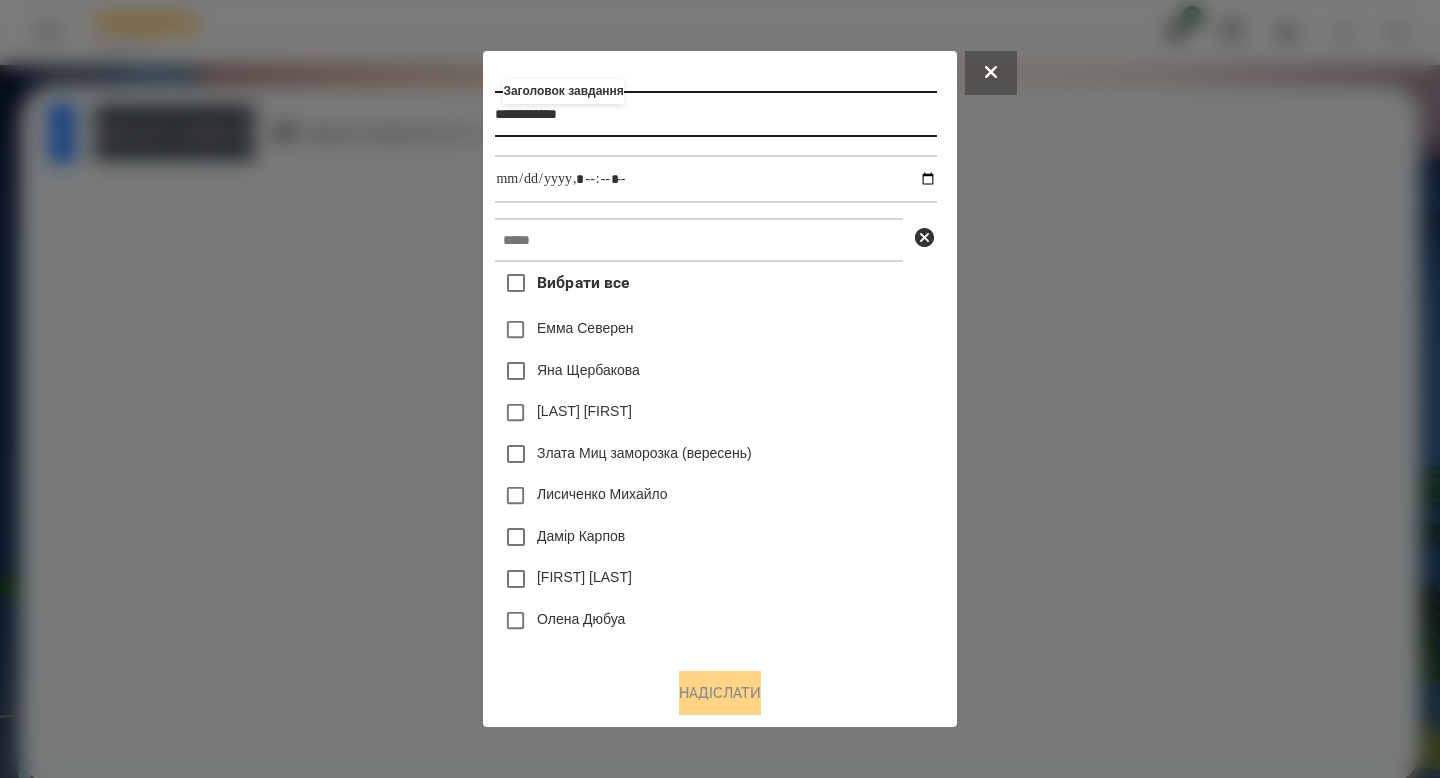 type on "**********" 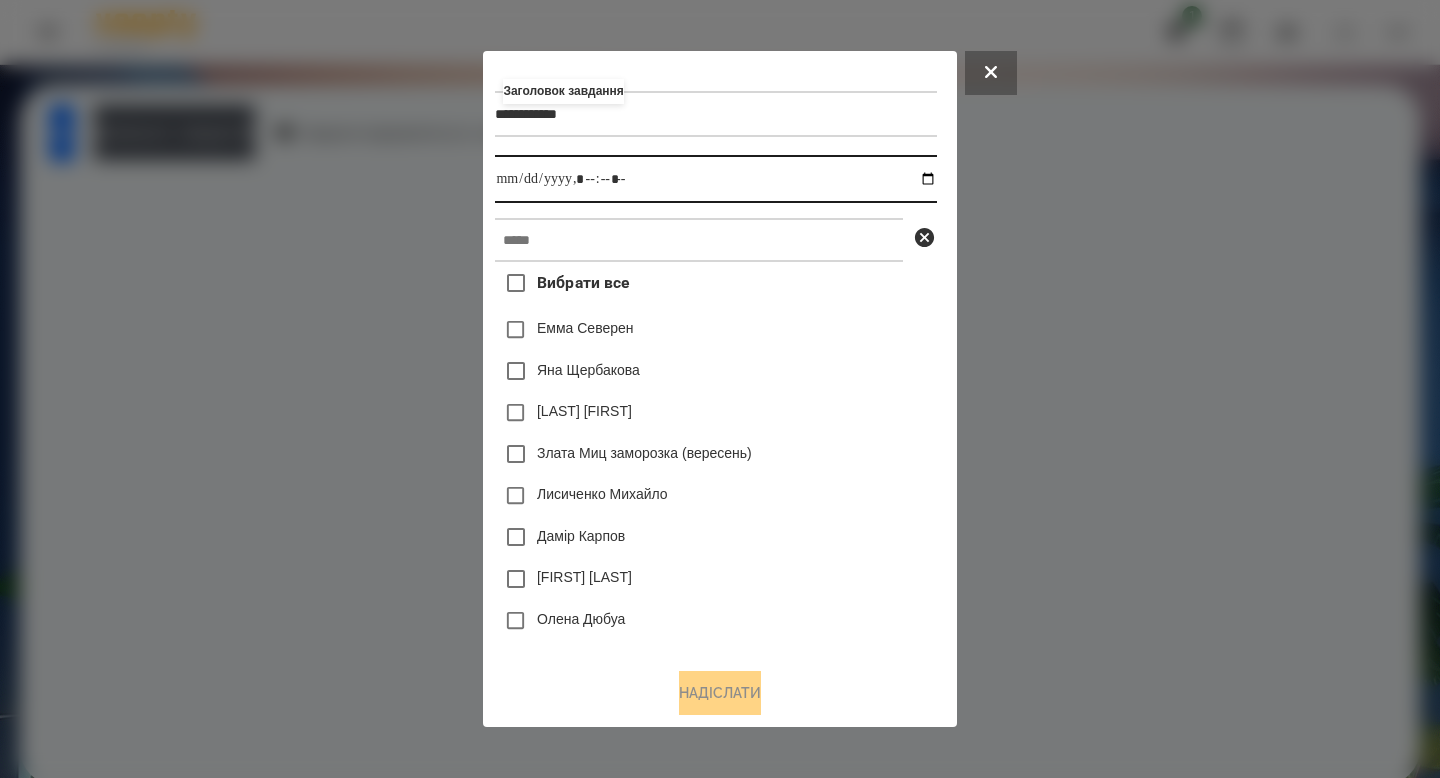 click at bounding box center (715, 179) 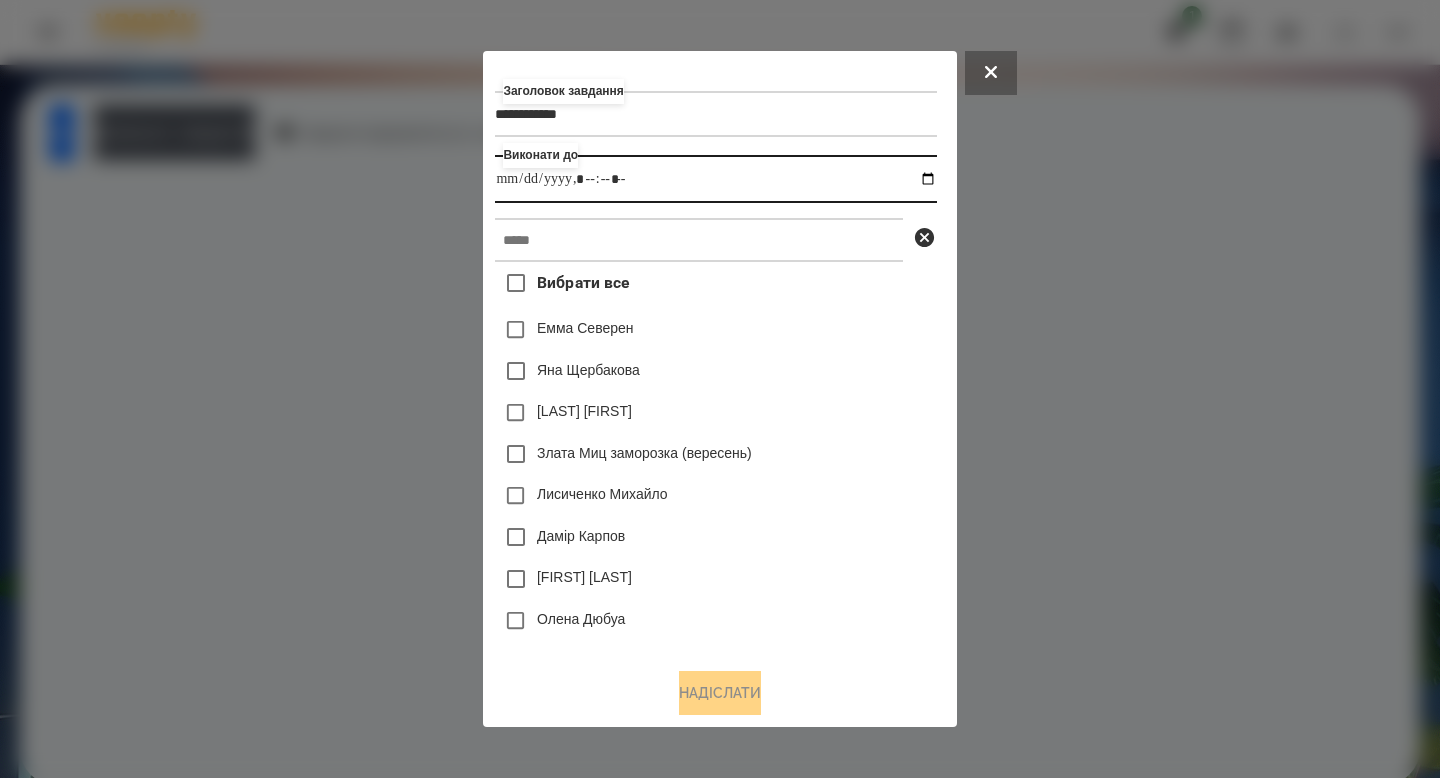 click at bounding box center (715, 179) 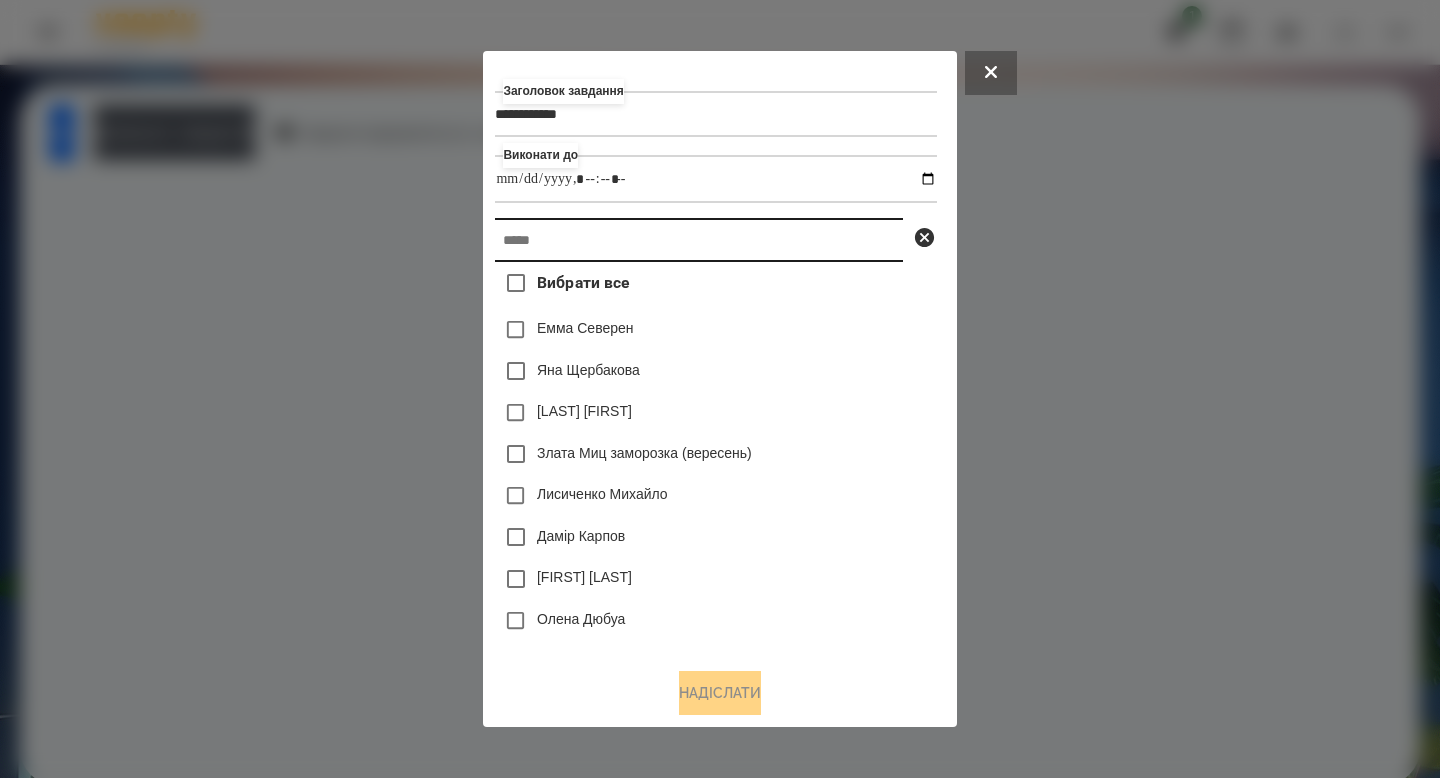 click at bounding box center (699, 240) 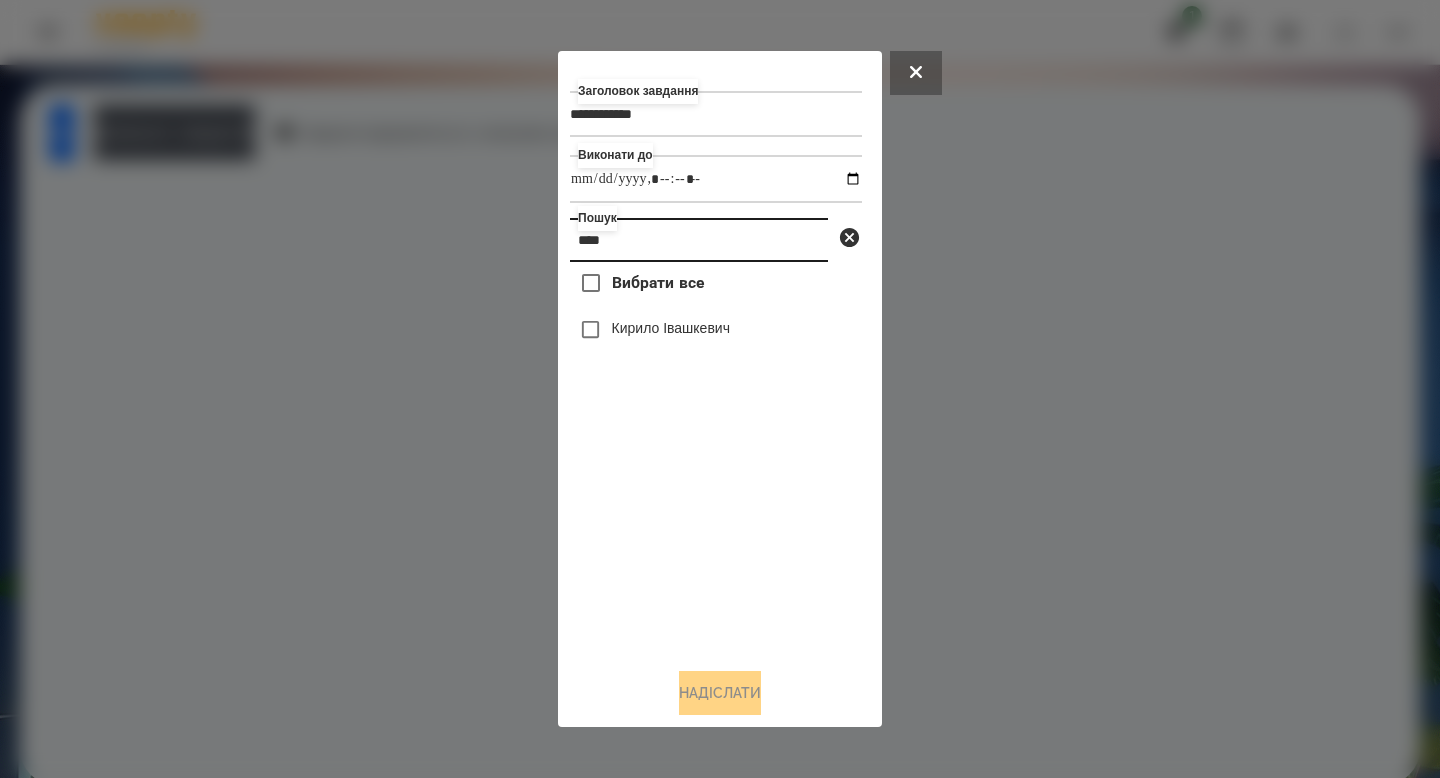 type on "****" 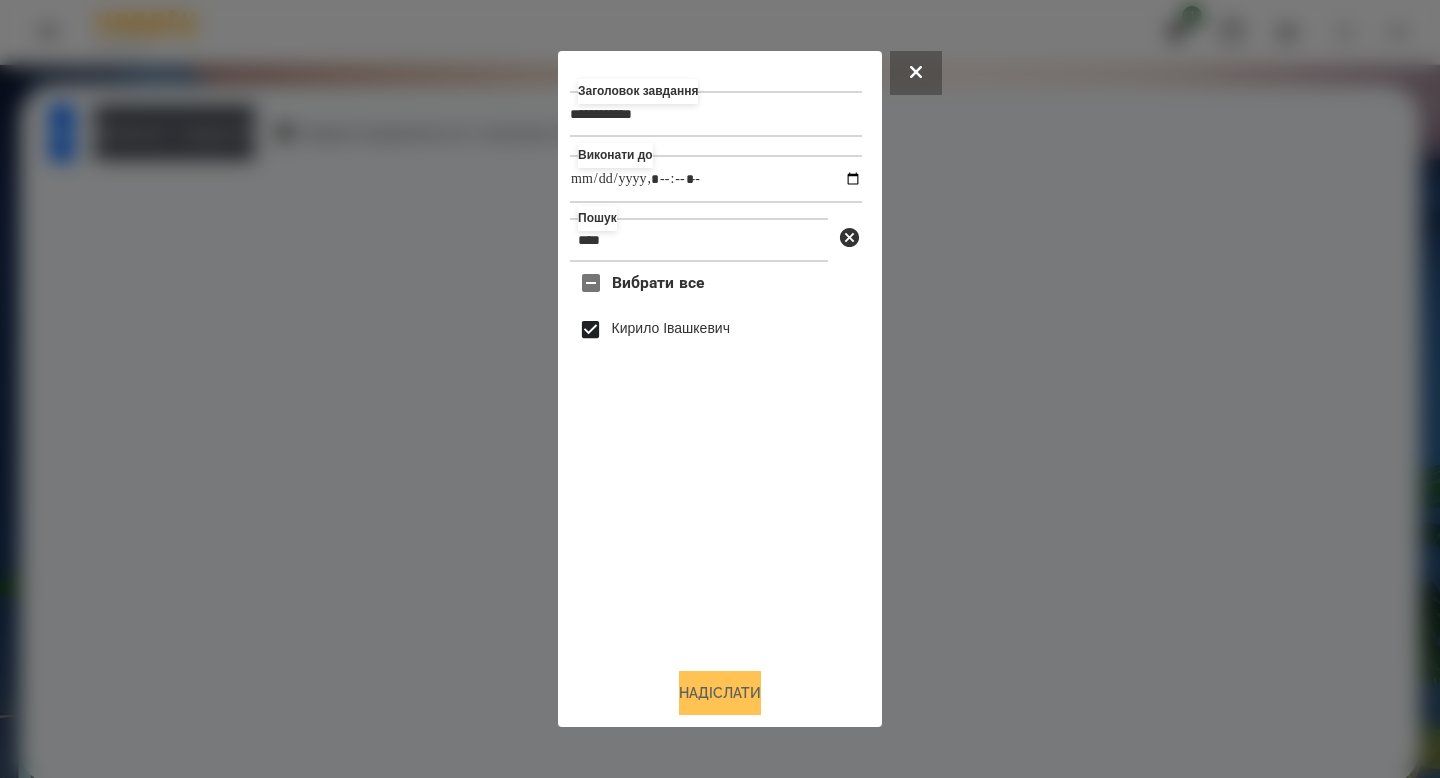 click on "Надіслати" at bounding box center [720, 693] 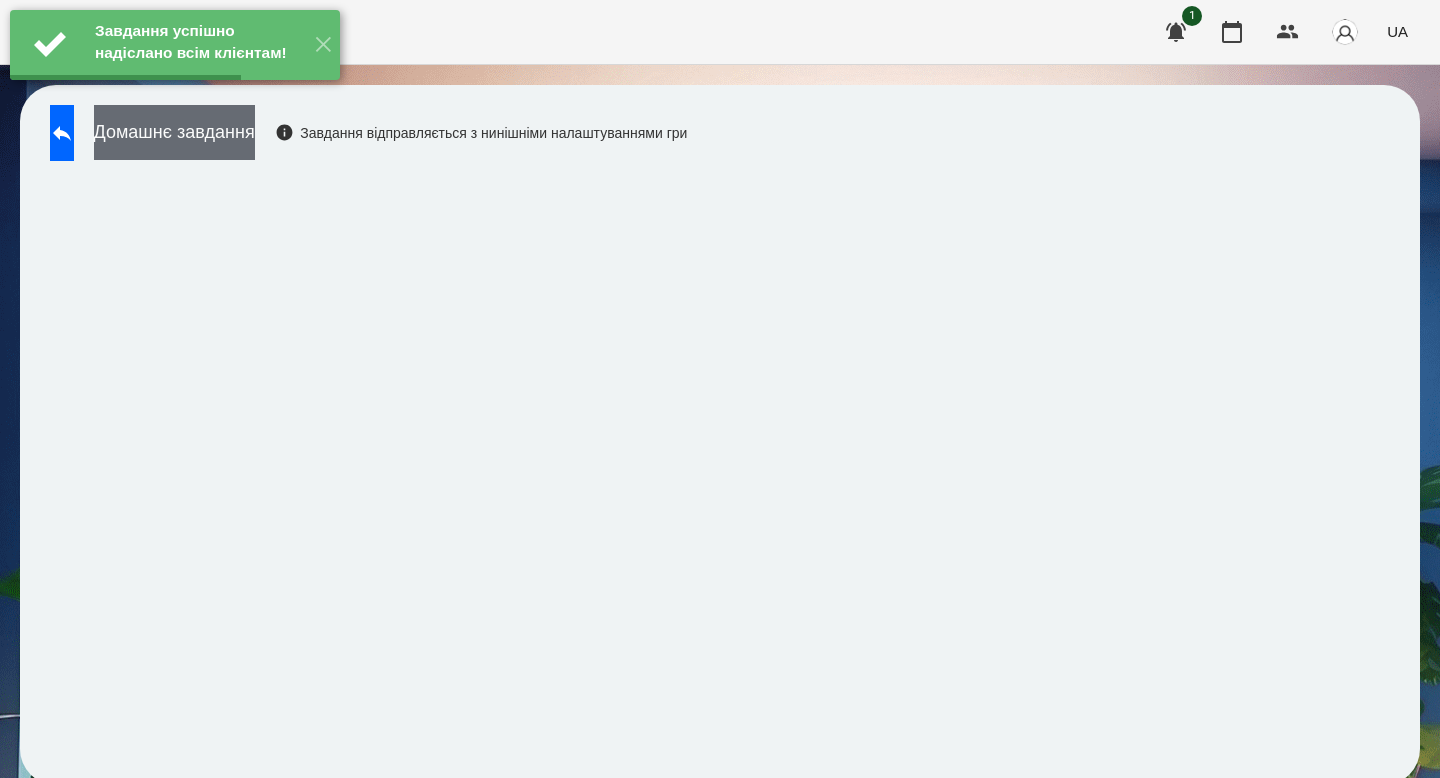 click on "Домашнє завдання" at bounding box center [174, 132] 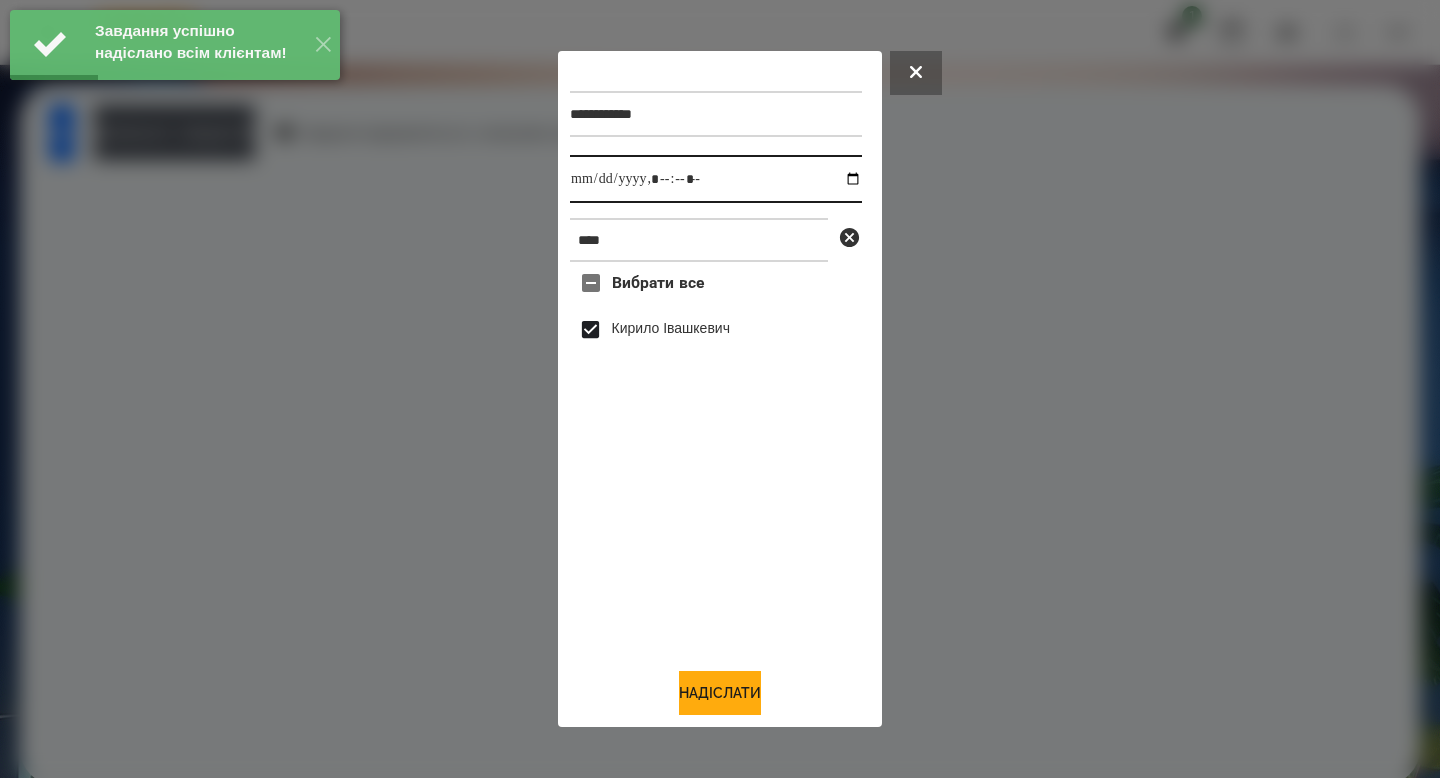 click at bounding box center (716, 179) 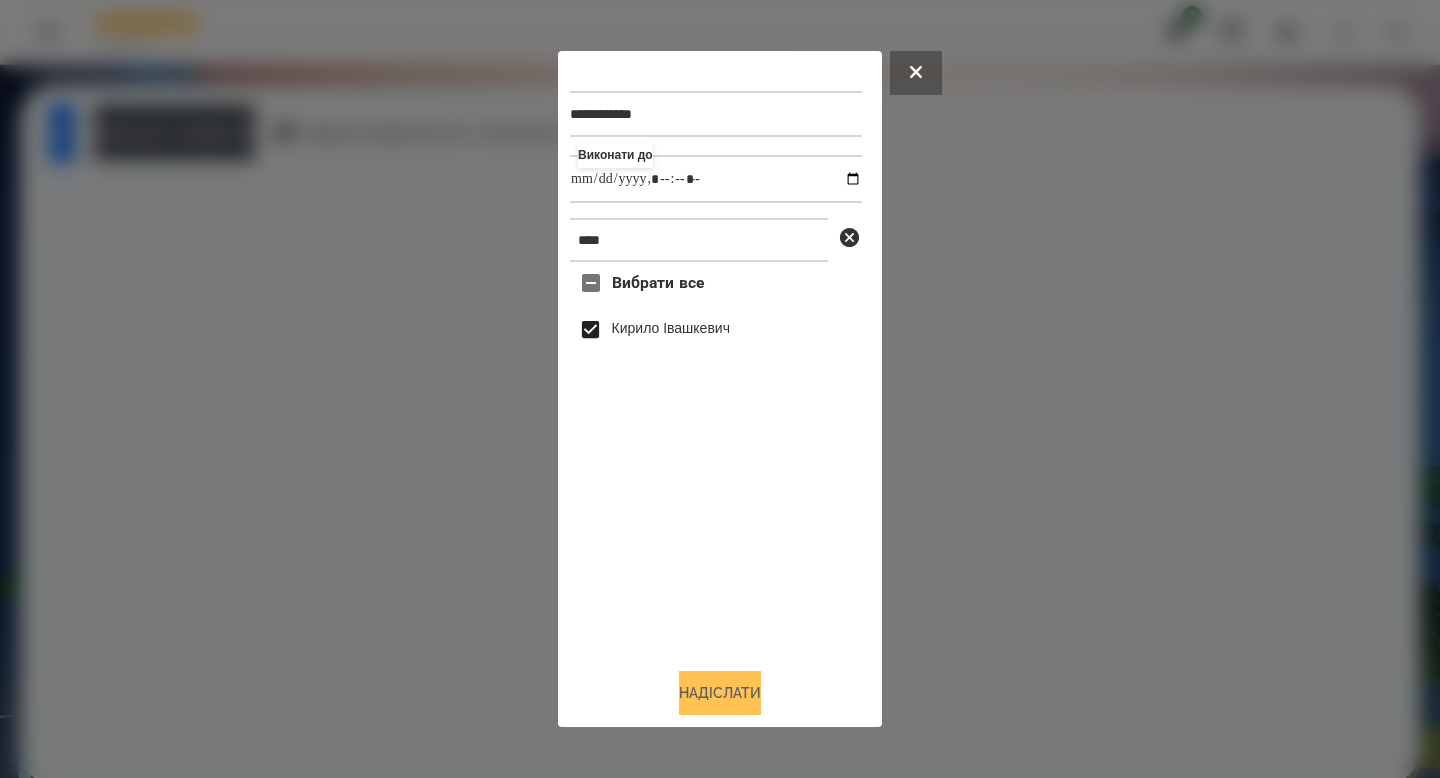 type on "**********" 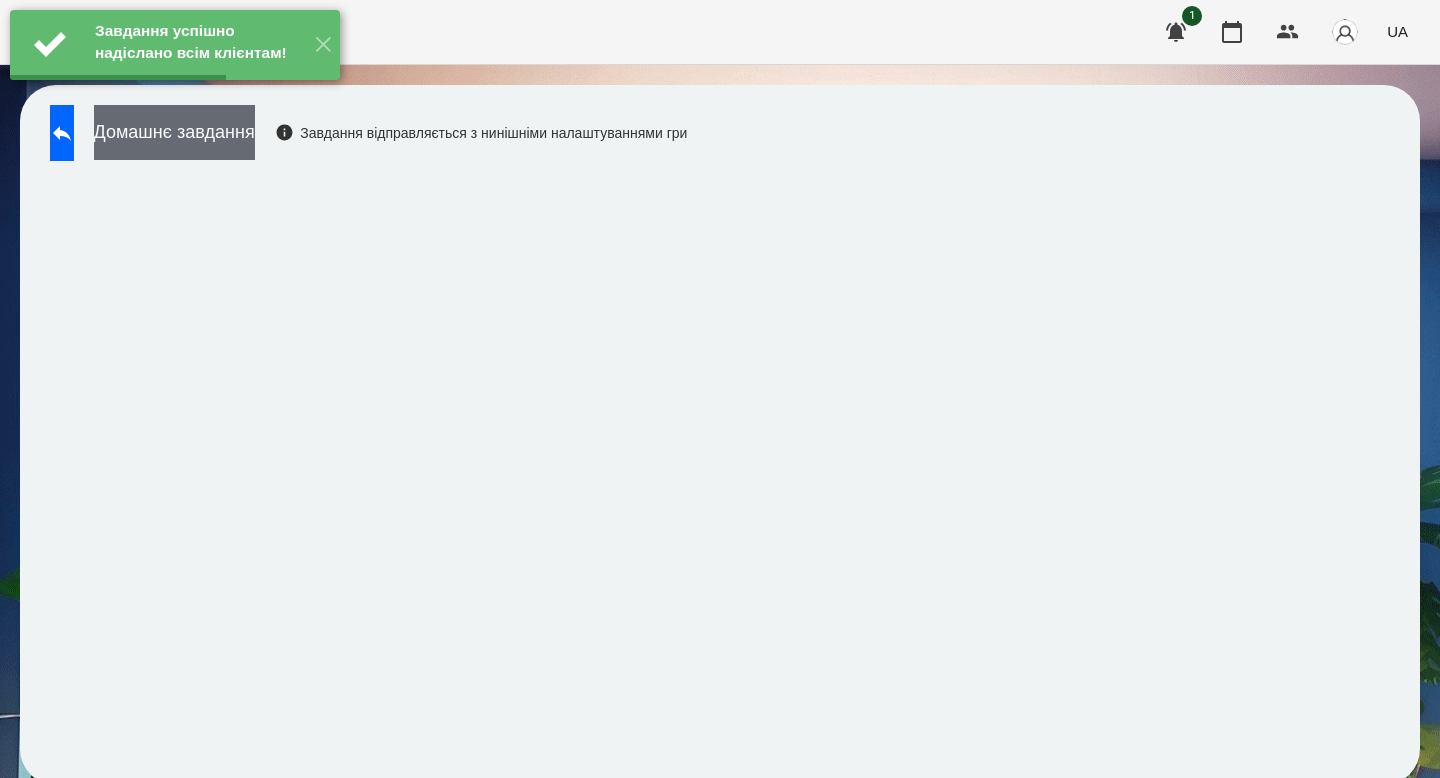 click on "Домашнє завдання" at bounding box center [174, 132] 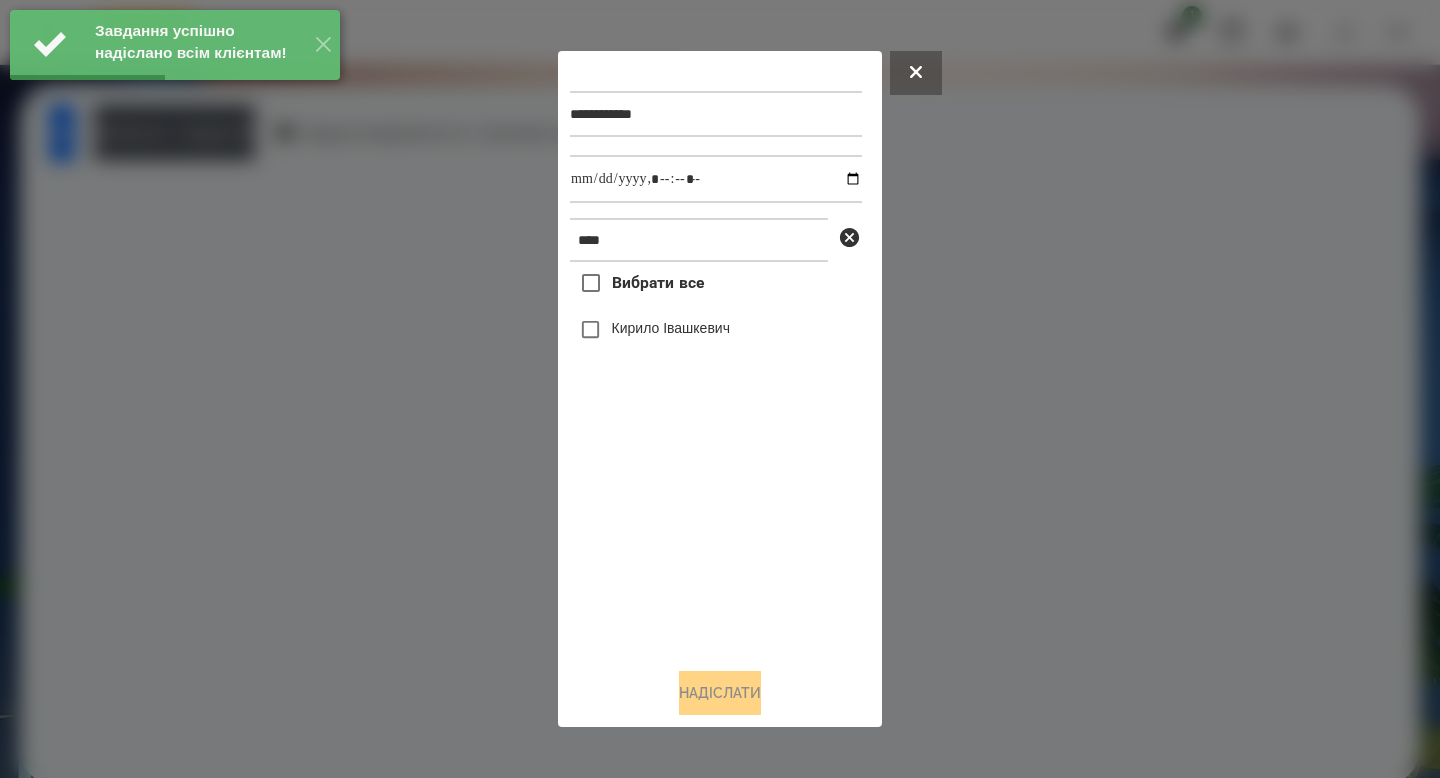 click on "Кирило Івашкевич" at bounding box center [671, 328] 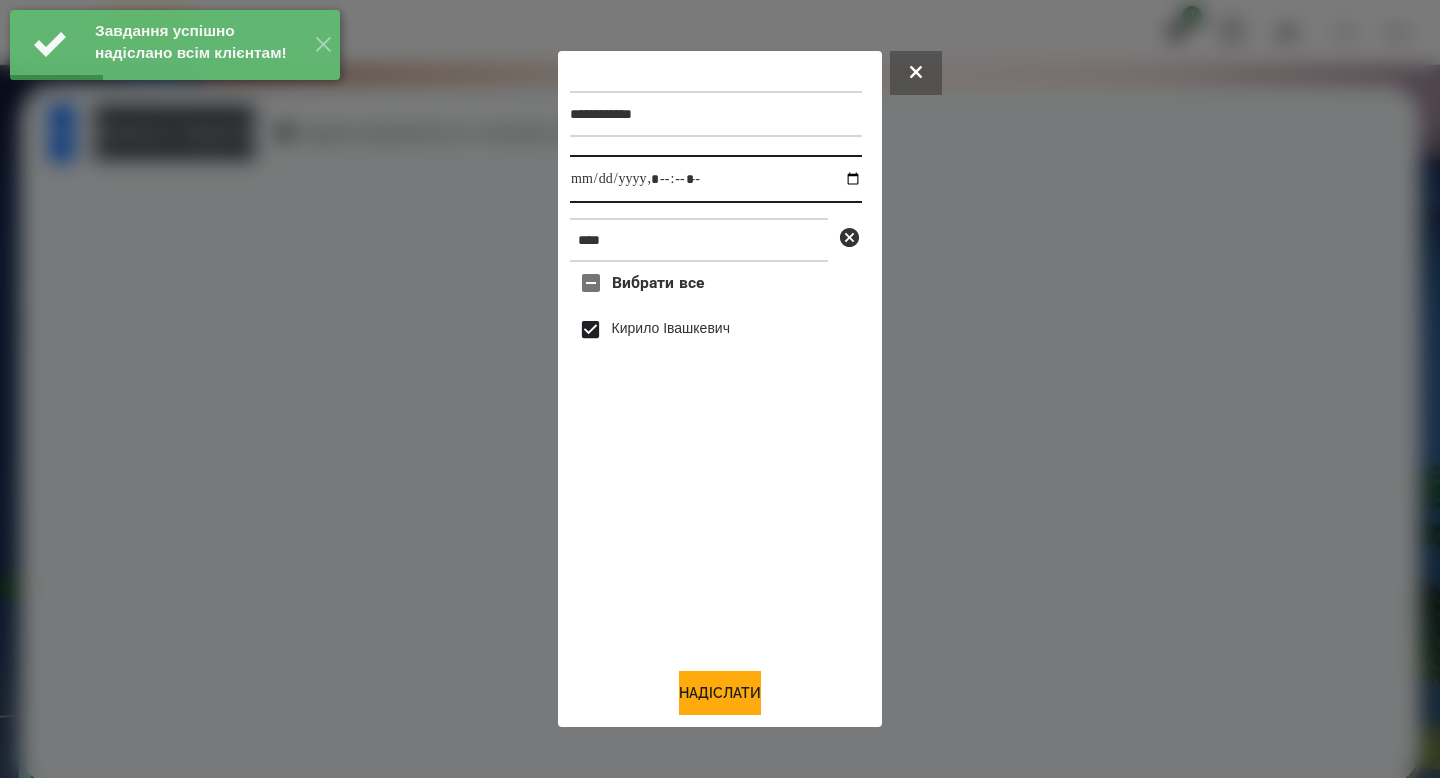 click at bounding box center (716, 179) 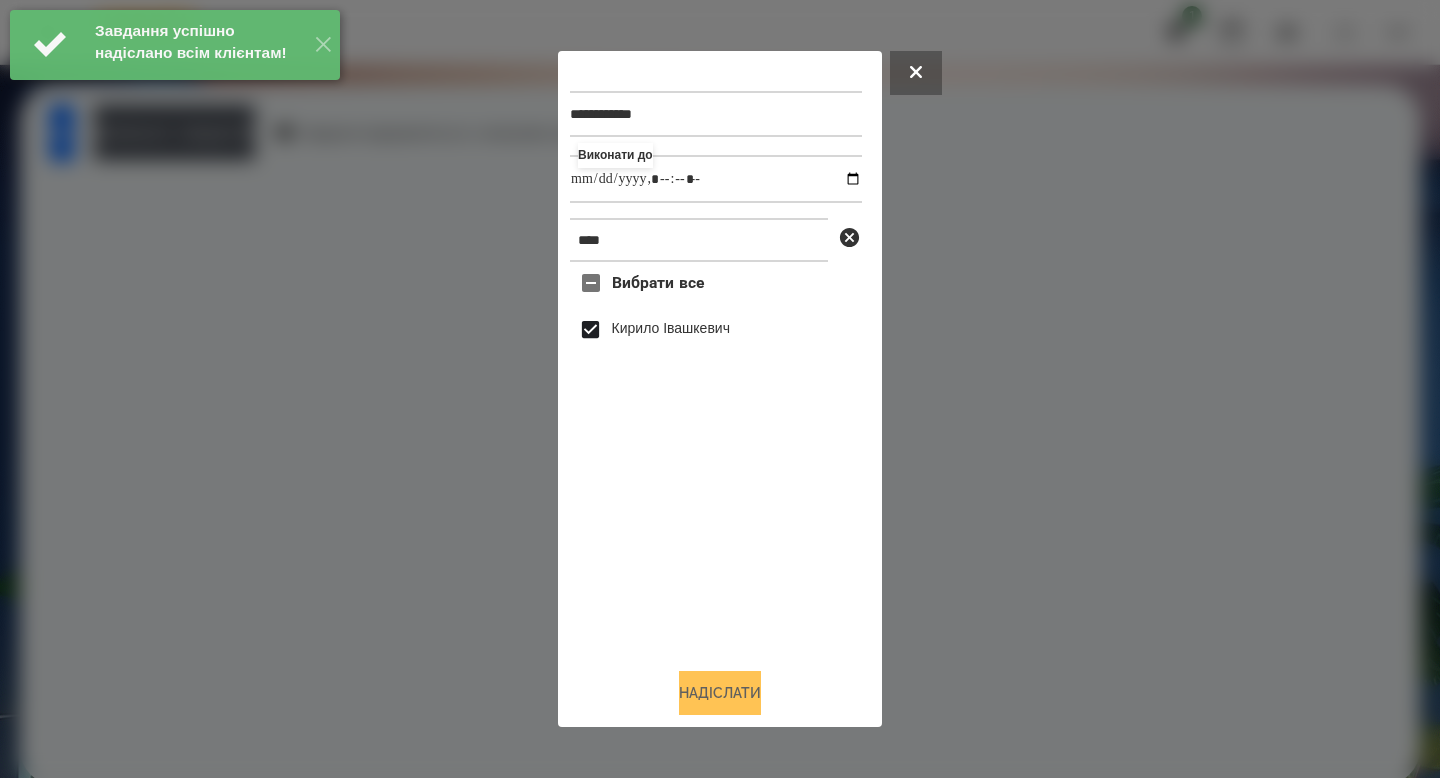type on "**********" 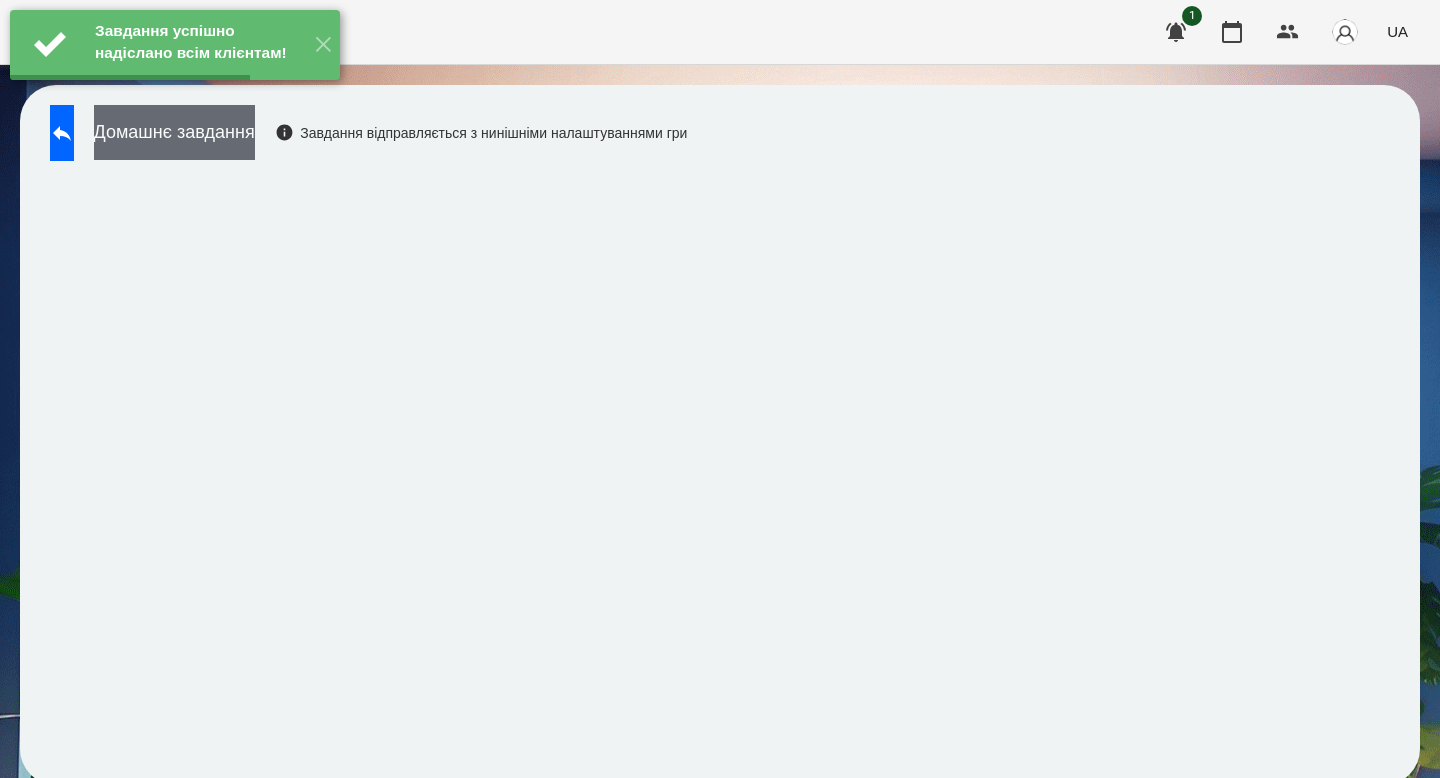 click on "Домашнє завдання" at bounding box center (174, 132) 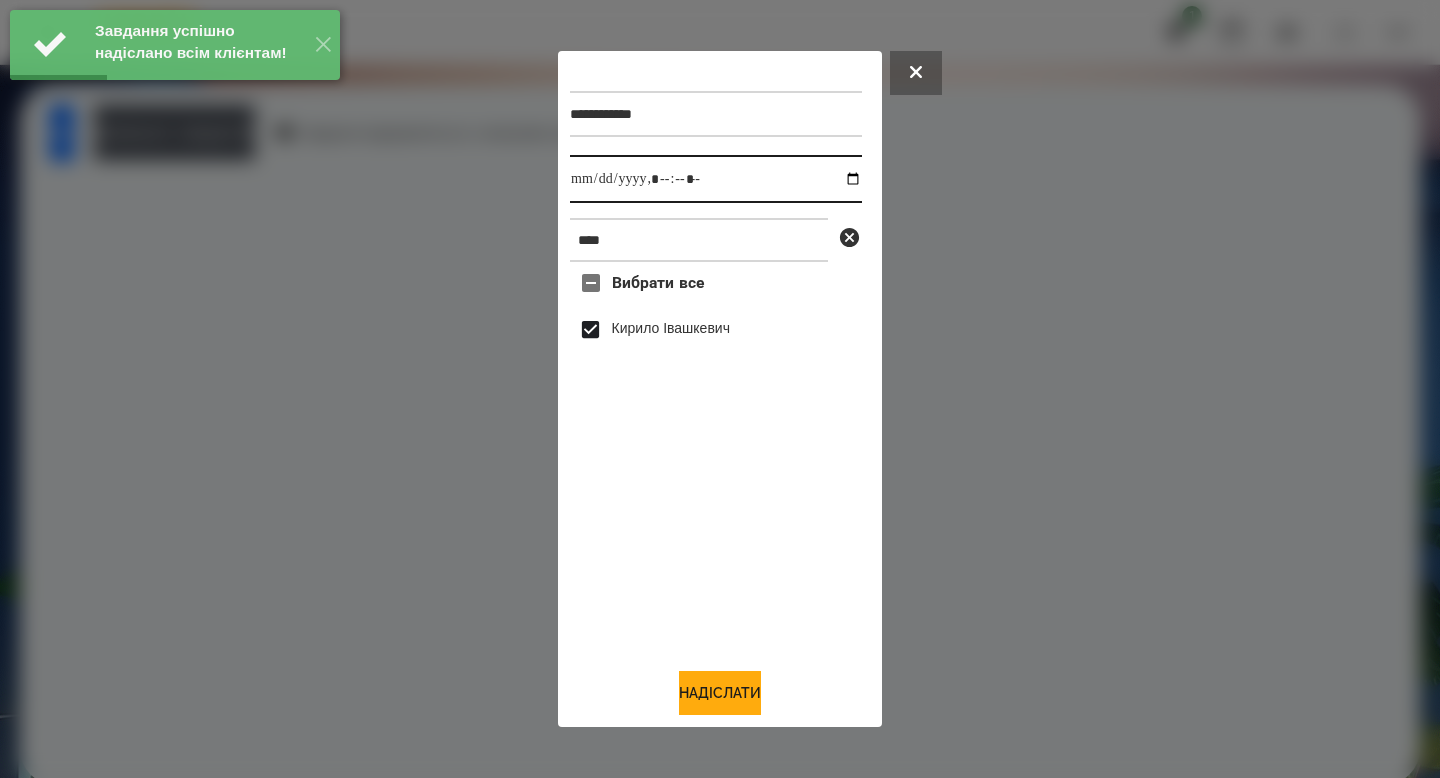click at bounding box center (716, 179) 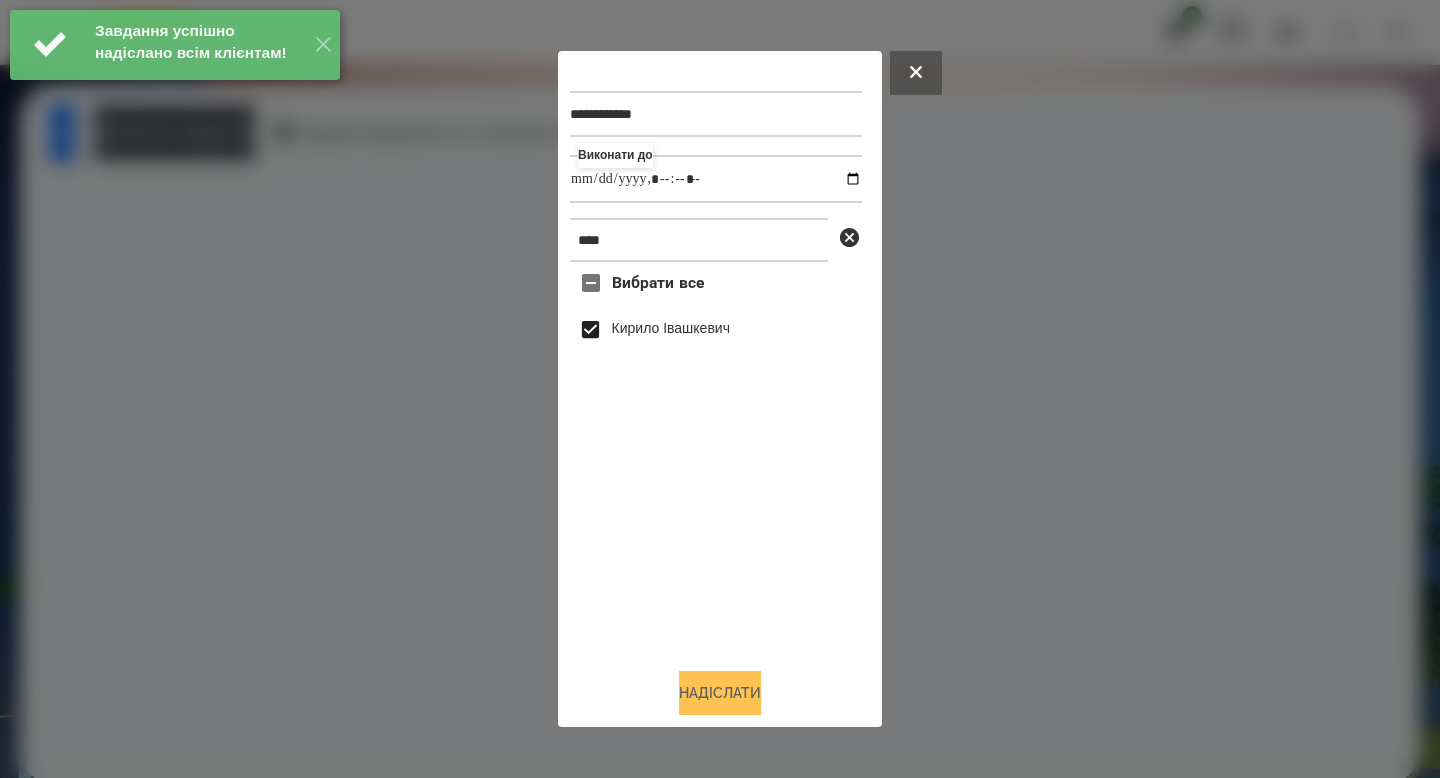 type on "**********" 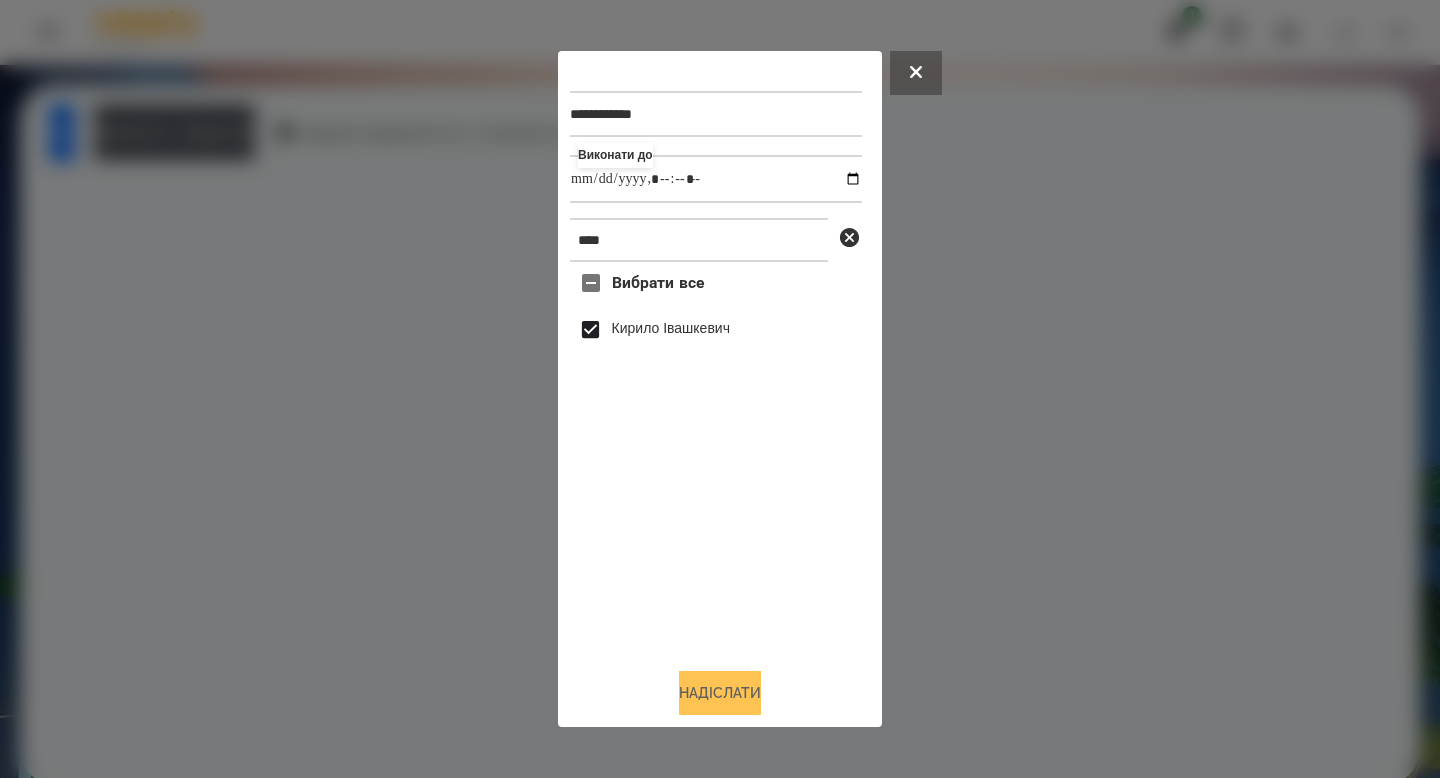 click on "Надіслати" at bounding box center [720, 693] 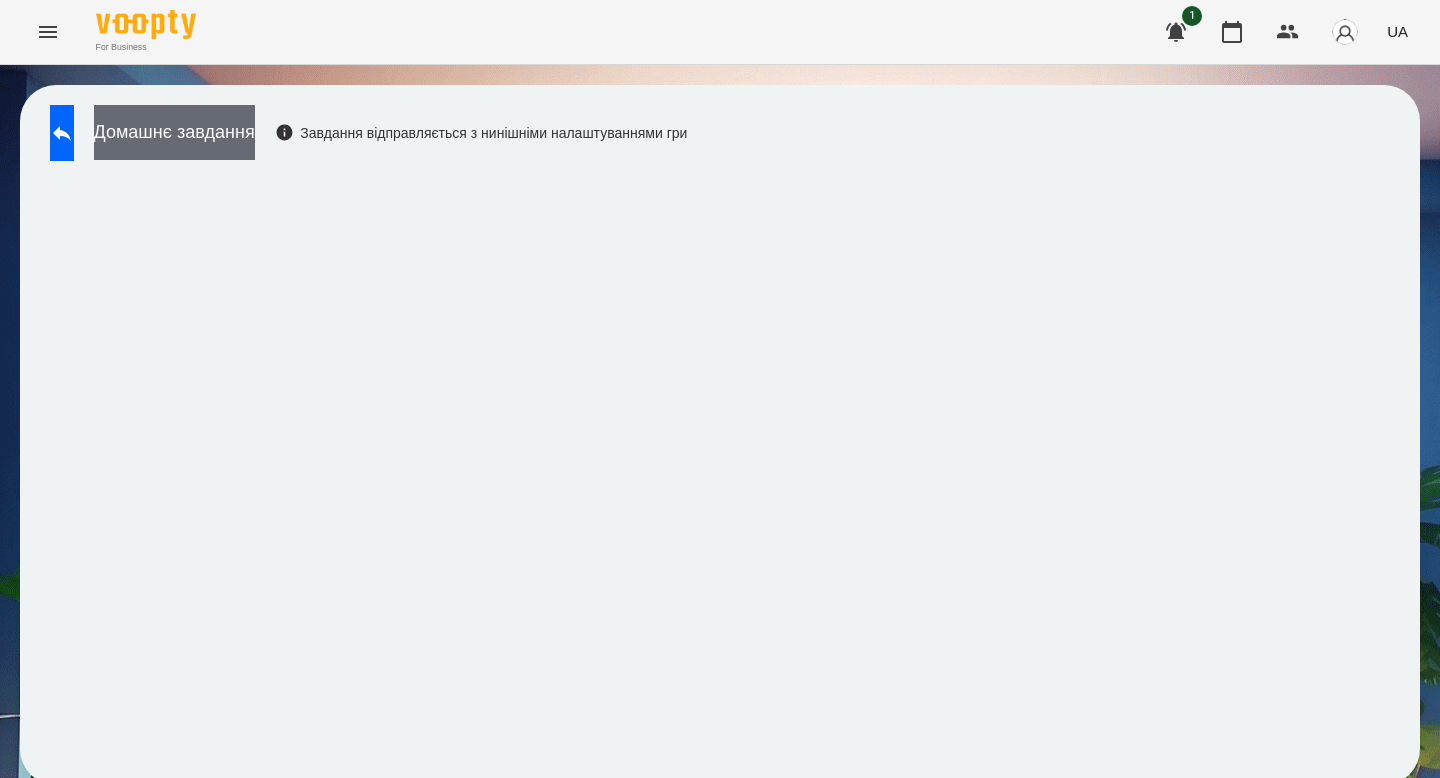 click on "Домашнє завдання" at bounding box center [174, 132] 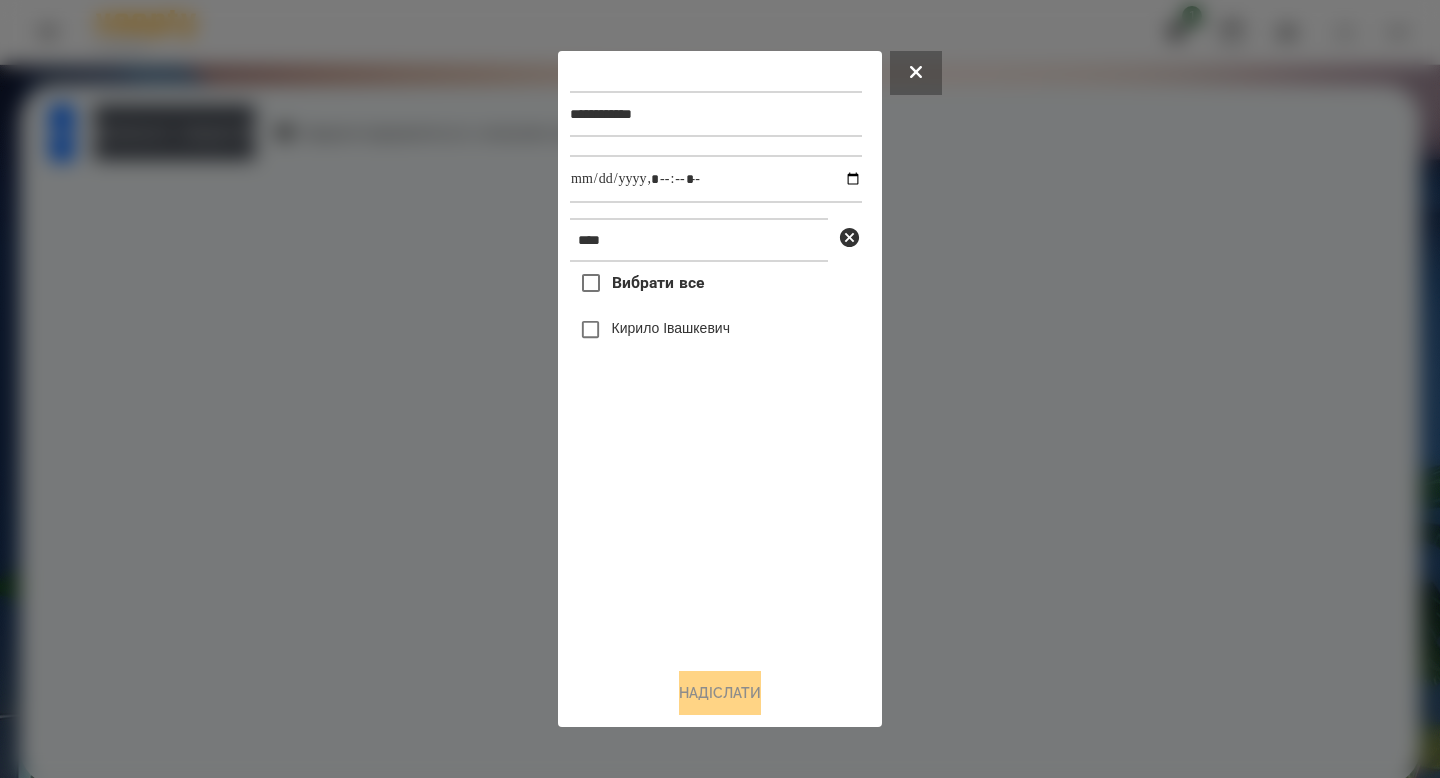 click on "Кирило Івашкевич" at bounding box center (716, 330) 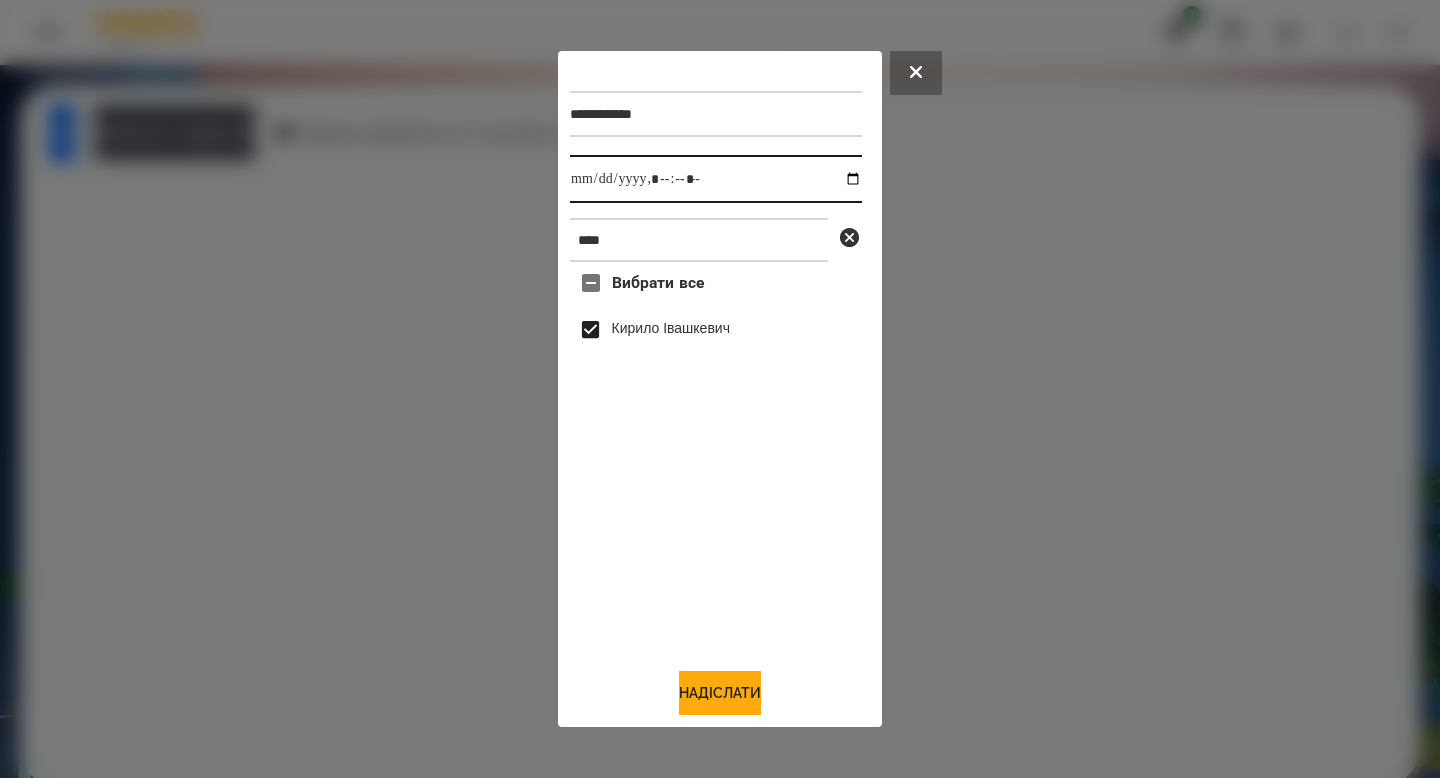 click at bounding box center [716, 179] 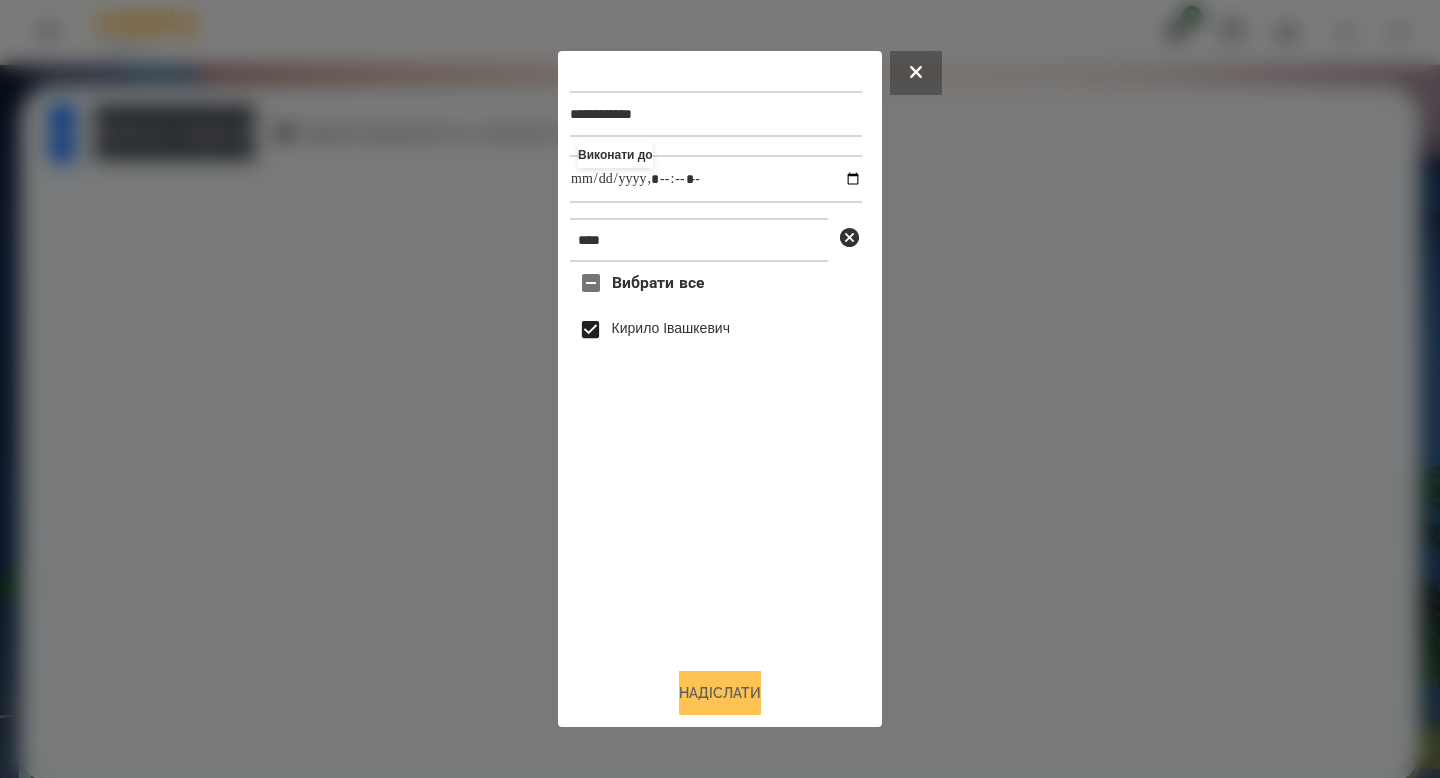 type on "**********" 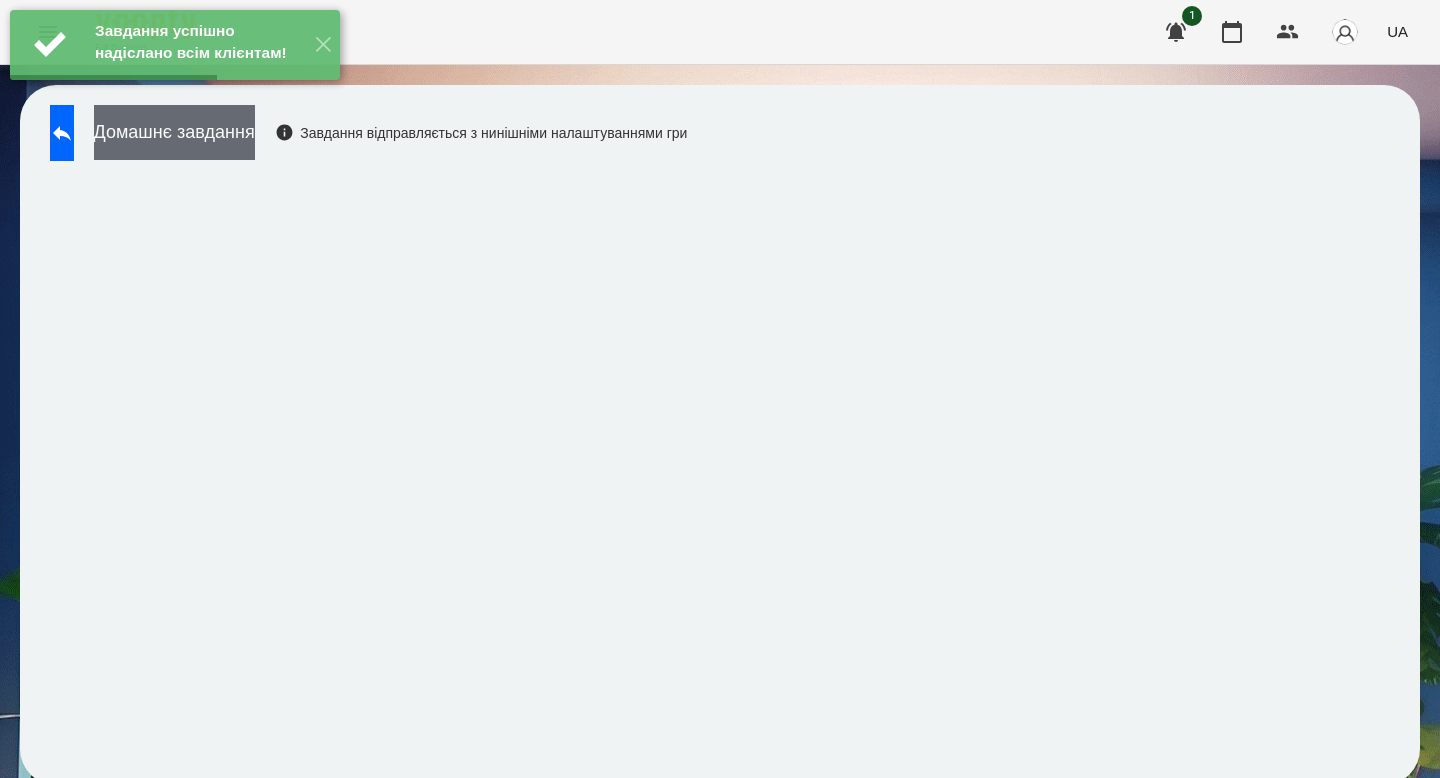click on "Домашнє завдання" at bounding box center [174, 132] 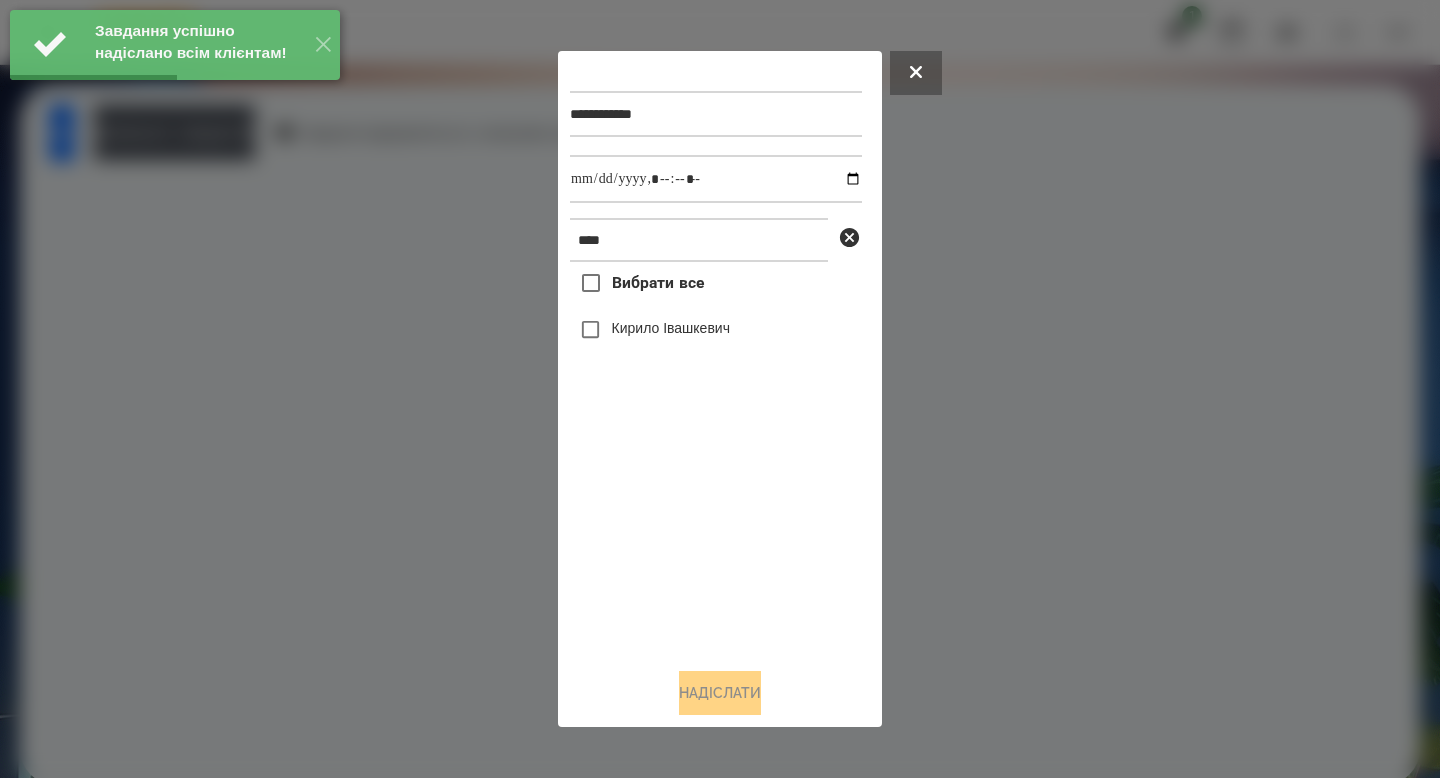 click on "Кирило Івашкевич" at bounding box center (671, 328) 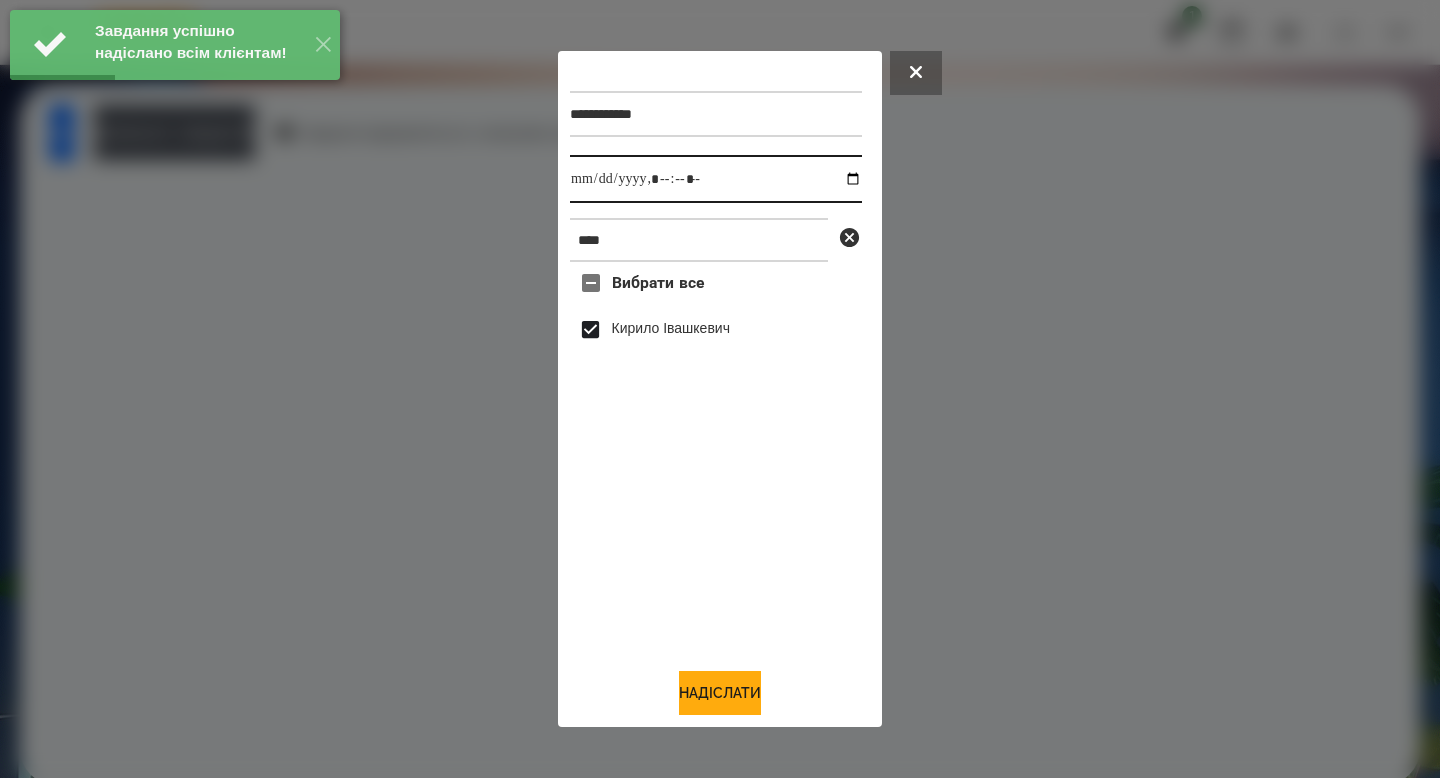 click at bounding box center (716, 179) 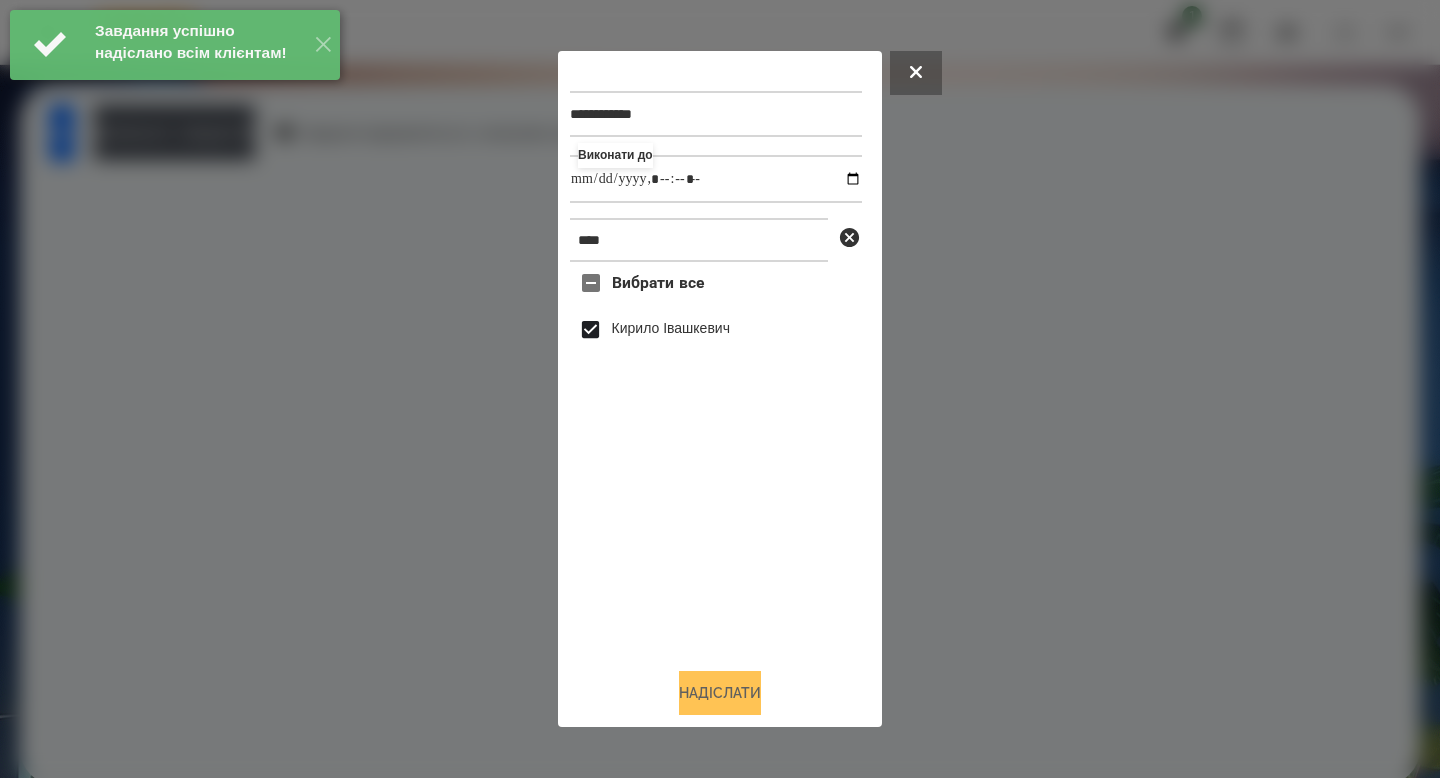 type on "**********" 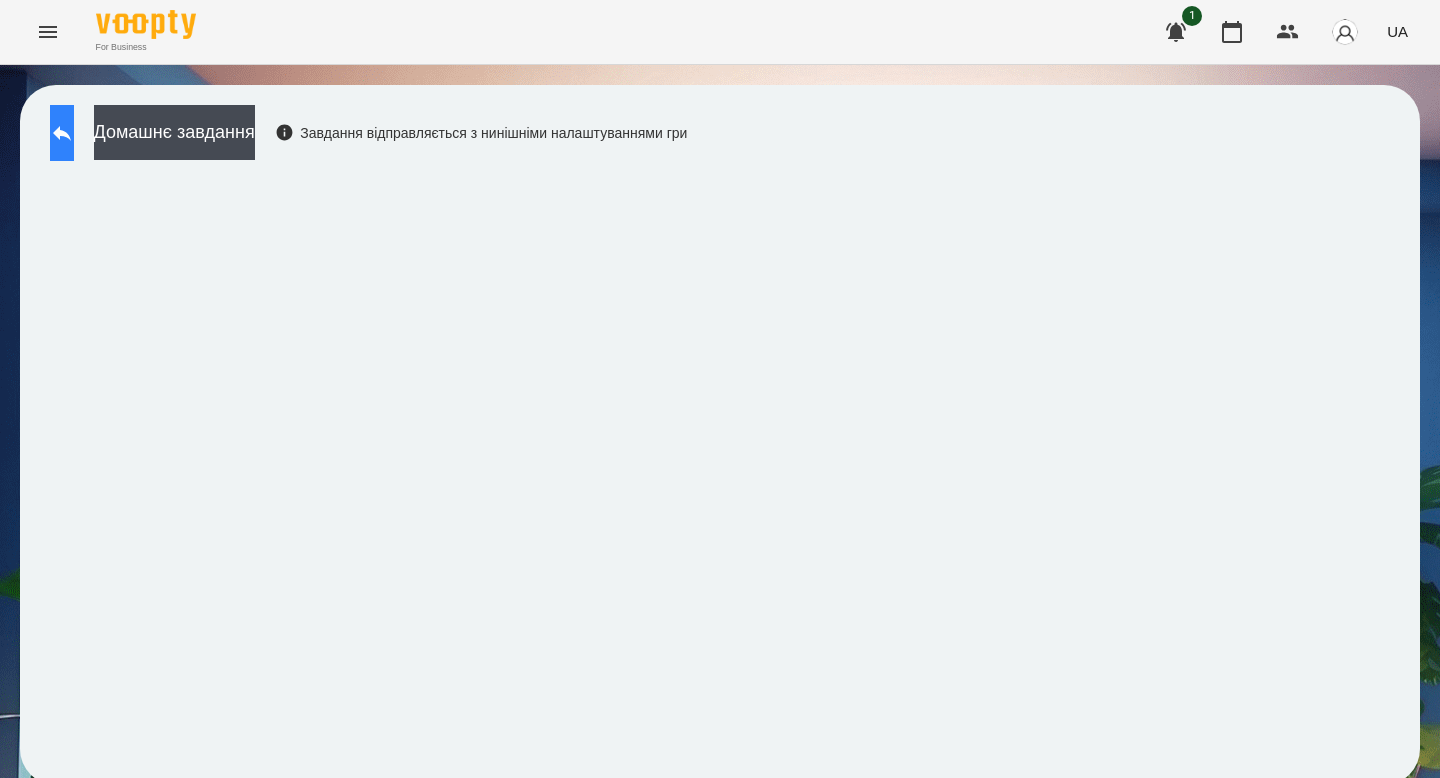 click at bounding box center [62, 133] 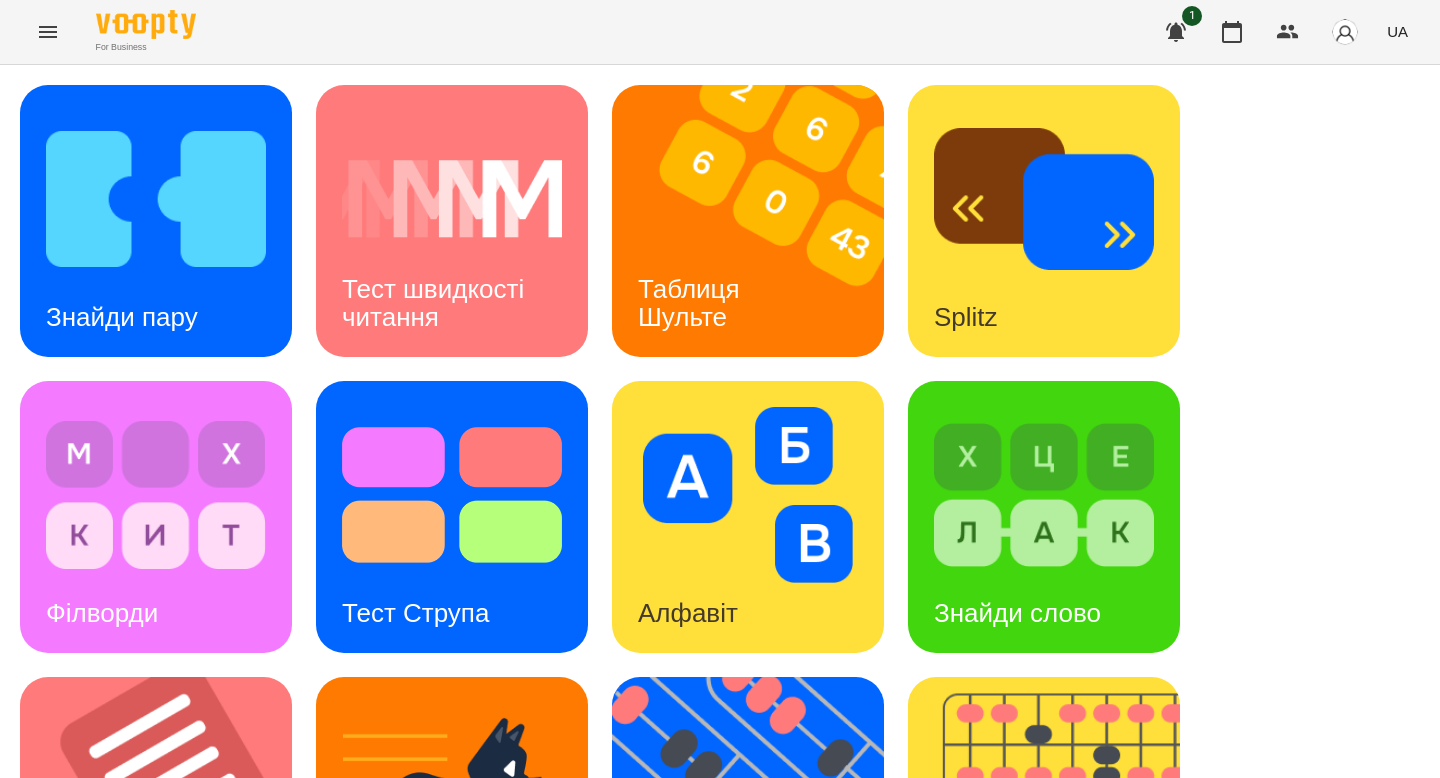 scroll, scrollTop: 678, scrollLeft: 0, axis: vertical 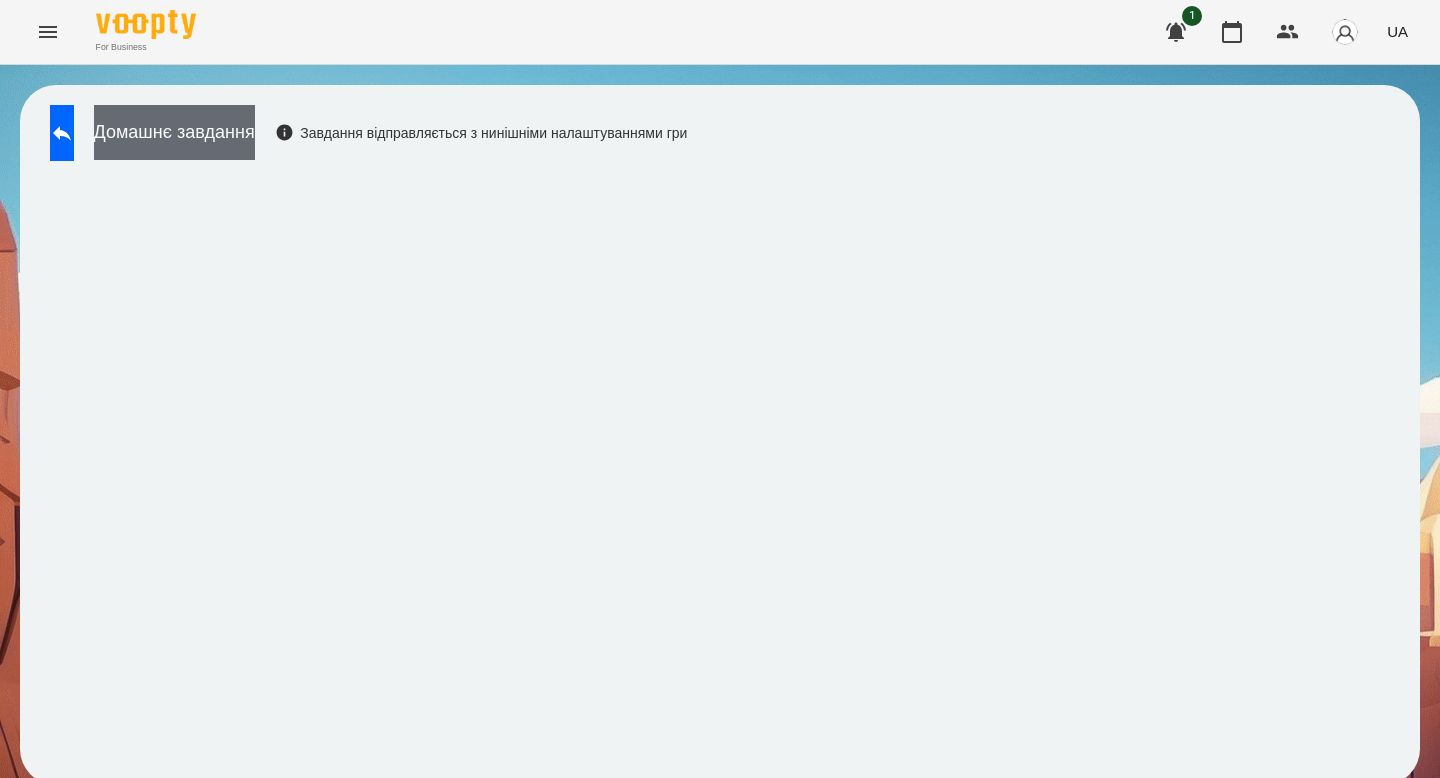 click on "Домашнє завдання" at bounding box center (174, 132) 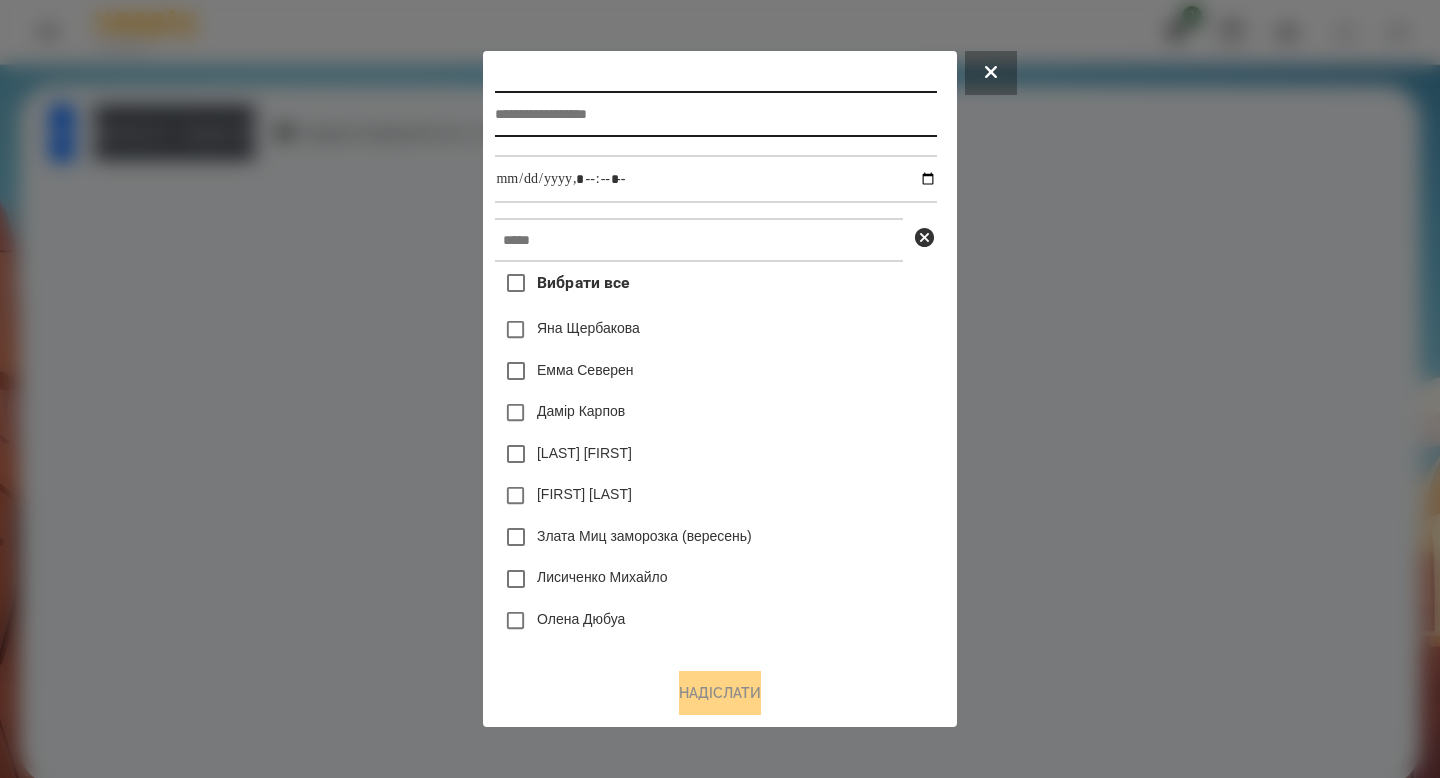 click at bounding box center (715, 114) 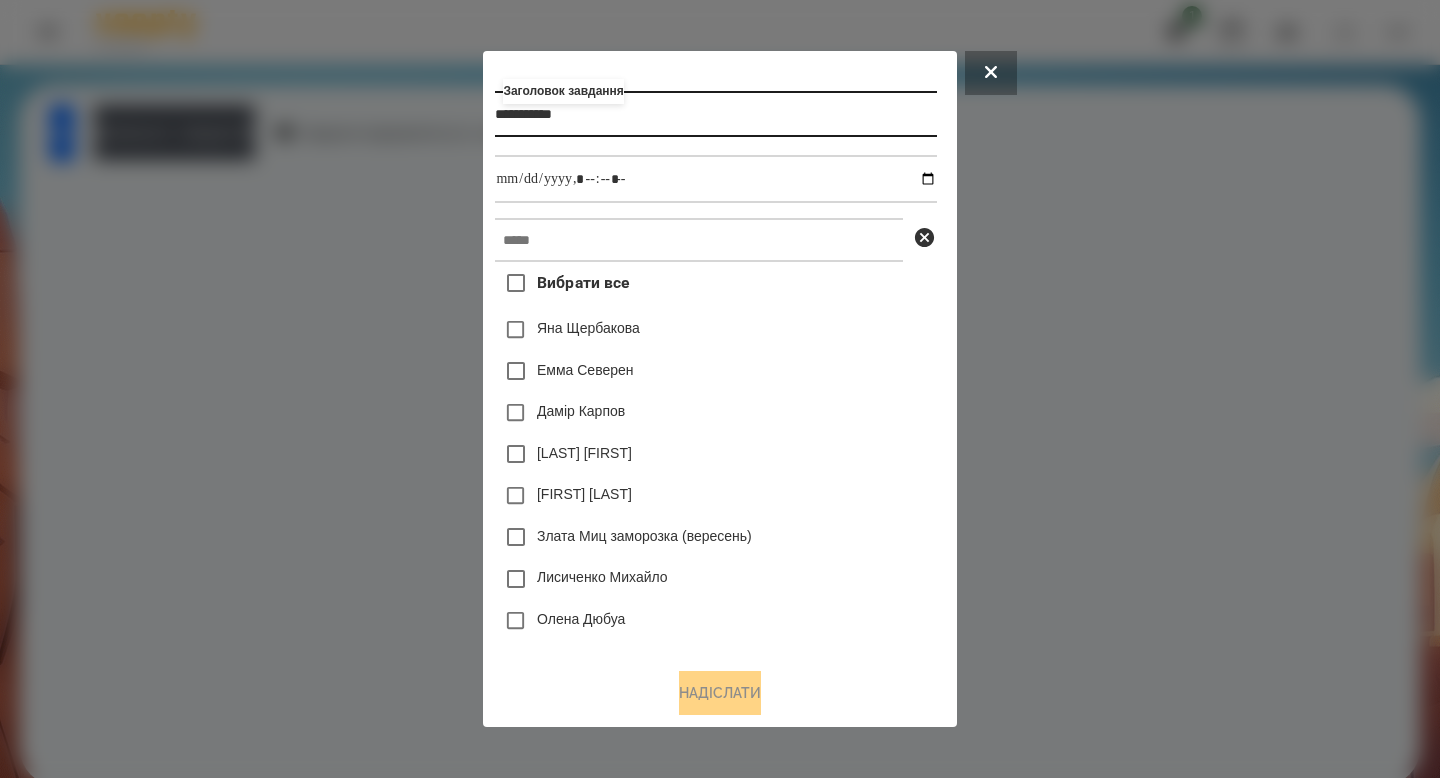 type on "**********" 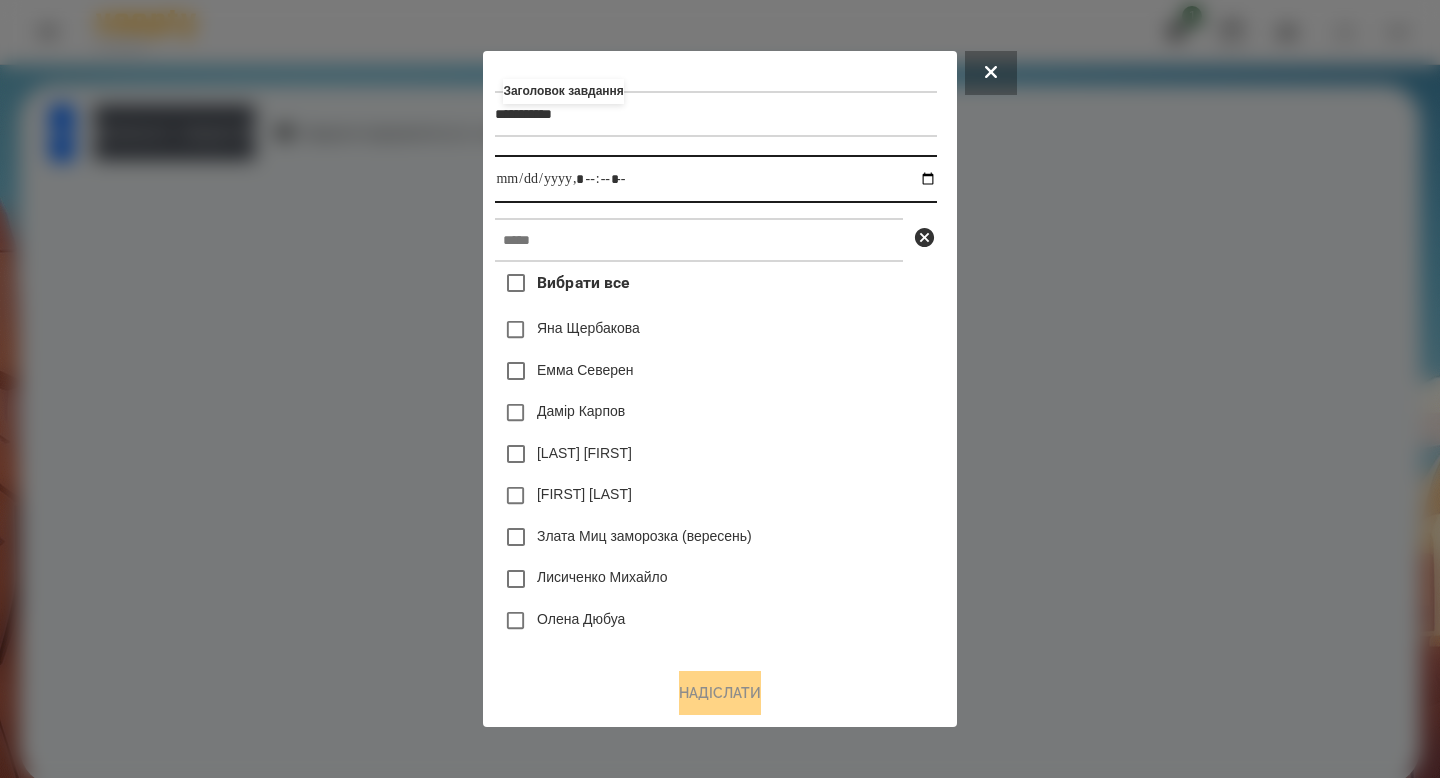 click at bounding box center [715, 179] 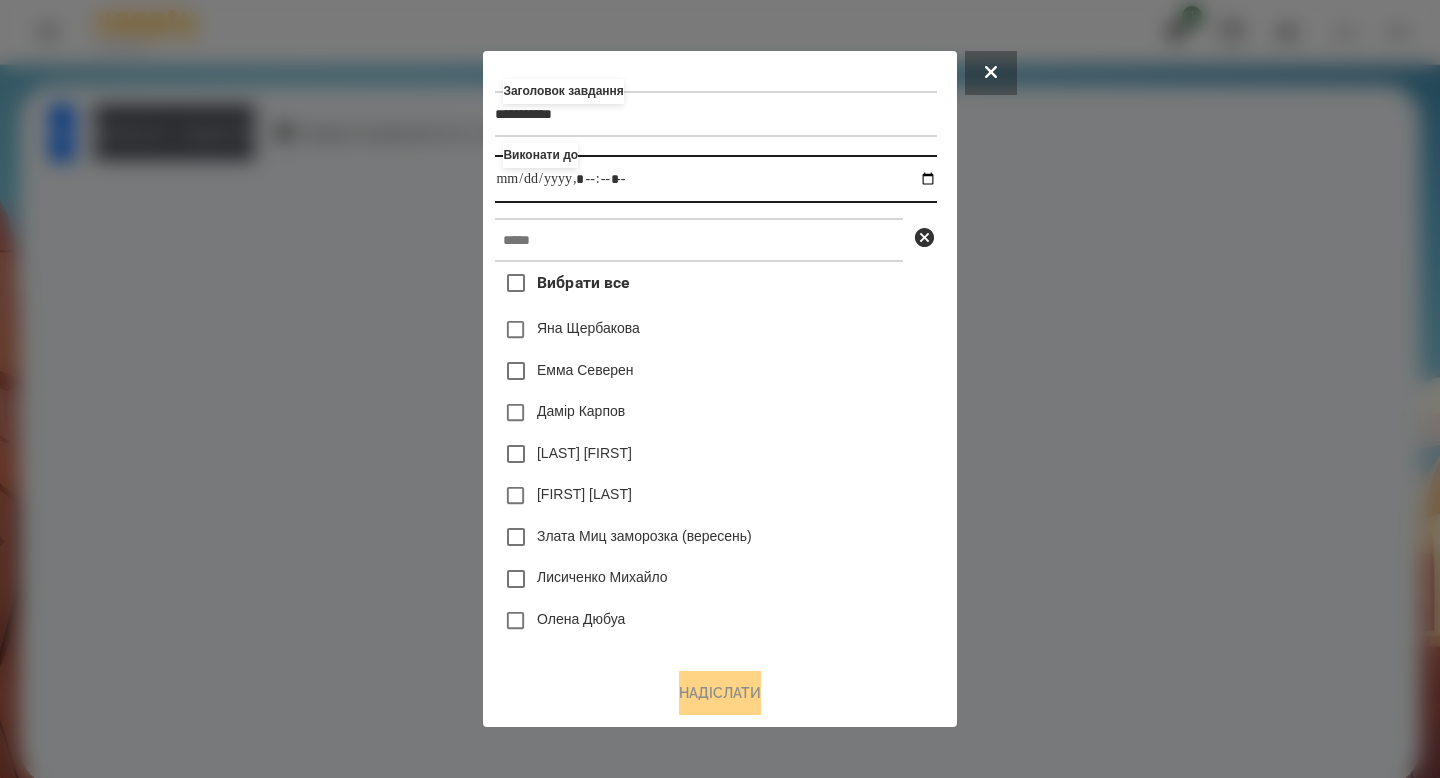 click at bounding box center (715, 179) 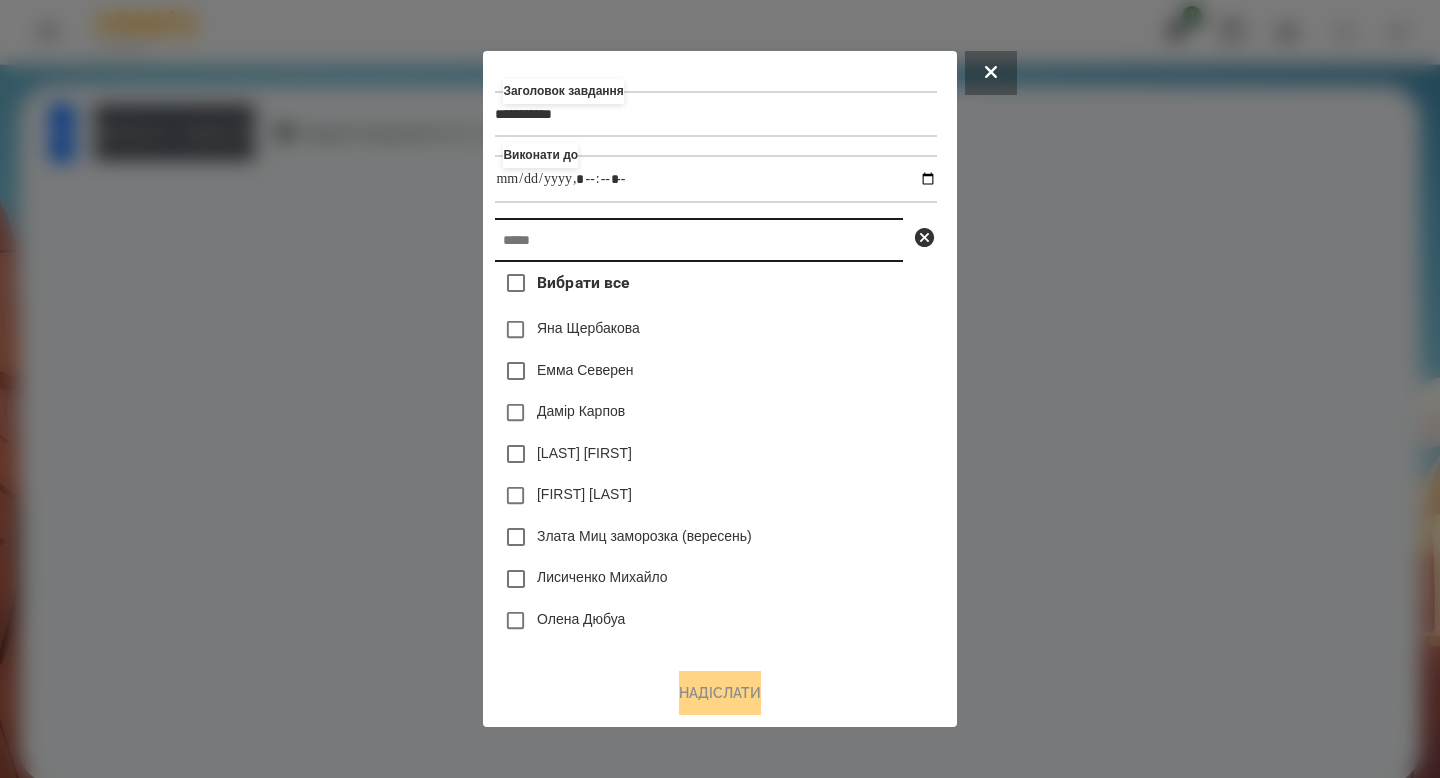 click at bounding box center [699, 240] 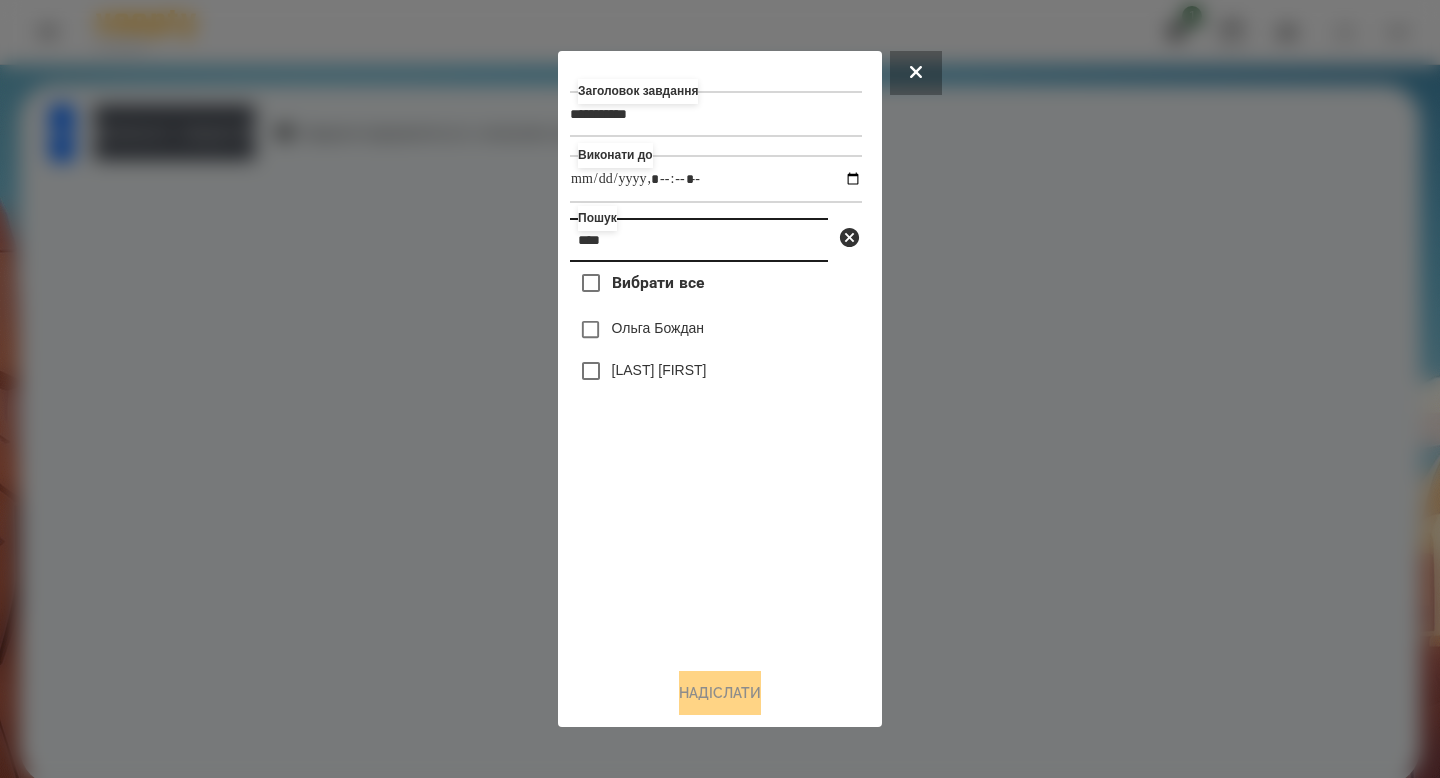 type on "****" 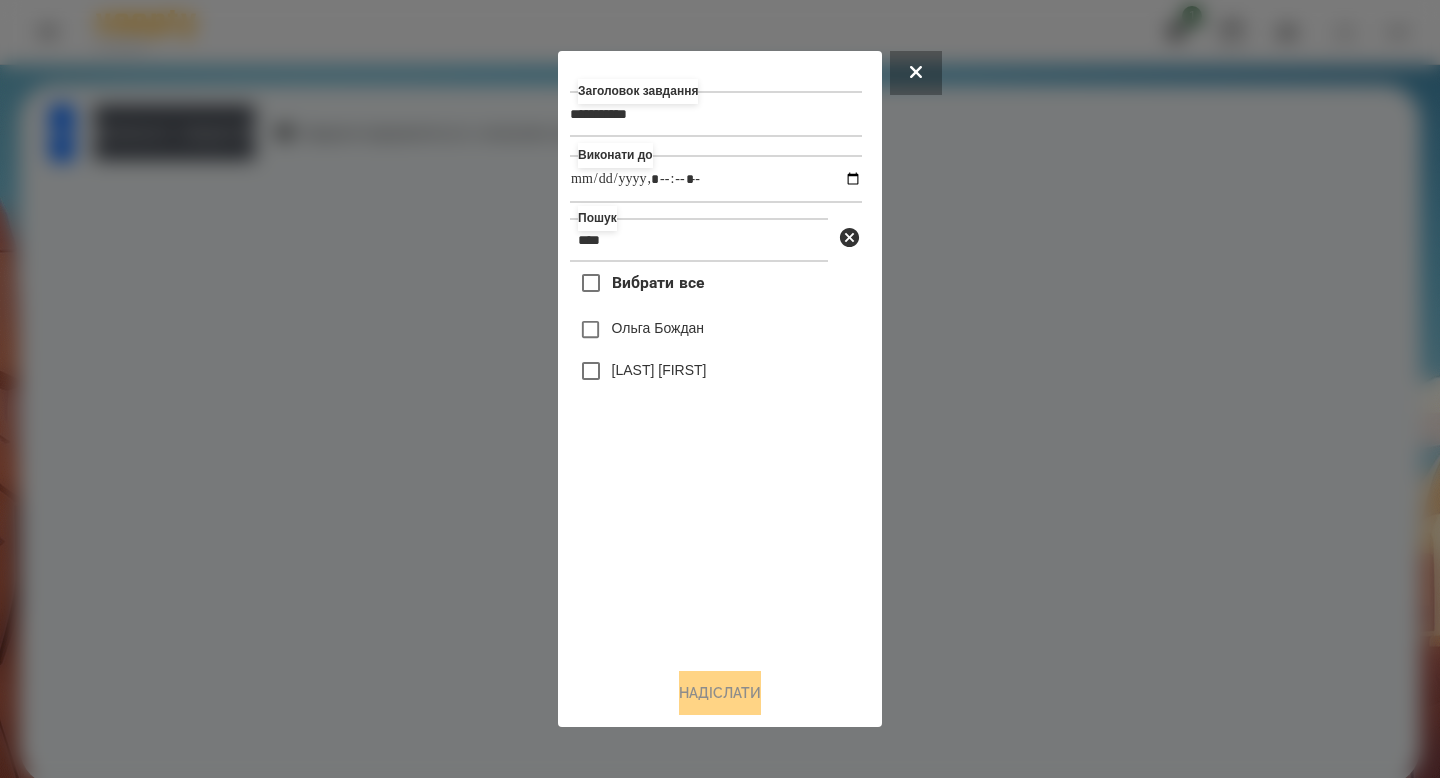 click on "Ольга Бождан" at bounding box center [658, 328] 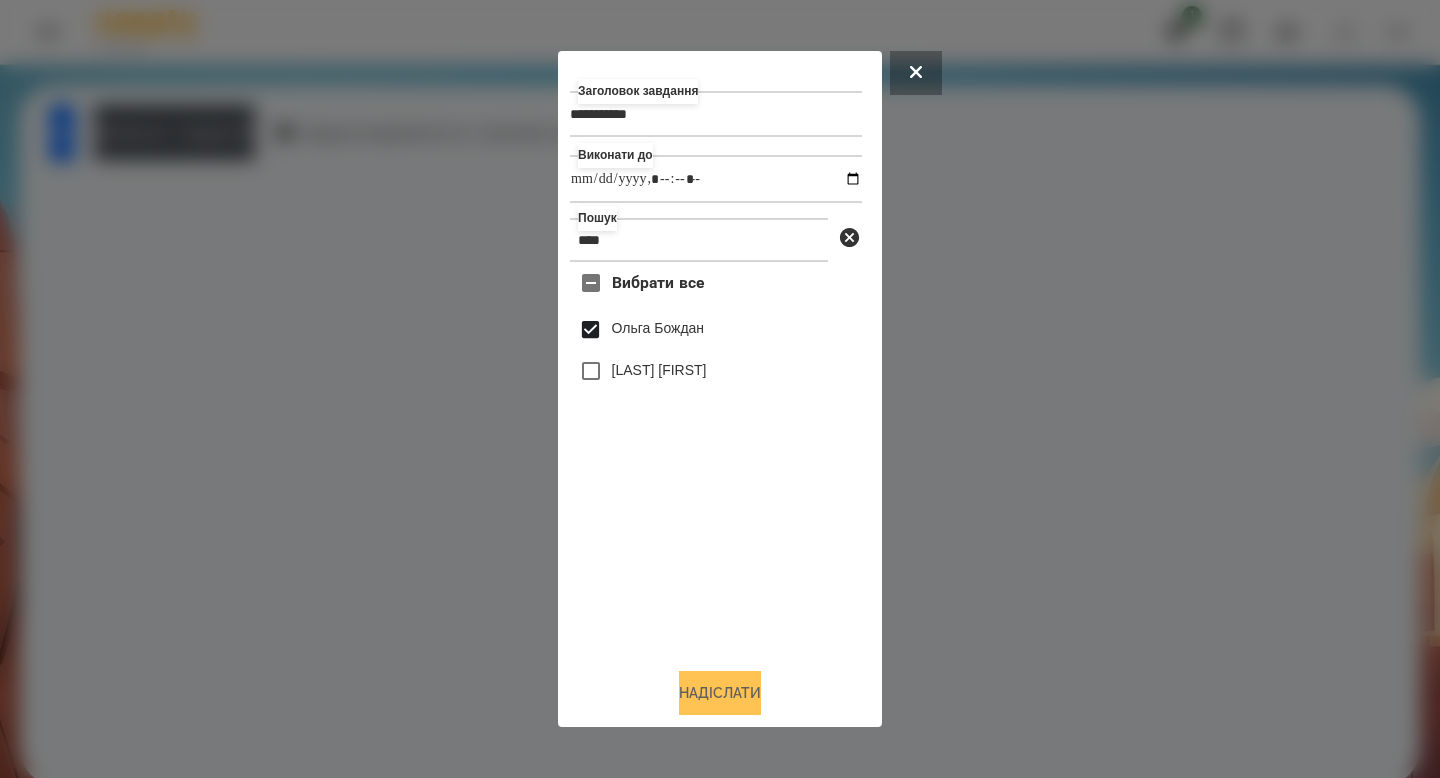 click on "Надіслати" at bounding box center [720, 693] 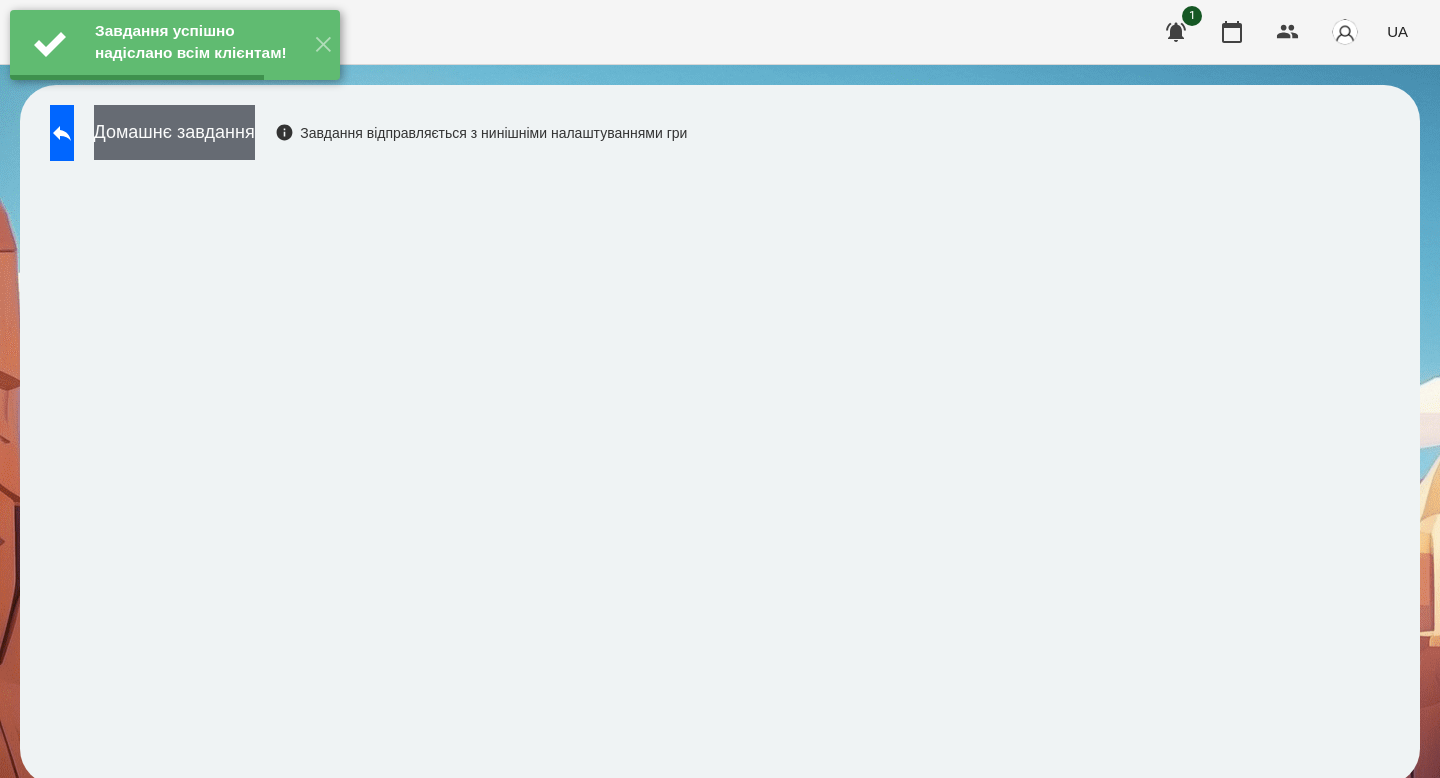 click on "Домашнє завдання" at bounding box center (174, 132) 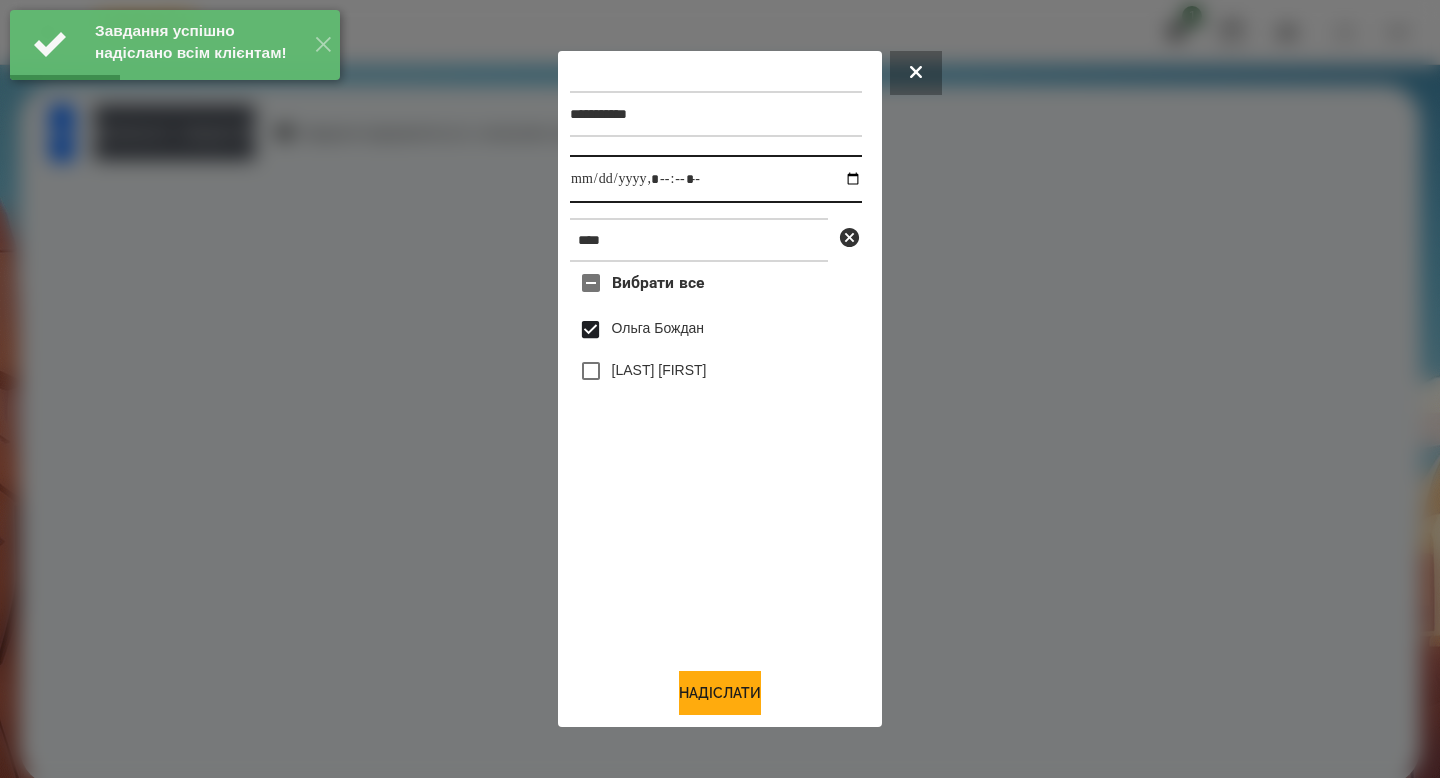 click at bounding box center (716, 179) 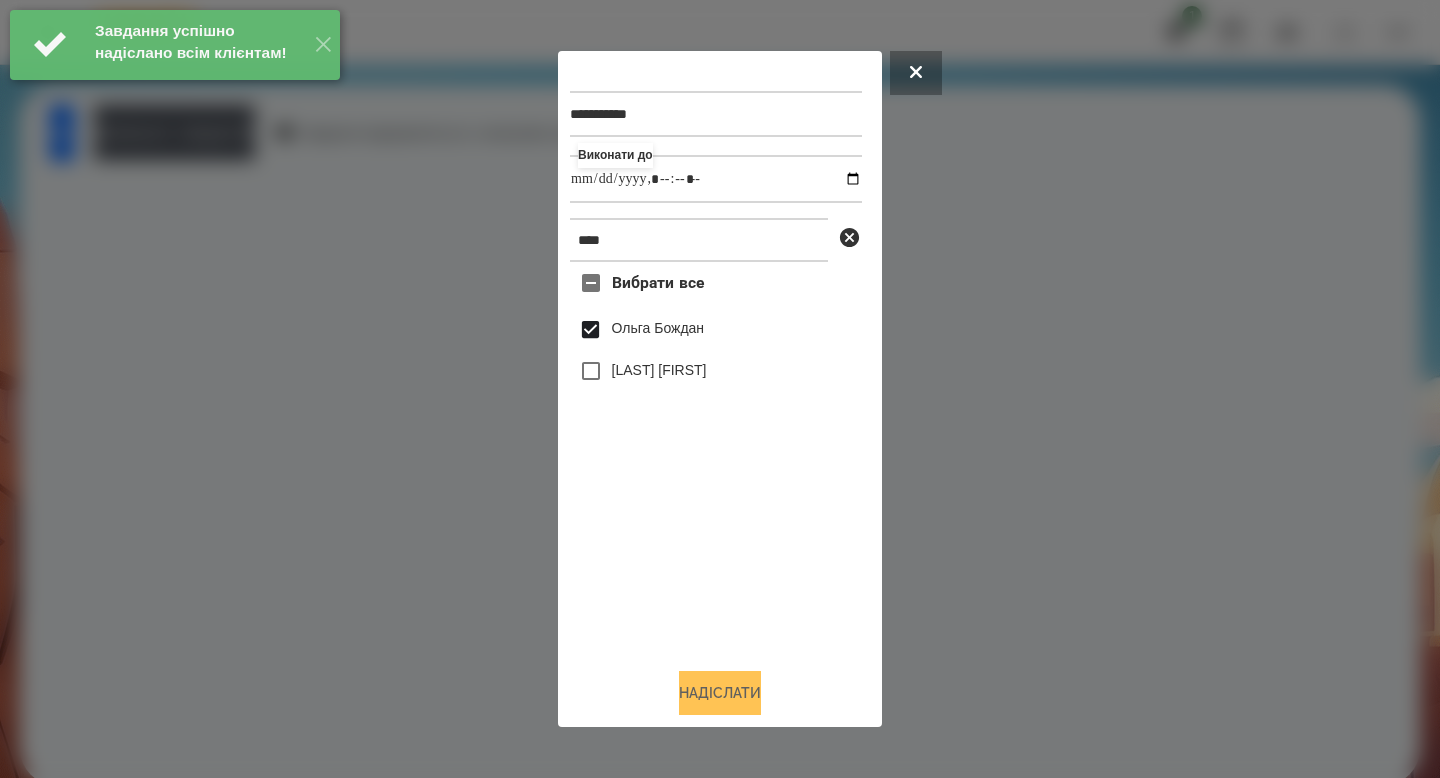type on "**********" 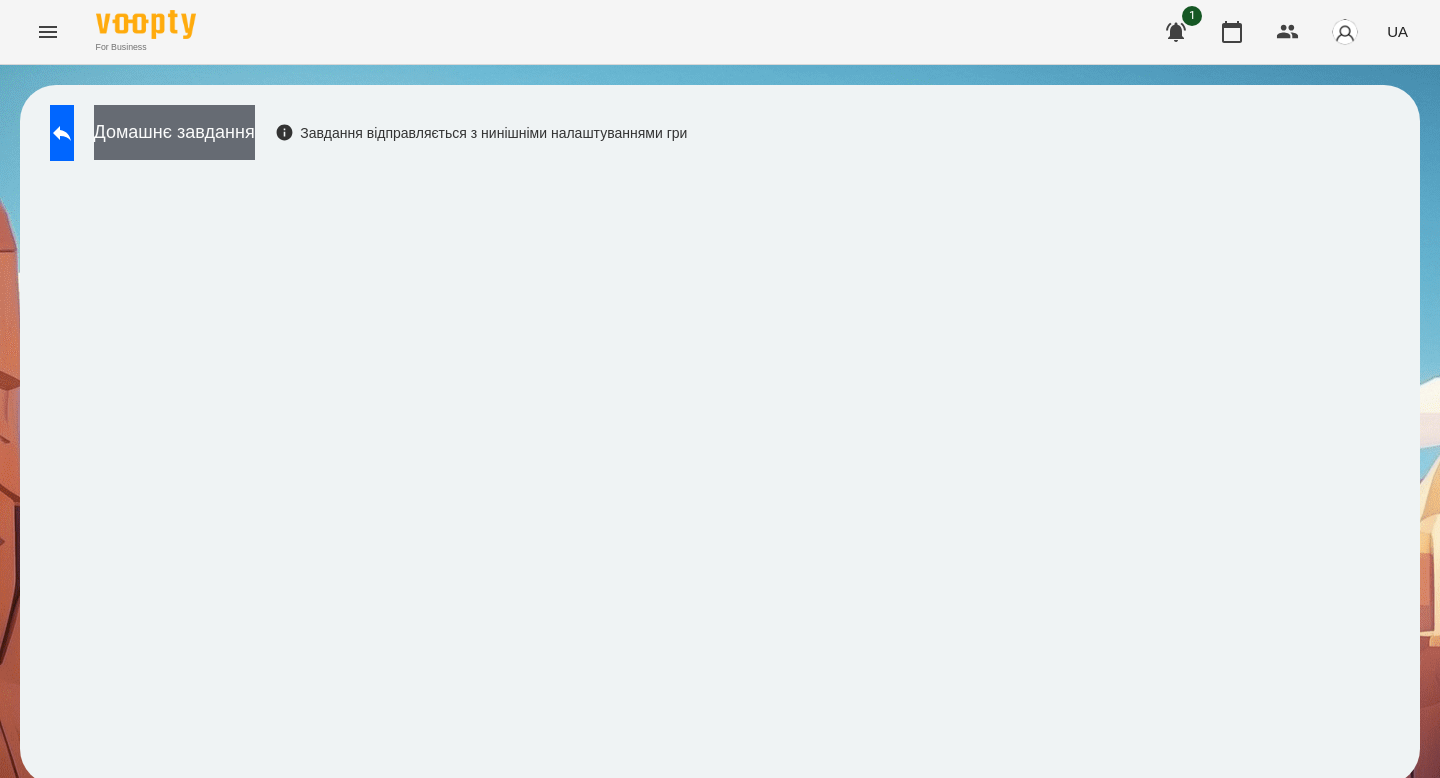click on "Домашнє завдання" at bounding box center (174, 132) 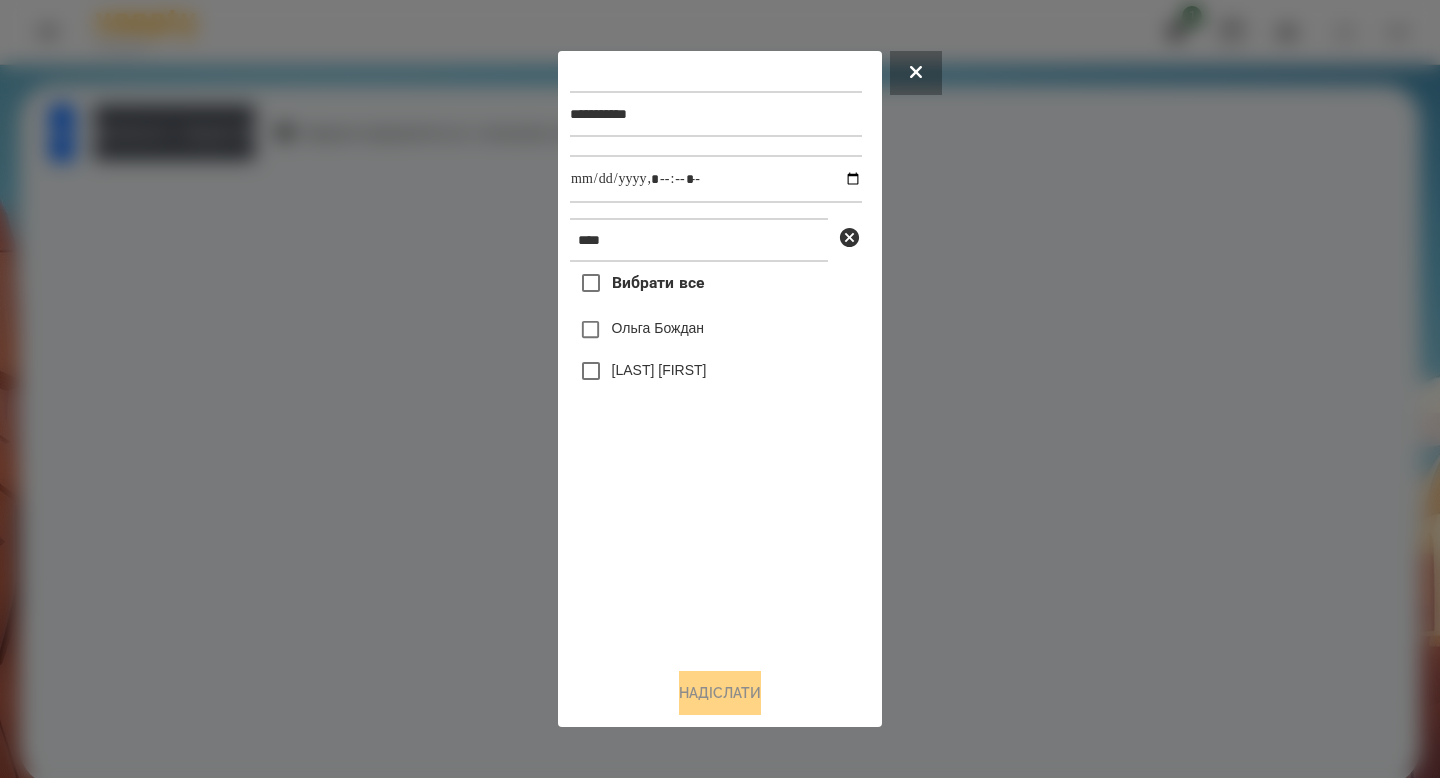 click on "Ольга Бождан" at bounding box center [658, 328] 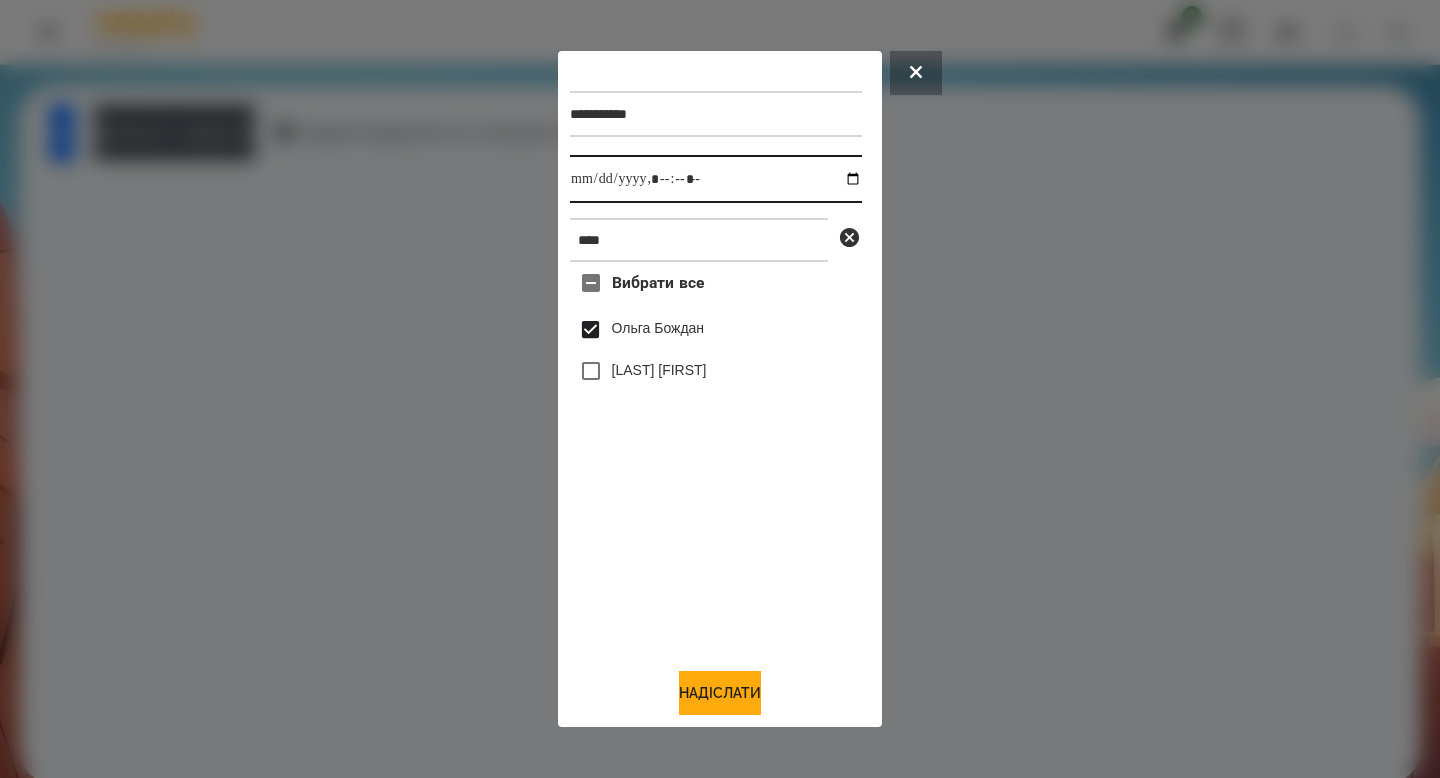 click at bounding box center [716, 179] 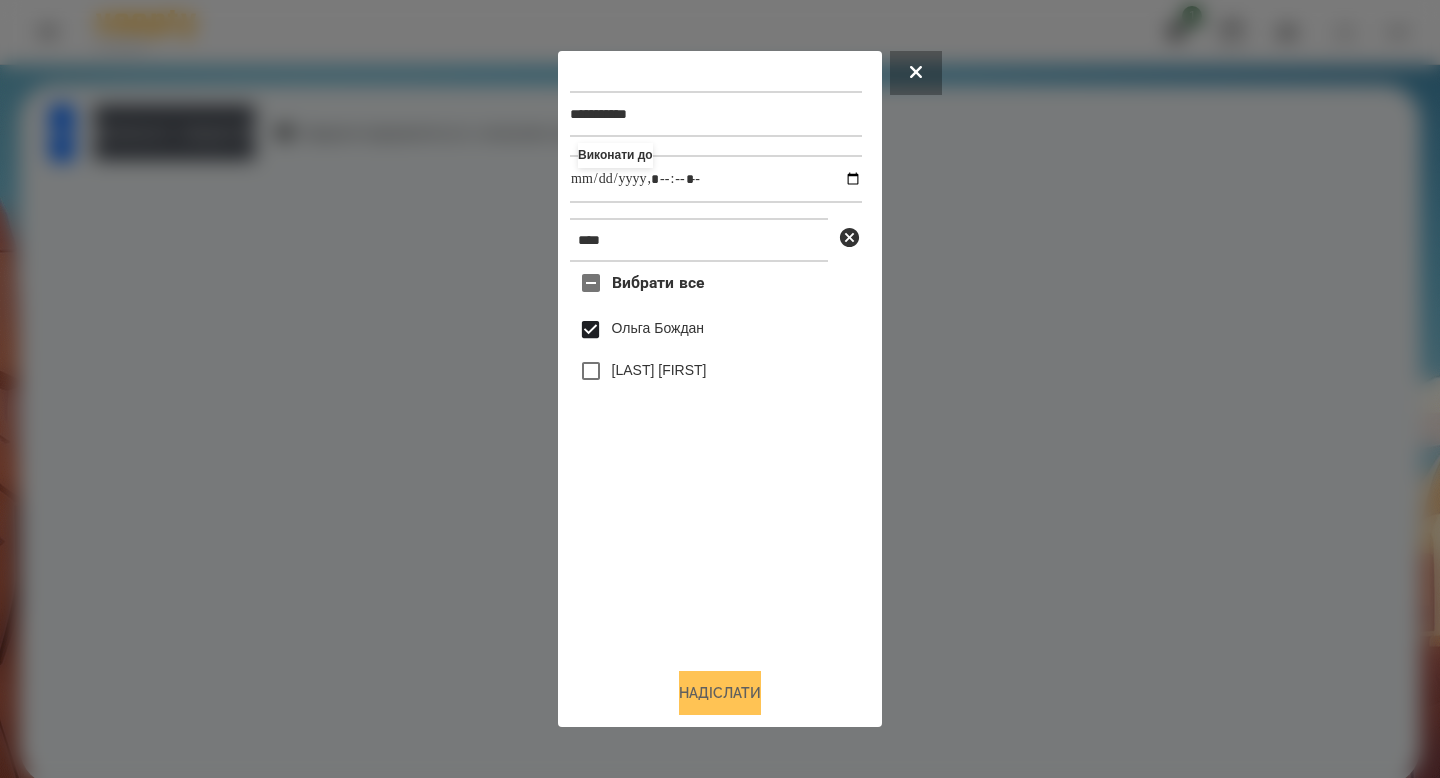 type on "**********" 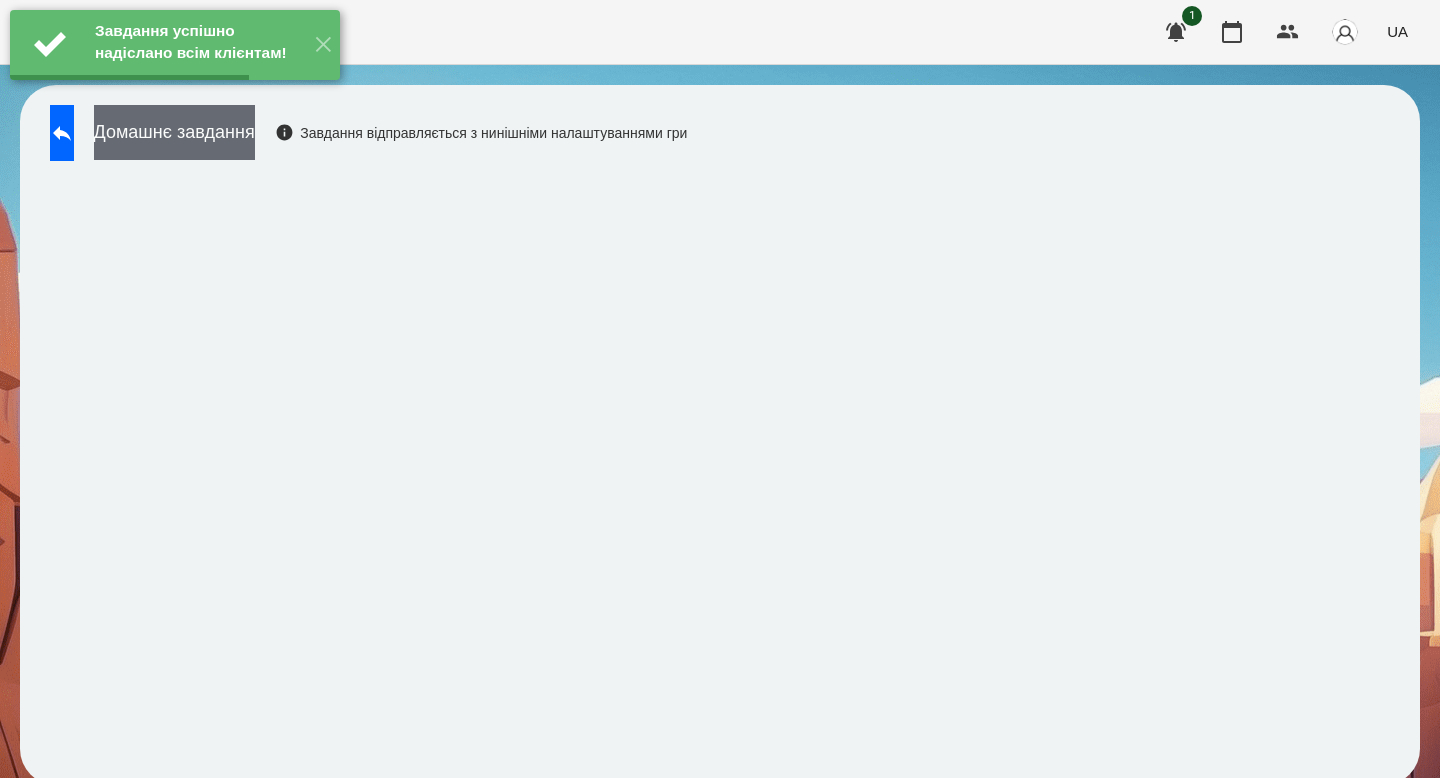 click on "Домашнє завдання" at bounding box center (174, 132) 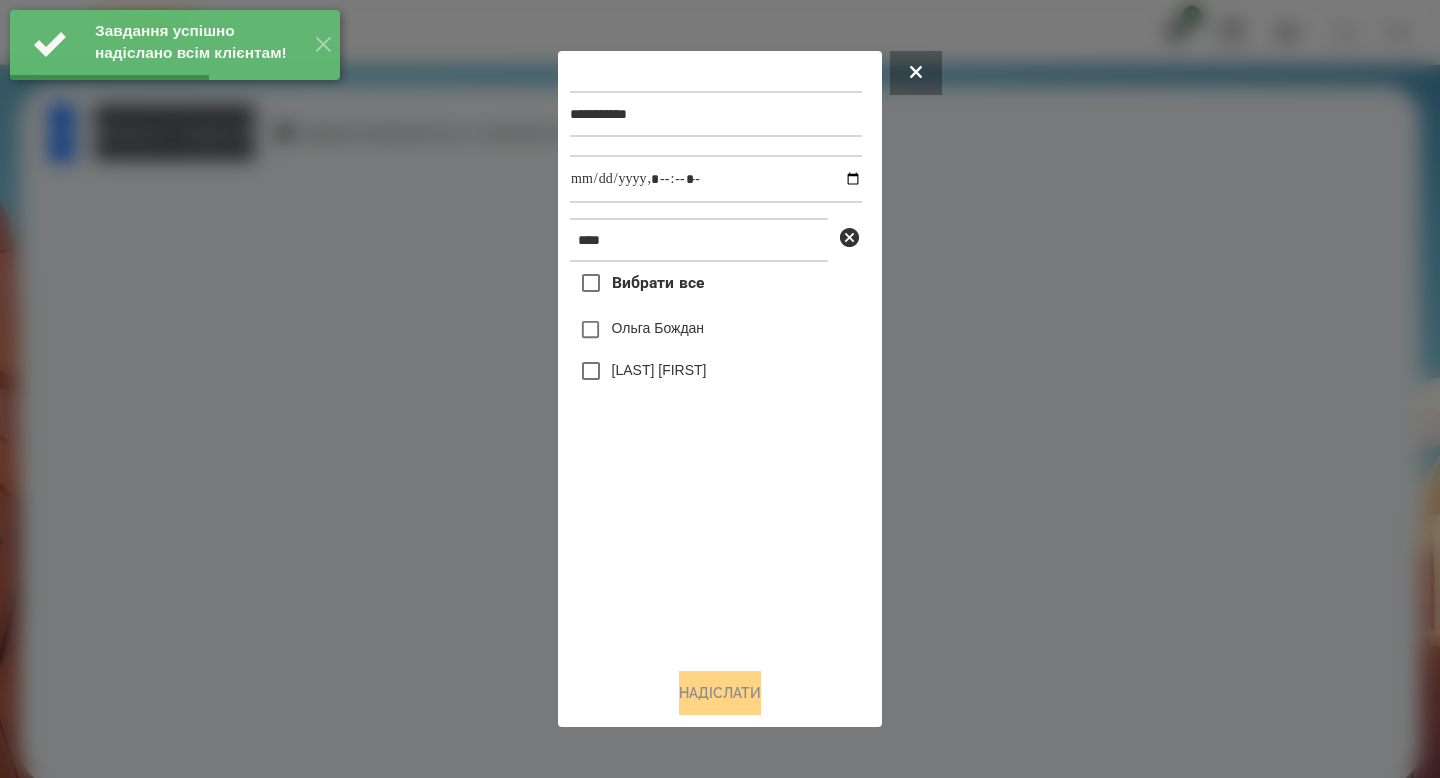 click on "Ольга Бождан" at bounding box center (658, 328) 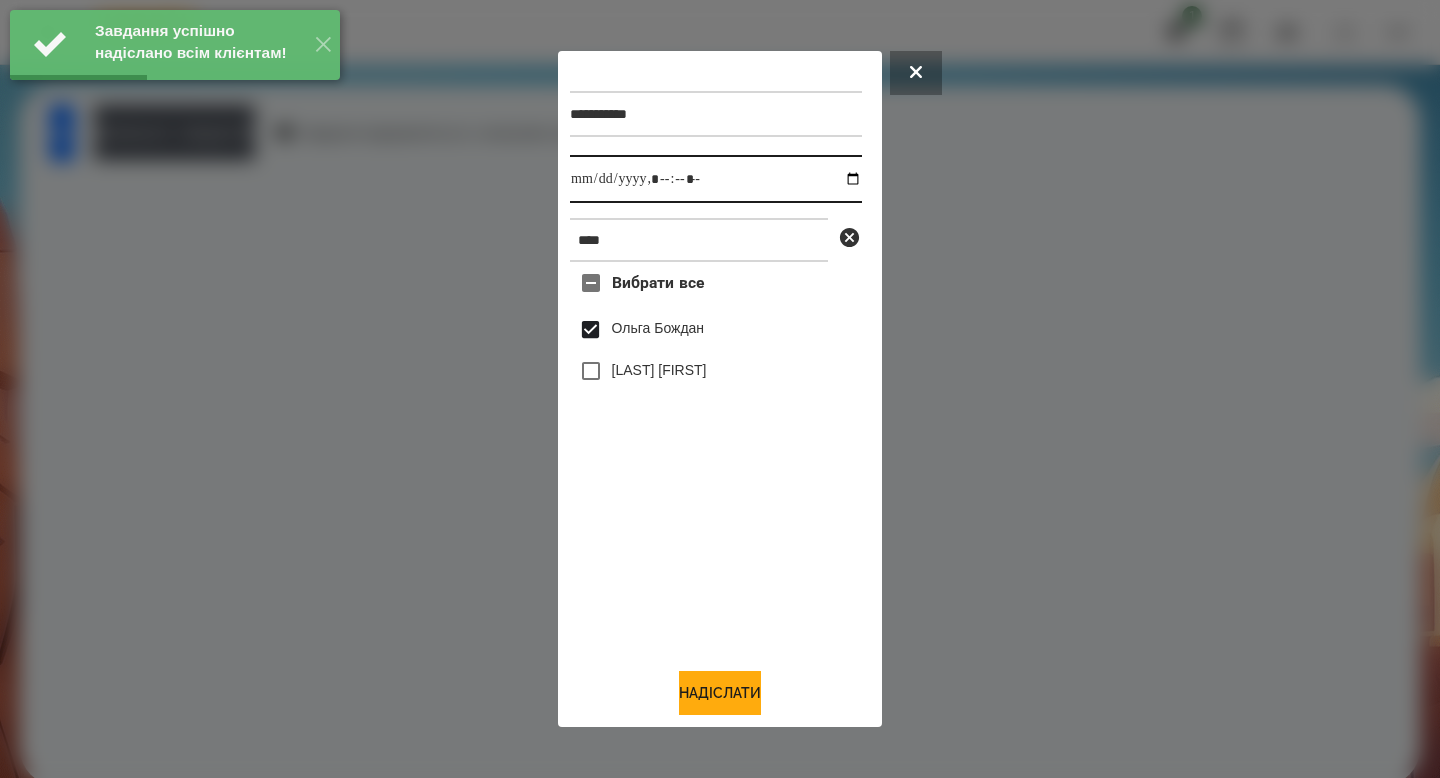 click at bounding box center [716, 179] 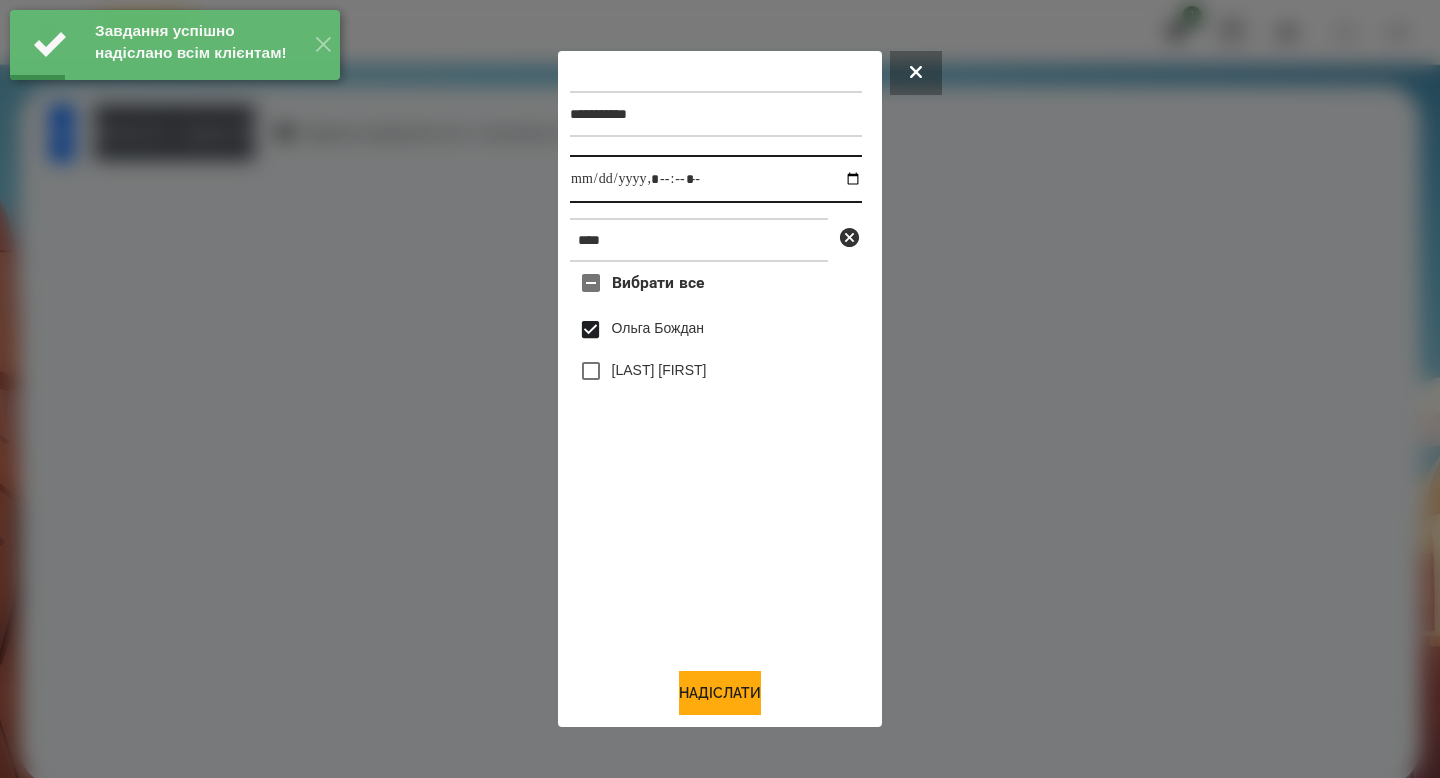 click at bounding box center (716, 179) 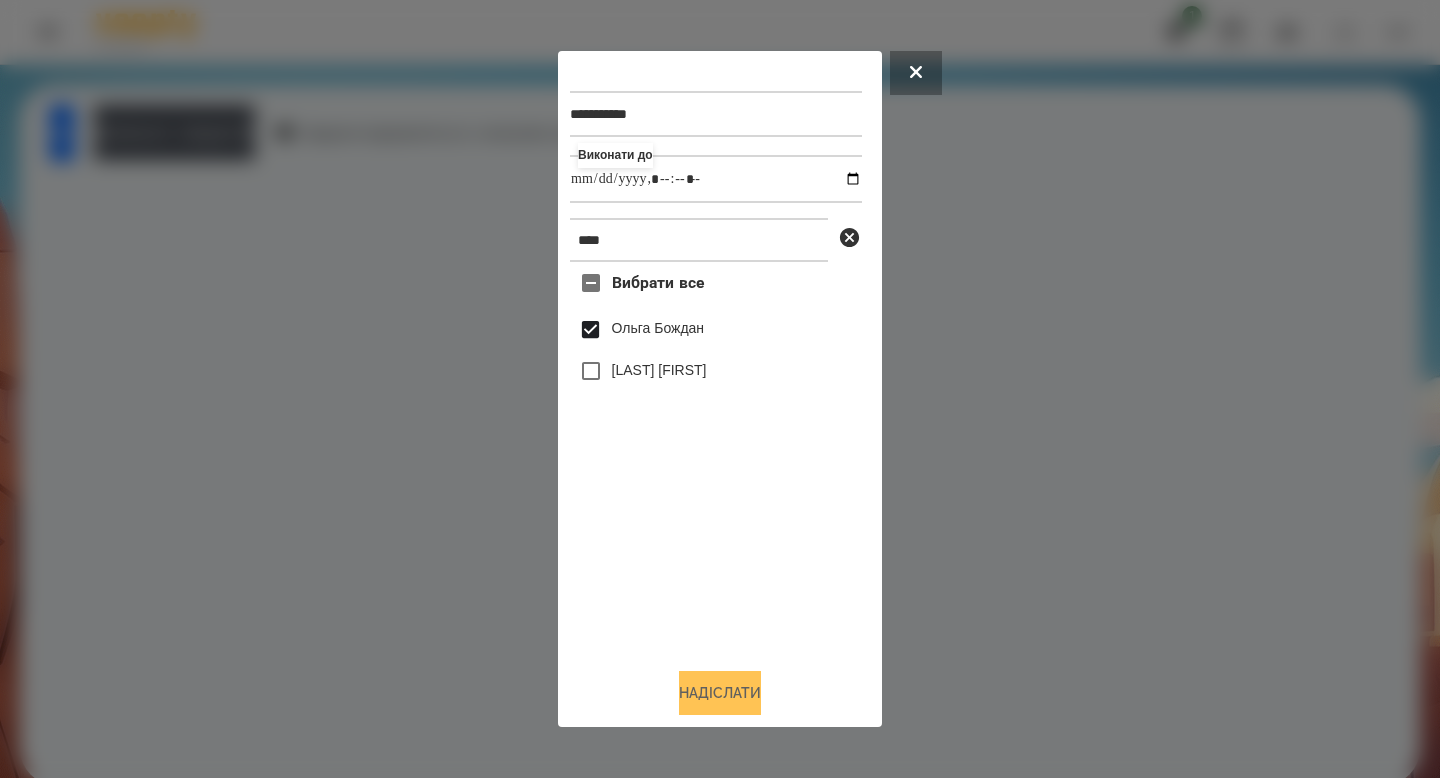 type on "**********" 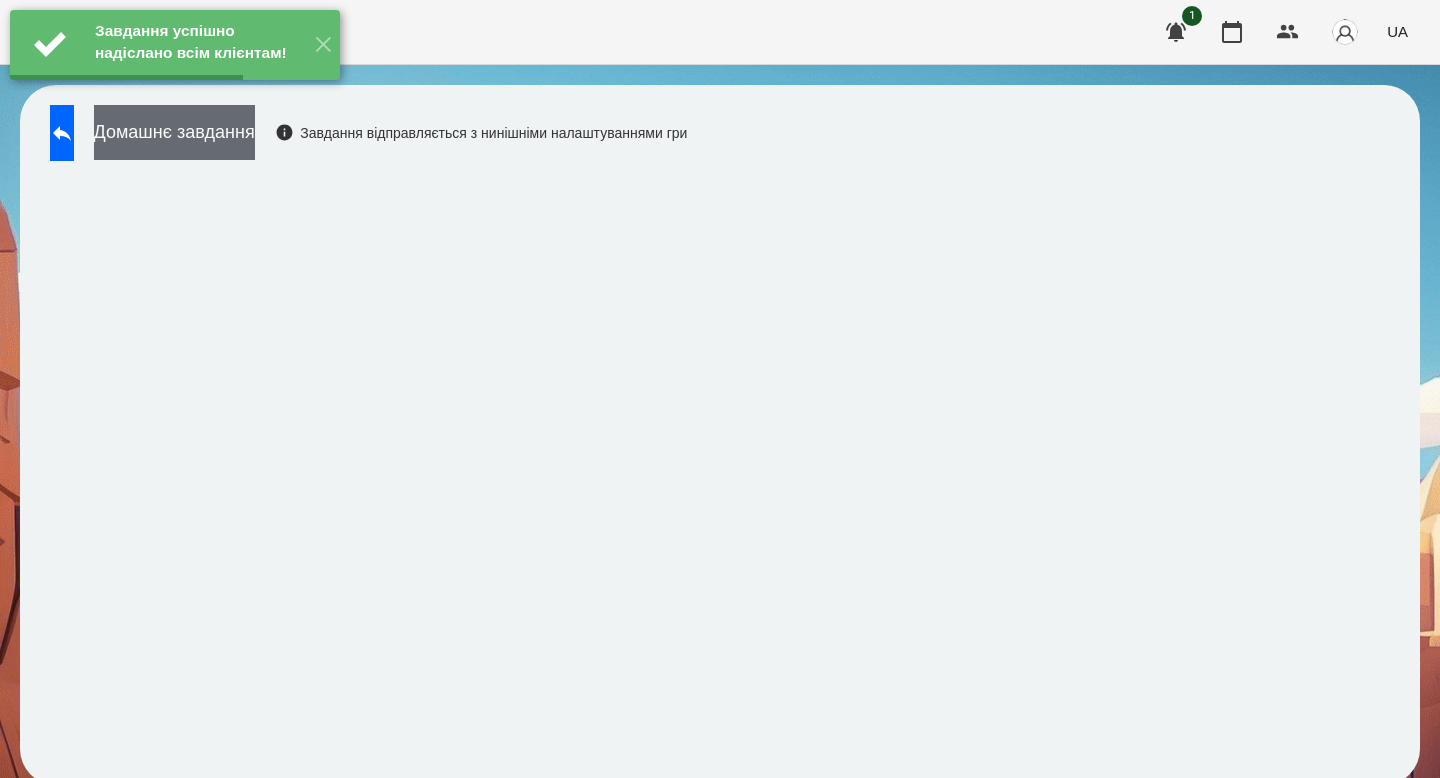 click on "Домашнє завдання" at bounding box center [174, 132] 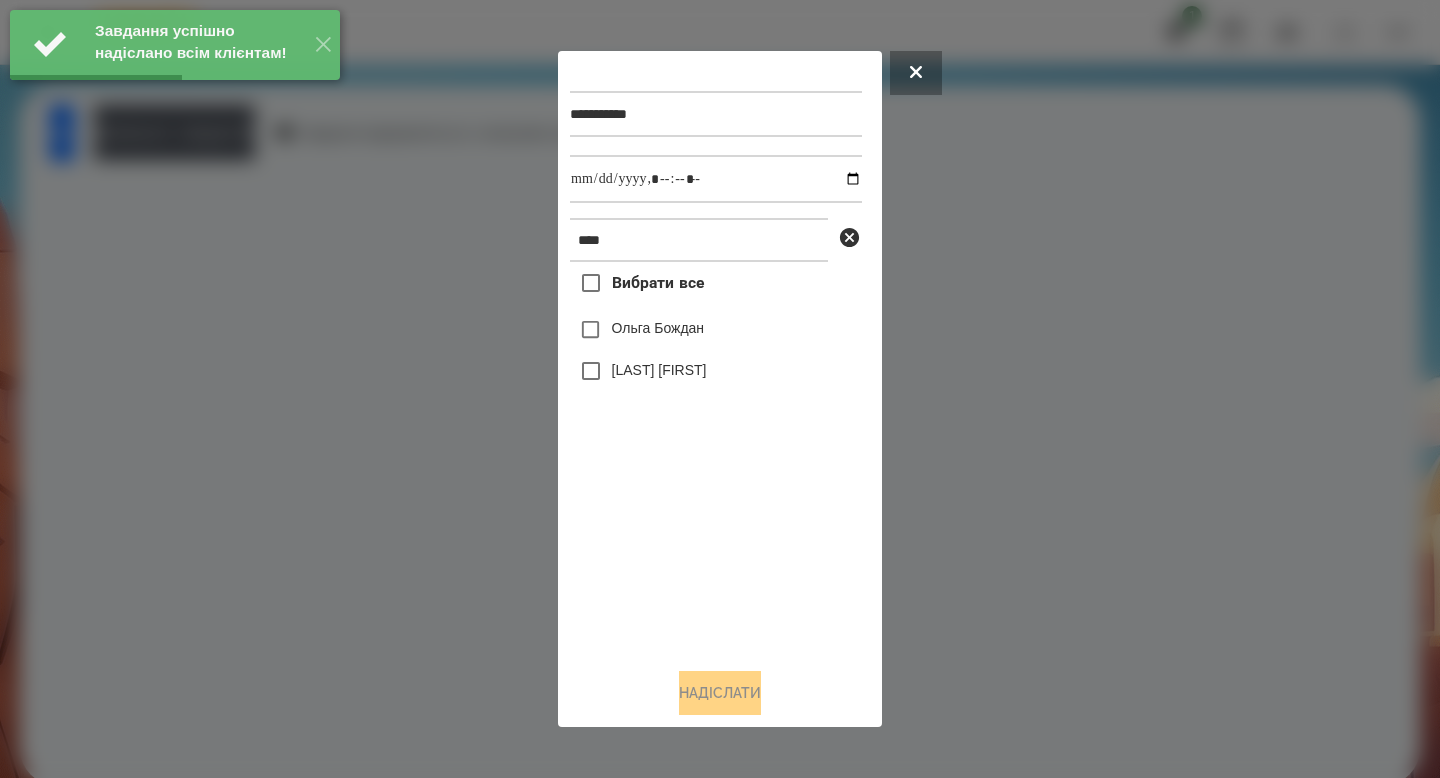 click on "Ольга Бождан" at bounding box center [658, 328] 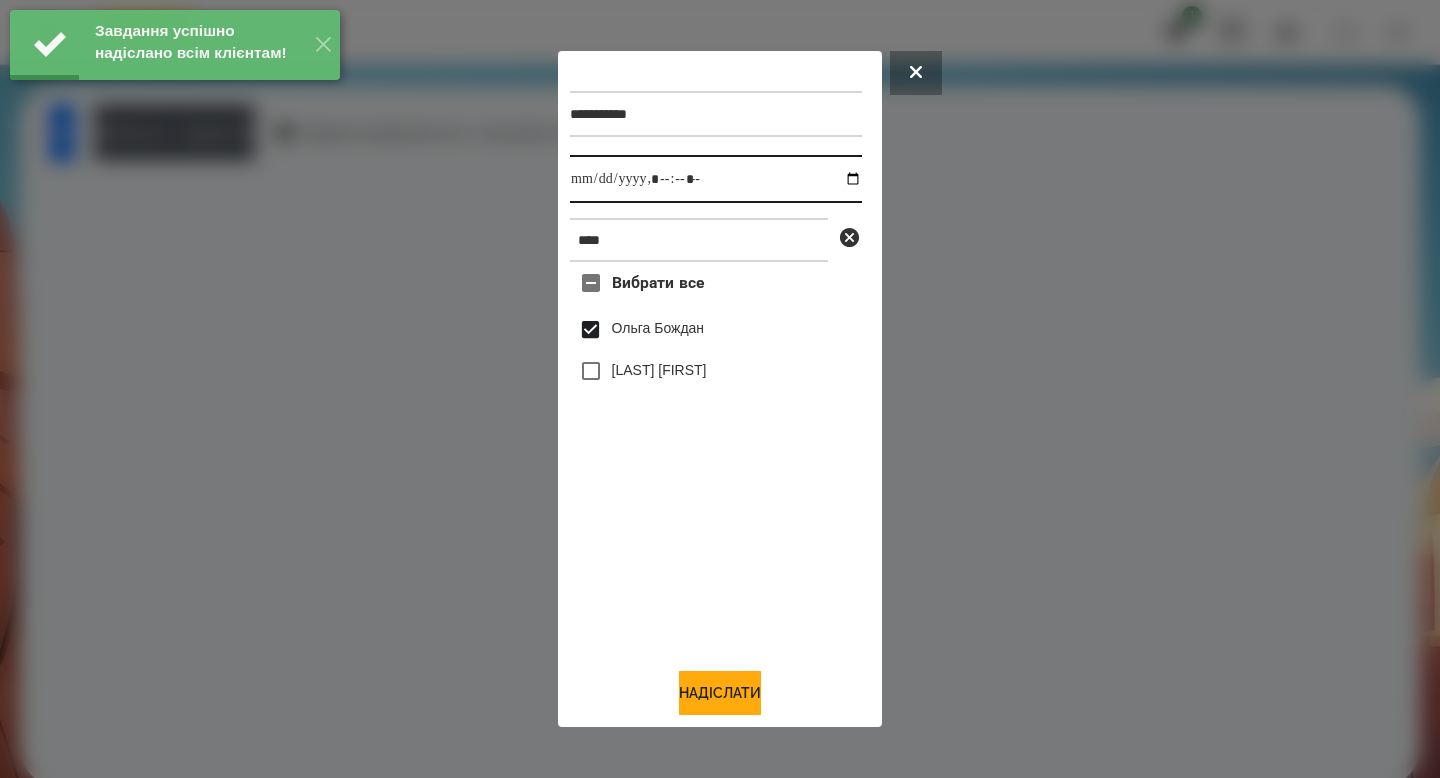 click at bounding box center (716, 179) 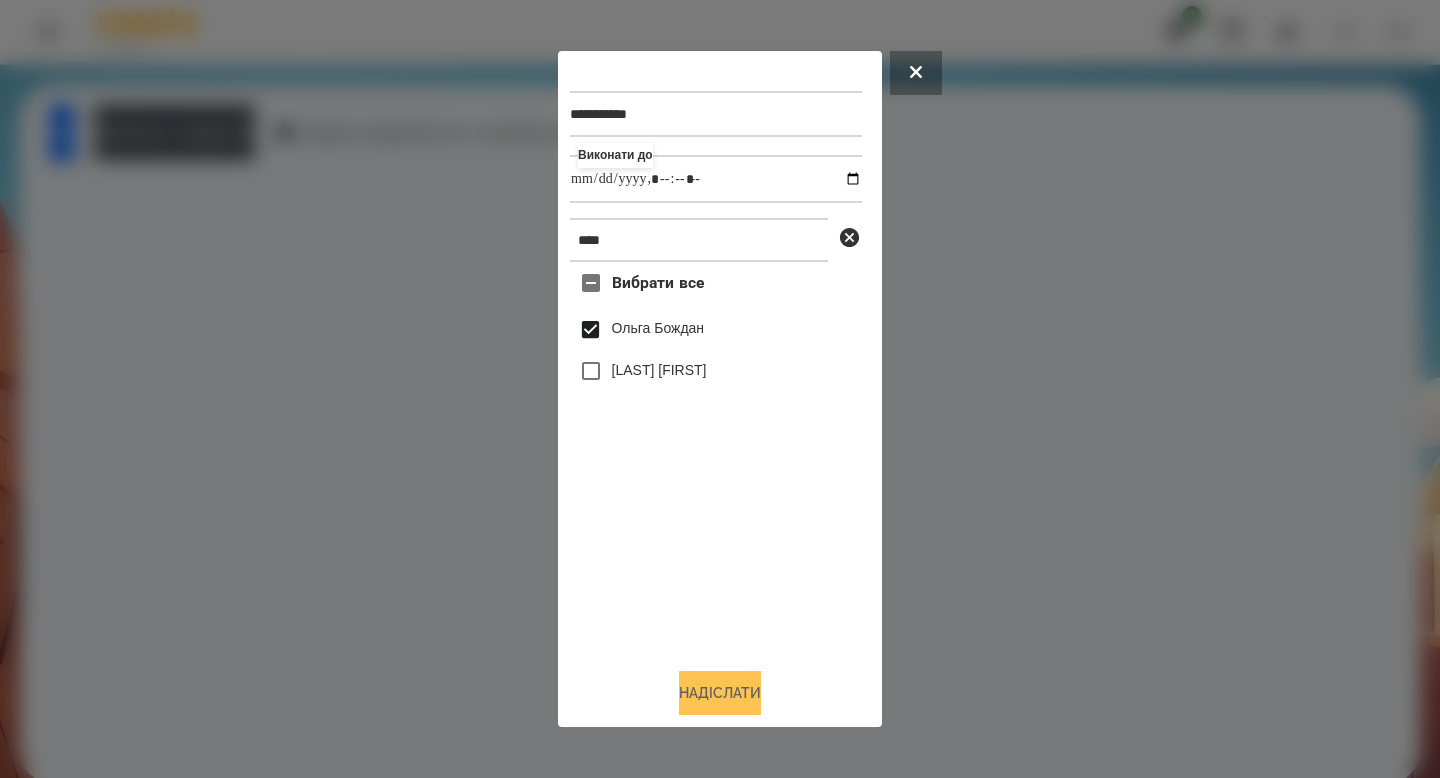 type on "**********" 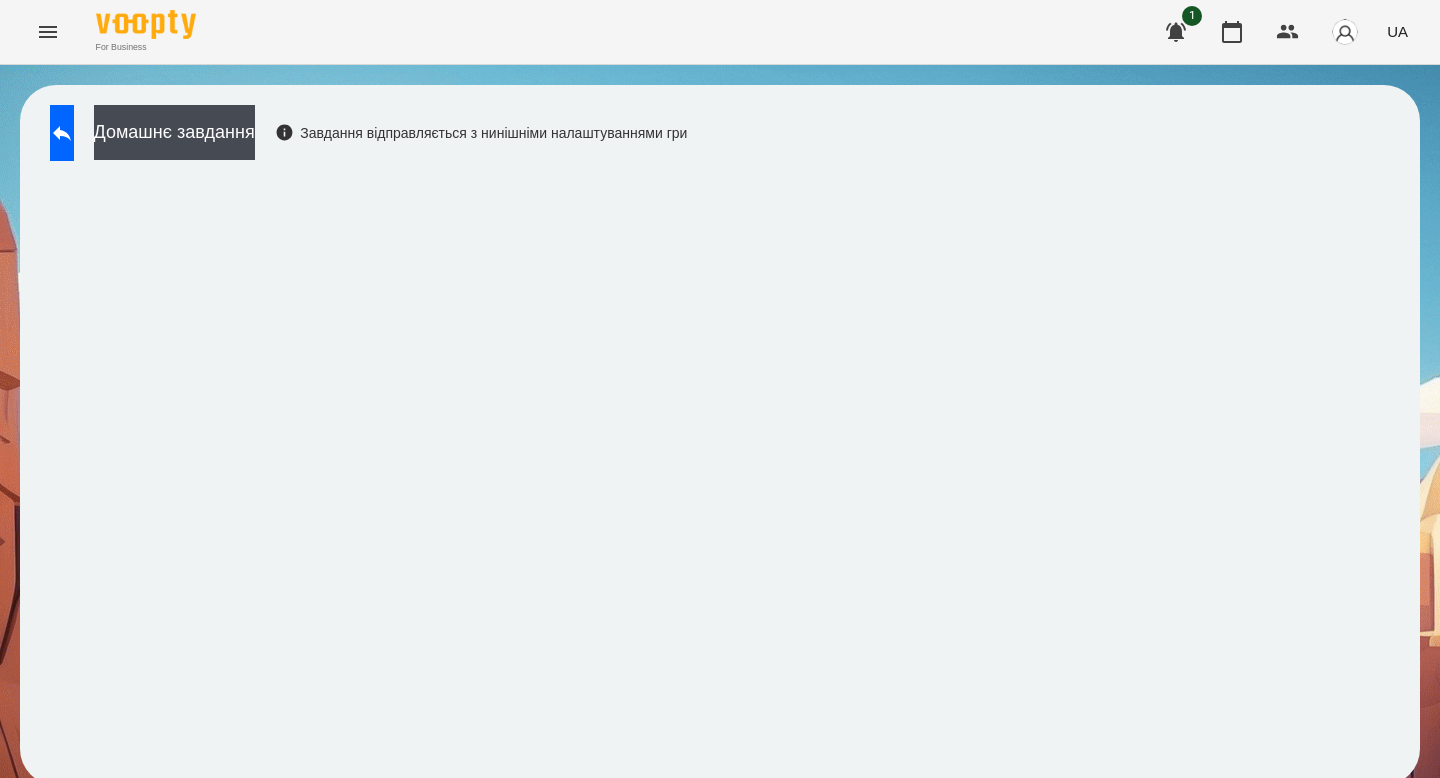 click on "Домашнє завдання Завдання відправляється з нинішніми налаштуваннями гри" at bounding box center [720, 435] 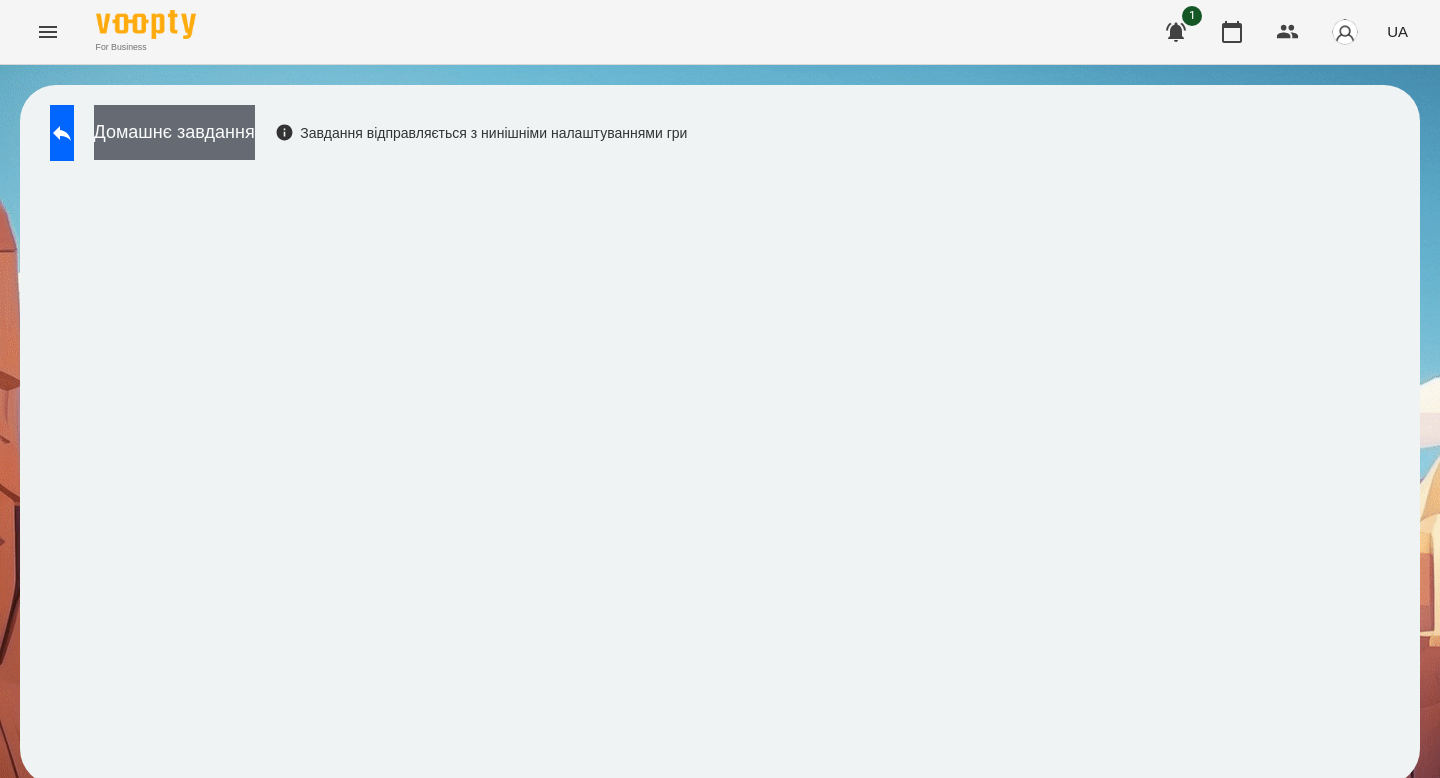 click on "Домашнє завдання" at bounding box center [174, 132] 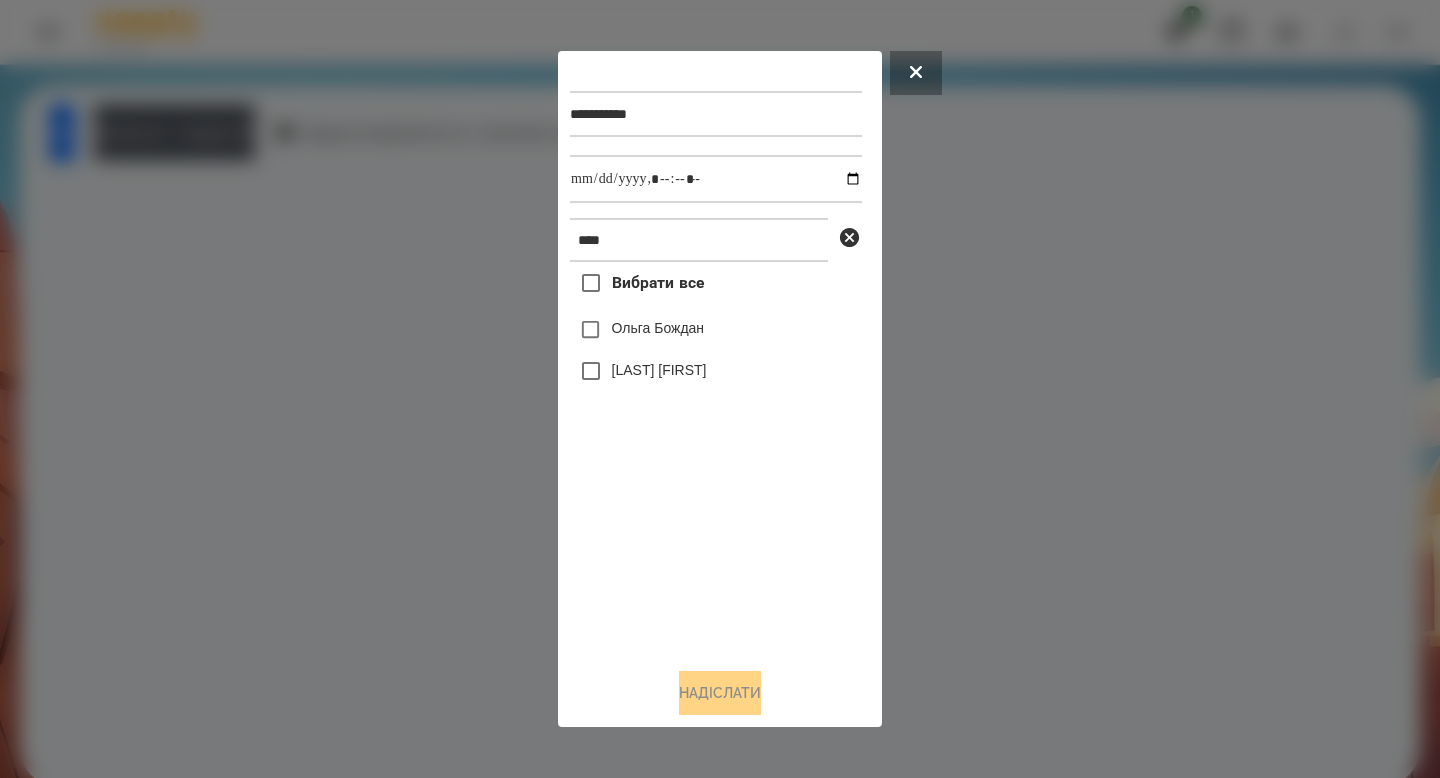 click on "[LAST] [FIRST]" at bounding box center [659, 370] 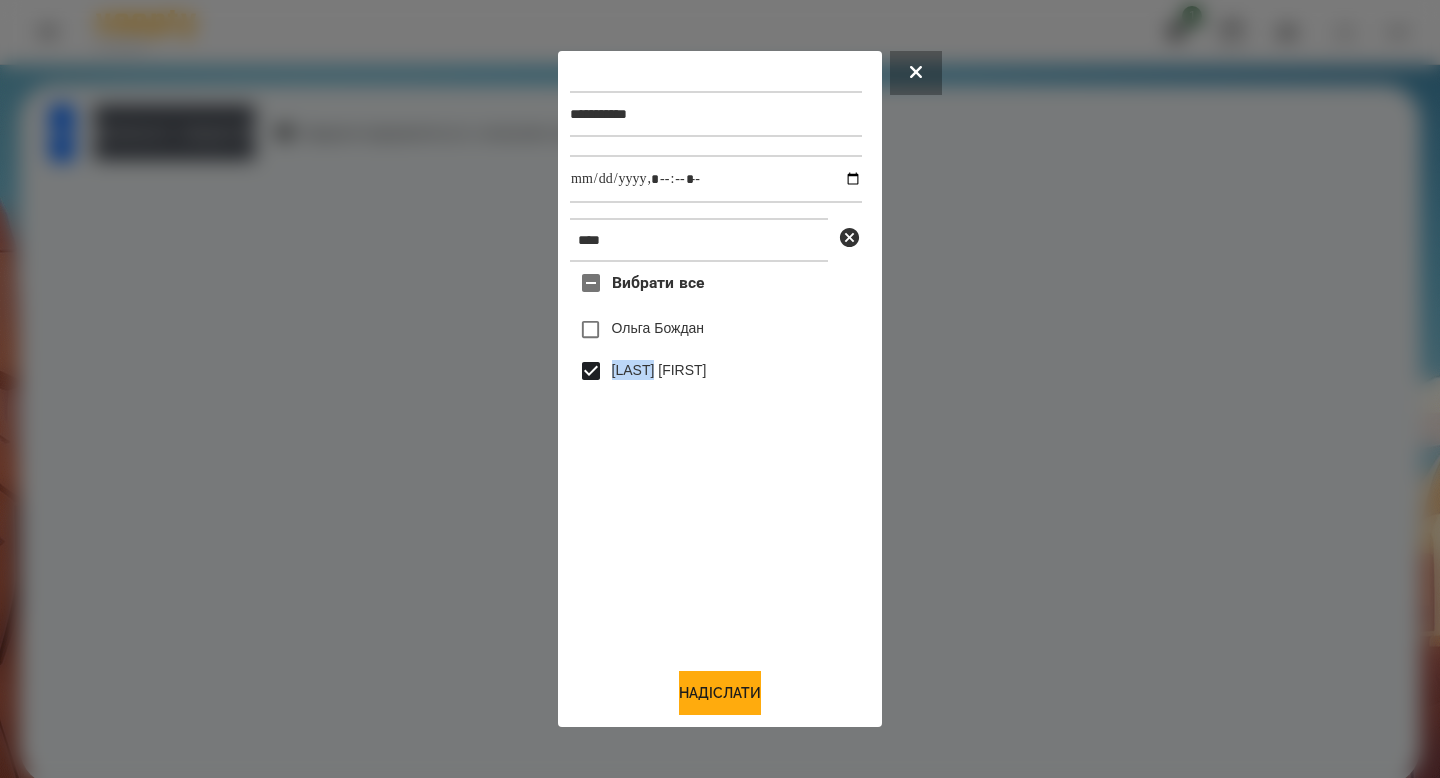 click on "[LAST] [FIRST]" at bounding box center (659, 370) 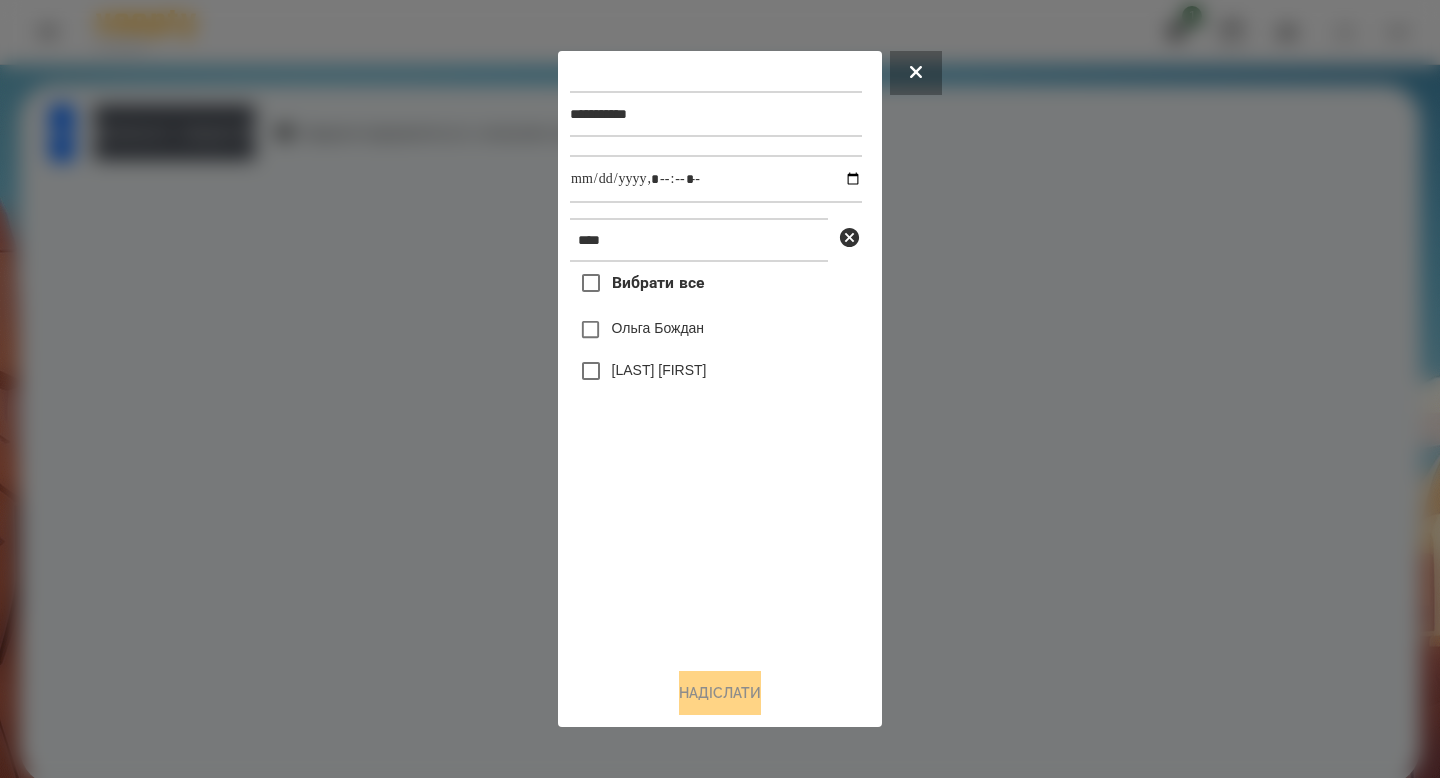 click on "Ольга Бождан" at bounding box center (658, 328) 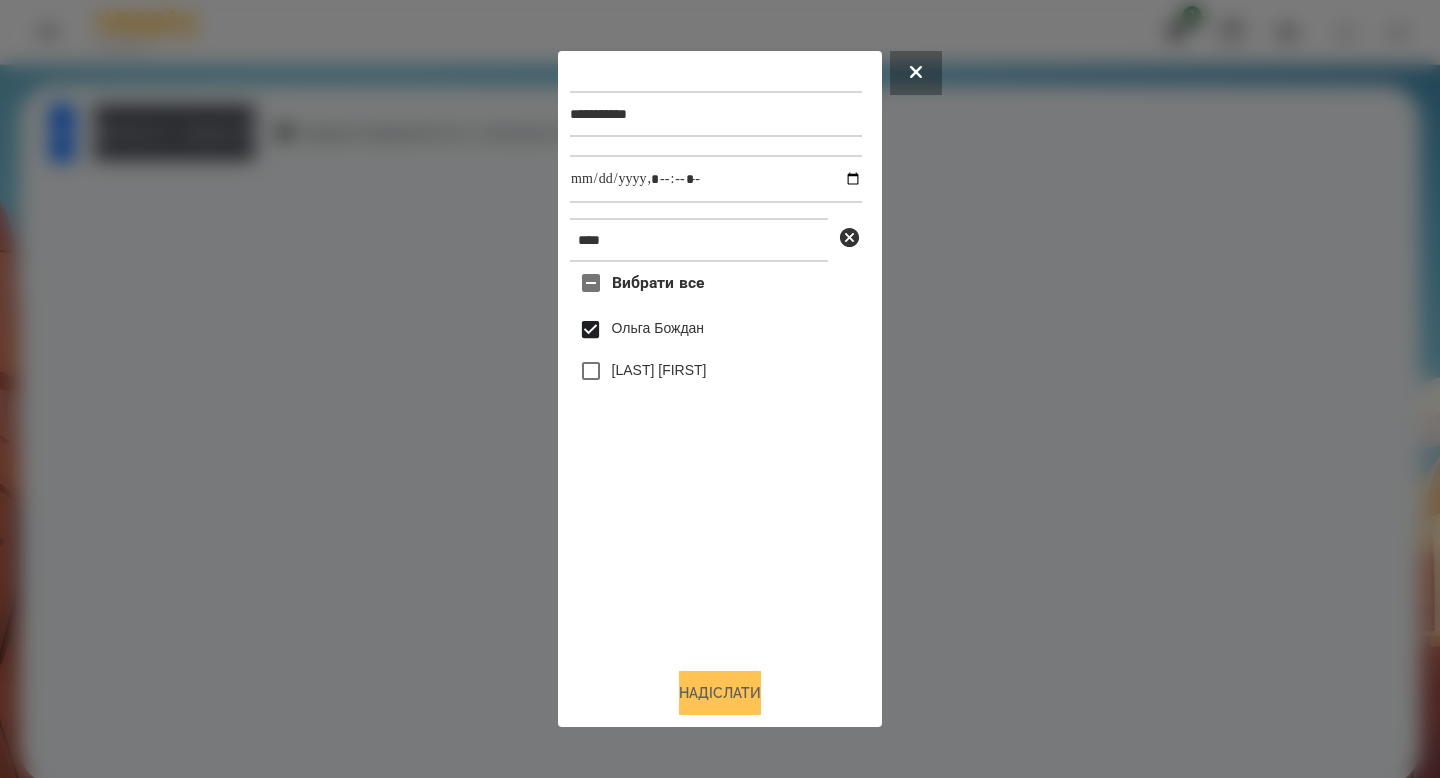 click on "Надіслати" at bounding box center (720, 693) 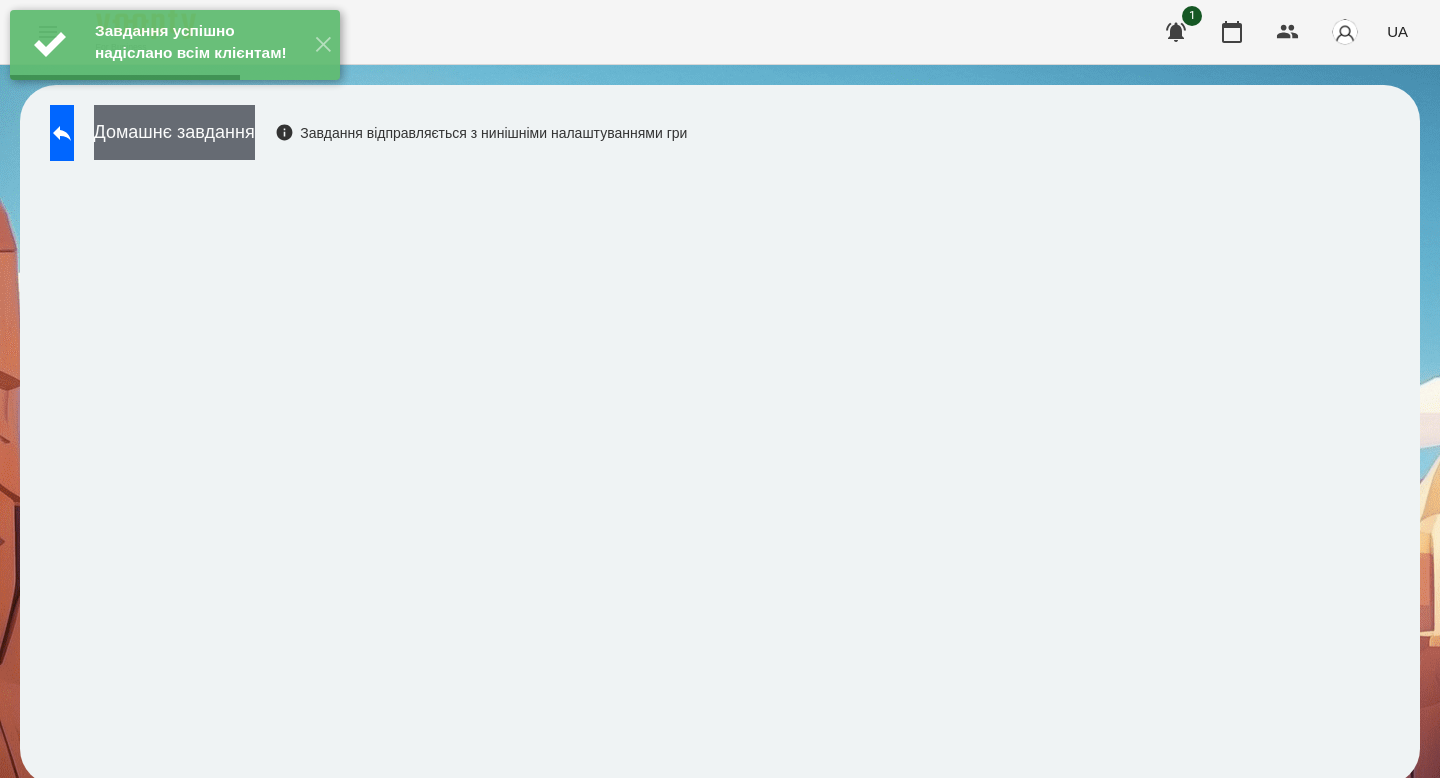 click on "Домашнє завдання" at bounding box center [174, 132] 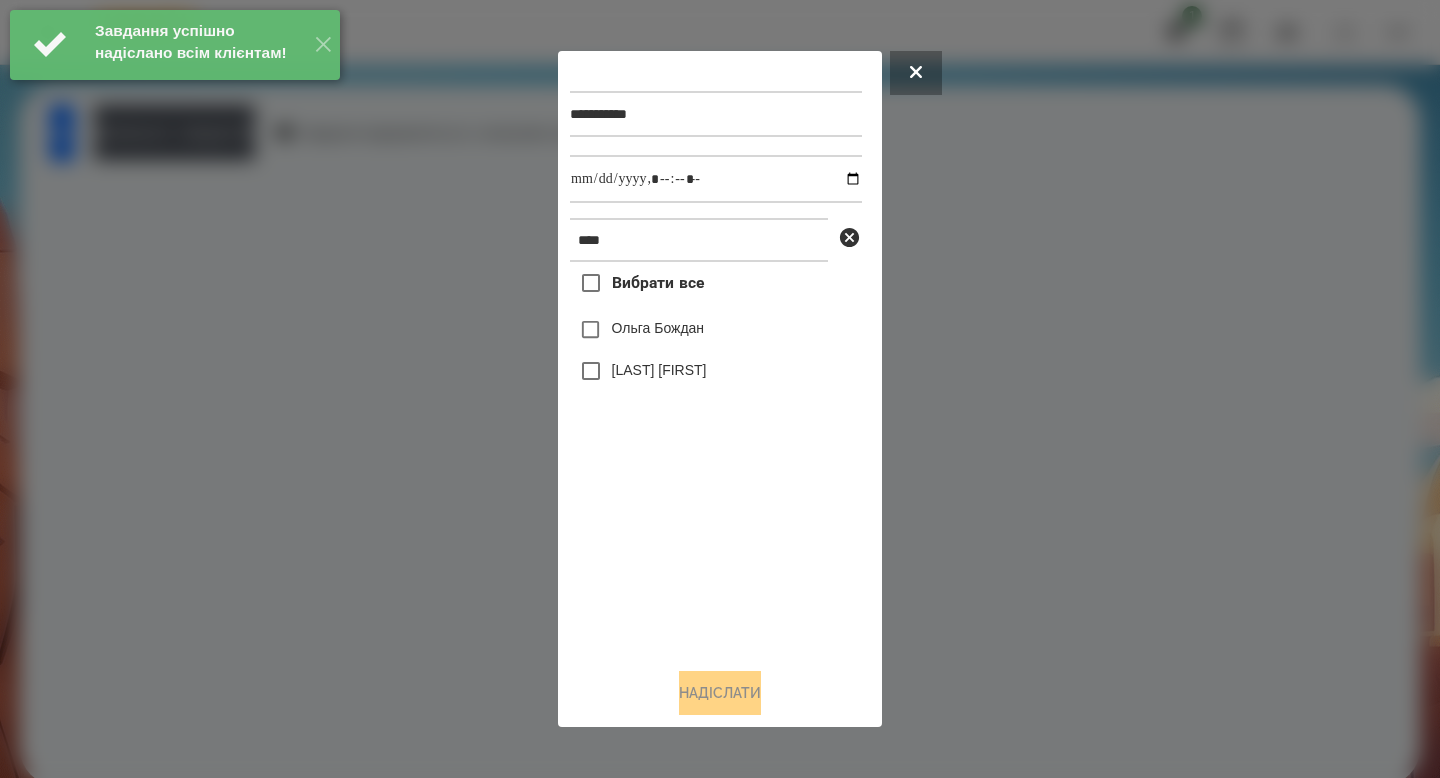 click on "Ольга Бождан" at bounding box center (658, 328) 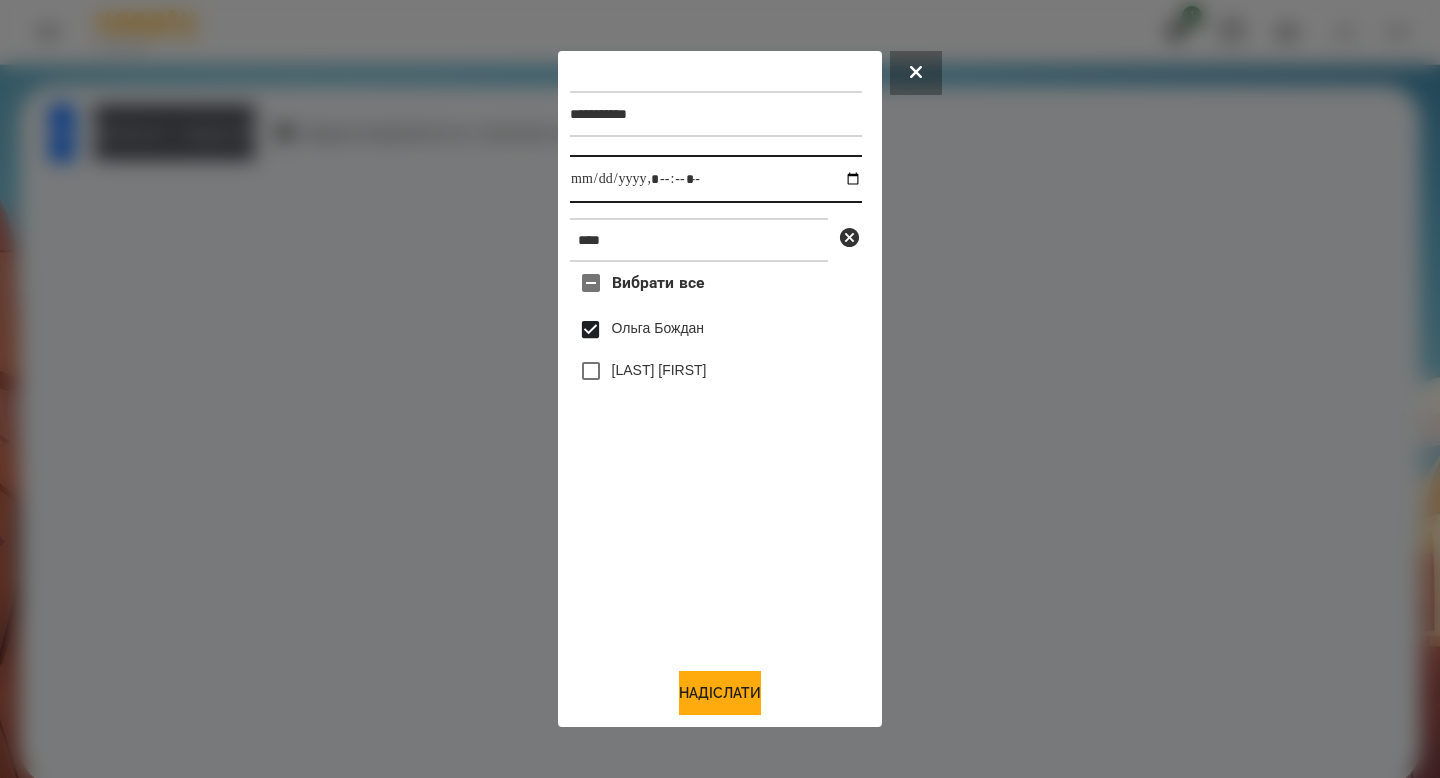 click at bounding box center [716, 179] 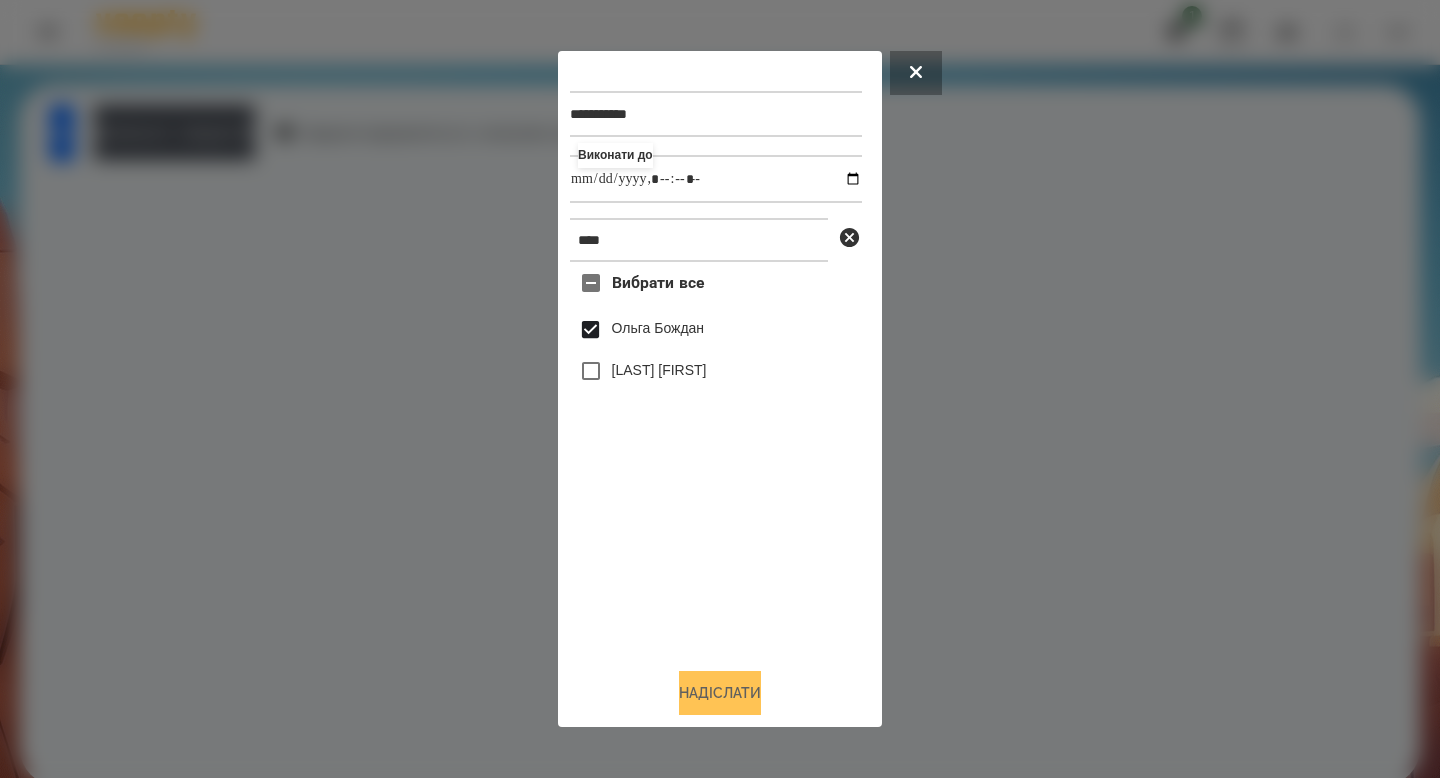 type on "**********" 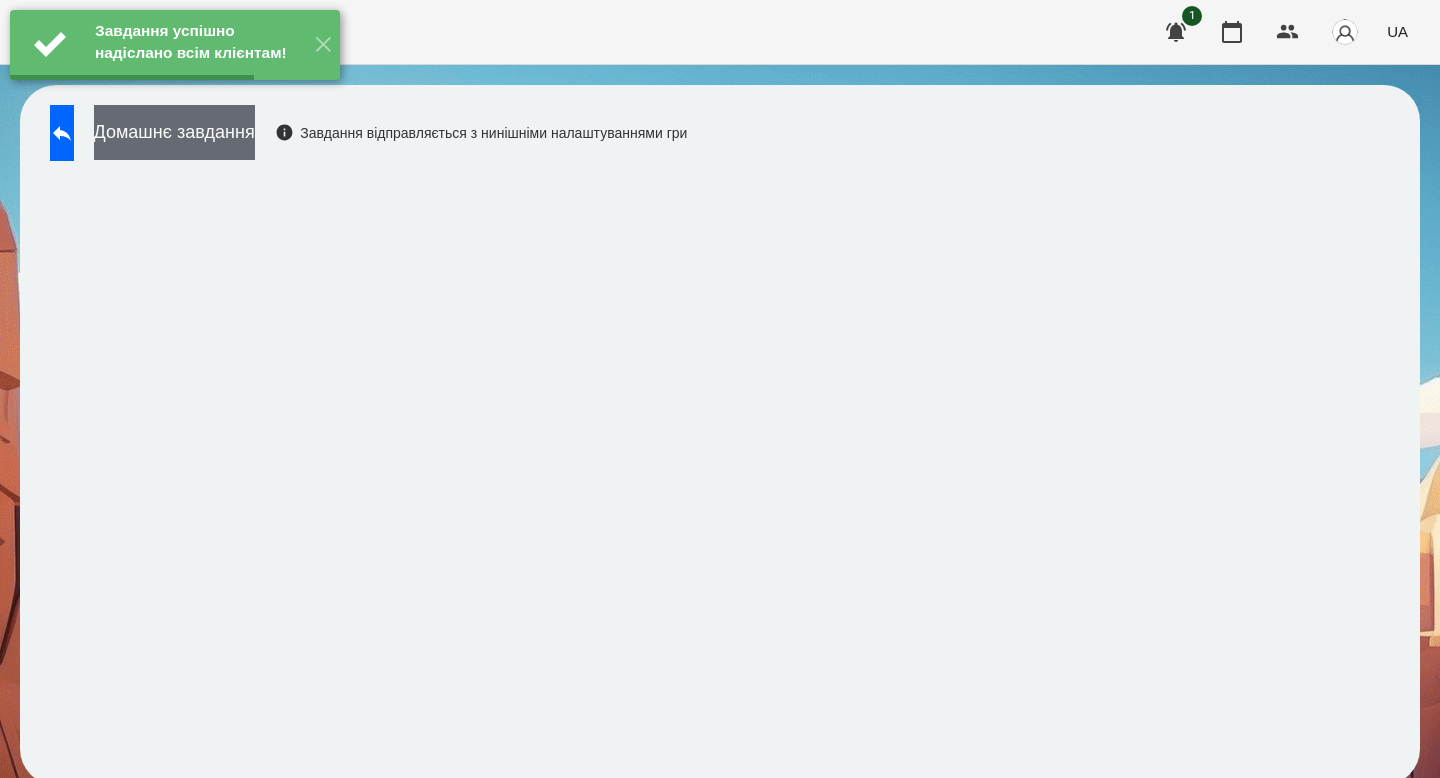 click on "Домашнє завдання" at bounding box center [174, 132] 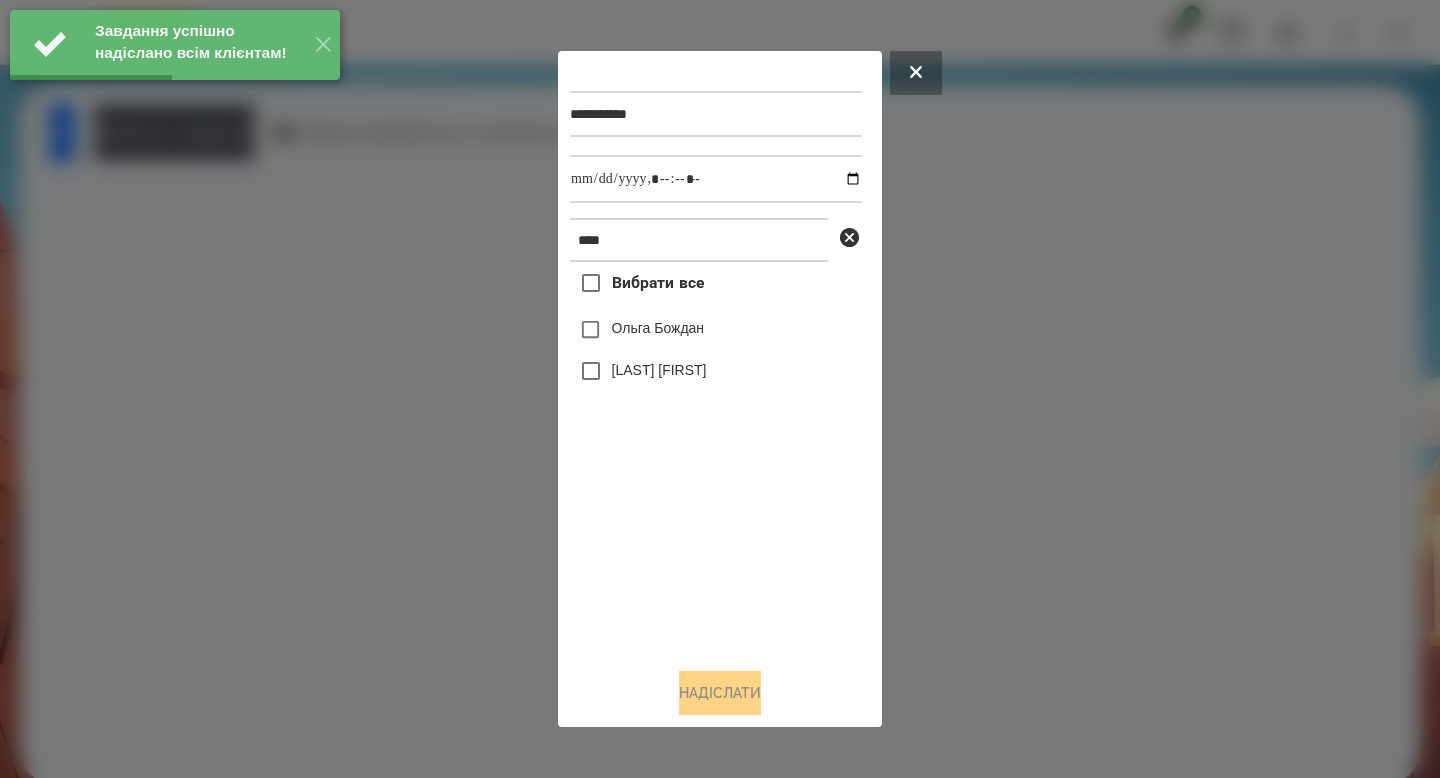click on "Ольга Бождан" at bounding box center [716, 330] 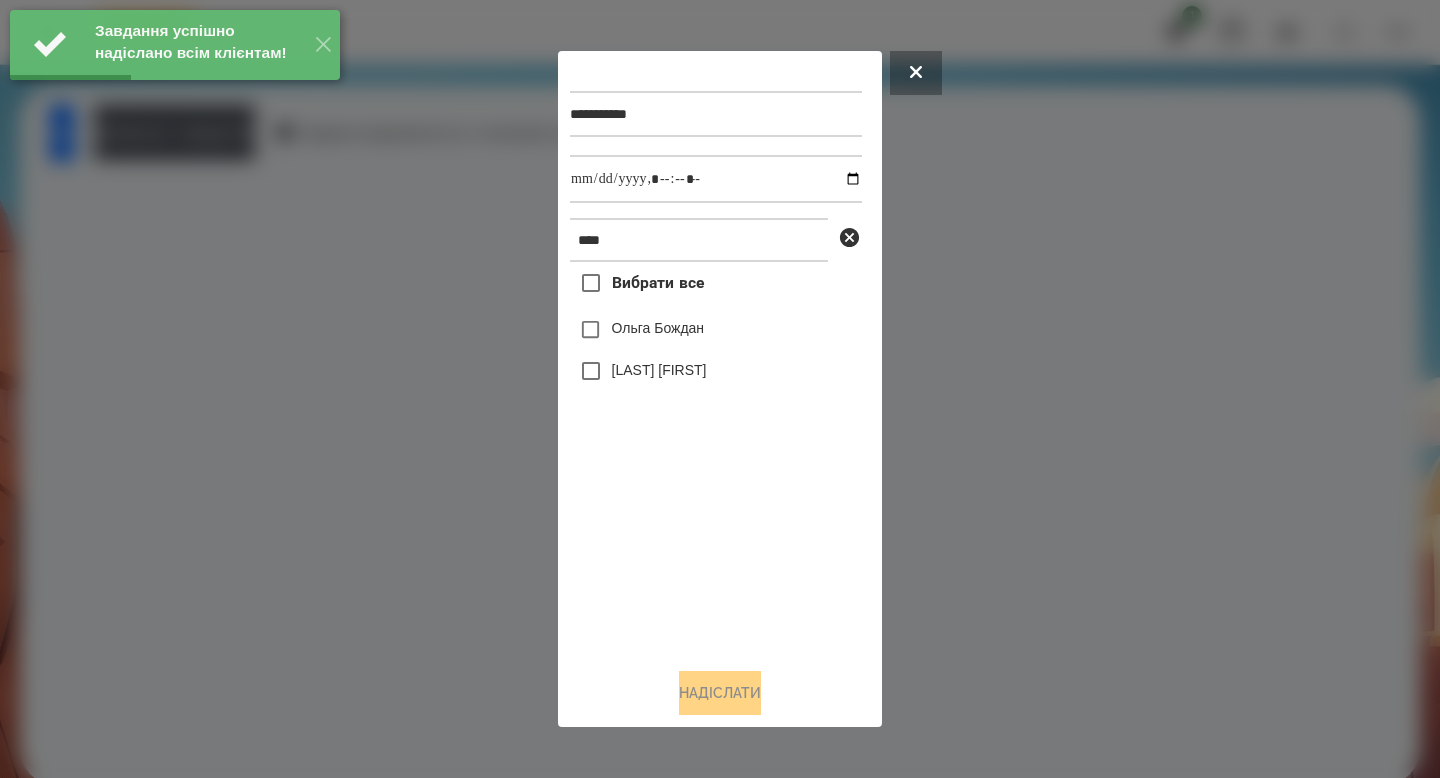 click on "Ольга Бождан" at bounding box center [658, 328] 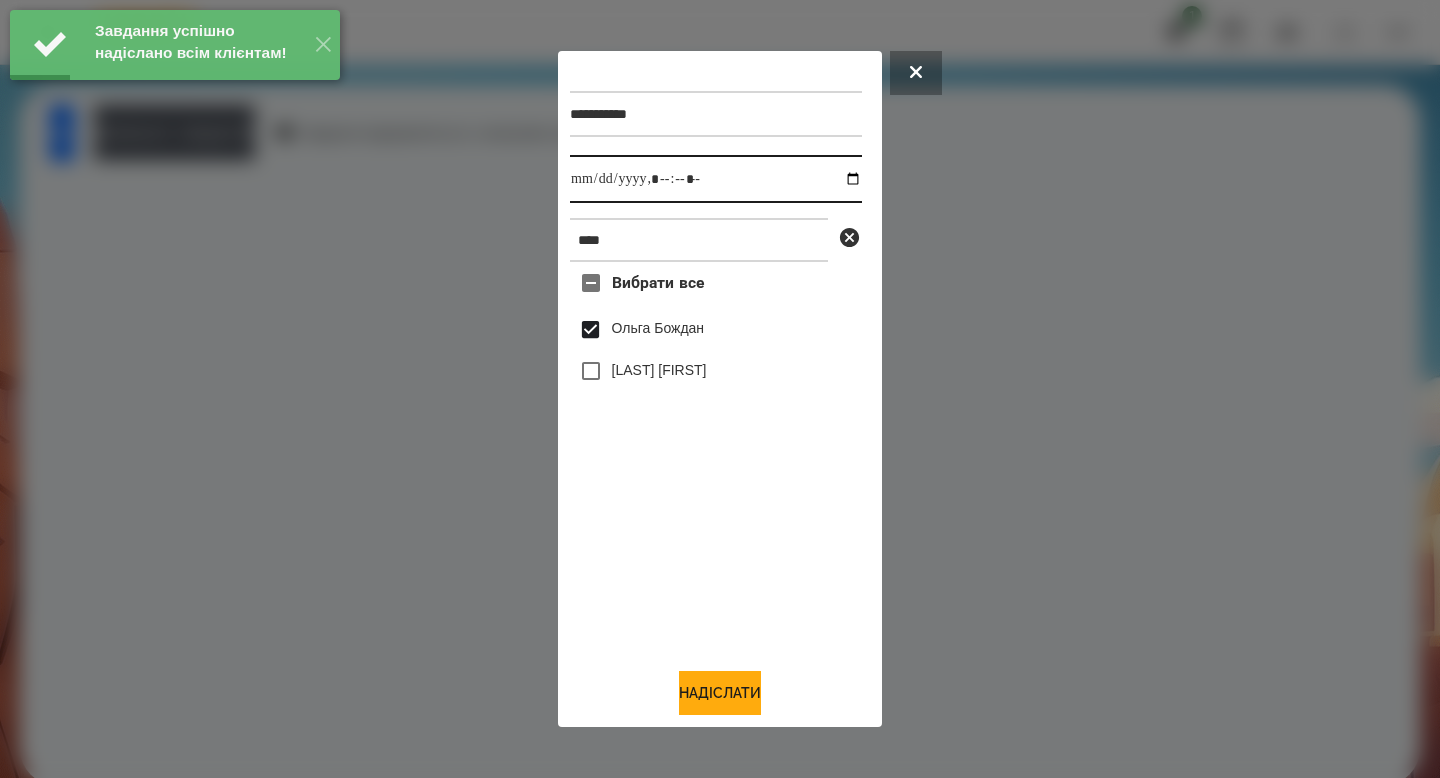 click at bounding box center (716, 179) 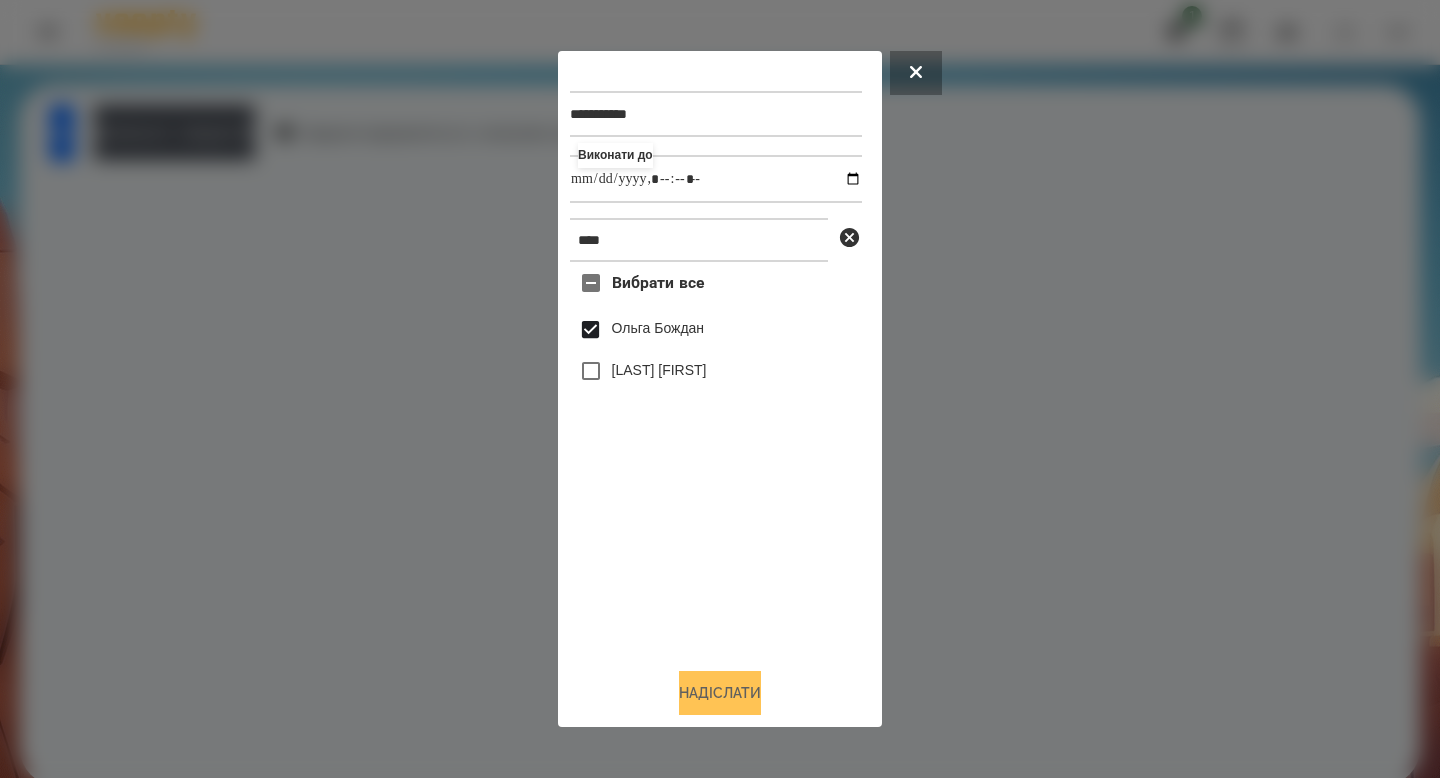 type on "**********" 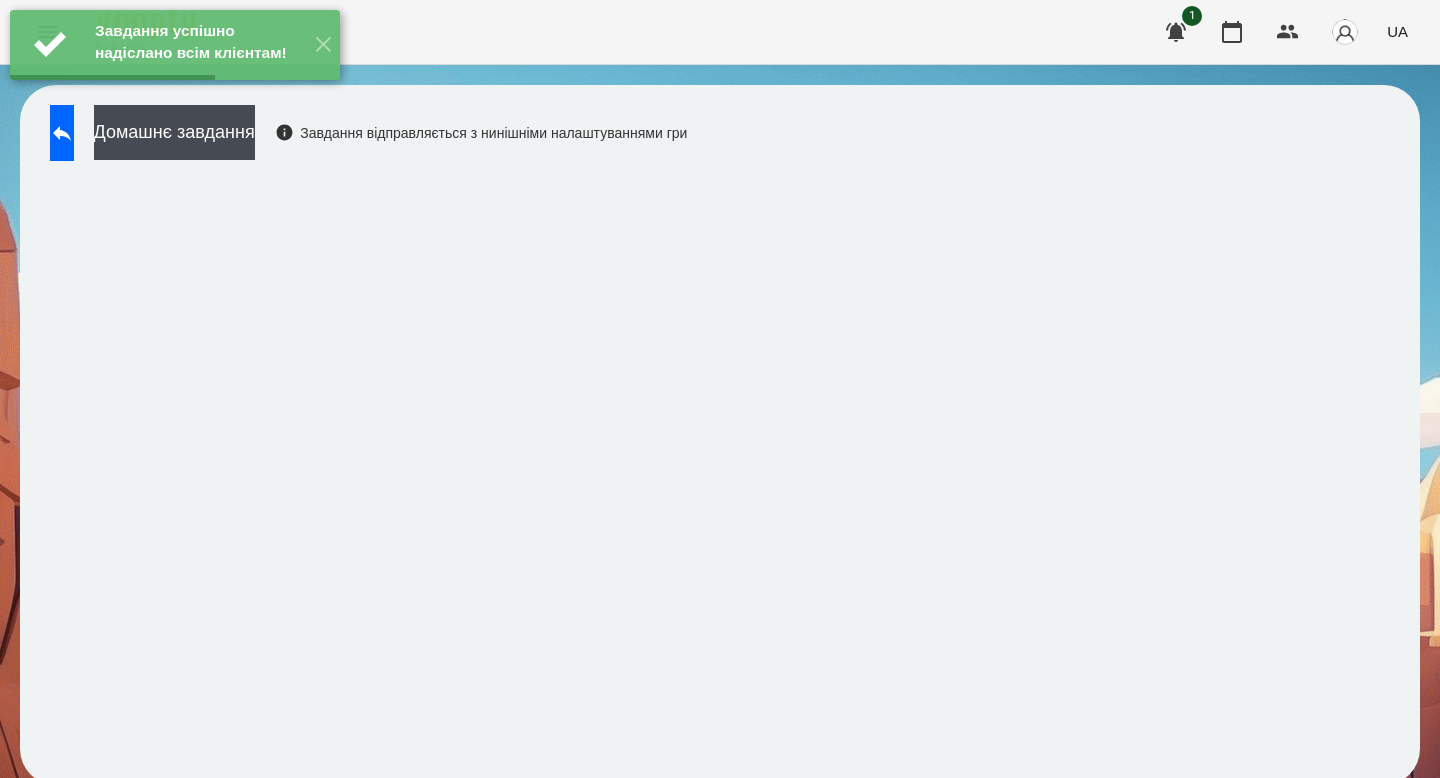 click on "Домашнє завдання Завдання відправляється з нинішніми налаштуваннями гри" at bounding box center (363, 138) 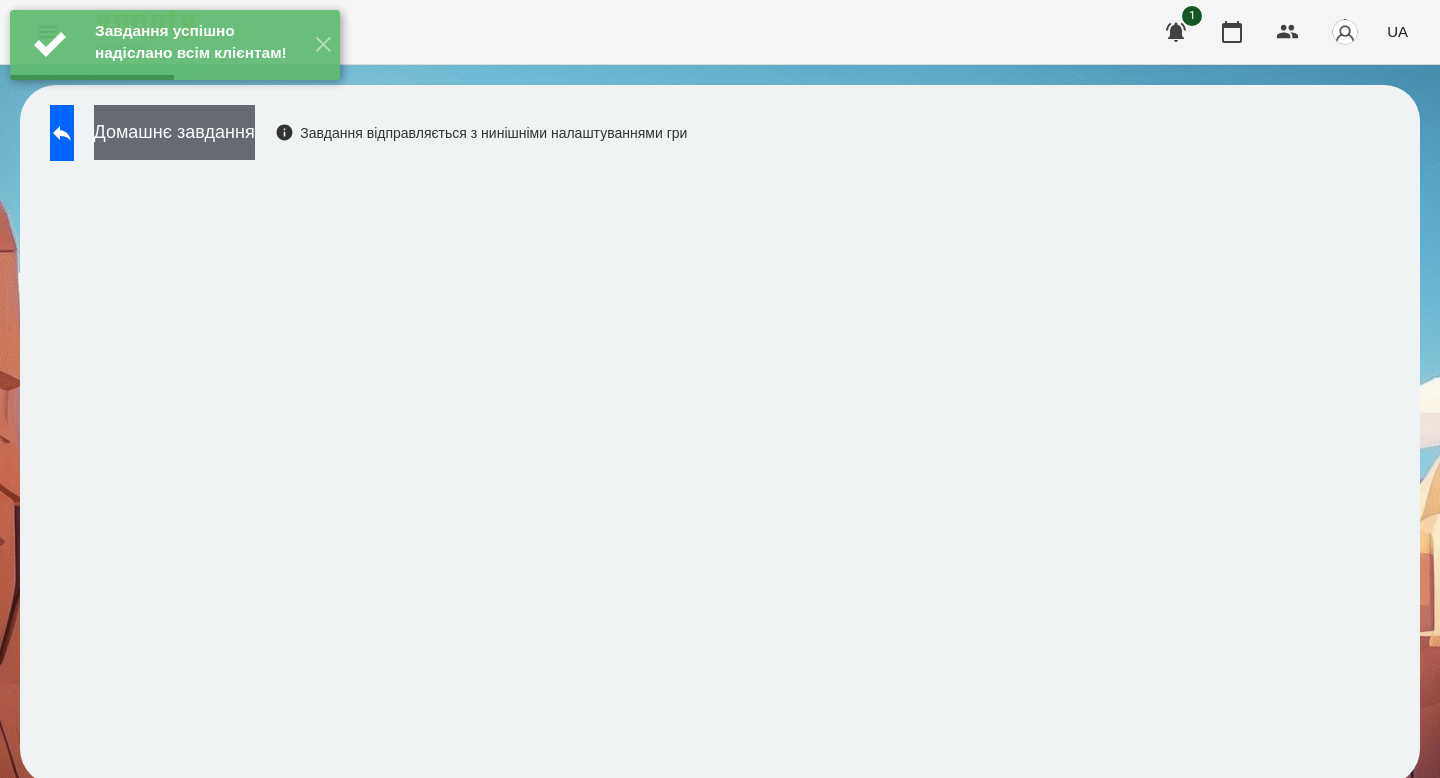 click on "Домашнє завдання" at bounding box center (174, 132) 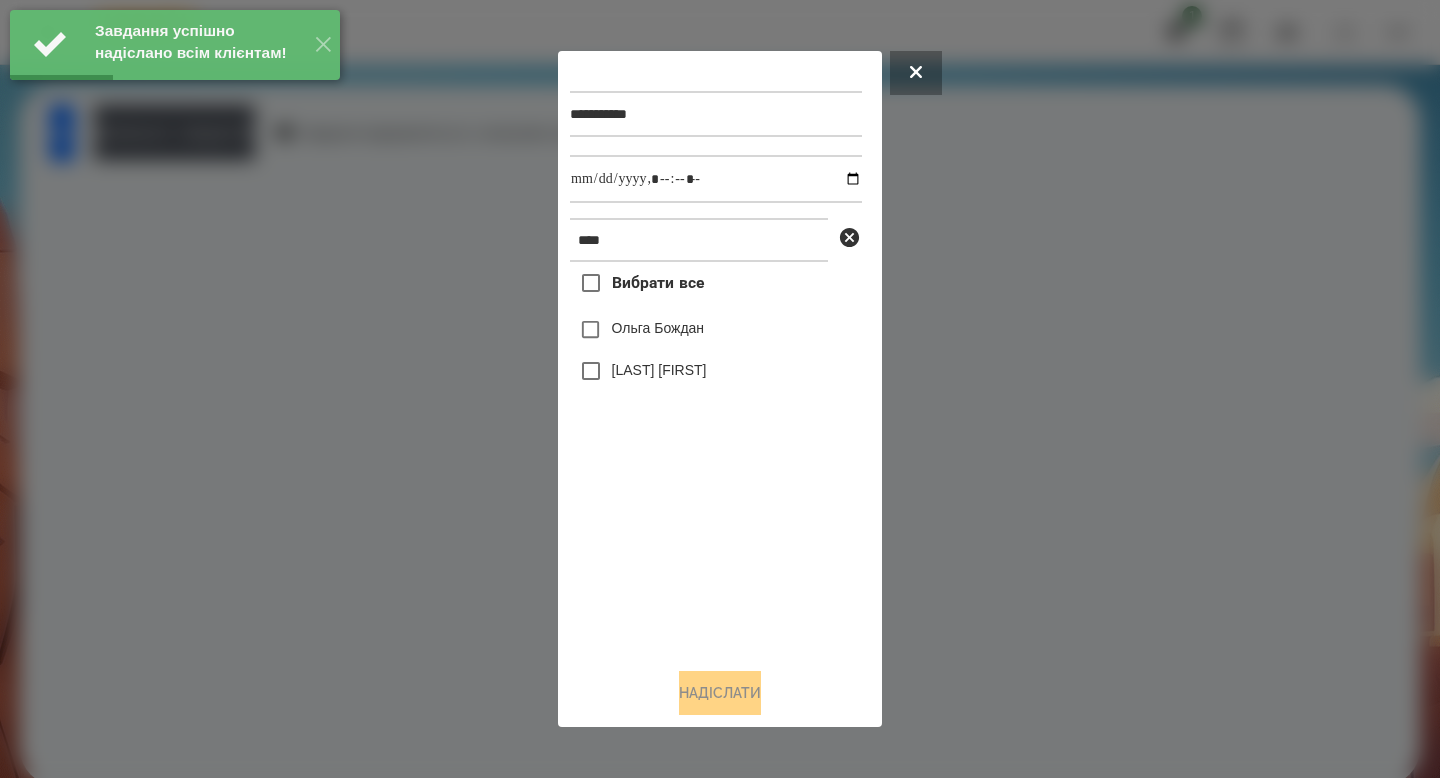 click on "Ольга Бождан" at bounding box center (716, 330) 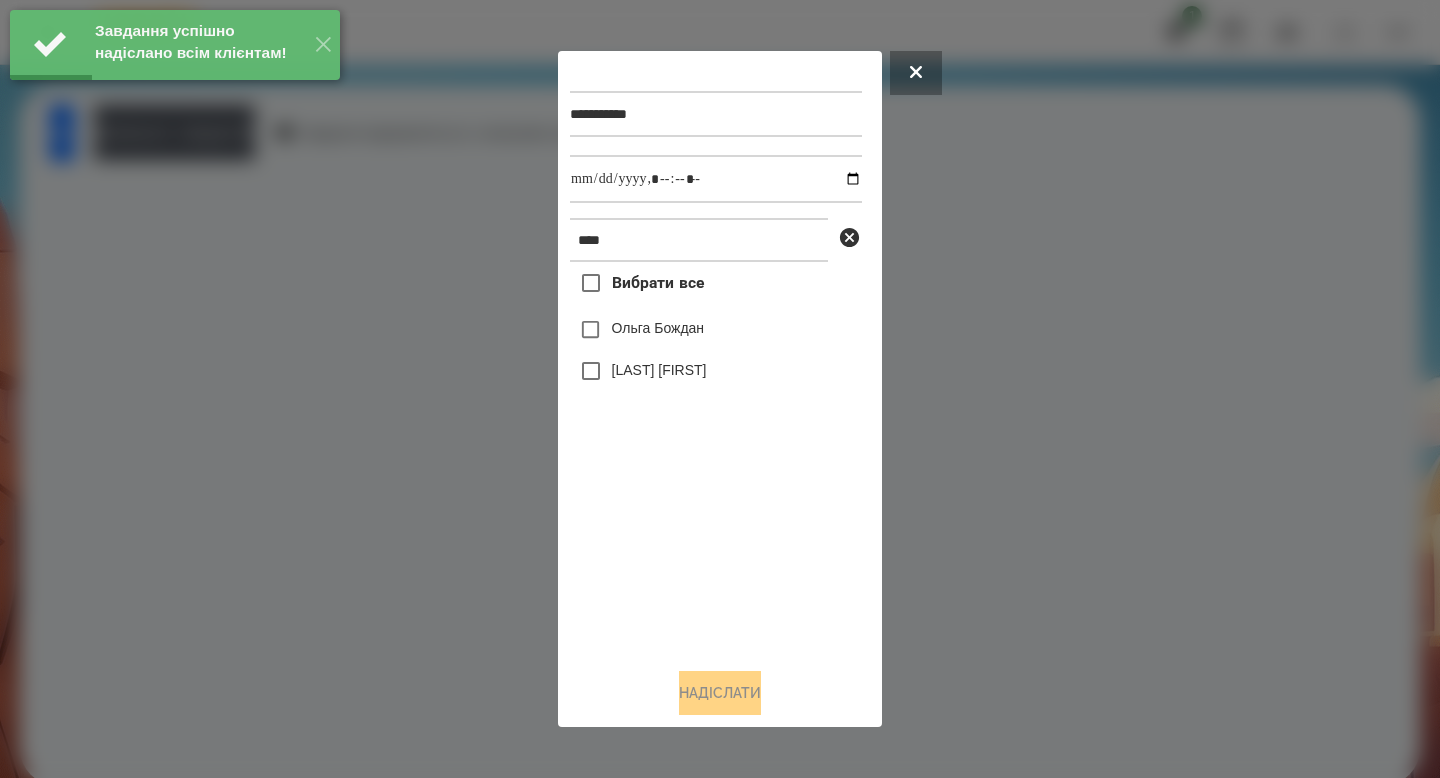 click on "Ольга Бождан" at bounding box center [658, 328] 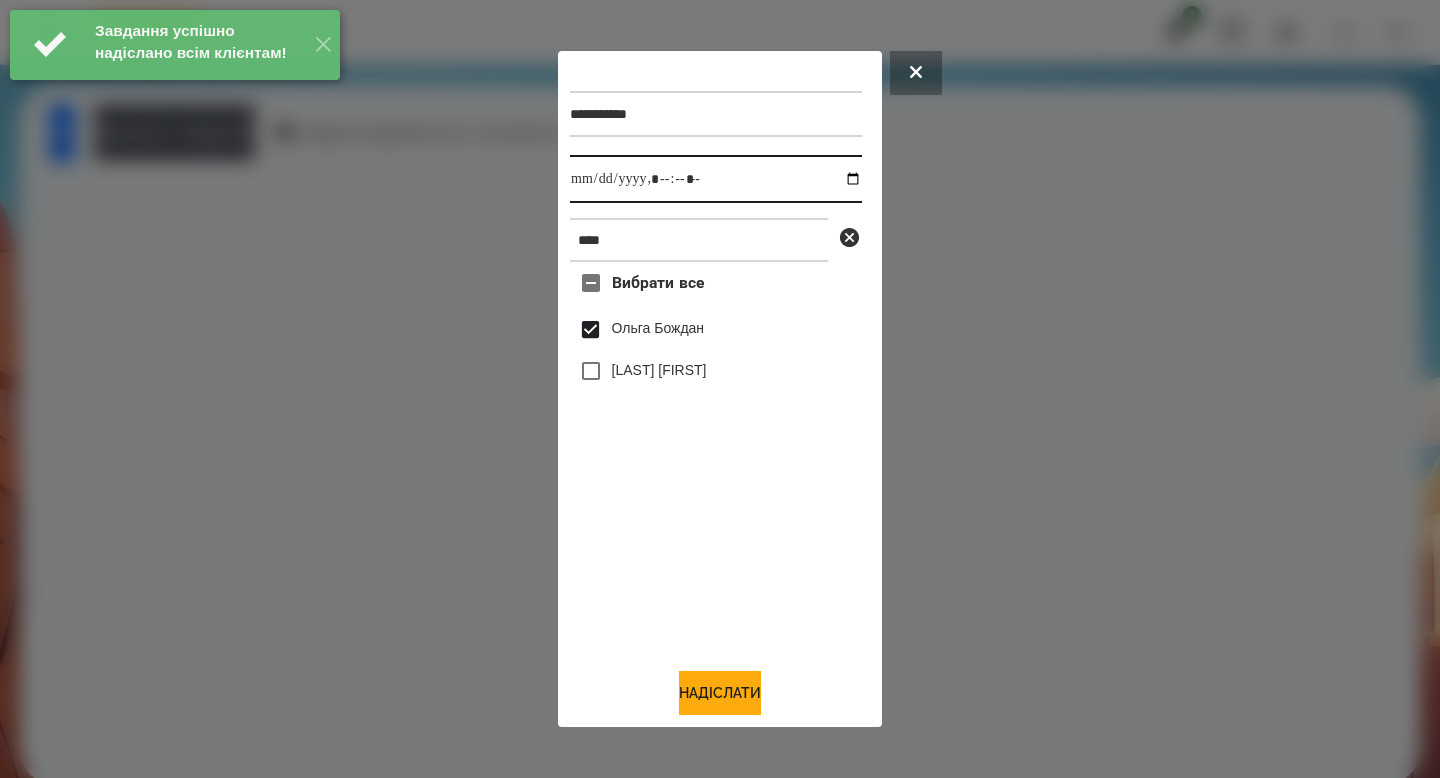 click at bounding box center (716, 179) 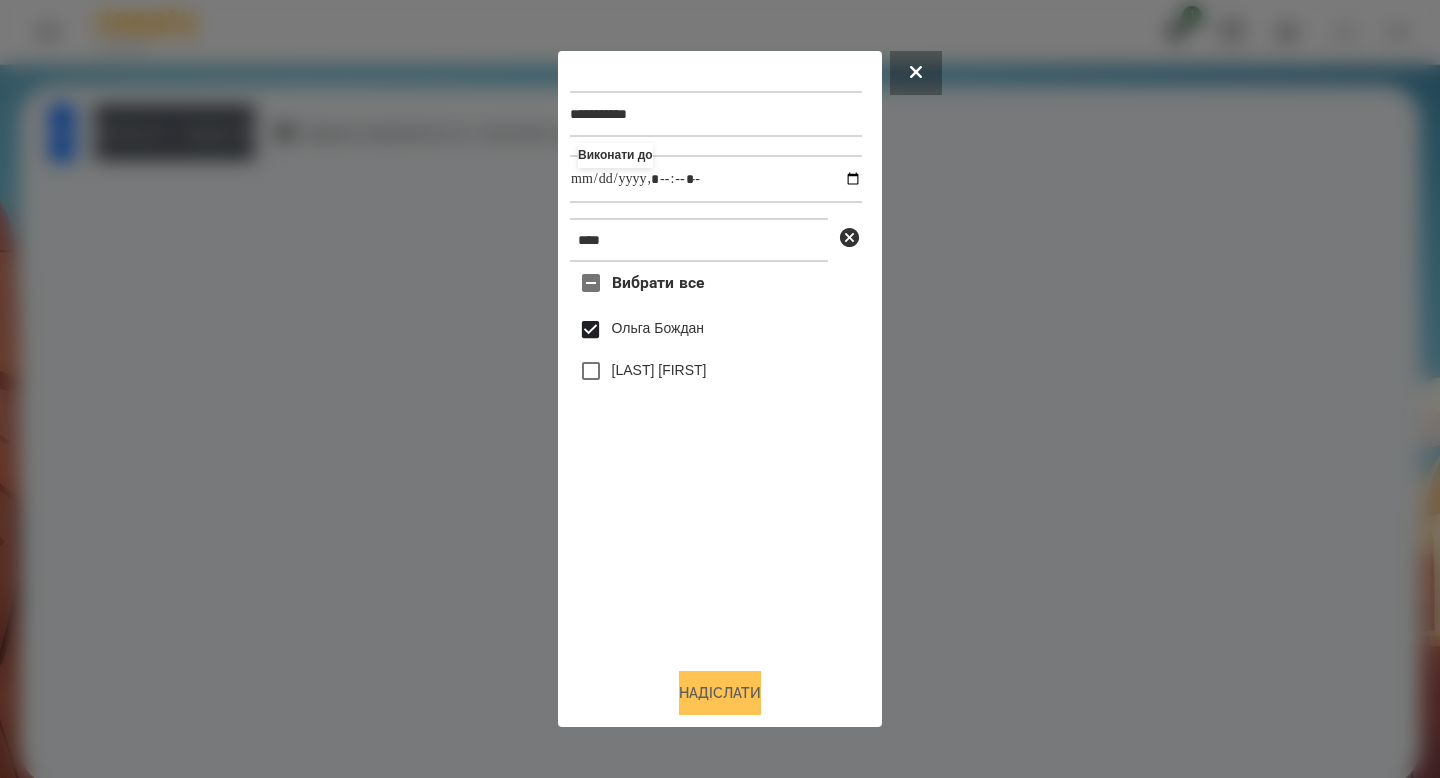 type on "**********" 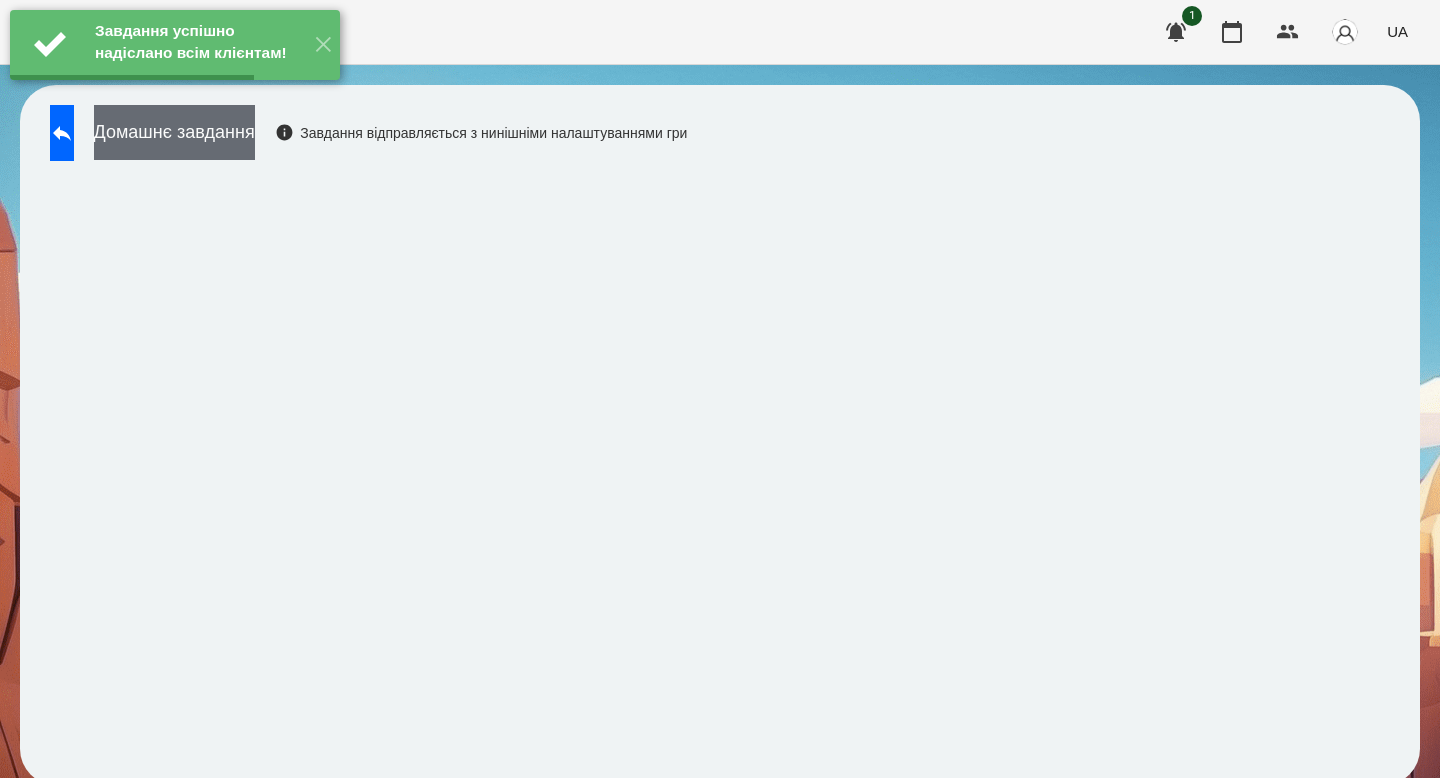 click on "Домашнє завдання" at bounding box center [174, 132] 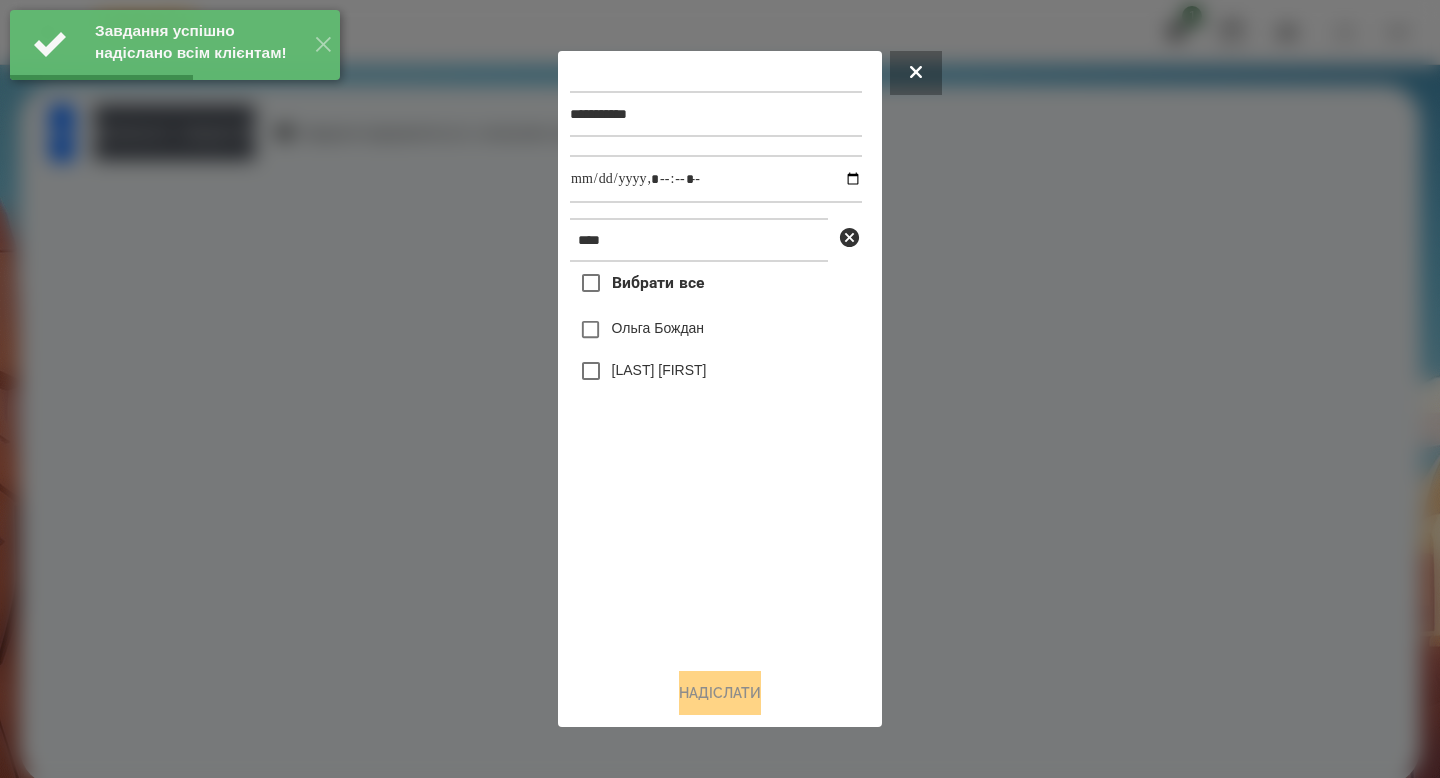 click on "Ольга Бождан" at bounding box center (716, 330) 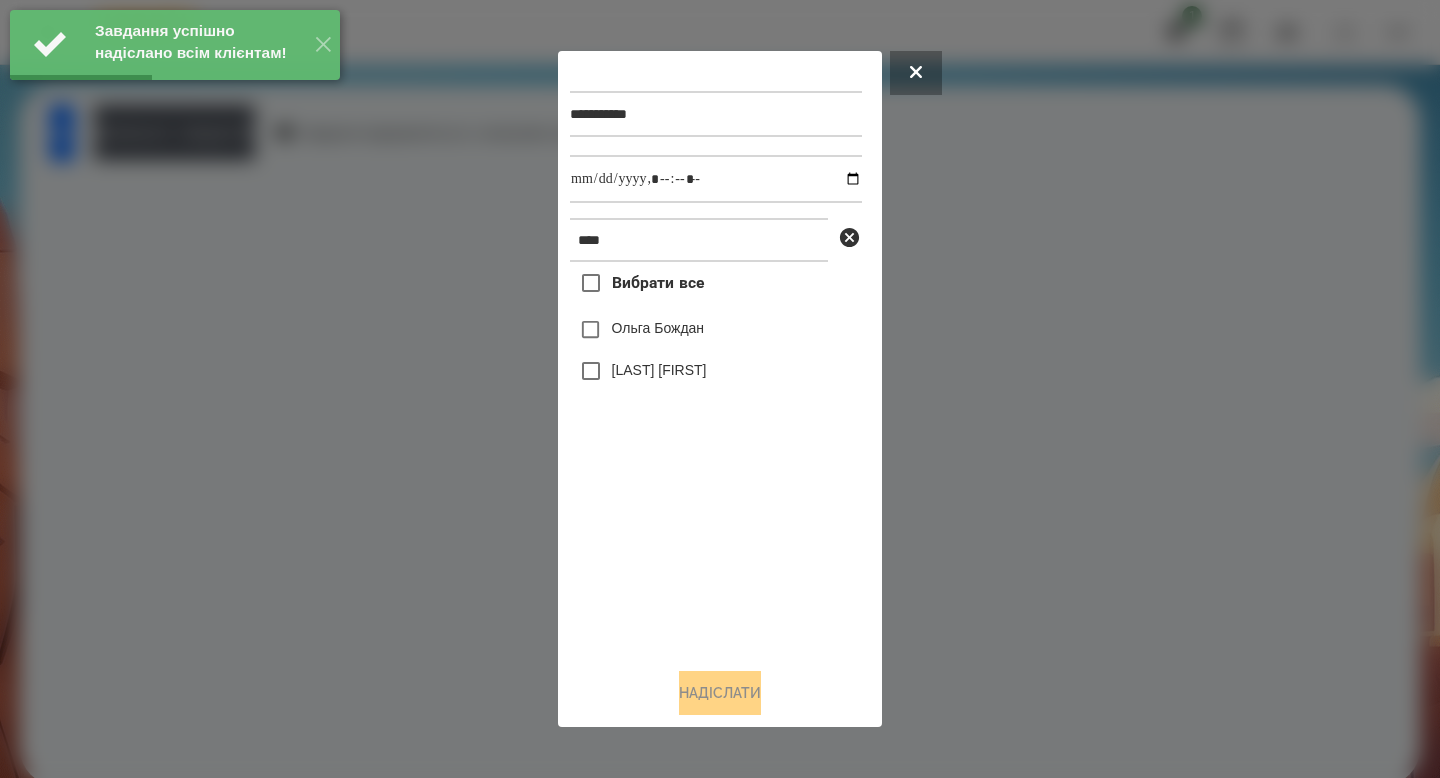 click on "Ольга Бождан" at bounding box center (658, 328) 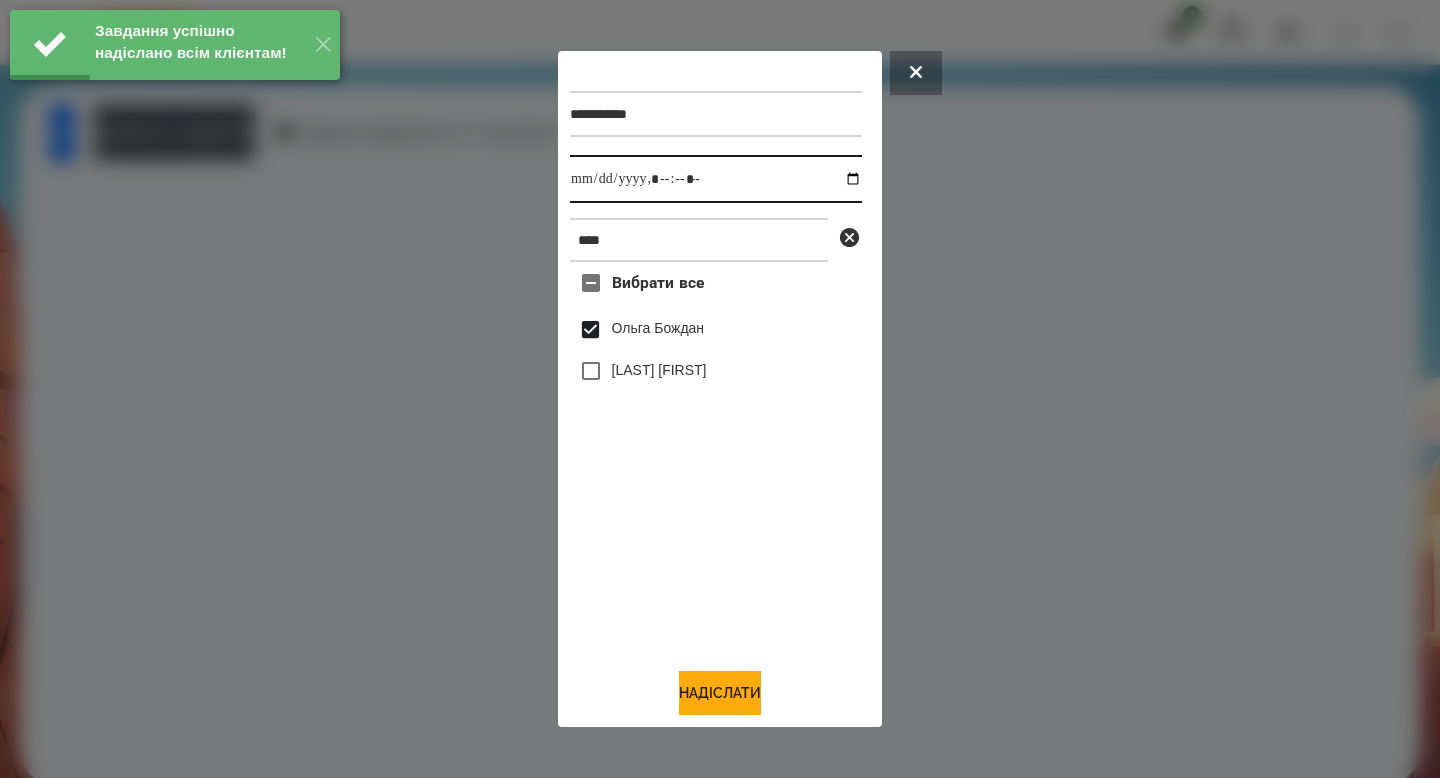 click at bounding box center [716, 179] 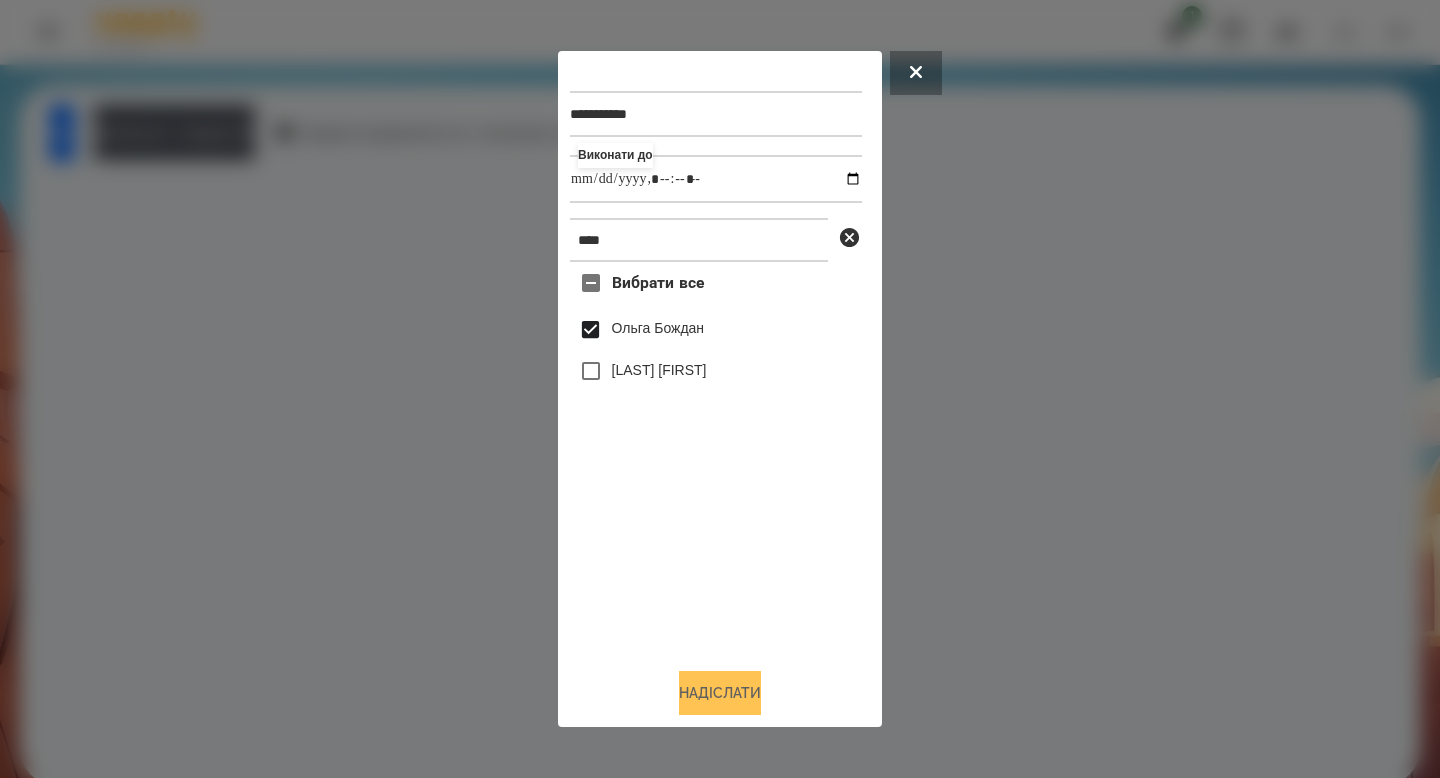 type on "**********" 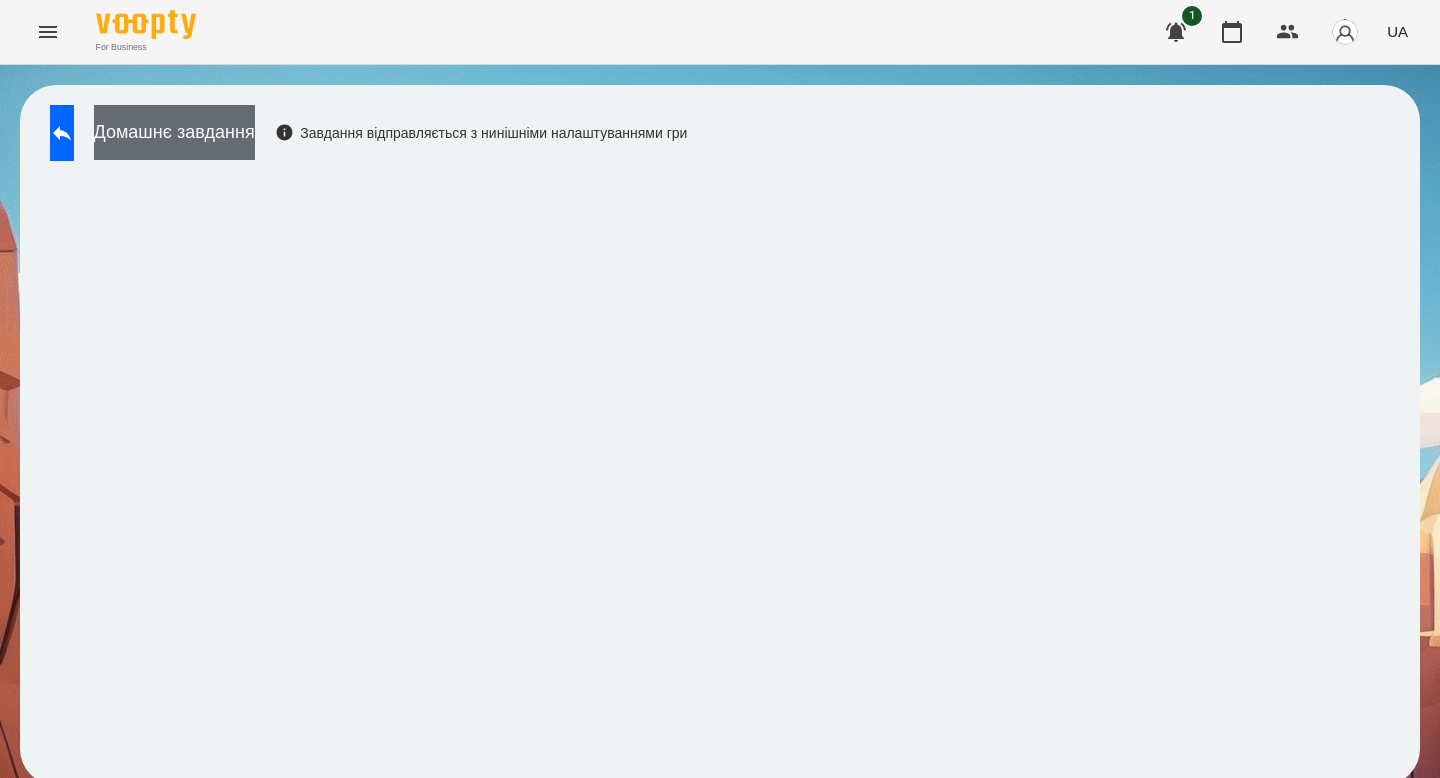 click on "Домашнє завдання" at bounding box center [174, 132] 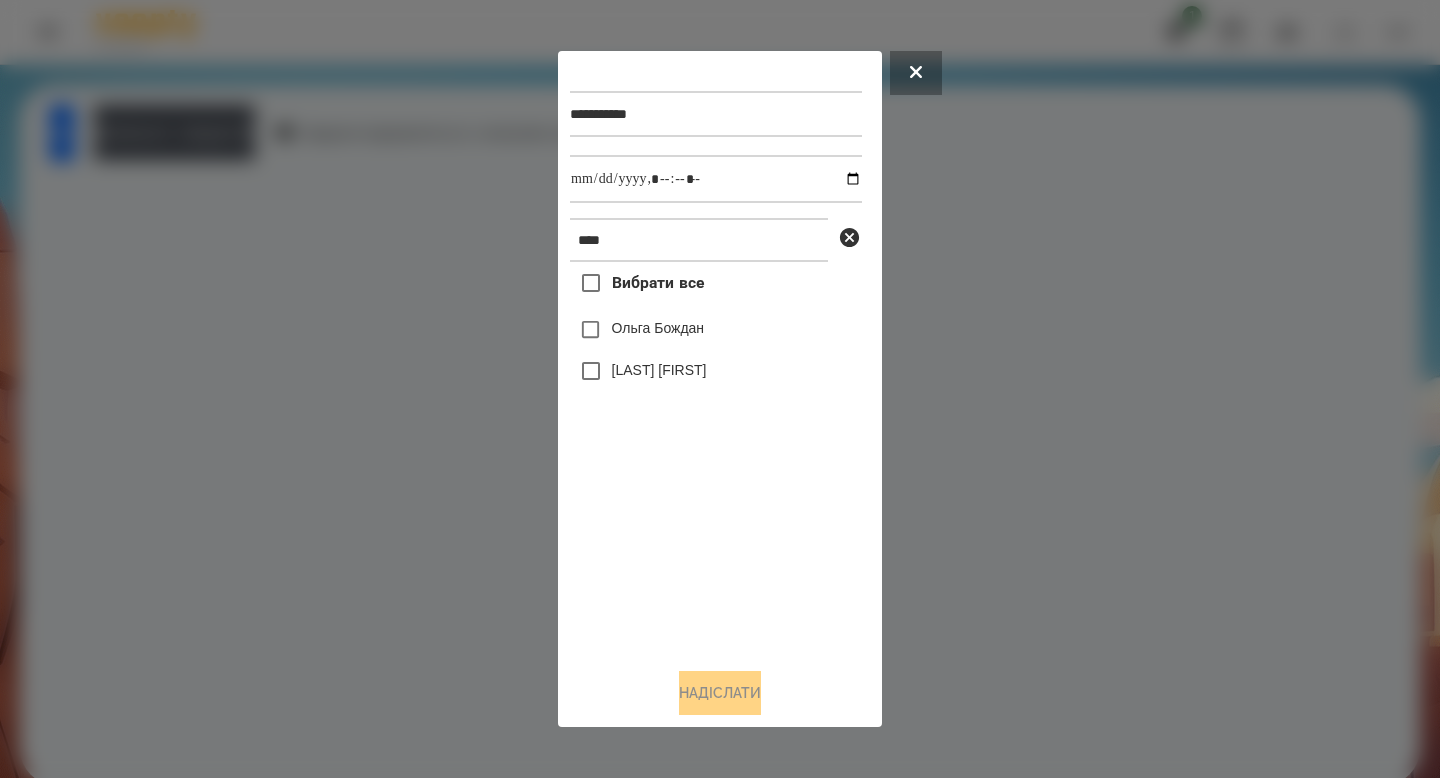 click on "Ольга Бождан" at bounding box center [658, 328] 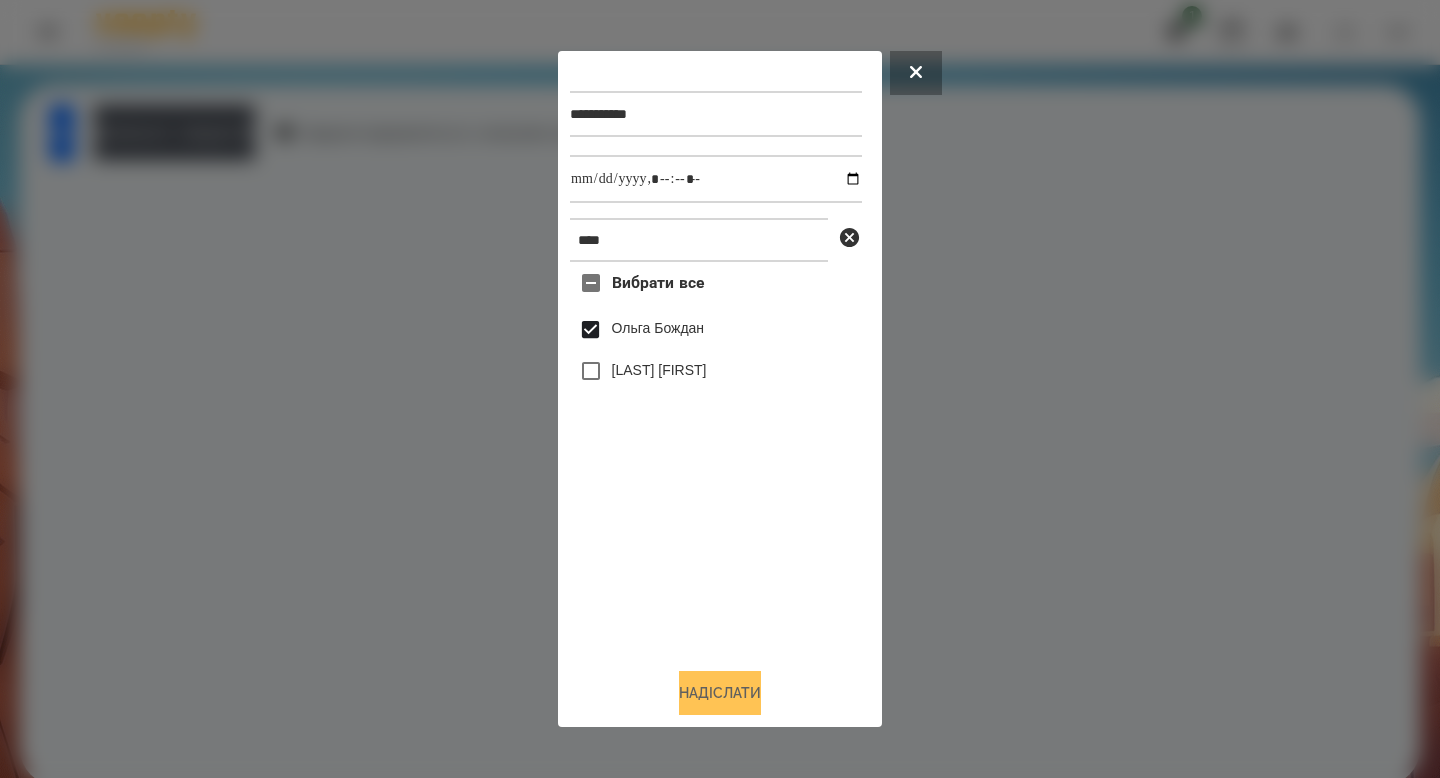 click on "Надіслати" at bounding box center (720, 693) 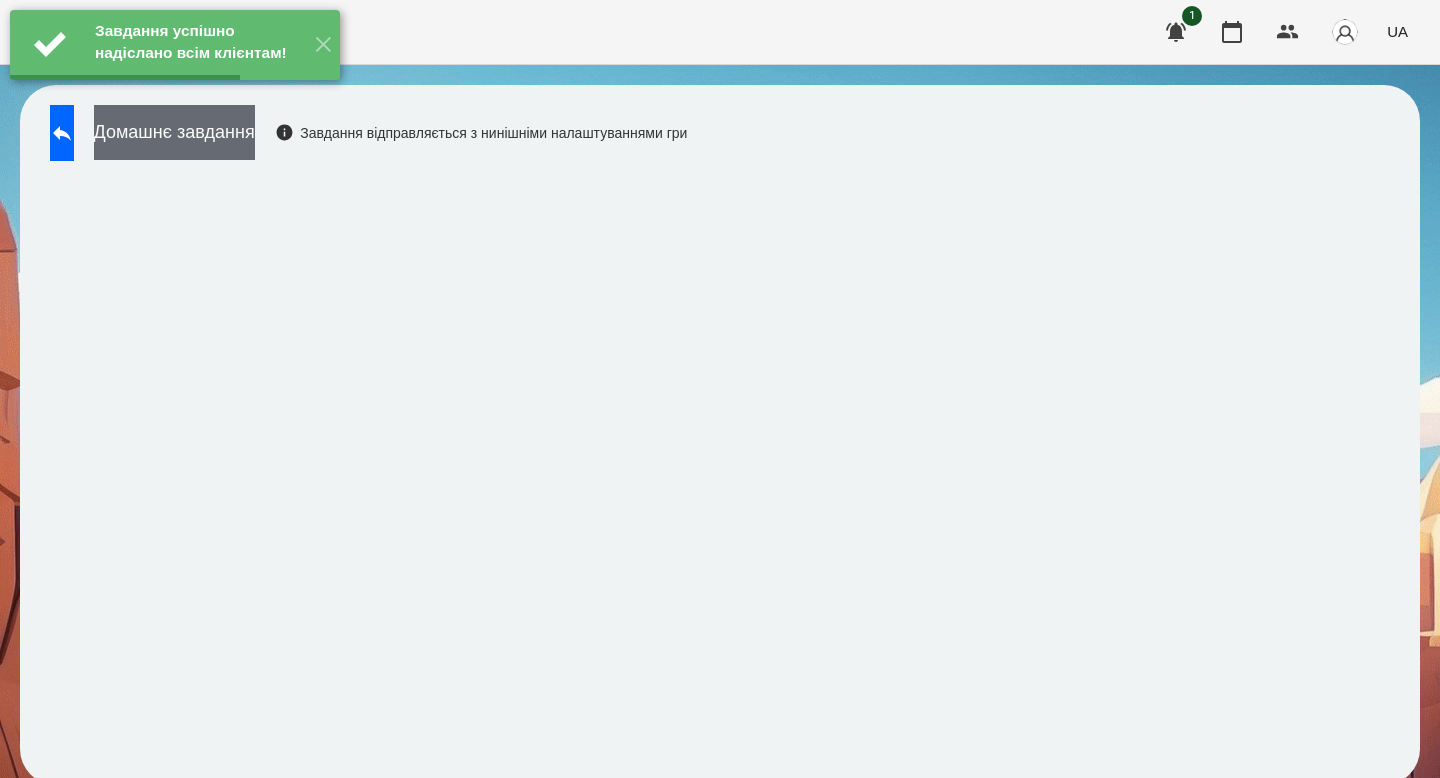 click on "Домашнє завдання" at bounding box center (174, 132) 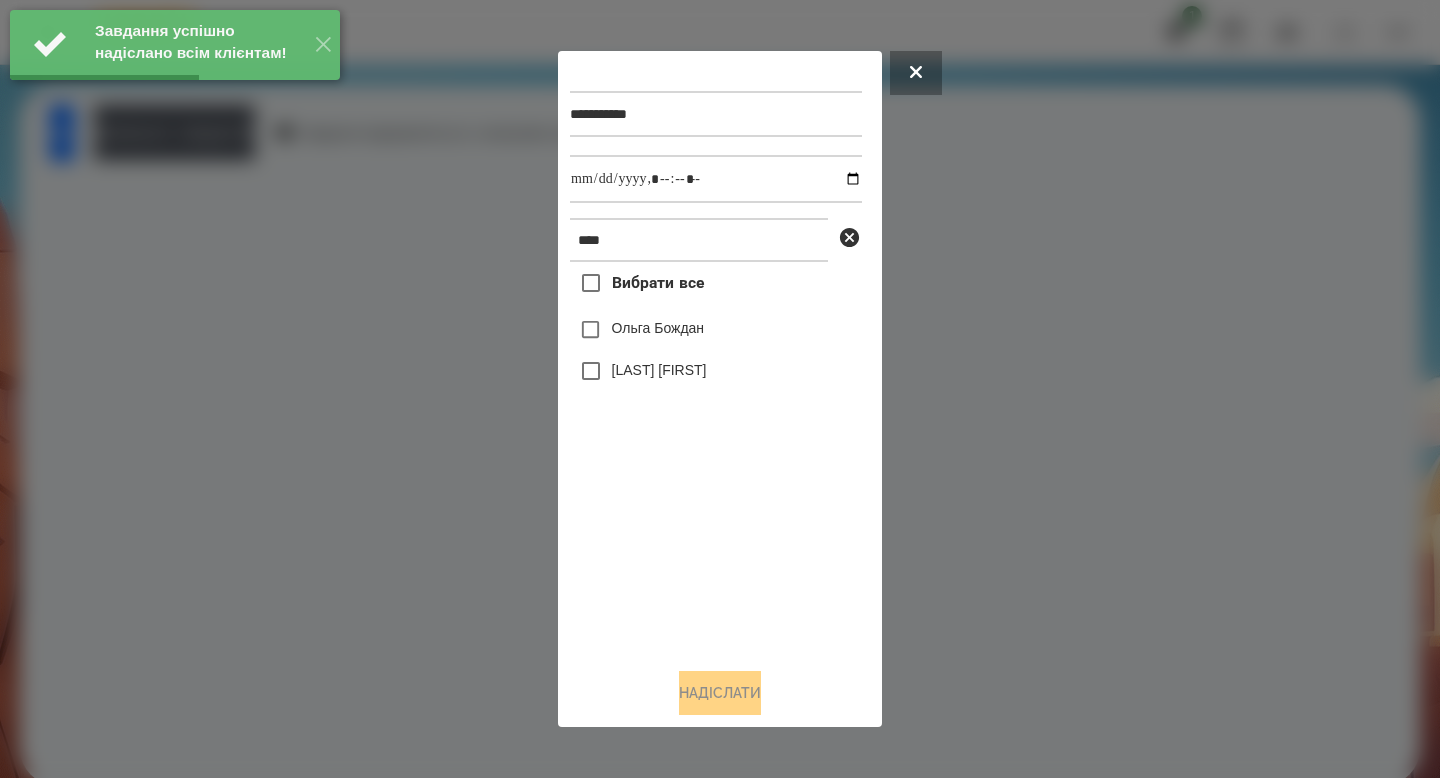 click on "[LAST] [FIRST]" at bounding box center [716, 371] 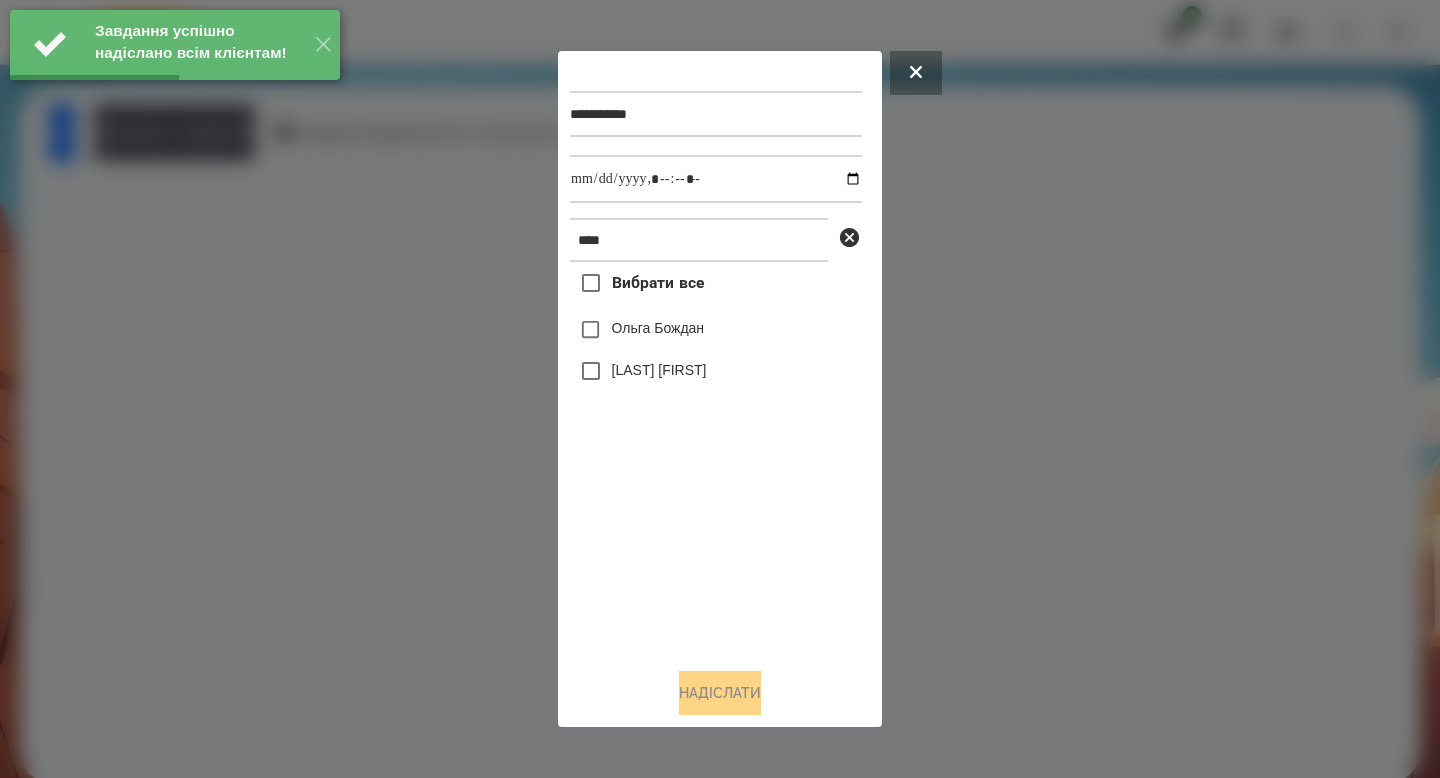 click on "Ольга Бождан" at bounding box center [716, 330] 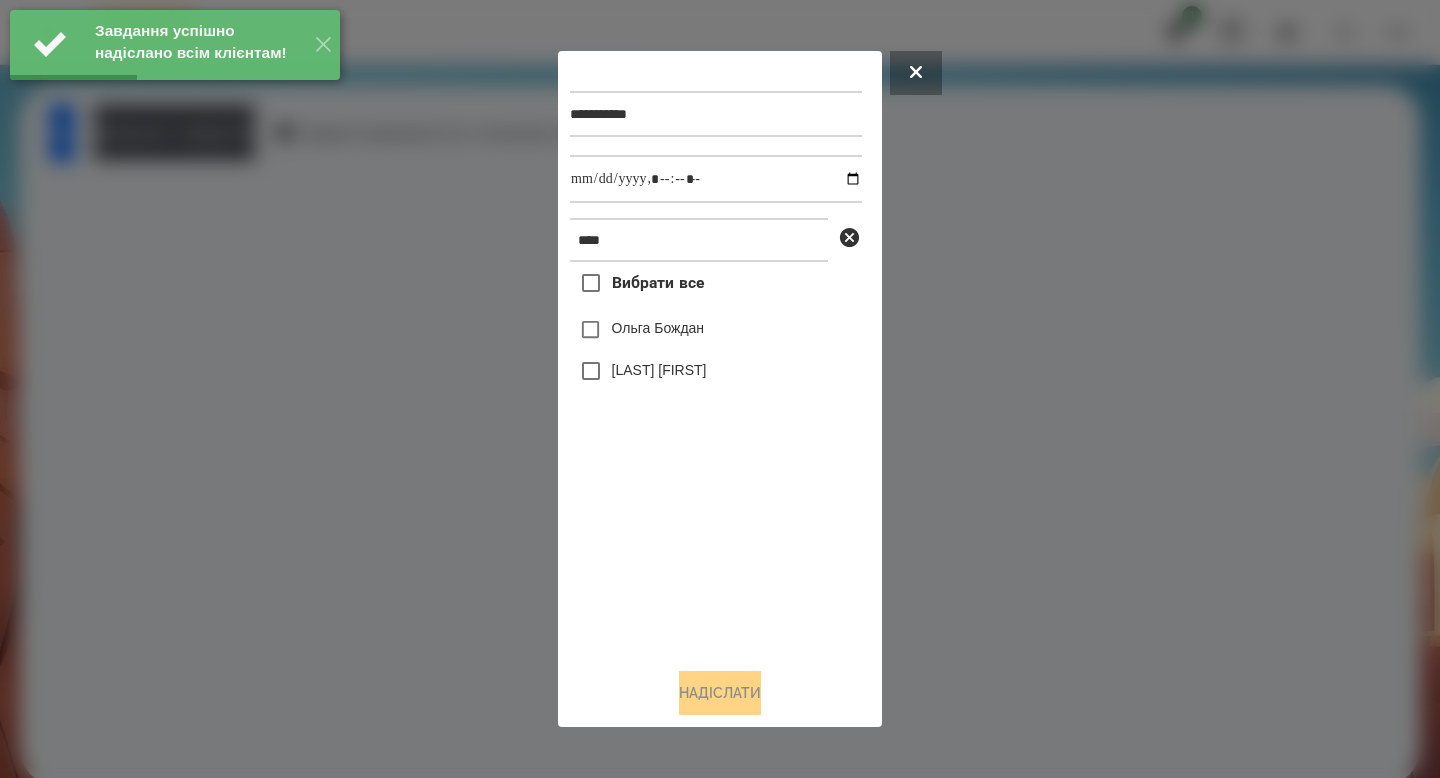 click on "Ольга Бождан" at bounding box center [658, 328] 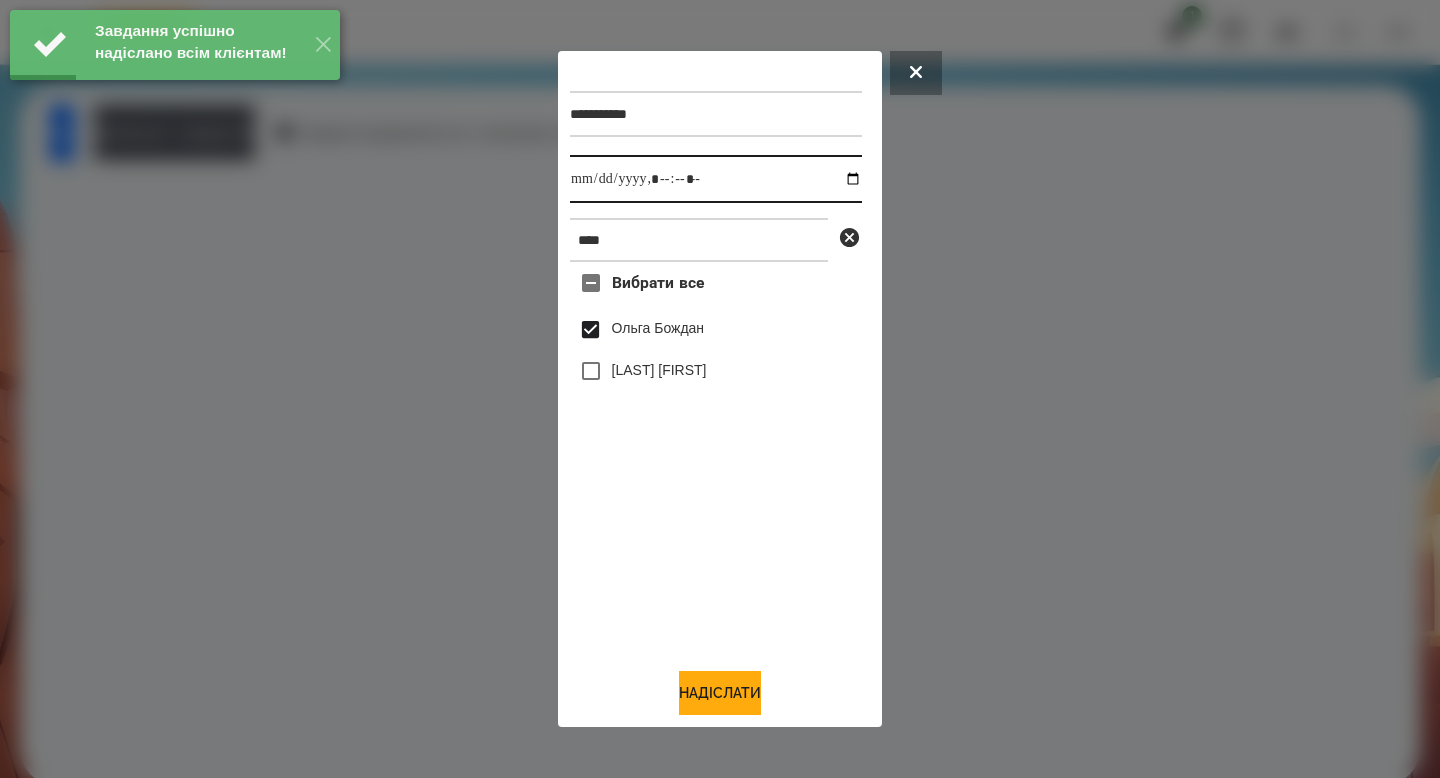click at bounding box center (716, 179) 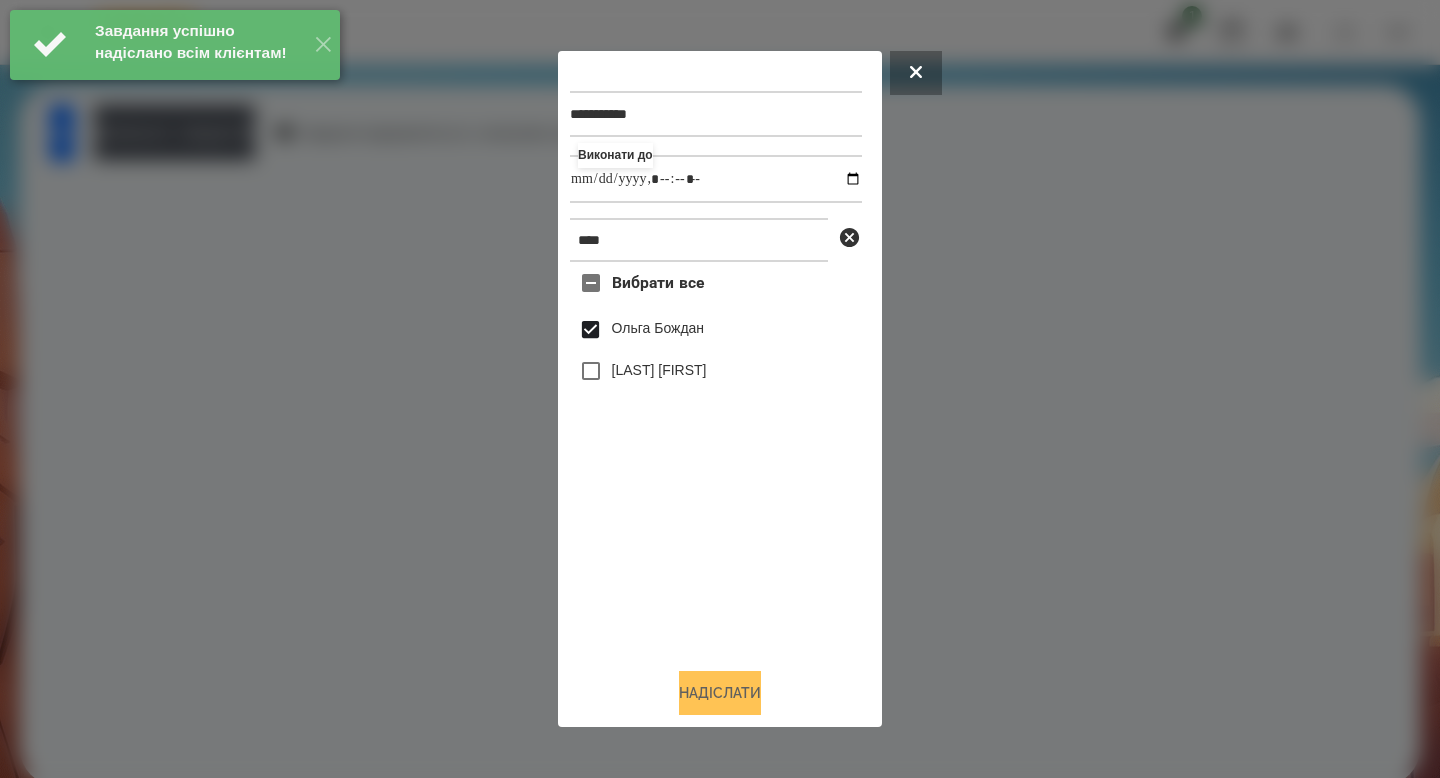 type on "**********" 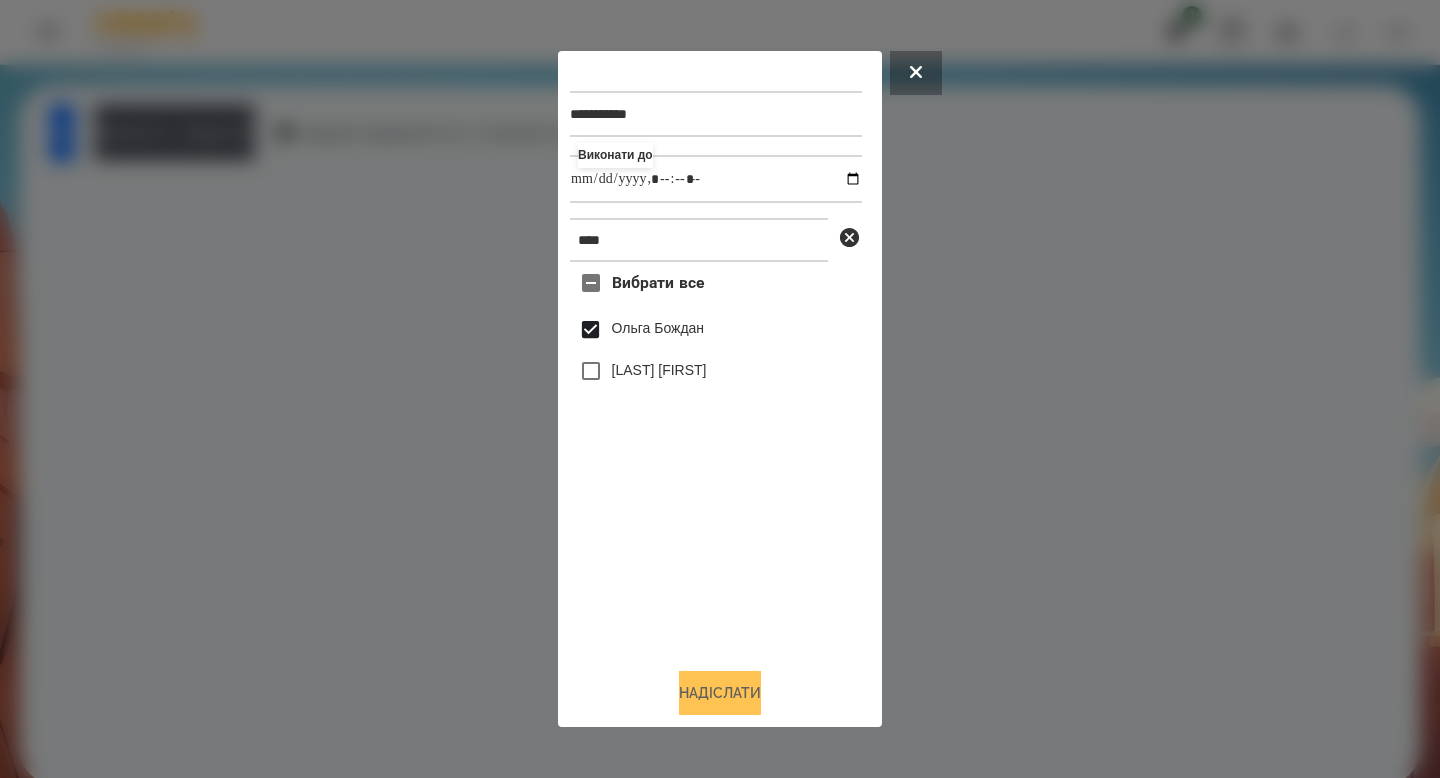 click on "Надіслати" at bounding box center [720, 693] 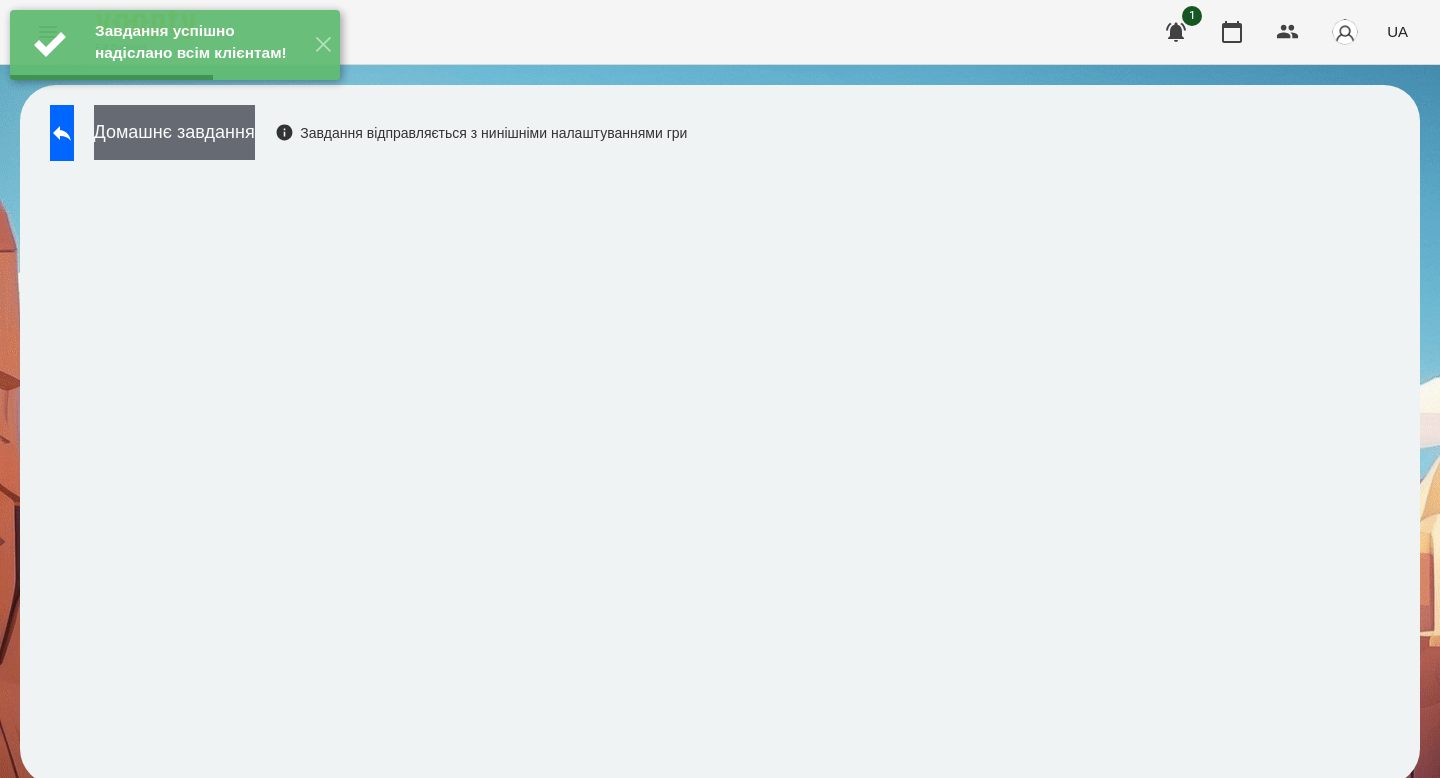 click on "Домашнє завдання" at bounding box center [174, 132] 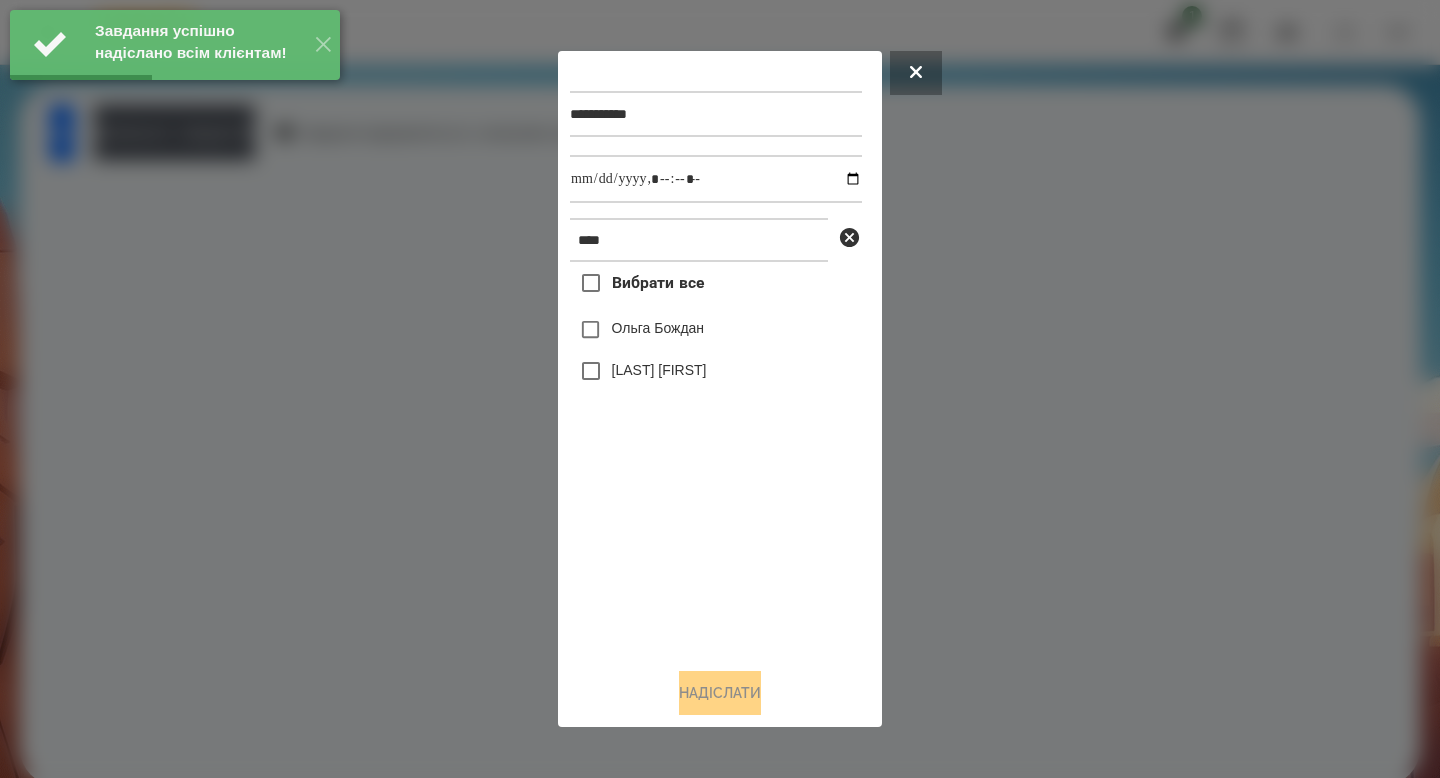 click on "Ольга Бождан" at bounding box center [716, 330] 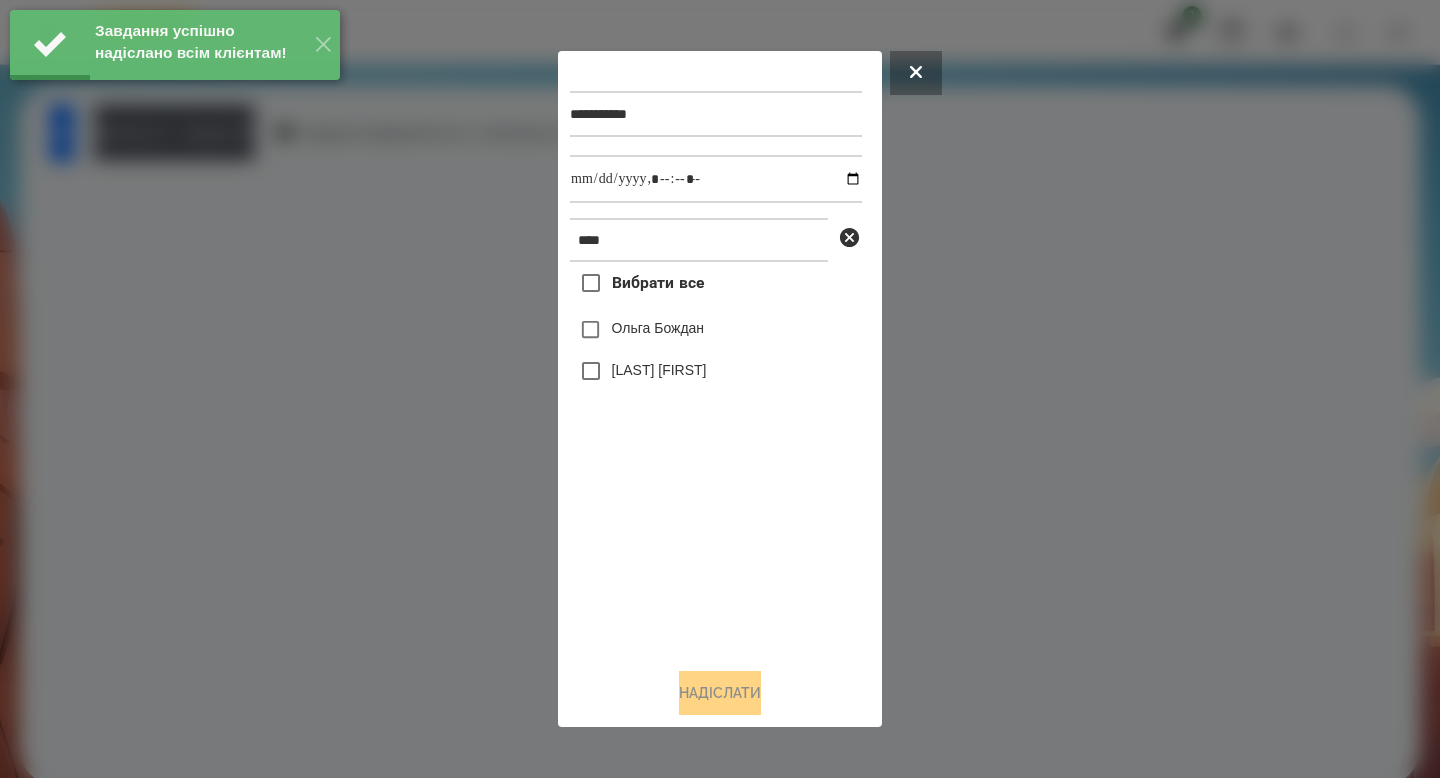 click on "Ольга Бождан" at bounding box center (658, 328) 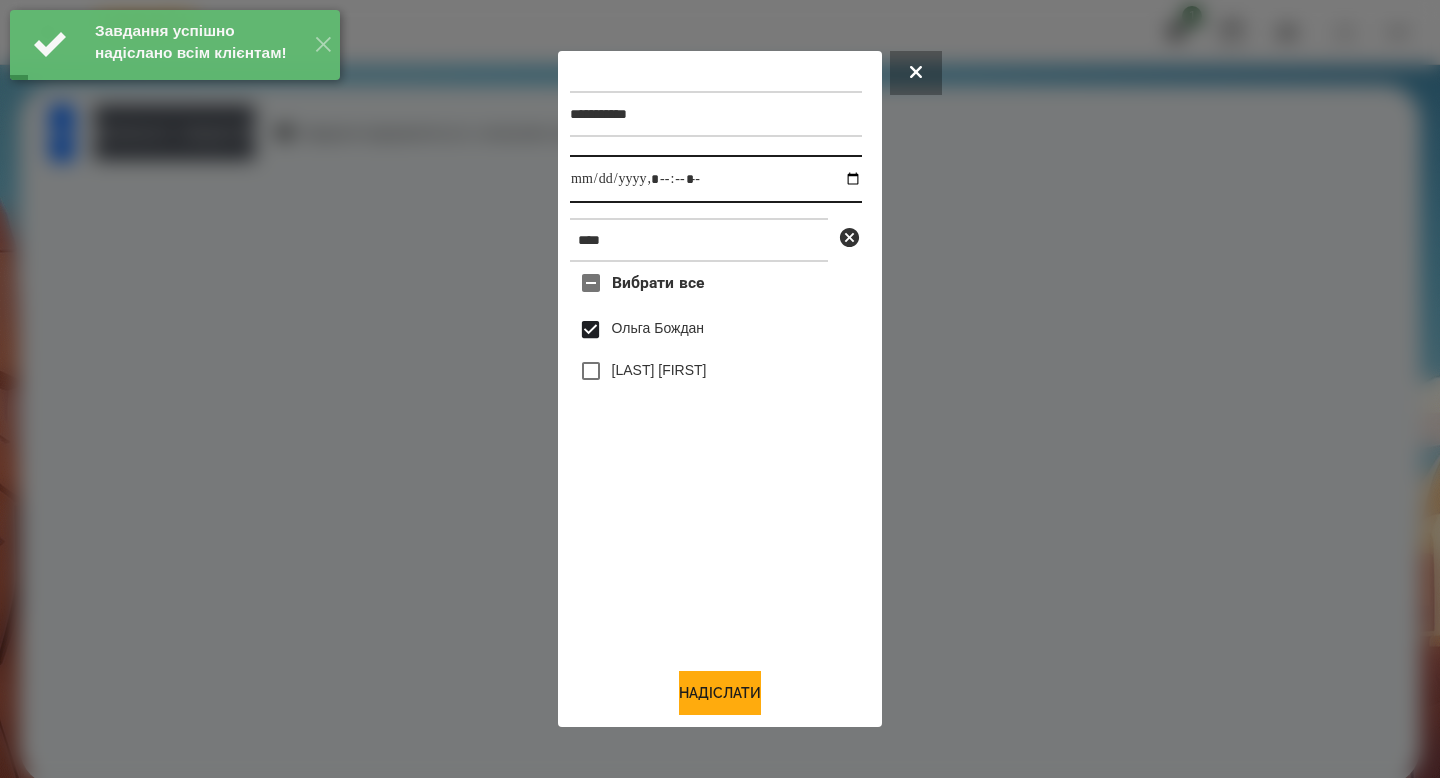 click at bounding box center (716, 179) 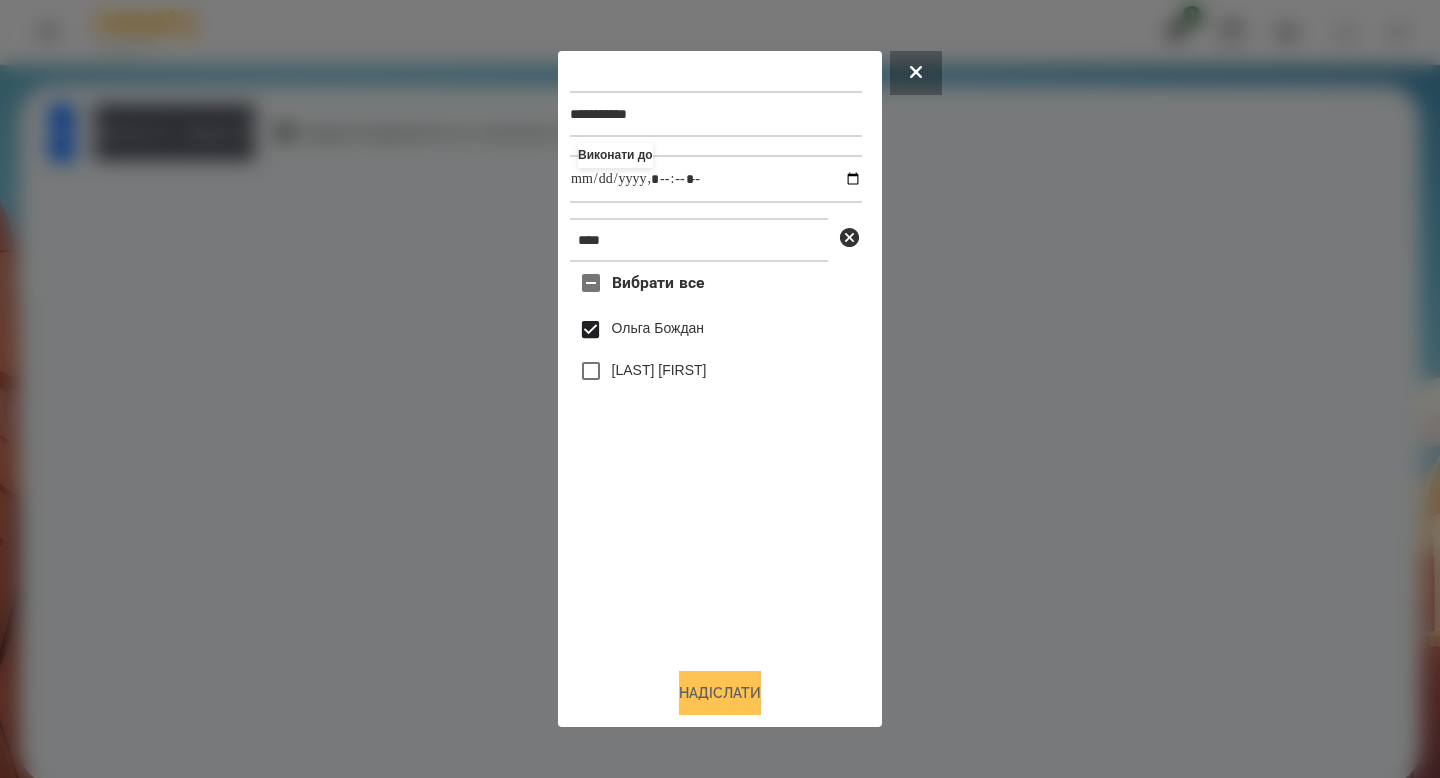 type on "**********" 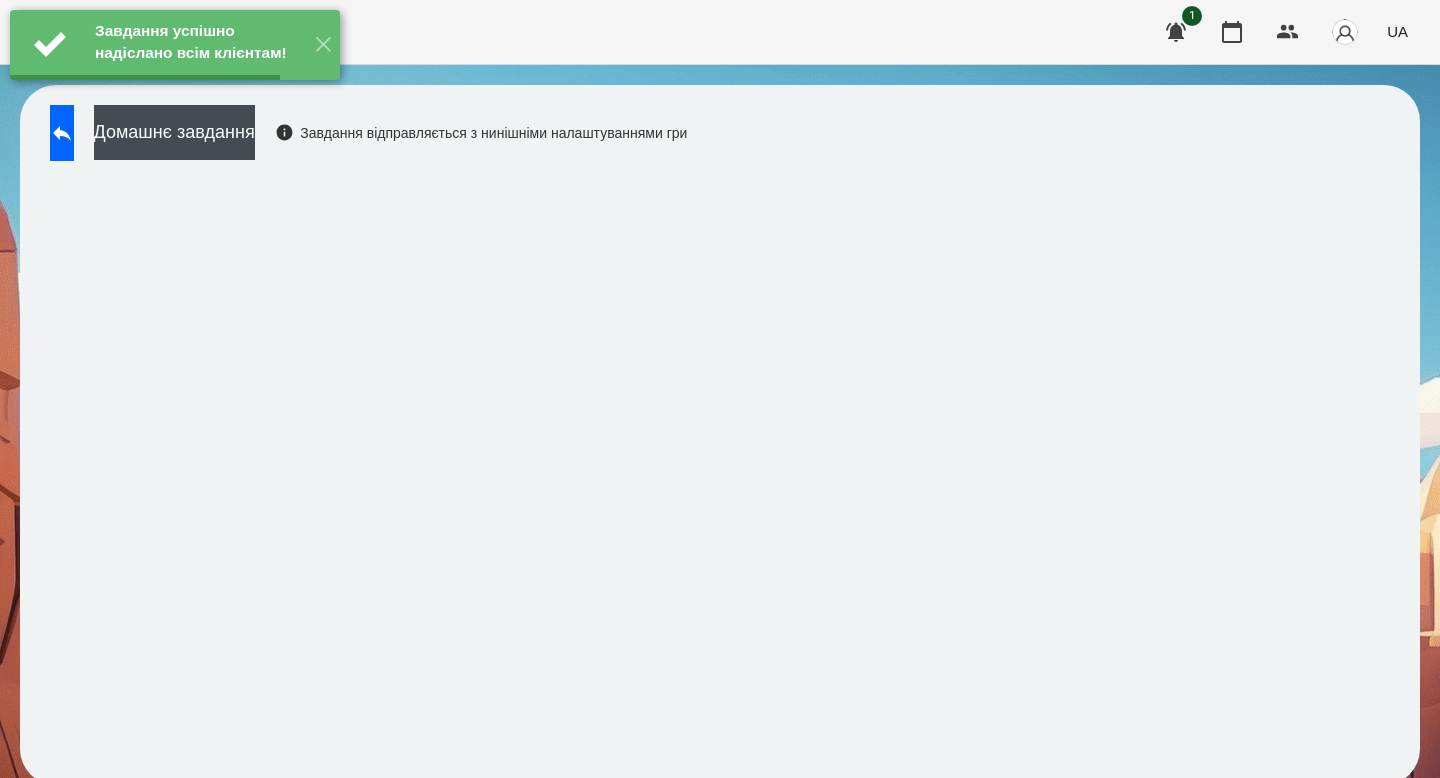 click on "Домашнє завдання" at bounding box center [174, 132] 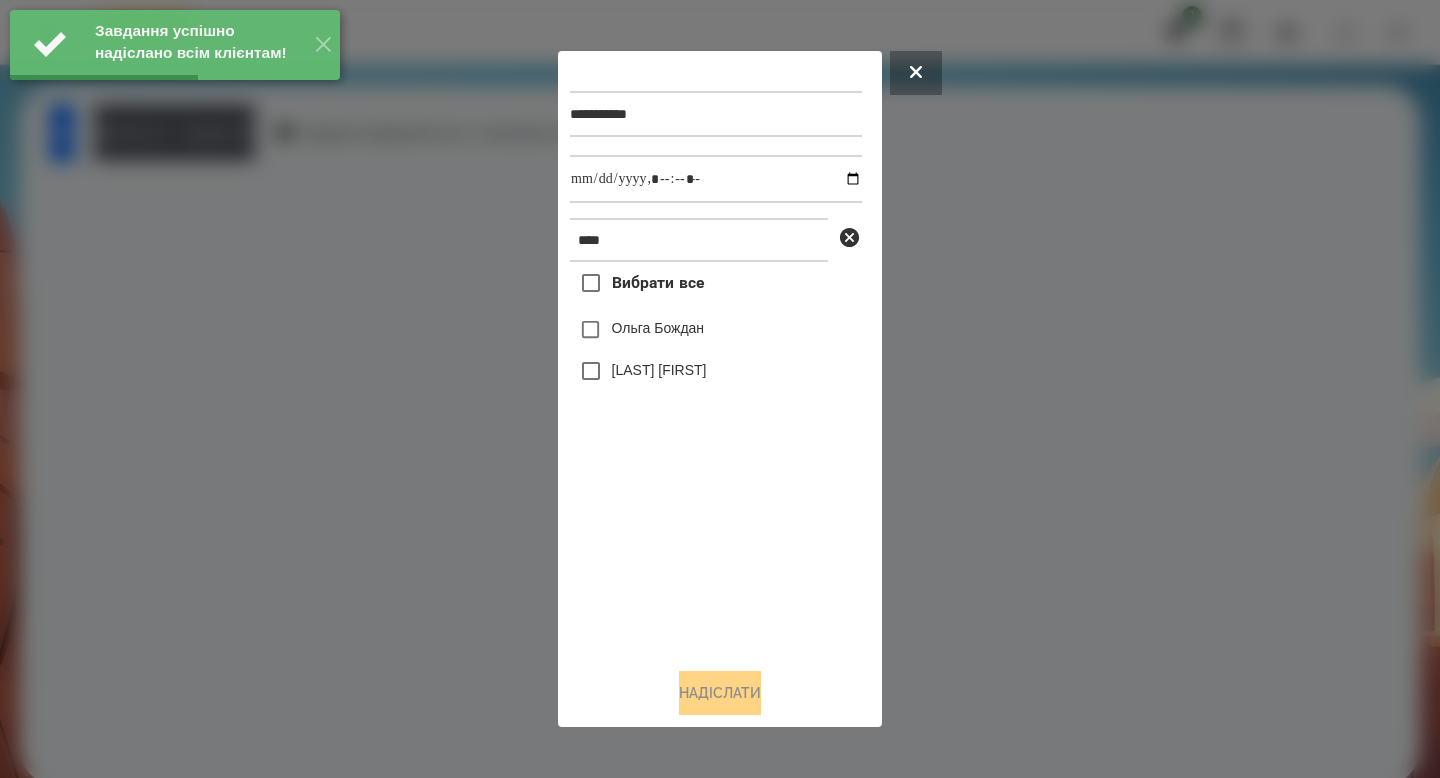 click on "Ольга Бождан" at bounding box center [658, 328] 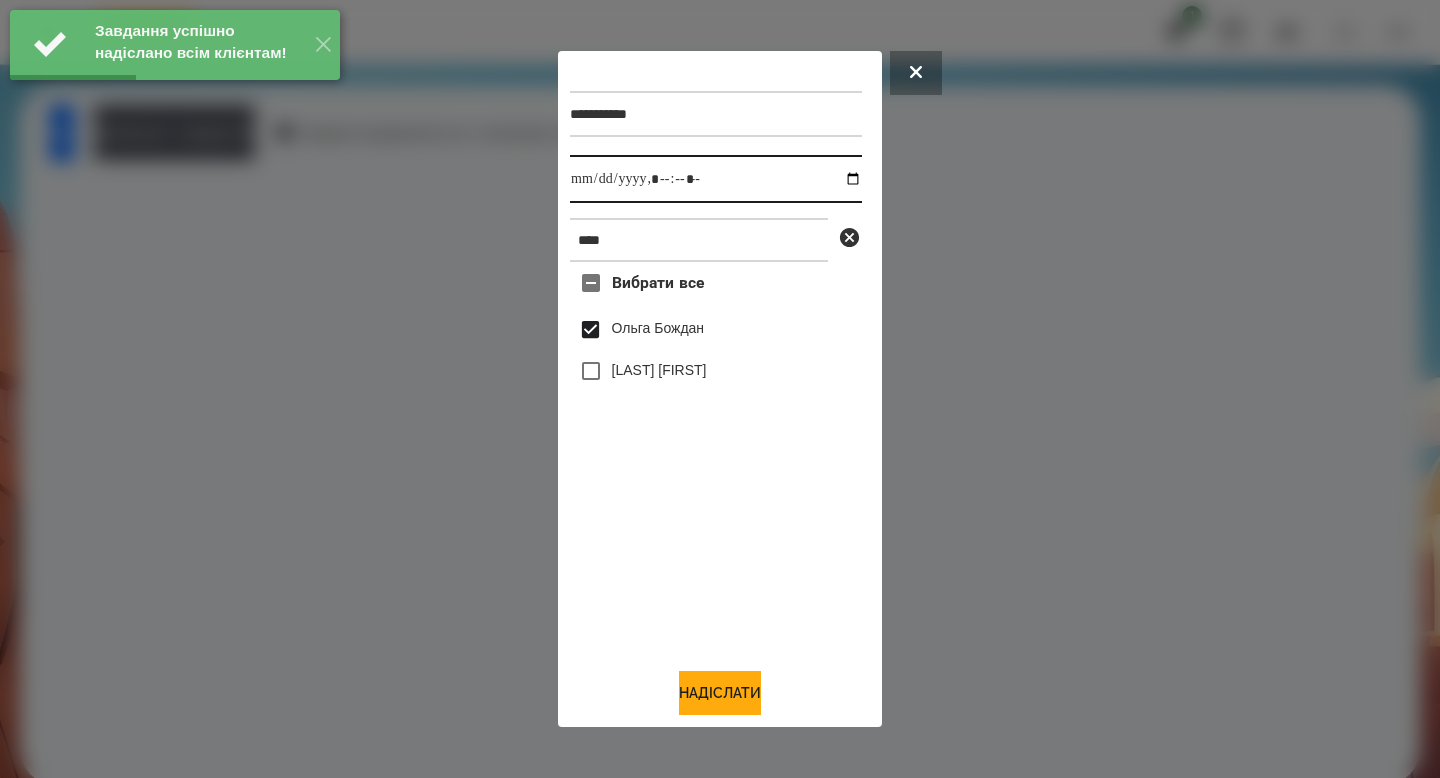 click at bounding box center [716, 179] 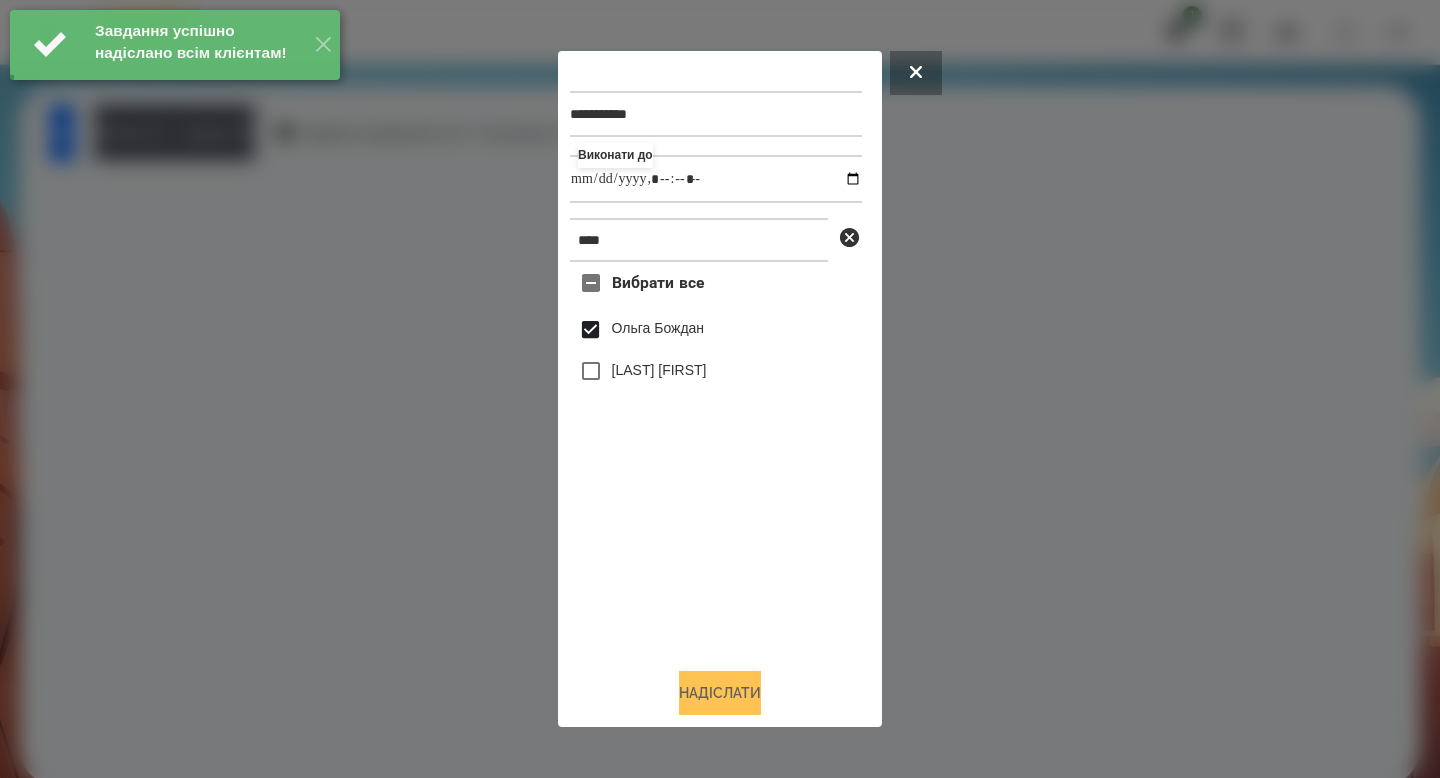 type on "**********" 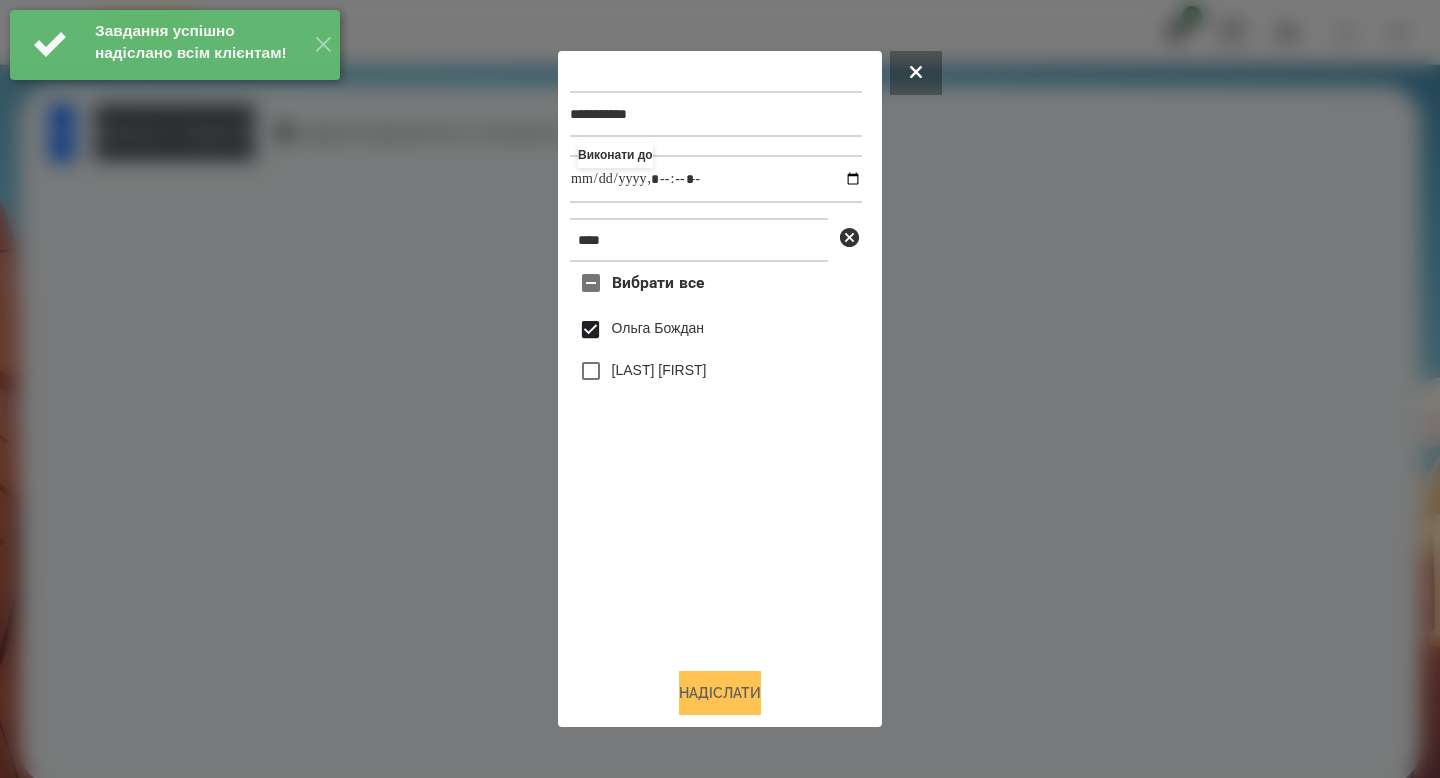 click on "Надіслати" at bounding box center [720, 693] 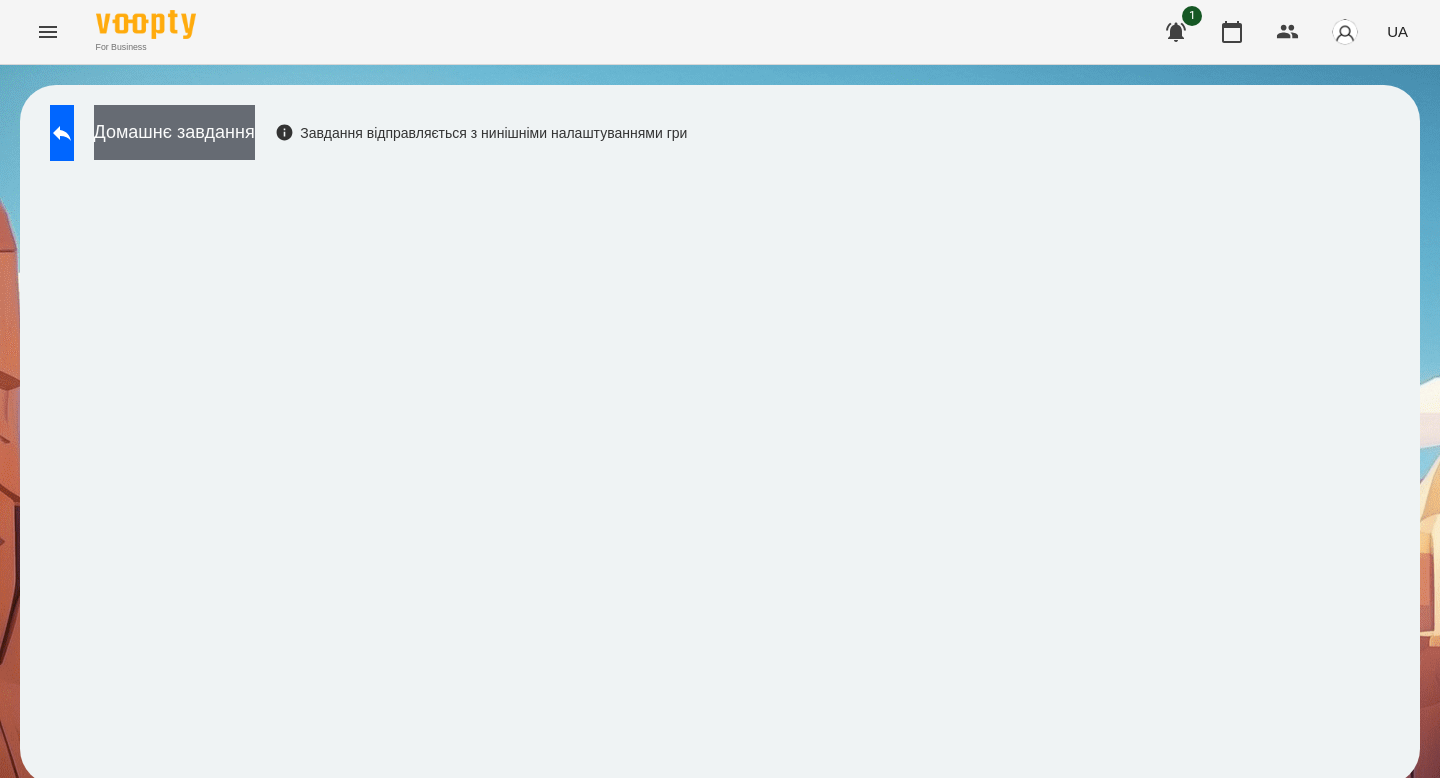 click on "Домашнє завдання" at bounding box center (174, 132) 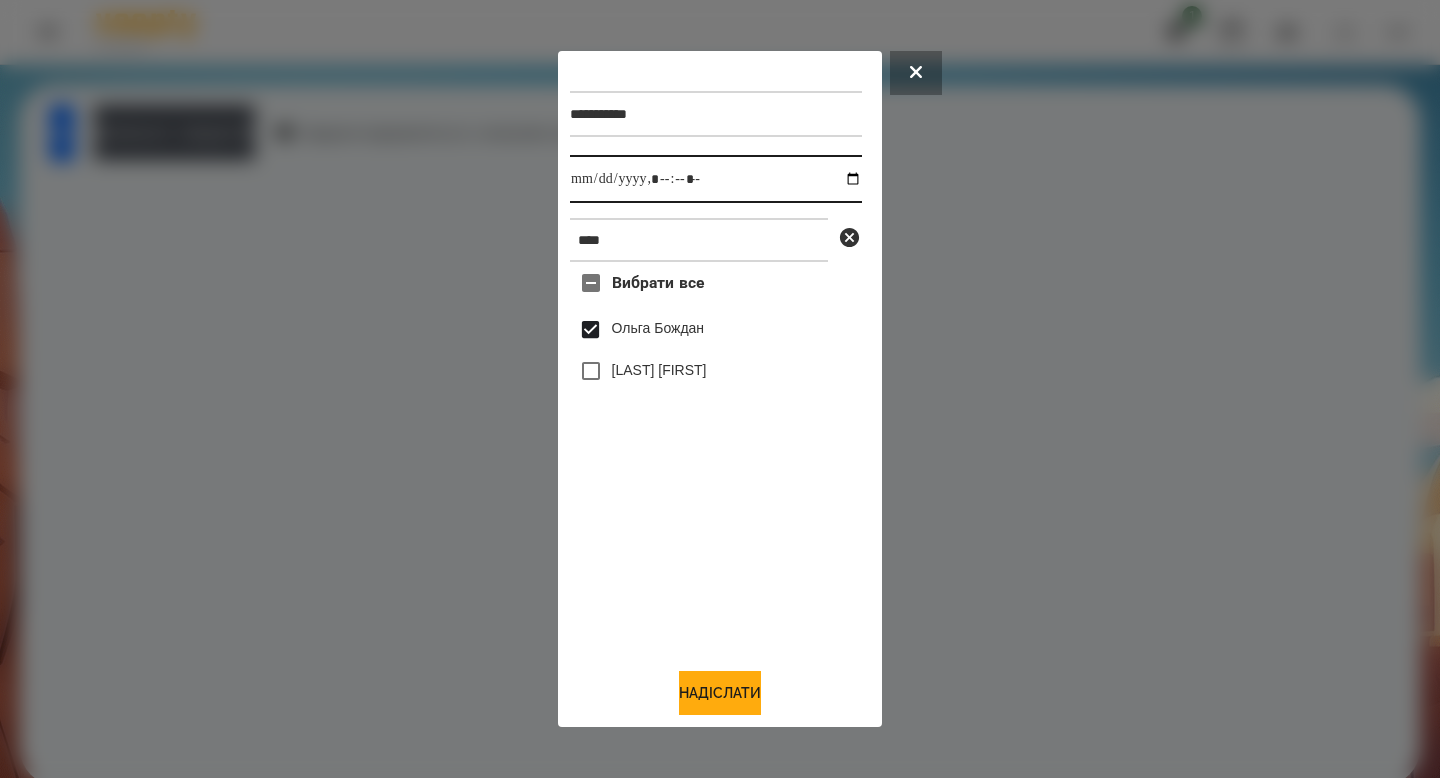 click at bounding box center (716, 179) 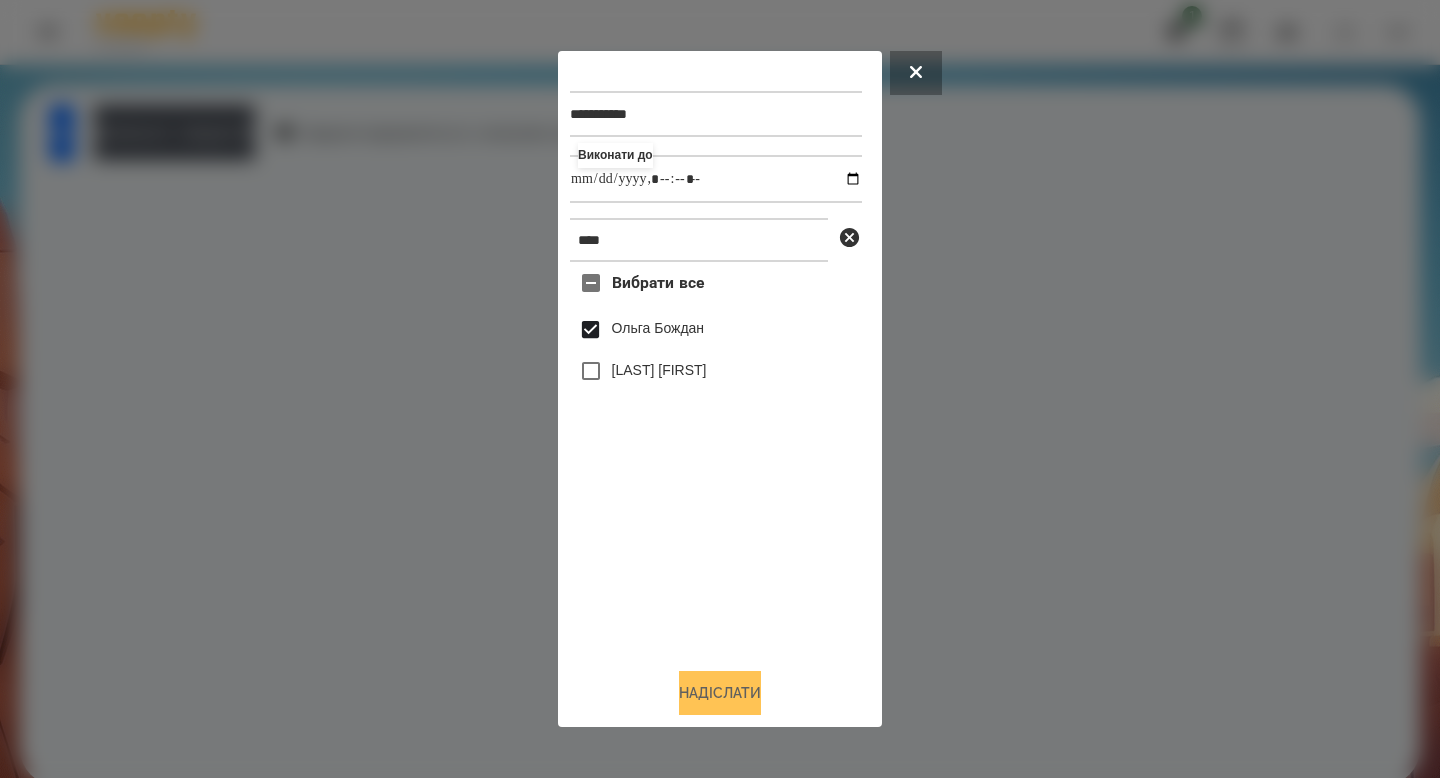 type on "**********" 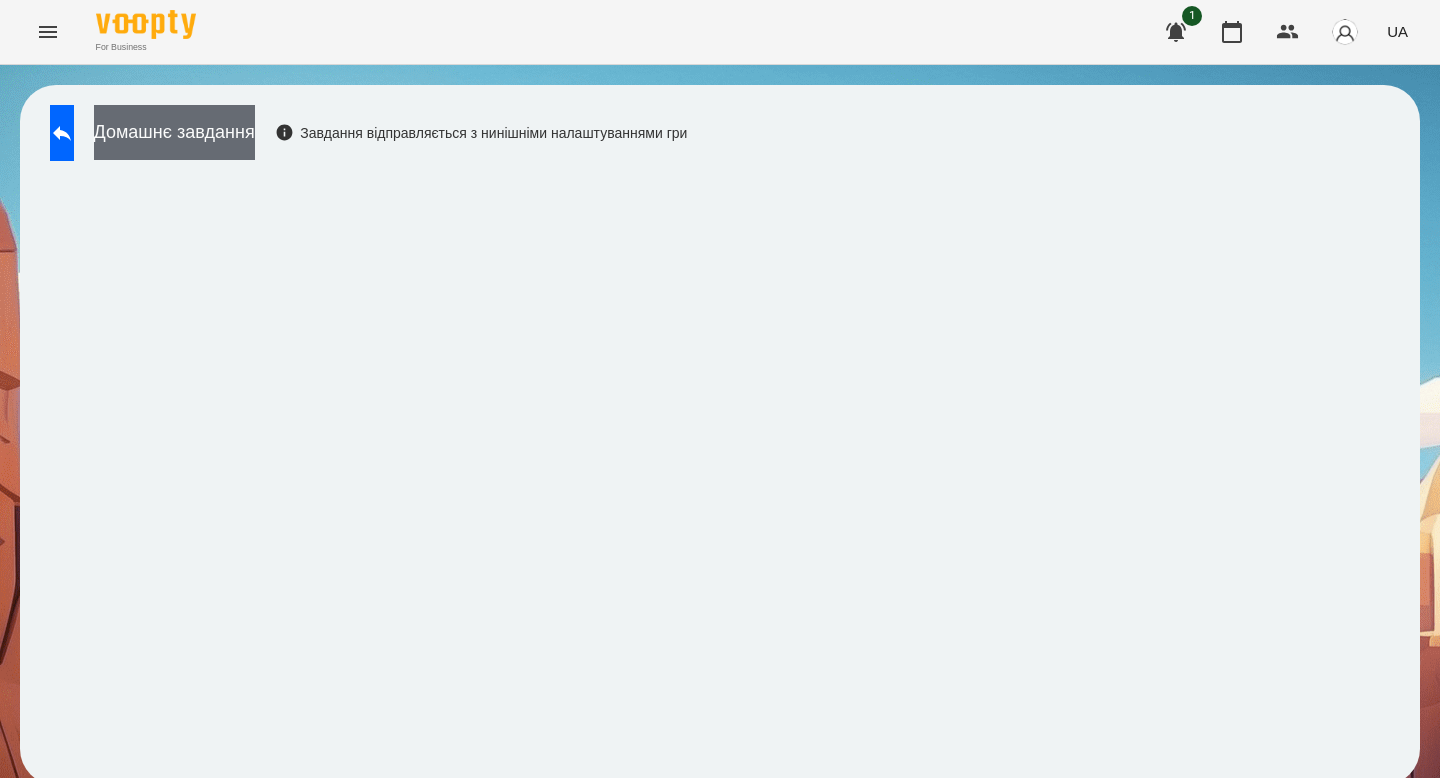 click on "Домашнє завдання" at bounding box center [174, 132] 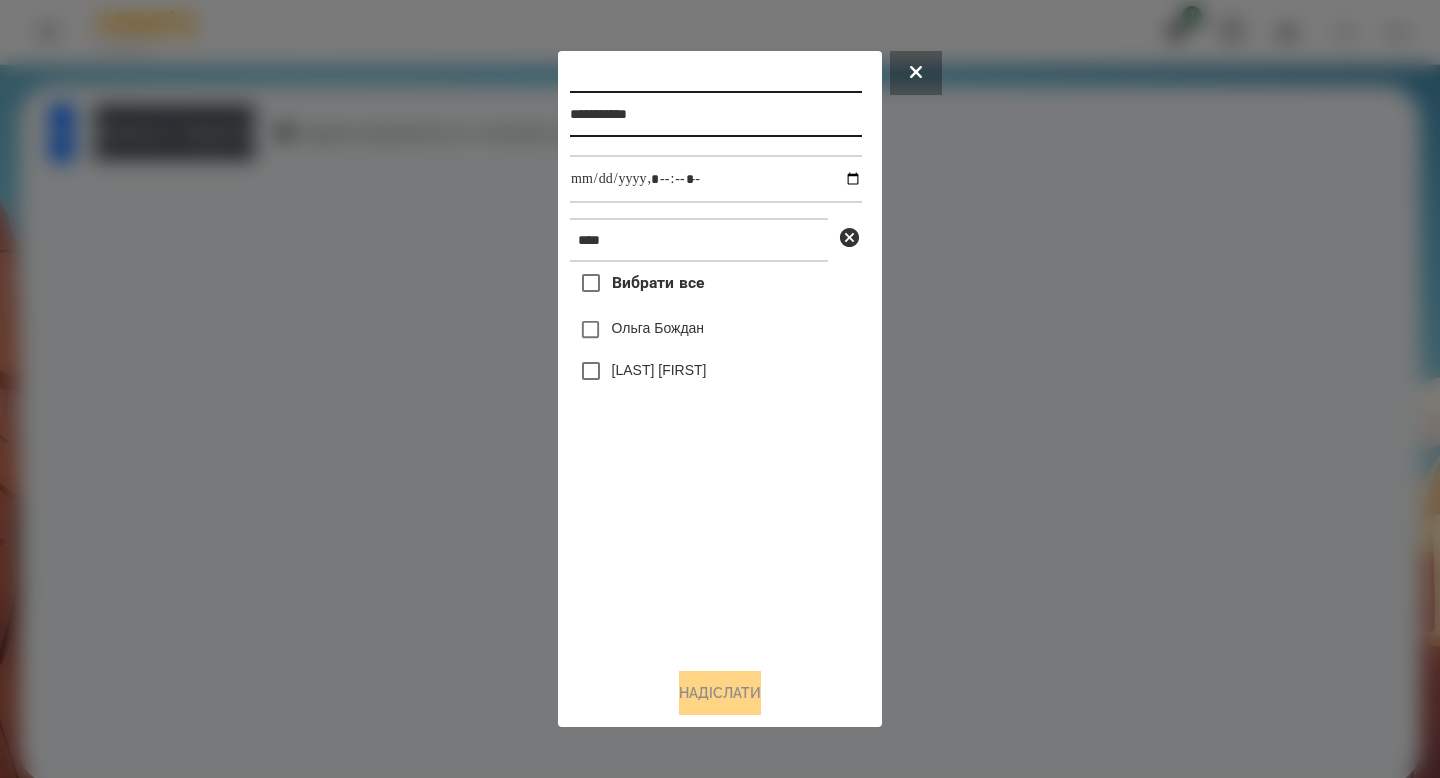 click on "**********" at bounding box center [716, 114] 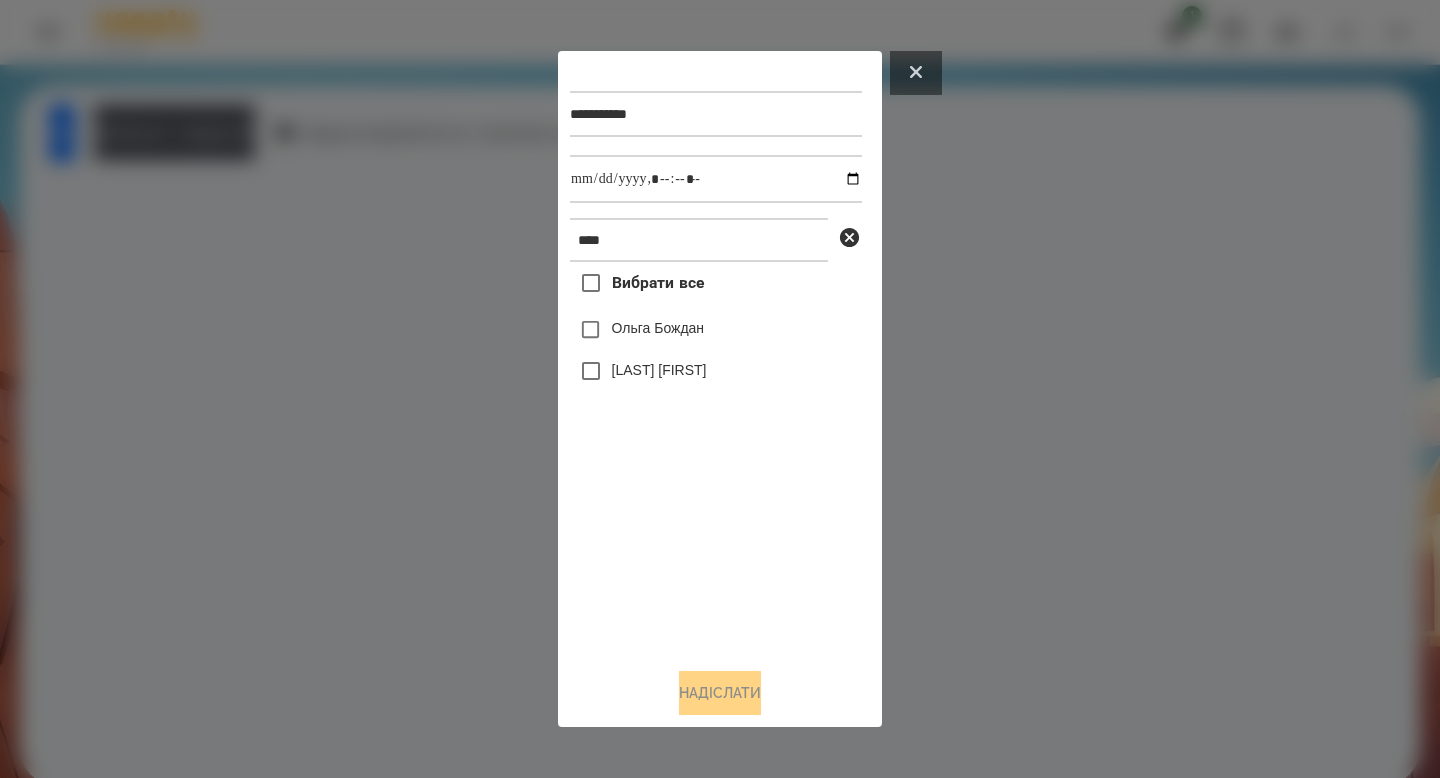 click at bounding box center (916, 73) 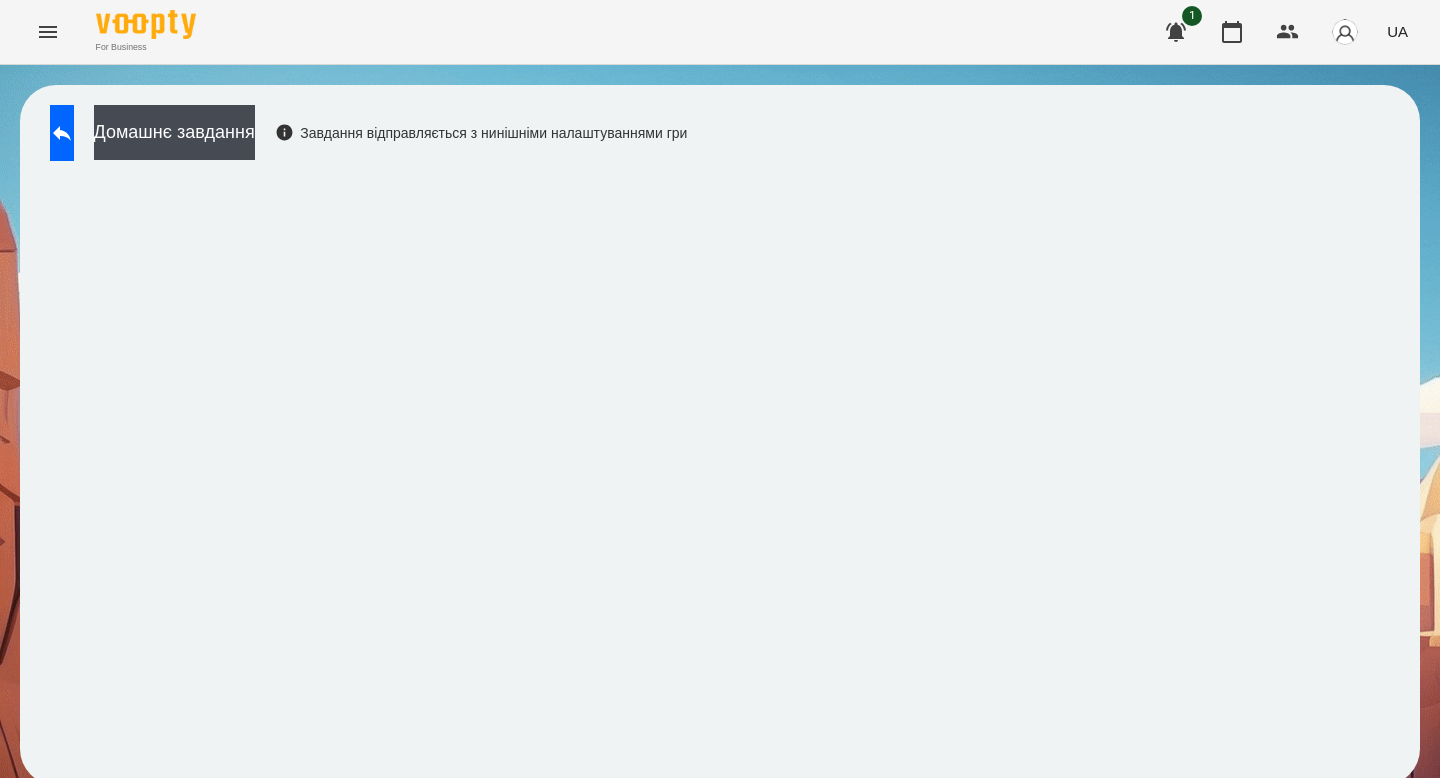 click on "Домашнє завдання Завдання відправляється з нинішніми налаштуваннями гри" at bounding box center [720, 435] 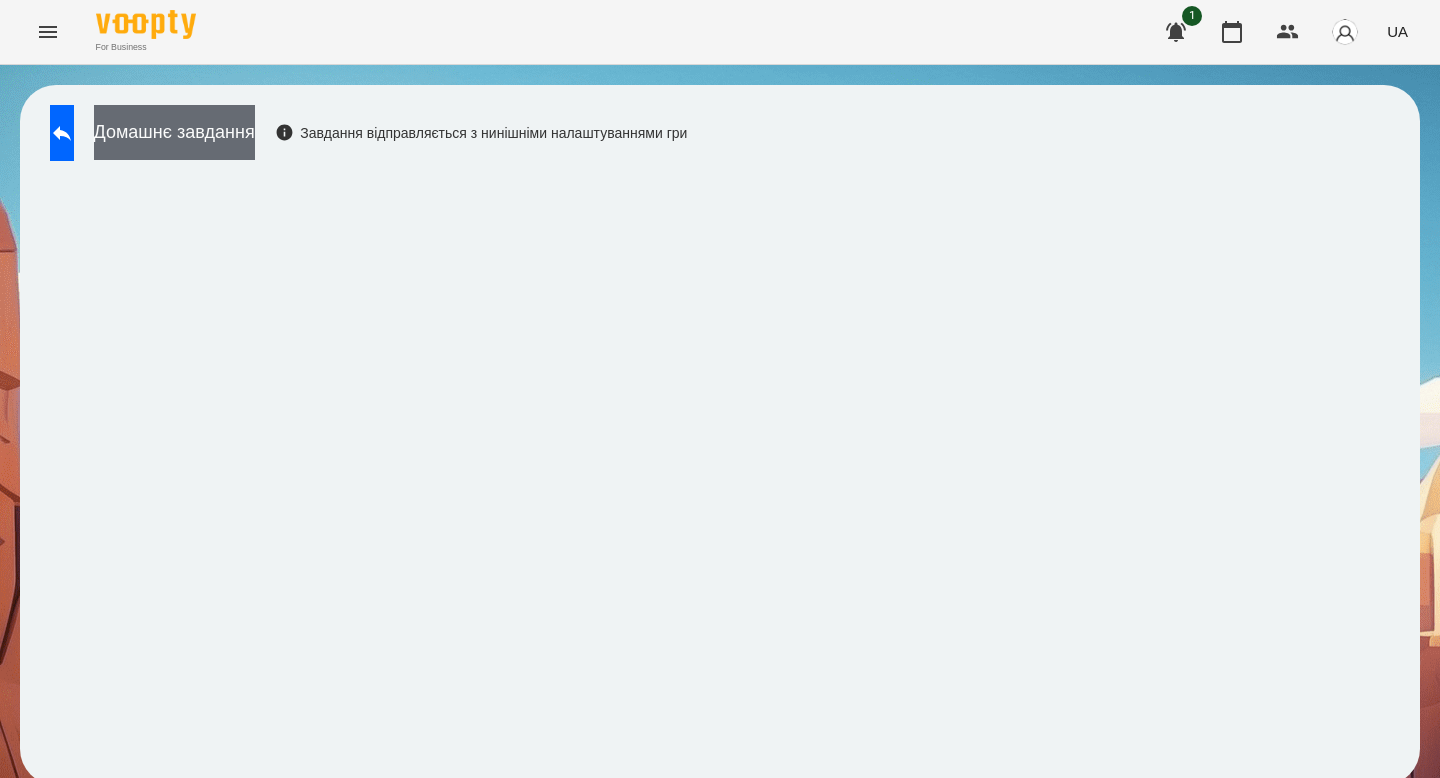 click on "Домашнє завдання" at bounding box center (174, 132) 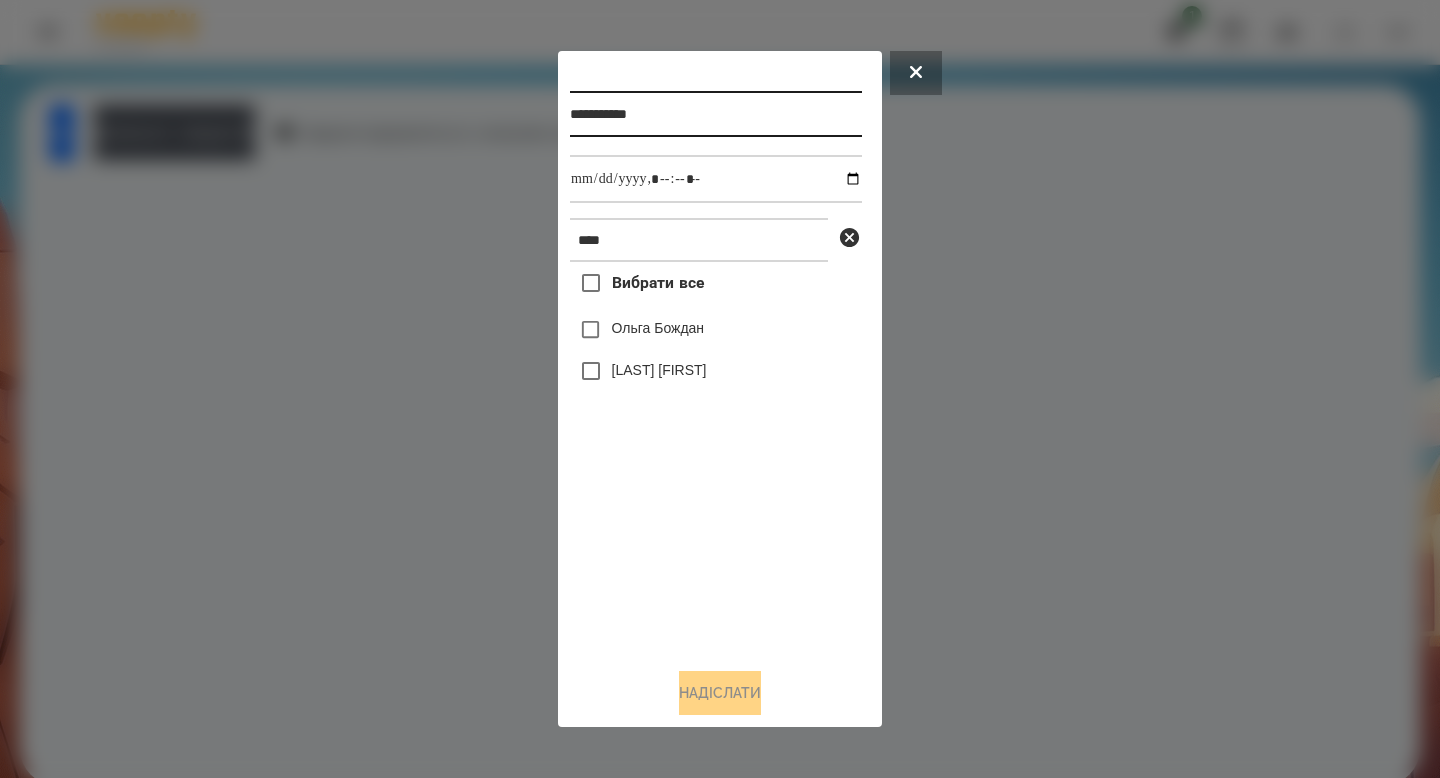 drag, startPoint x: 678, startPoint y: 125, endPoint x: 480, endPoint y: 108, distance: 198.72845 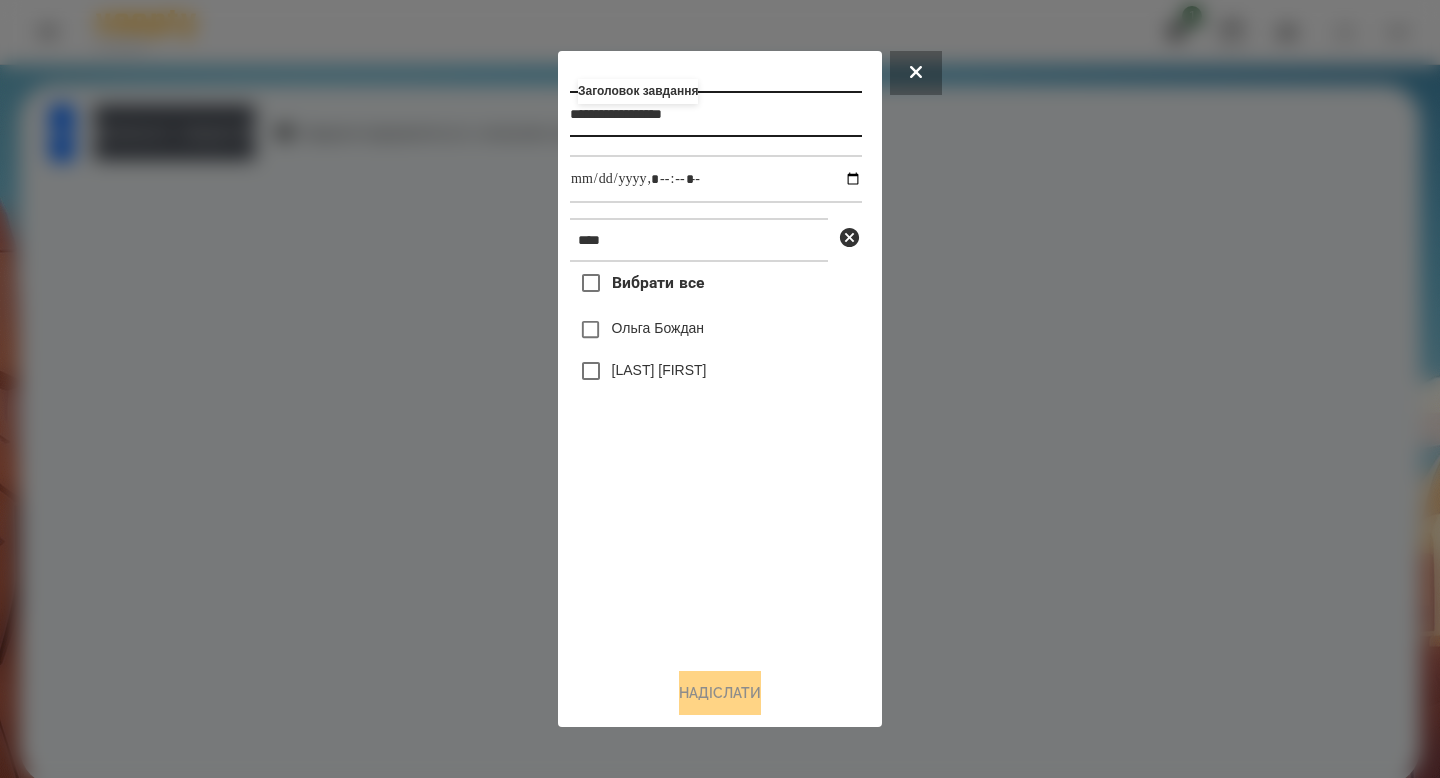 type on "**********" 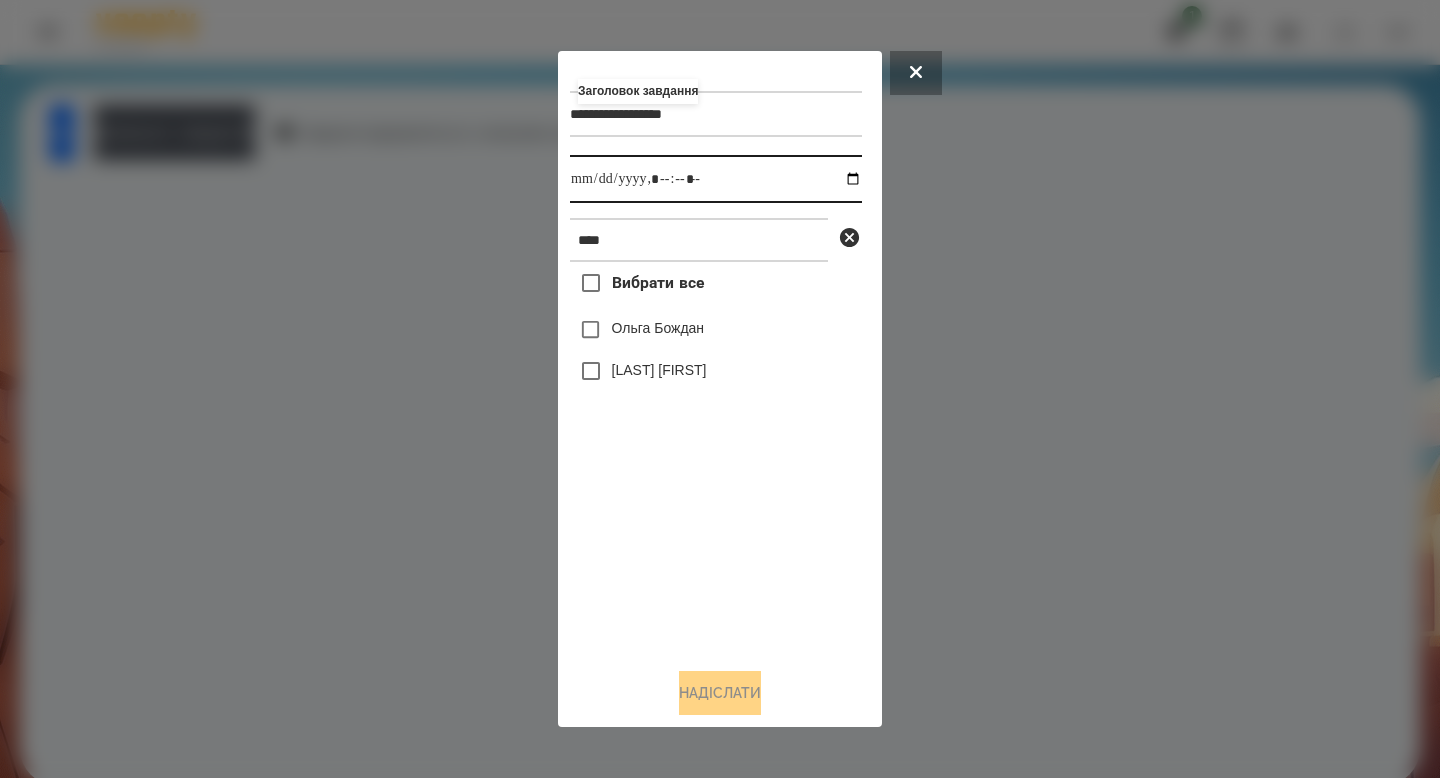 click at bounding box center [716, 179] 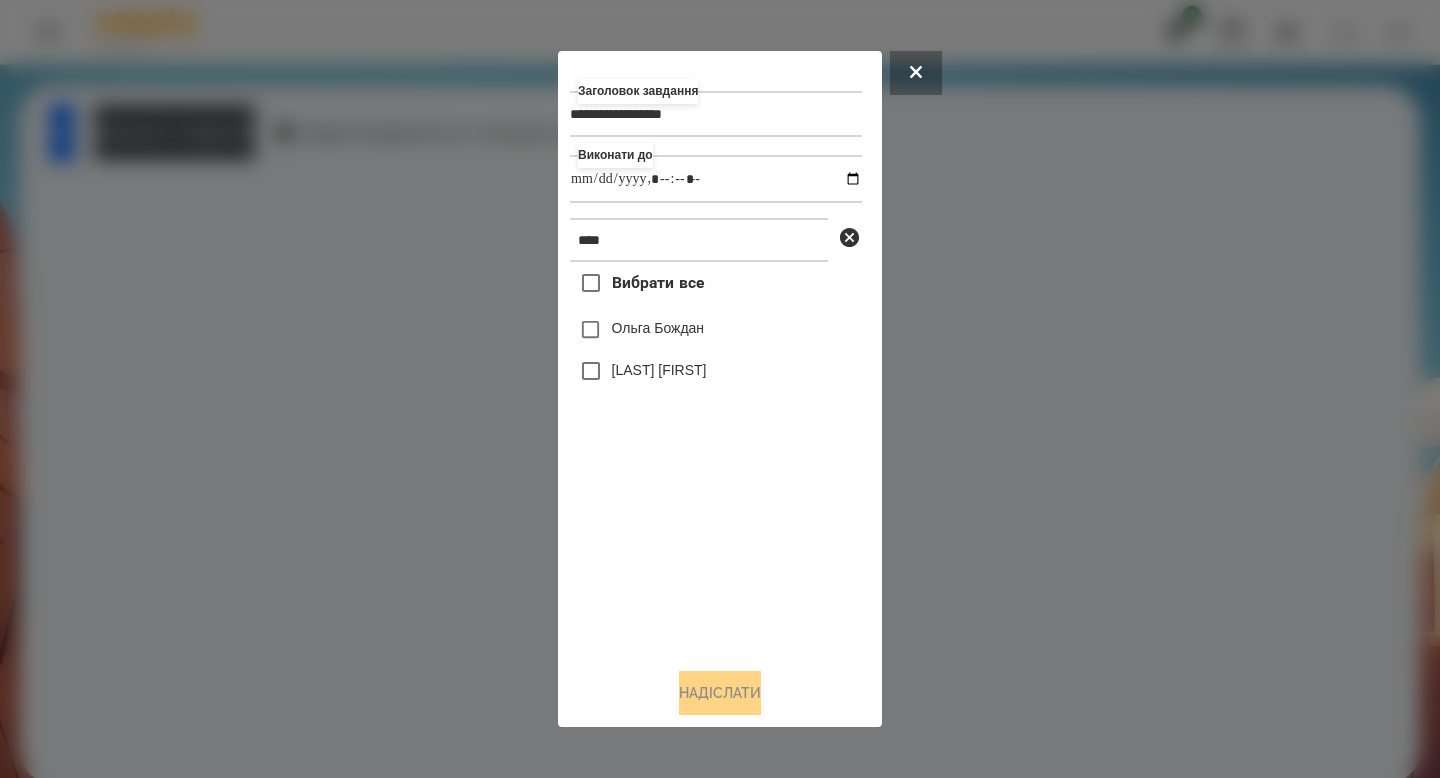 type on "**********" 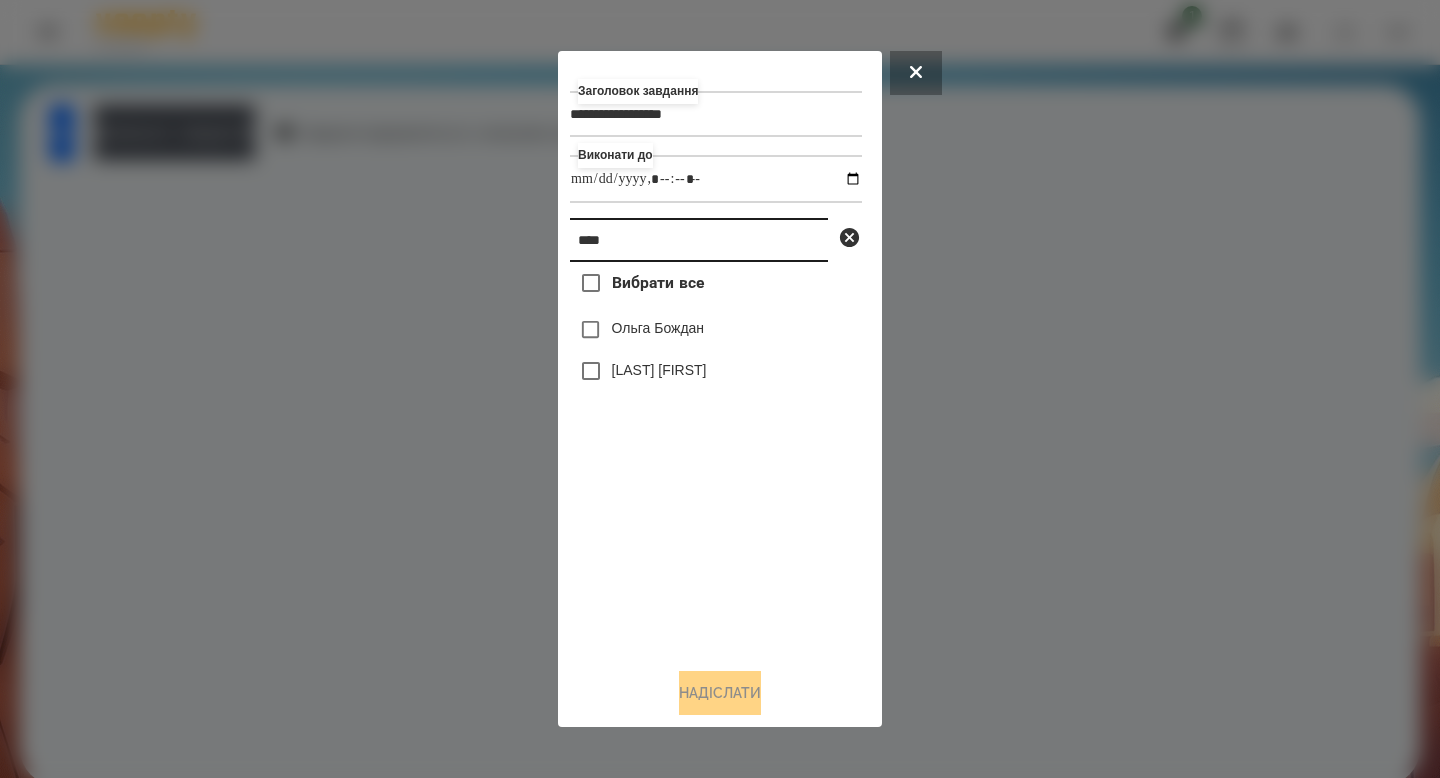 drag, startPoint x: 670, startPoint y: 244, endPoint x: 517, endPoint y: 242, distance: 153.01308 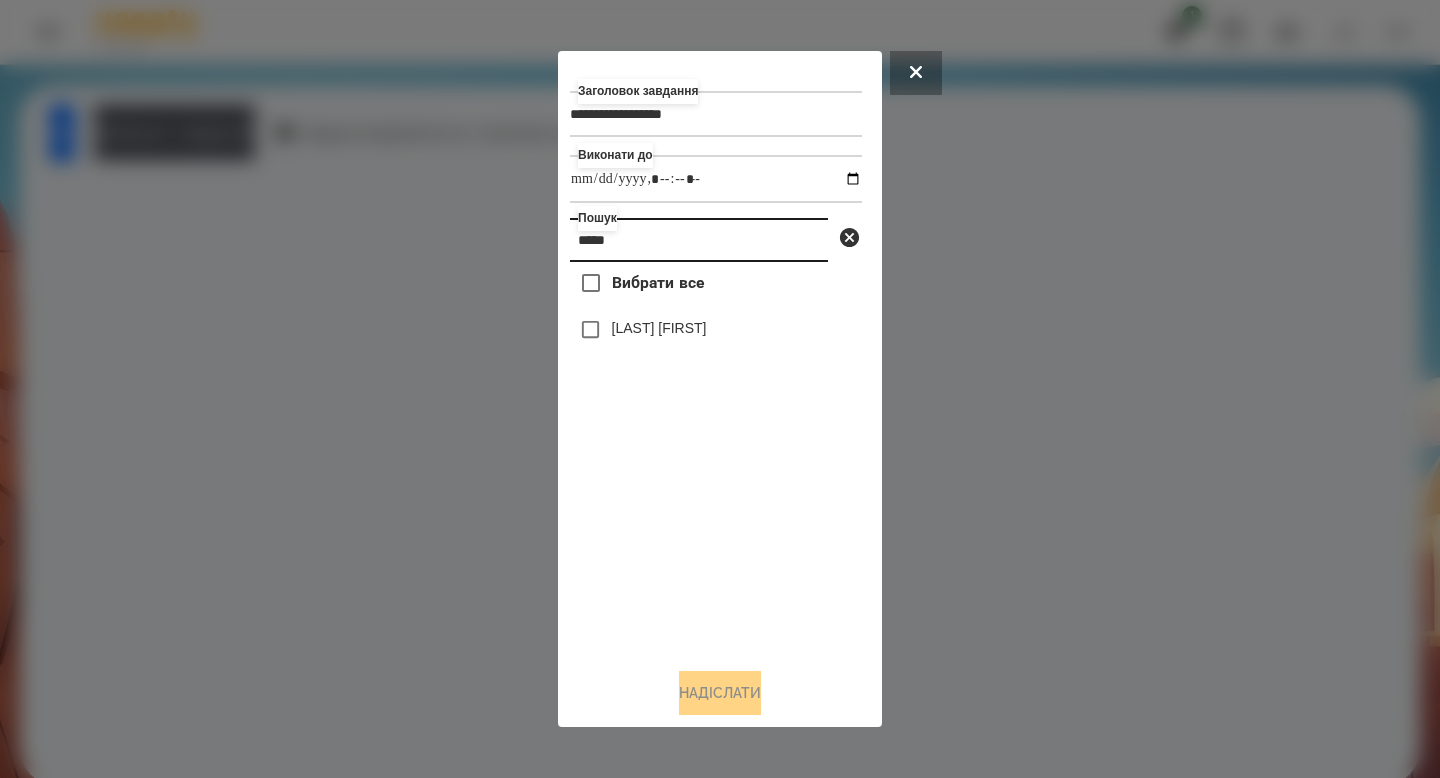 type on "*****" 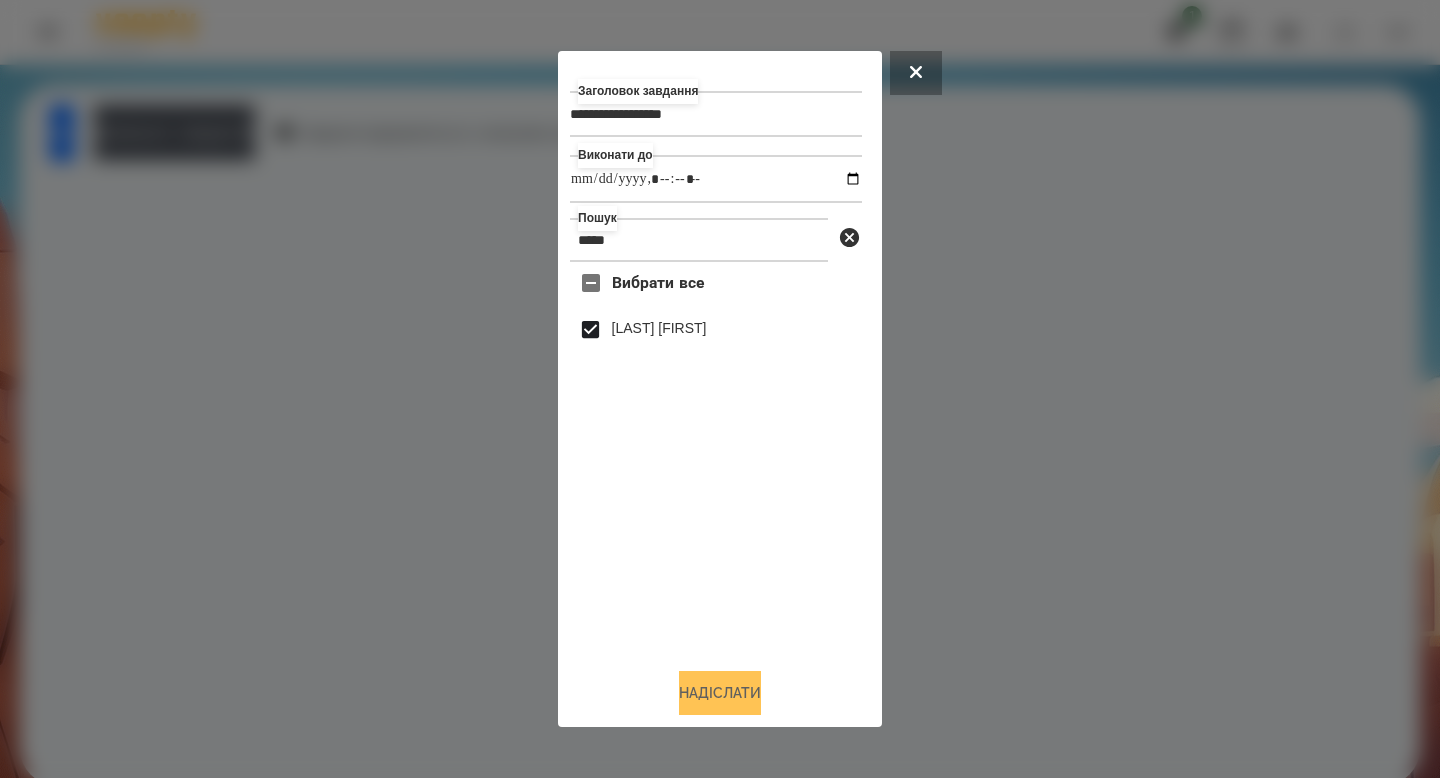 click on "Надіслати" at bounding box center (720, 693) 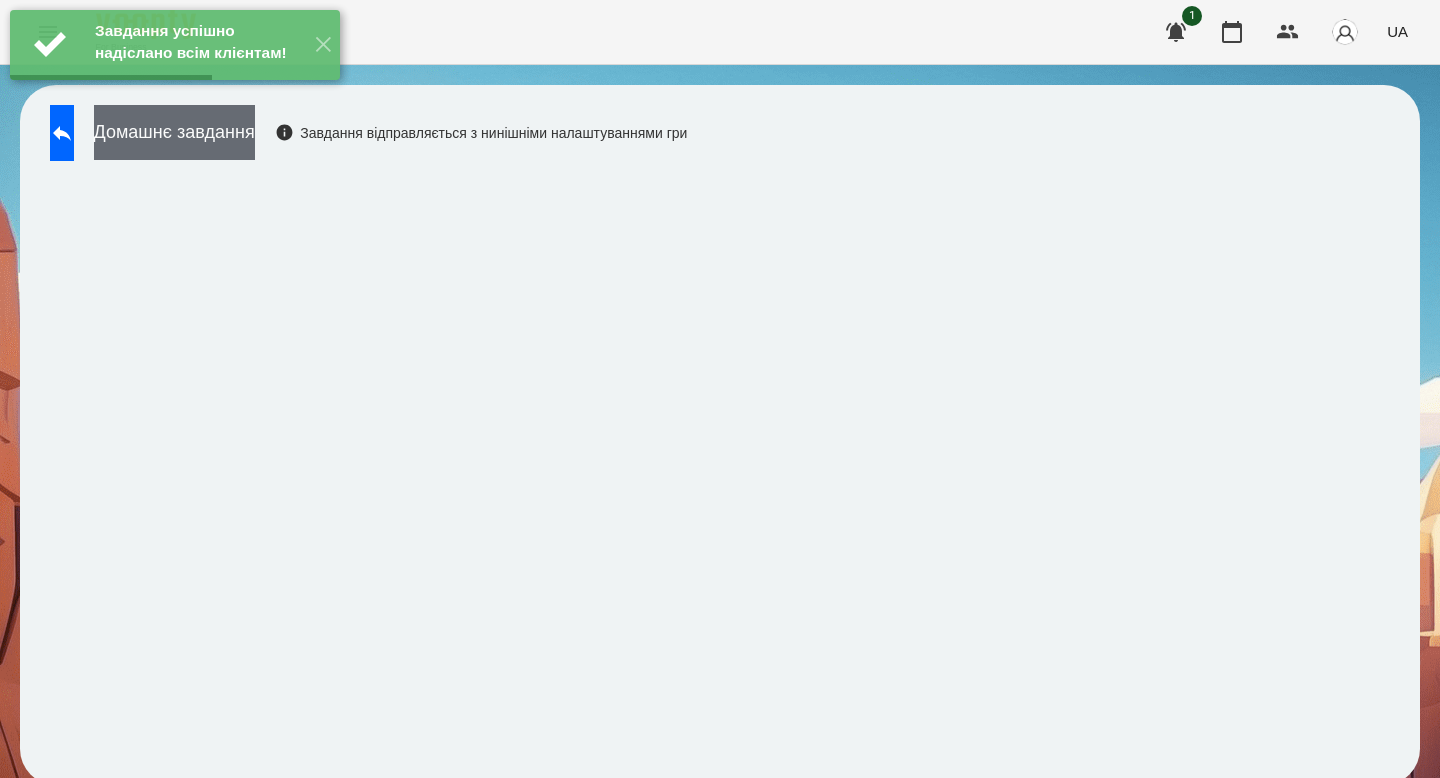 click on "Домашнє завдання" at bounding box center [174, 132] 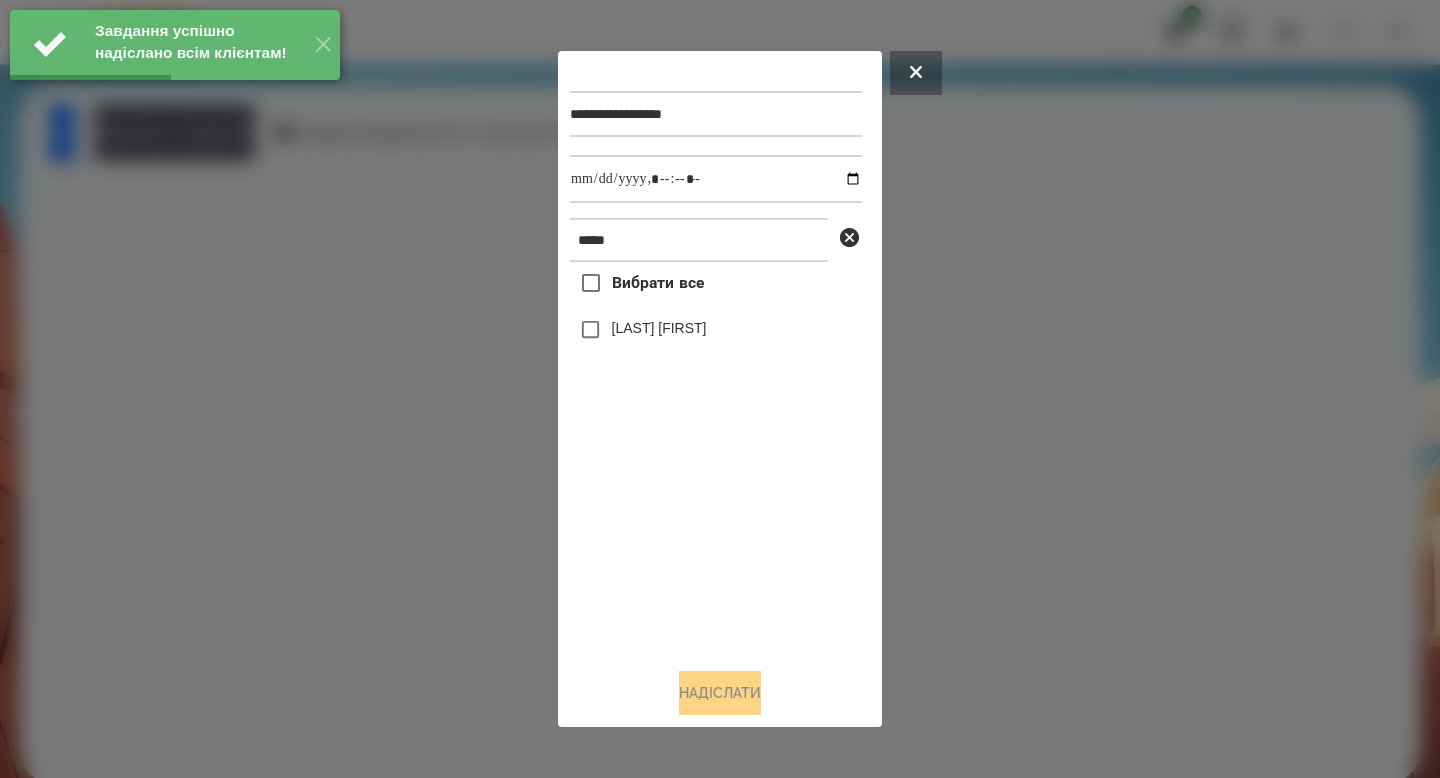click on "[LAST] [FIRST]" at bounding box center (659, 328) 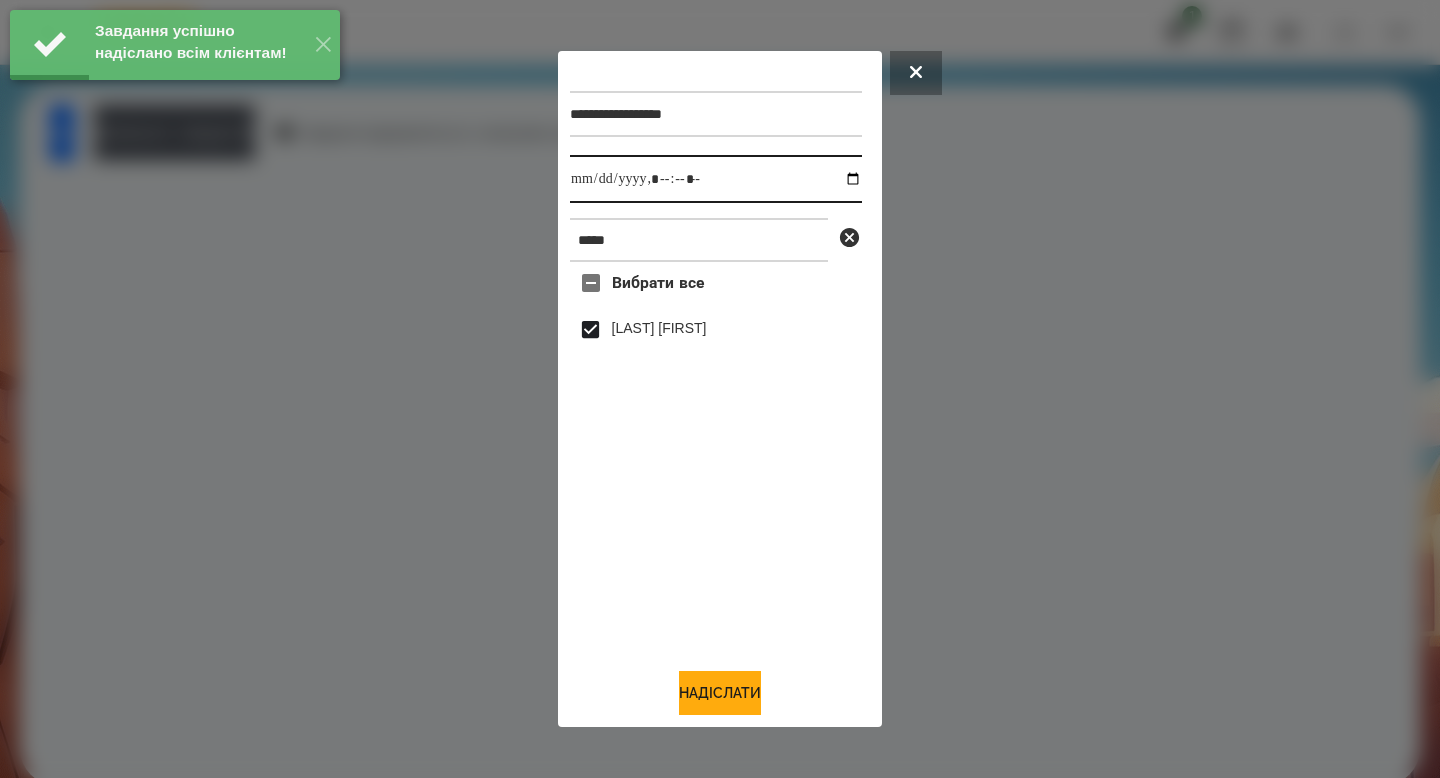 click at bounding box center [716, 179] 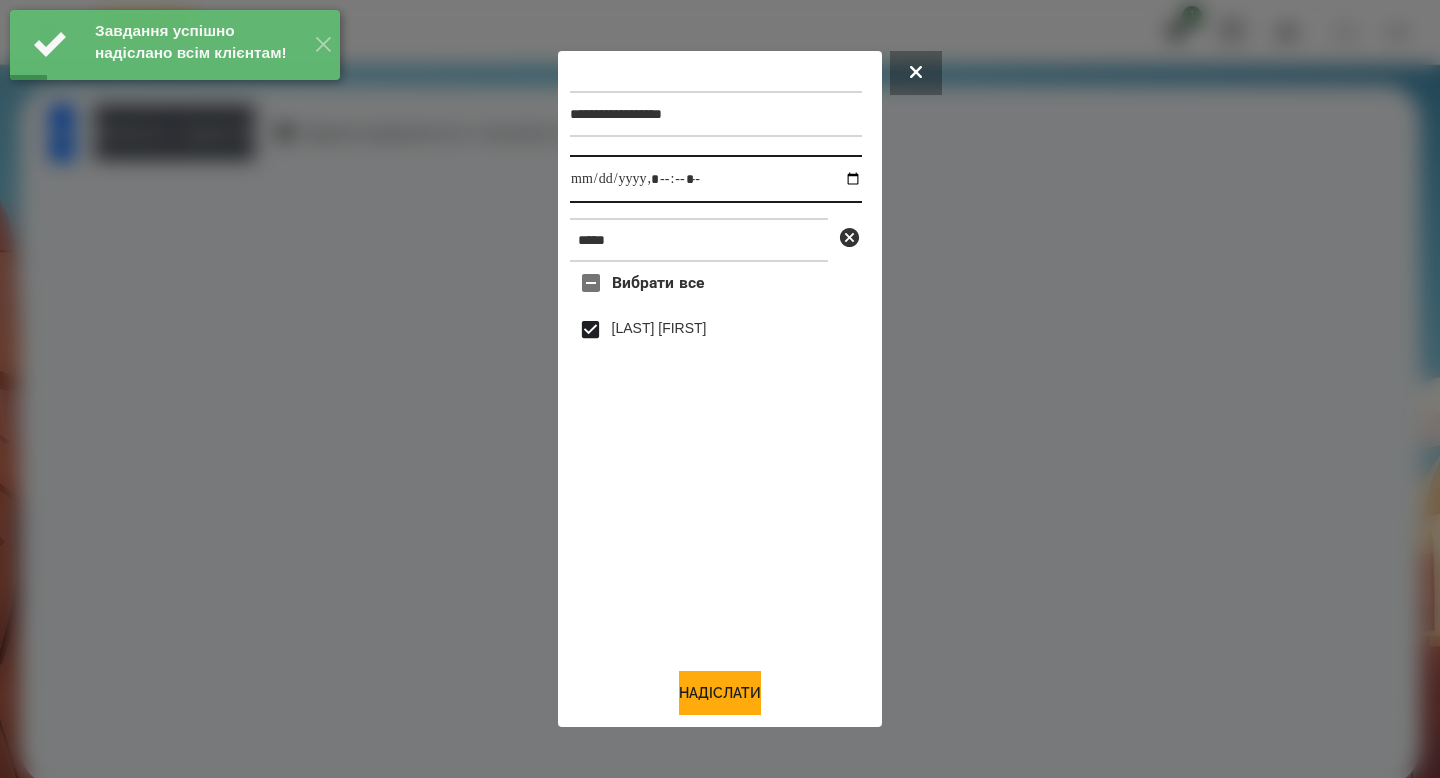 click at bounding box center (716, 179) 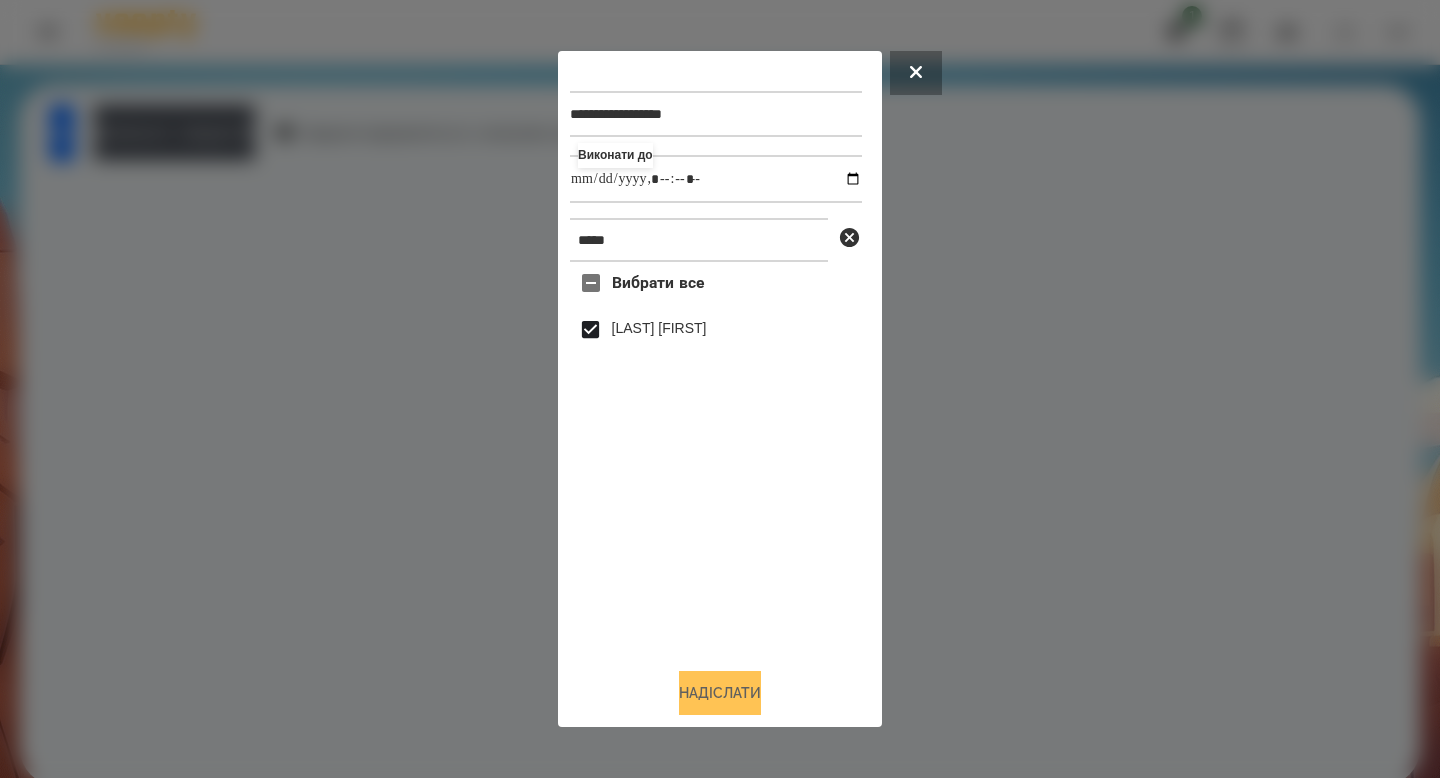 type on "**********" 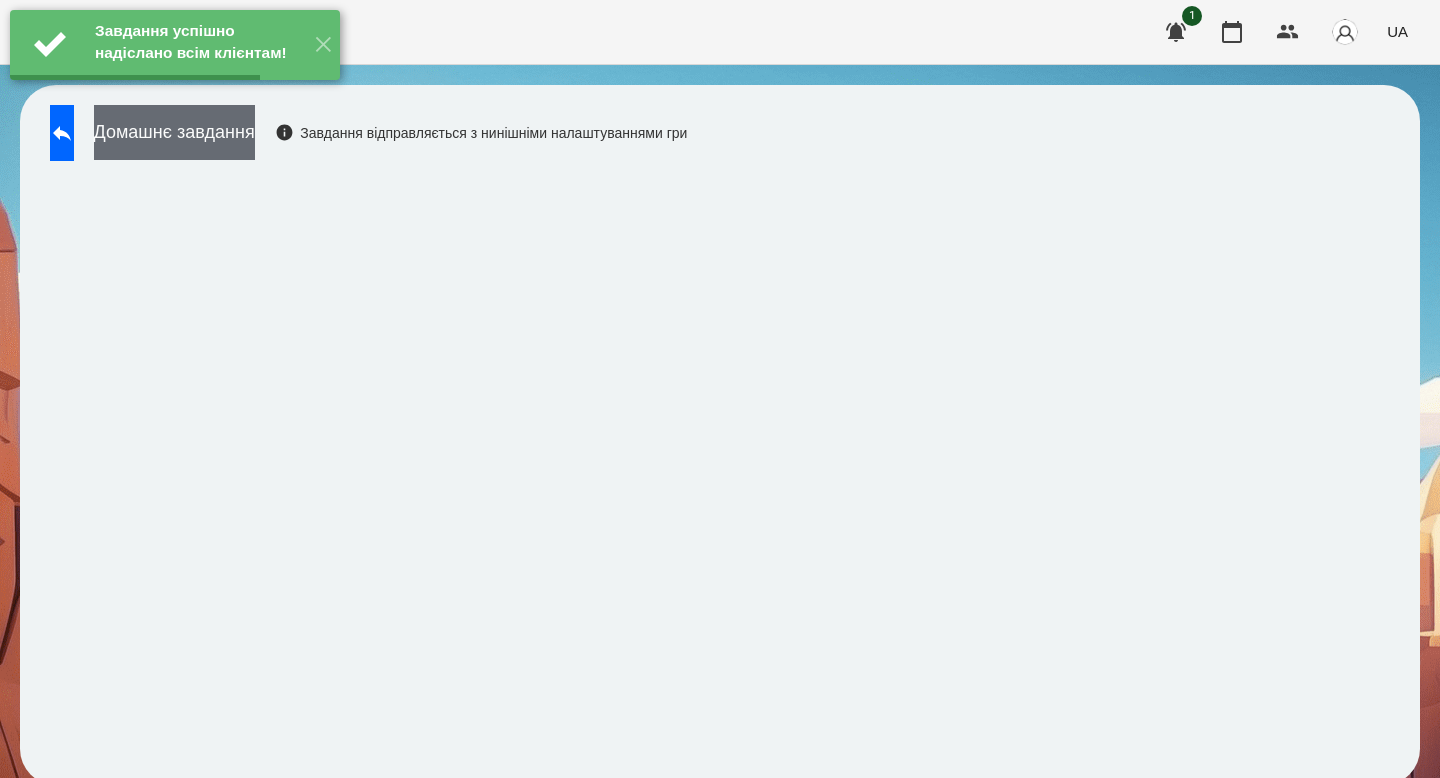 click on "Домашнє завдання" at bounding box center [174, 132] 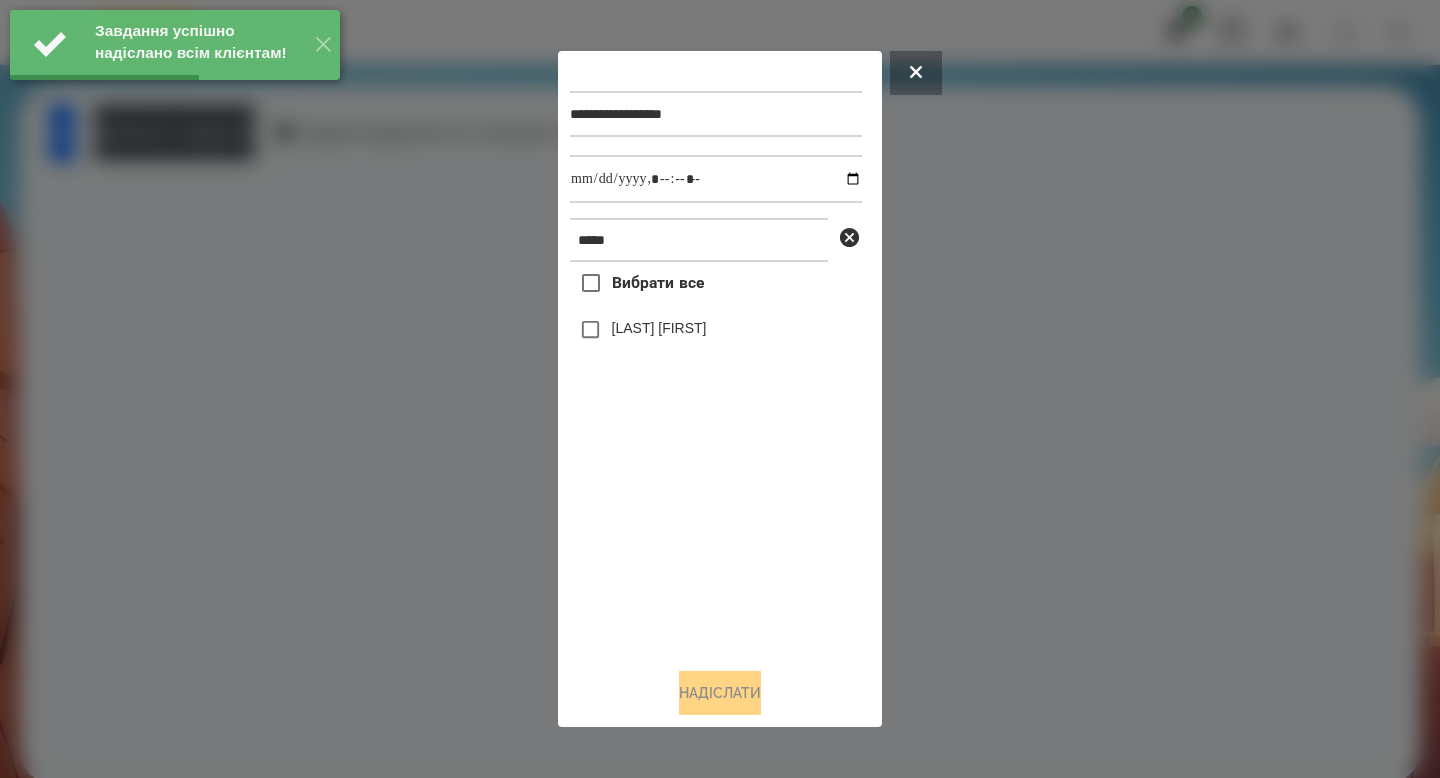 click on "[LAST] [FIRST]" at bounding box center [659, 328] 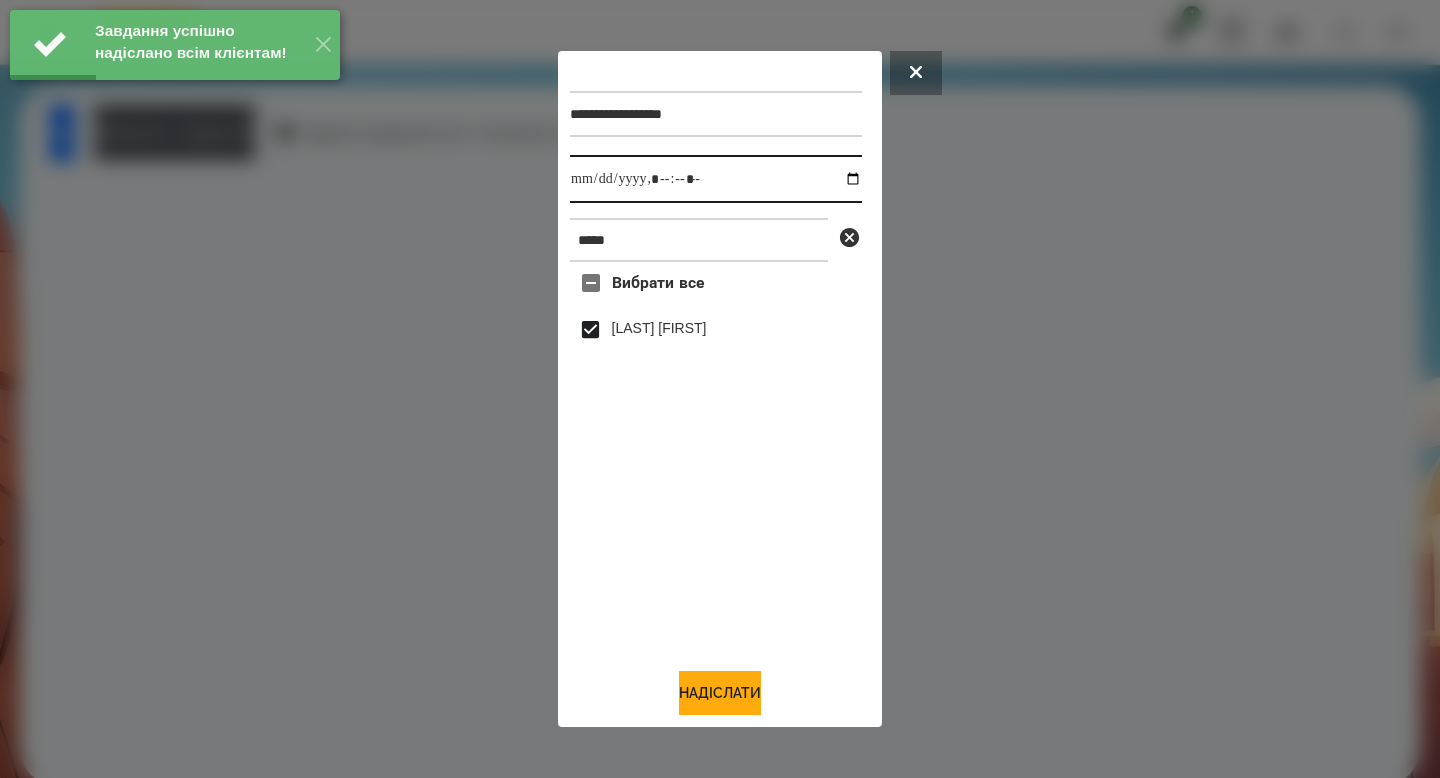 click at bounding box center [716, 179] 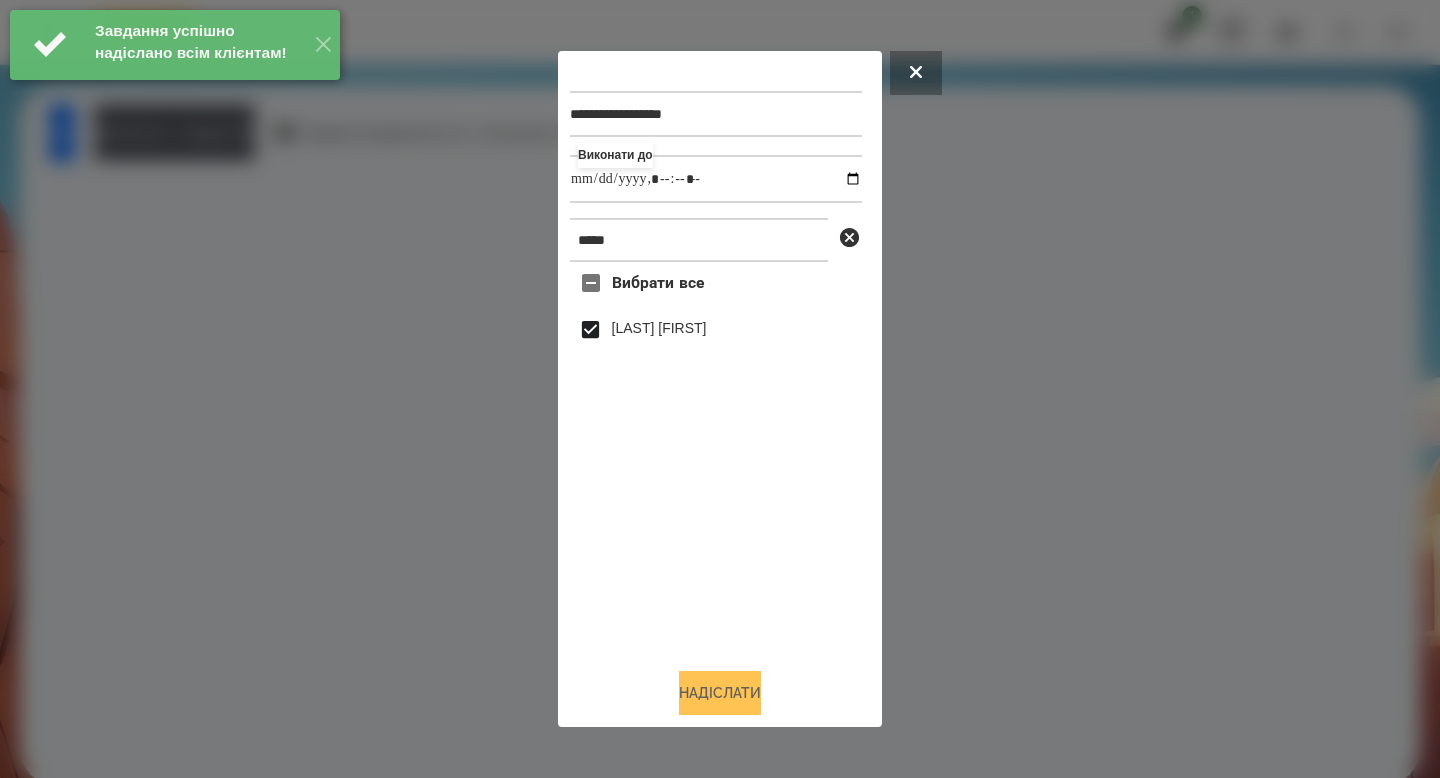 type on "**********" 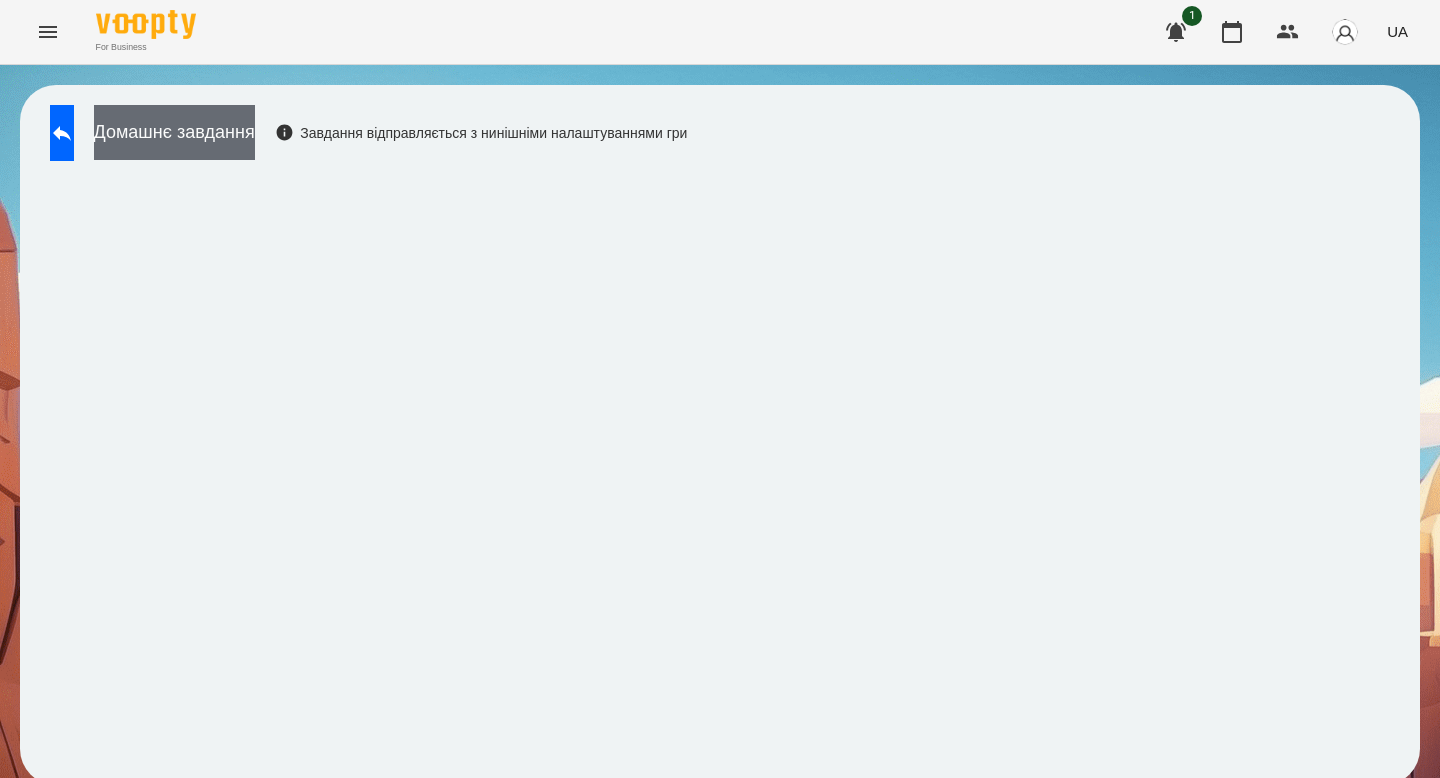 click on "Домашнє завдання" at bounding box center (174, 132) 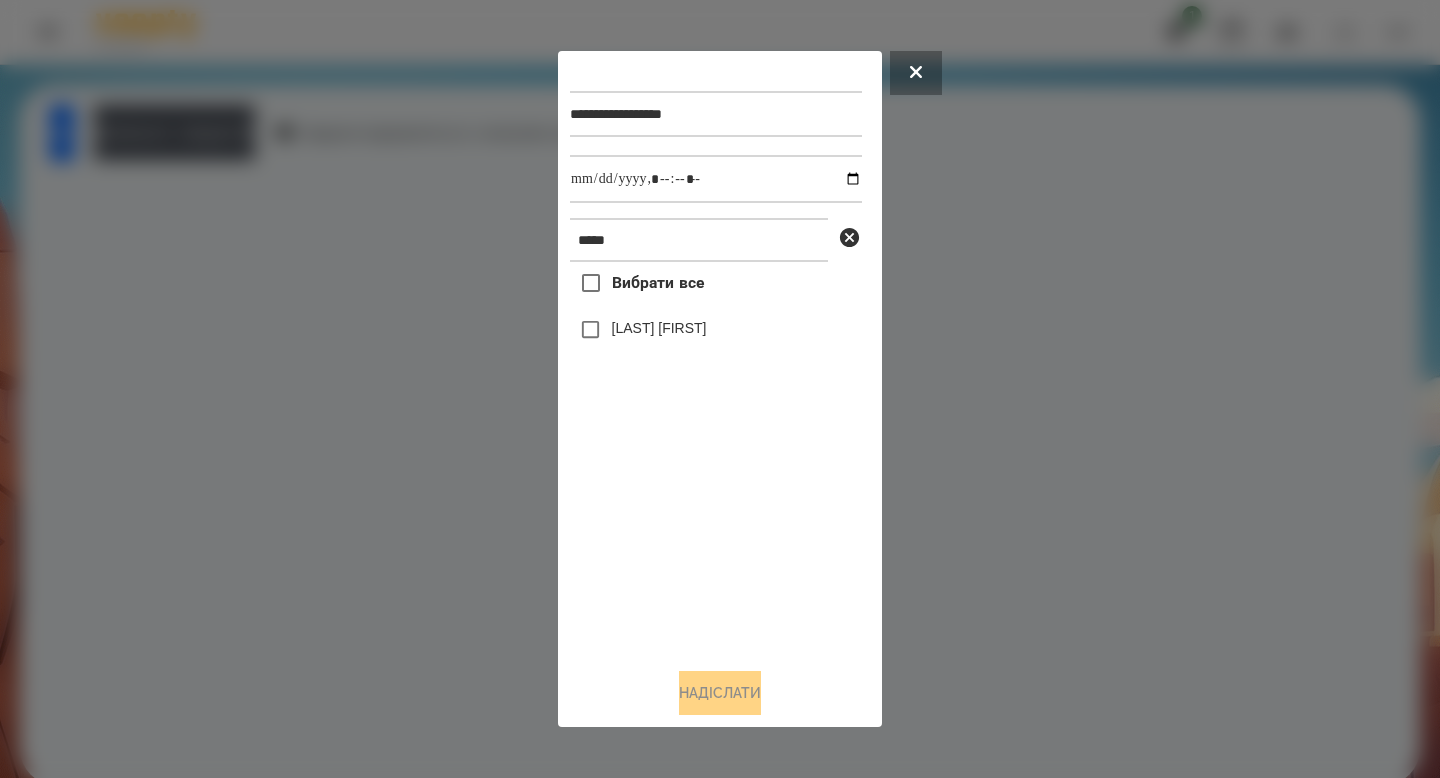 click on "[LAST] [FIRST]" at bounding box center [659, 328] 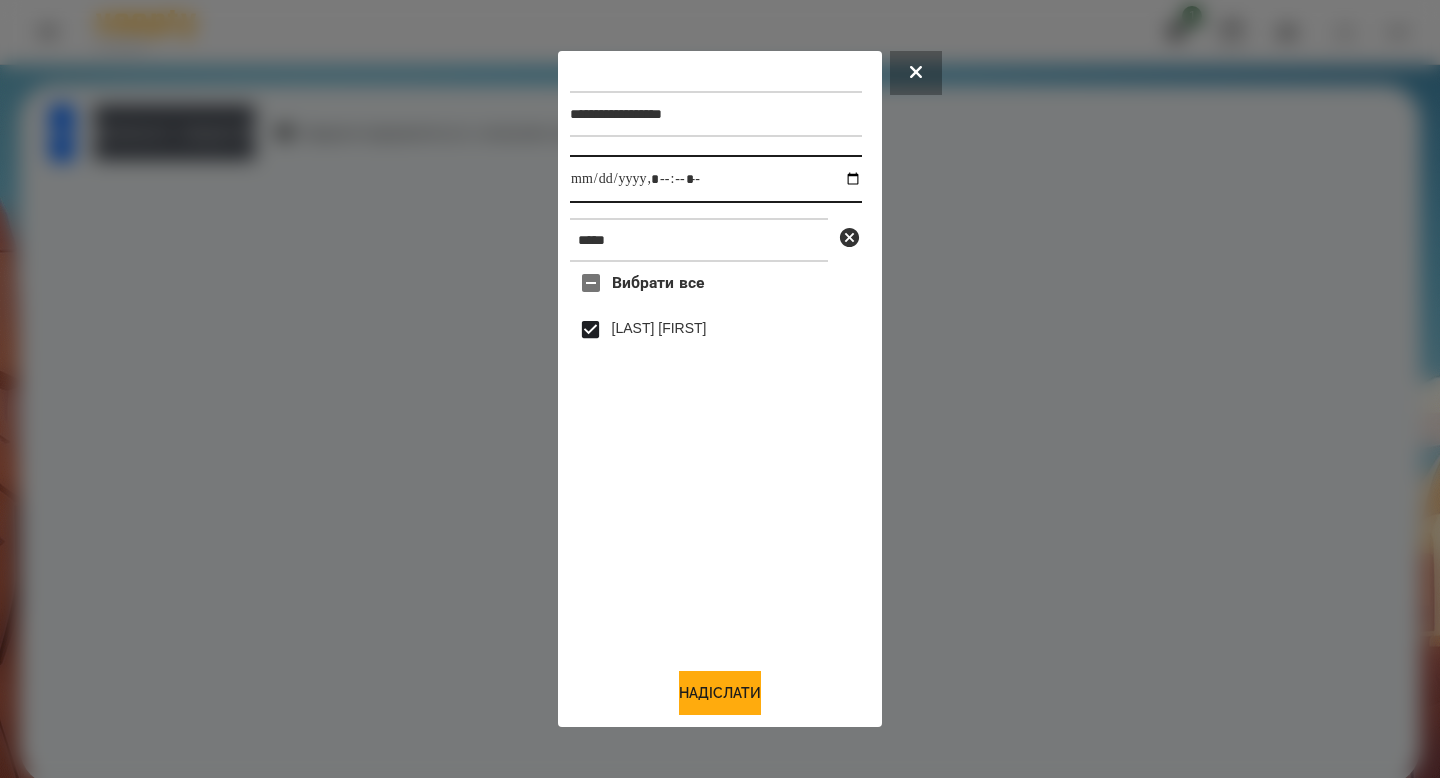 click at bounding box center [716, 179] 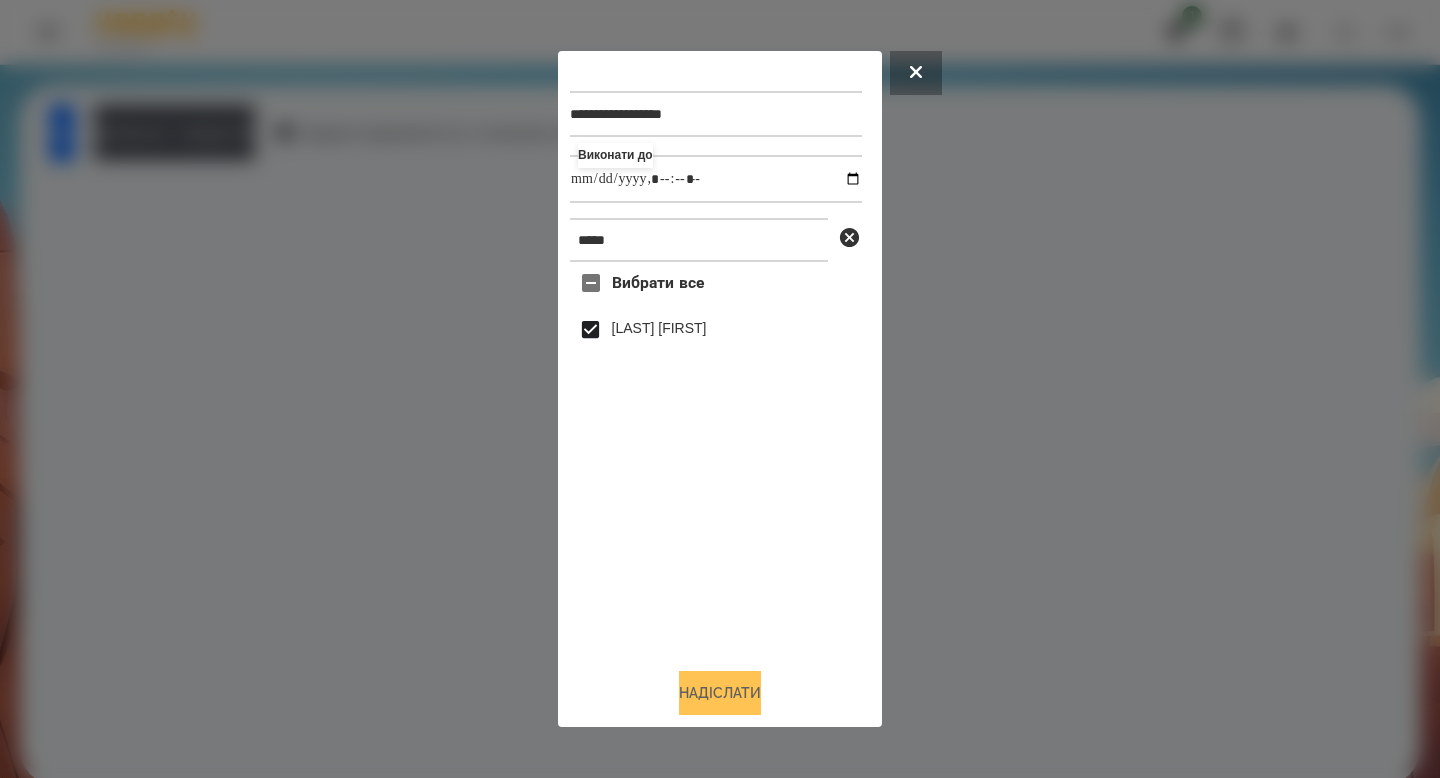 type on "**********" 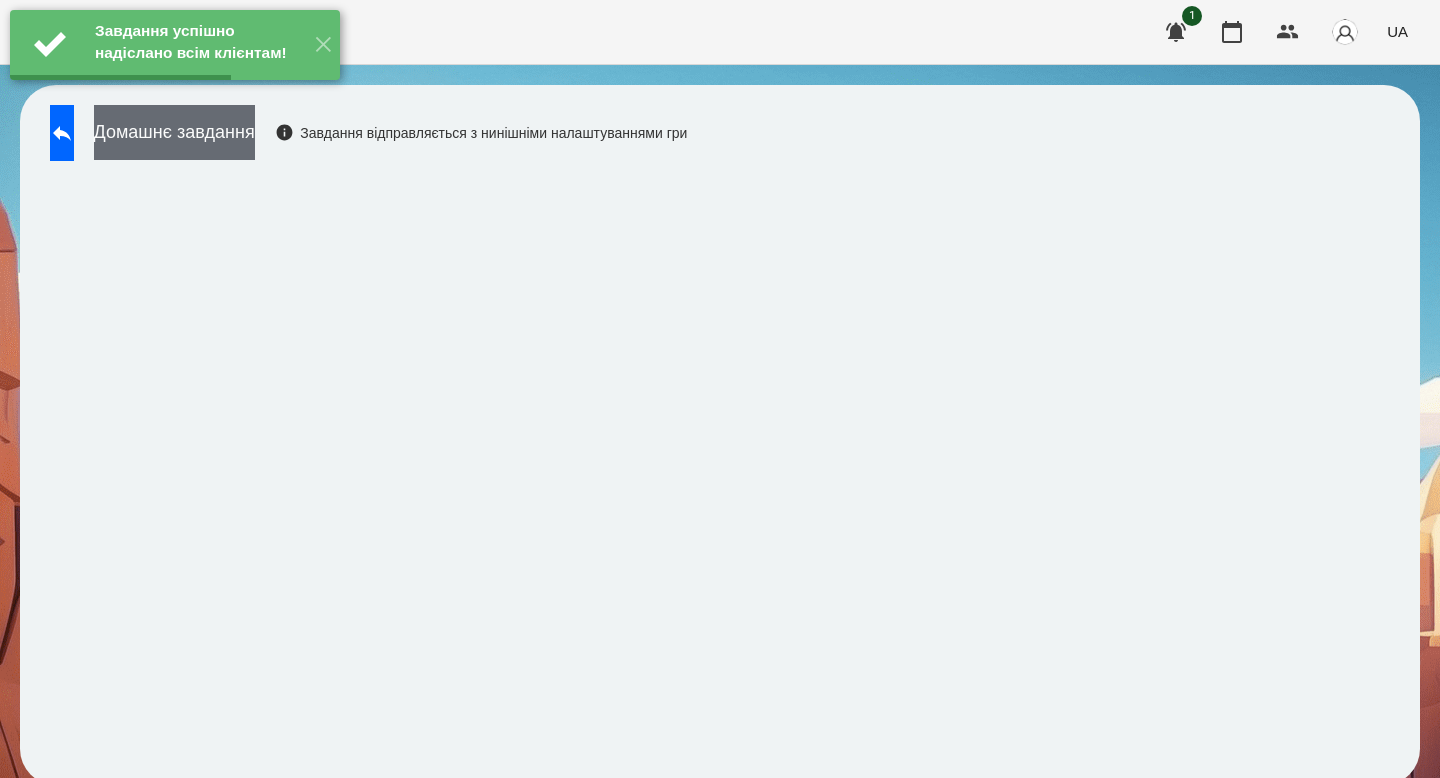 click on "Домашнє завдання" at bounding box center [174, 132] 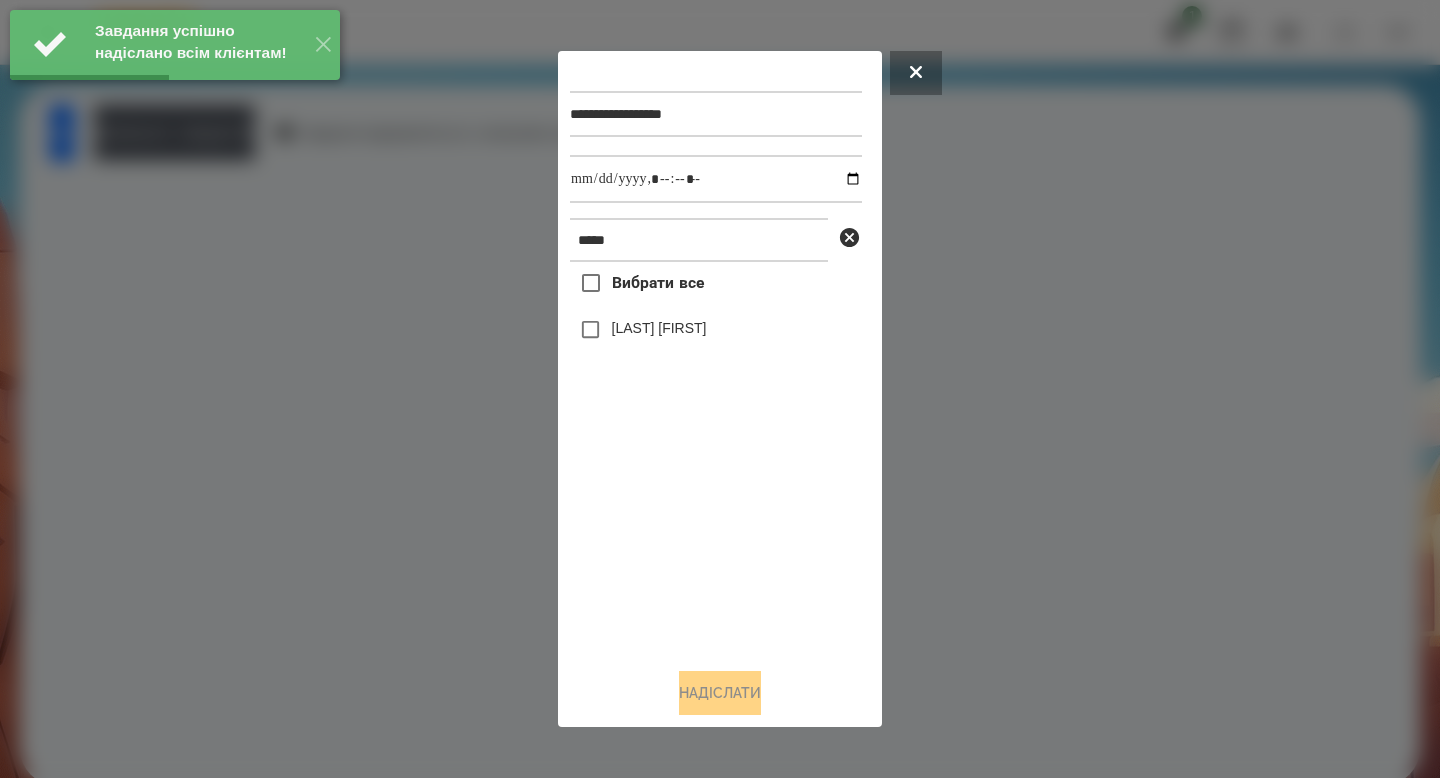 click on "[LAST] [FIRST]" at bounding box center (659, 328) 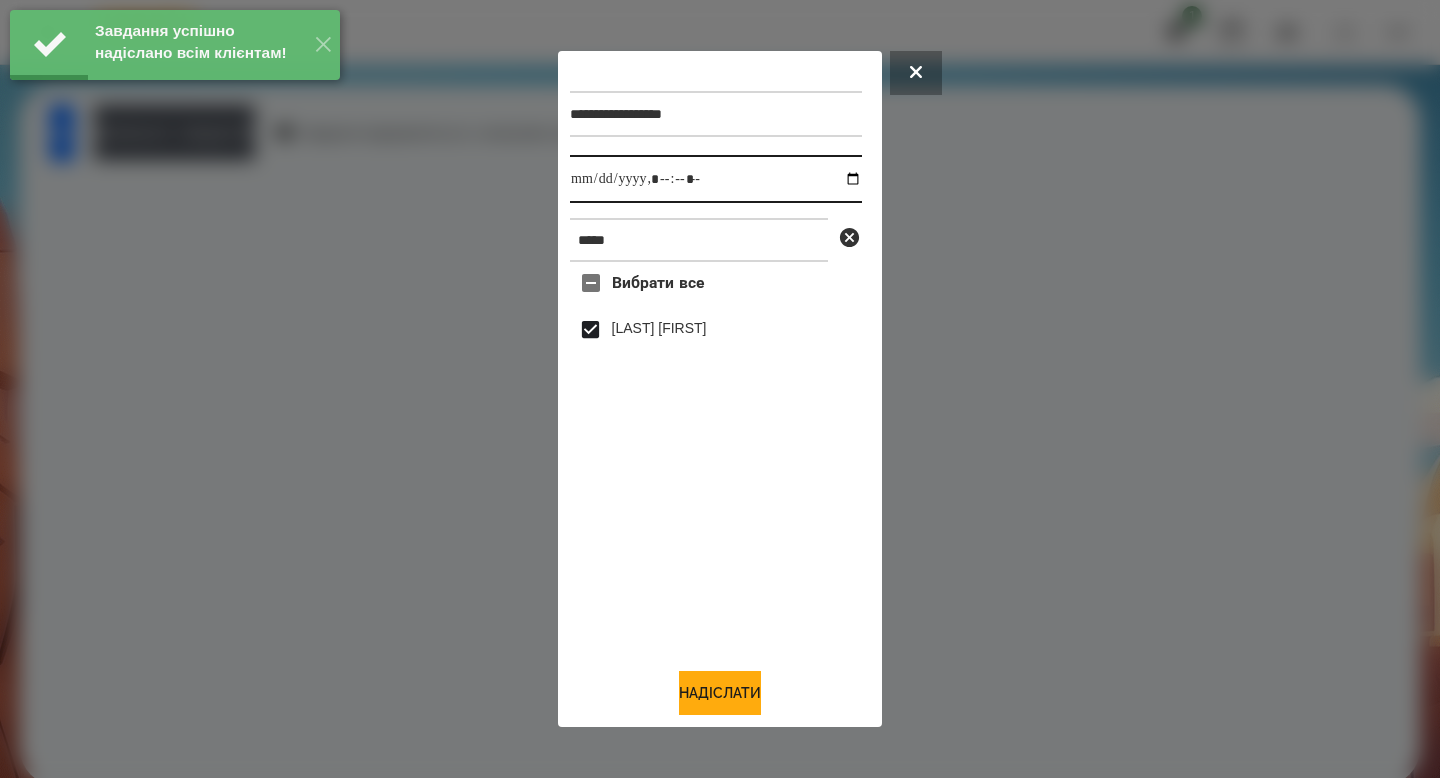 click at bounding box center [716, 179] 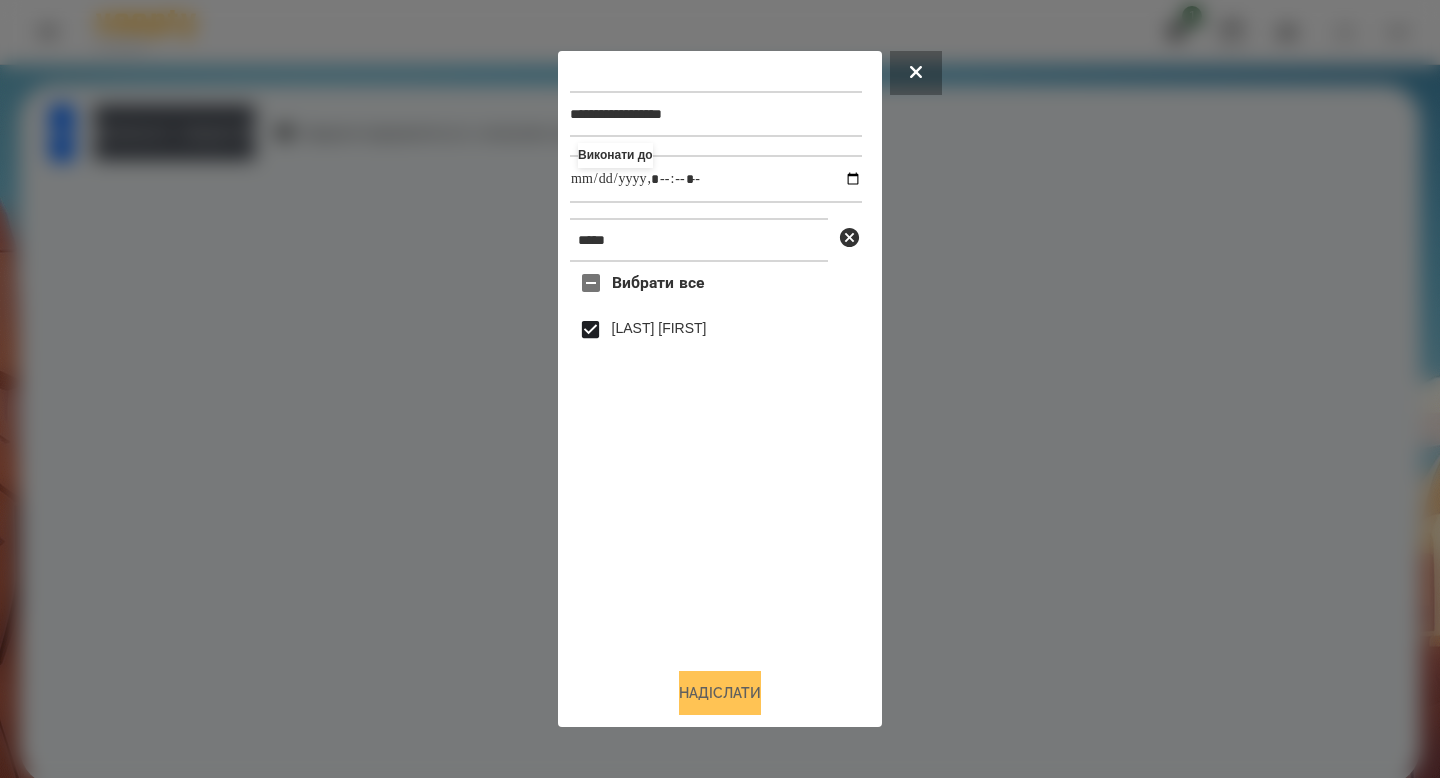 type on "**********" 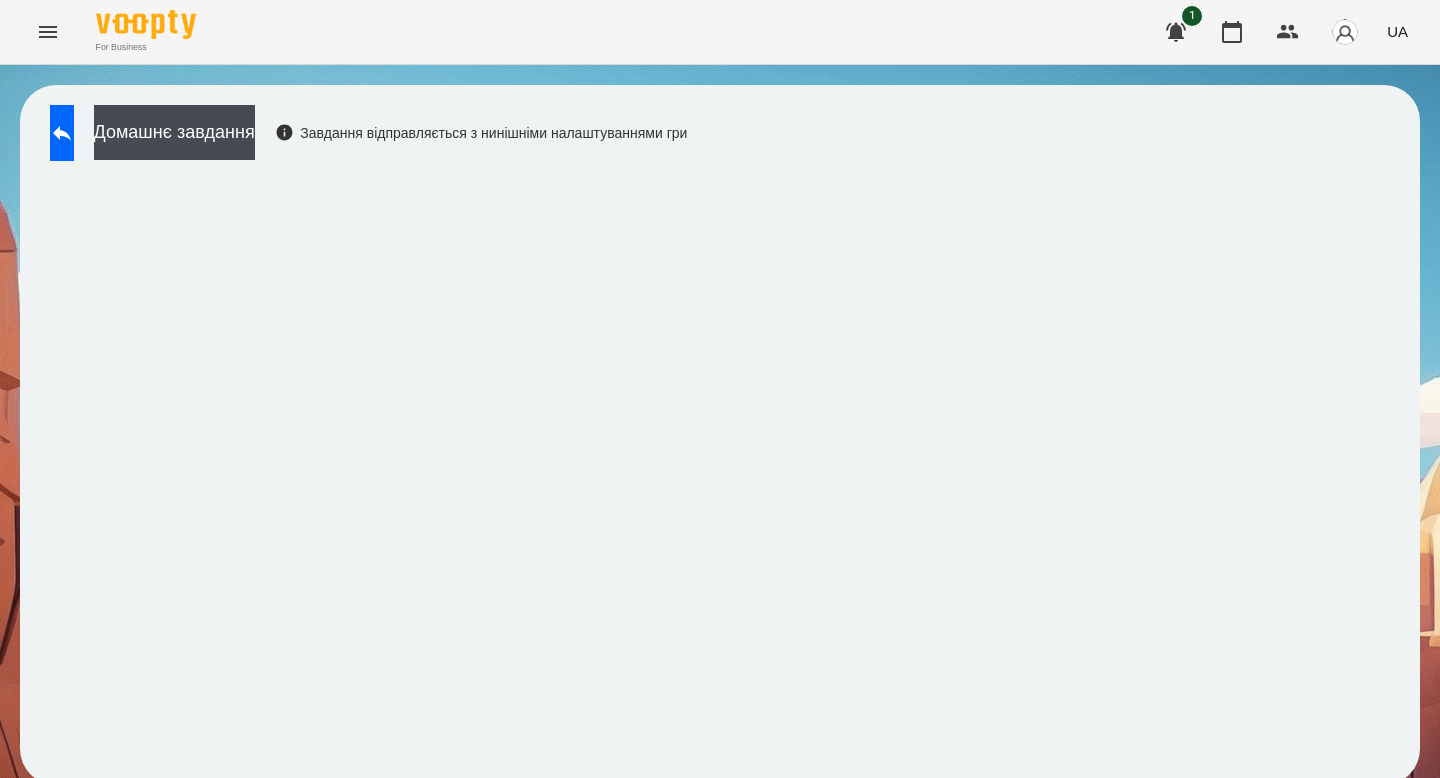 click on "Домашнє завдання Завдання відправляється з нинішніми налаштуваннями гри" at bounding box center [363, 138] 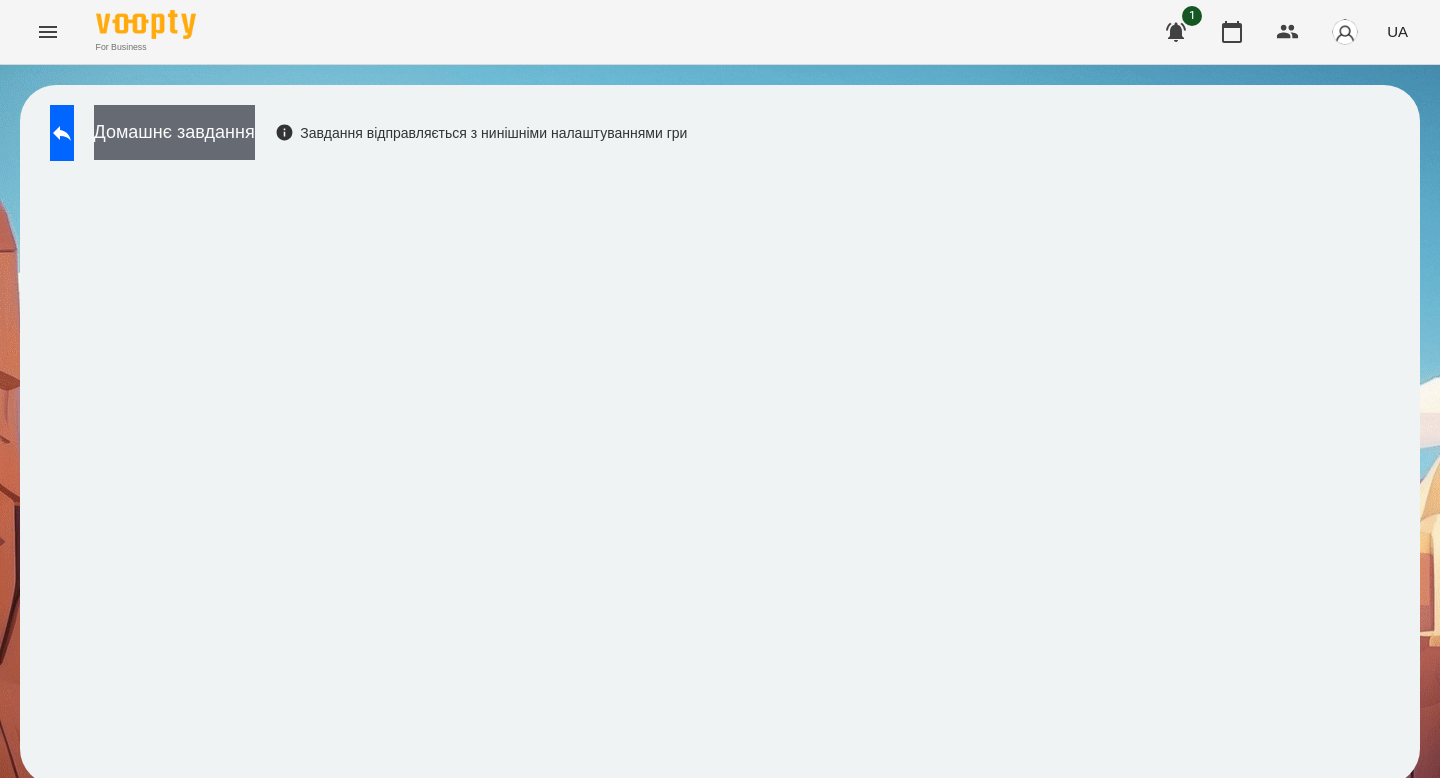 click on "Домашнє завдання" at bounding box center [174, 132] 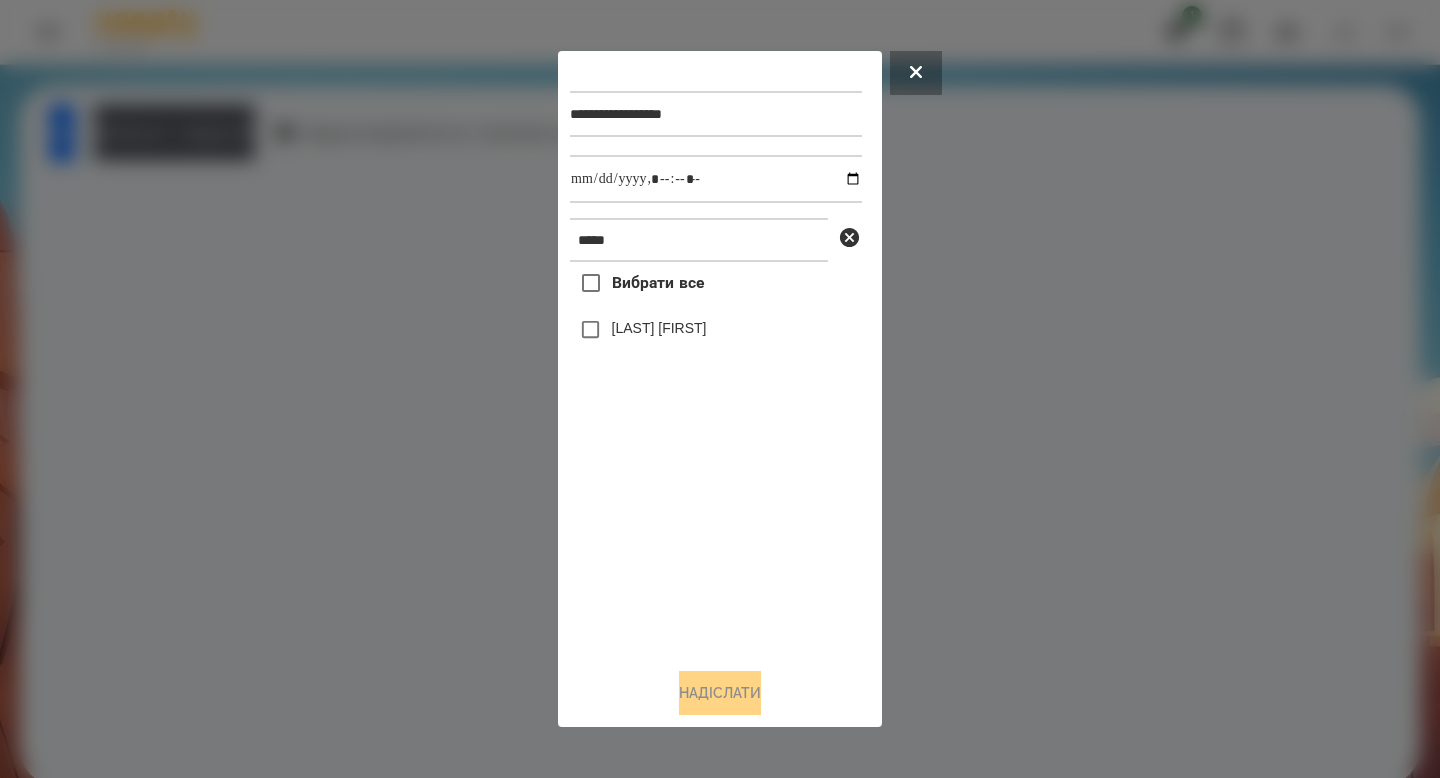 click on "[LAST] [FIRST]" at bounding box center [659, 328] 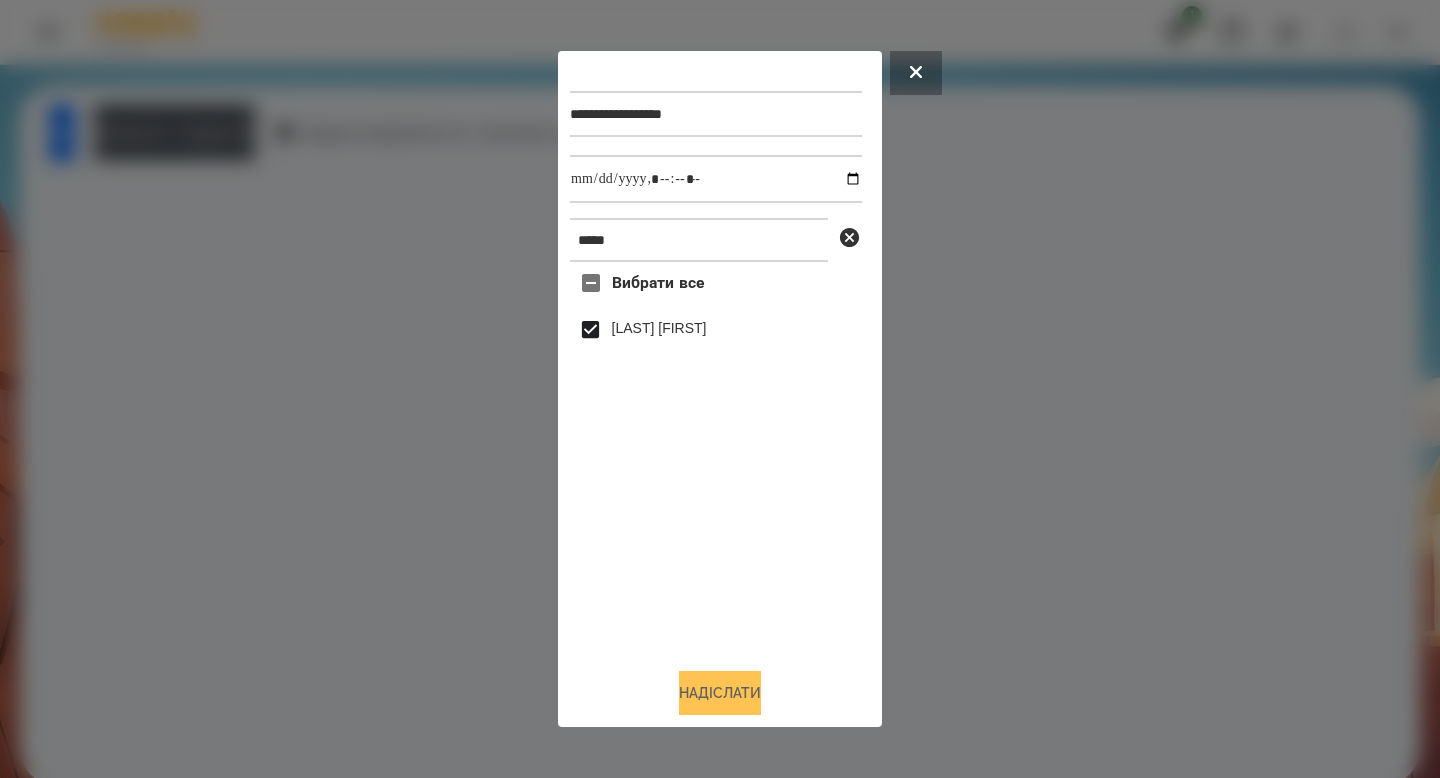 click on "Надіслати" at bounding box center [720, 693] 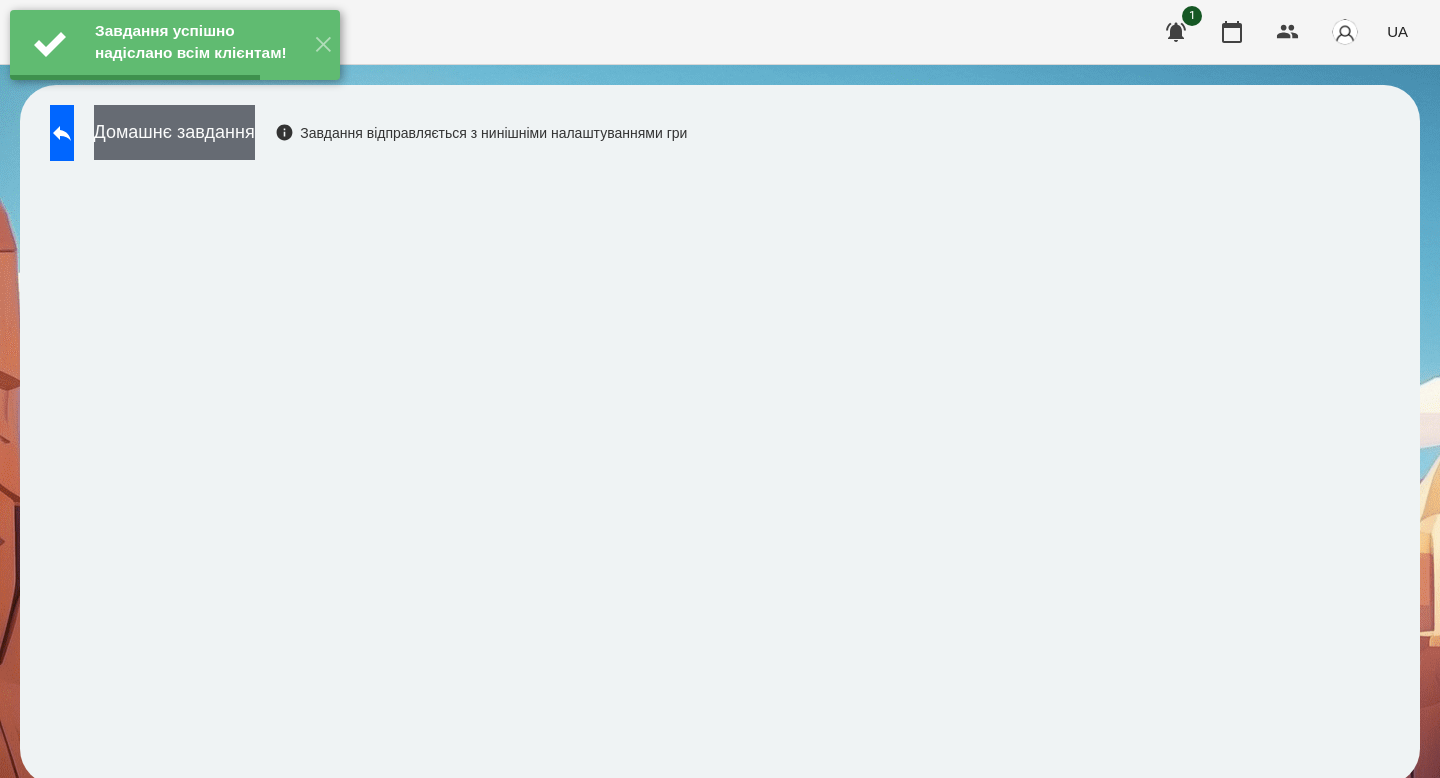 click on "Домашнє завдання" at bounding box center (174, 132) 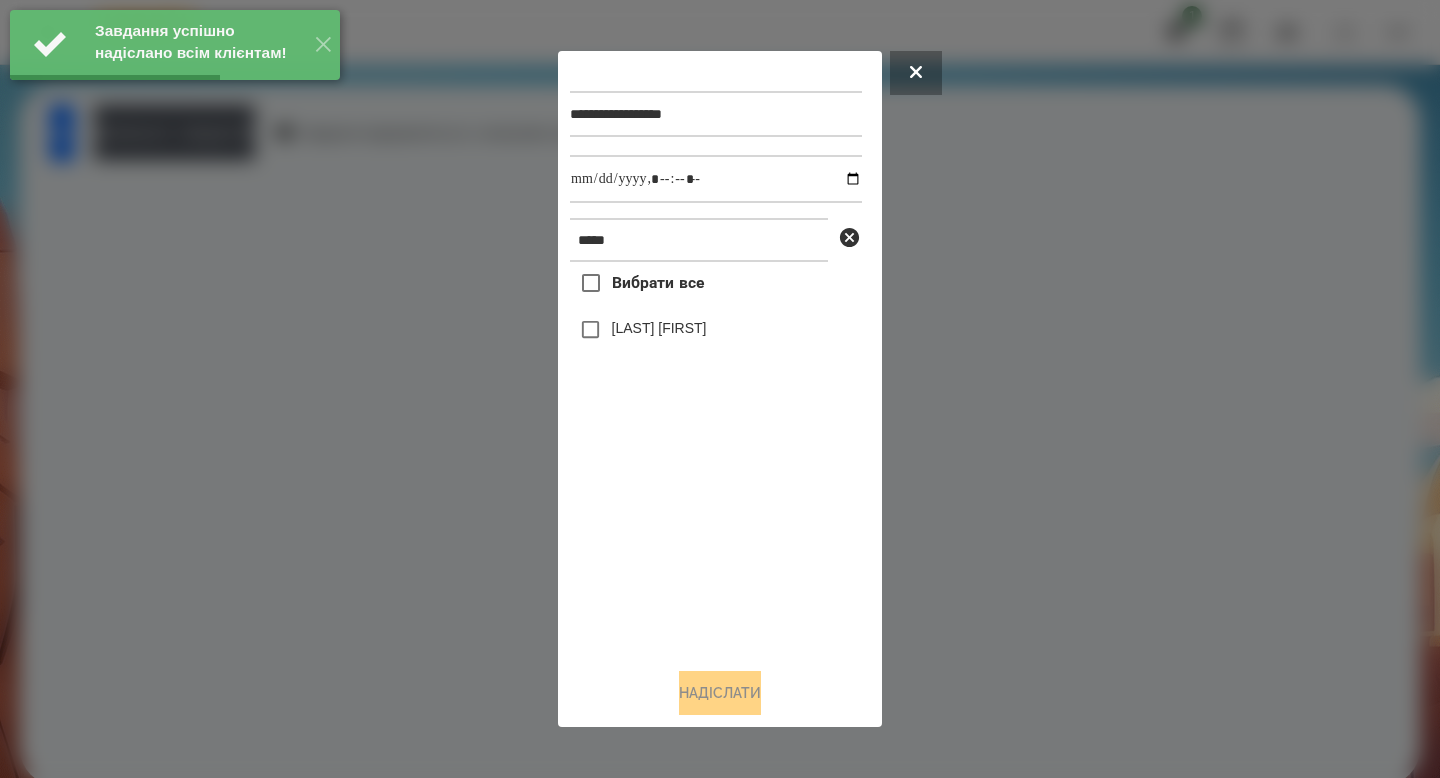 click on "[LAST] [FIRST]" at bounding box center (659, 328) 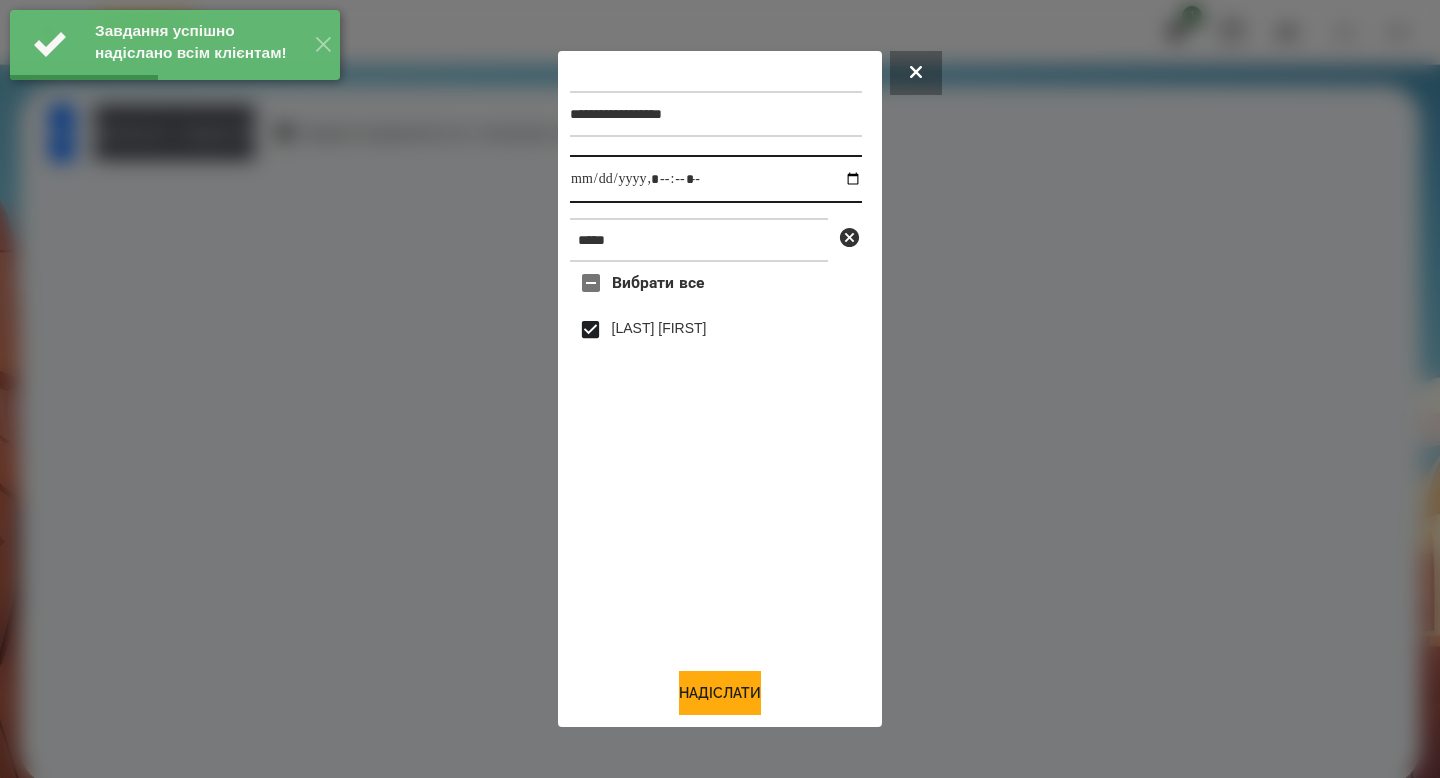 click at bounding box center [716, 179] 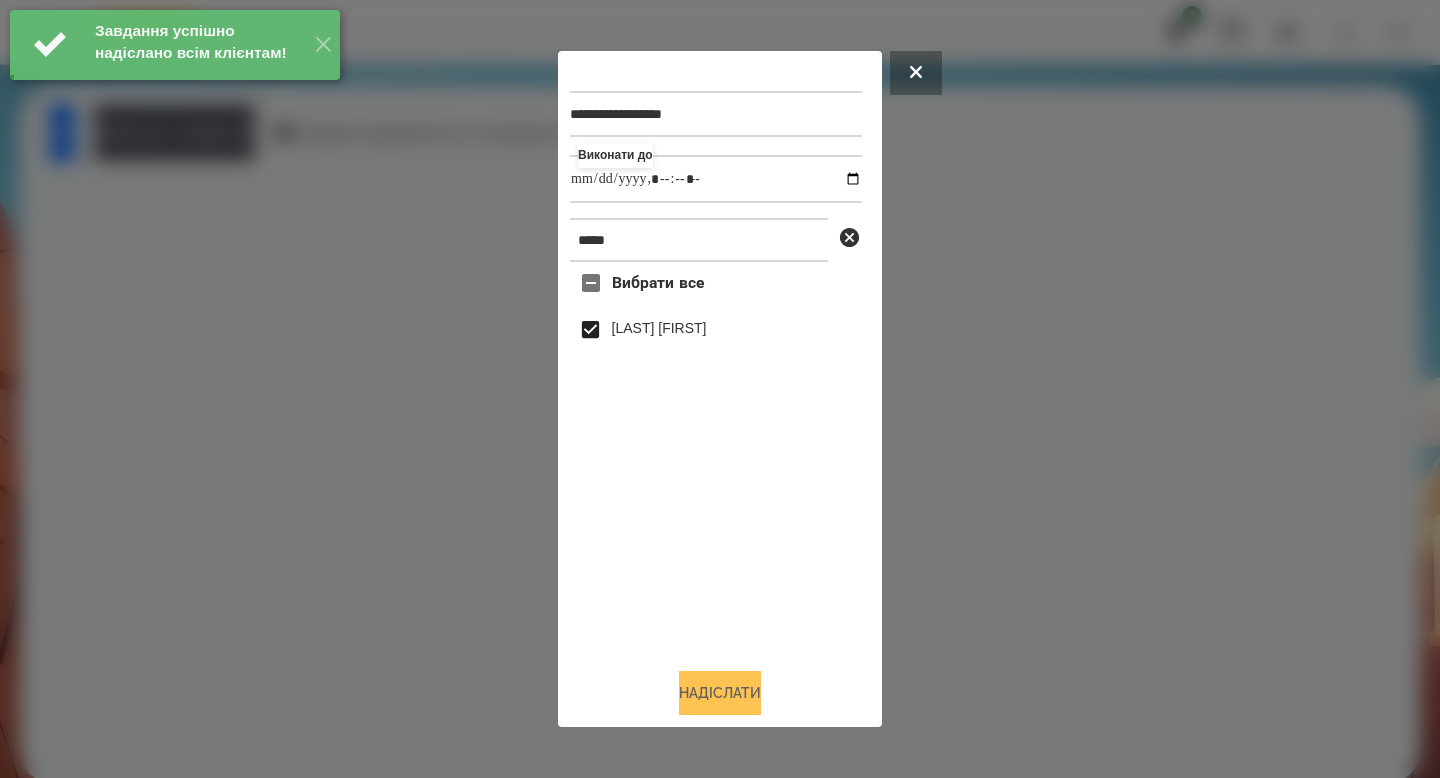 type on "**********" 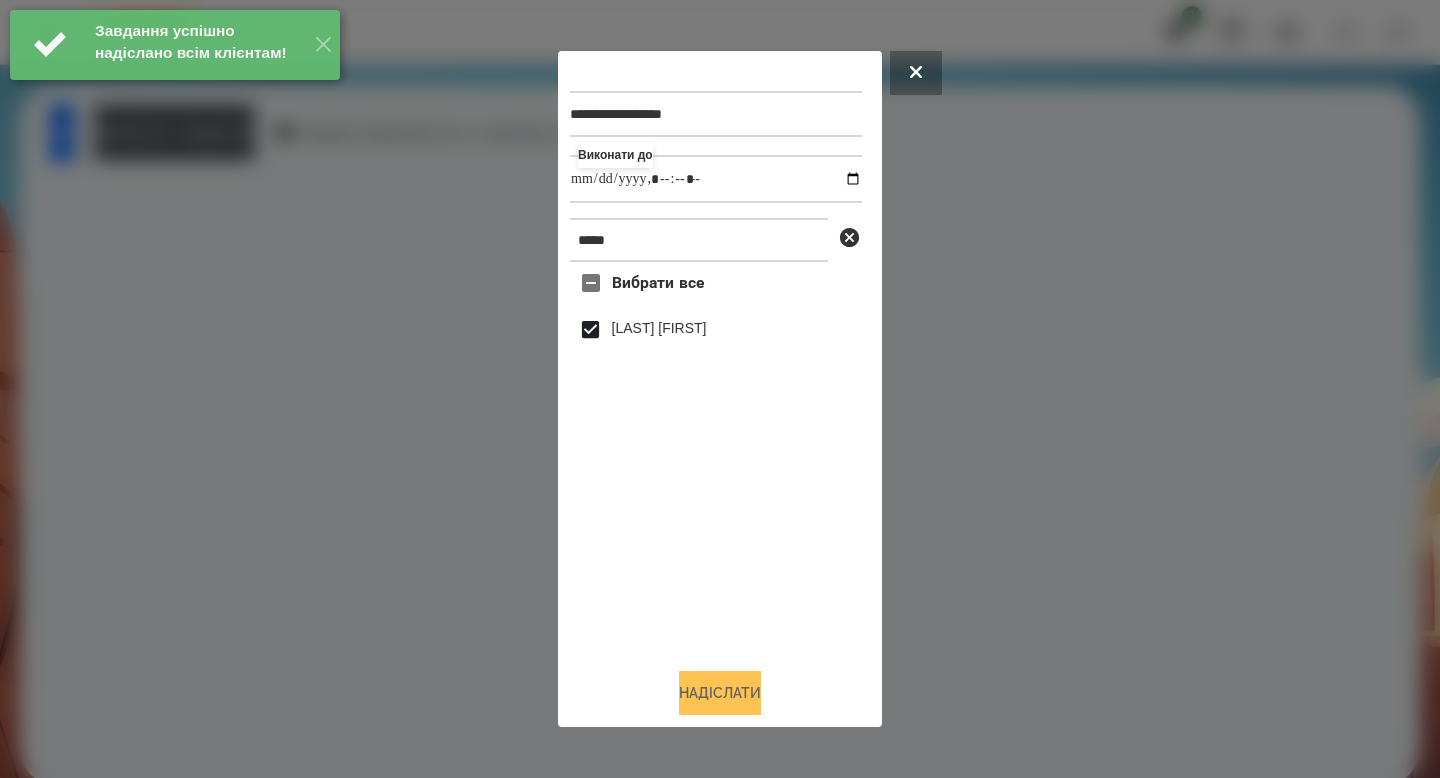 click on "Надіслати" at bounding box center (720, 693) 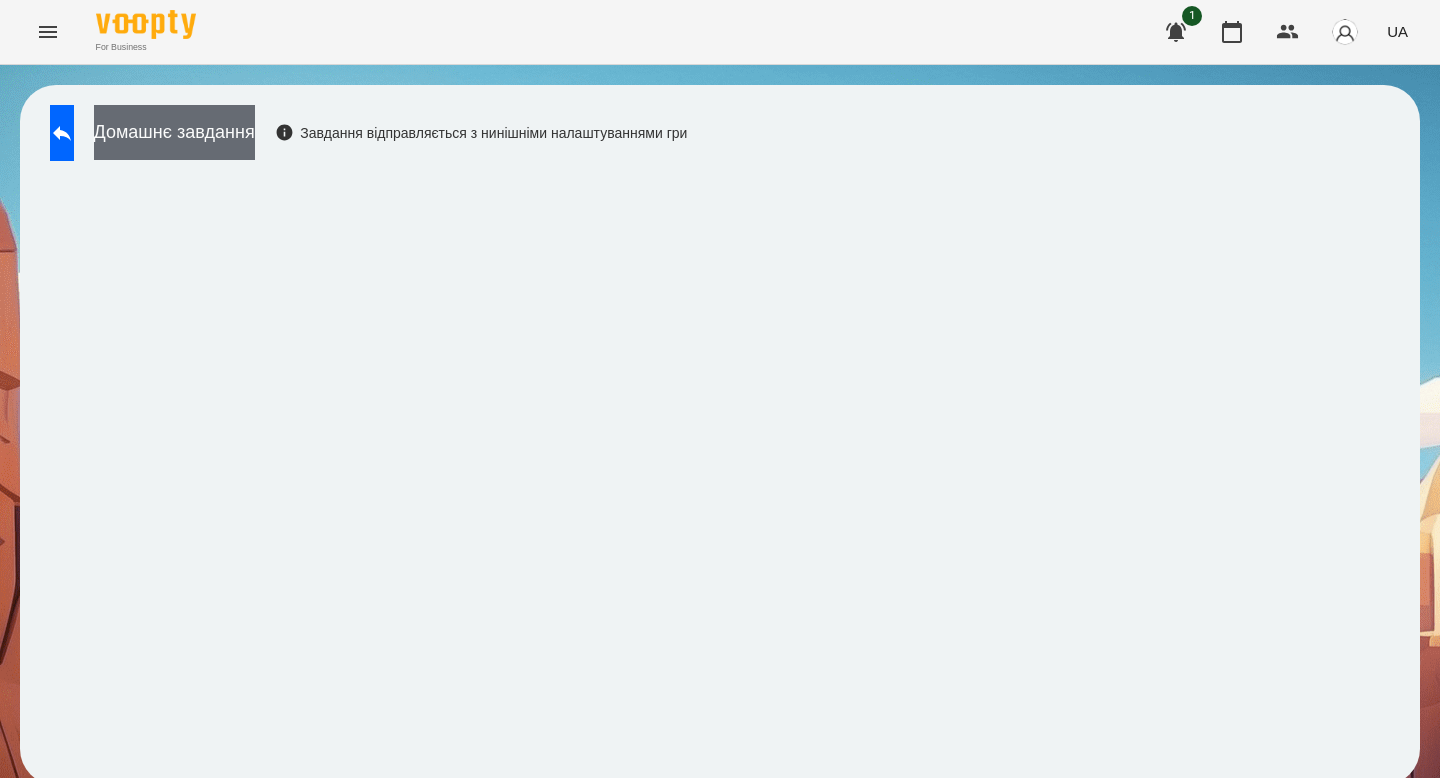 click on "Домашнє завдання" at bounding box center (174, 132) 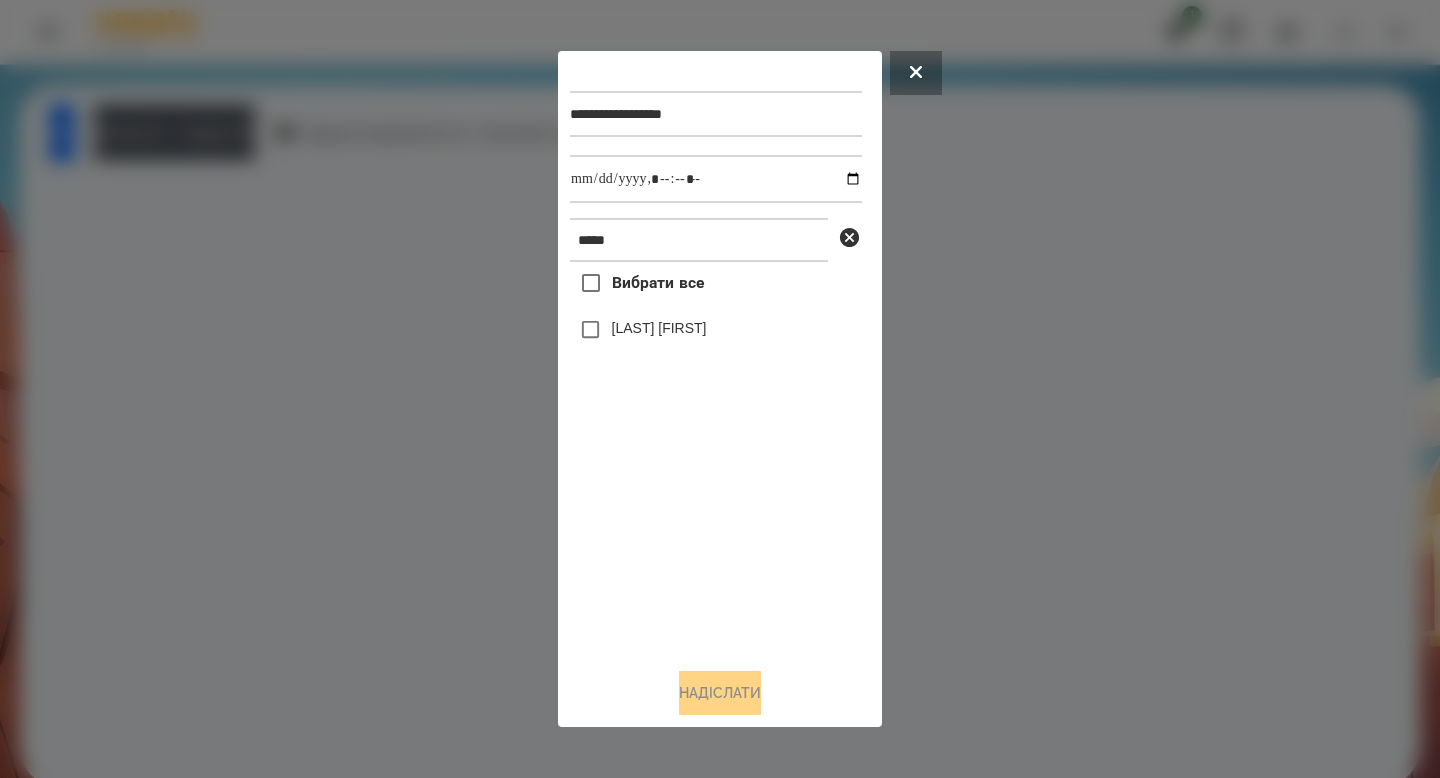 click on "[LAST] [FIRST]" at bounding box center [659, 328] 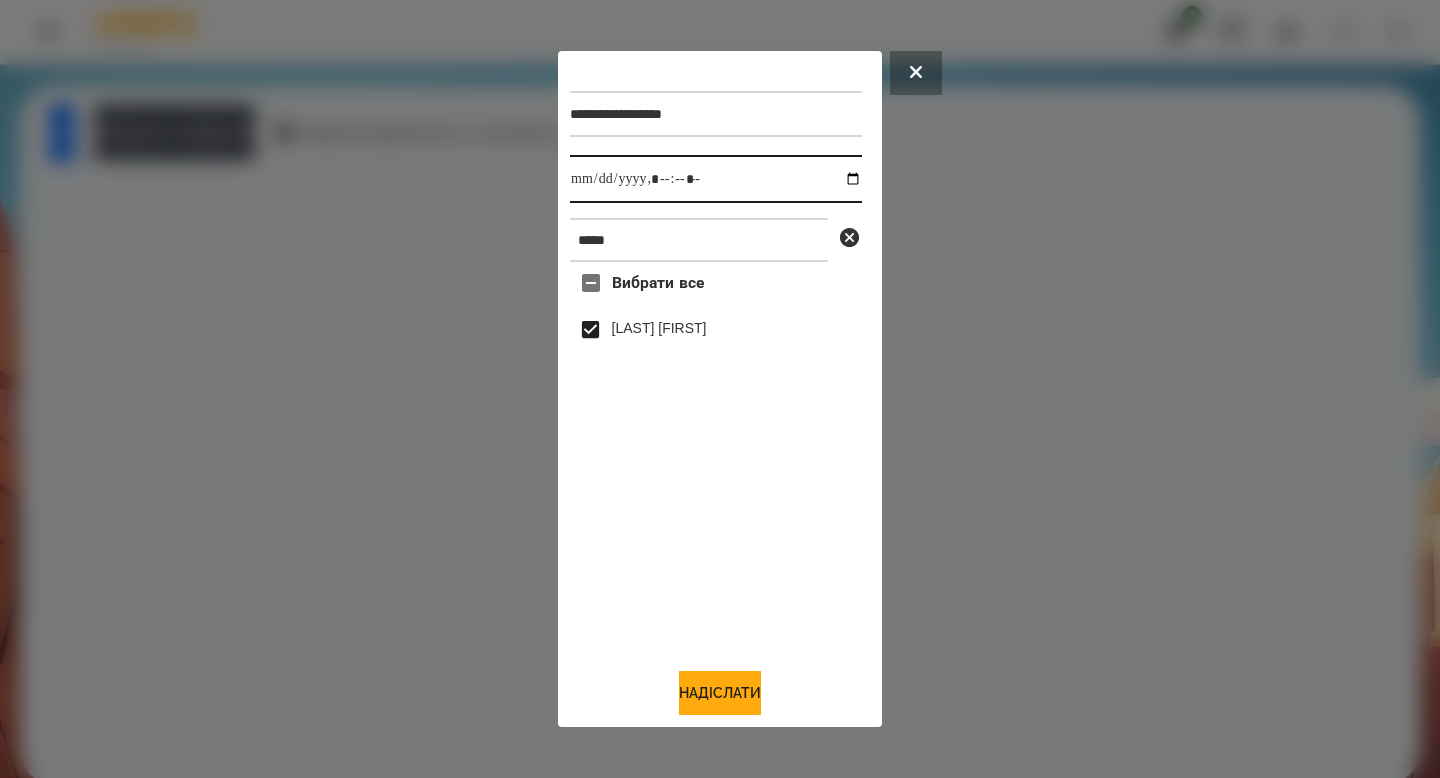 click at bounding box center [716, 179] 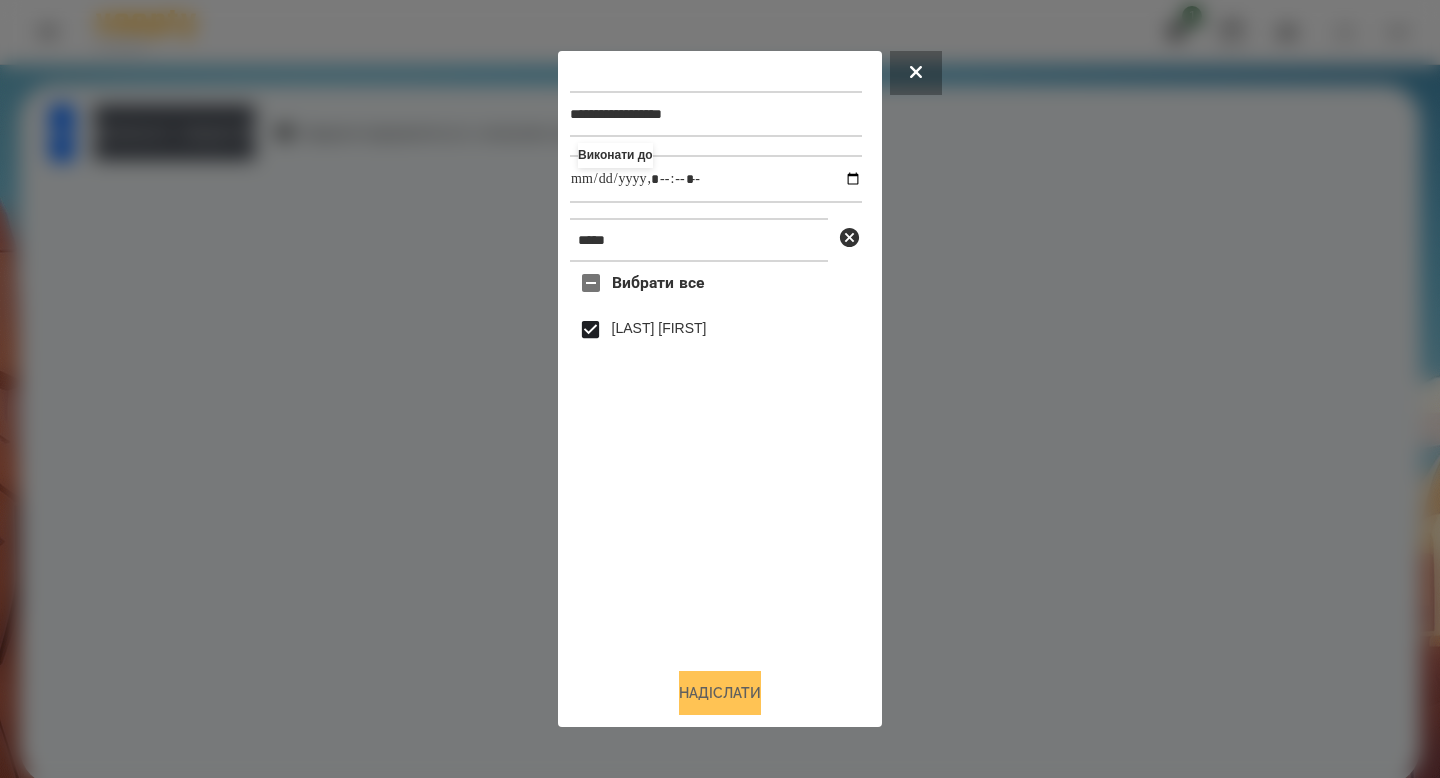 type on "**********" 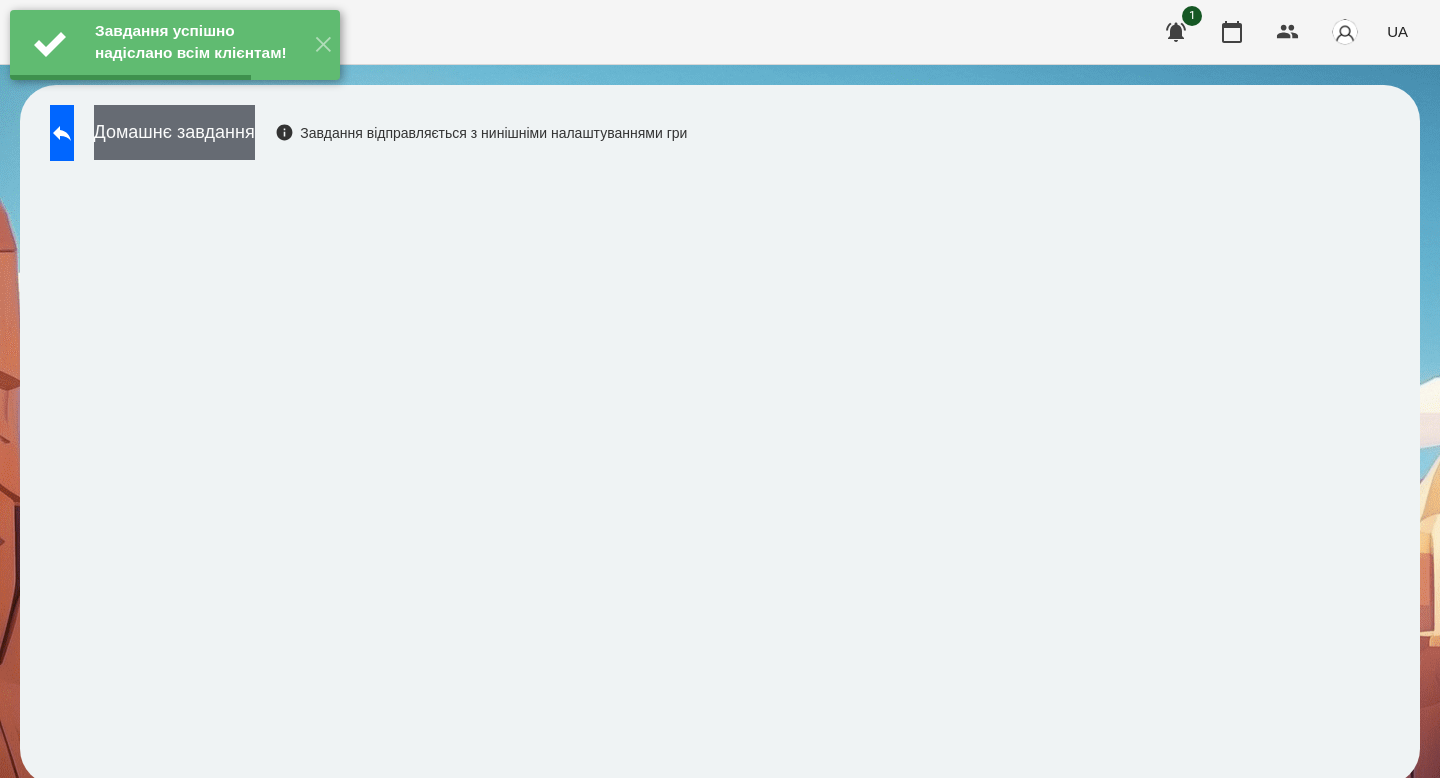 click on "Домашнє завдання" at bounding box center (174, 132) 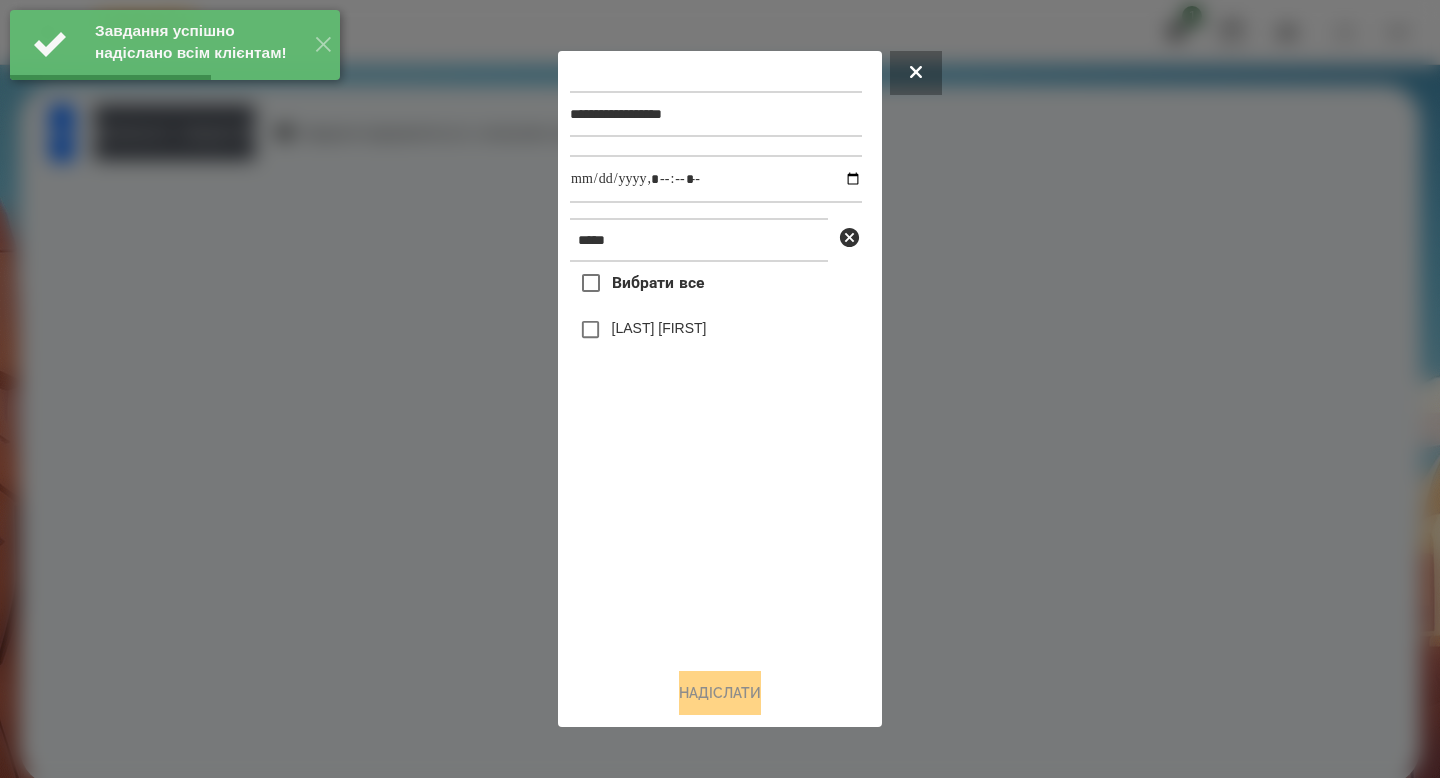 click on "[LAST] [FIRST]" at bounding box center (659, 328) 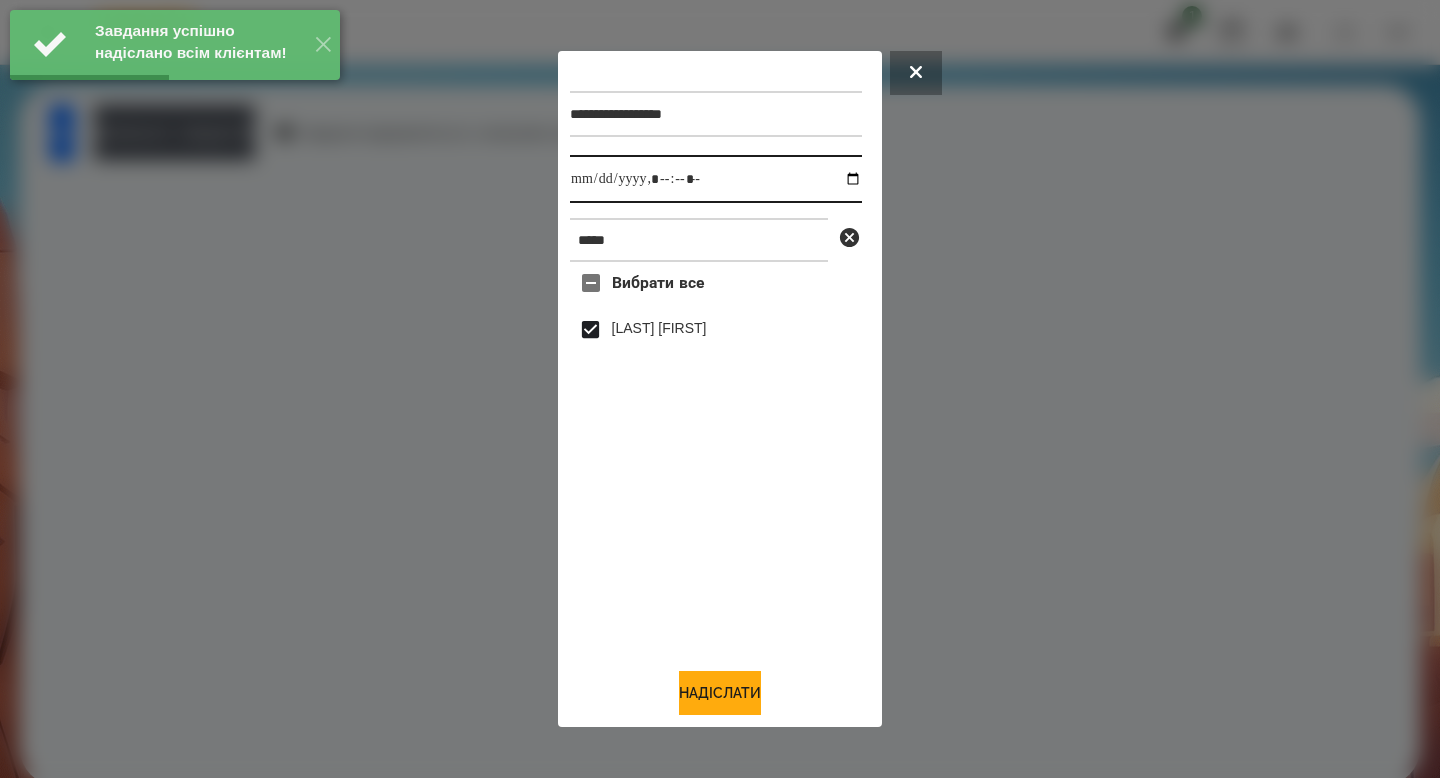 click at bounding box center [716, 179] 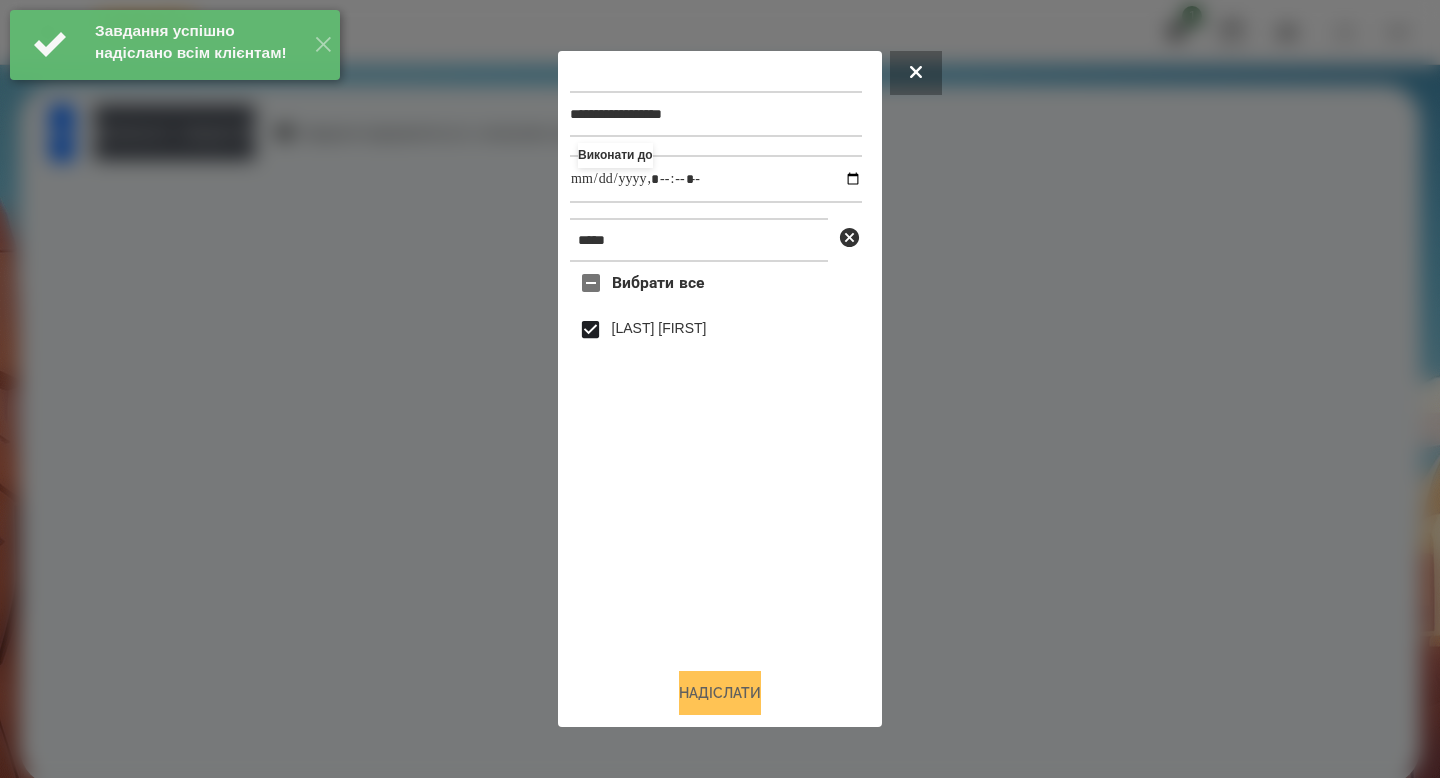 type on "**********" 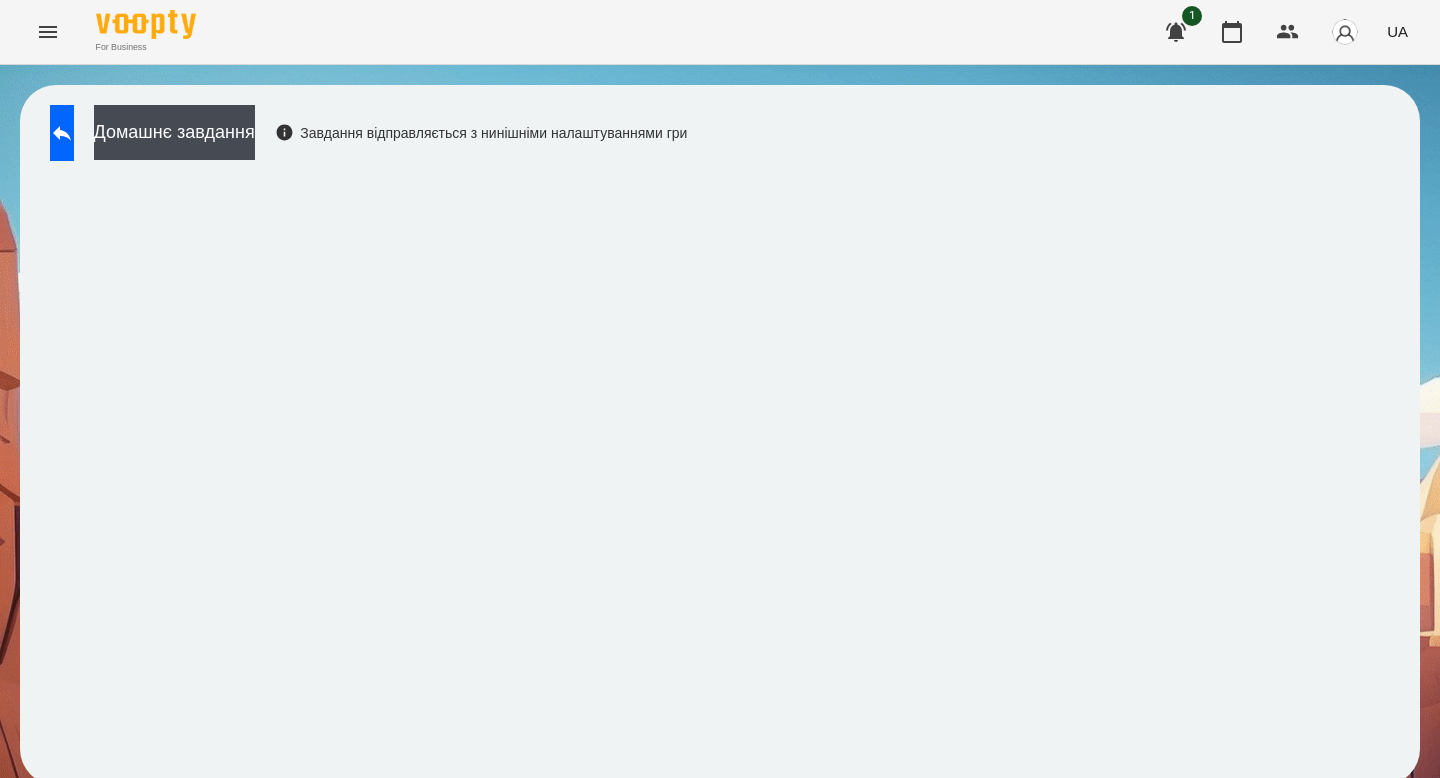 click on "Домашнє завдання" at bounding box center [174, 132] 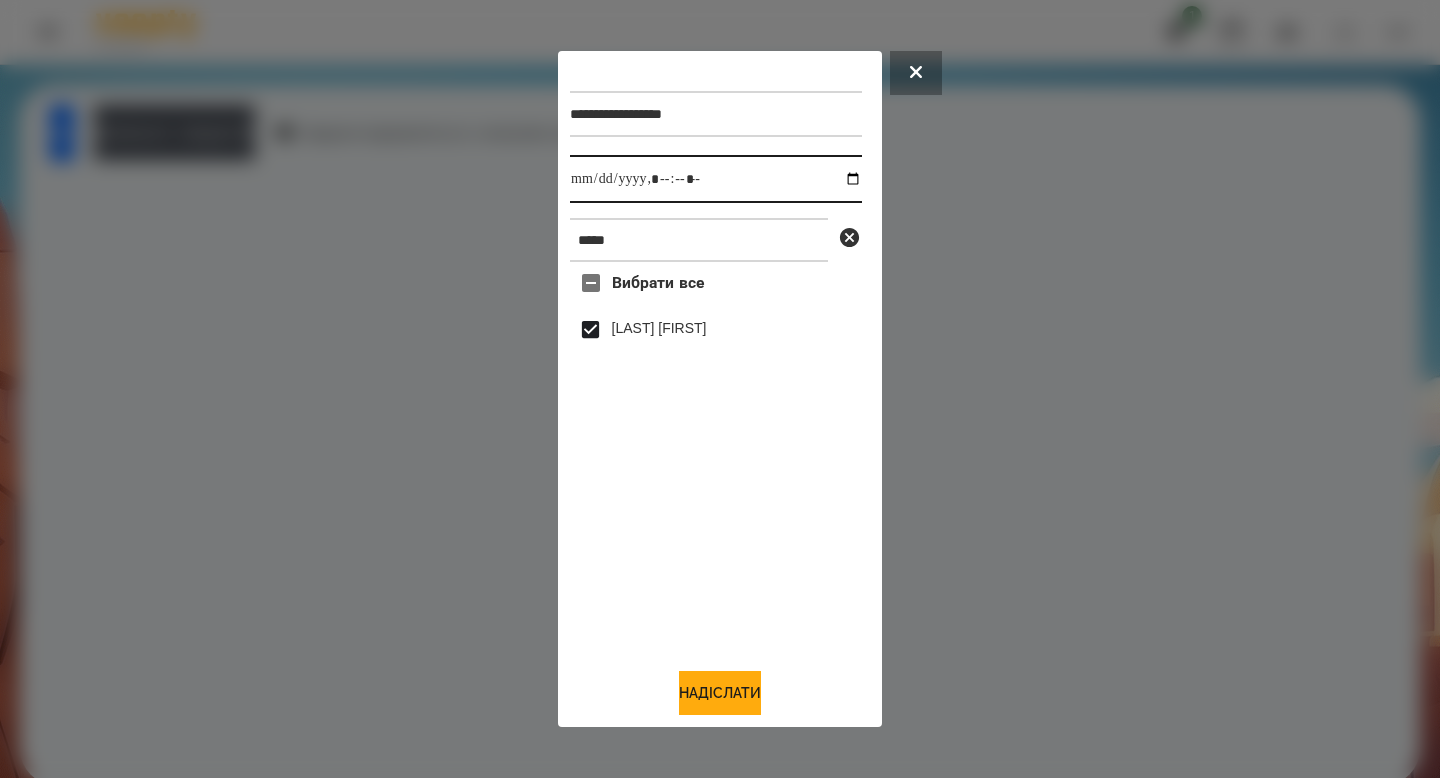 click at bounding box center (716, 179) 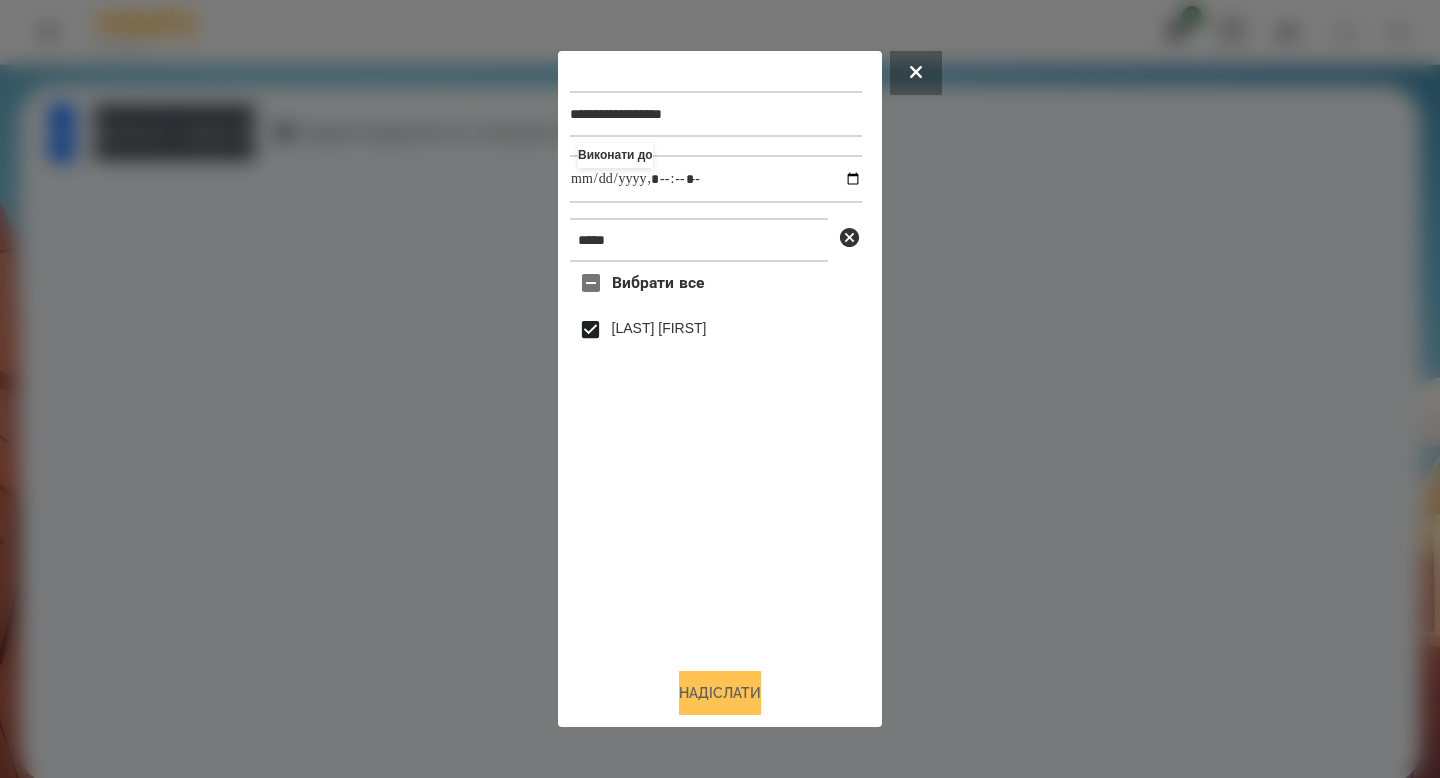 type on "**********" 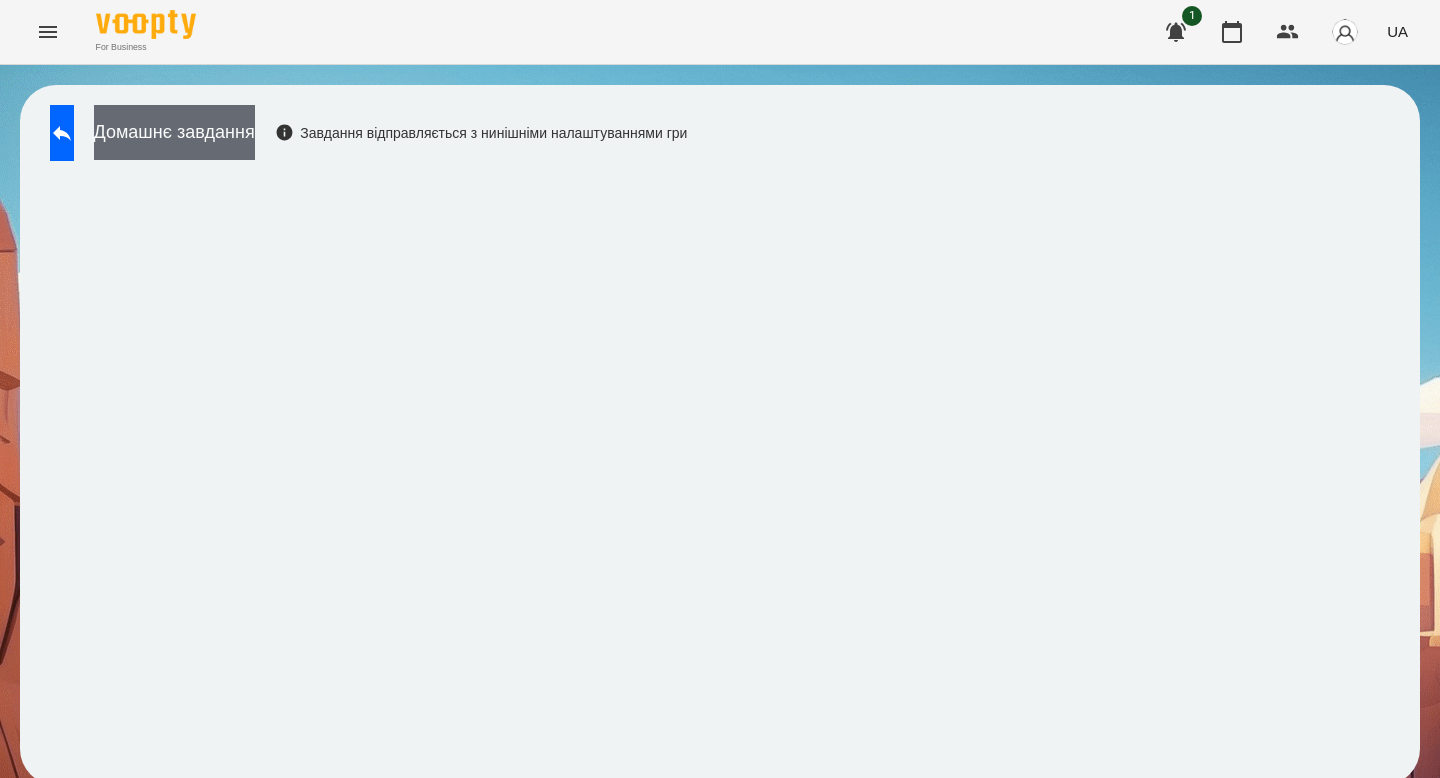 click on "Домашнє завдання" at bounding box center (174, 132) 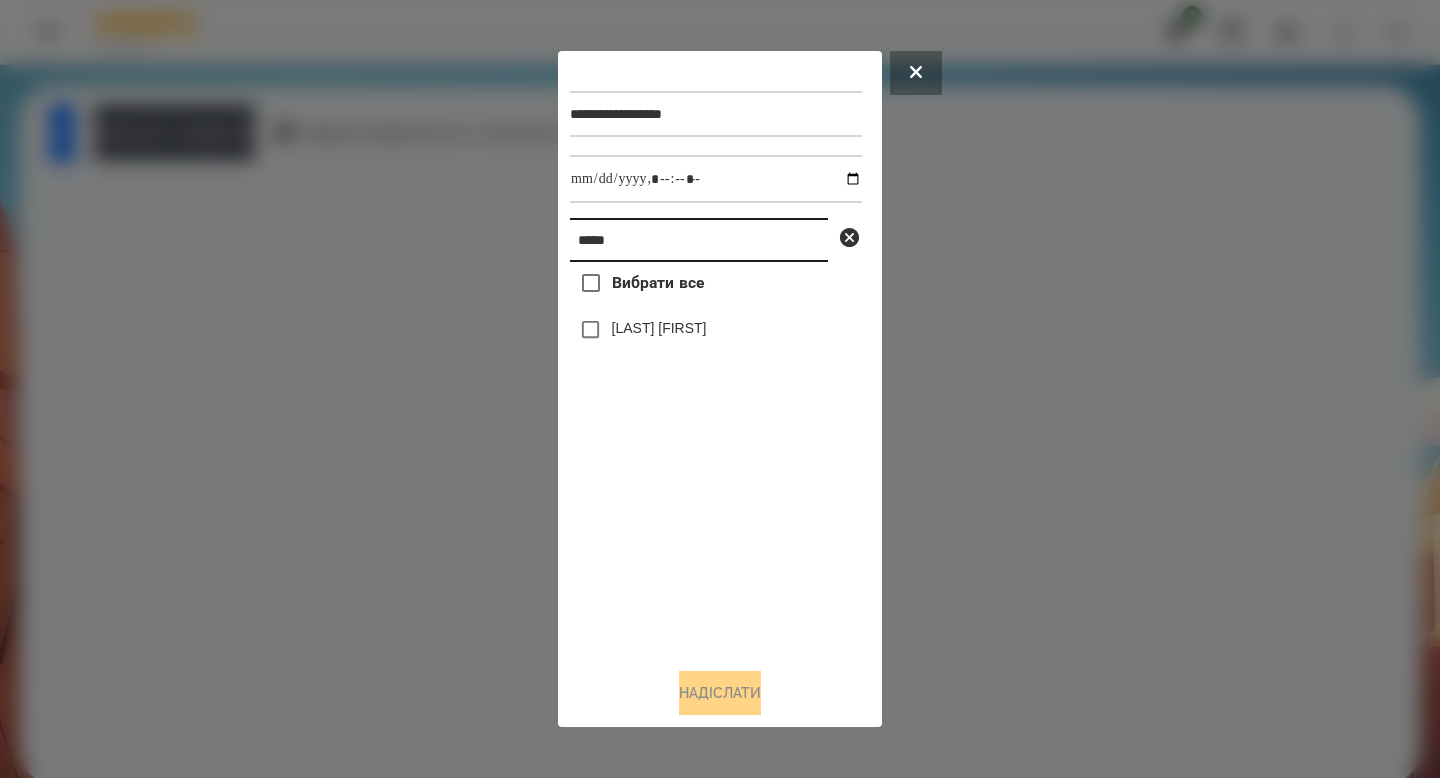 drag, startPoint x: 651, startPoint y: 243, endPoint x: 490, endPoint y: 231, distance: 161.44658 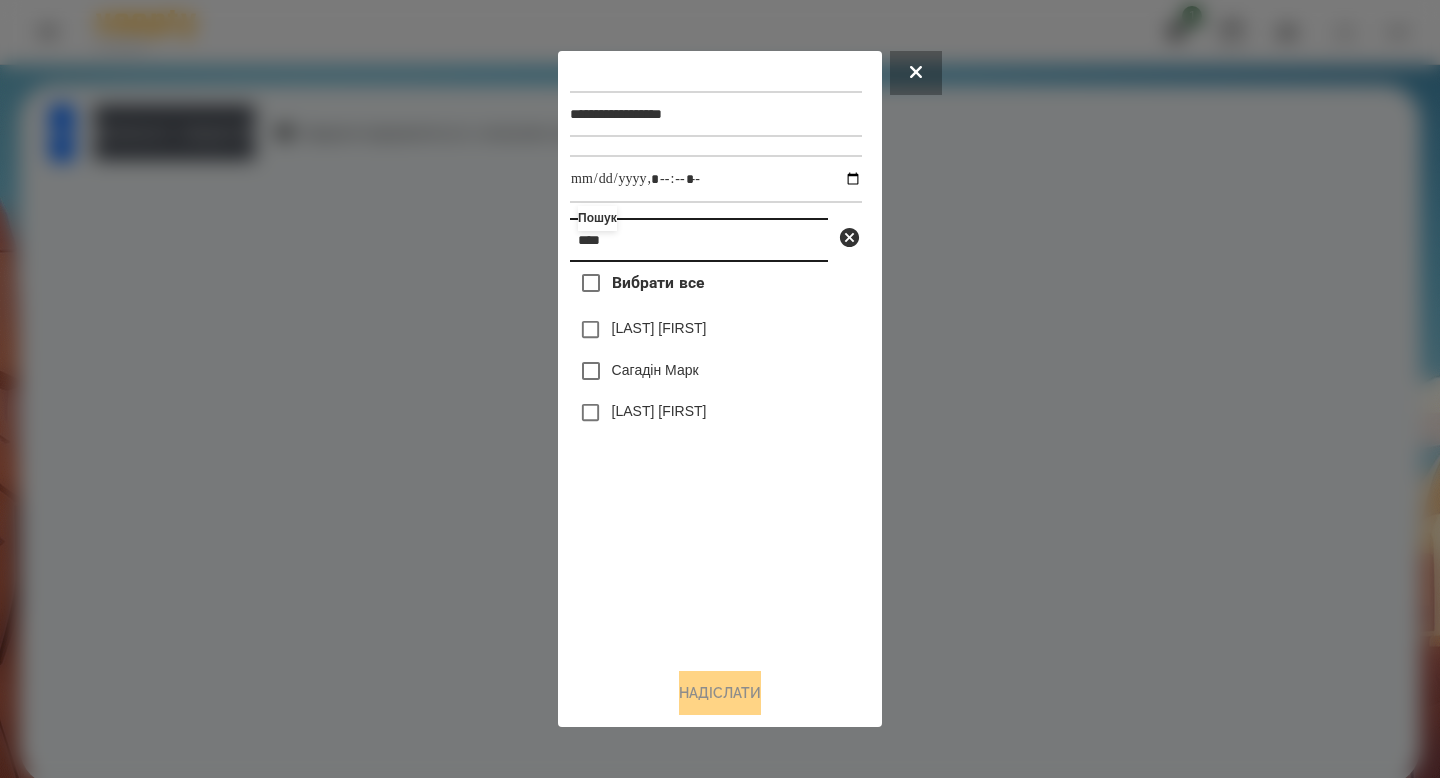 type on "****" 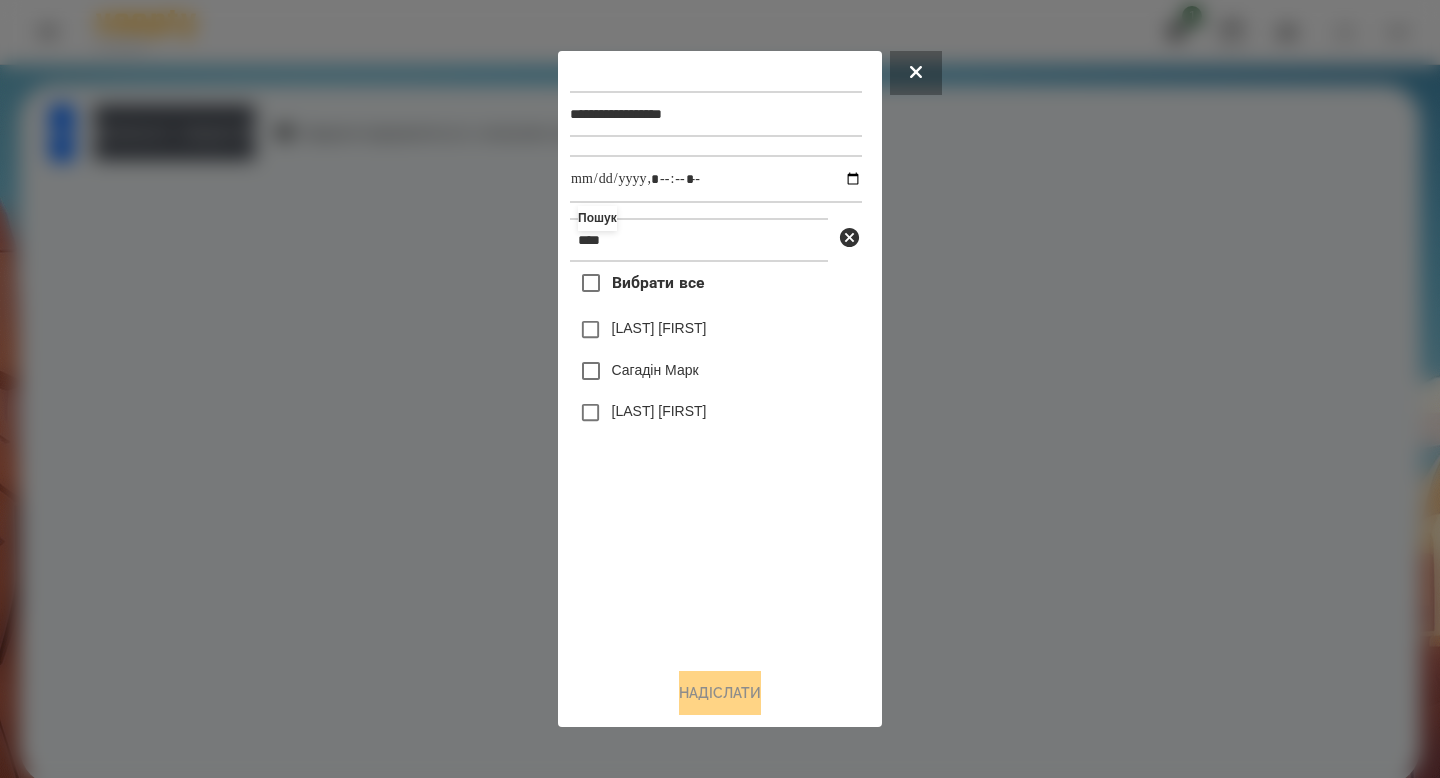 click on "[LAST] [FIRST]" at bounding box center (659, 328) 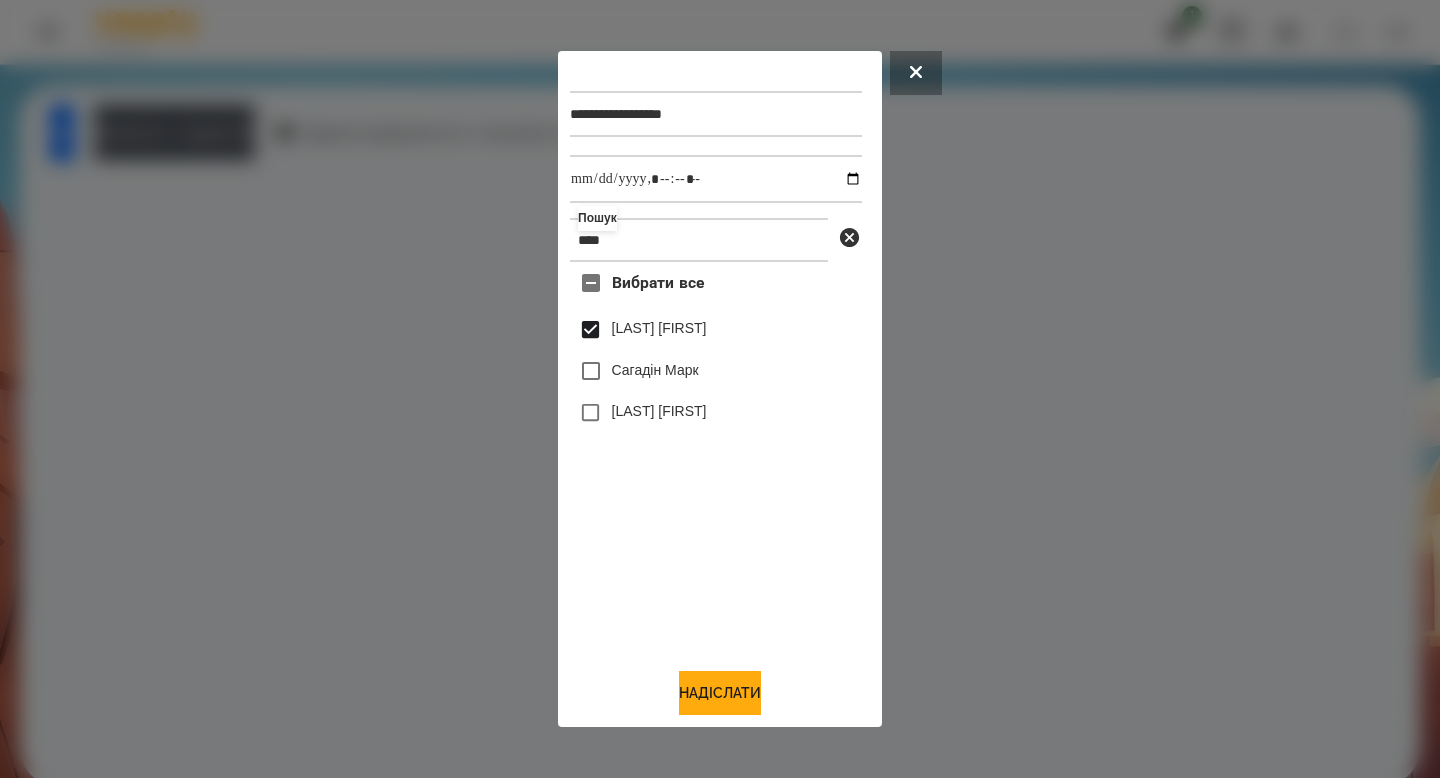 click on "[LAST] [FIRST]" at bounding box center (716, 413) 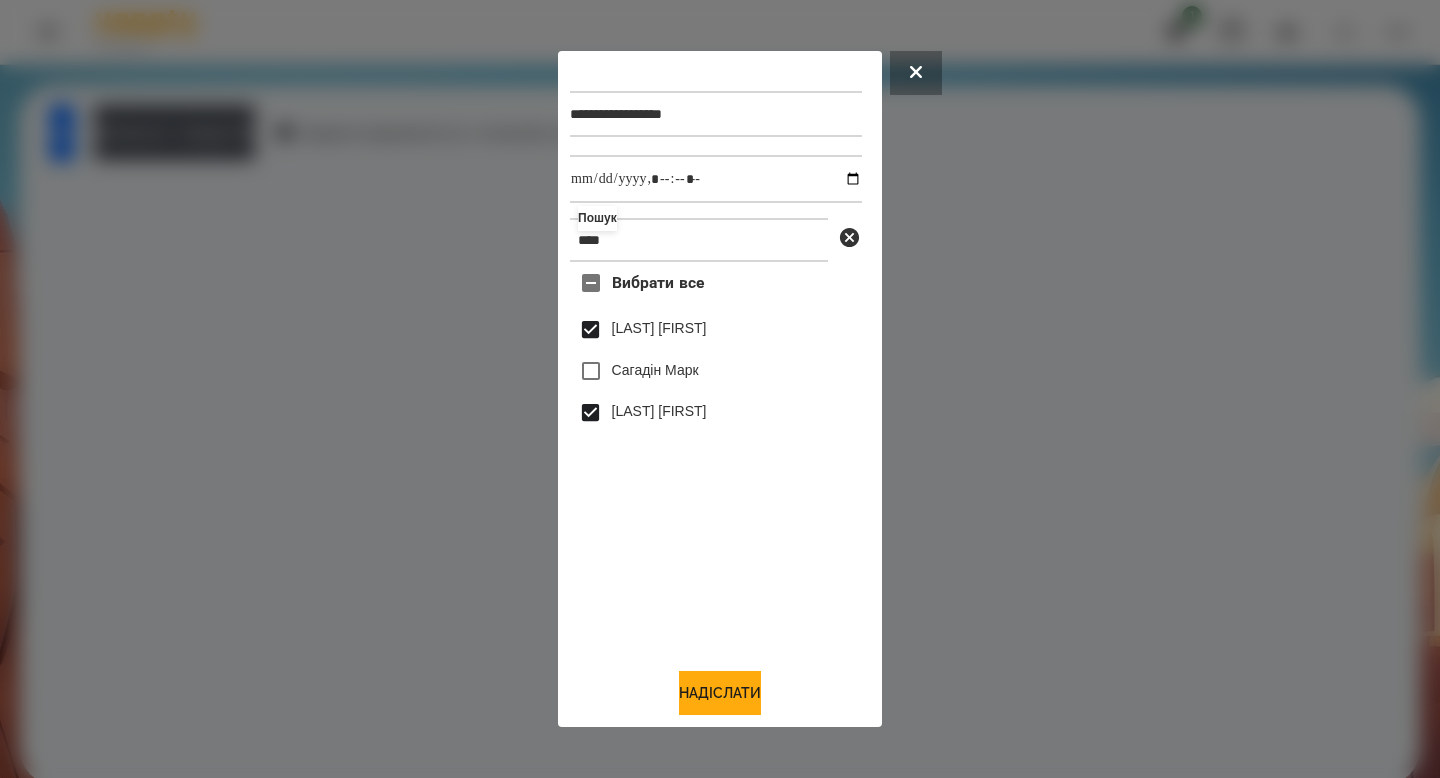 click on "[LAST] [FIRST]" at bounding box center [659, 328] 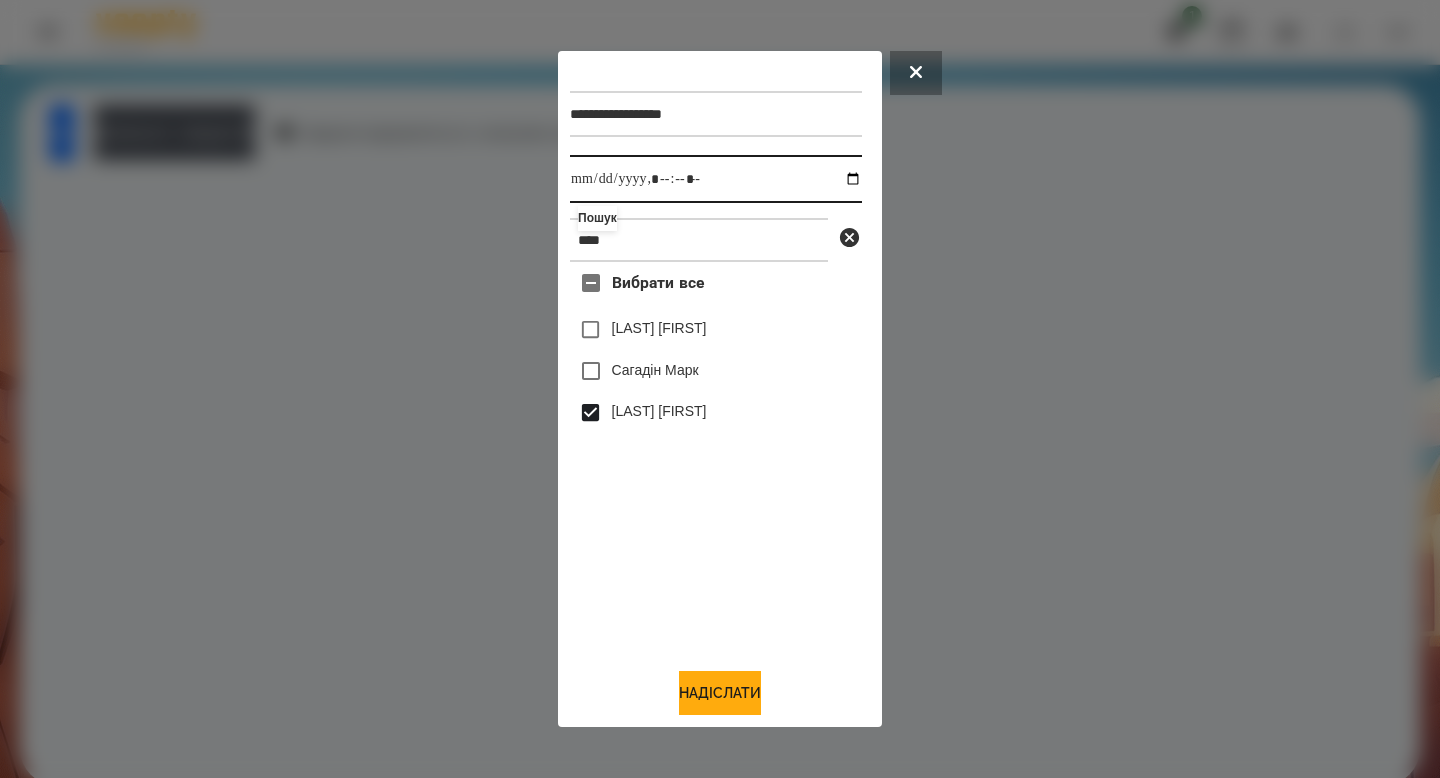 click at bounding box center [716, 179] 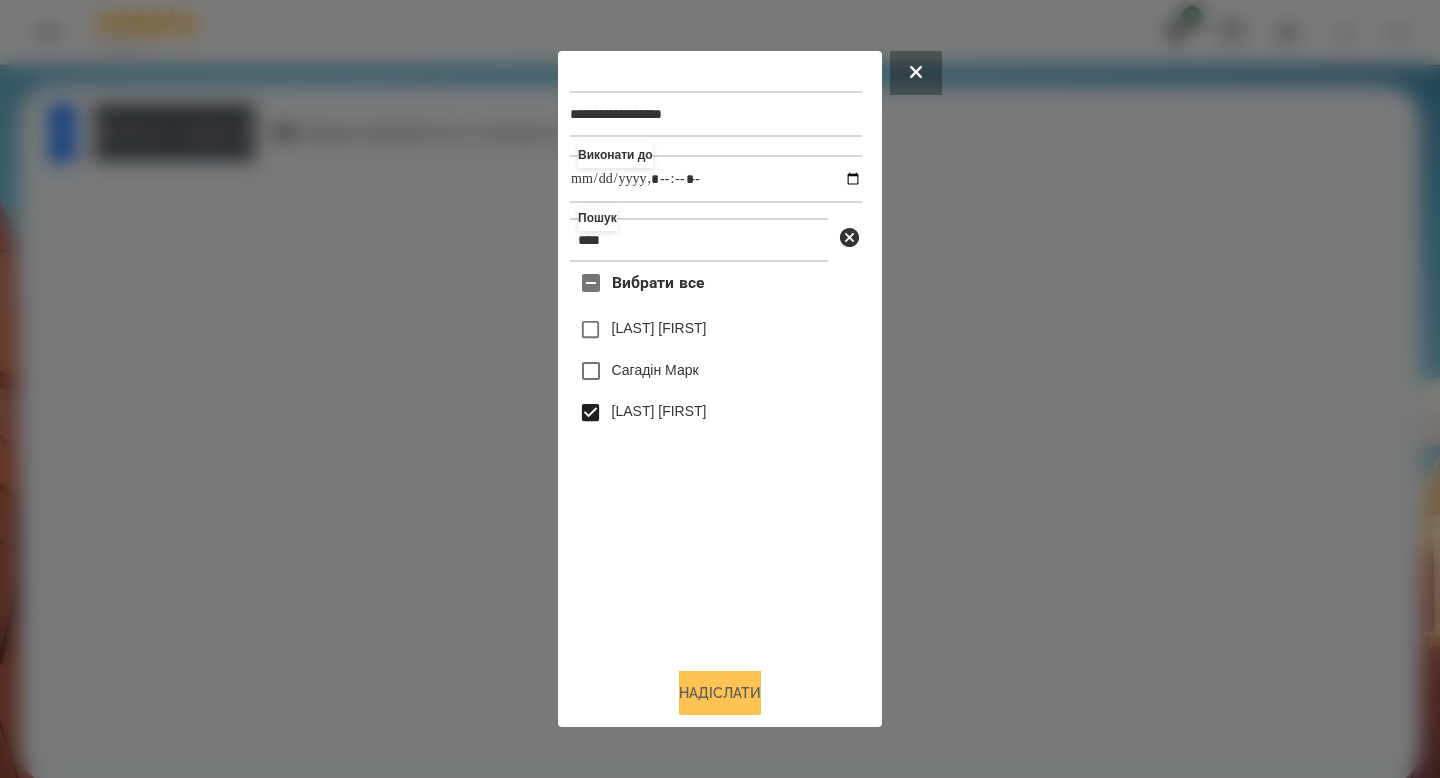 click on "Надіслати" at bounding box center (720, 693) 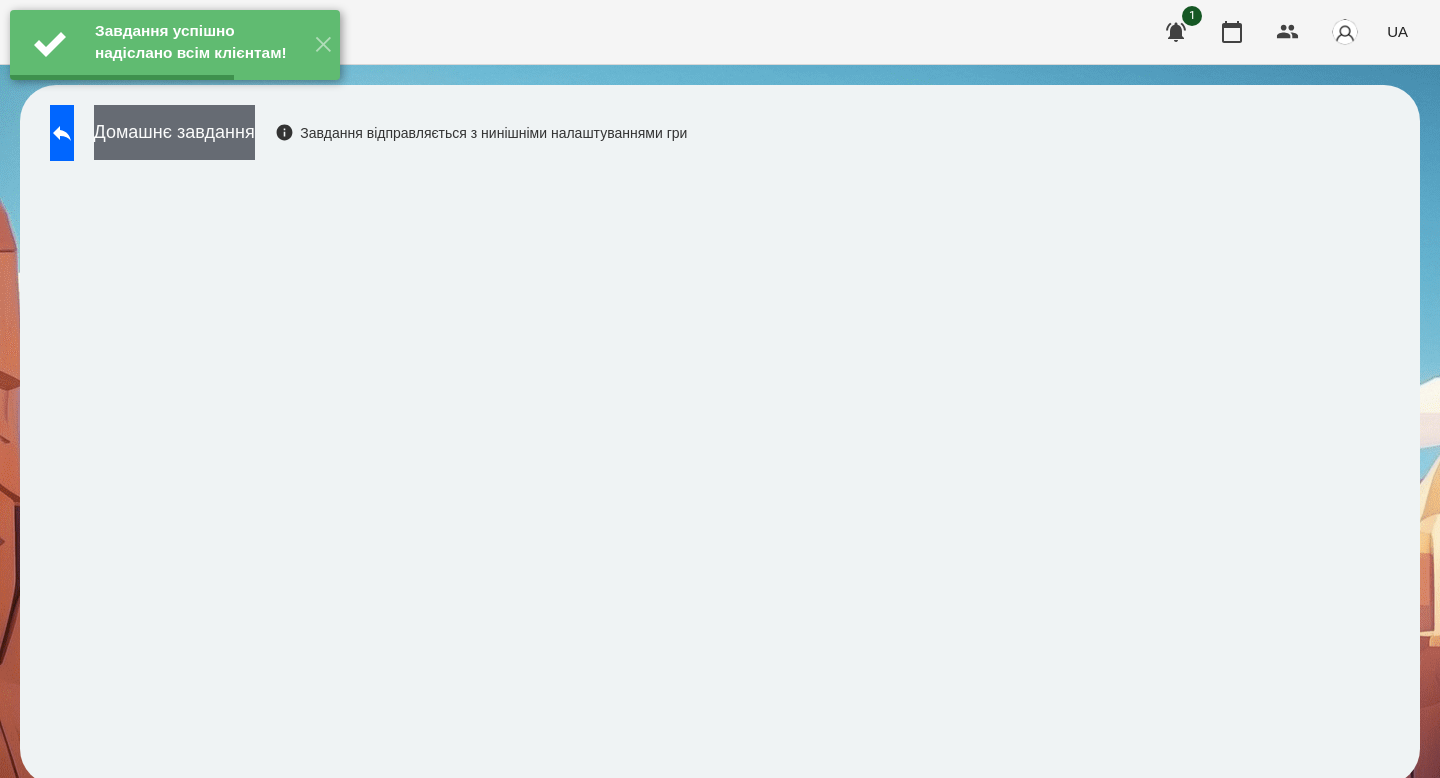 click on "Домашнє завдання" at bounding box center [174, 132] 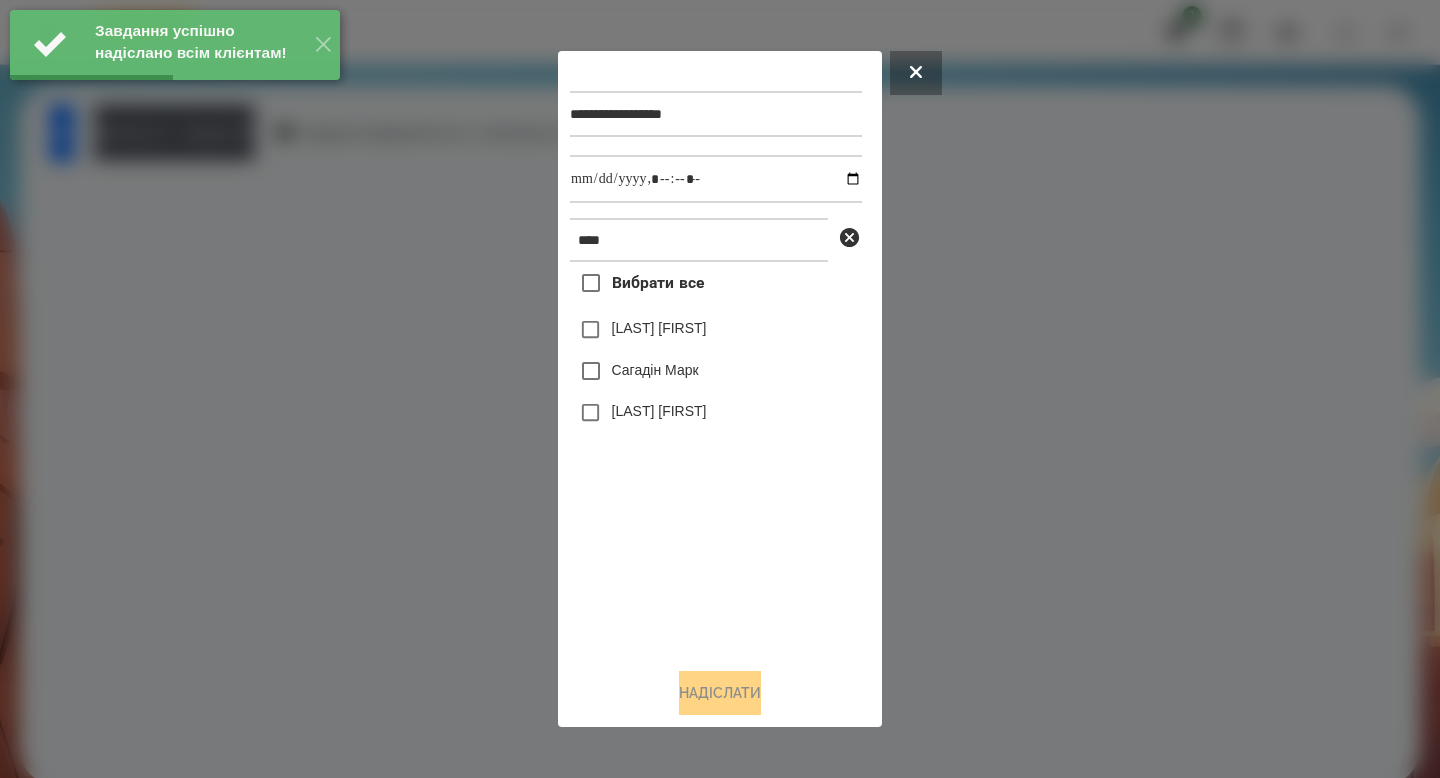 click on "[LAST] [FIRST]" at bounding box center [659, 411] 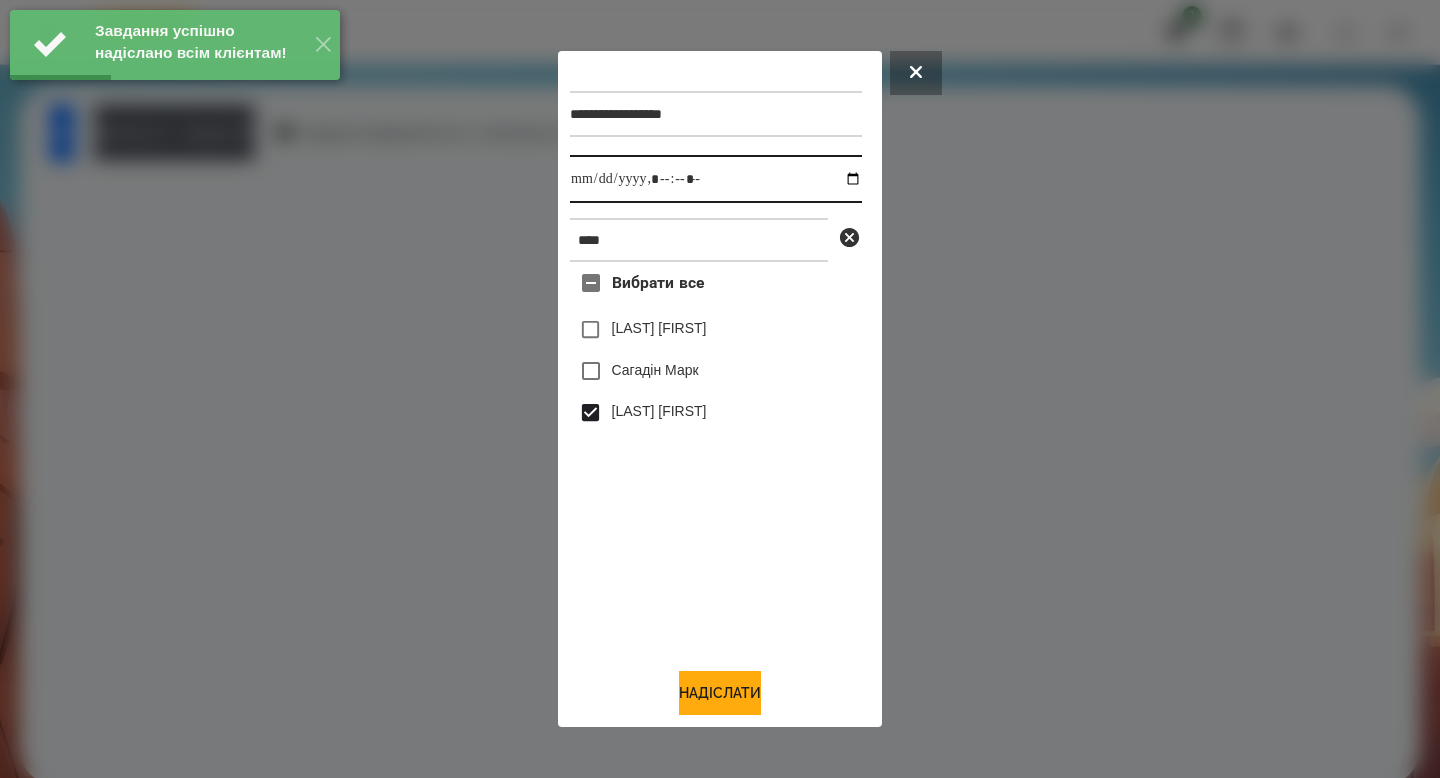 click at bounding box center (716, 179) 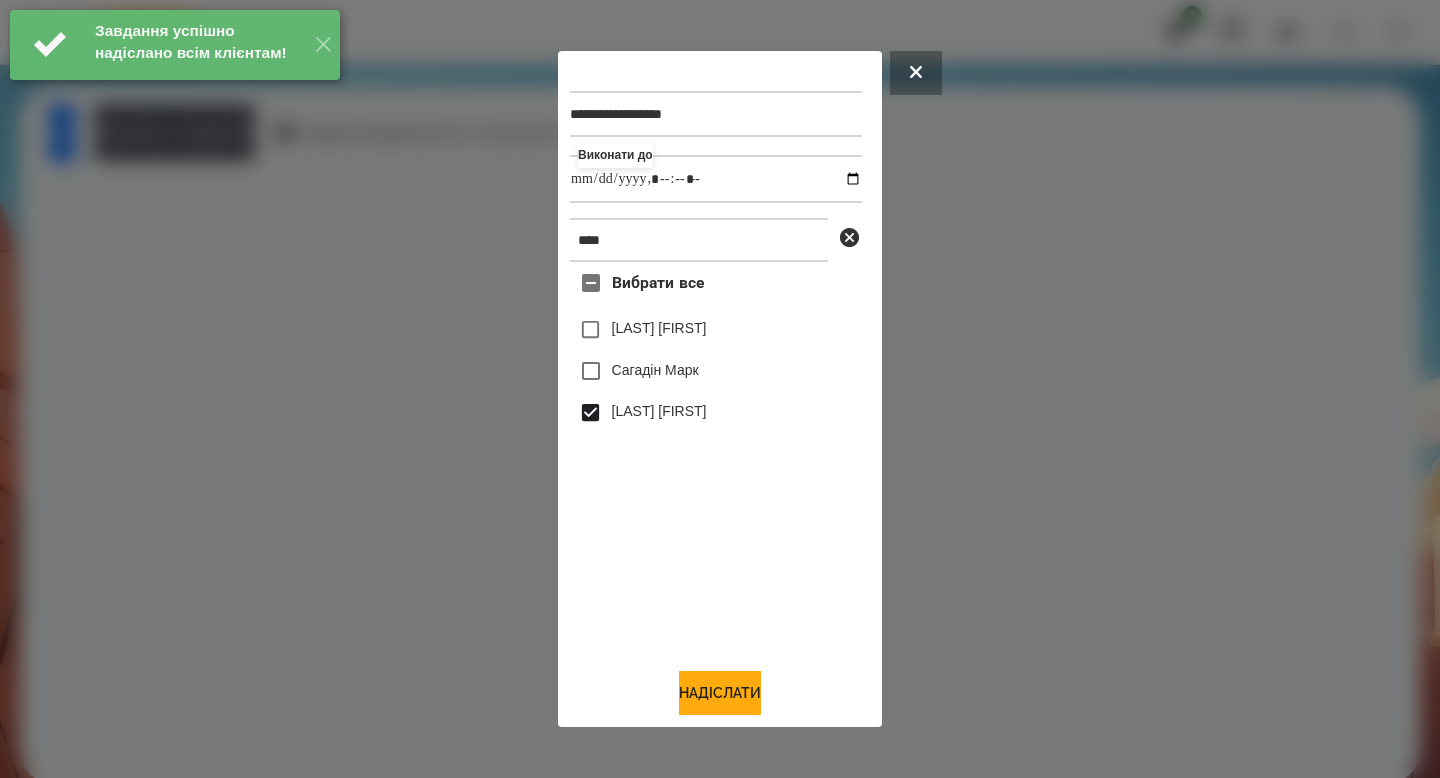 type on "**********" 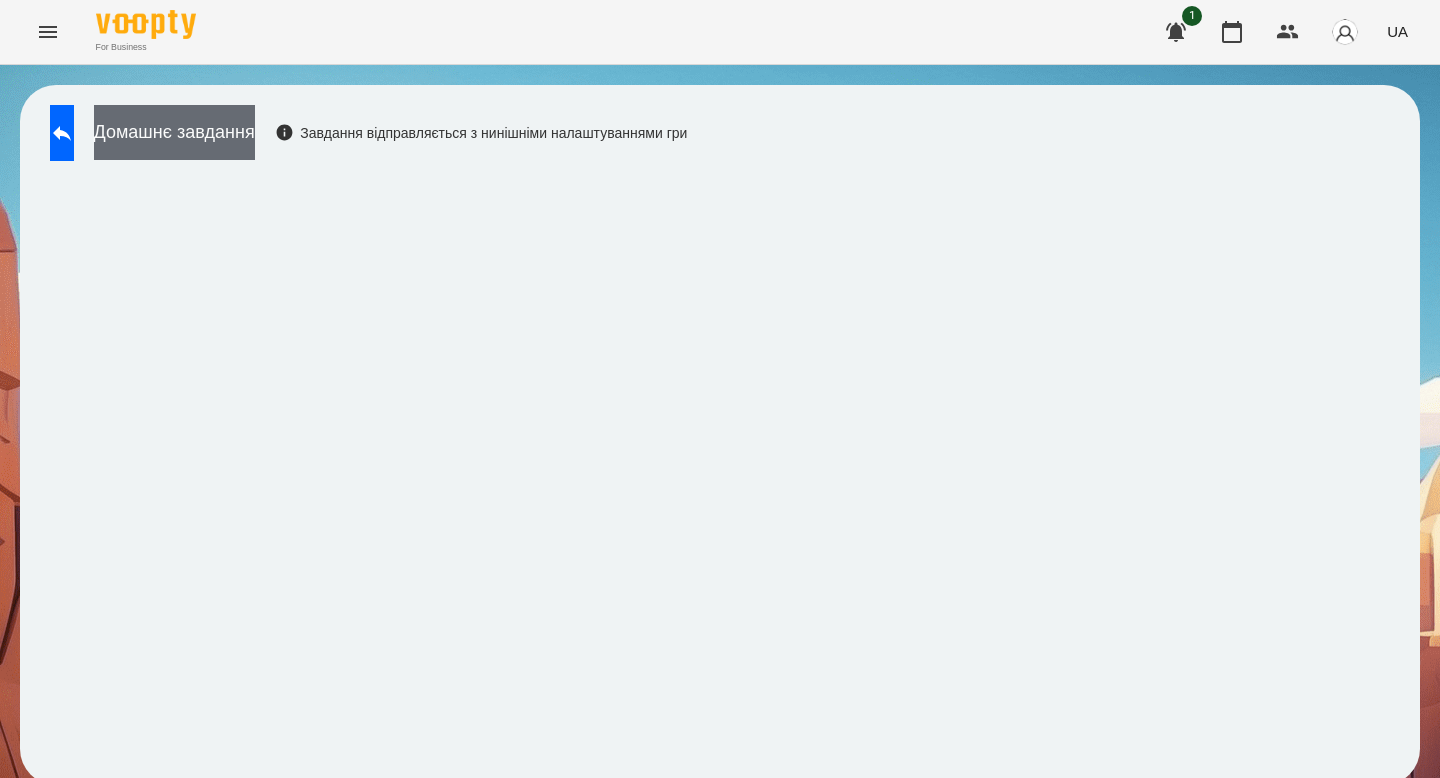 click on "Домашнє завдання" at bounding box center [174, 132] 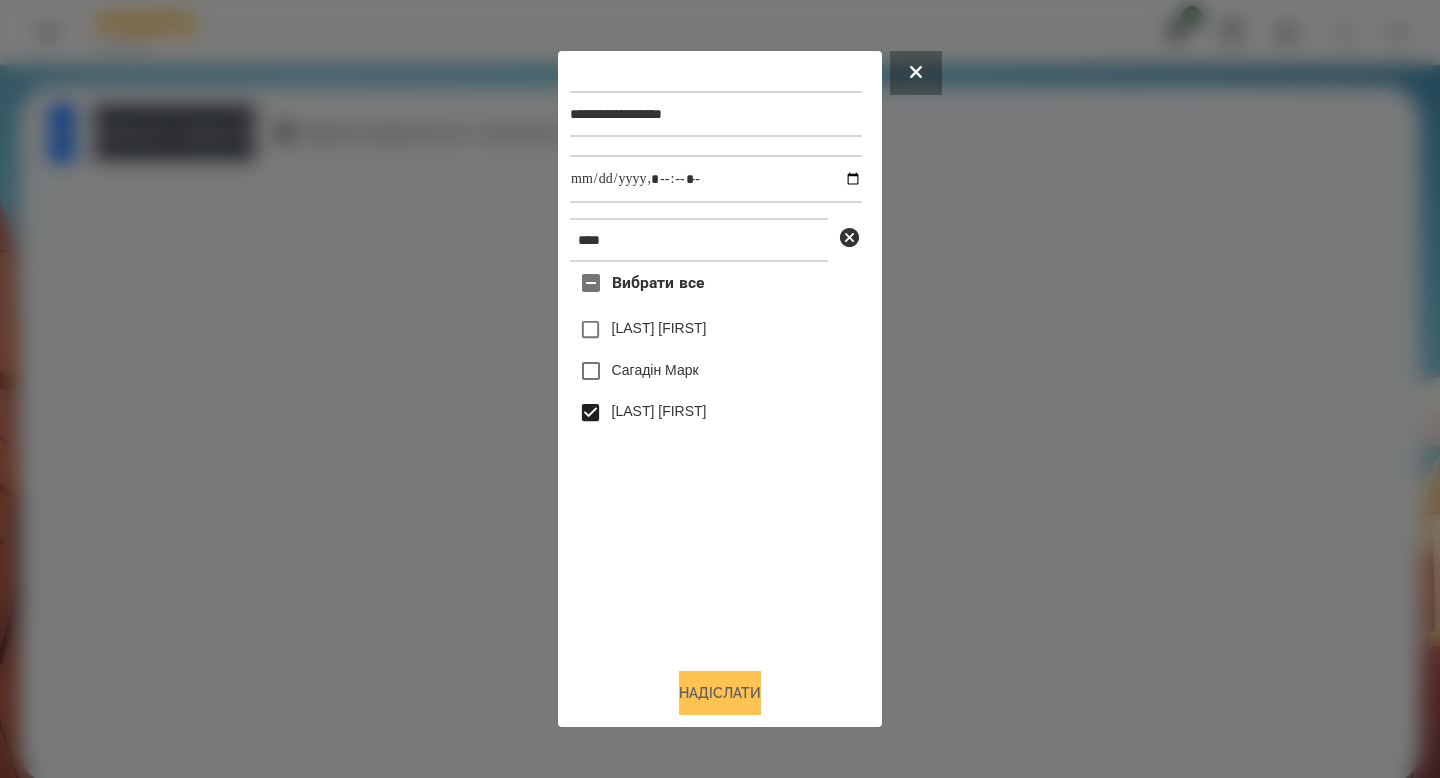 click on "Надіслати" at bounding box center (720, 693) 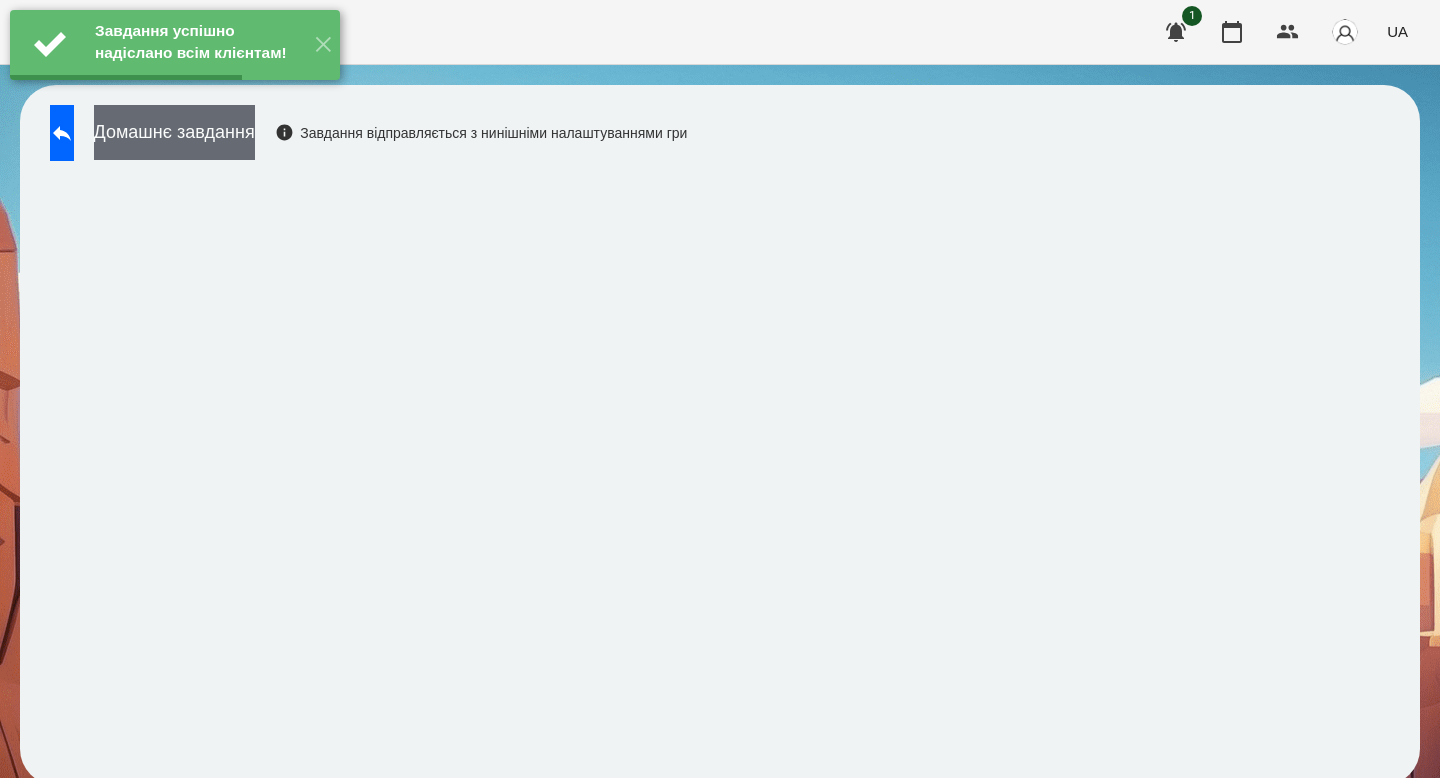 click on "Домашнє завдання" at bounding box center [174, 132] 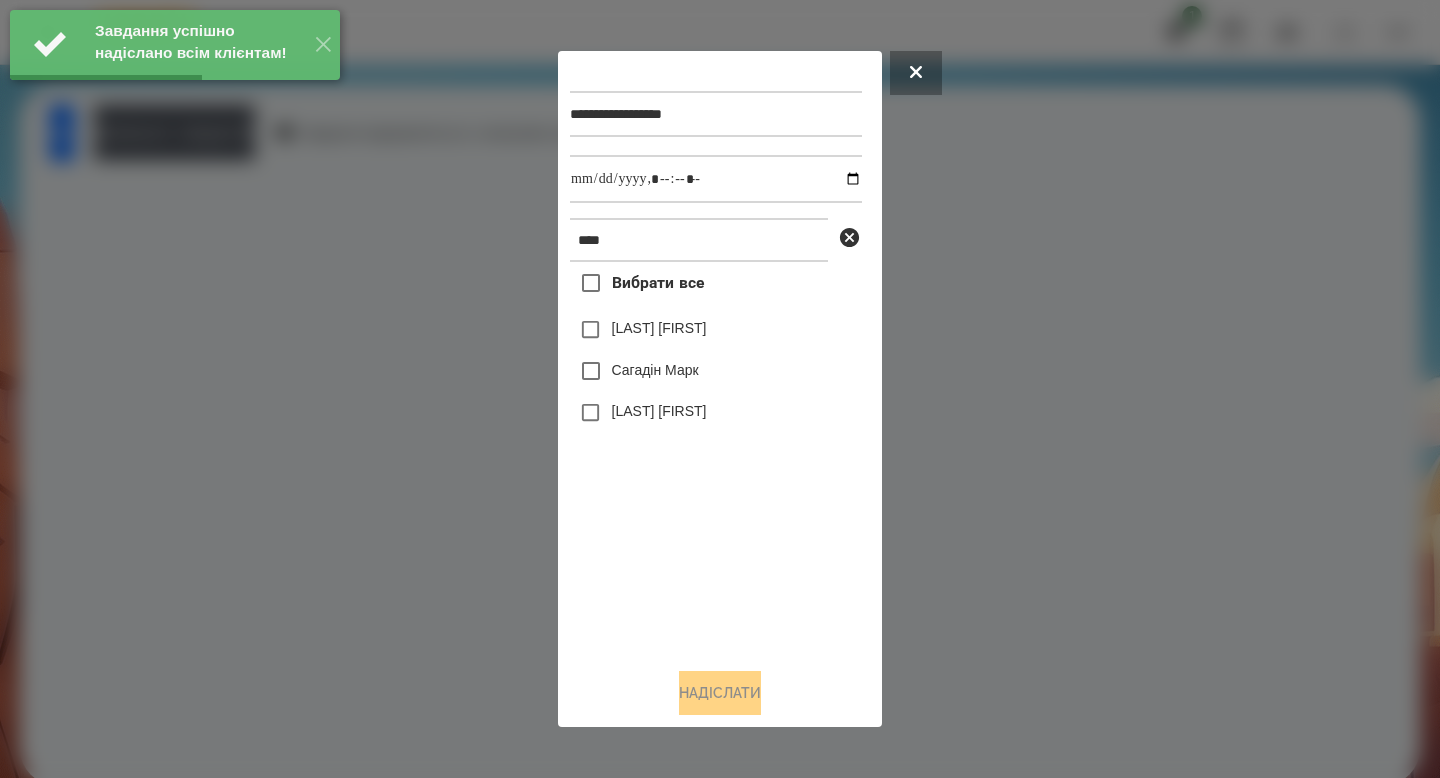 click on "[LAST] [FIRST]" at bounding box center (659, 411) 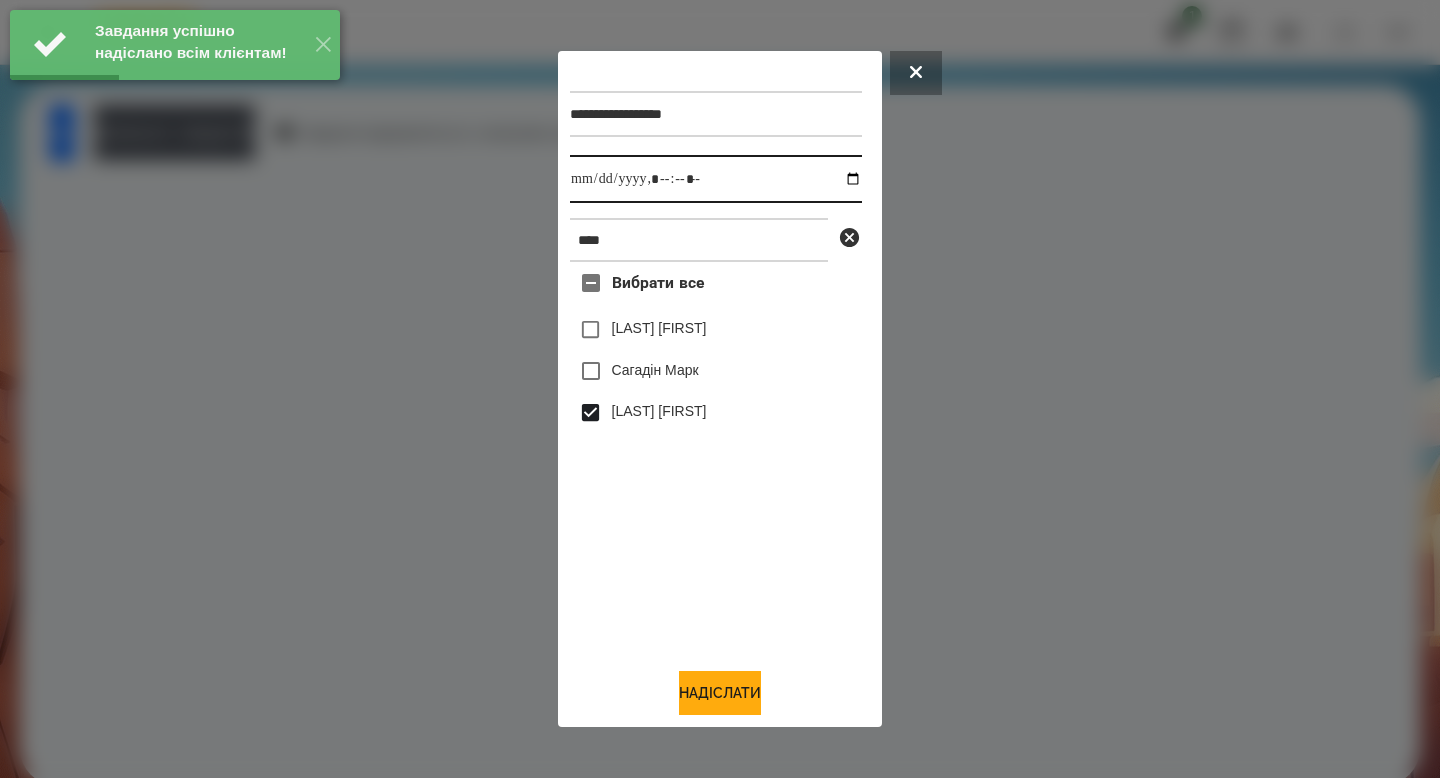 click at bounding box center (716, 179) 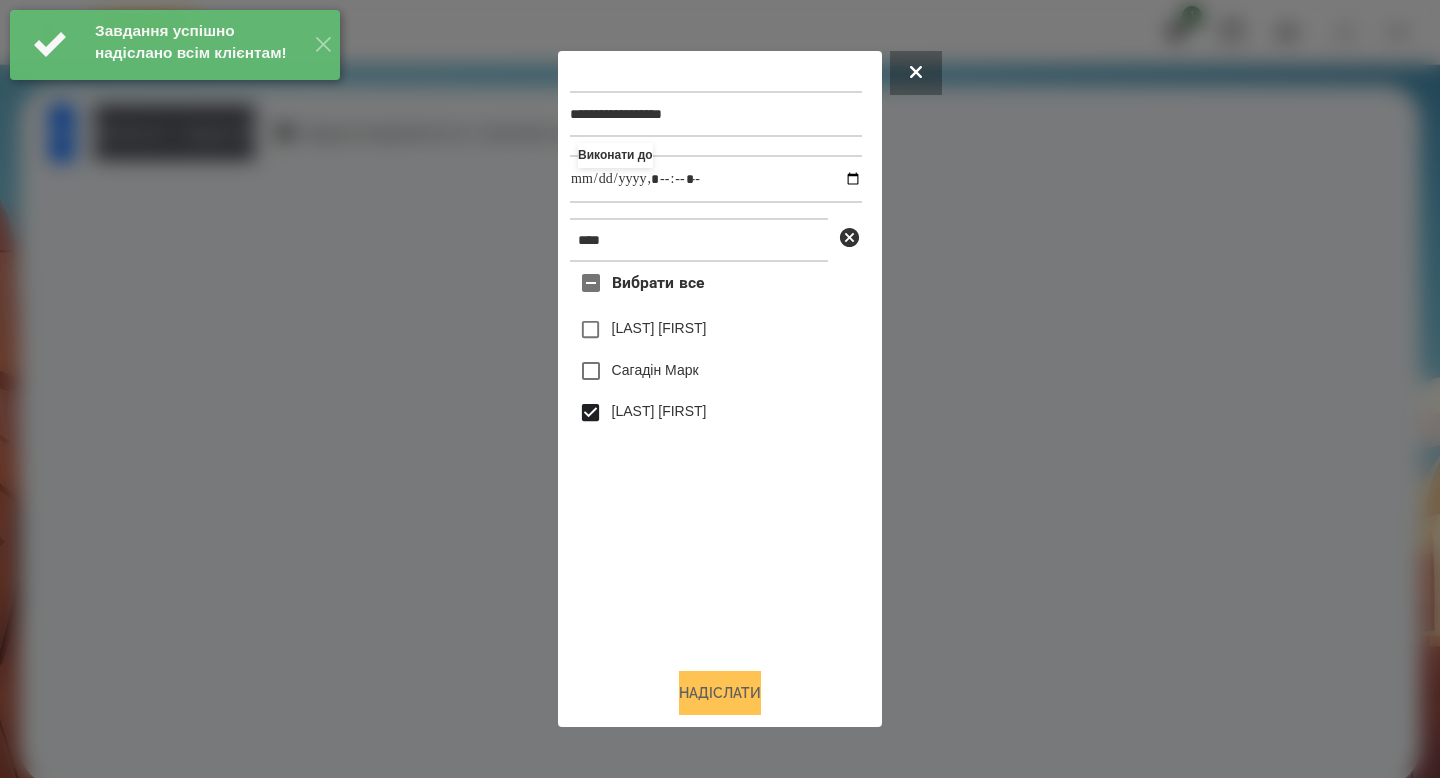 type on "**********" 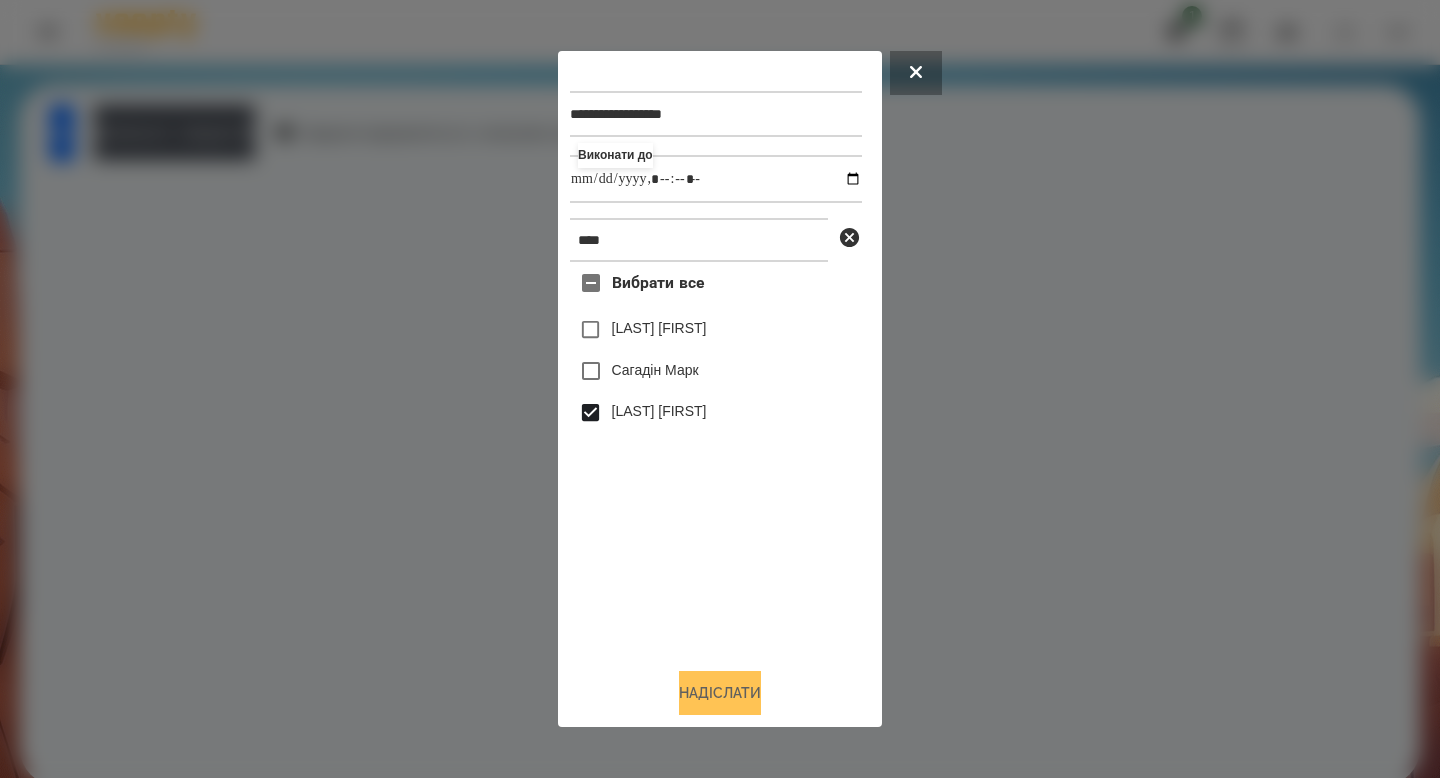 click on "Надіслати" at bounding box center (720, 693) 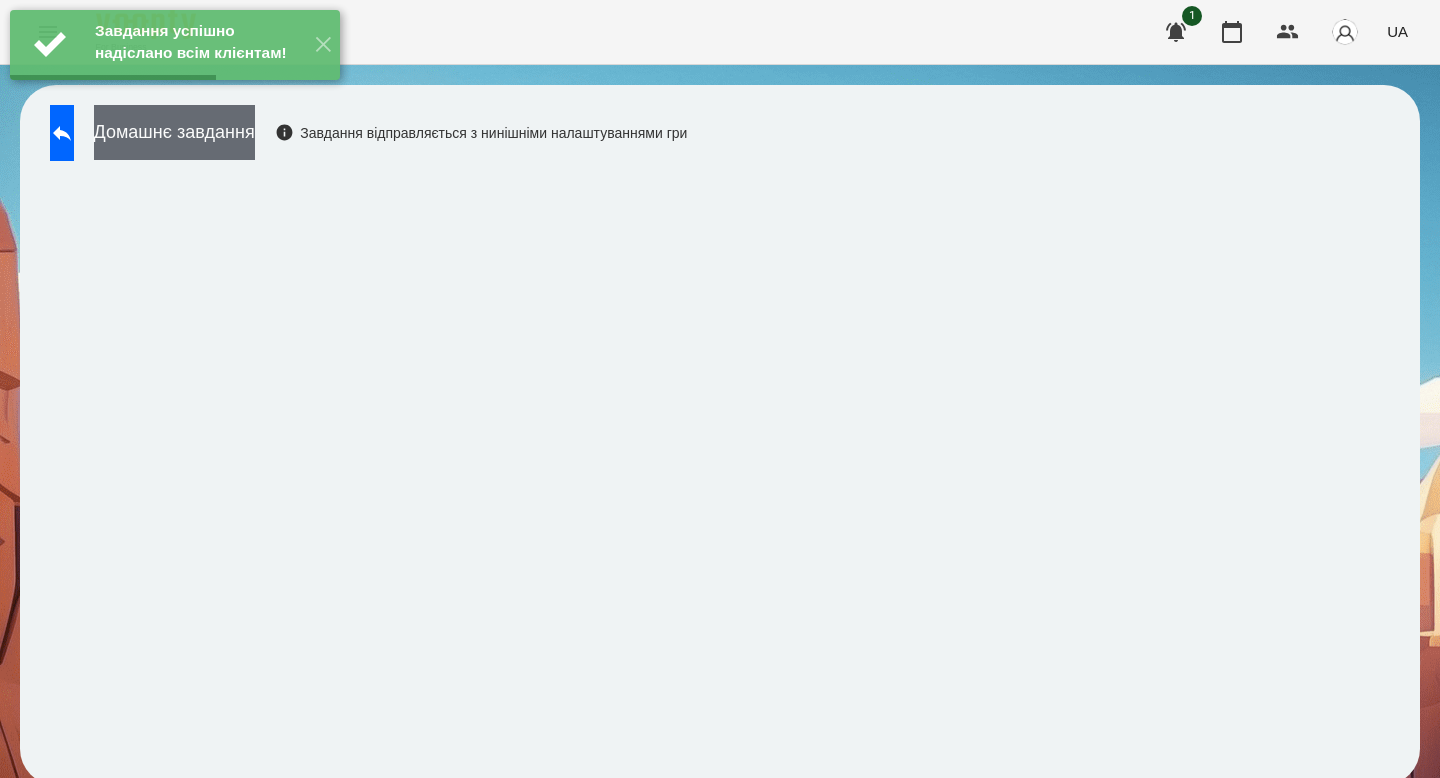 click on "Домашнє завдання" at bounding box center [174, 132] 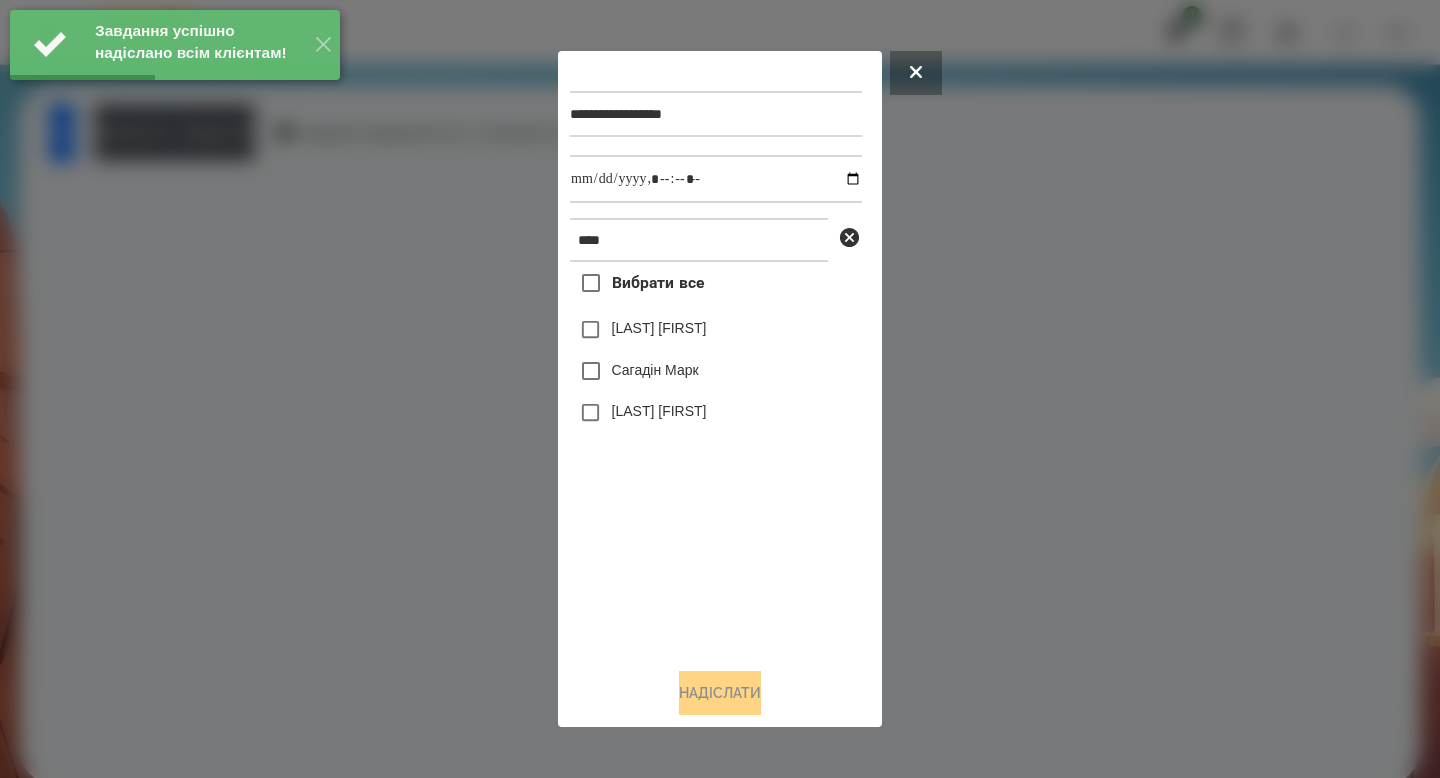 click on "[LAST] [FIRST]" at bounding box center (659, 411) 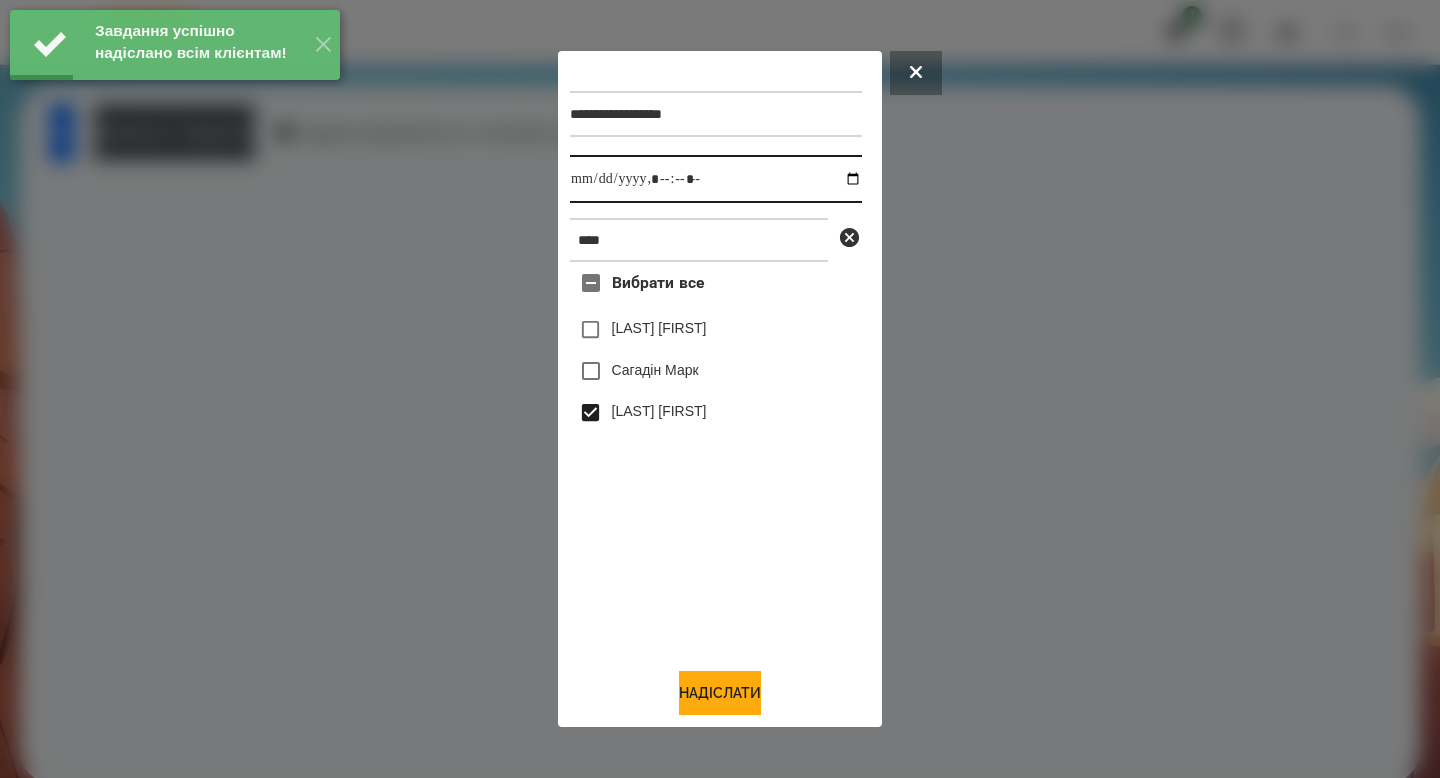 click at bounding box center [716, 179] 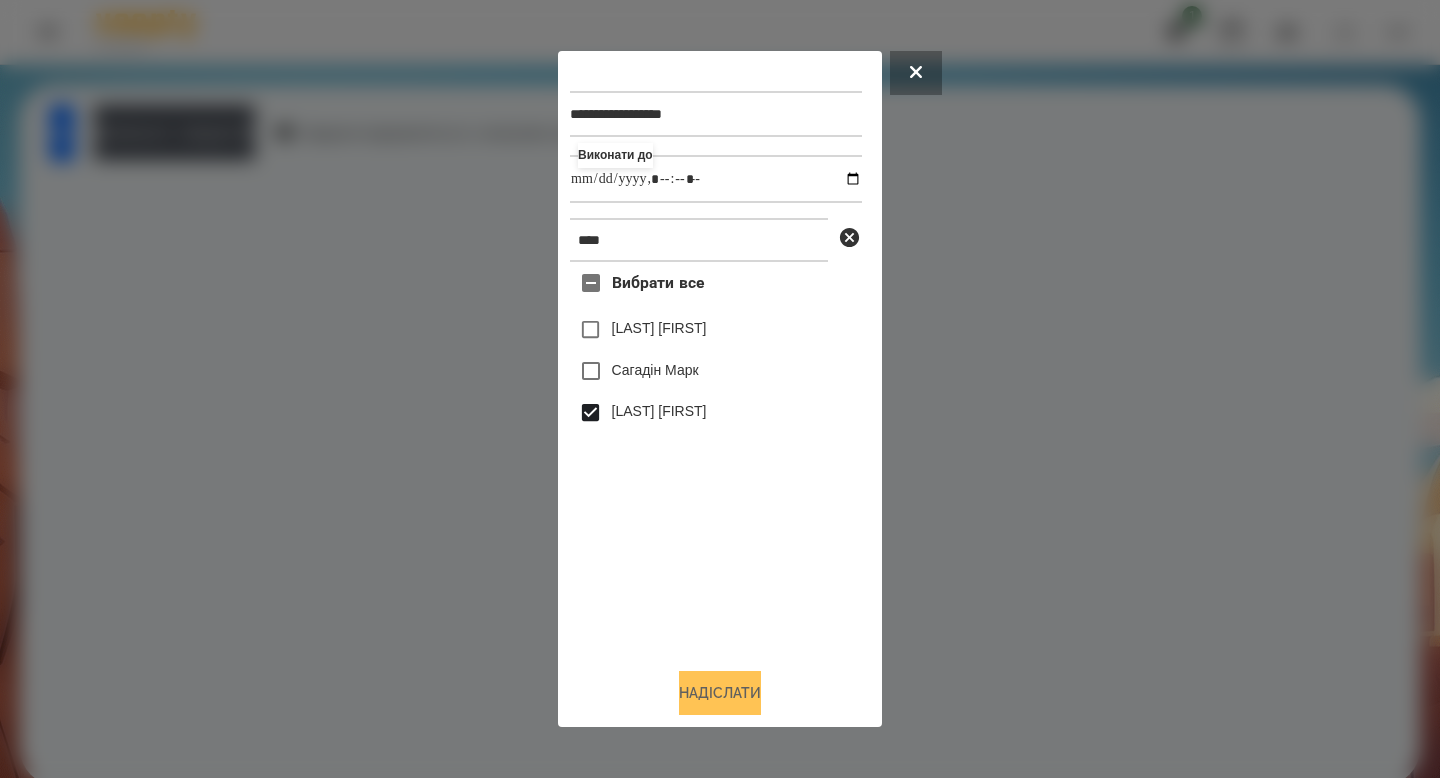 type on "**********" 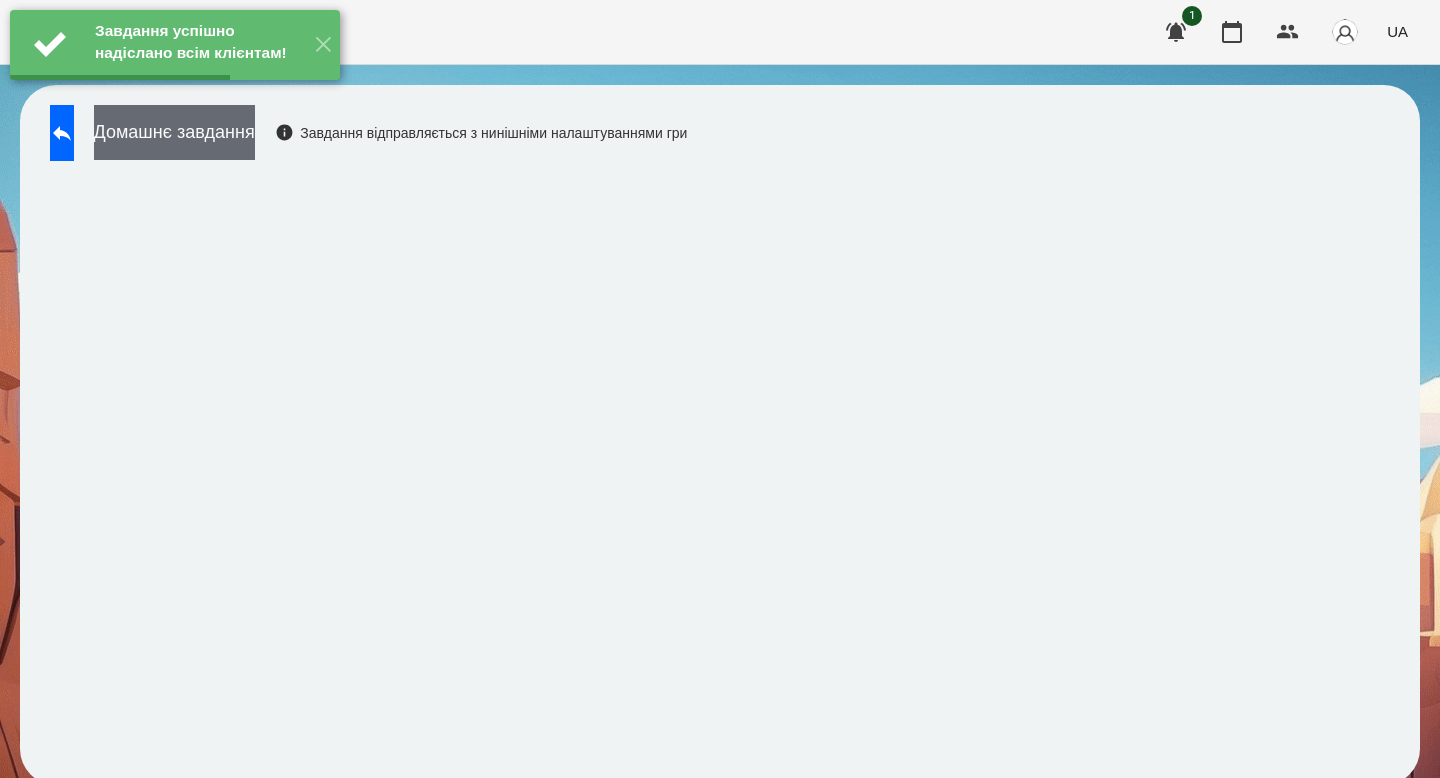 click on "Домашнє завдання" at bounding box center [174, 132] 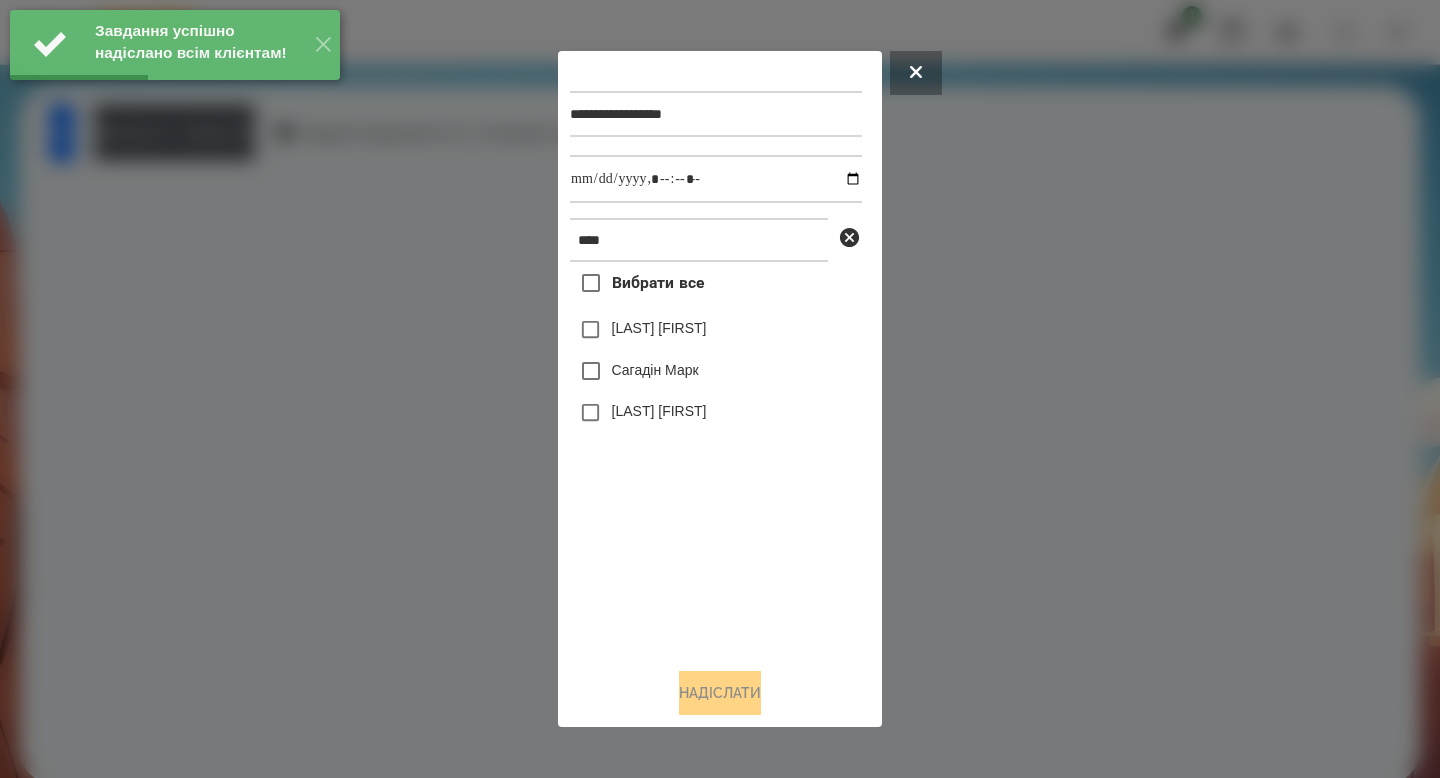 click on "[LAST] [FIRST]" at bounding box center [659, 411] 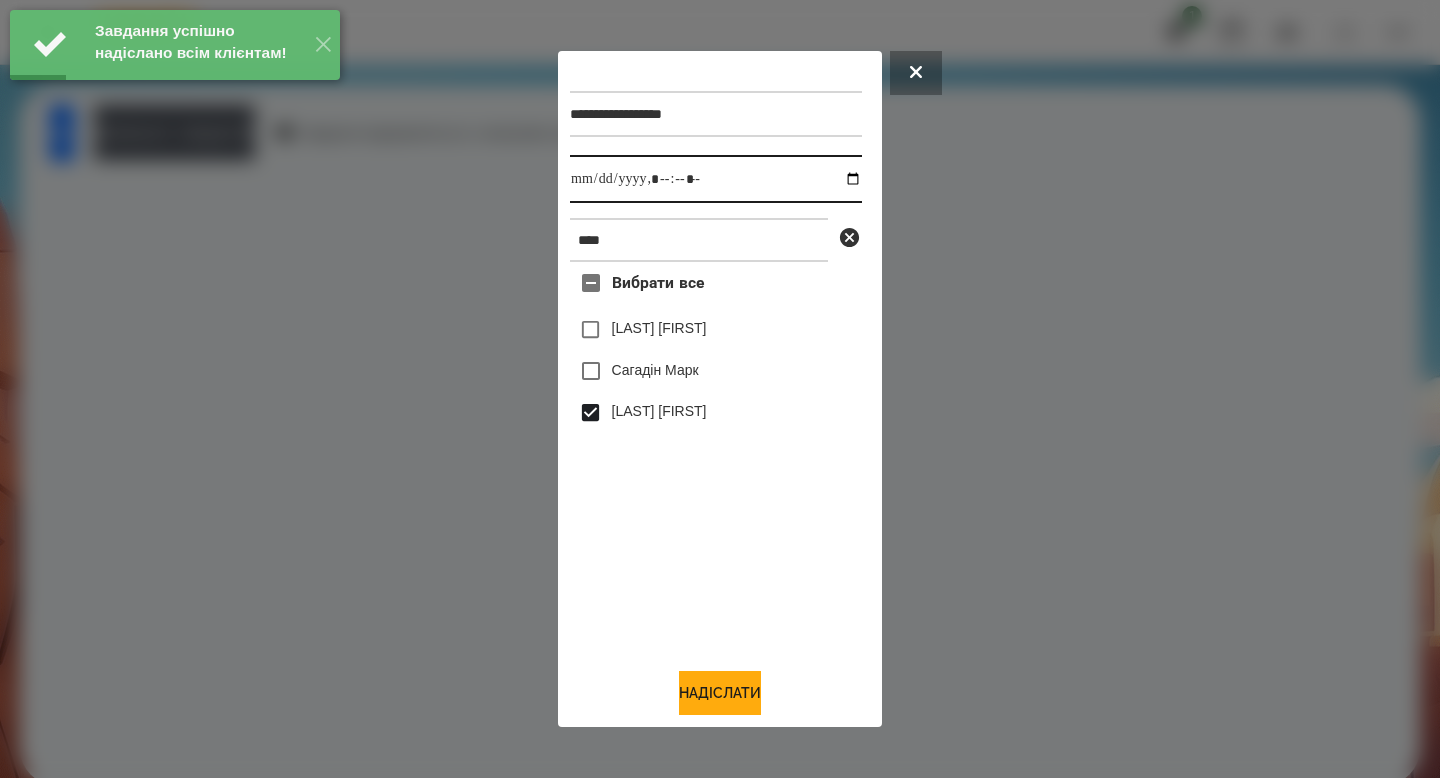 click at bounding box center [716, 179] 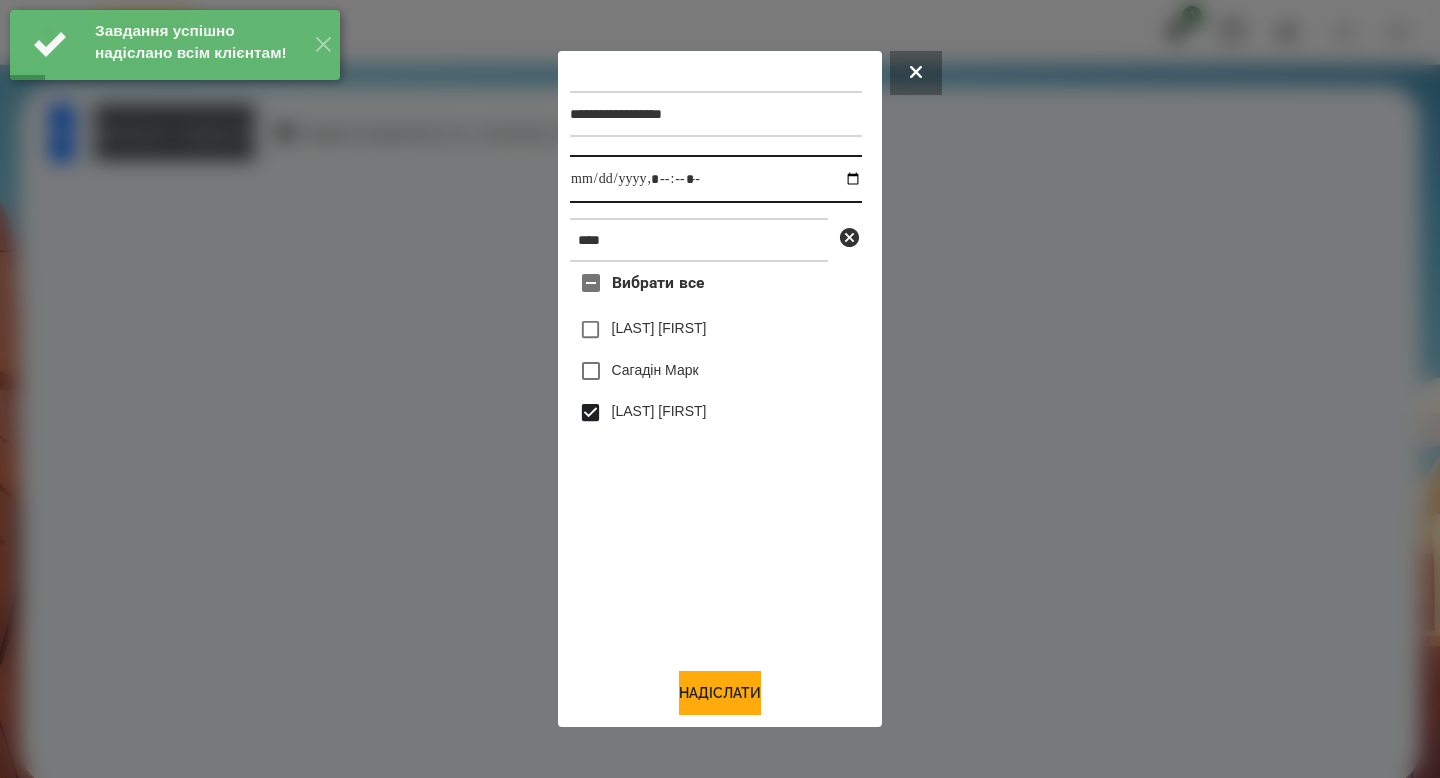 click at bounding box center (716, 179) 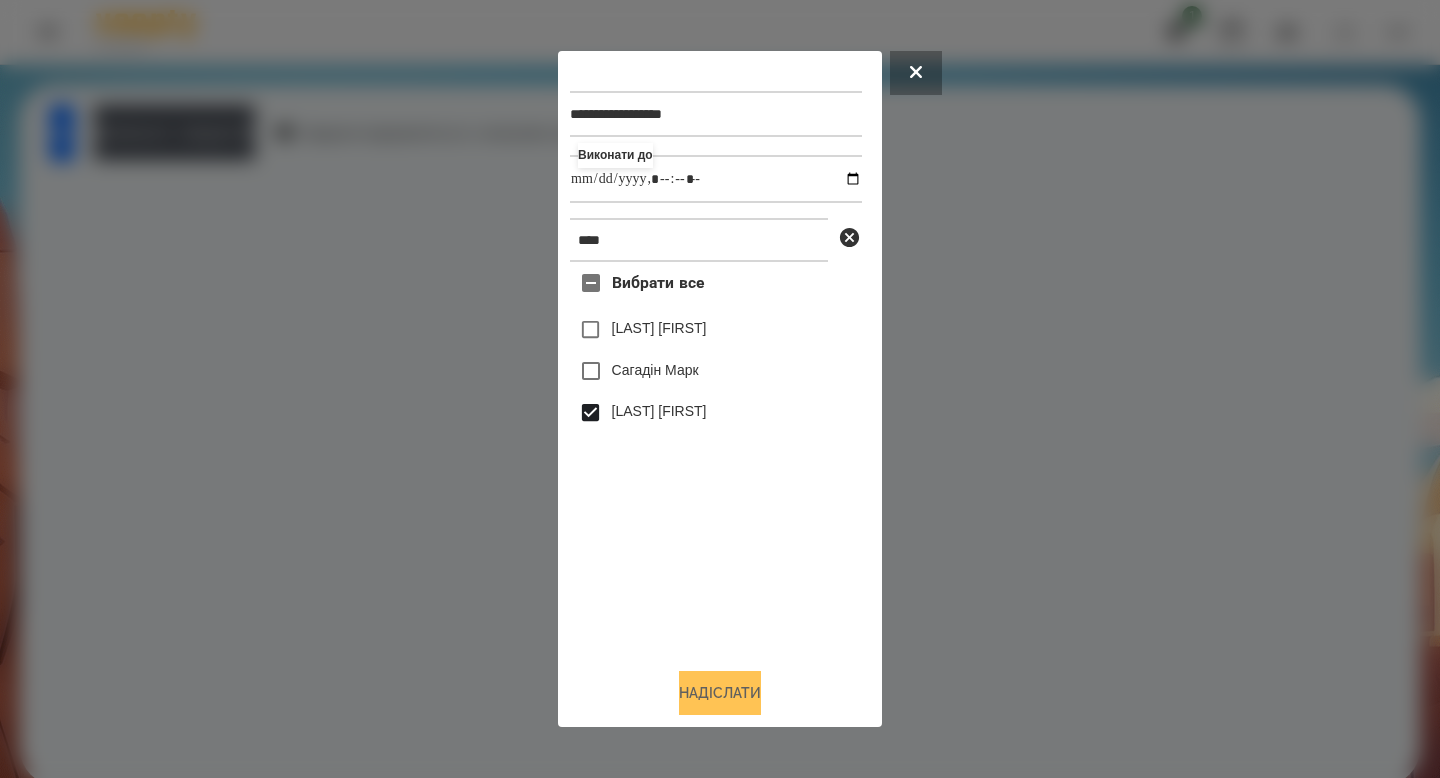 type on "**********" 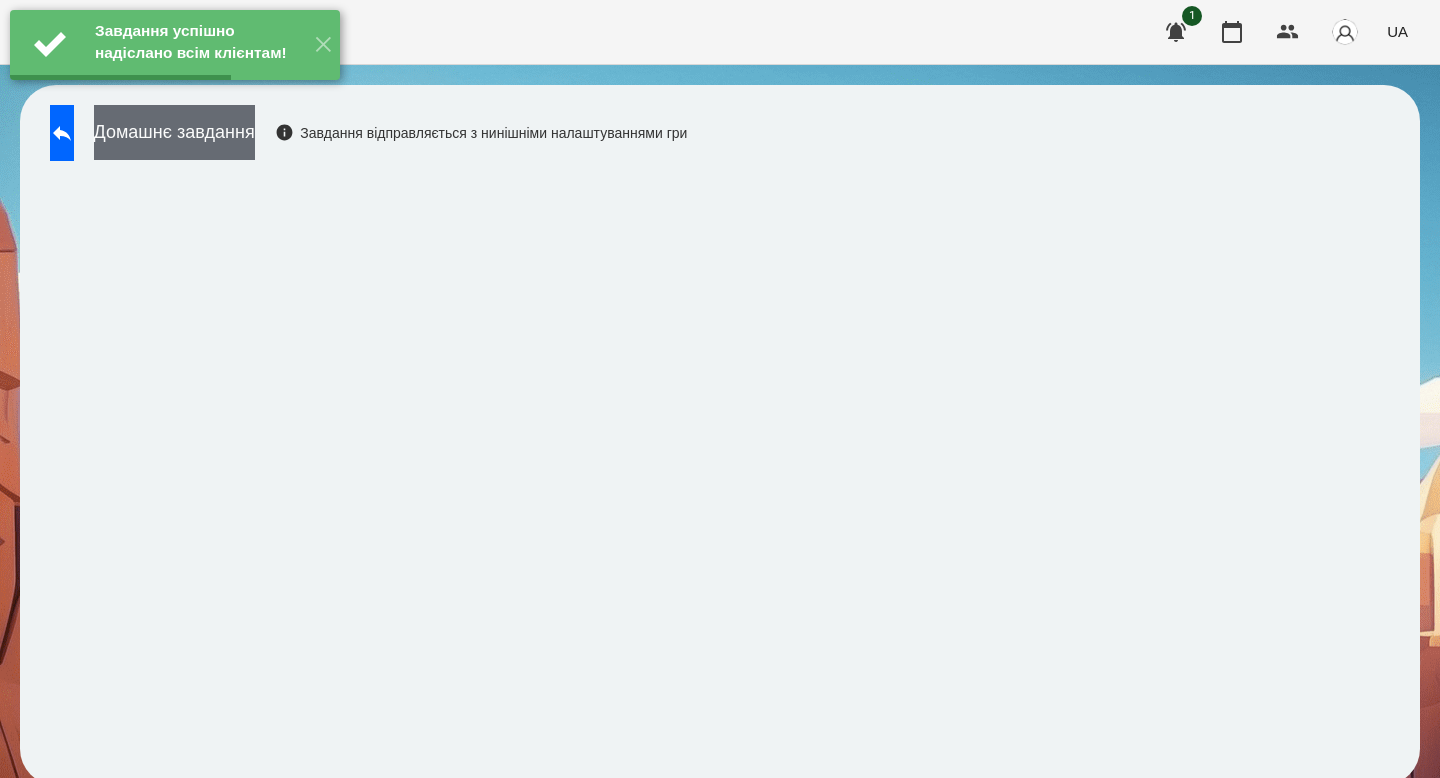 click on "Домашнє завдання" at bounding box center (174, 132) 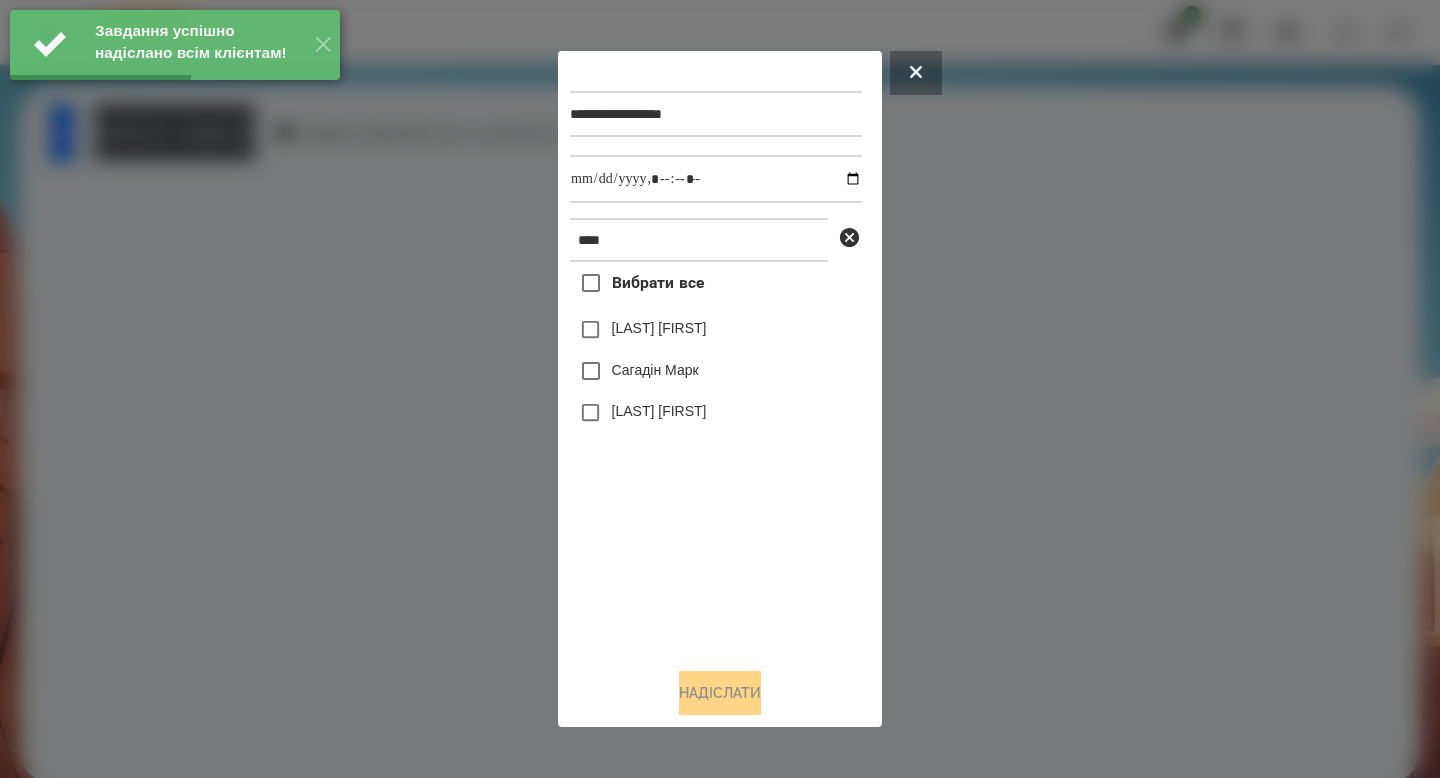 click on "[LAST] [FIRST]" at bounding box center (716, 413) 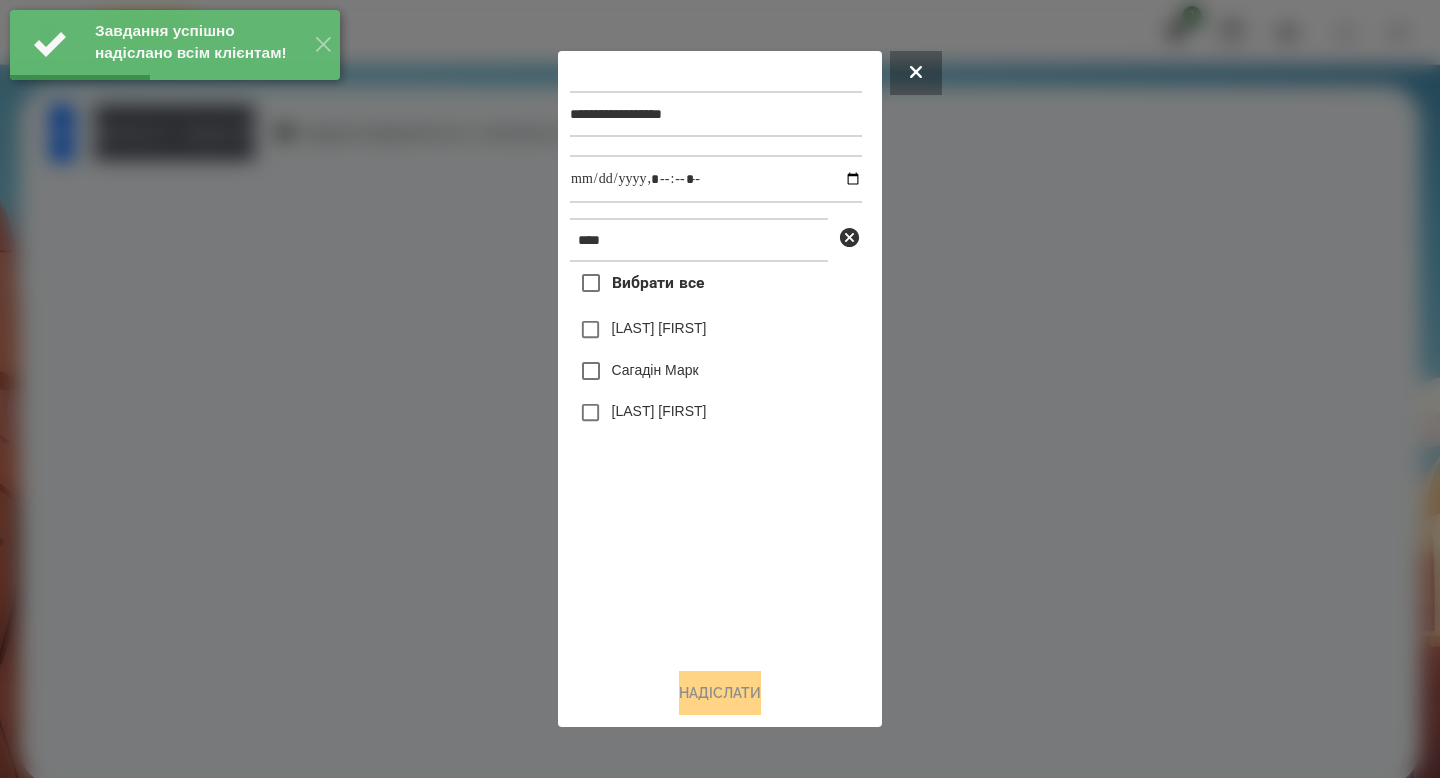 click on "[LAST] [FIRST]" at bounding box center [659, 411] 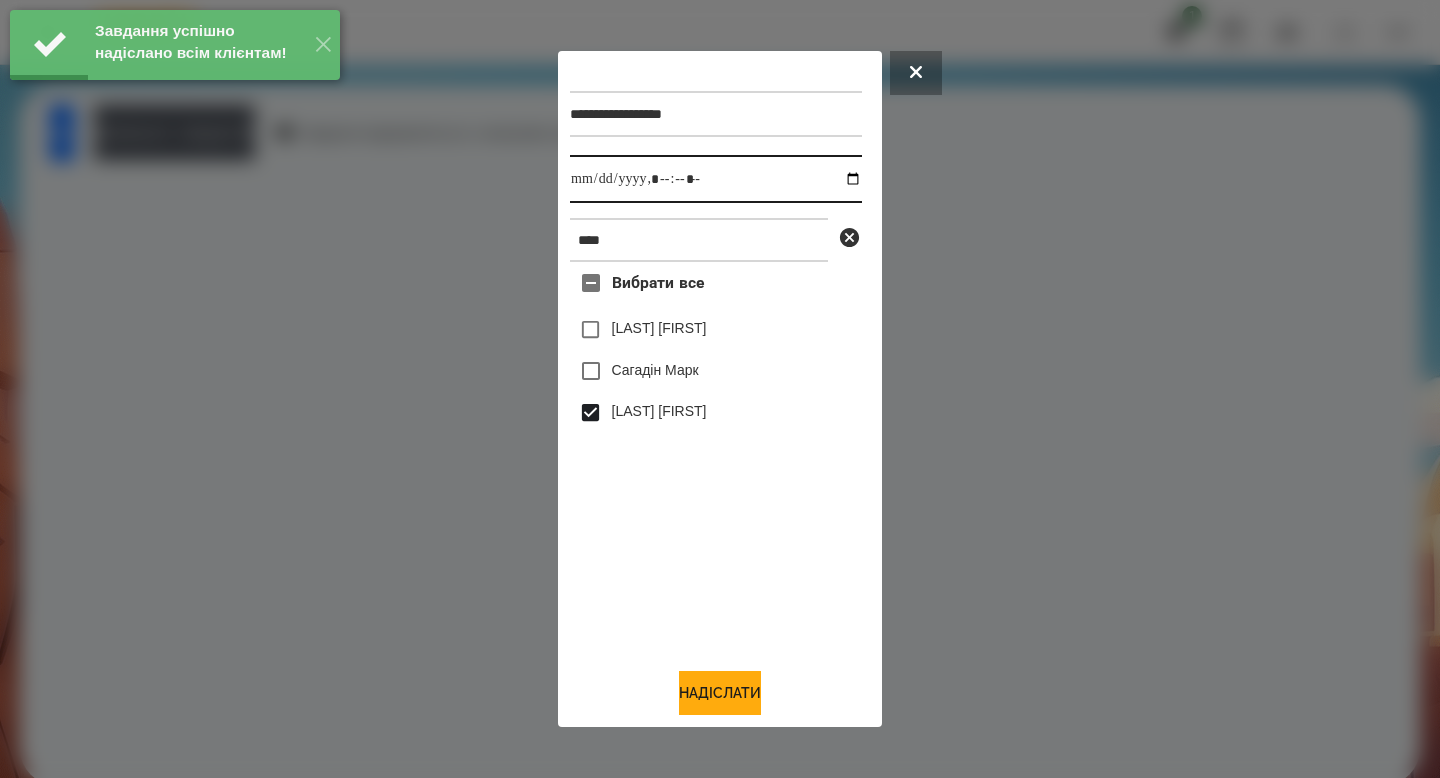 click at bounding box center (716, 179) 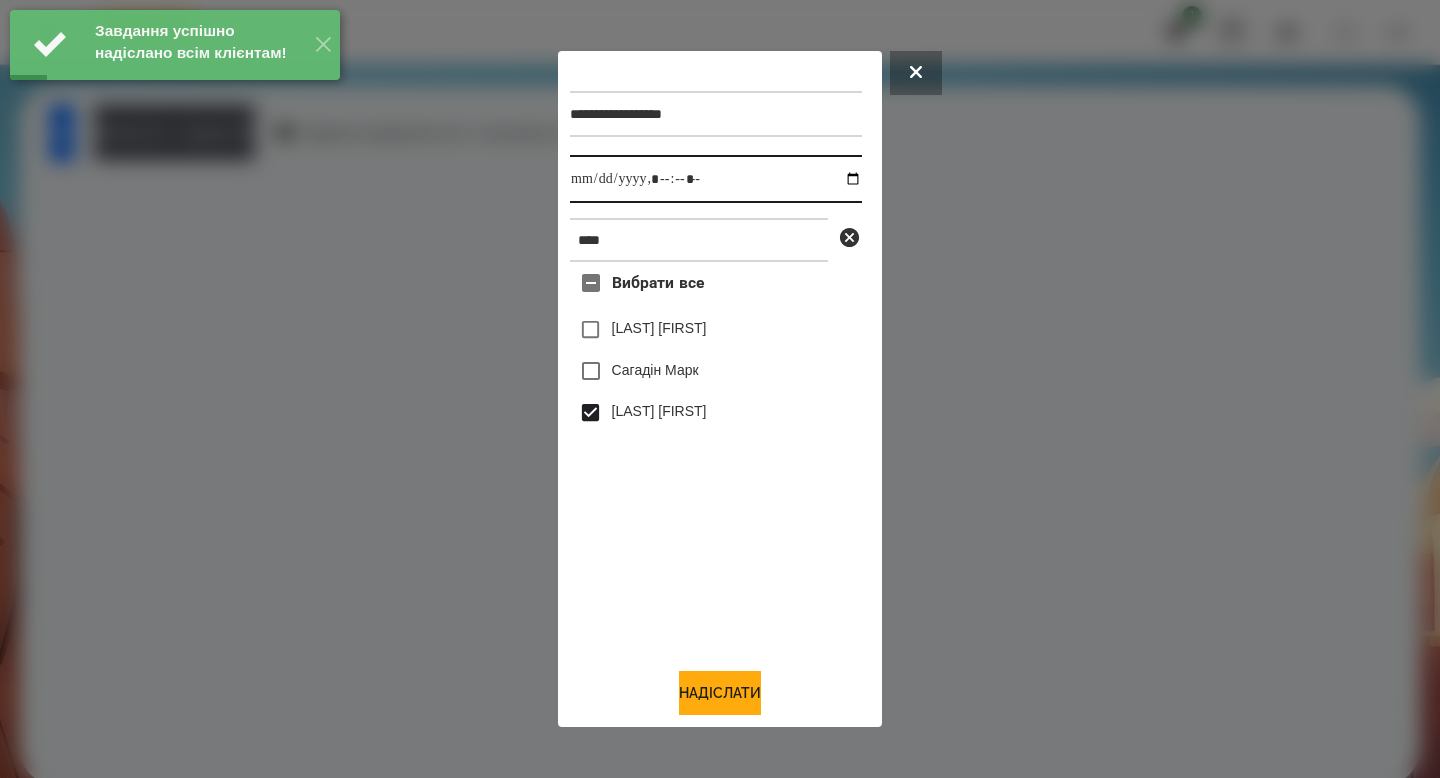 click at bounding box center (716, 179) 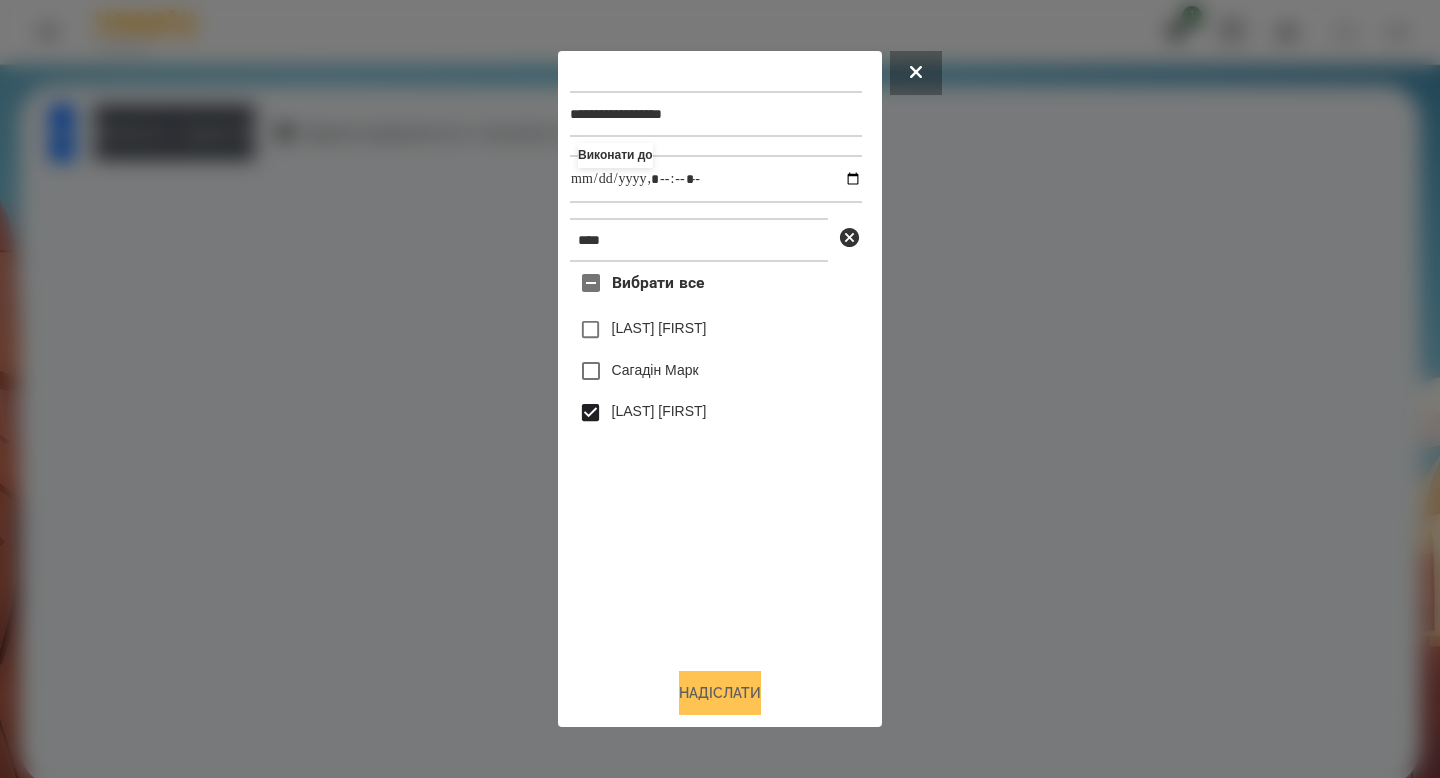 type on "**********" 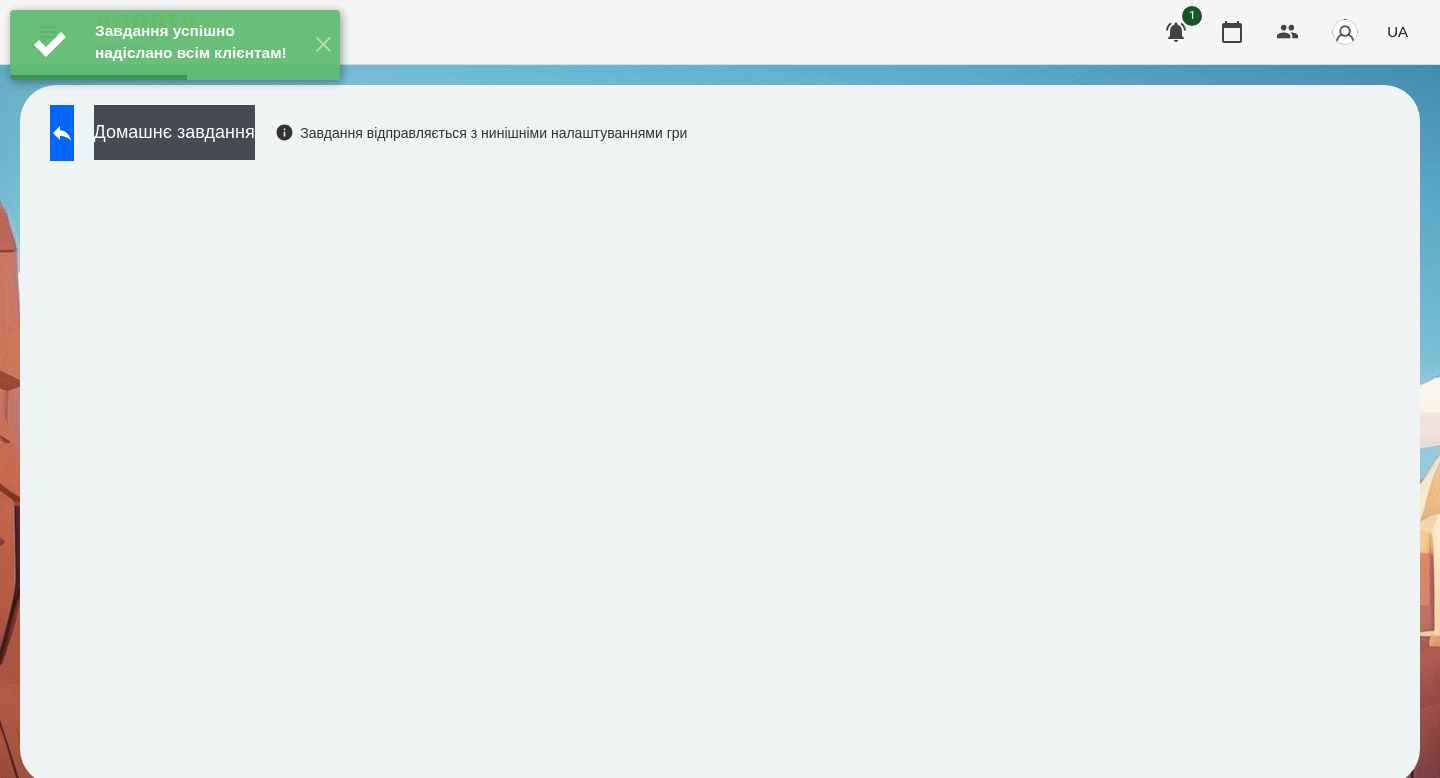 click on "Домашнє завдання Завдання відправляється з нинішніми налаштуваннями гри" at bounding box center [363, 138] 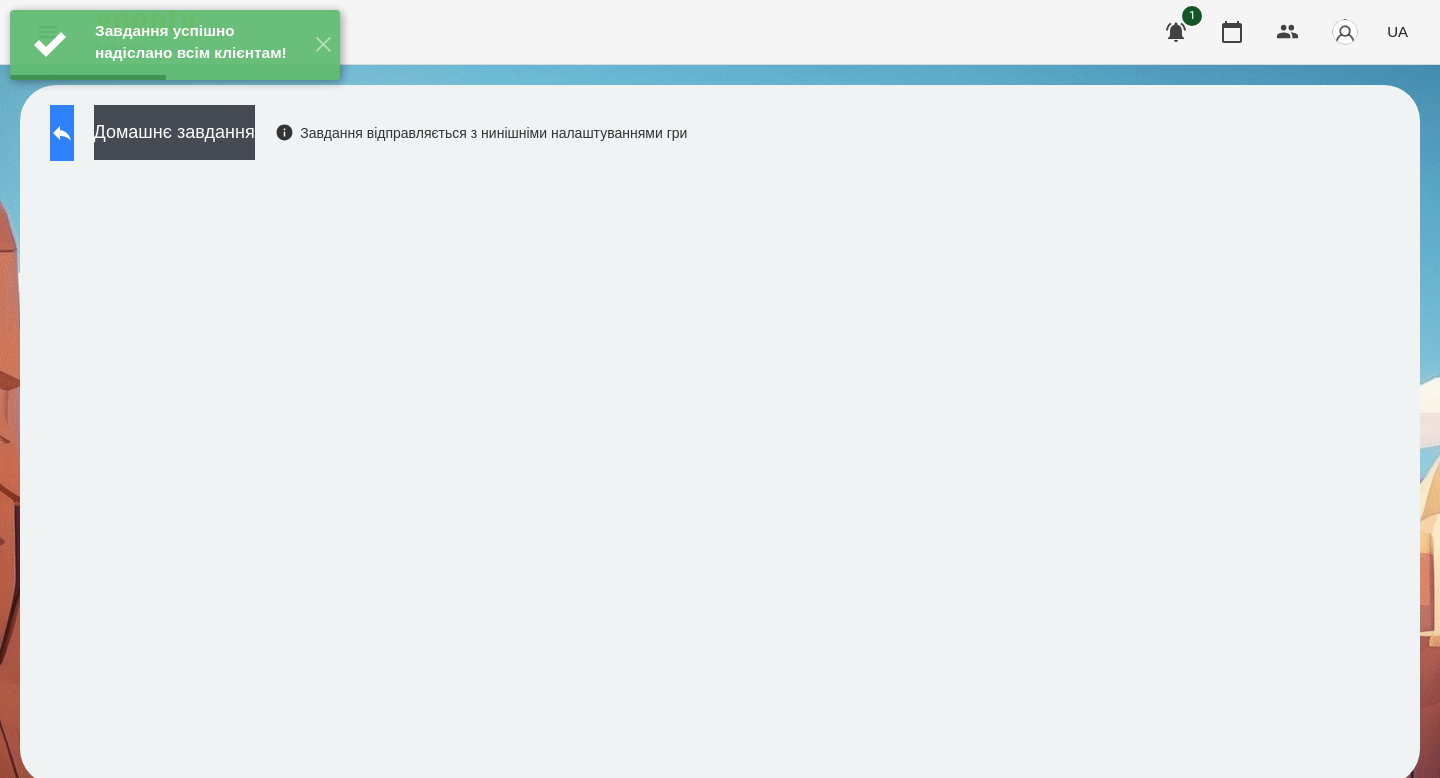 click at bounding box center [62, 133] 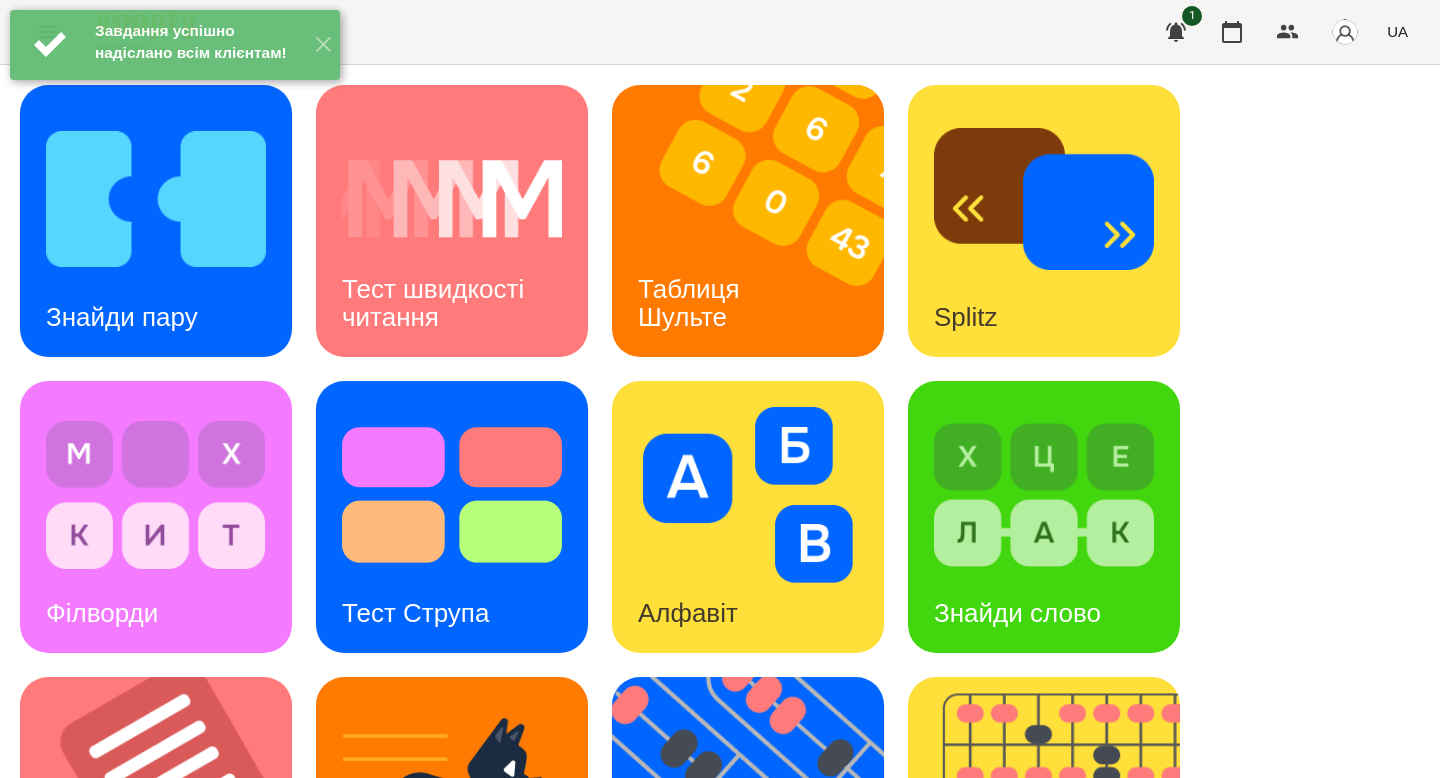 scroll, scrollTop: 783, scrollLeft: 0, axis: vertical 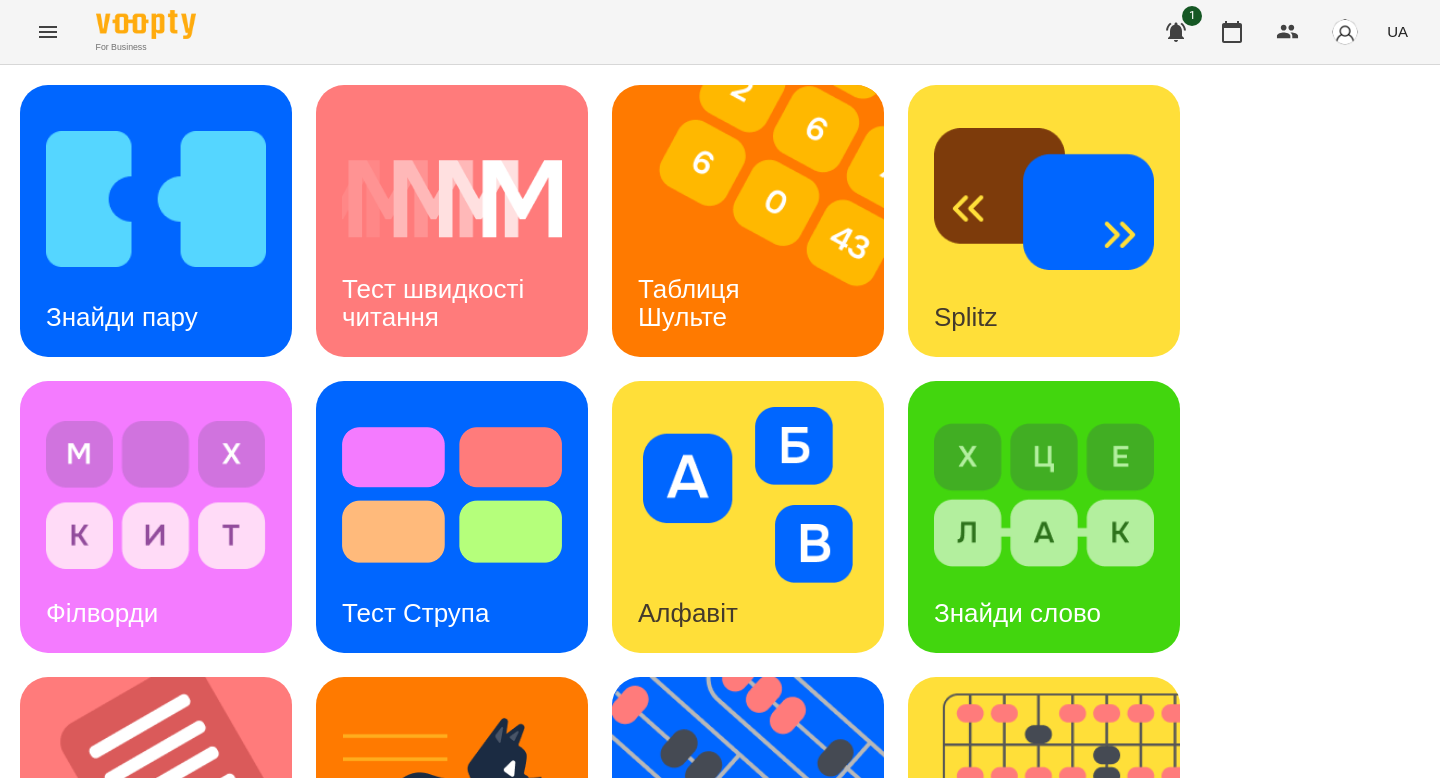 click at bounding box center [1057, 1109] 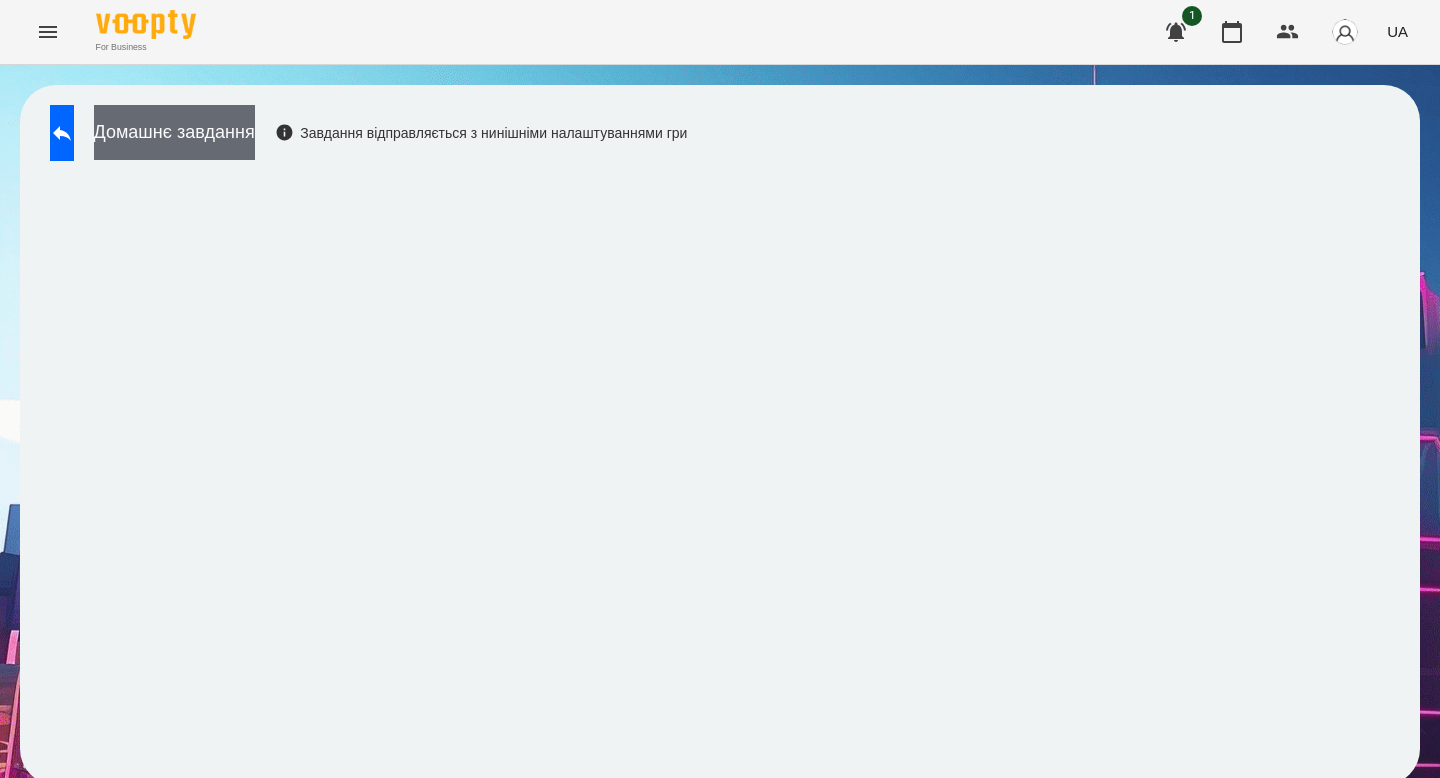 click on "Домашнє завдання" at bounding box center (174, 132) 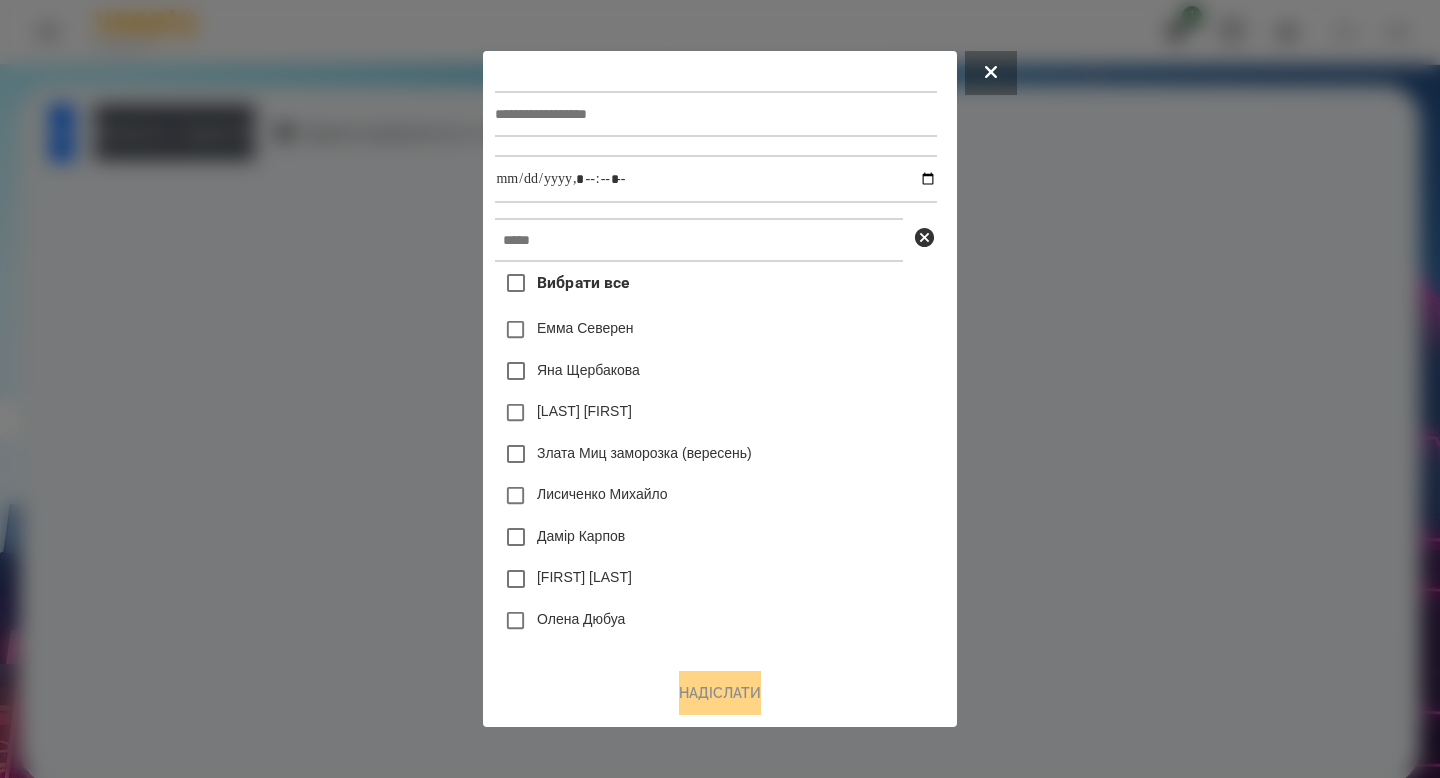 click at bounding box center (715, 114) 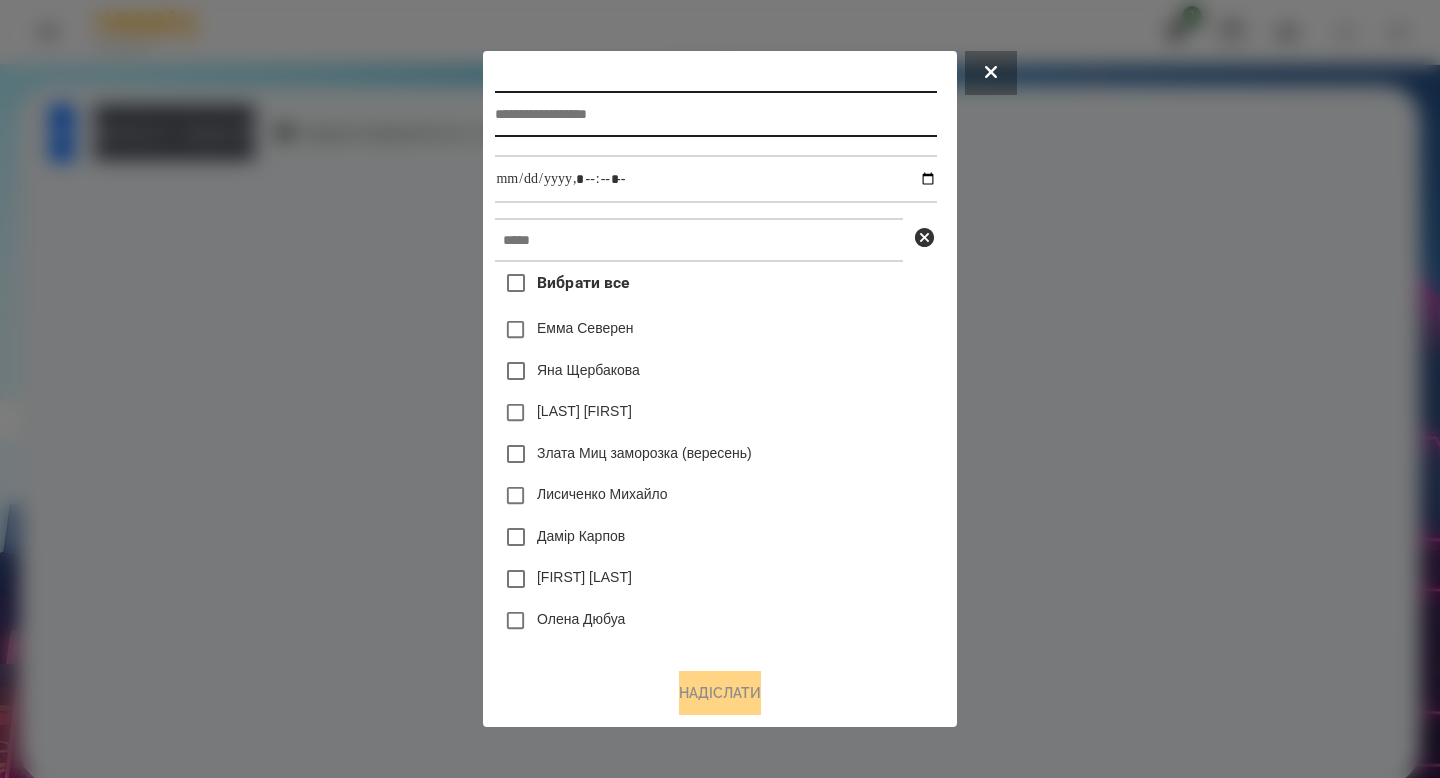 click at bounding box center [715, 114] 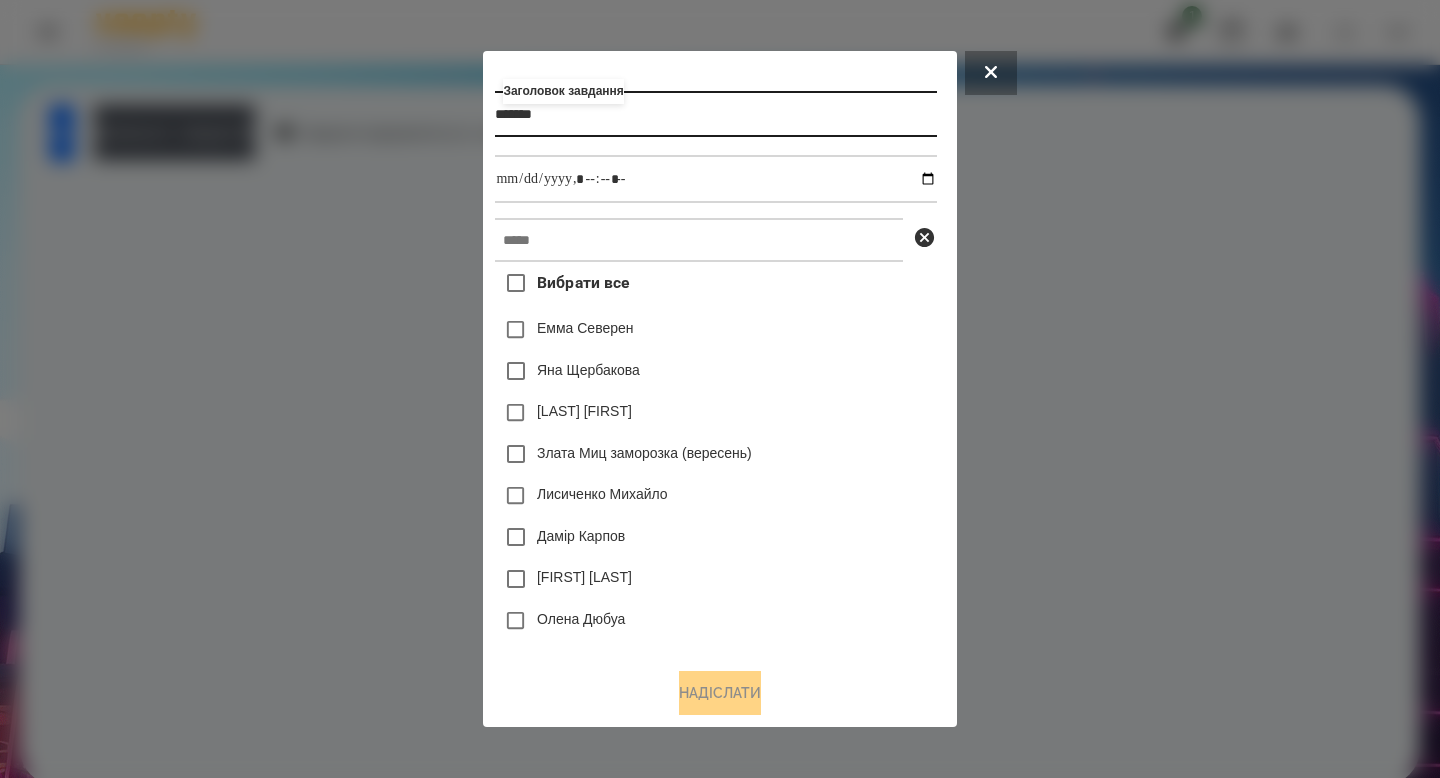 type on "*******" 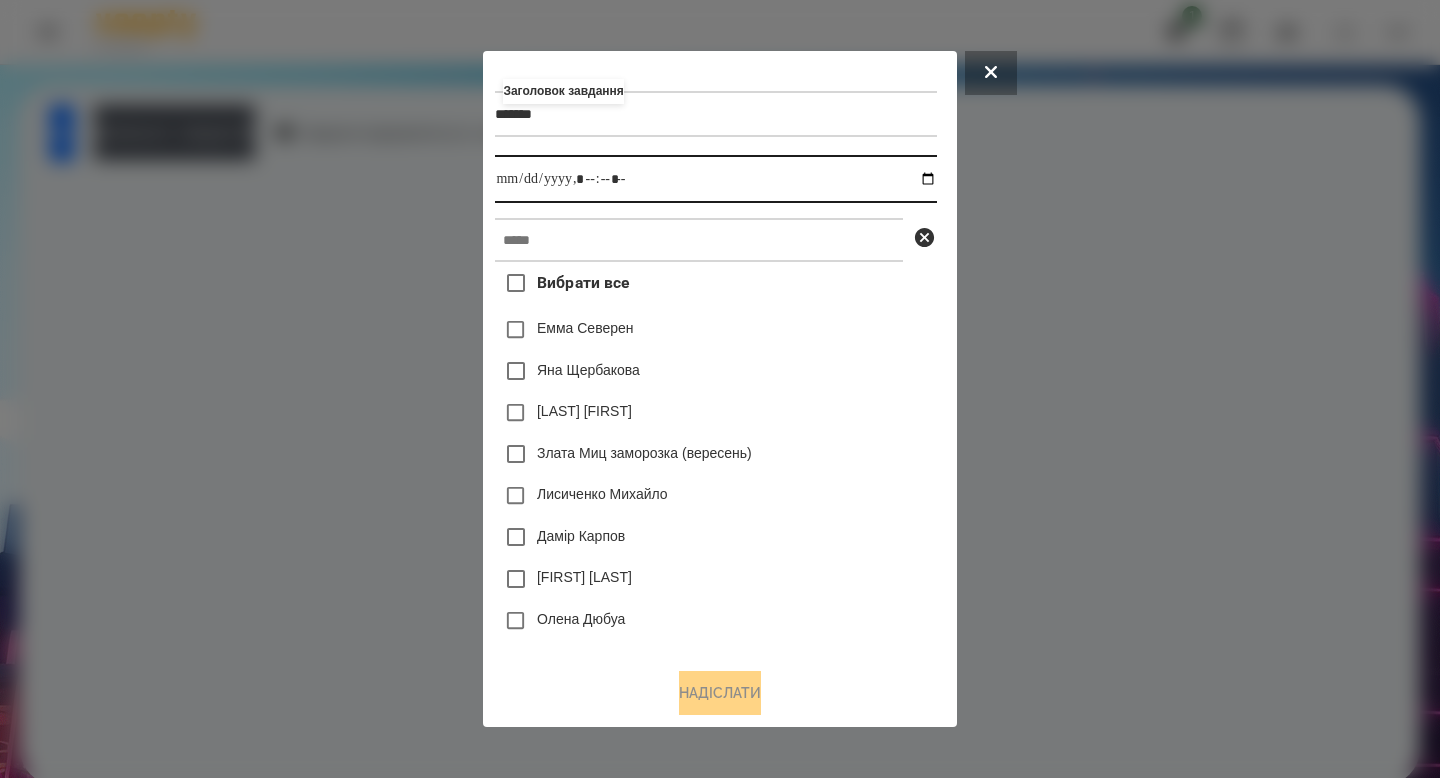 click at bounding box center [715, 179] 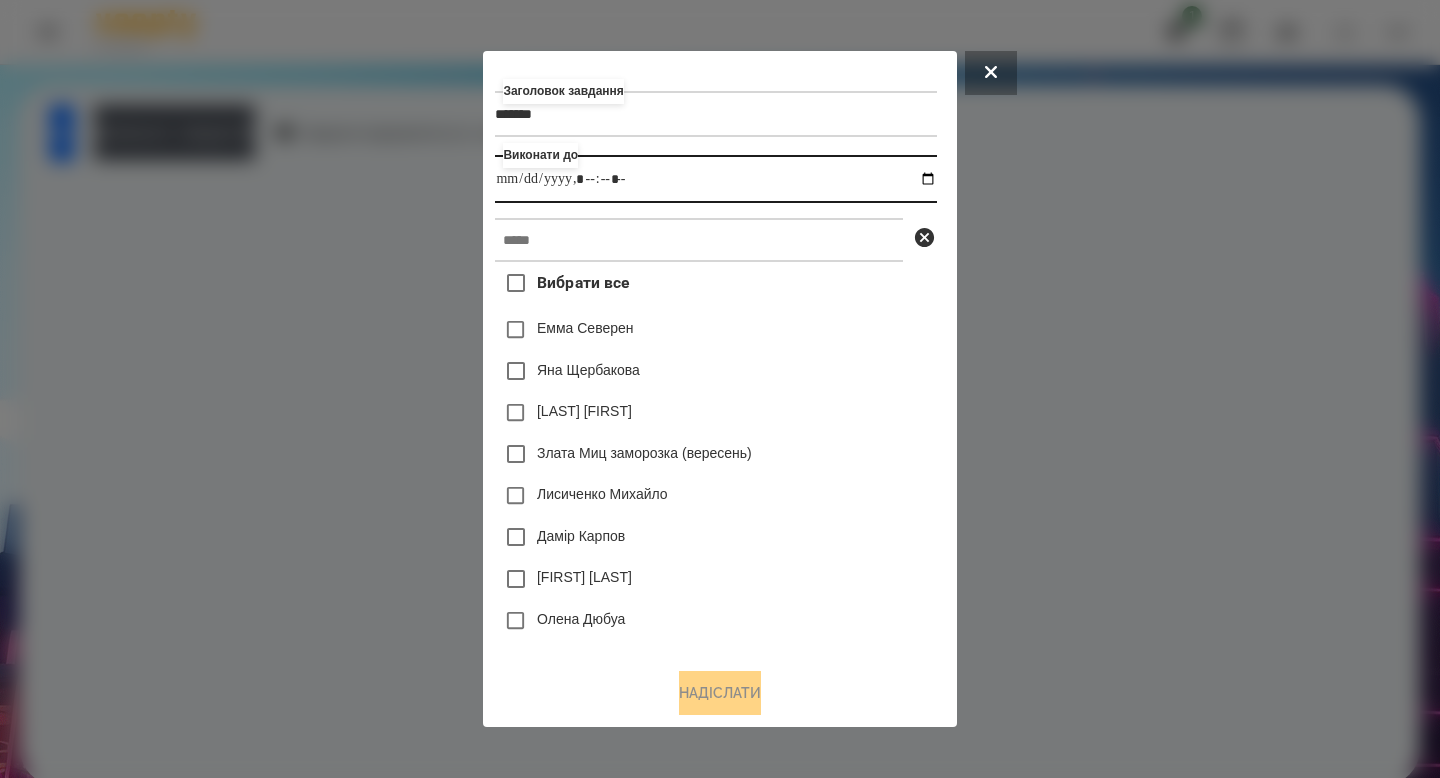 click at bounding box center [715, 179] 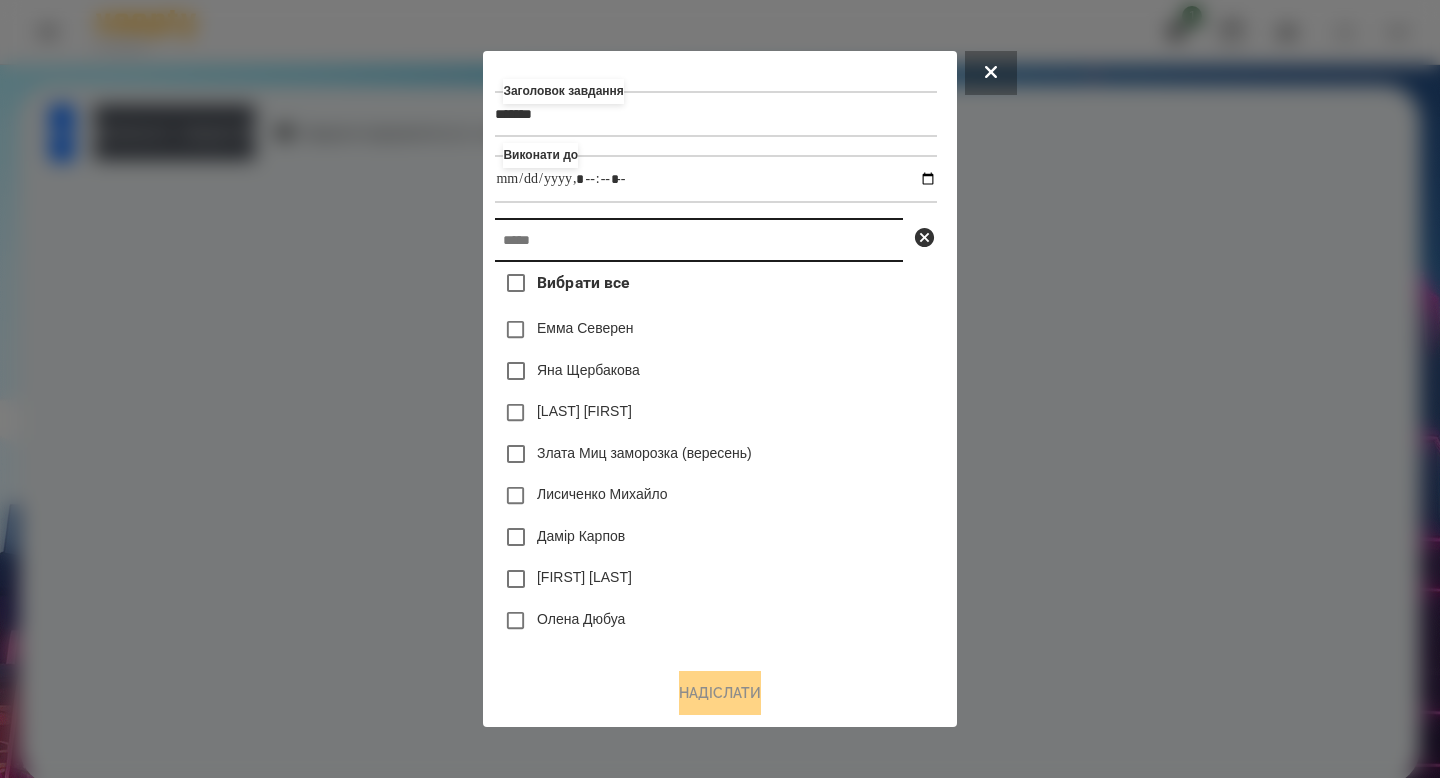 click at bounding box center [699, 240] 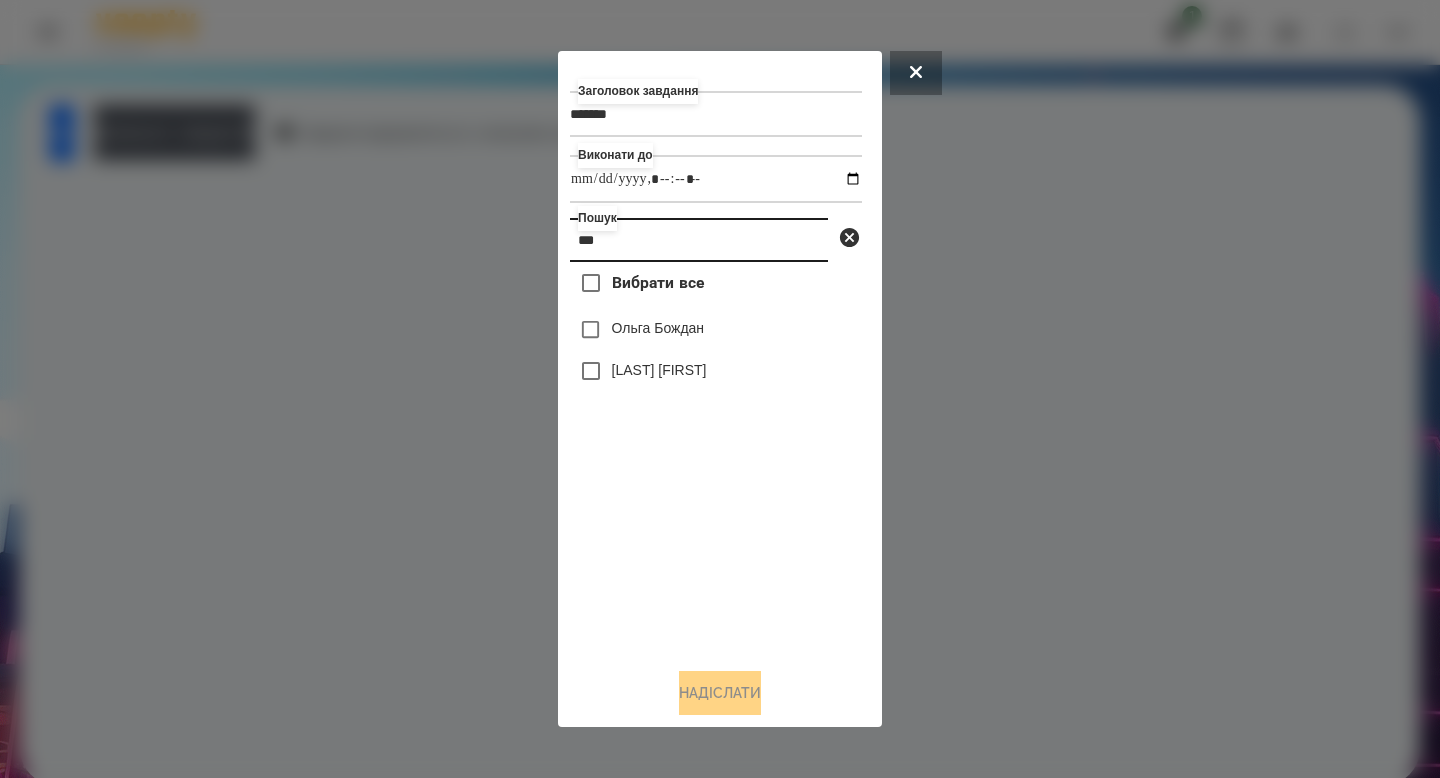 type on "***" 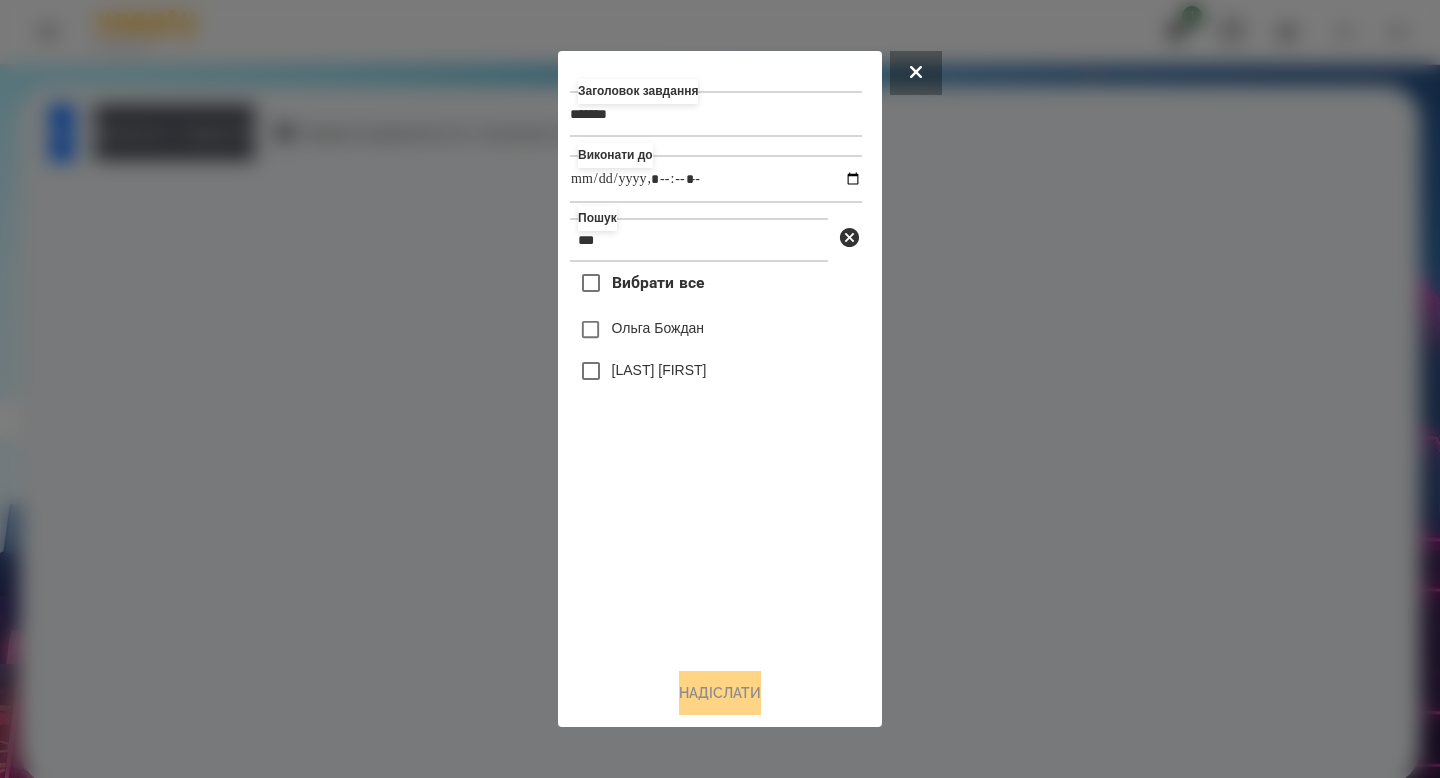 click on "Ольга Бождан" at bounding box center [716, 330] 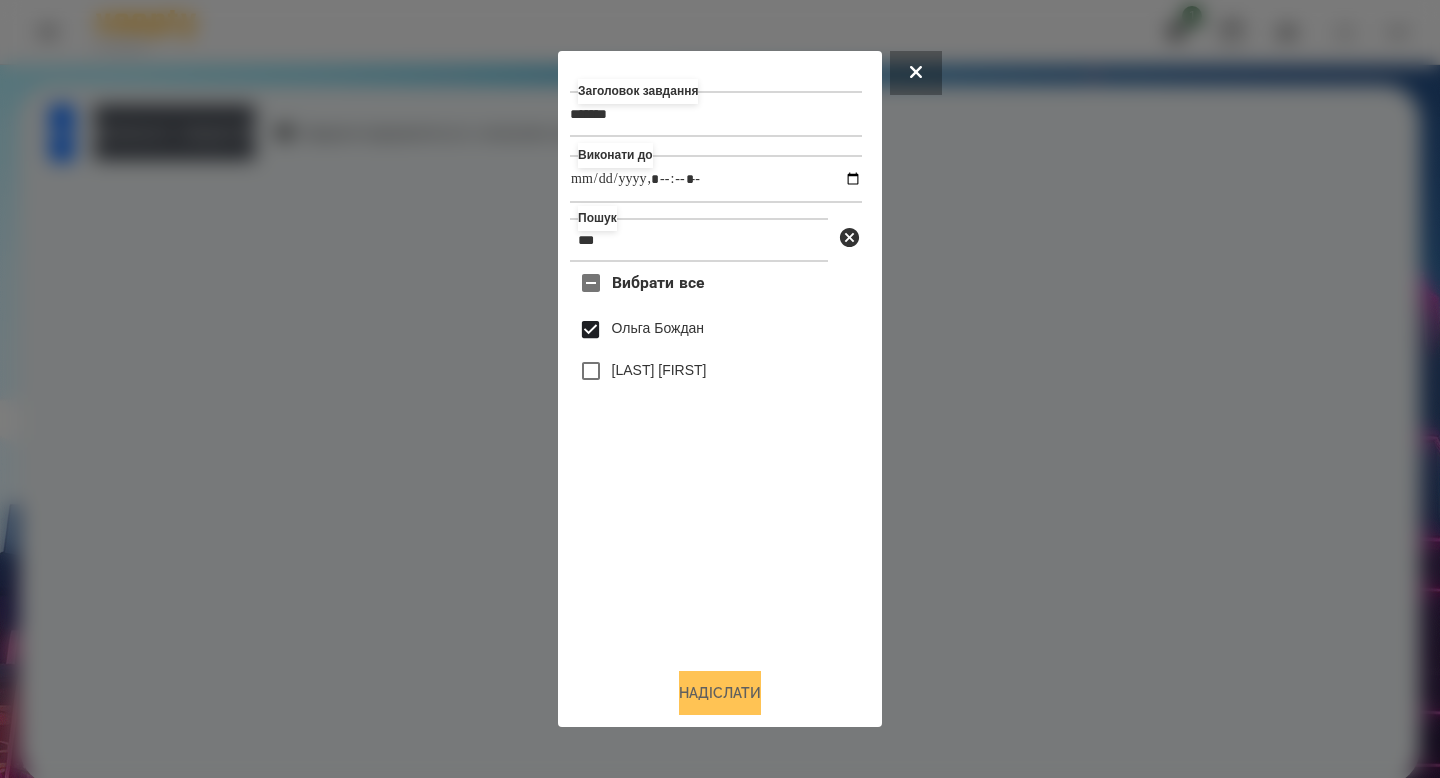 click on "Надіслати" at bounding box center [720, 693] 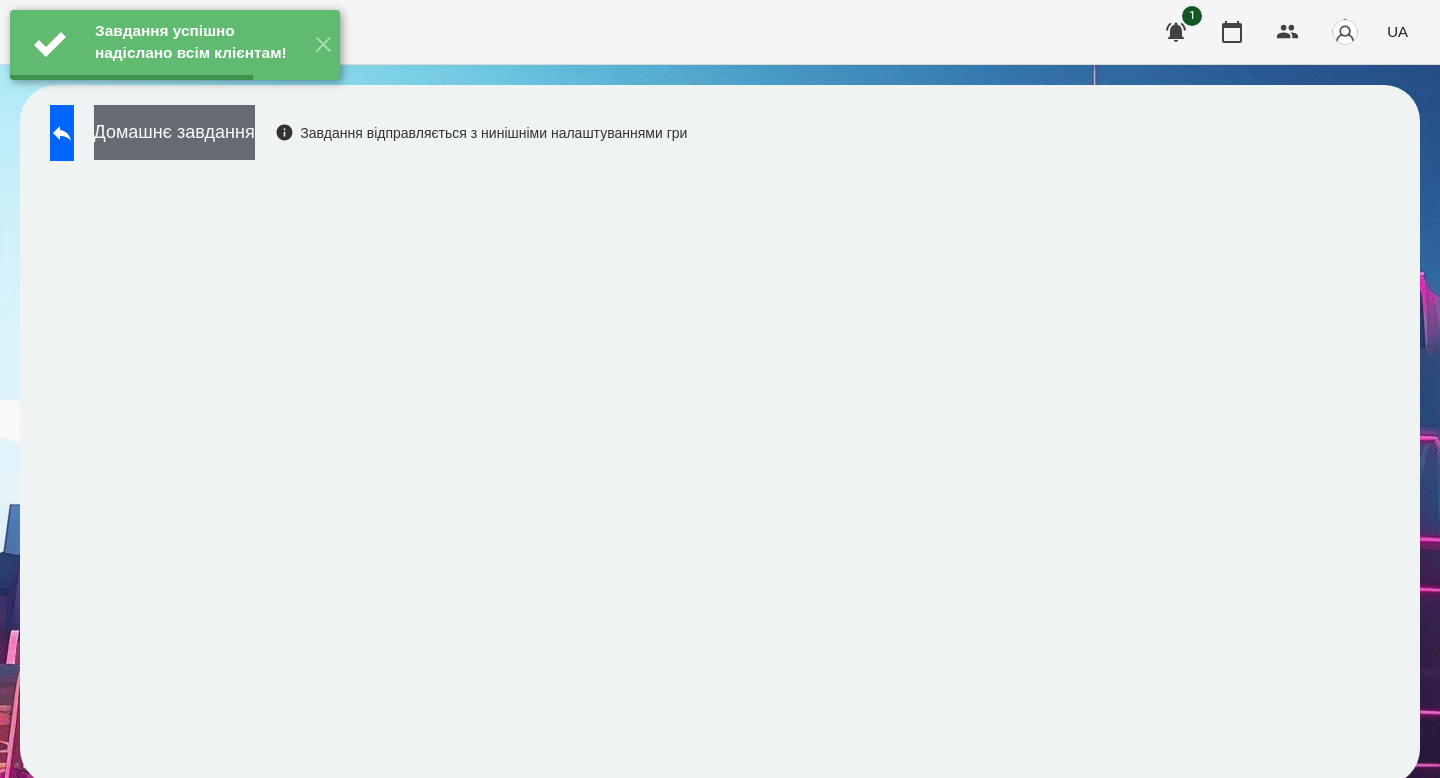 click on "Домашнє завдання" at bounding box center (174, 132) 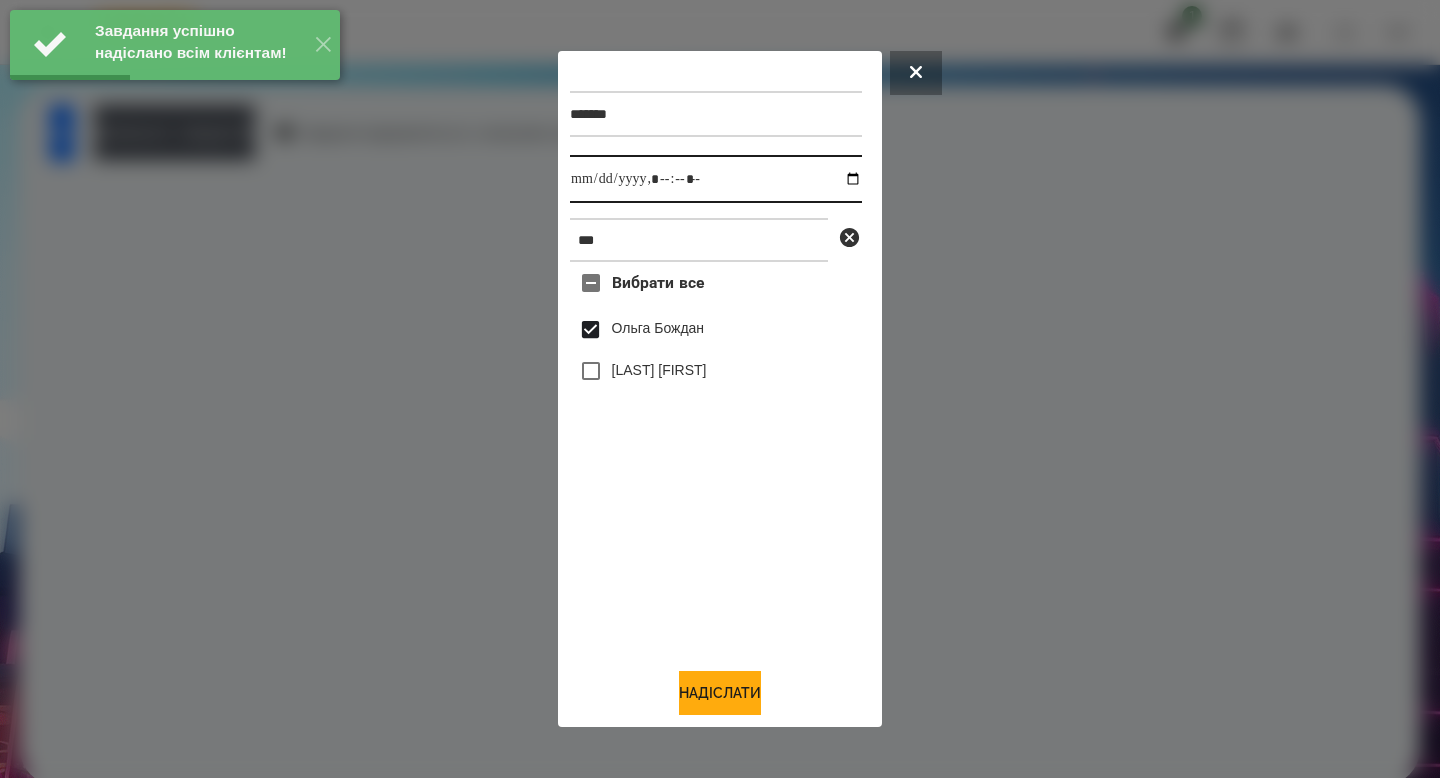 click at bounding box center (716, 179) 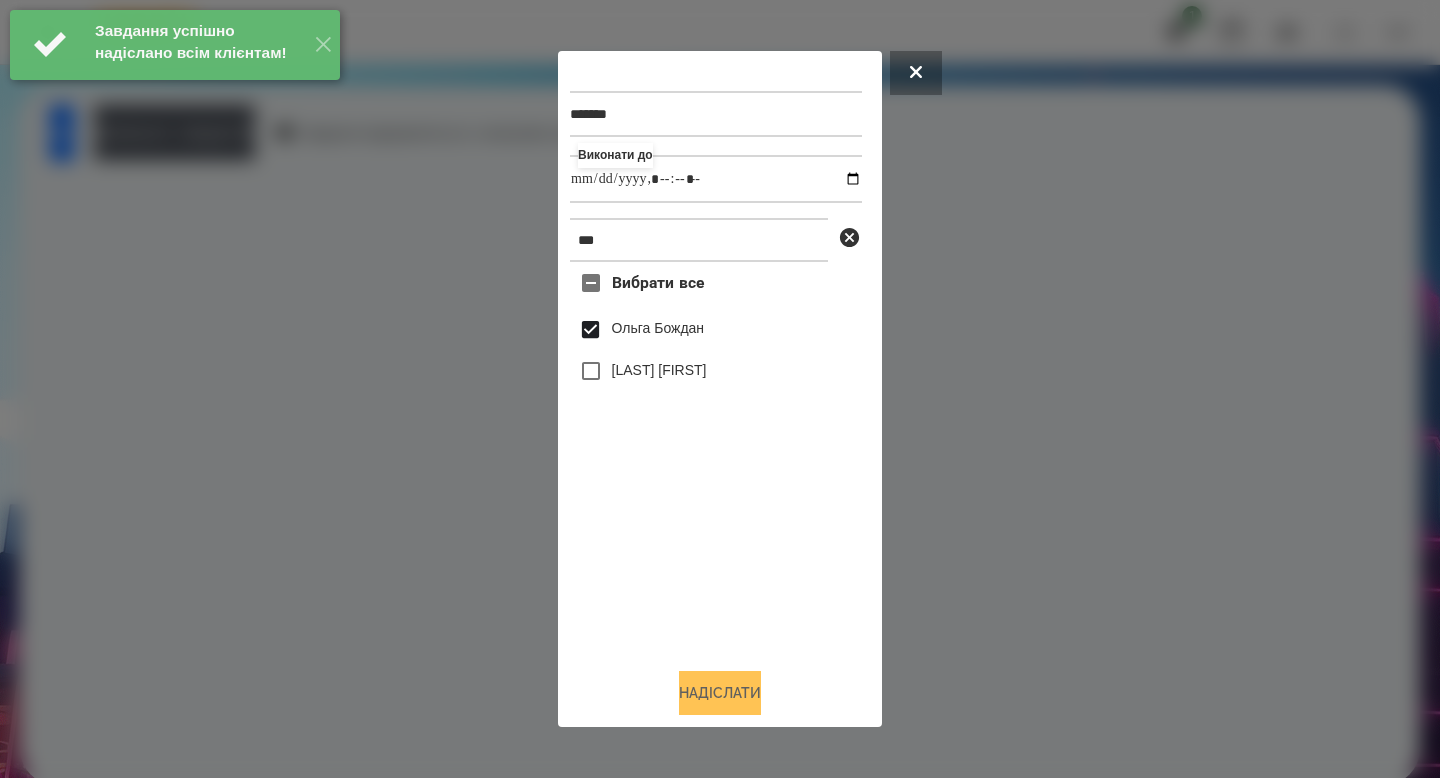 type on "**********" 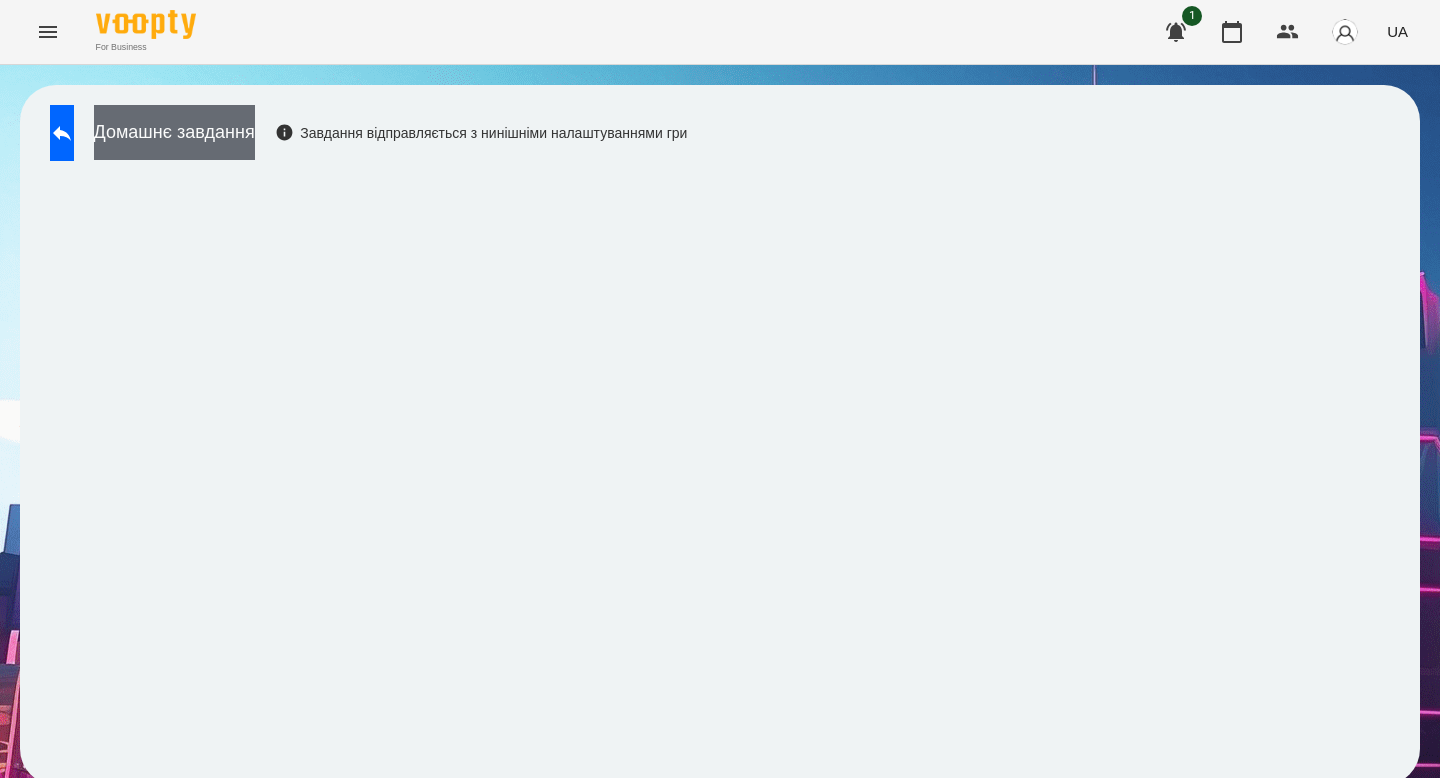 click on "Домашнє завдання" at bounding box center [174, 132] 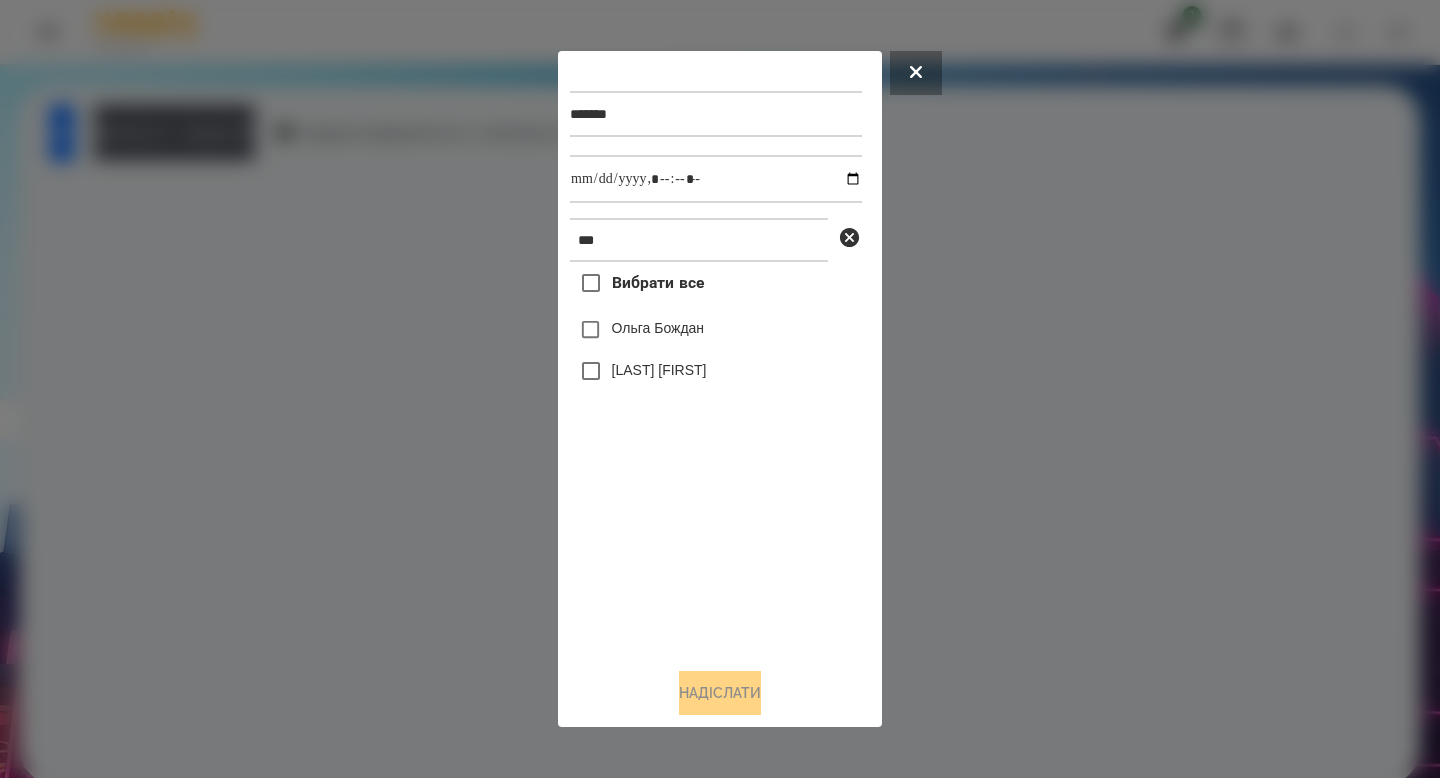 click on "Ольга Бождан" at bounding box center [658, 328] 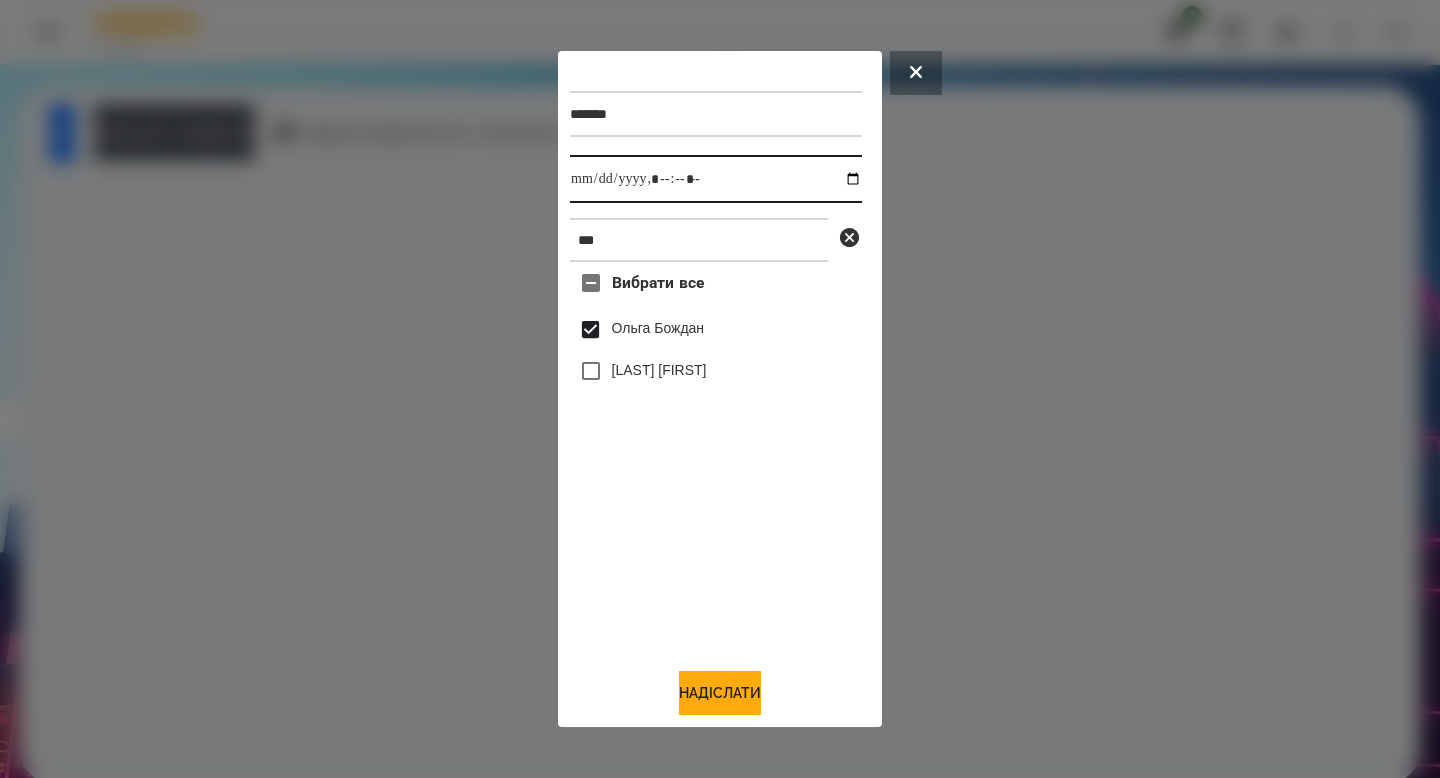 click at bounding box center (716, 179) 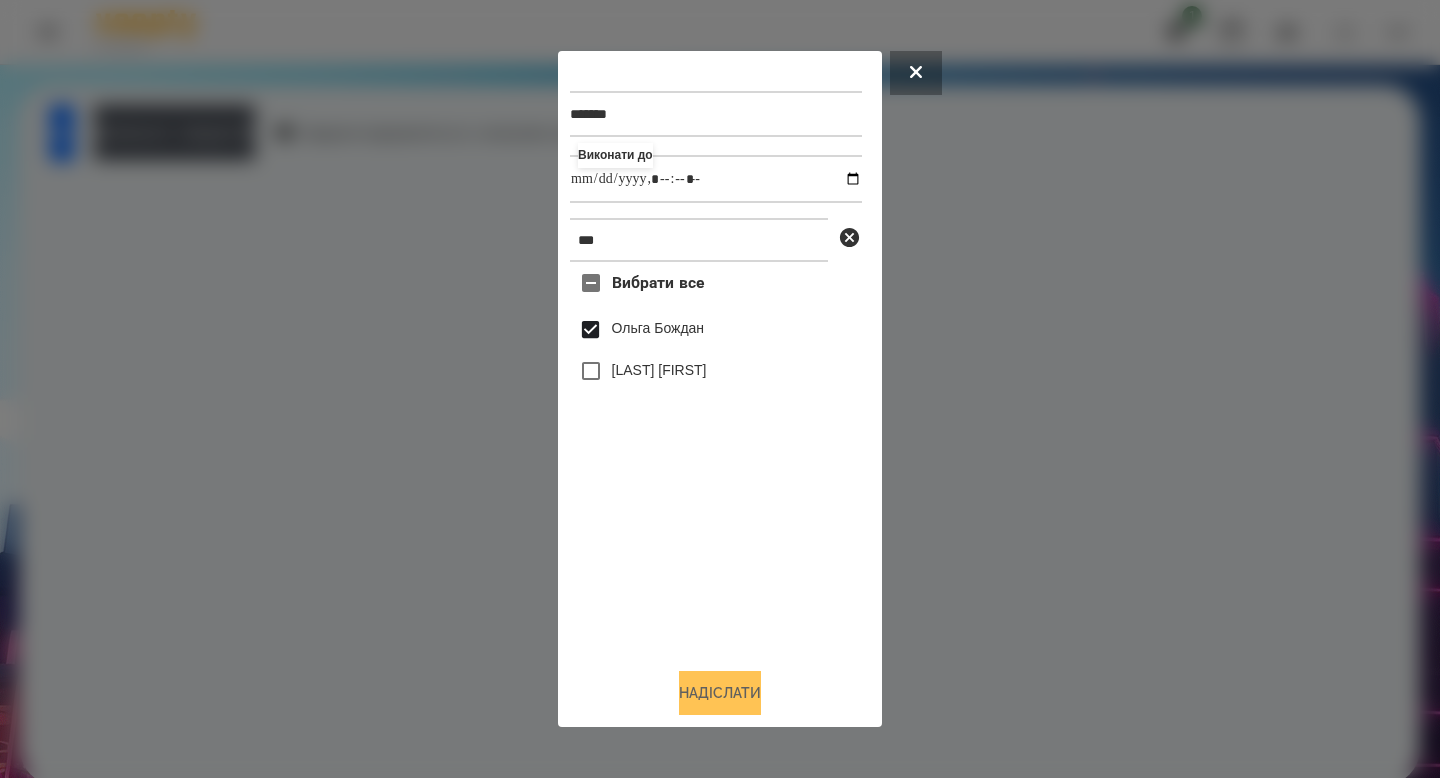 type on "**********" 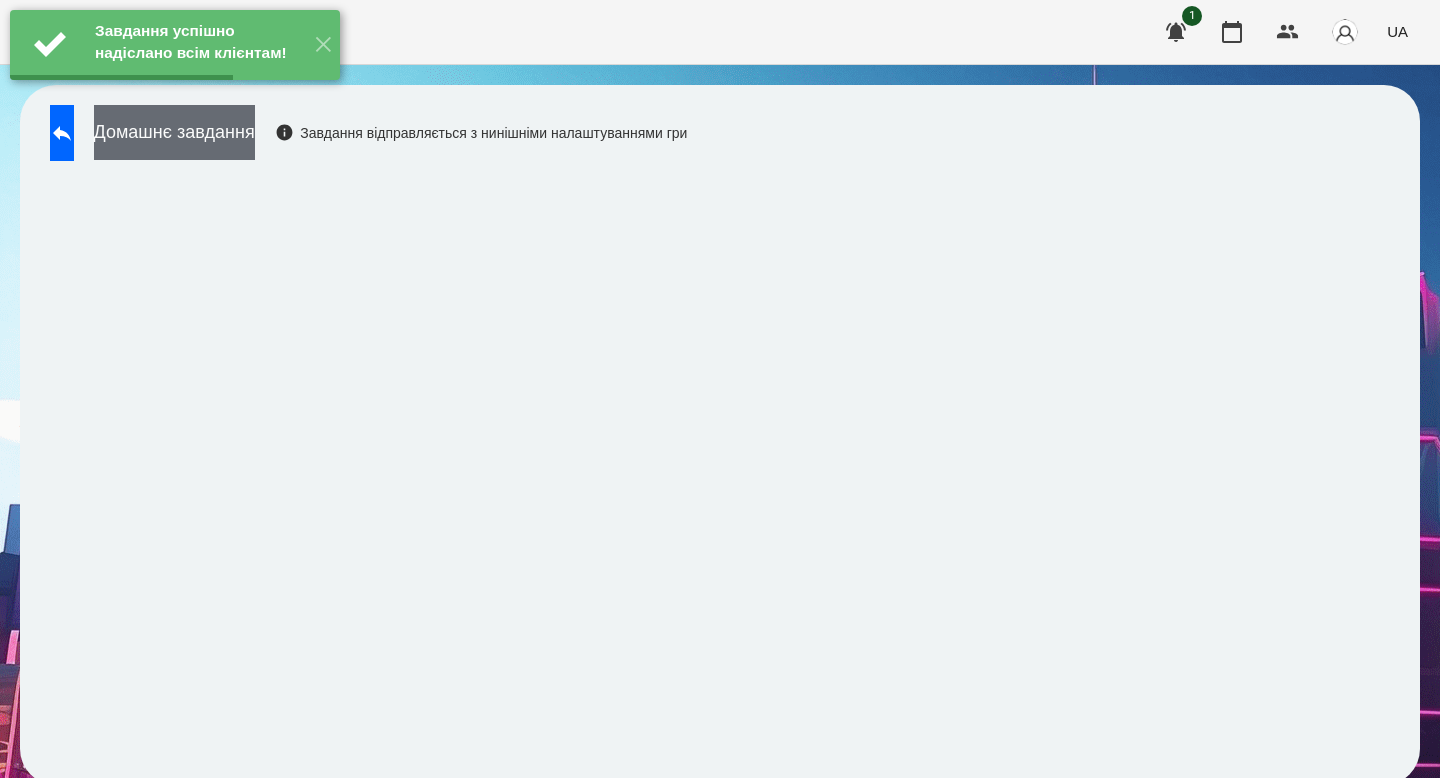 click on "Домашнє завдання" at bounding box center [174, 132] 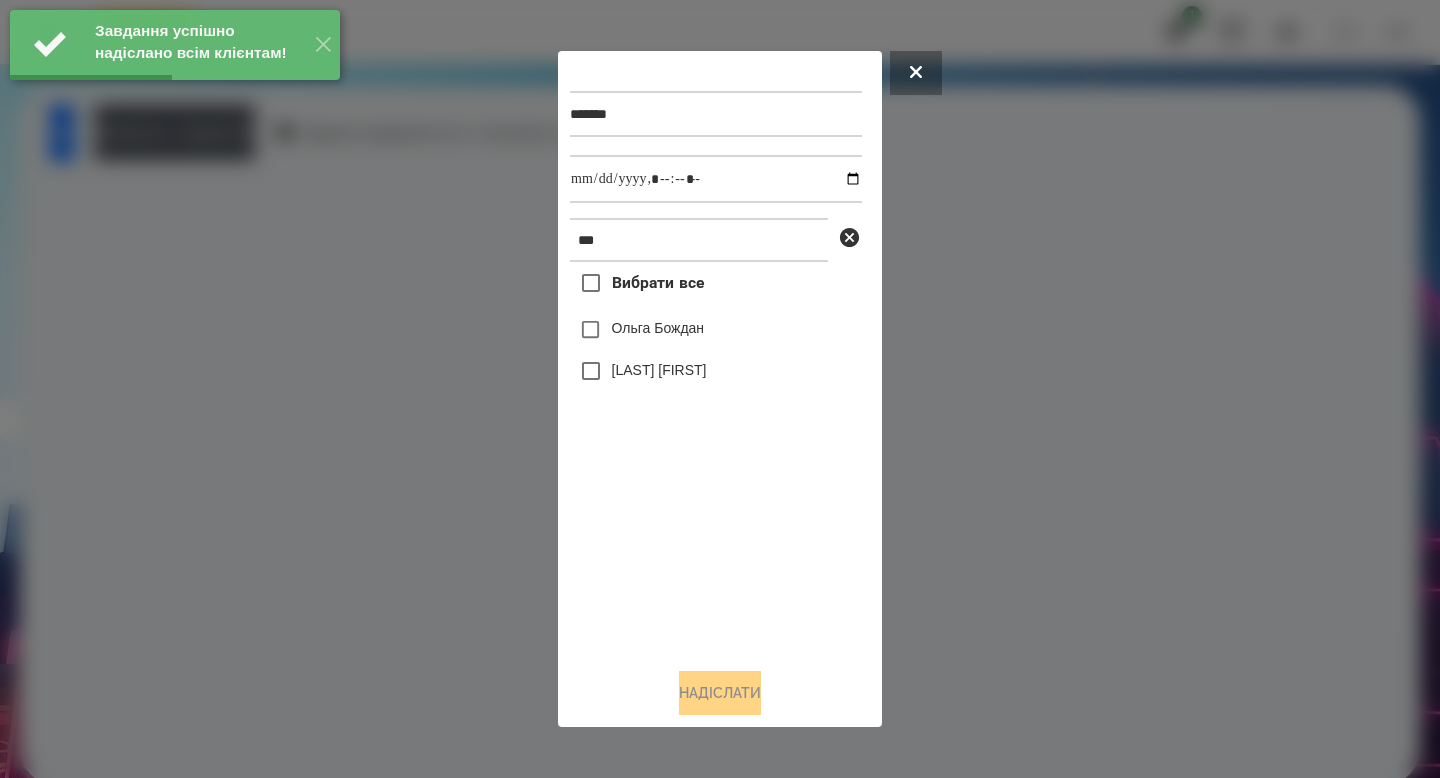 click on "Ольга Бождан" at bounding box center (658, 328) 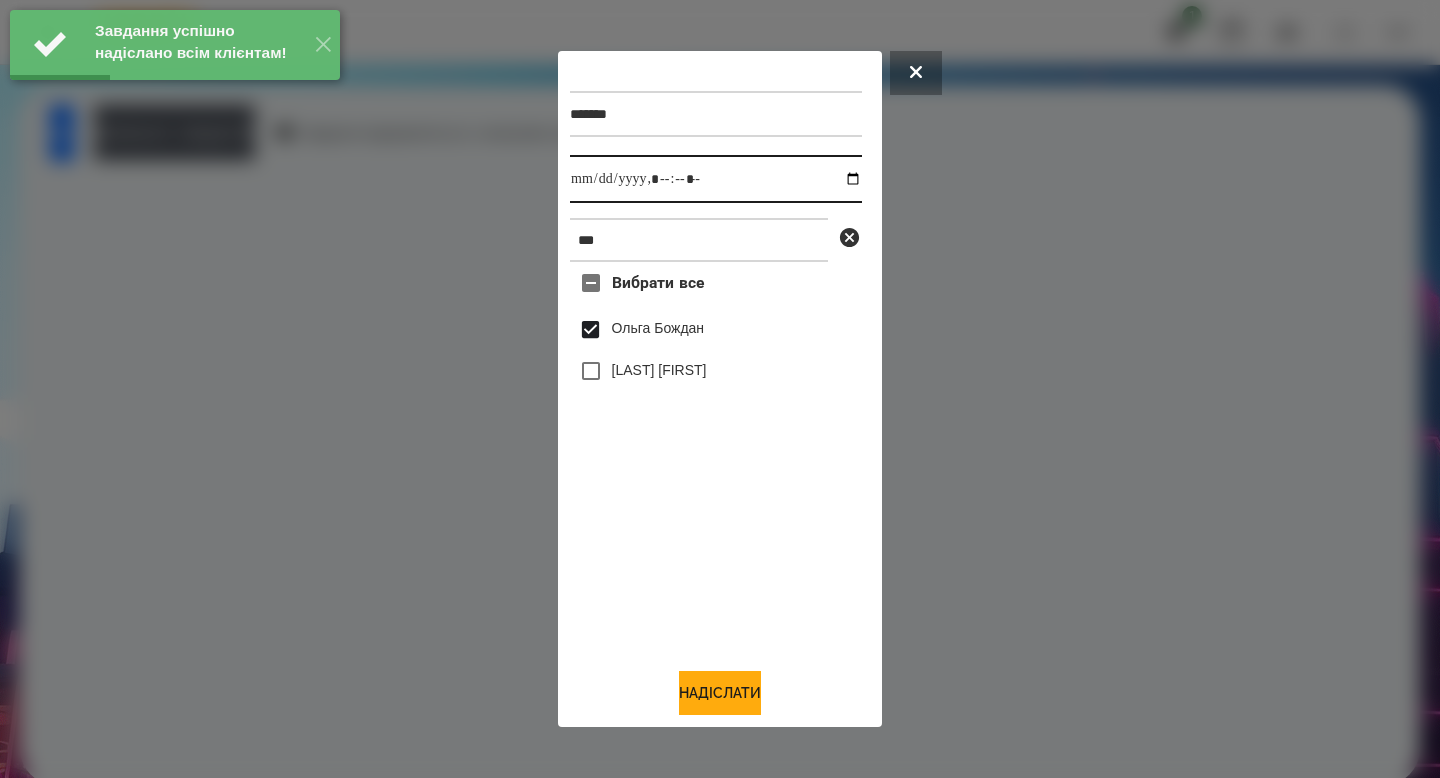 click at bounding box center (716, 179) 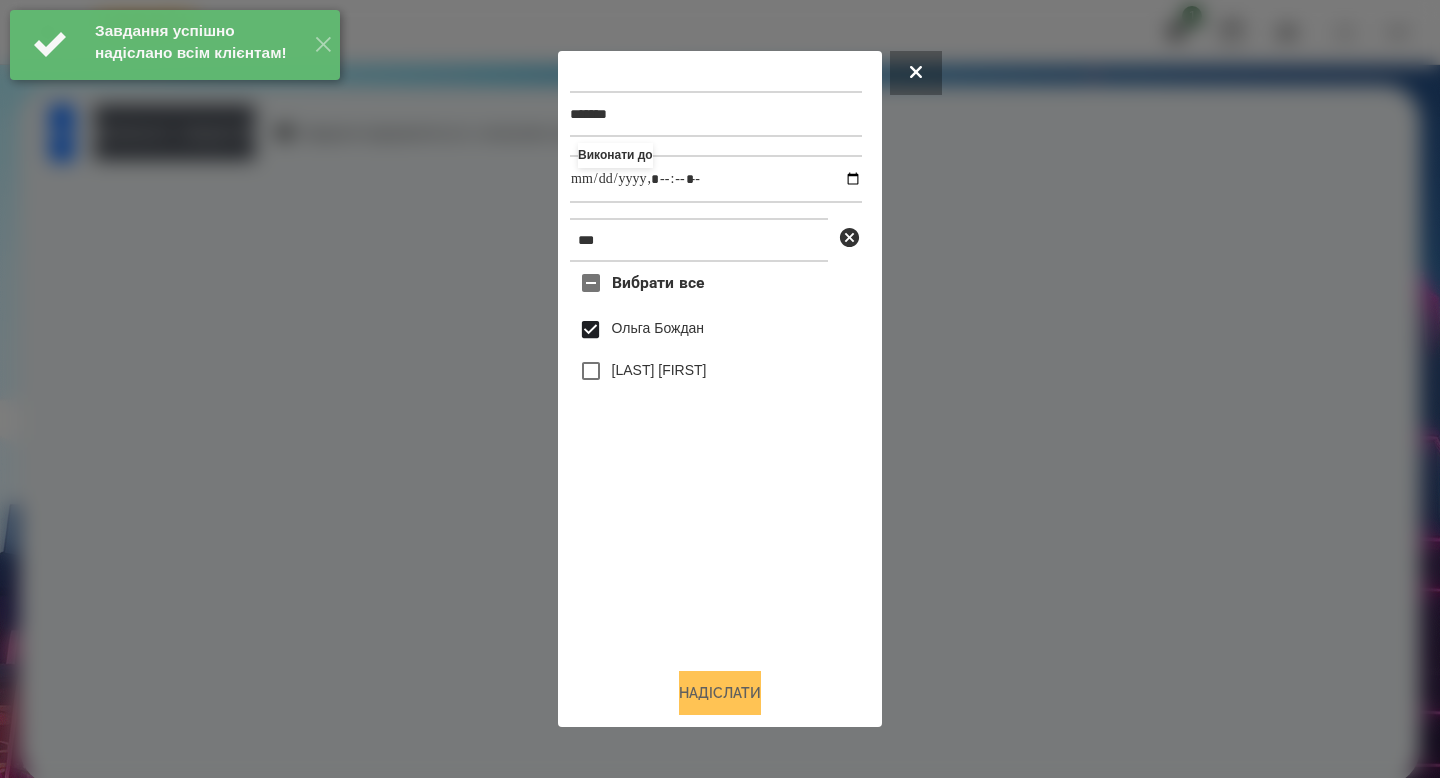 type on "**********" 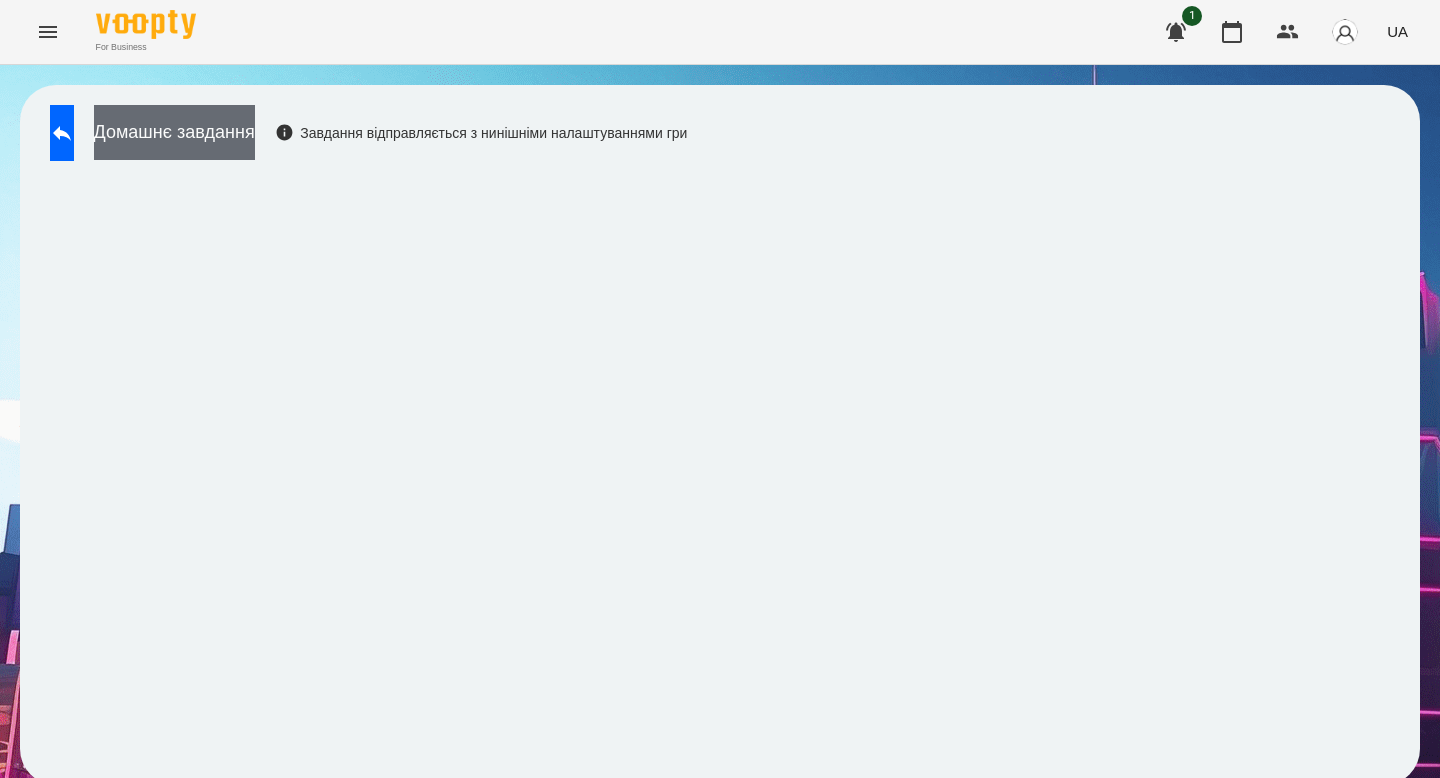 click on "Домашнє завдання" at bounding box center [174, 132] 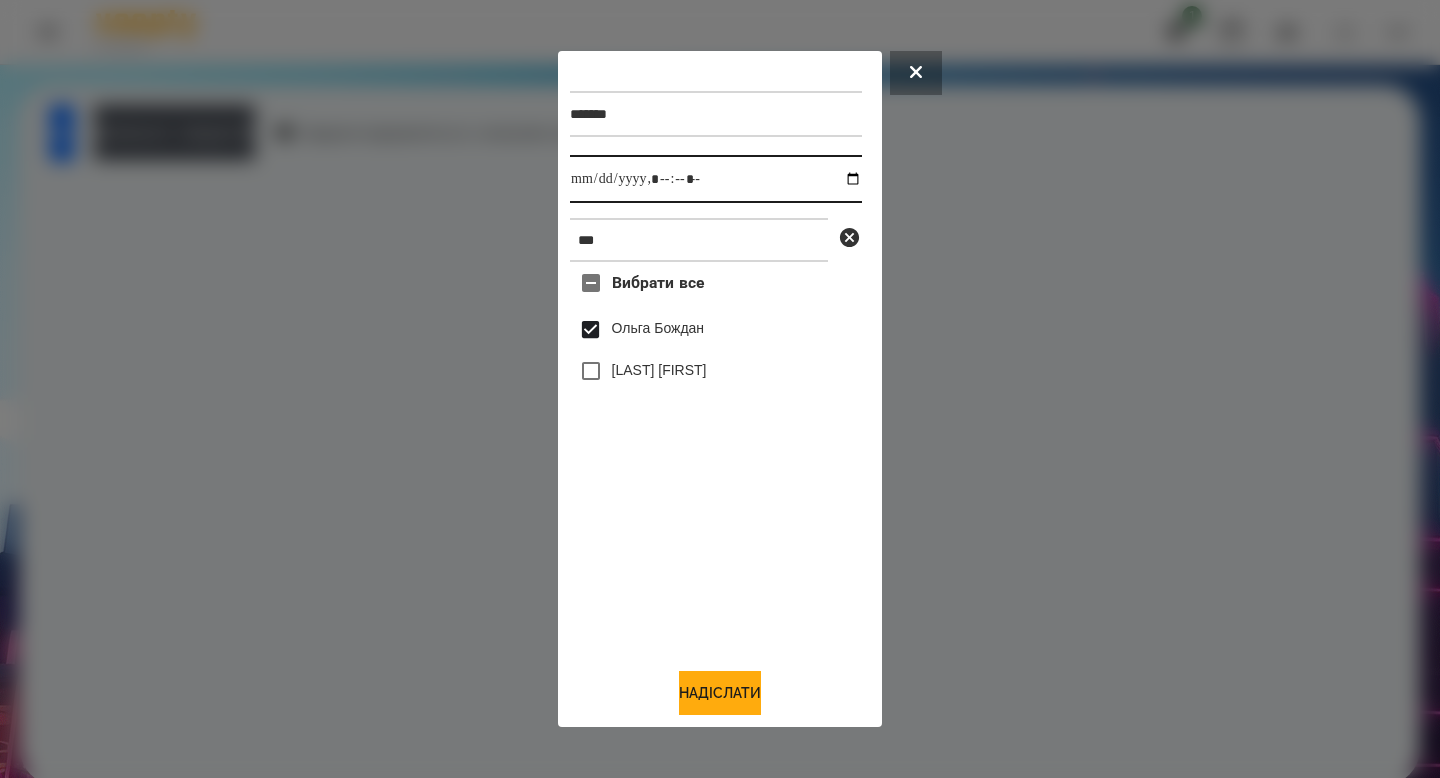 click at bounding box center (716, 179) 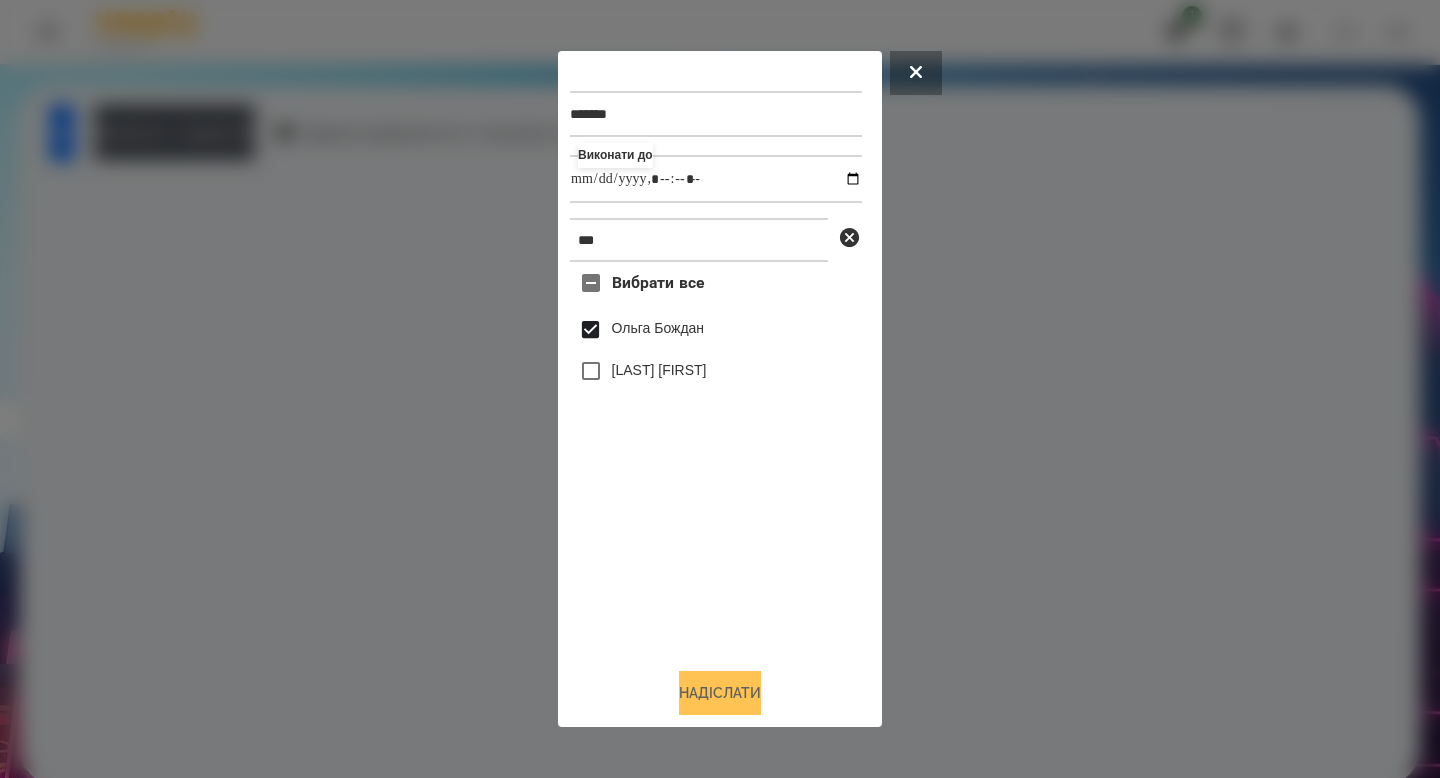 type on "**********" 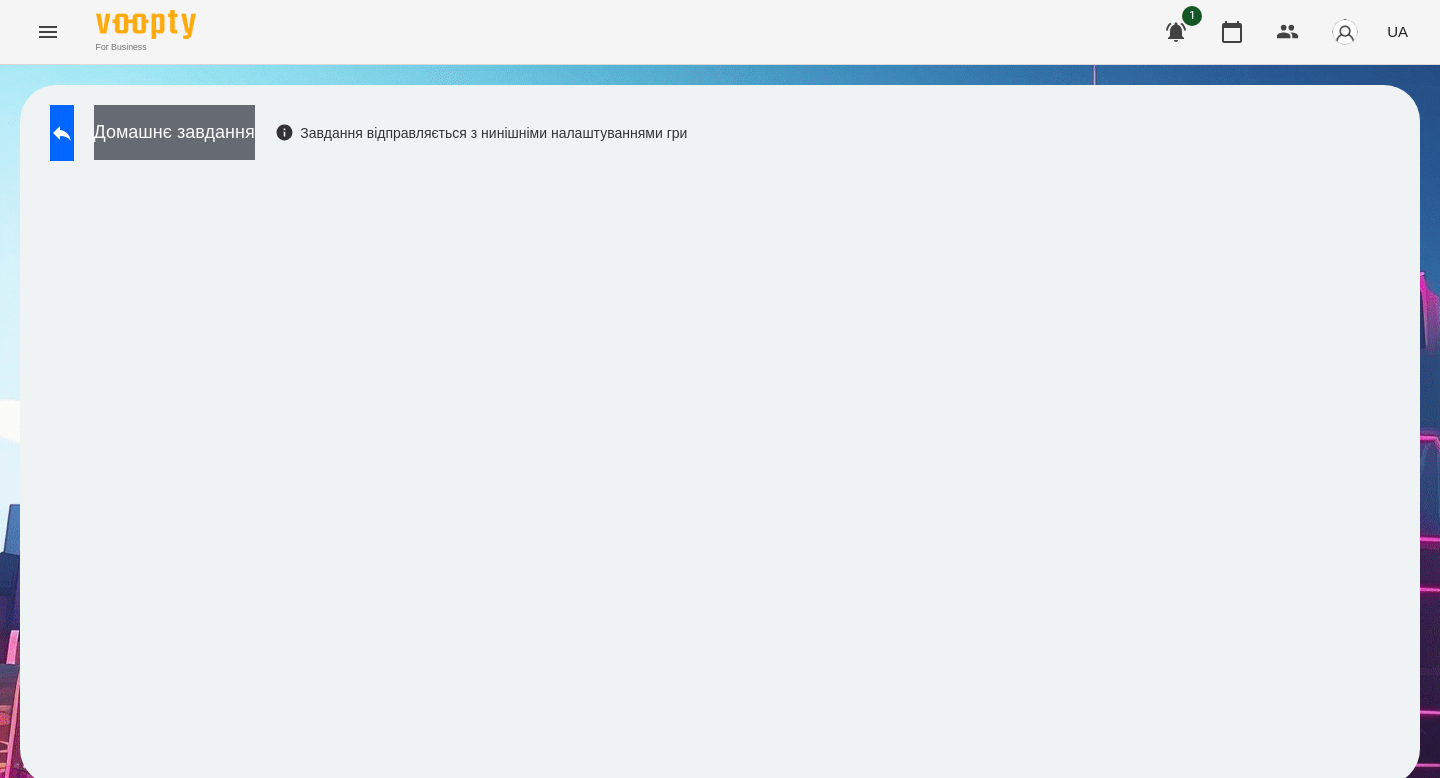 click on "Домашнє завдання" at bounding box center [174, 132] 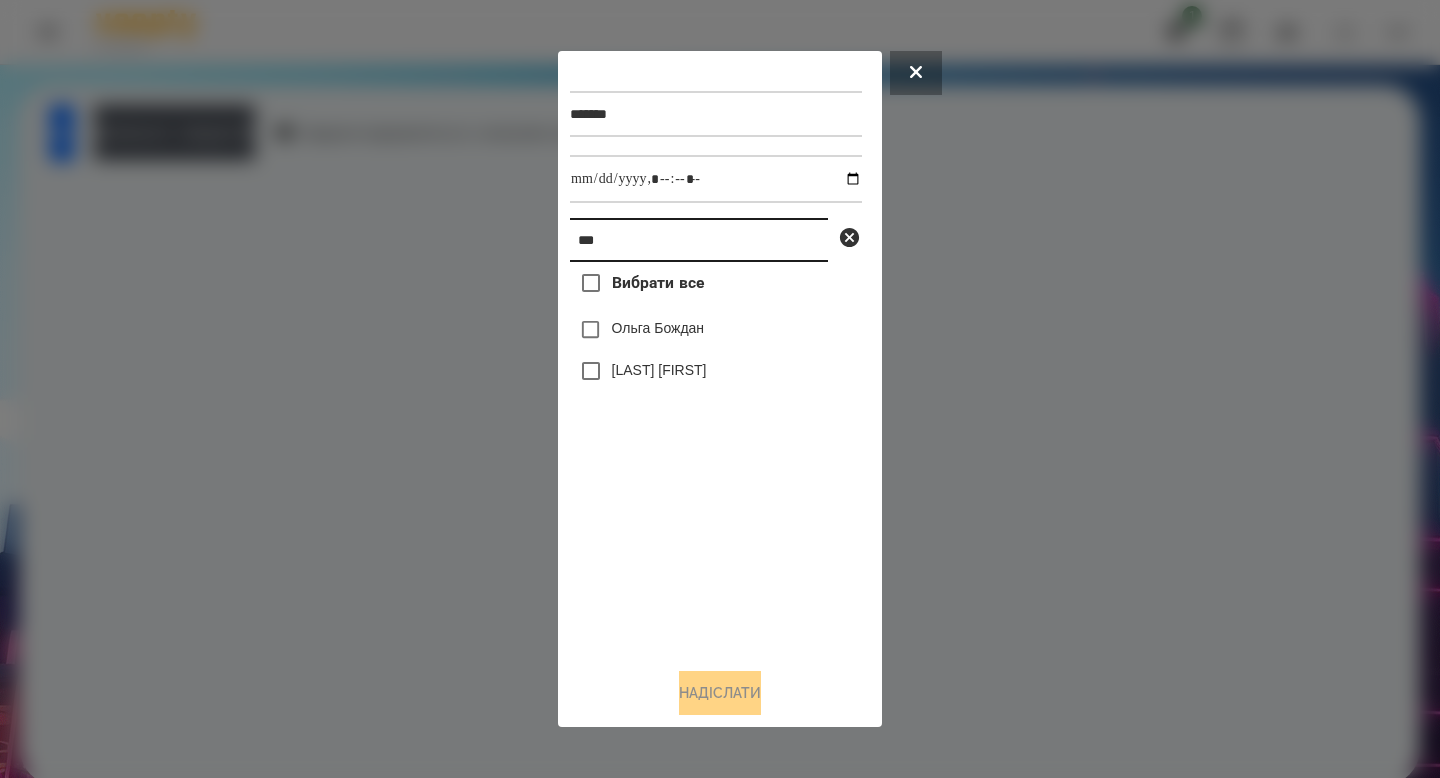 drag, startPoint x: 691, startPoint y: 243, endPoint x: 414, endPoint y: 220, distance: 277.95325 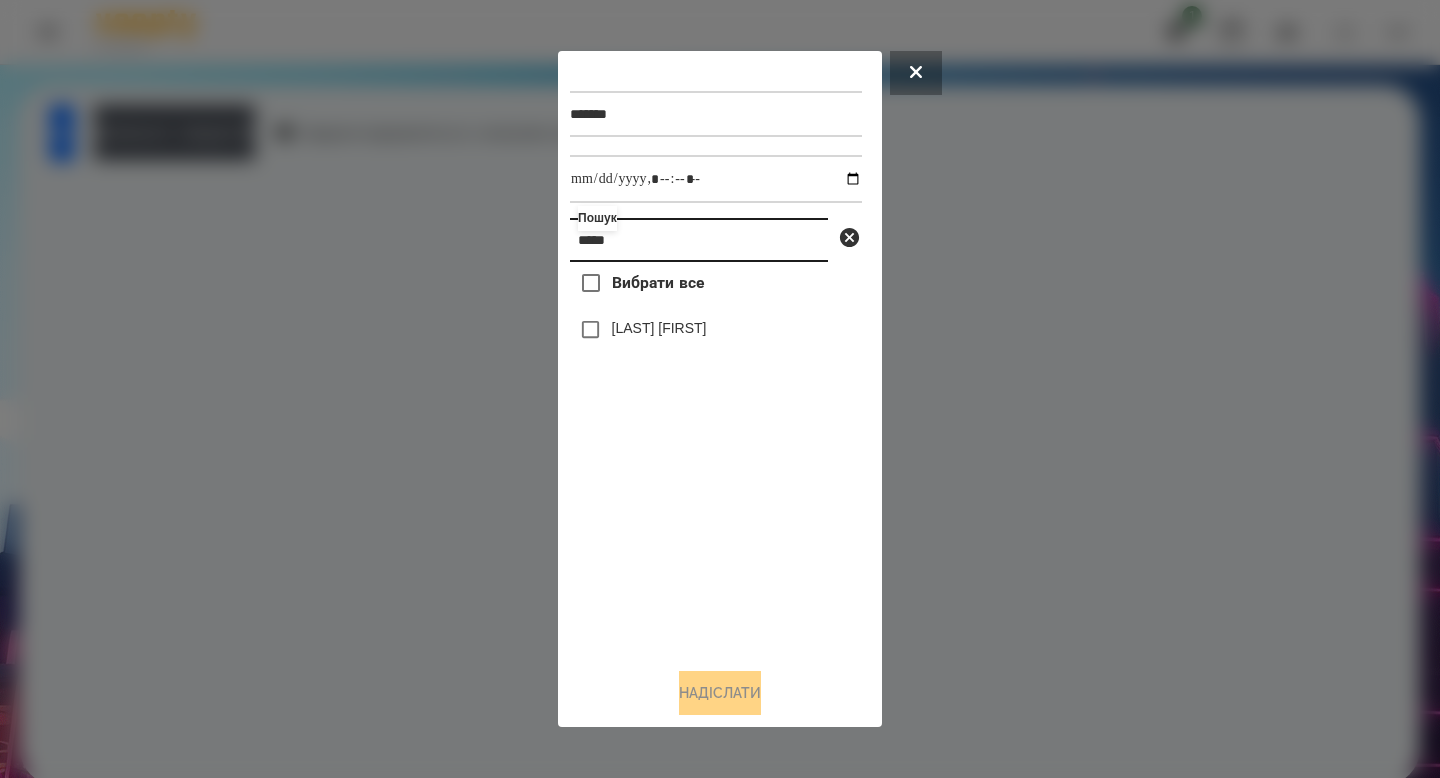 type on "*****" 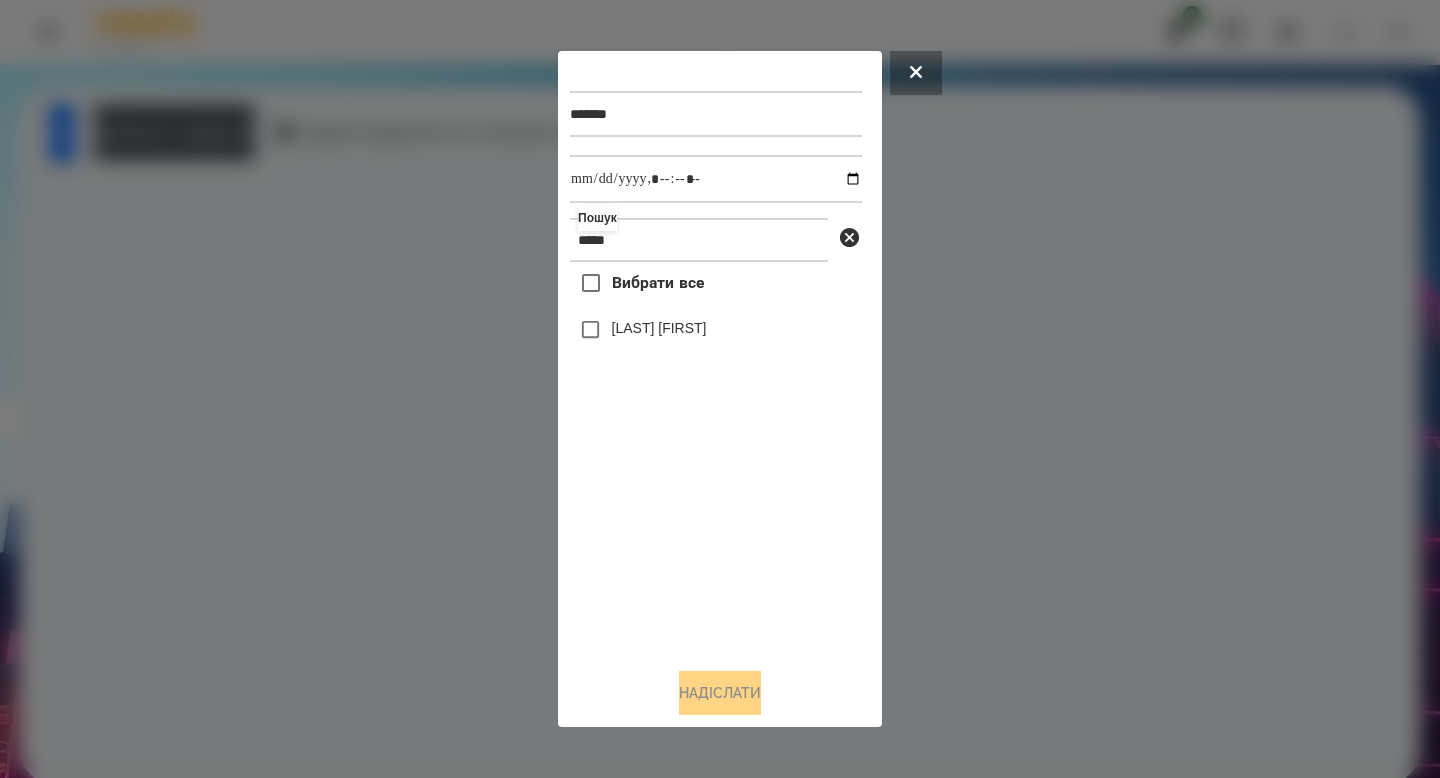click on "[LAST] [FIRST]" at bounding box center [659, 328] 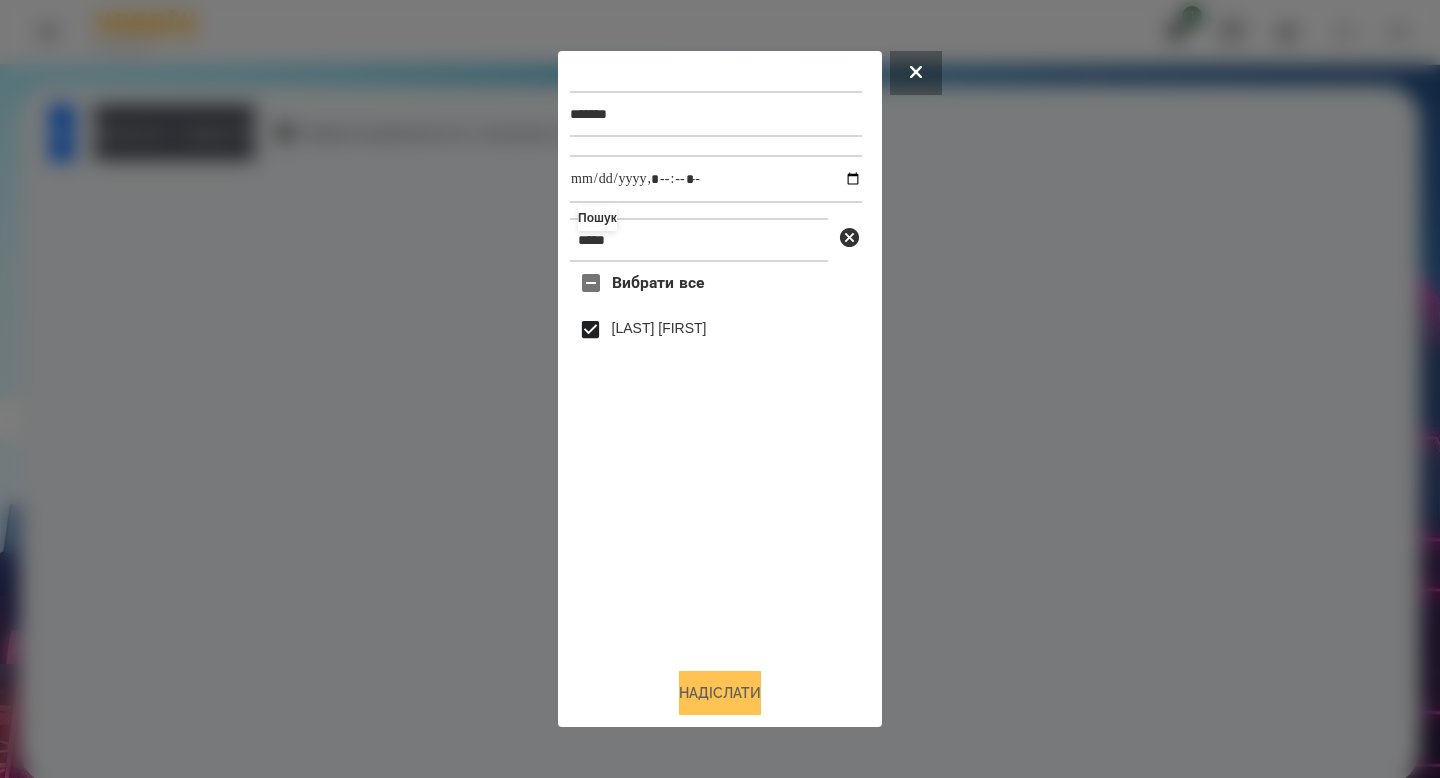 click on "Надіслати" at bounding box center [720, 693] 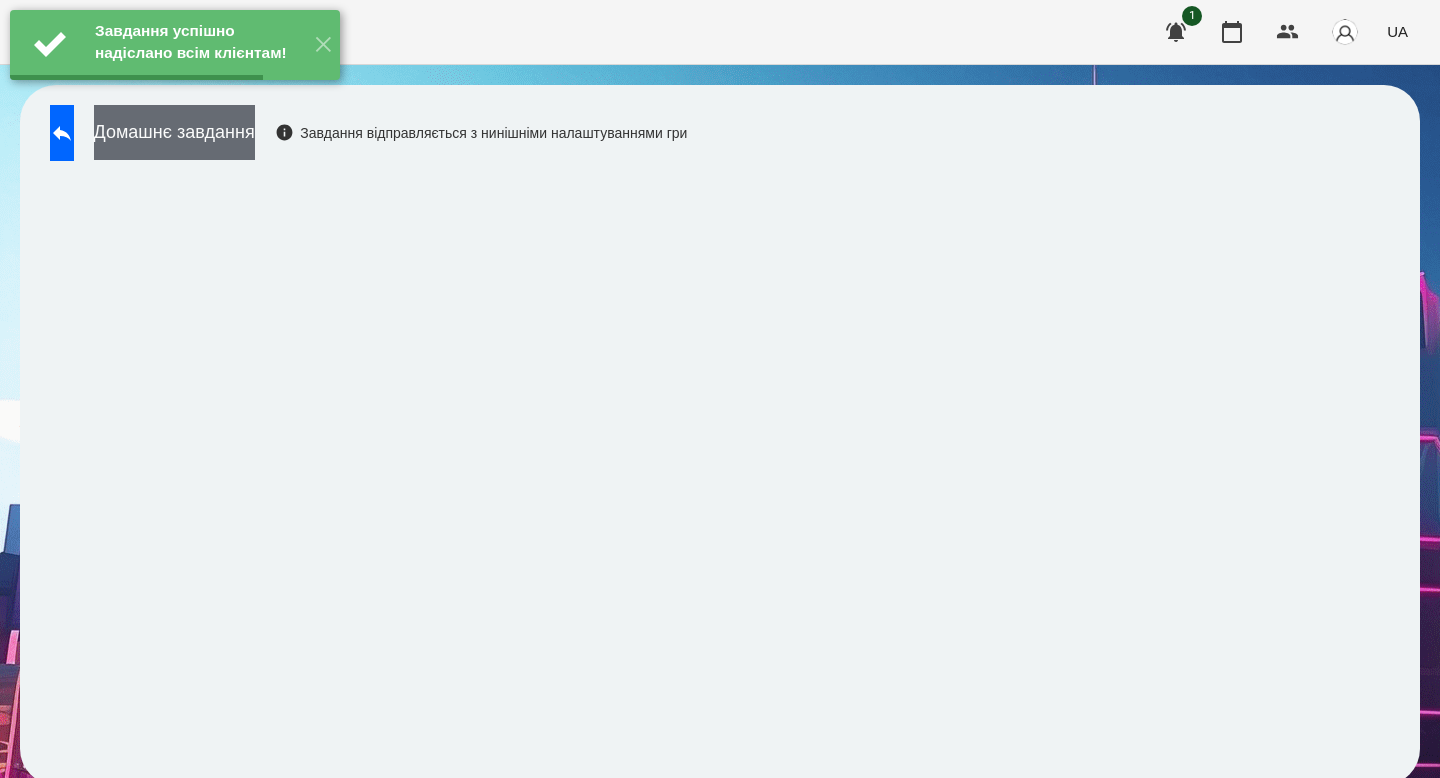 click on "Домашнє завдання" at bounding box center [174, 132] 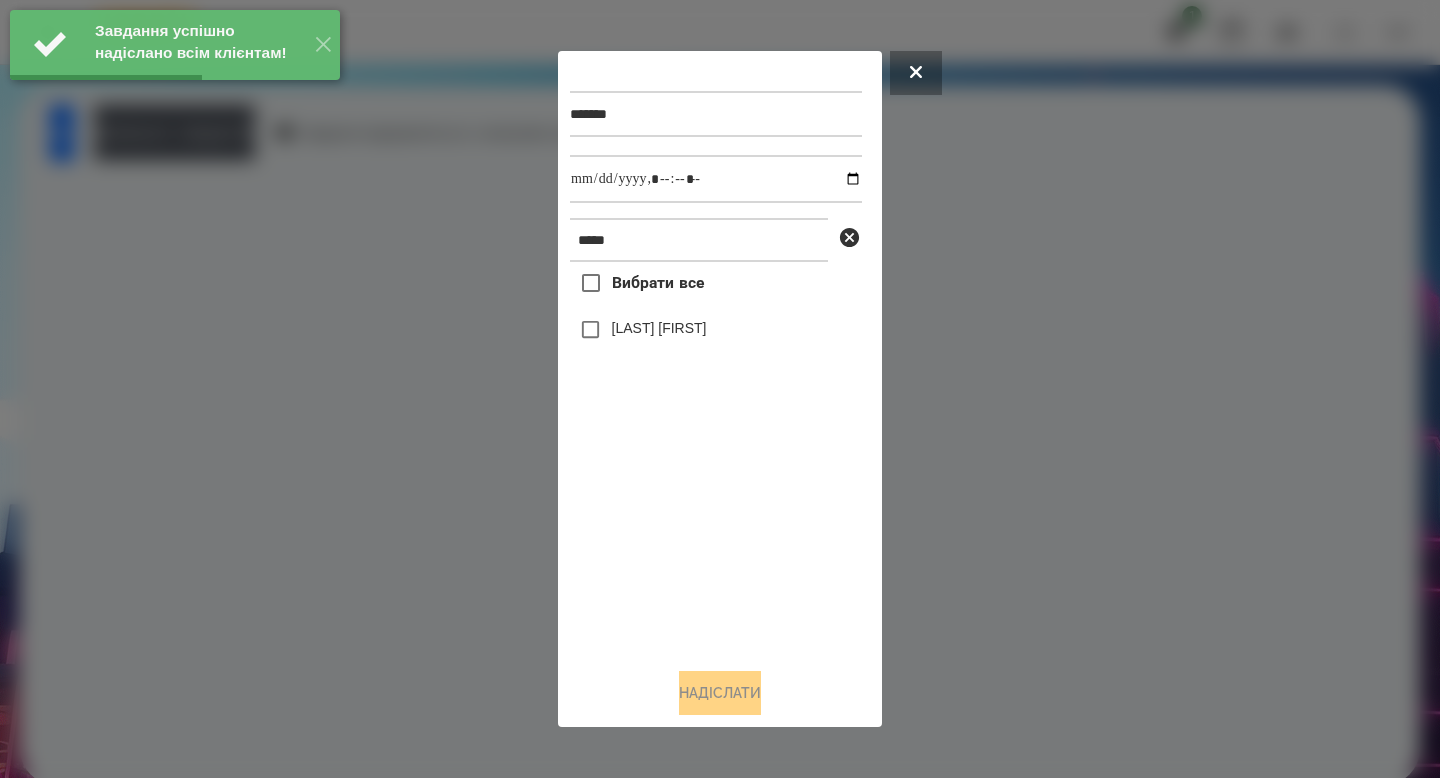 click on "[LAST] [FIRST]" at bounding box center [659, 328] 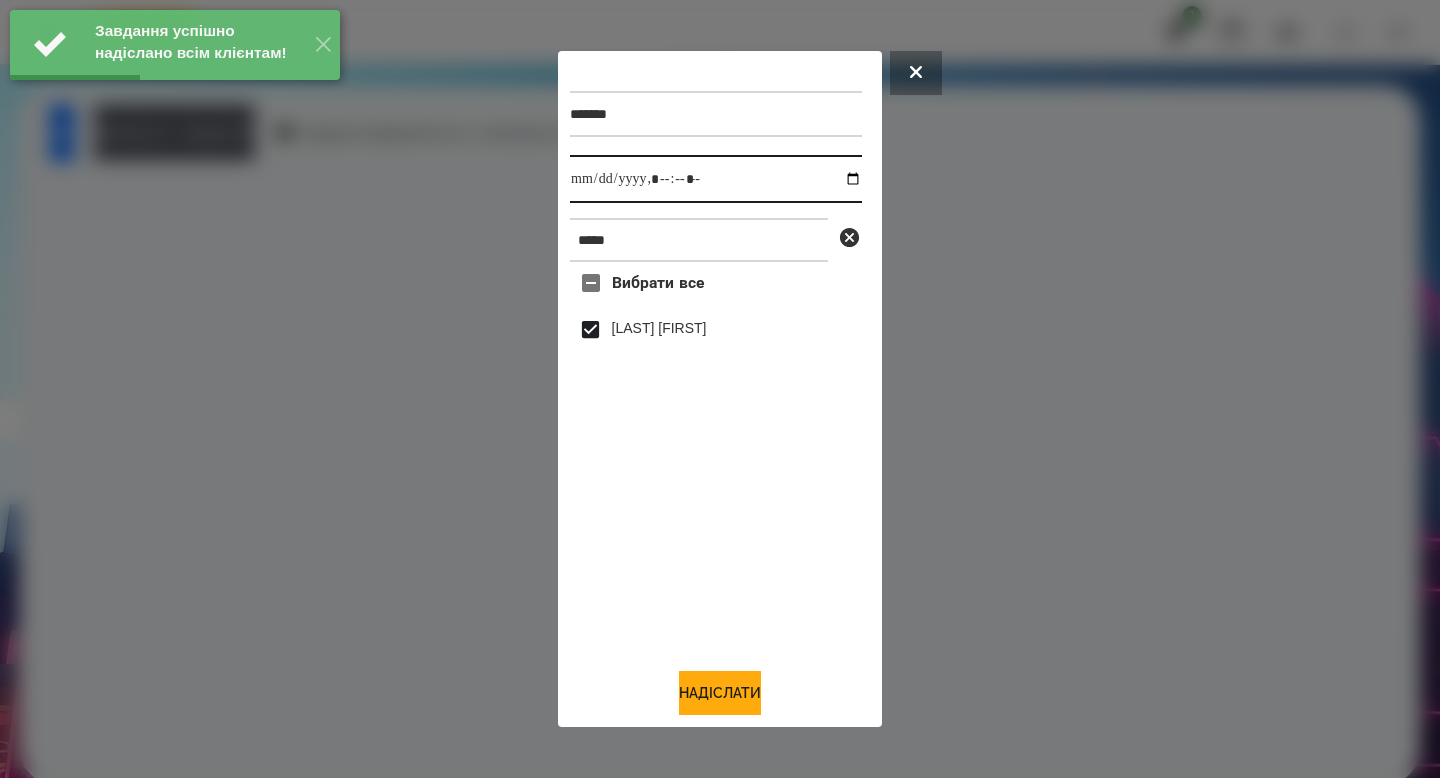 click at bounding box center (716, 179) 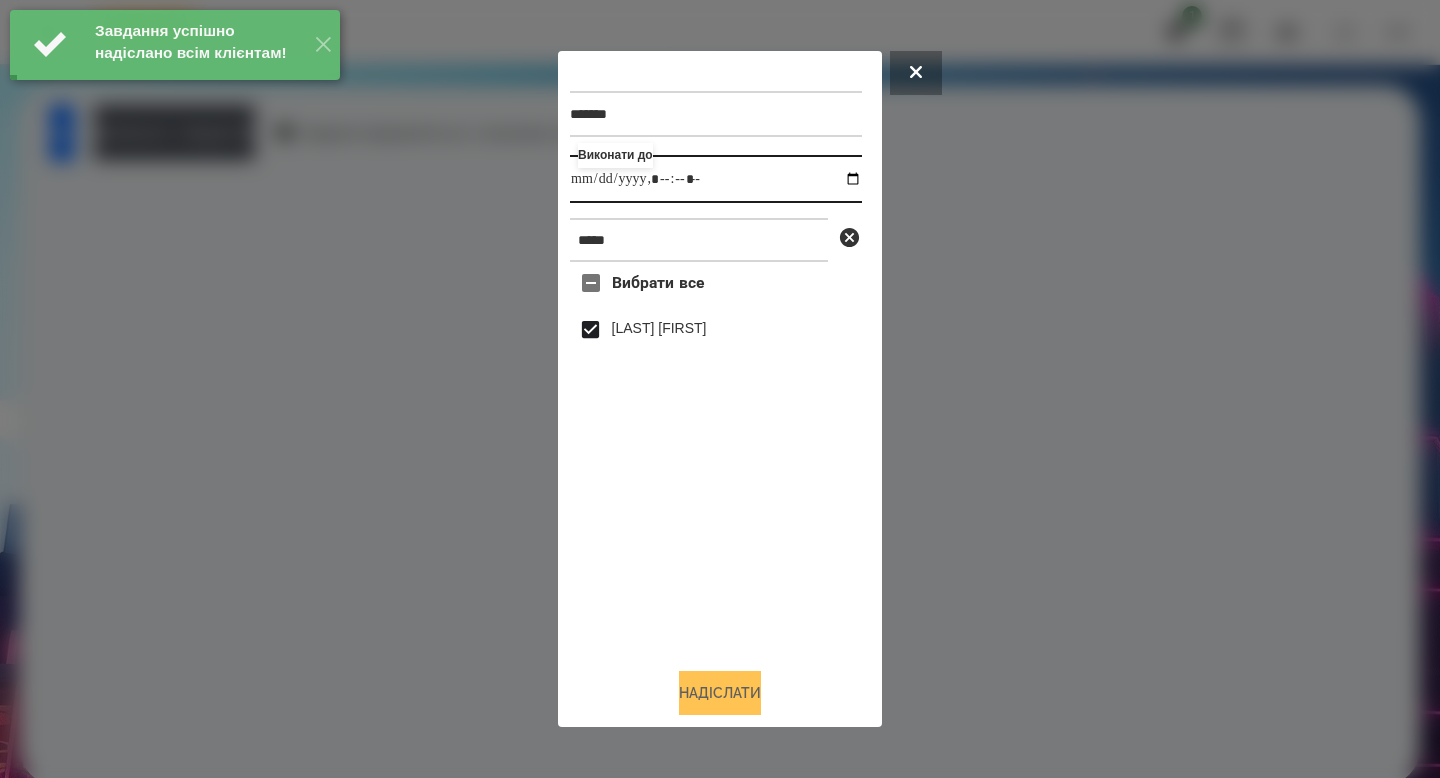 type on "**********" 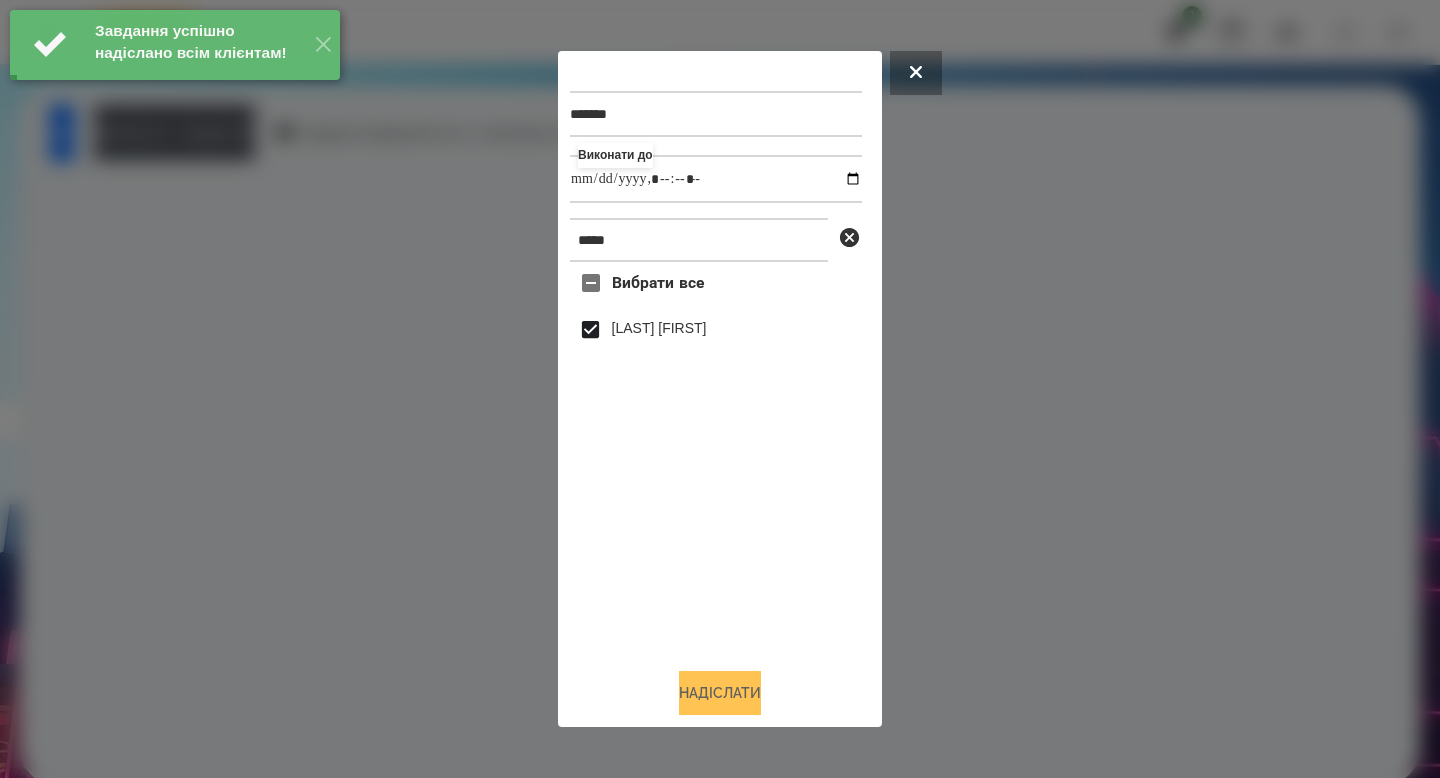 click on "Надіслати" at bounding box center (720, 693) 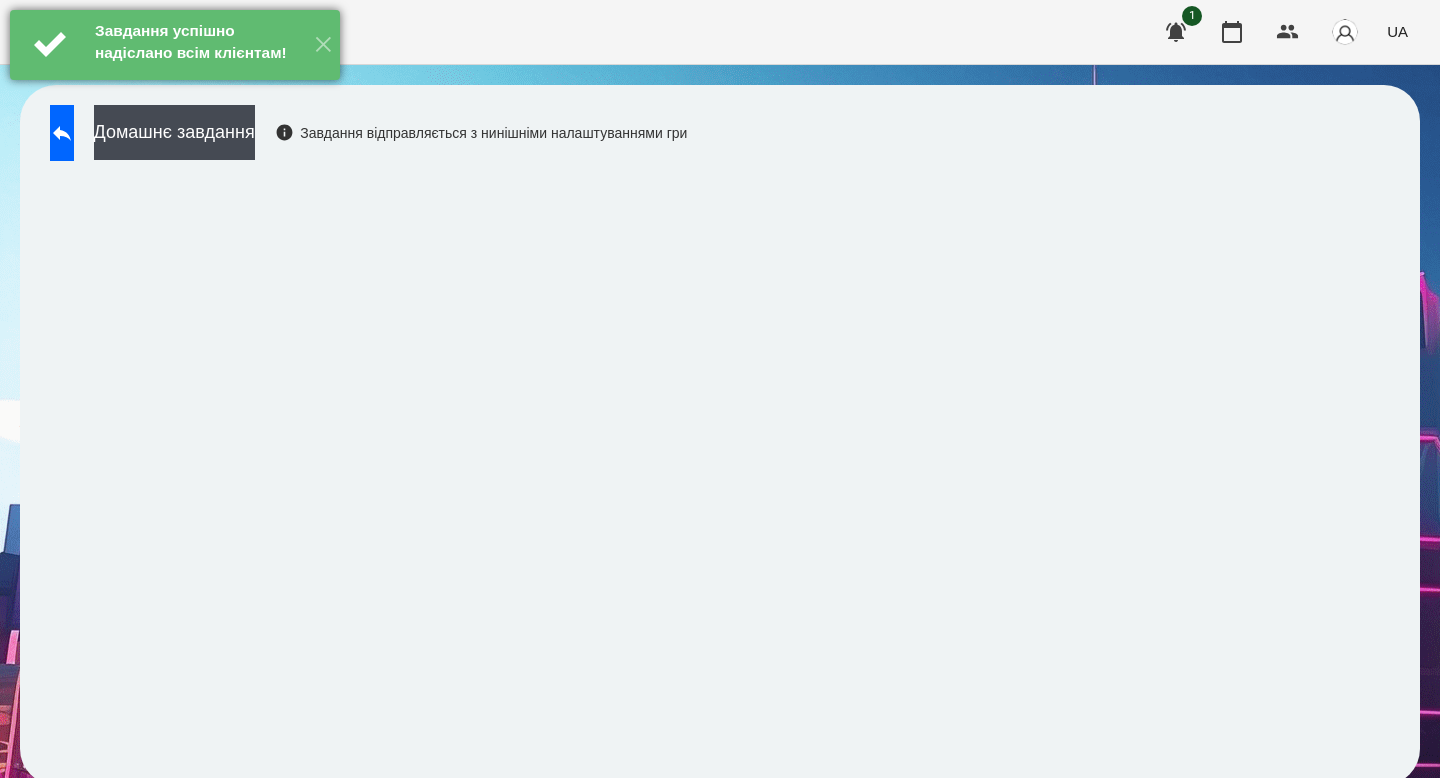 click on "Завдання успішно надіслано всім клієнтам!" at bounding box center [197, 44] 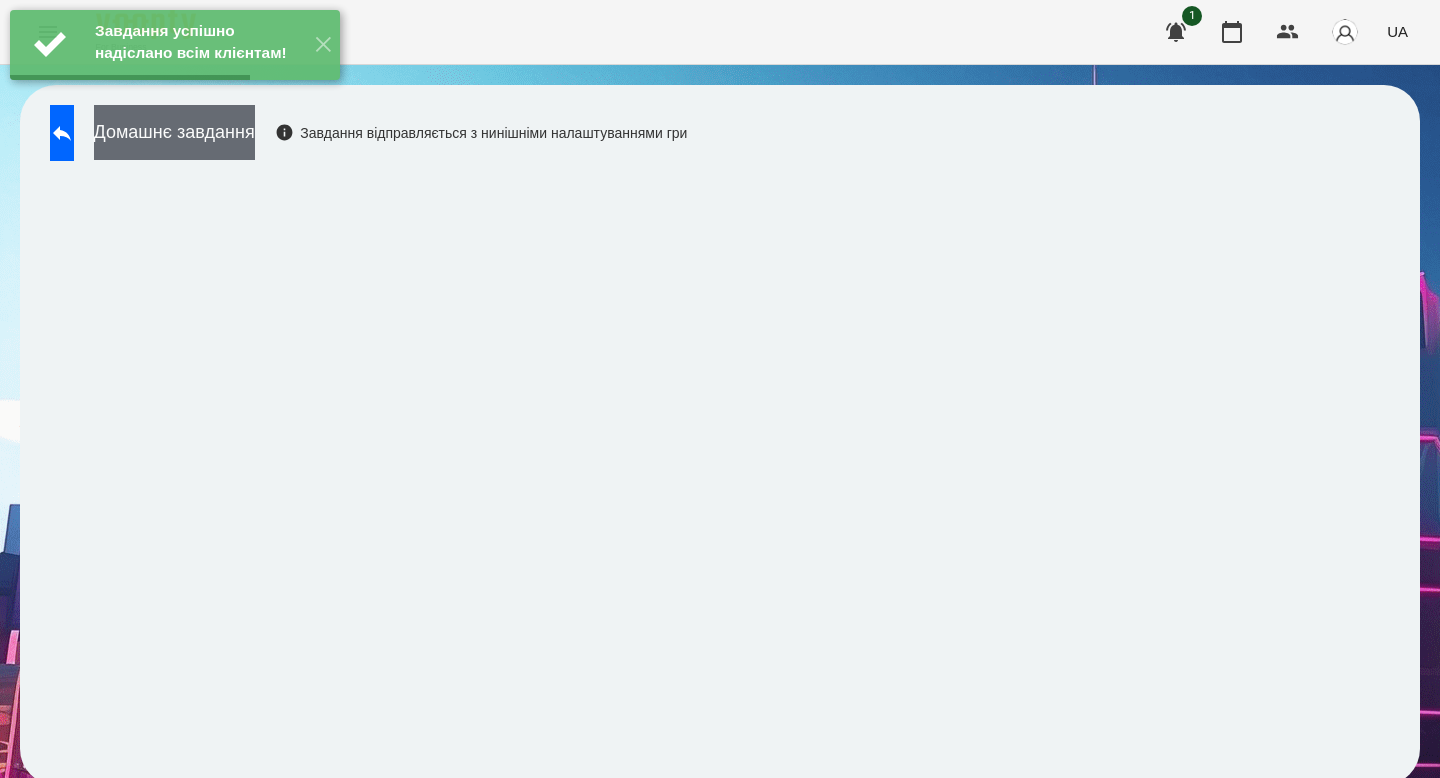click on "Домашнє завдання" at bounding box center (174, 132) 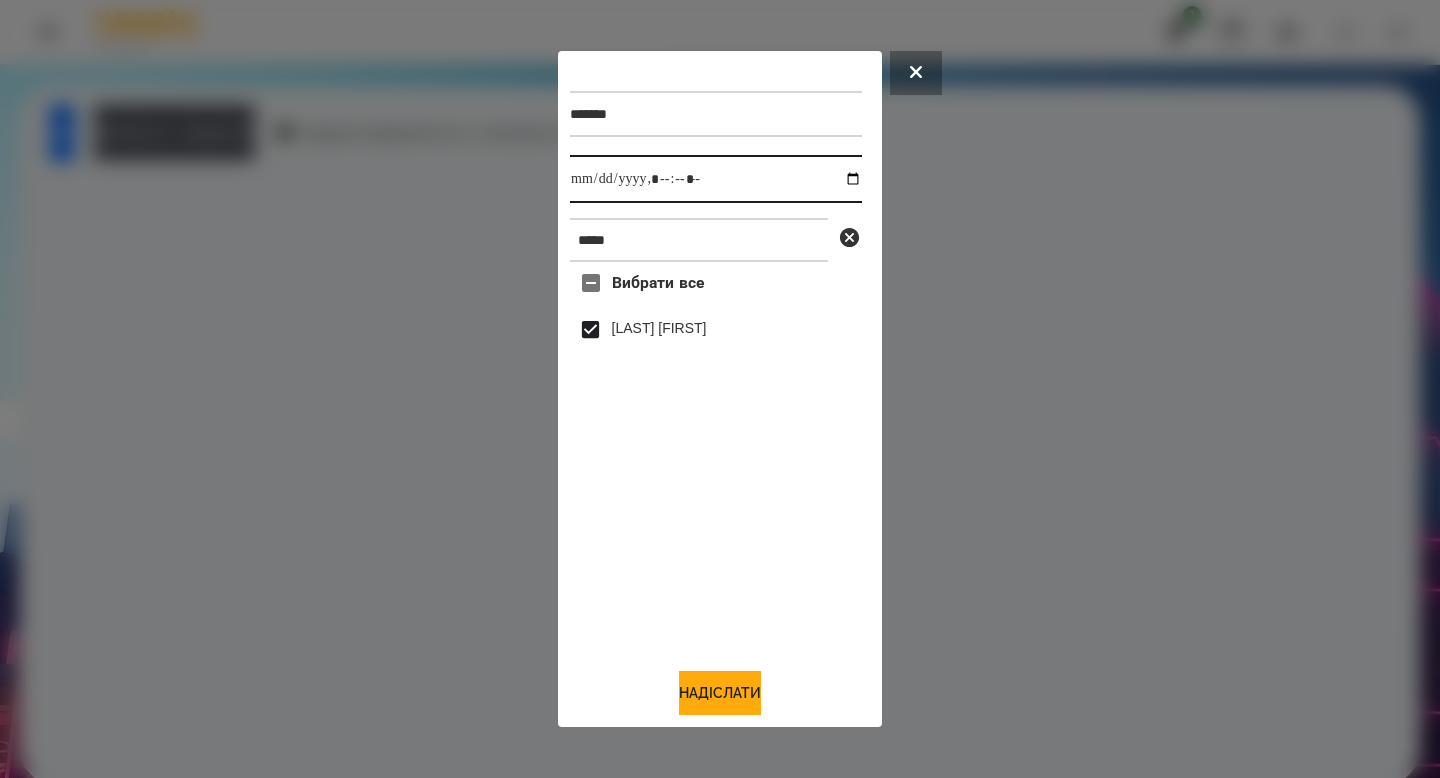 click at bounding box center (716, 179) 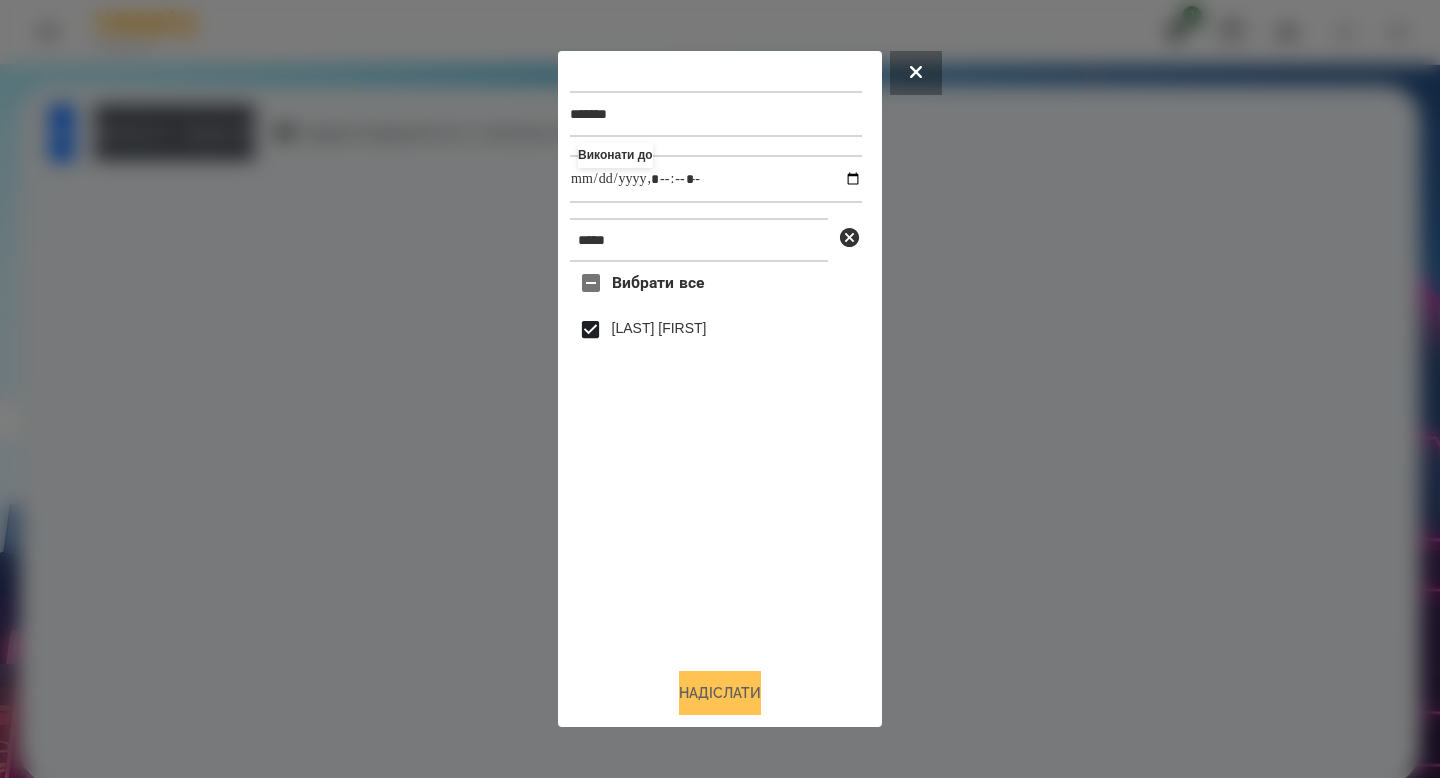 type on "**********" 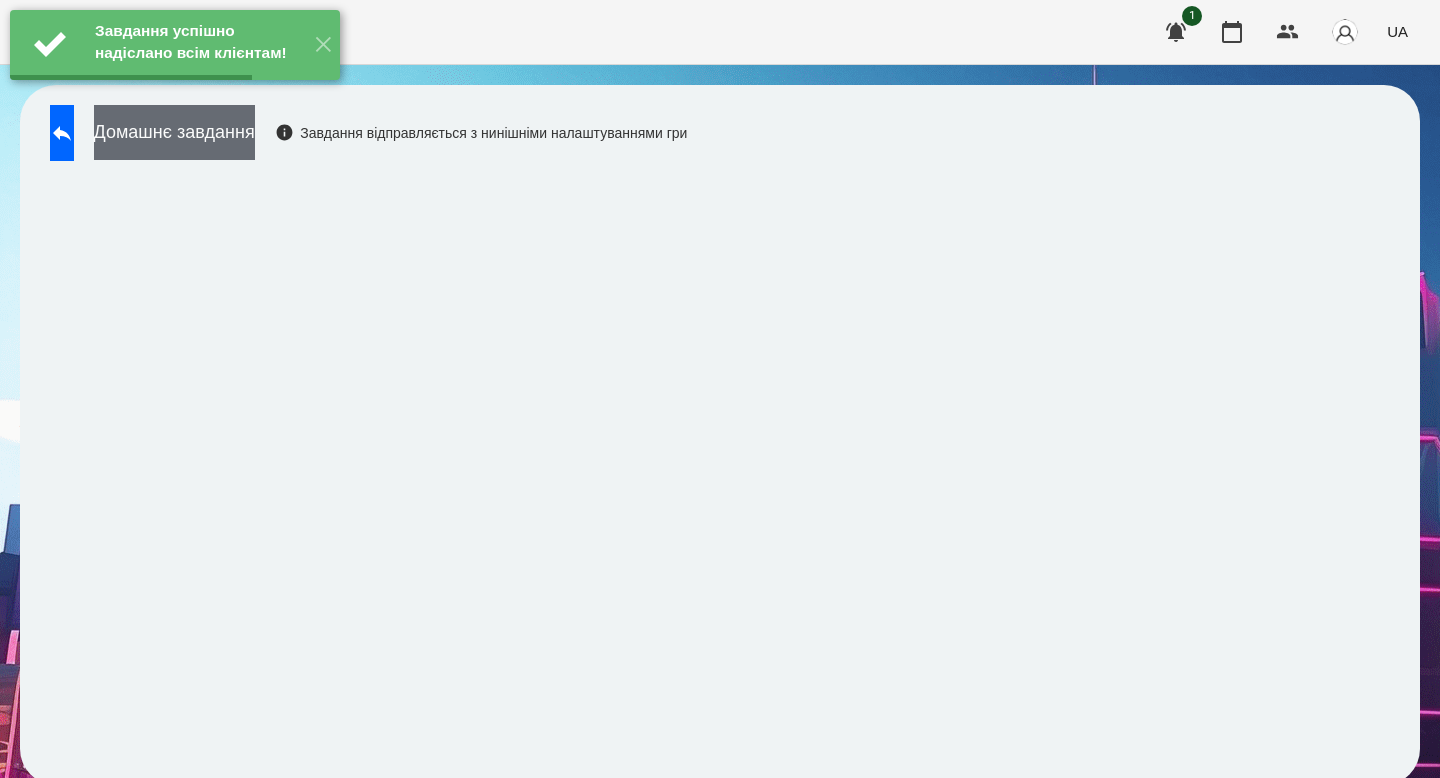 click on "Домашнє завдання" at bounding box center (174, 132) 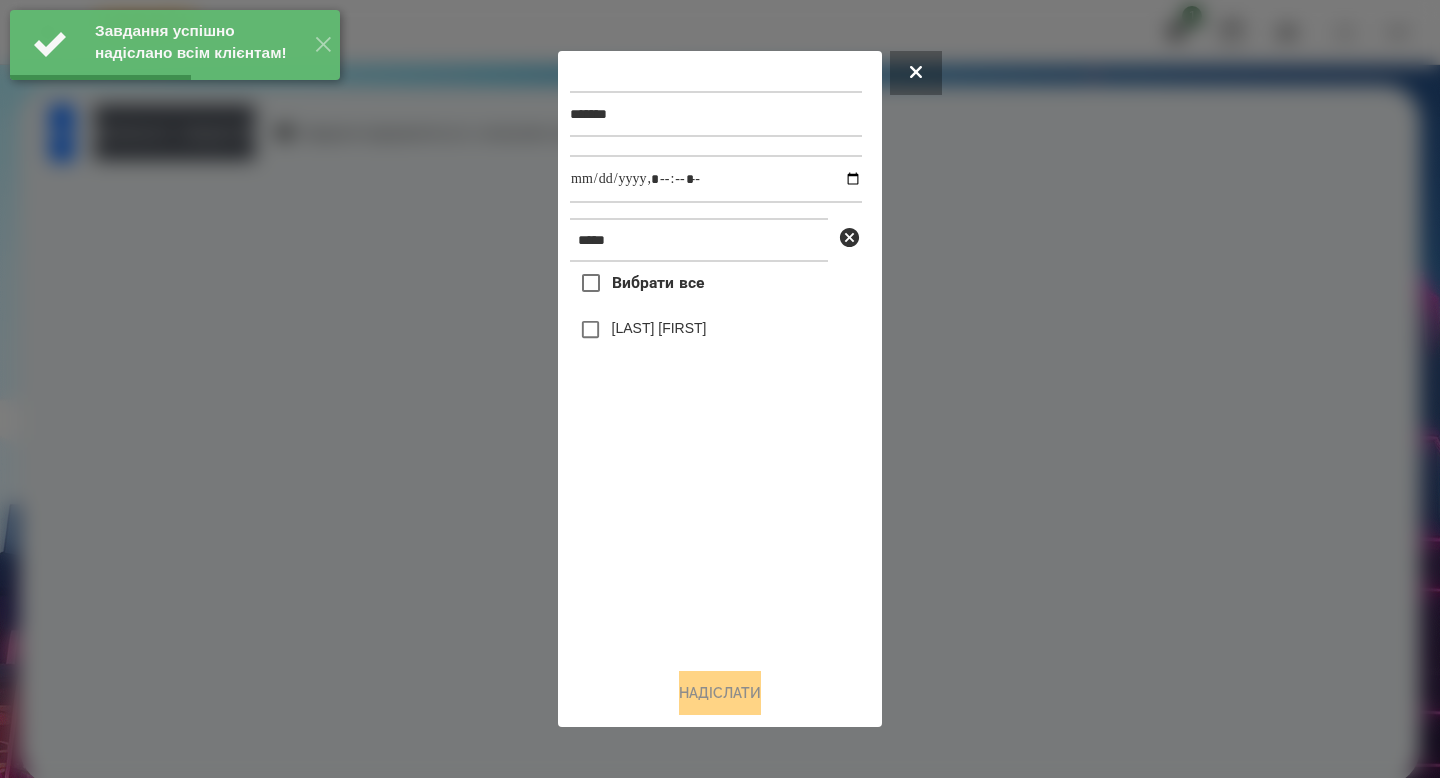 click on "[LAST] [FIRST]" at bounding box center [659, 328] 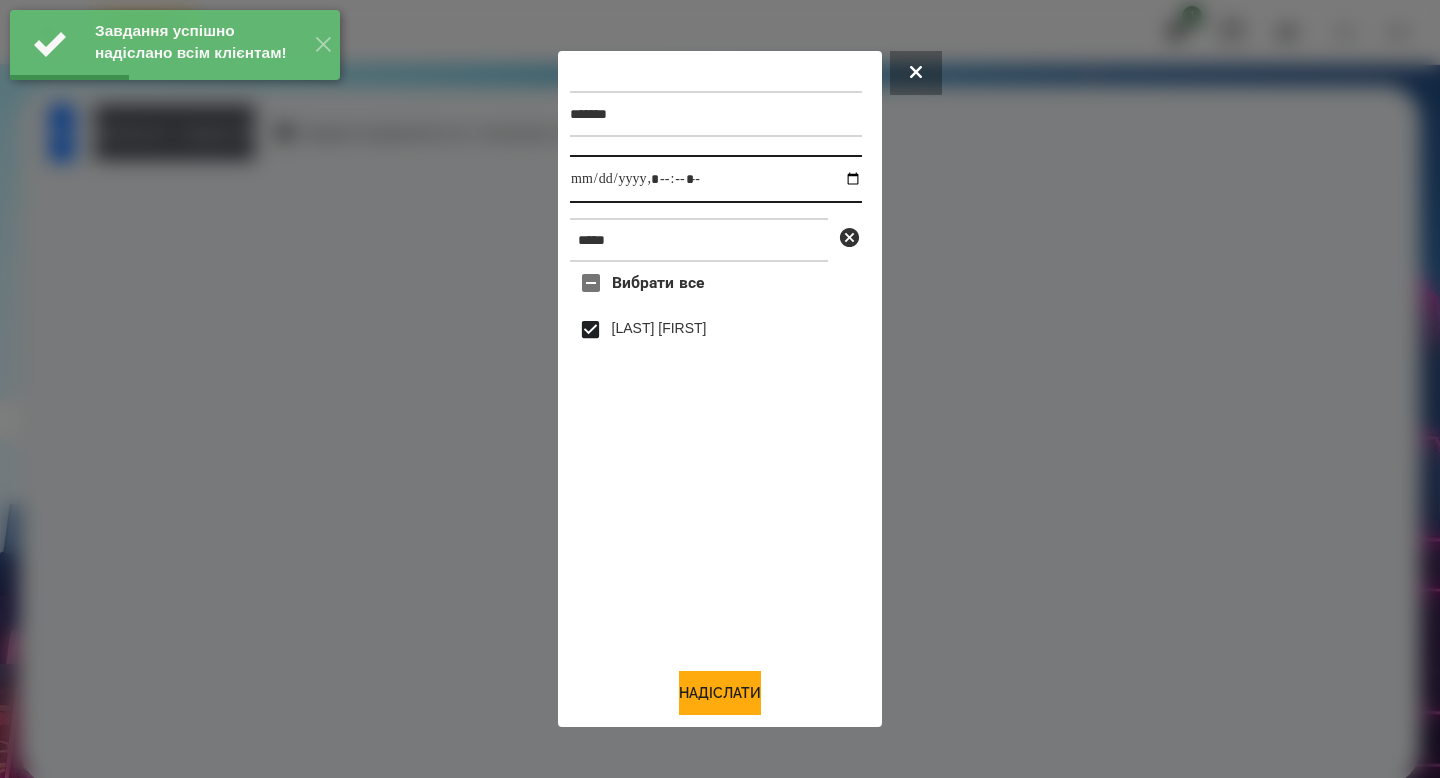 click at bounding box center [716, 179] 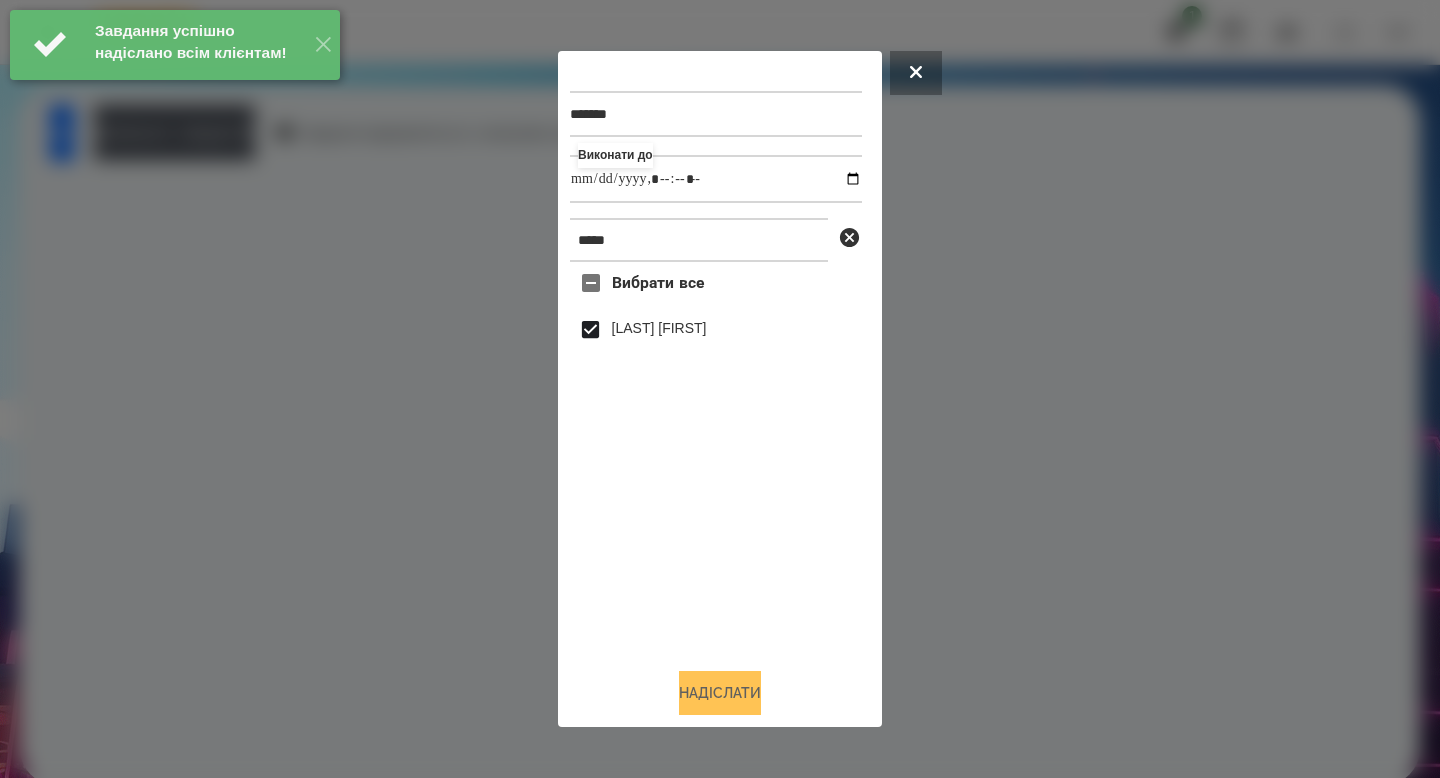 type on "**********" 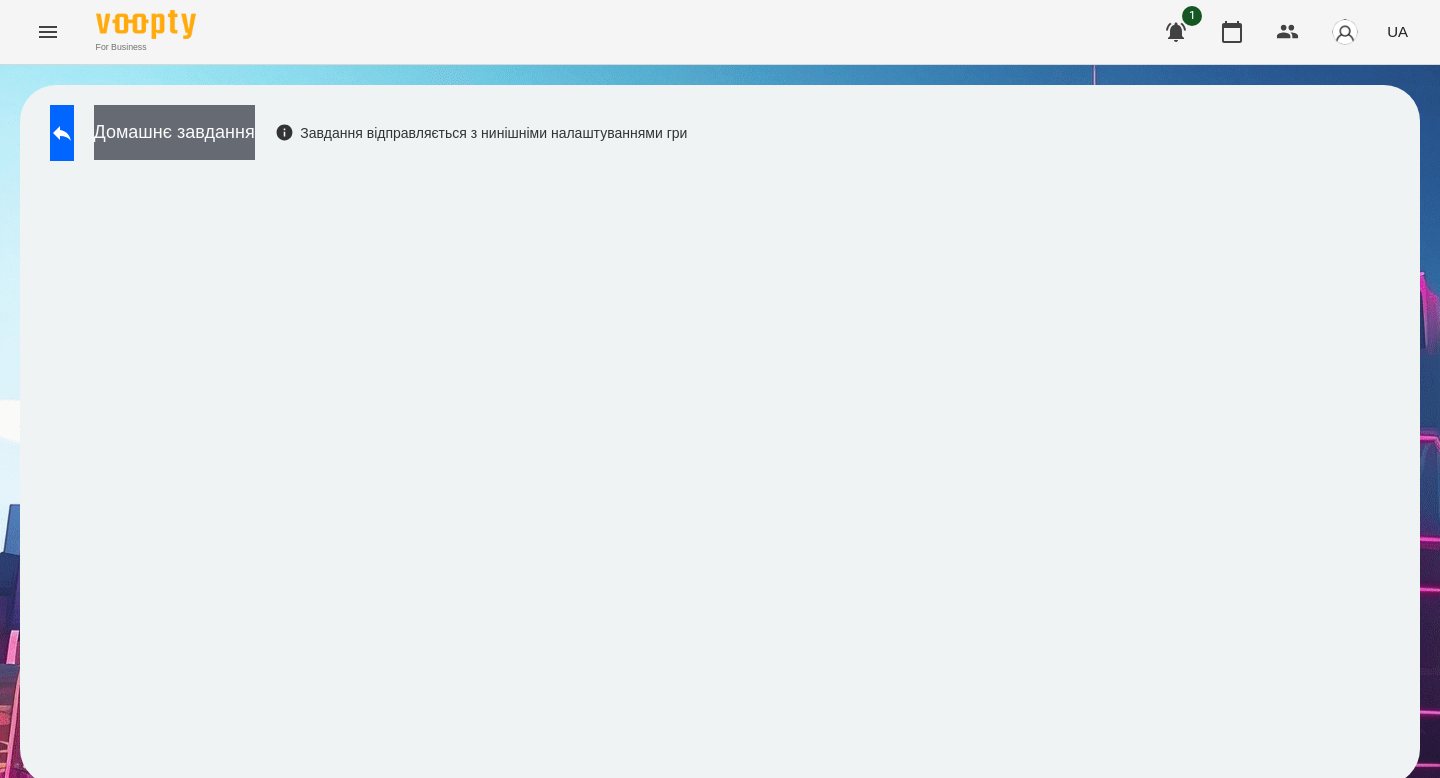 click on "Домашнє завдання" at bounding box center (174, 132) 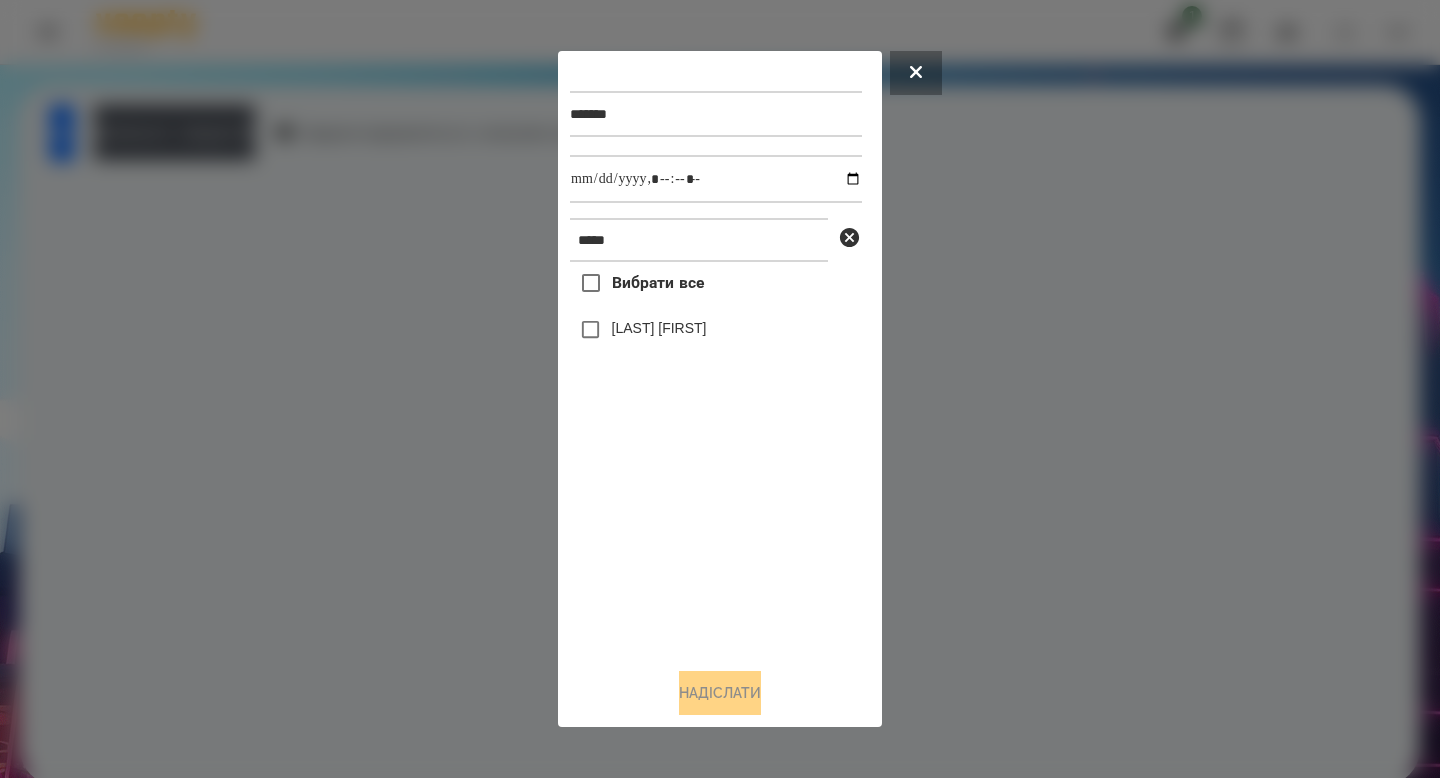 click on "Вибрати все [NAME] [LAST]" at bounding box center (716, 456) 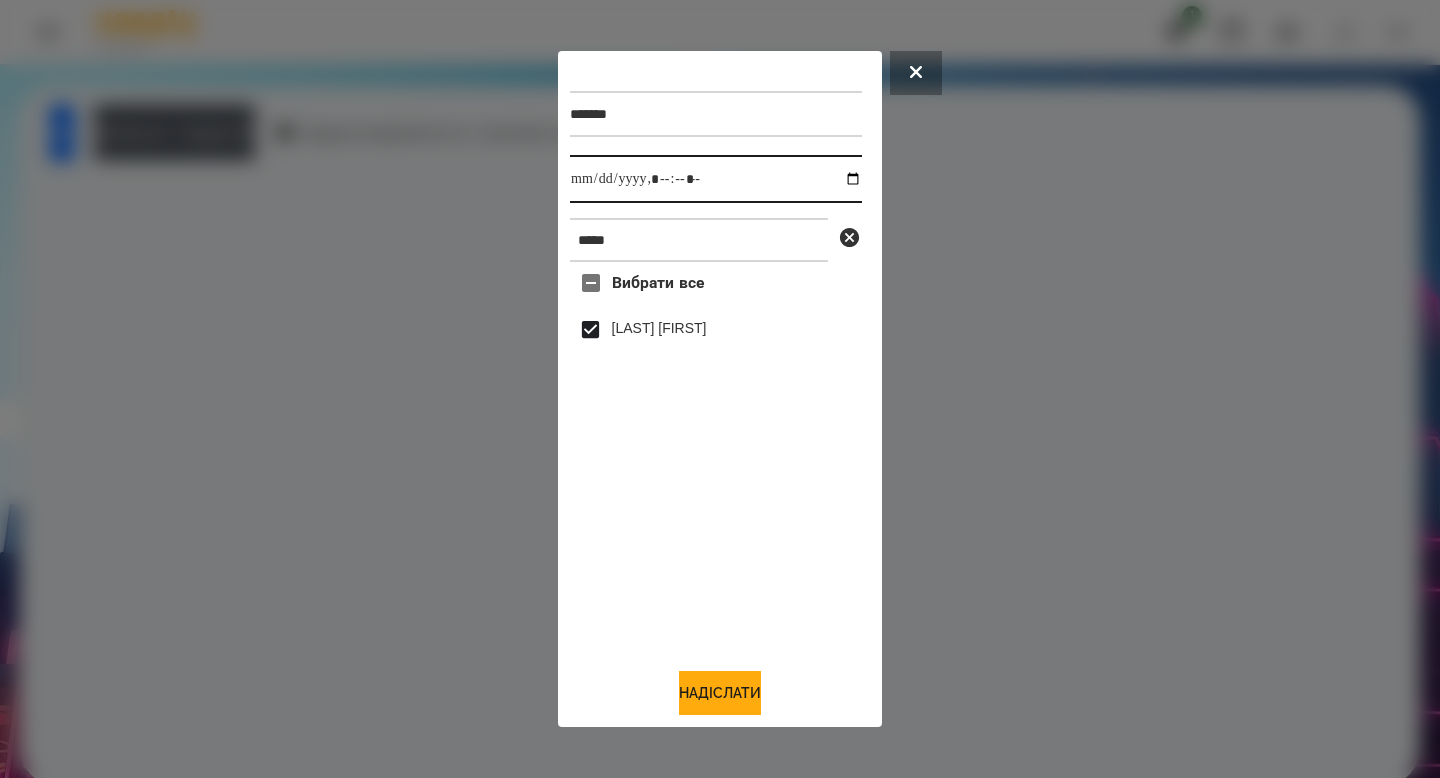 click at bounding box center (716, 179) 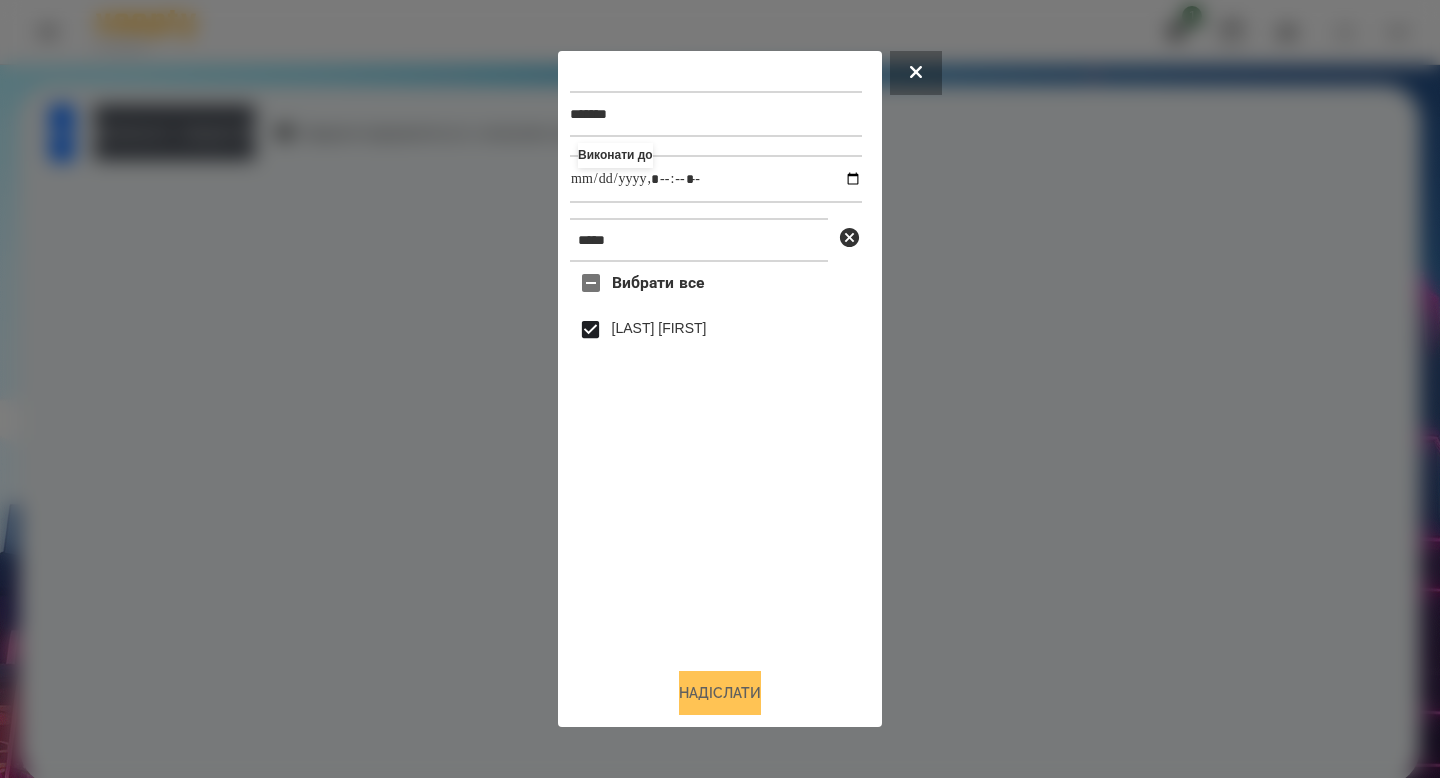 type on "**********" 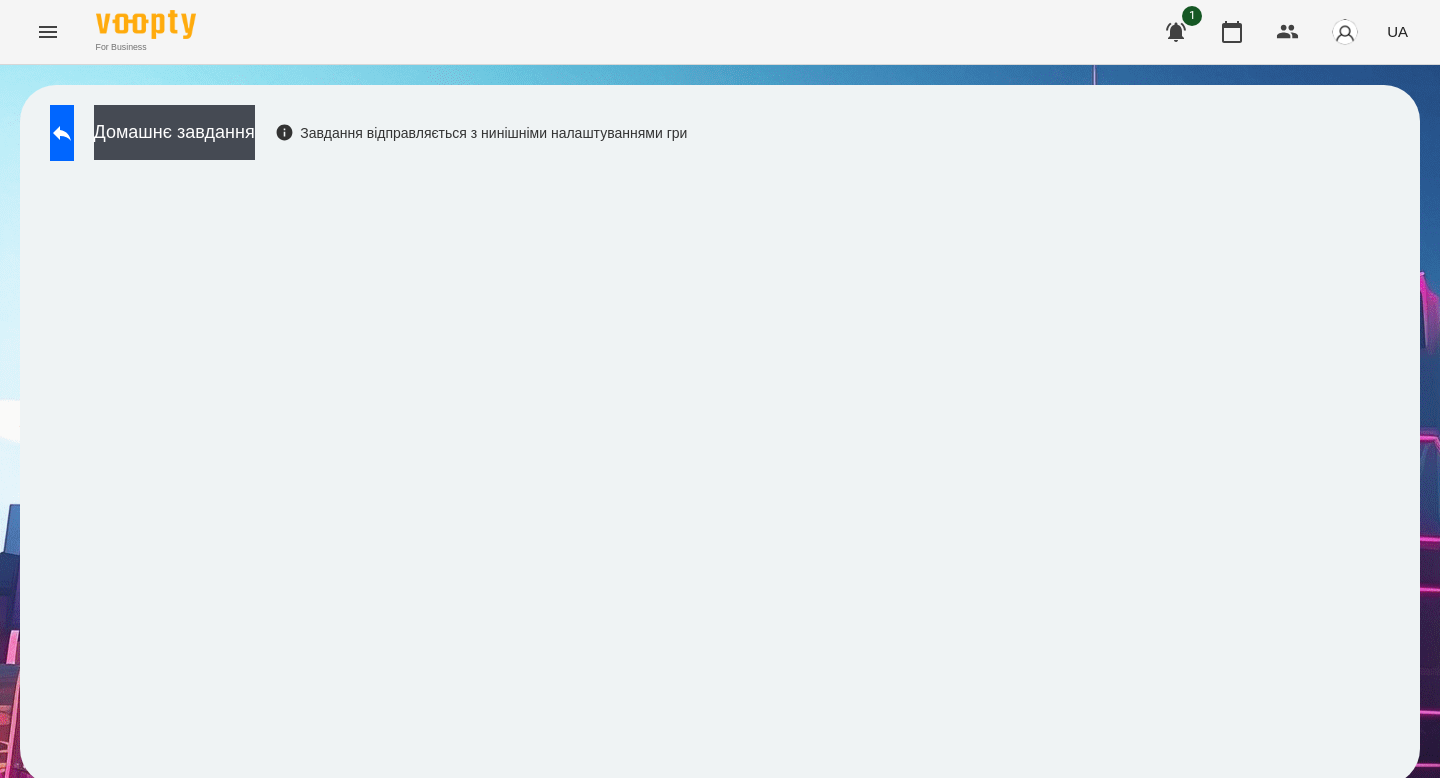 click on "Домашнє завдання Завдання відправляється з нинішніми налаштуваннями гри" at bounding box center (363, 138) 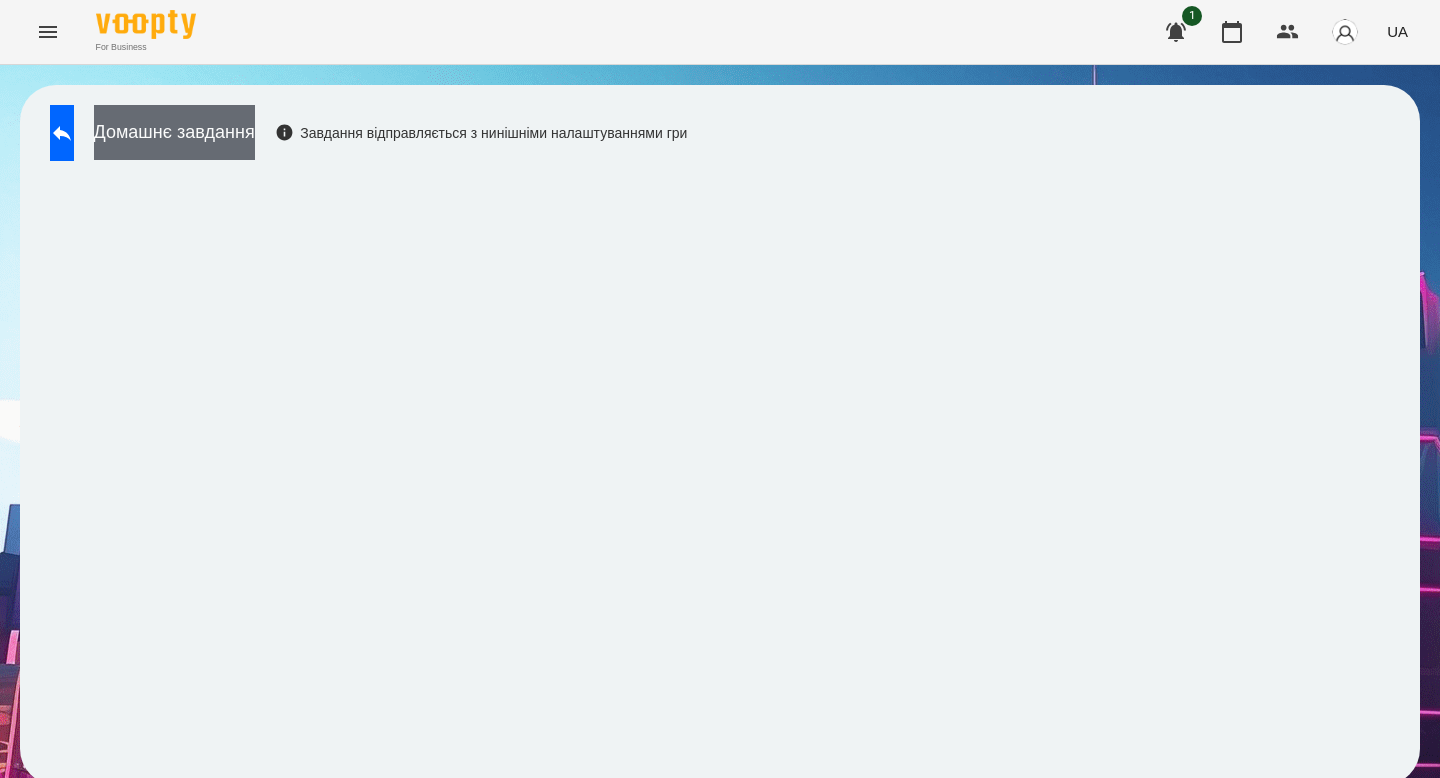 click on "Домашнє завдання" at bounding box center (174, 132) 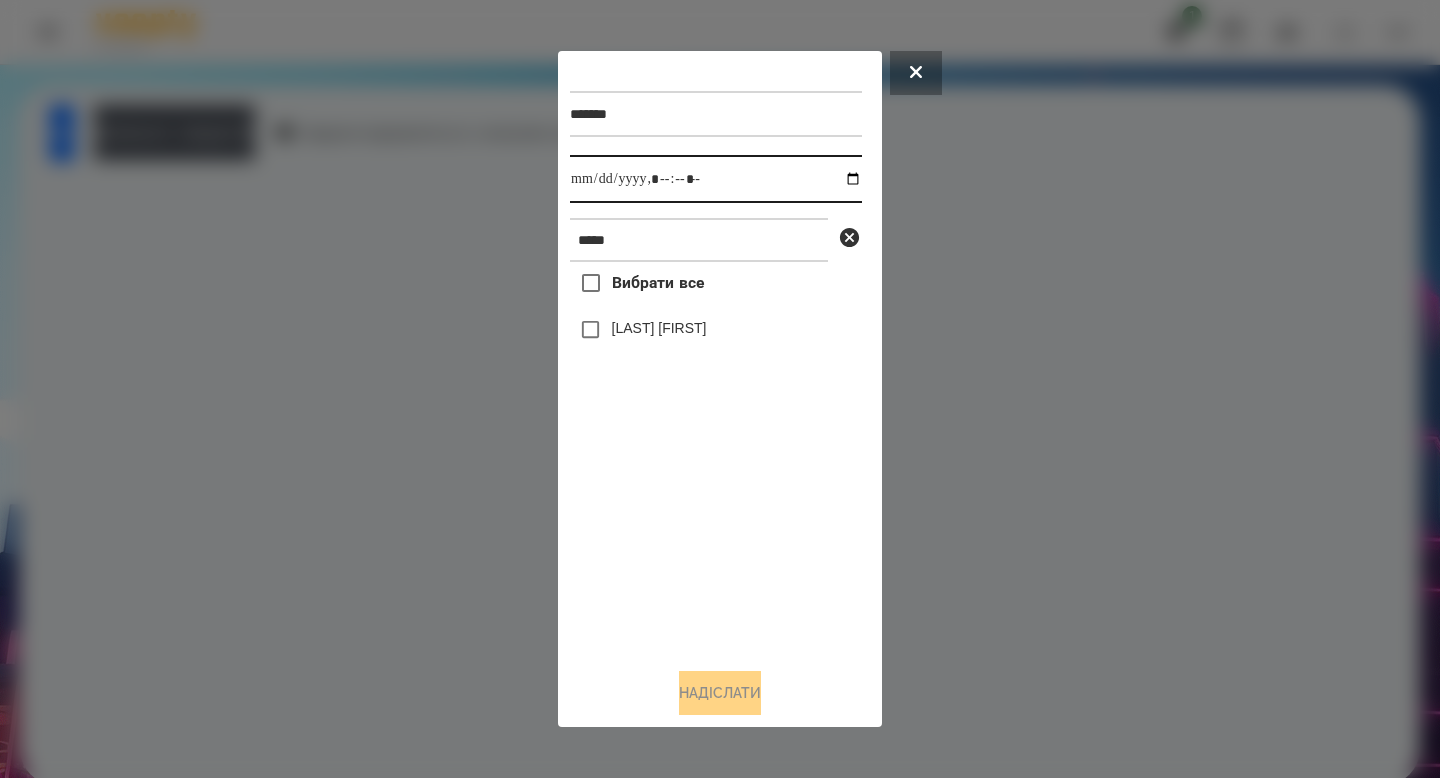 click at bounding box center [716, 179] 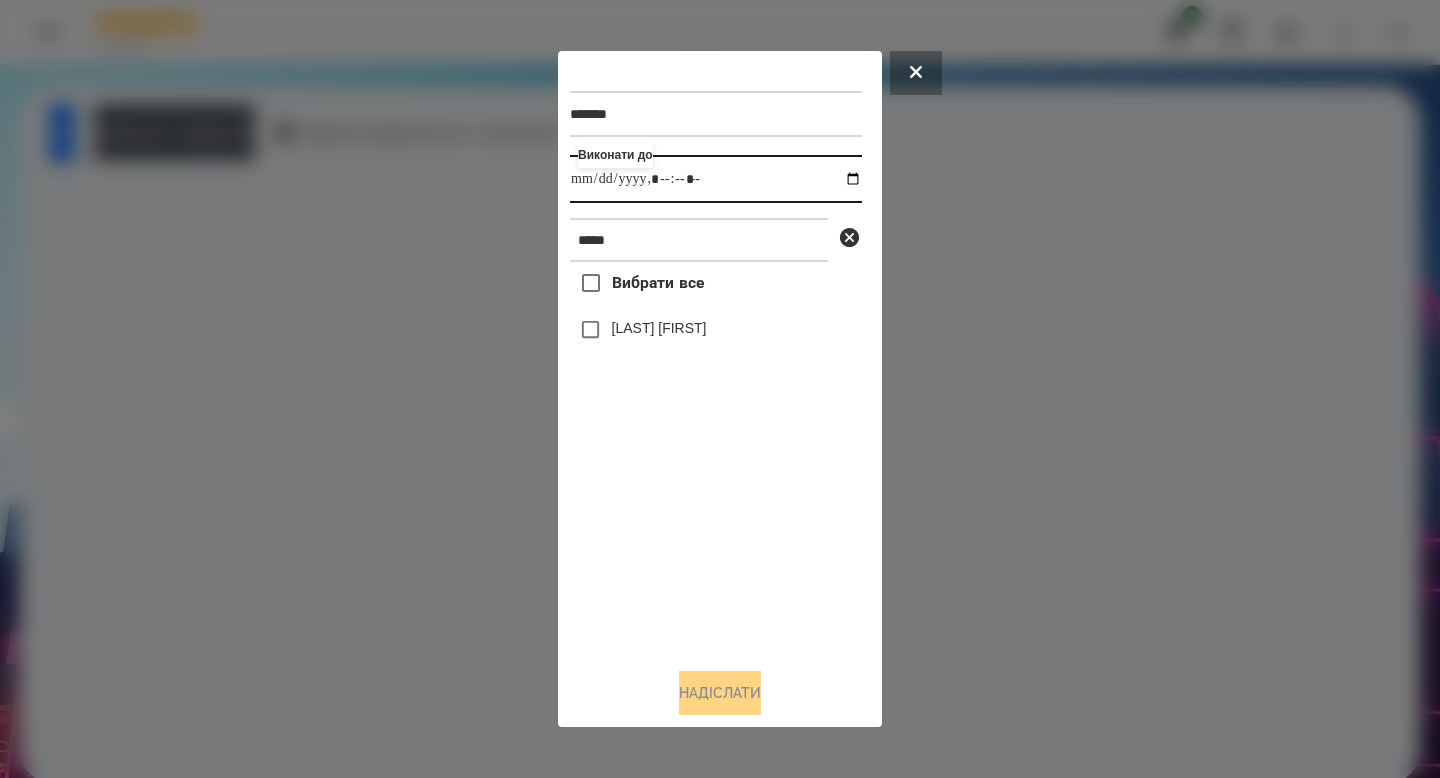 click at bounding box center [716, 179] 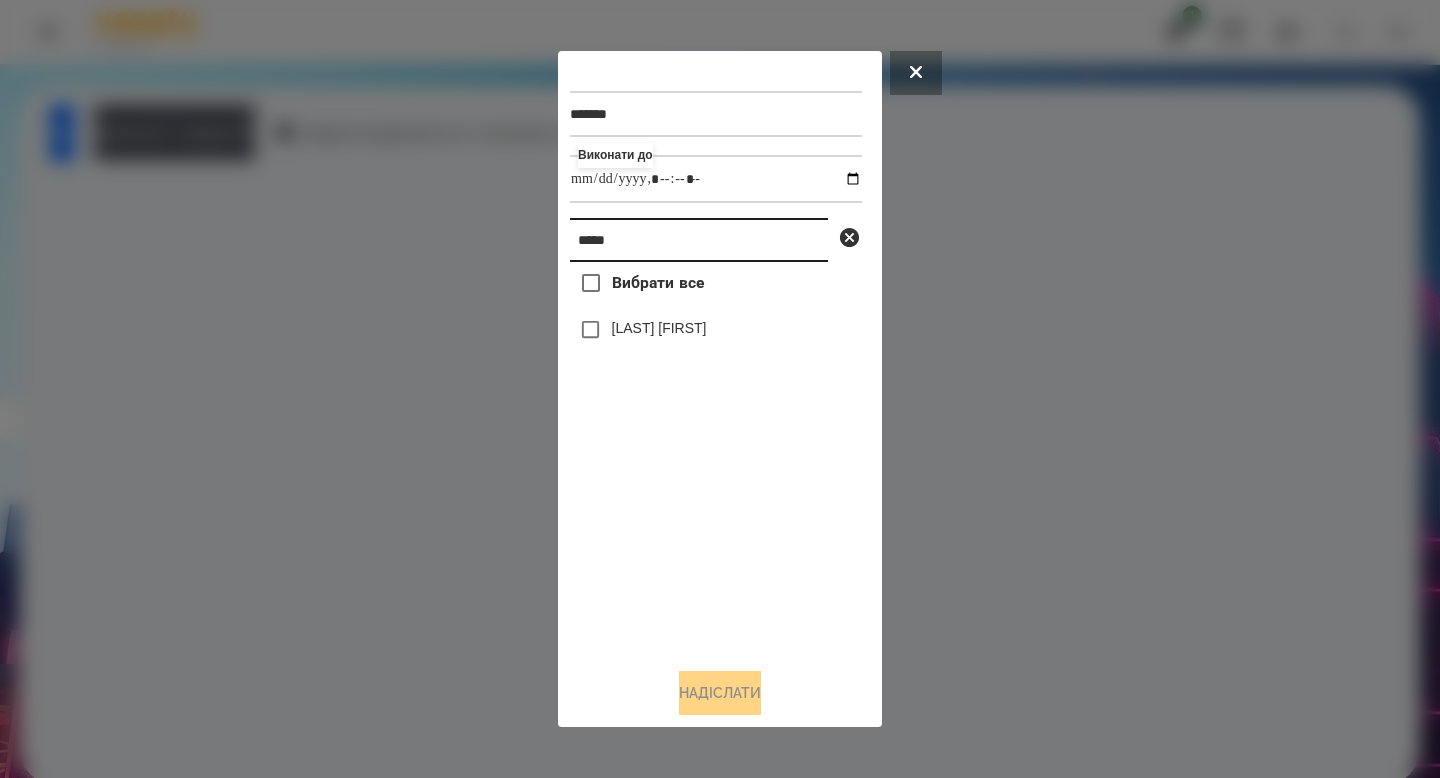 drag, startPoint x: 632, startPoint y: 266, endPoint x: 533, endPoint y: 244, distance: 101.414986 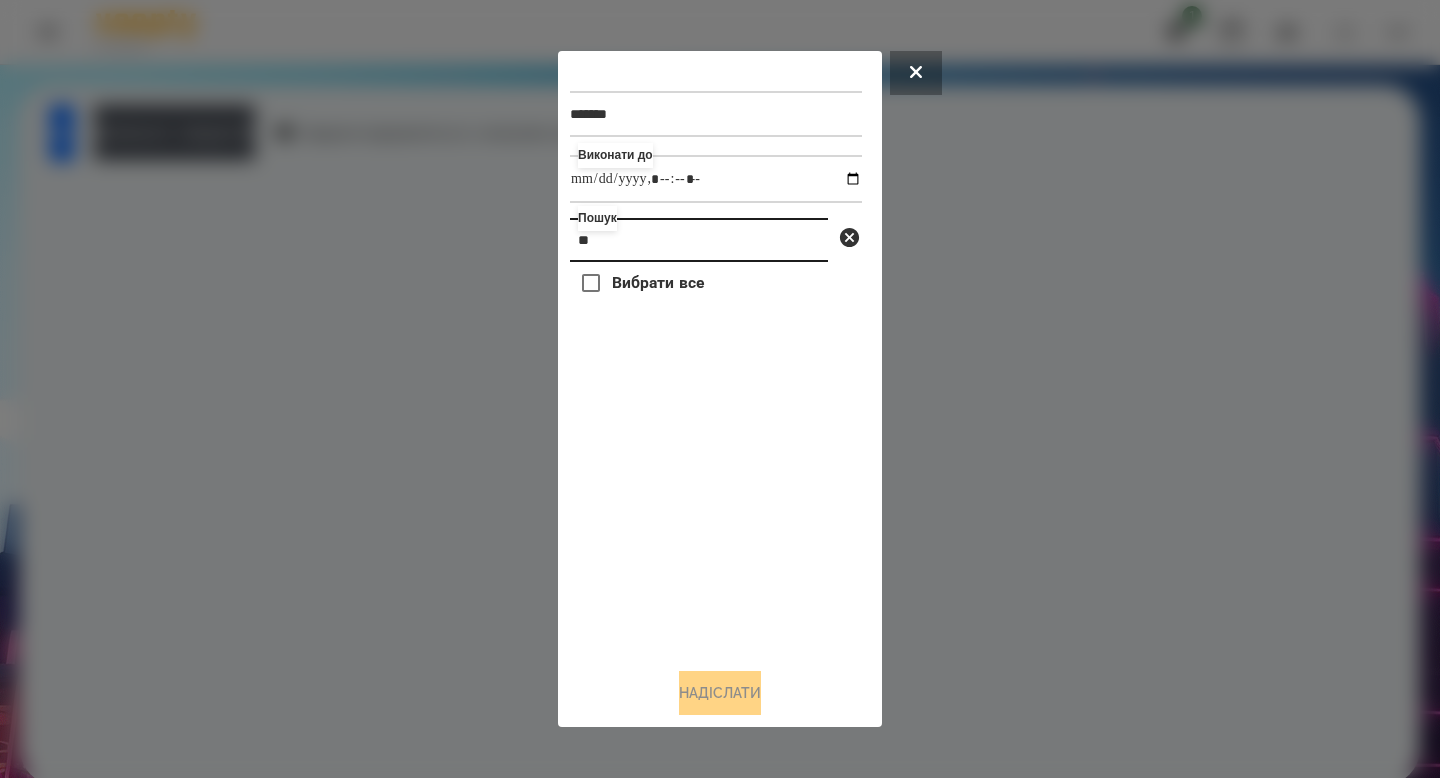 type on "*" 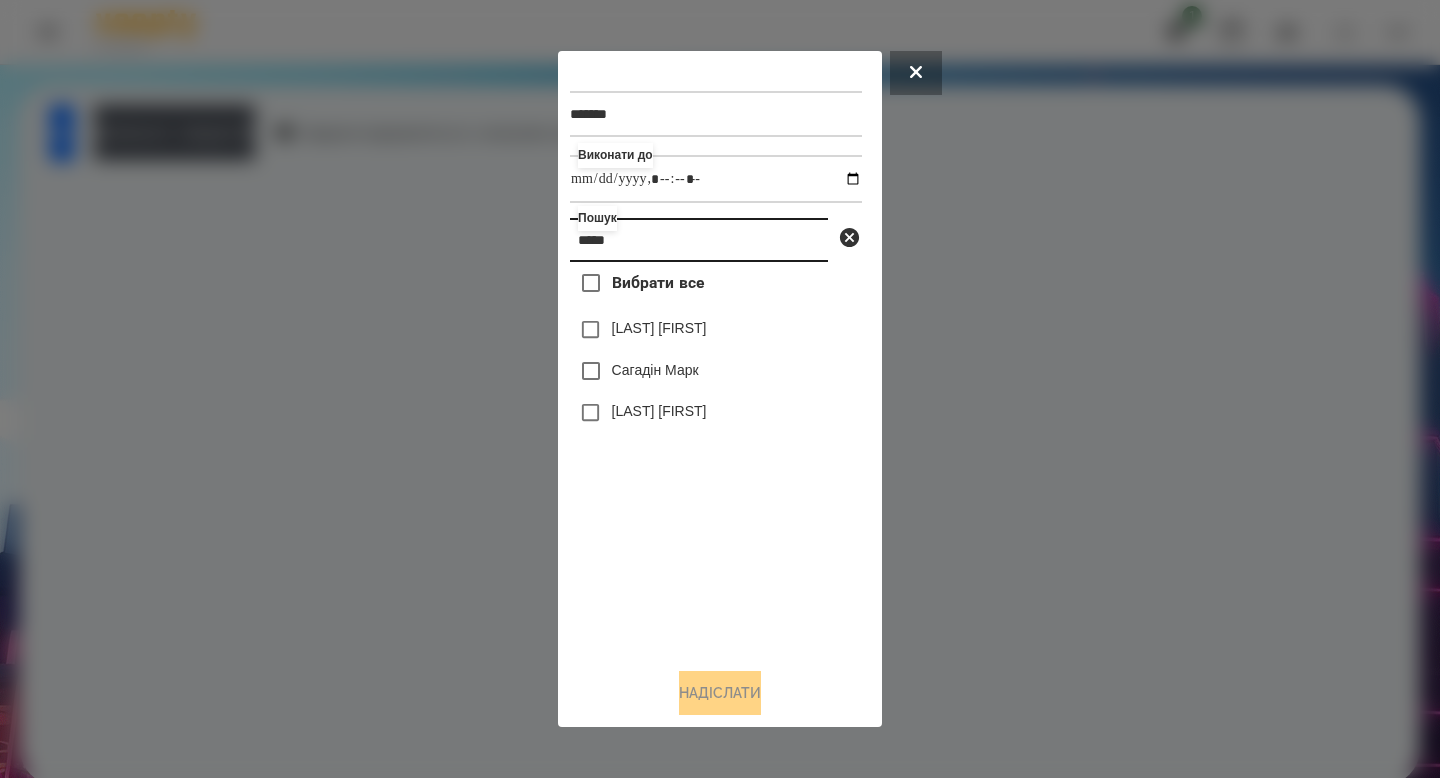 type on "*****" 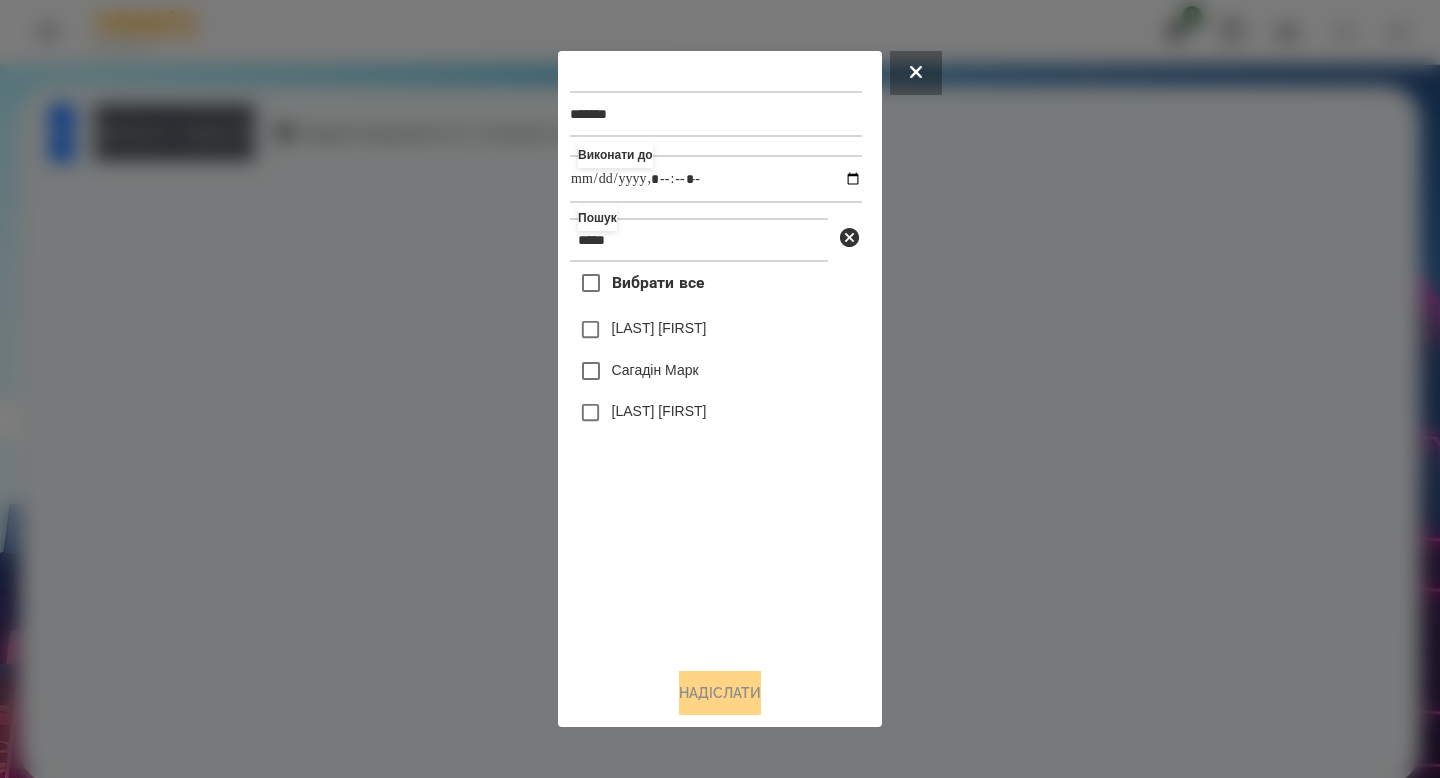 click on "[LAST] [FIRST]" at bounding box center [659, 411] 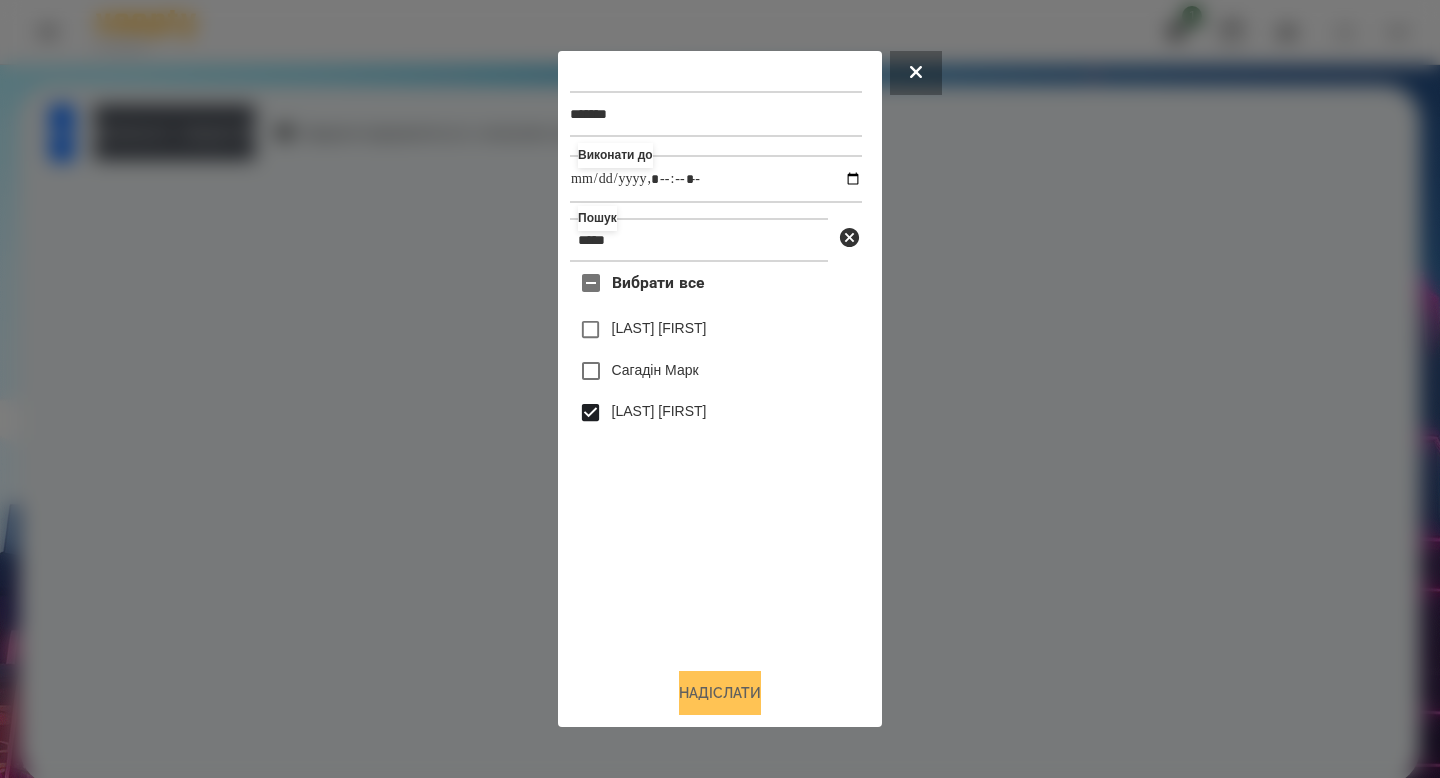 click on "Надіслати" at bounding box center [720, 693] 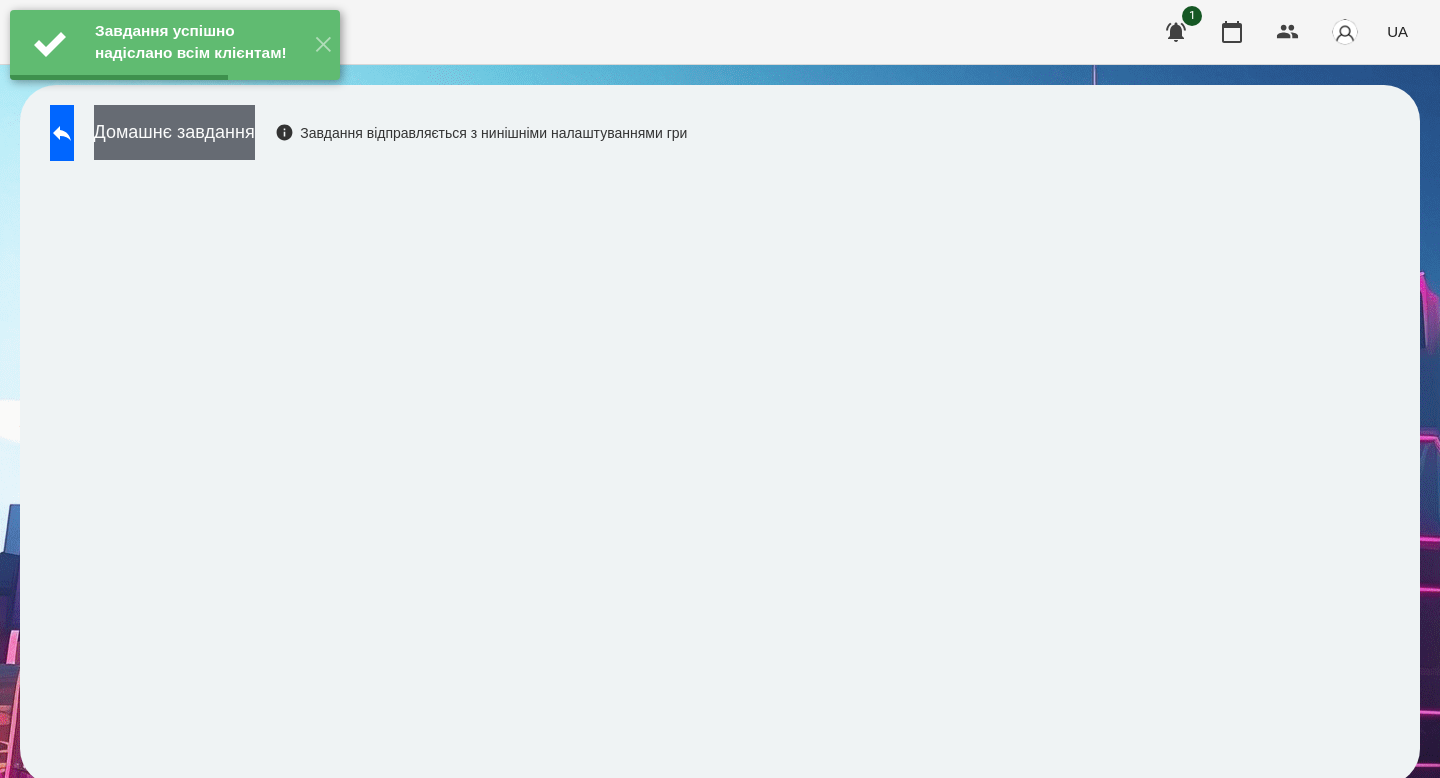 click on "Домашнє завдання" at bounding box center [174, 132] 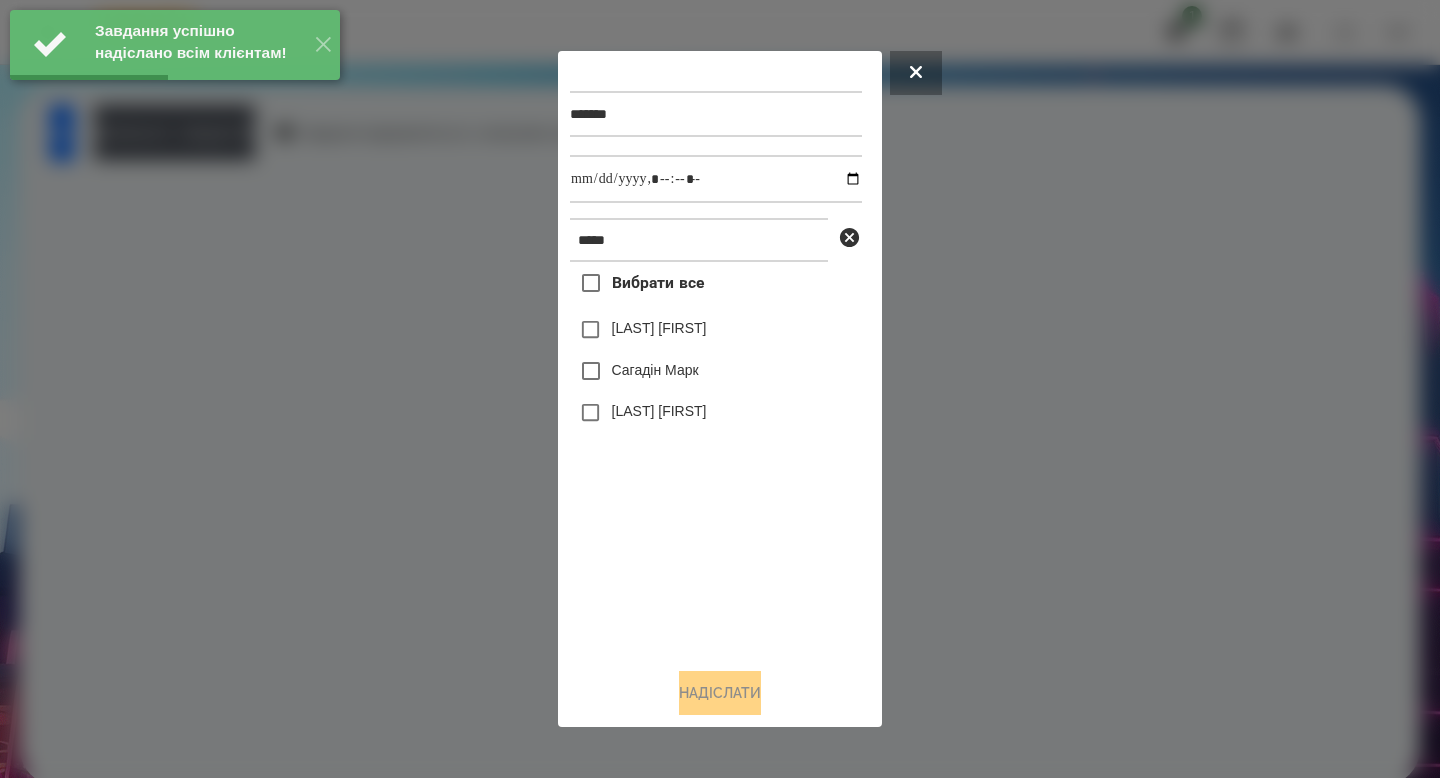 click on "[LAST] [FIRST]" at bounding box center [659, 411] 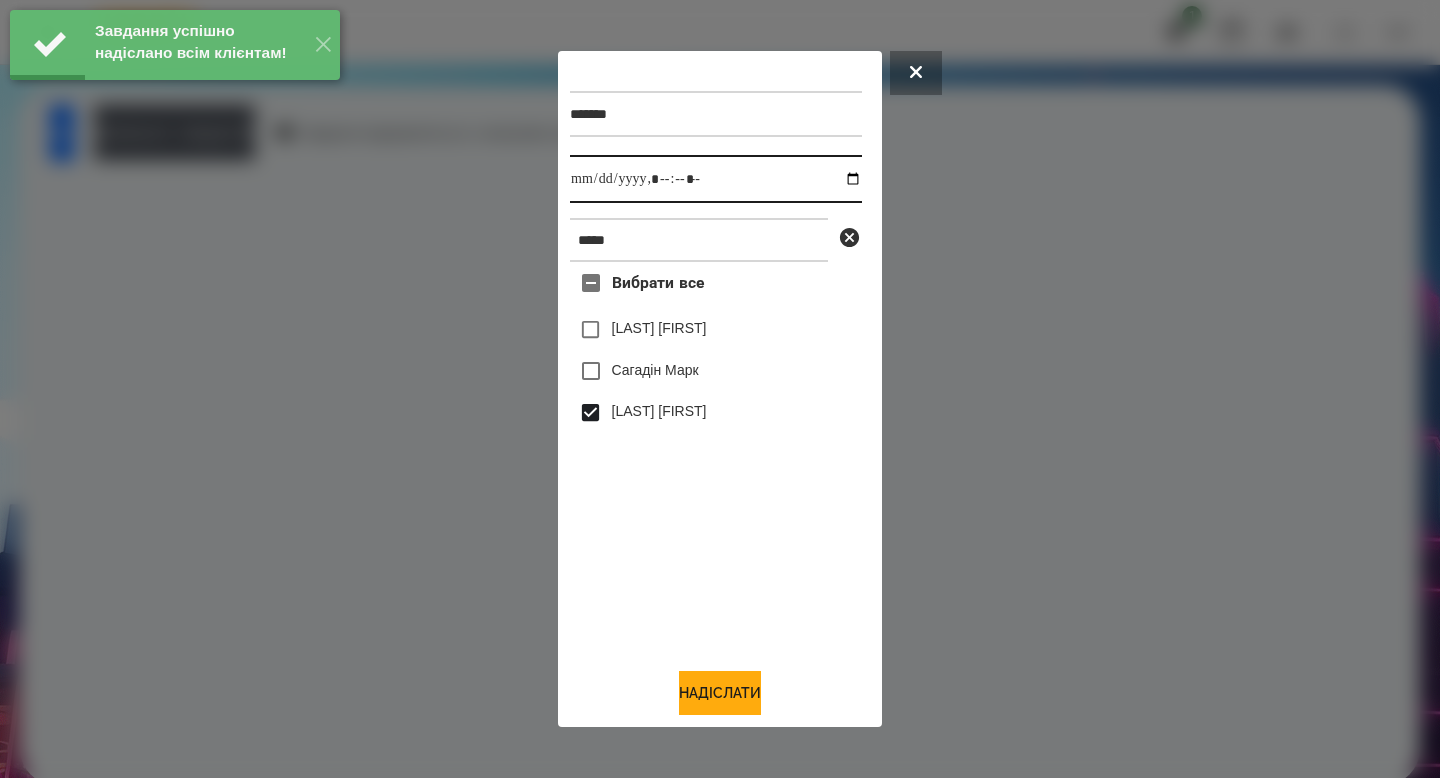 click at bounding box center (716, 179) 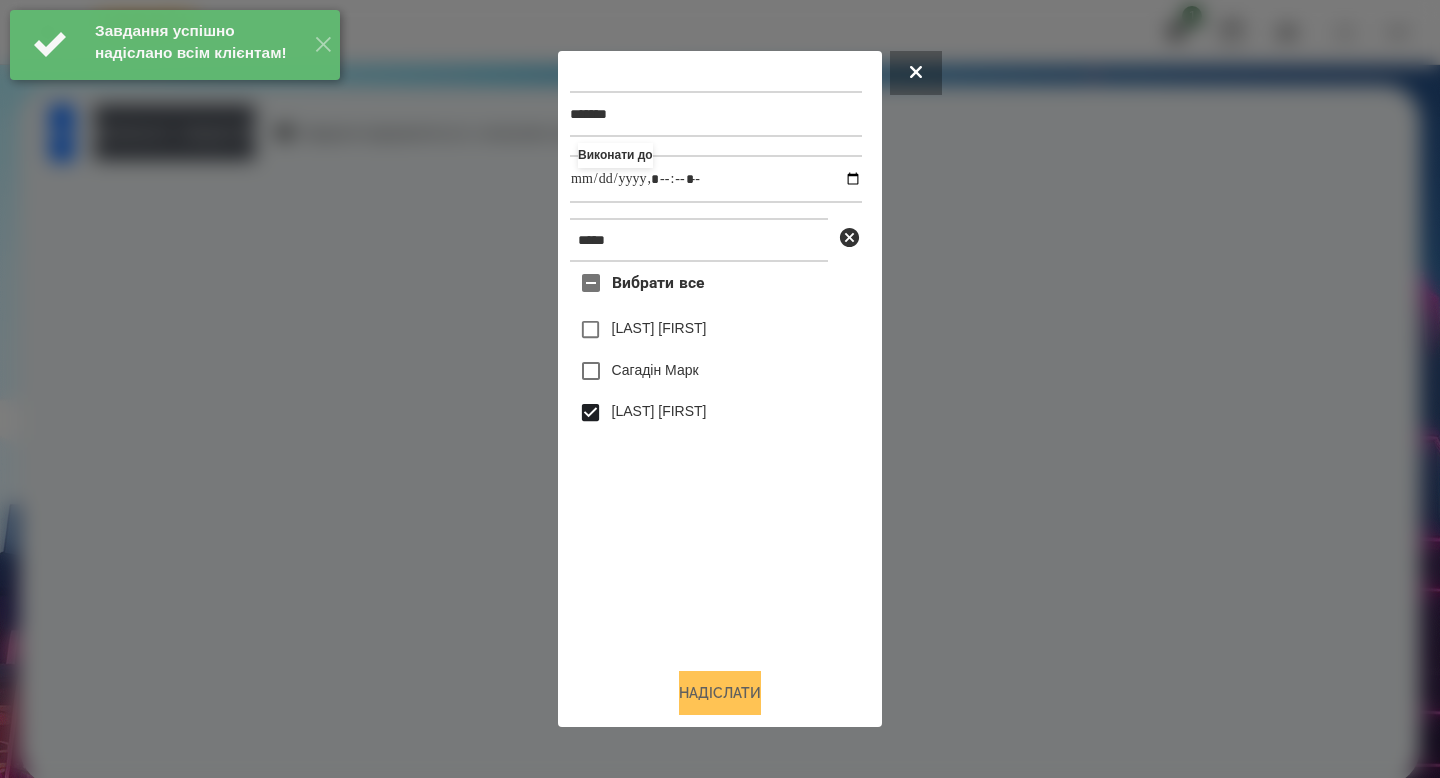 type on "**********" 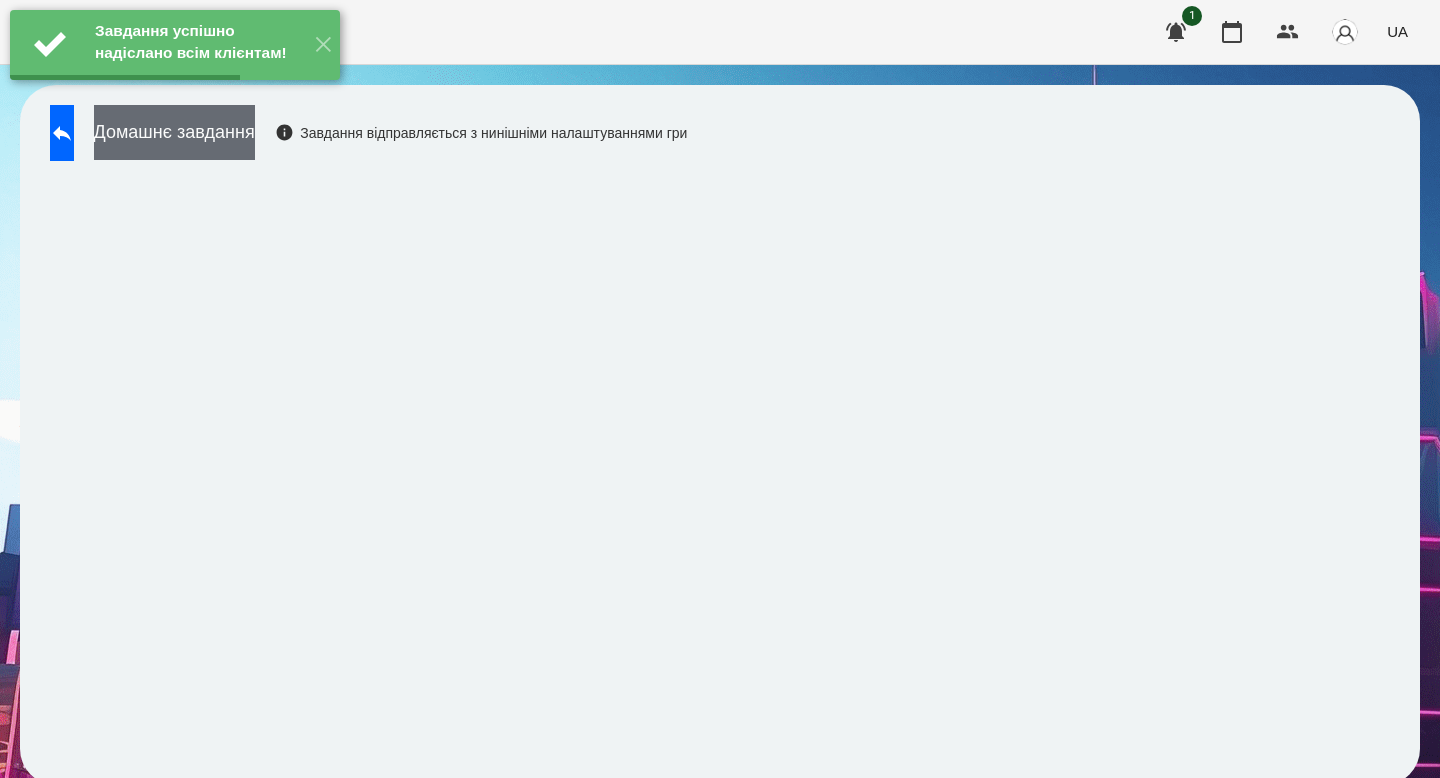 click on "Домашнє завдання" at bounding box center (174, 132) 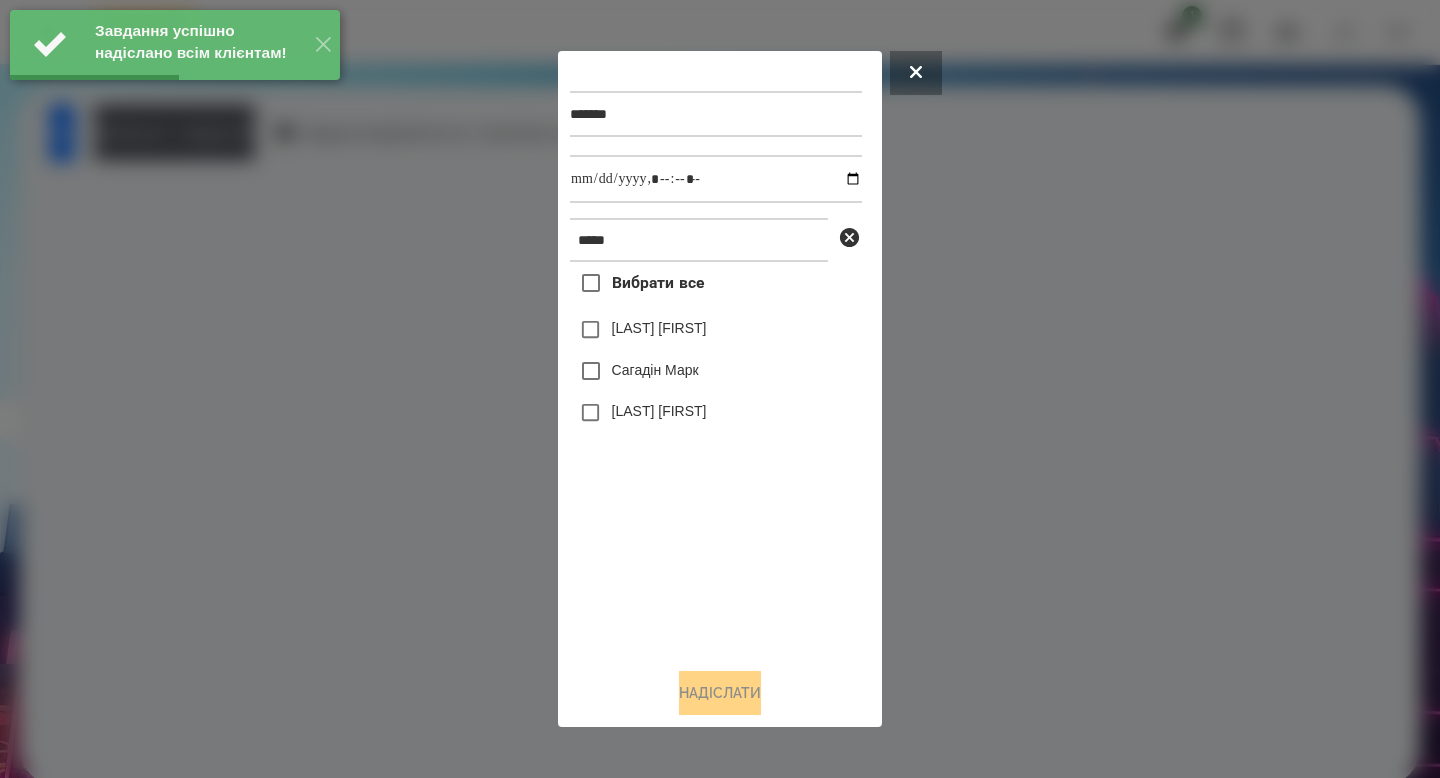 click on "[LAST] [FIRST]" at bounding box center (659, 411) 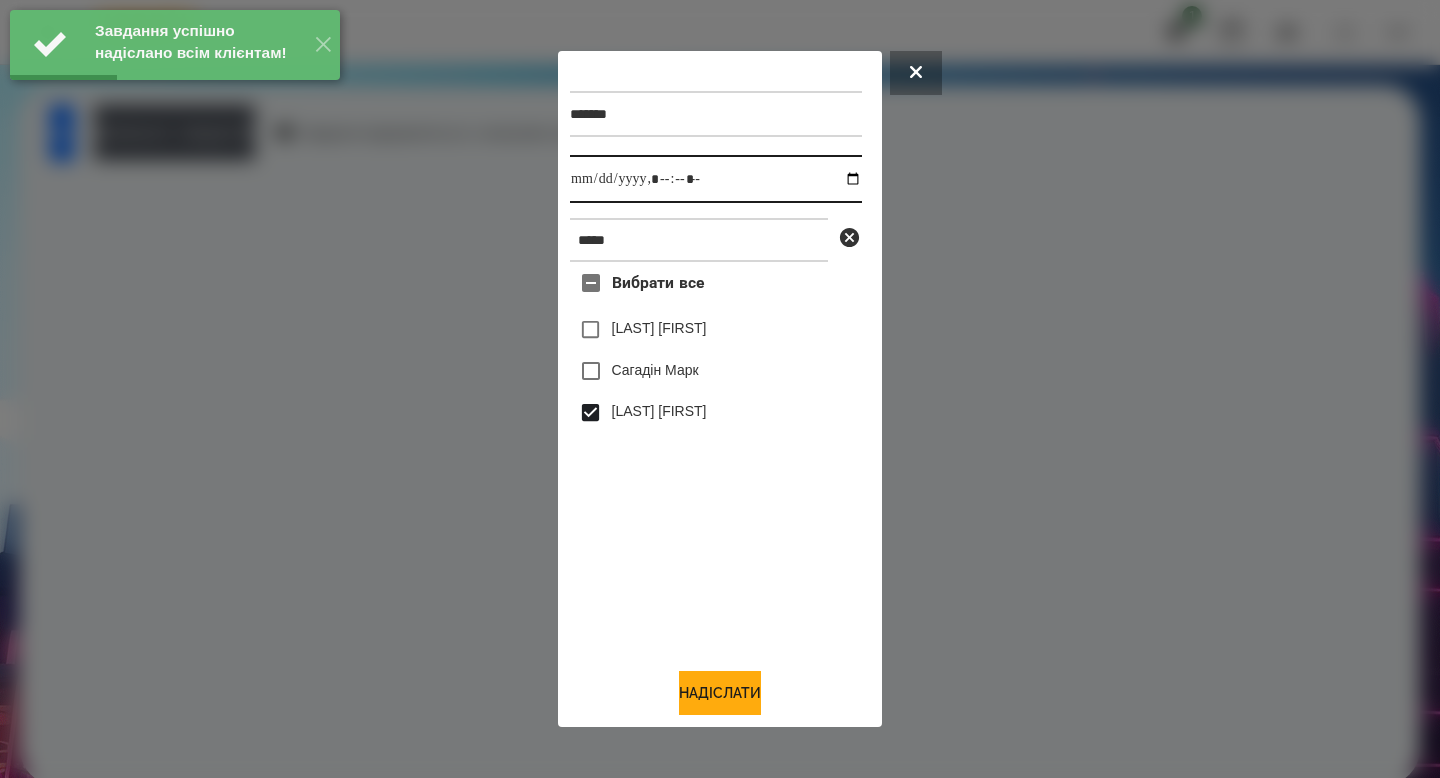 click at bounding box center [716, 179] 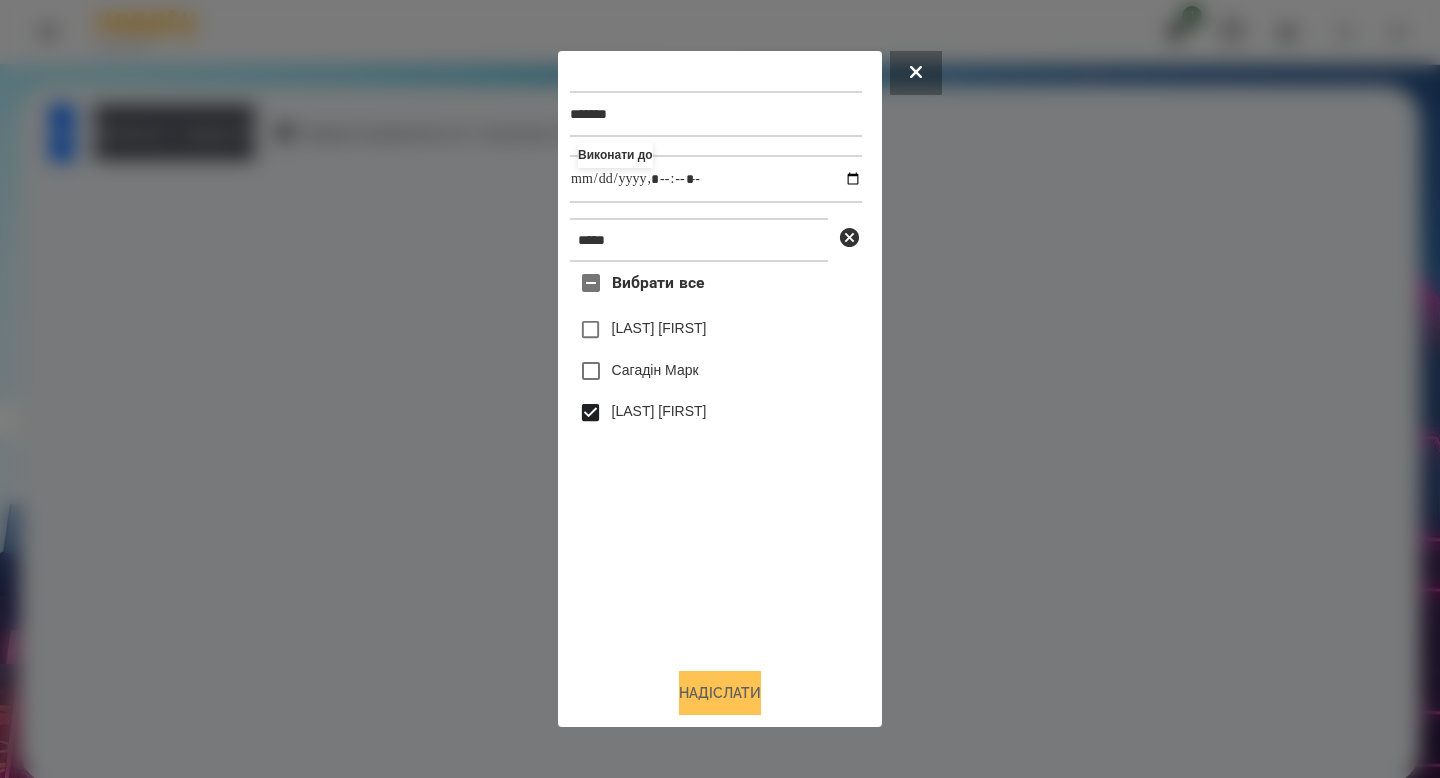 type on "**********" 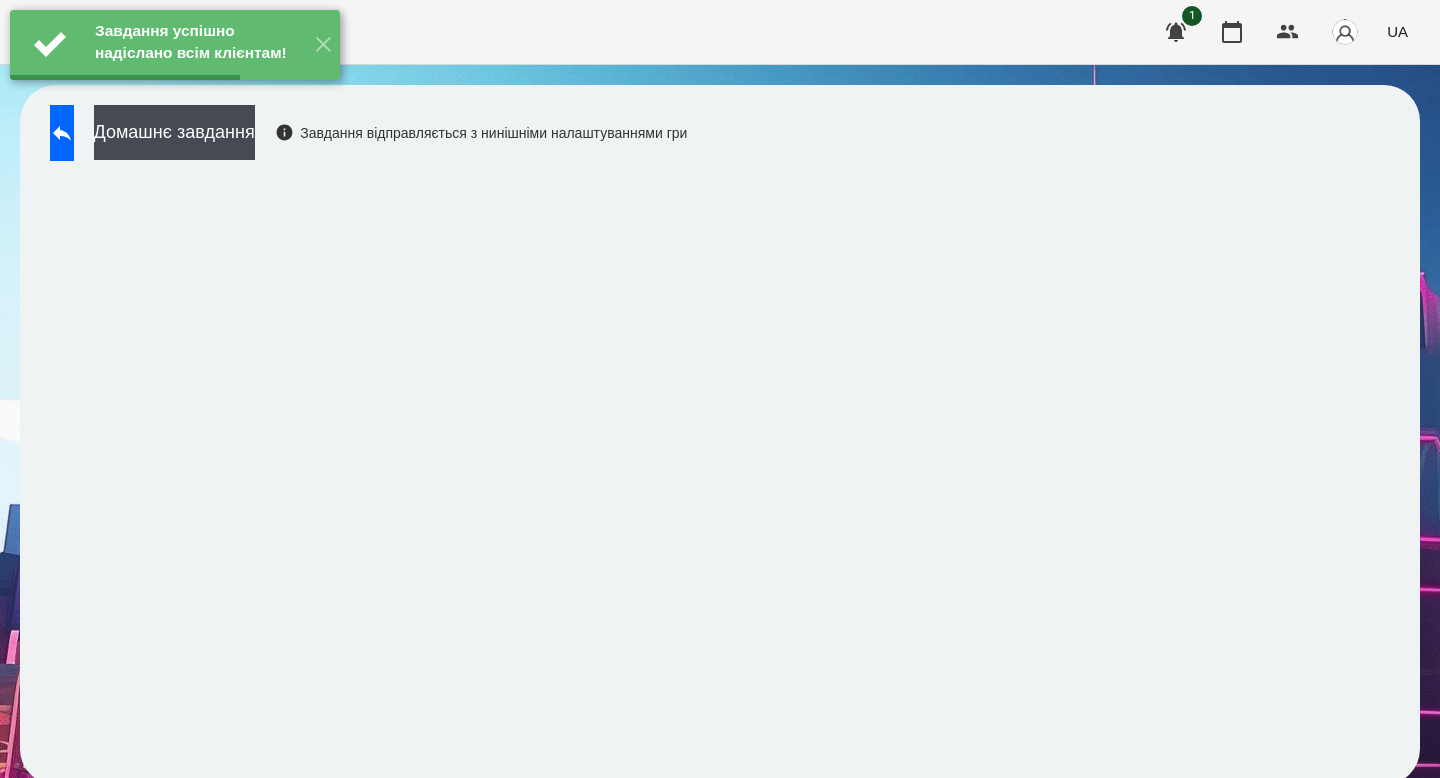 click on "Завдання успішно надіслано всім клієнтам! ✕" at bounding box center (175, 45) 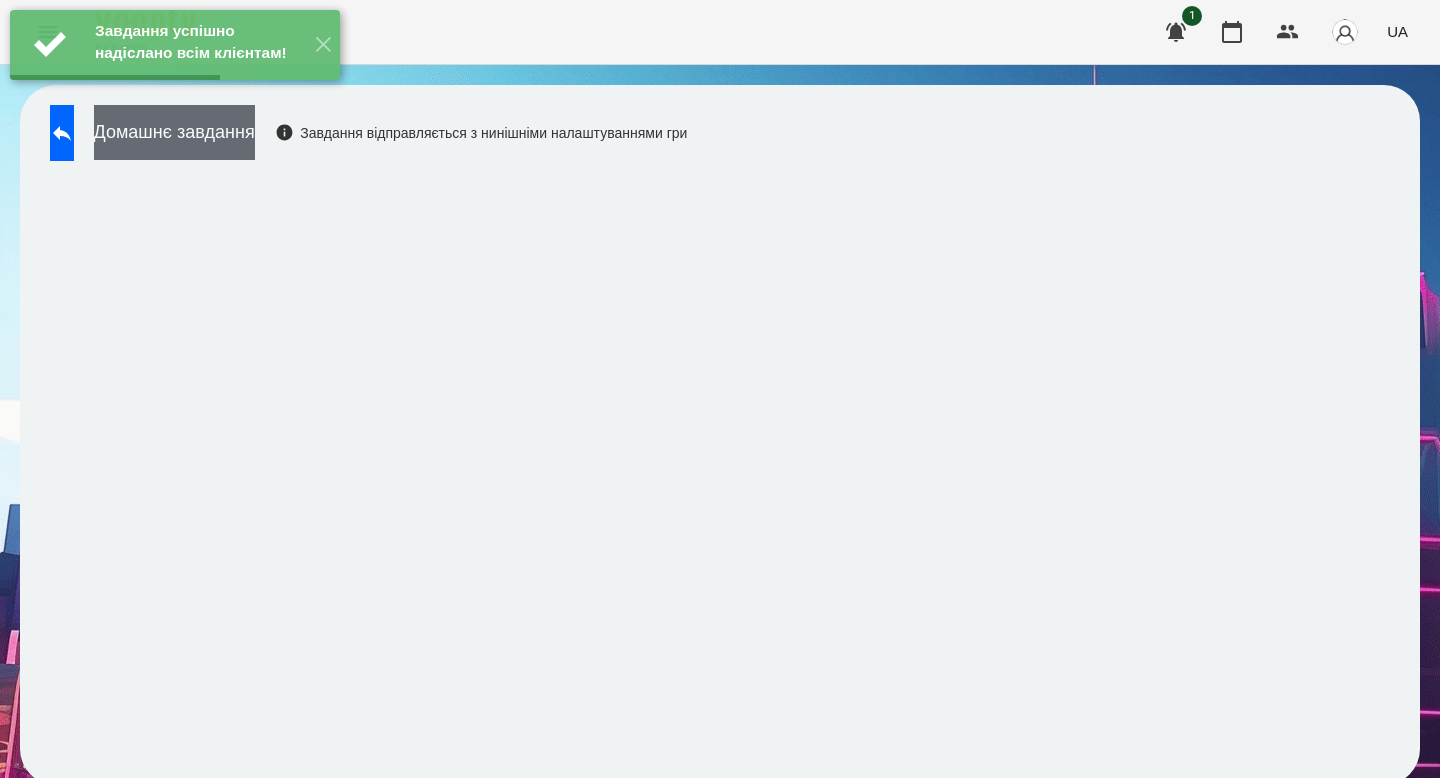 click on "Домашнє завдання" at bounding box center [174, 132] 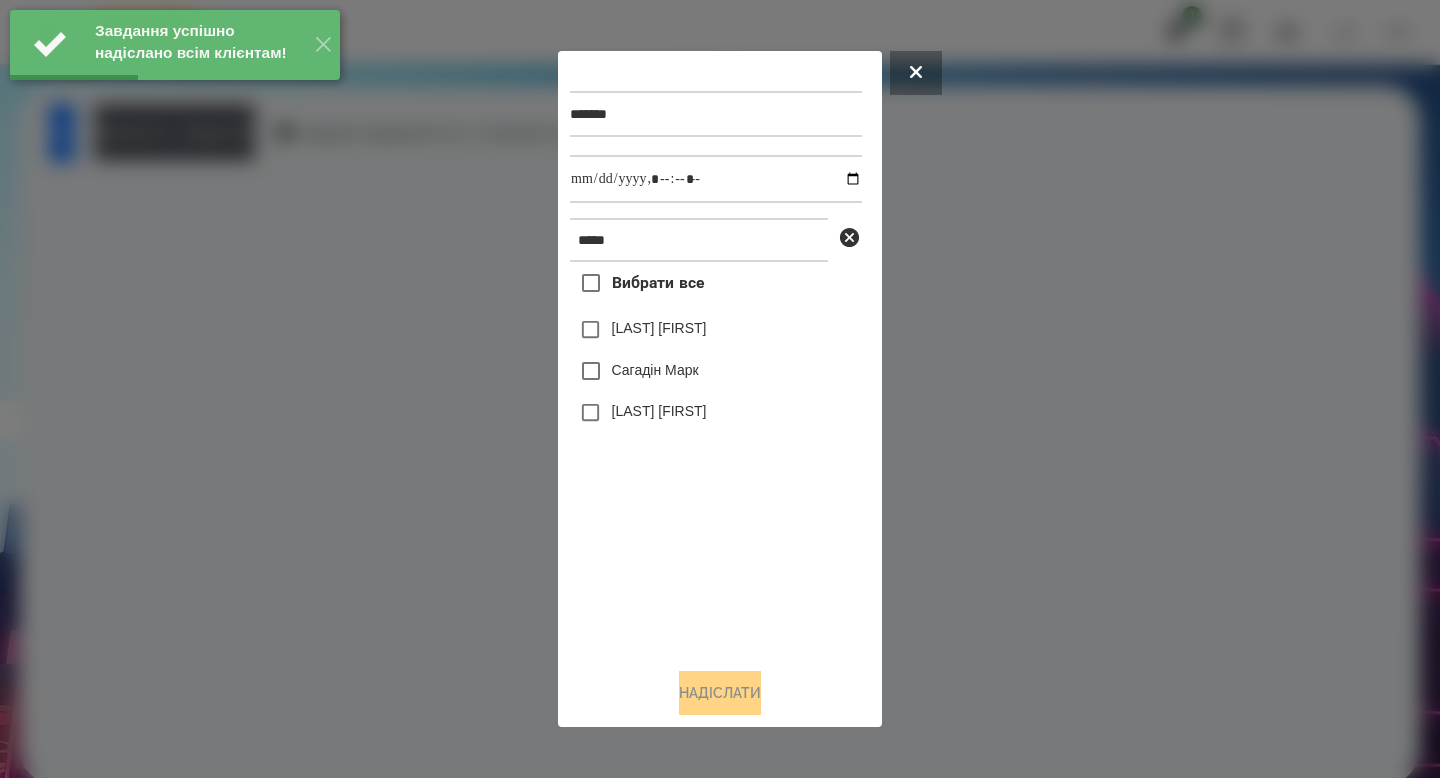 click on "[LAST] [FIRST]" at bounding box center [716, 413] 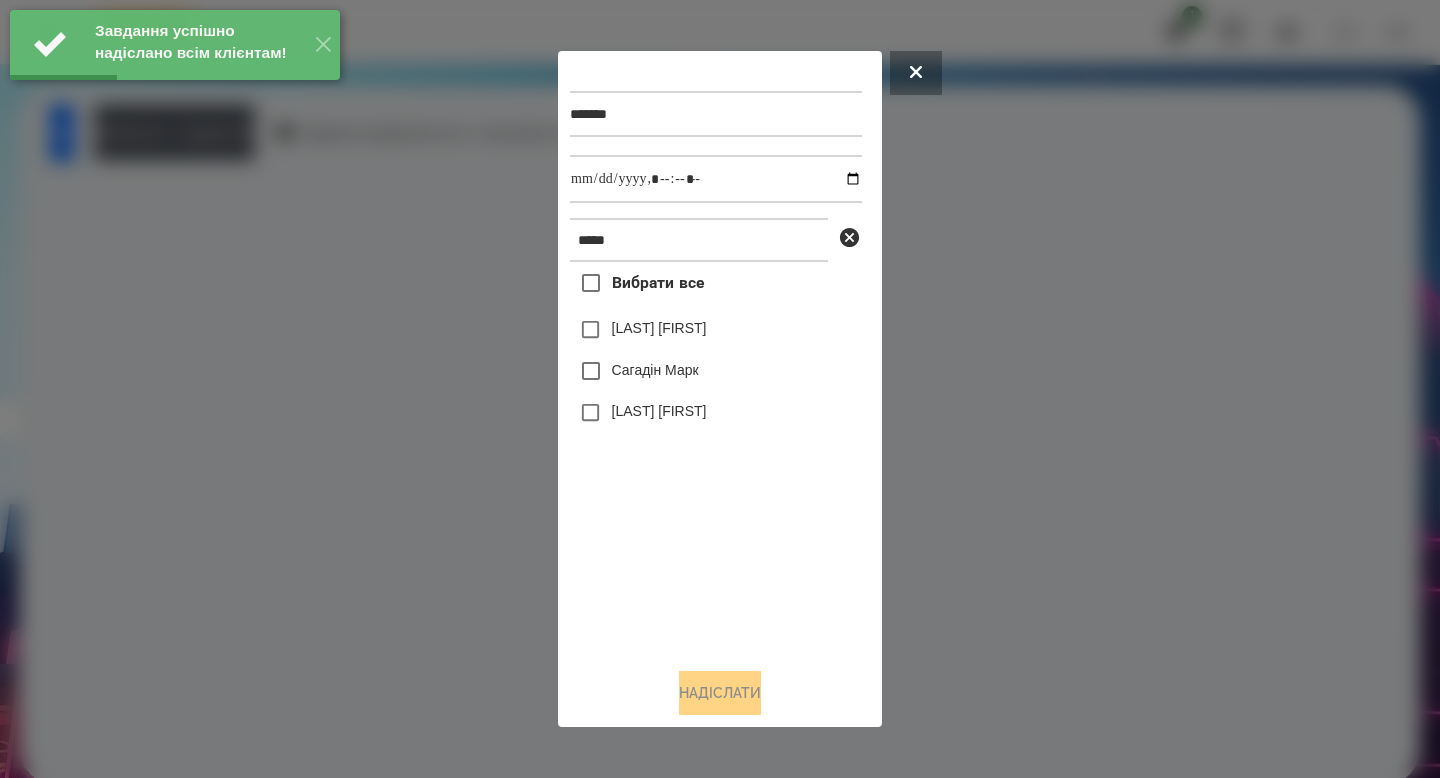 click on "[LAST] [FIRST]" at bounding box center [659, 411] 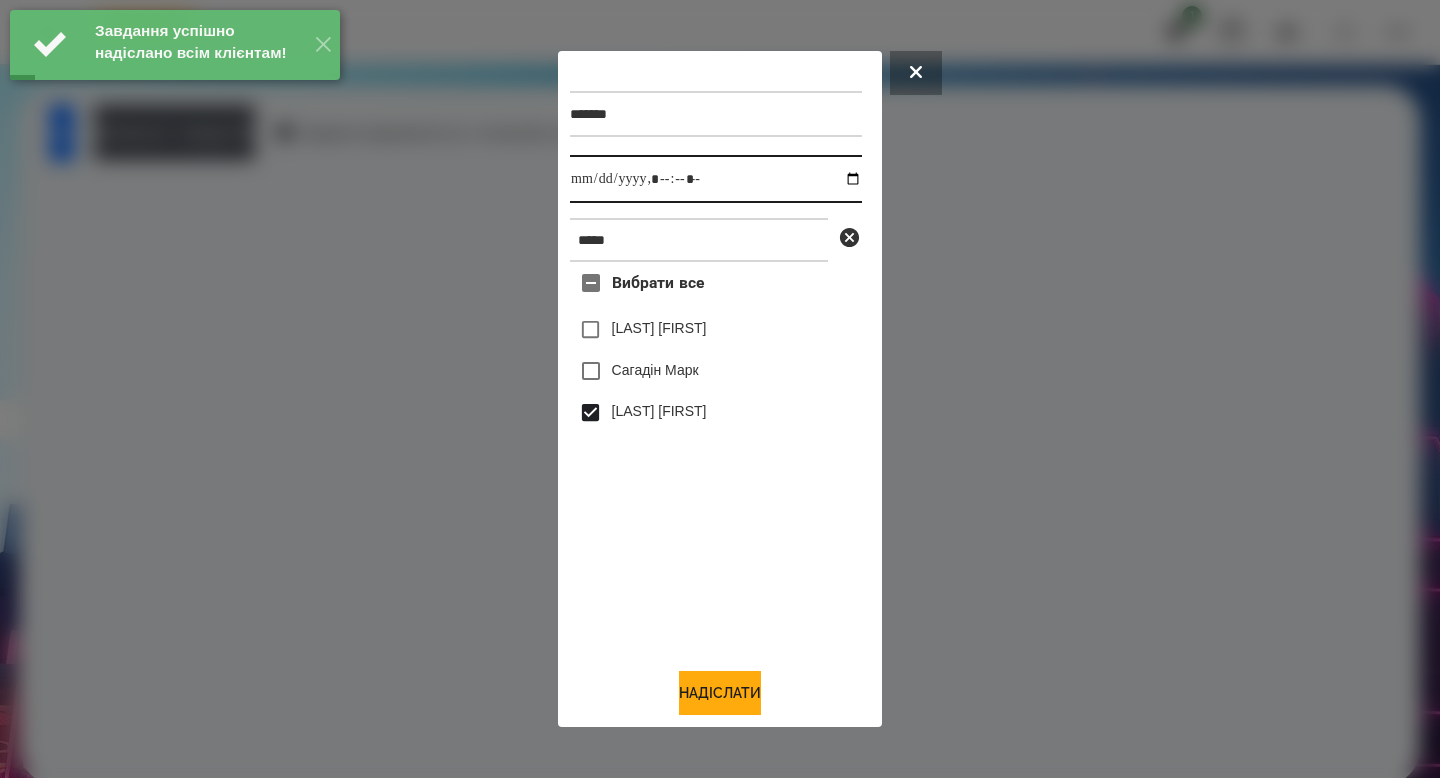 click at bounding box center (716, 179) 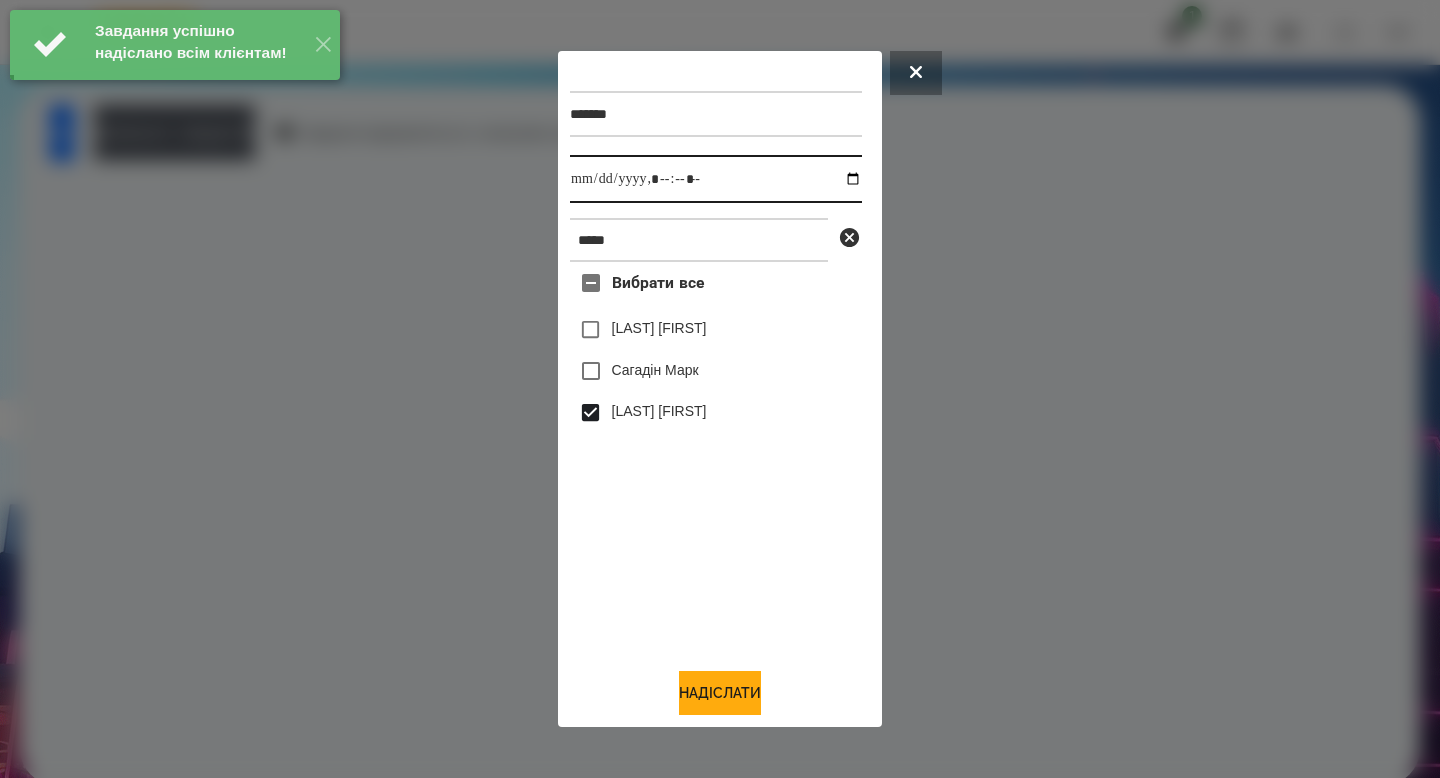 click at bounding box center (716, 179) 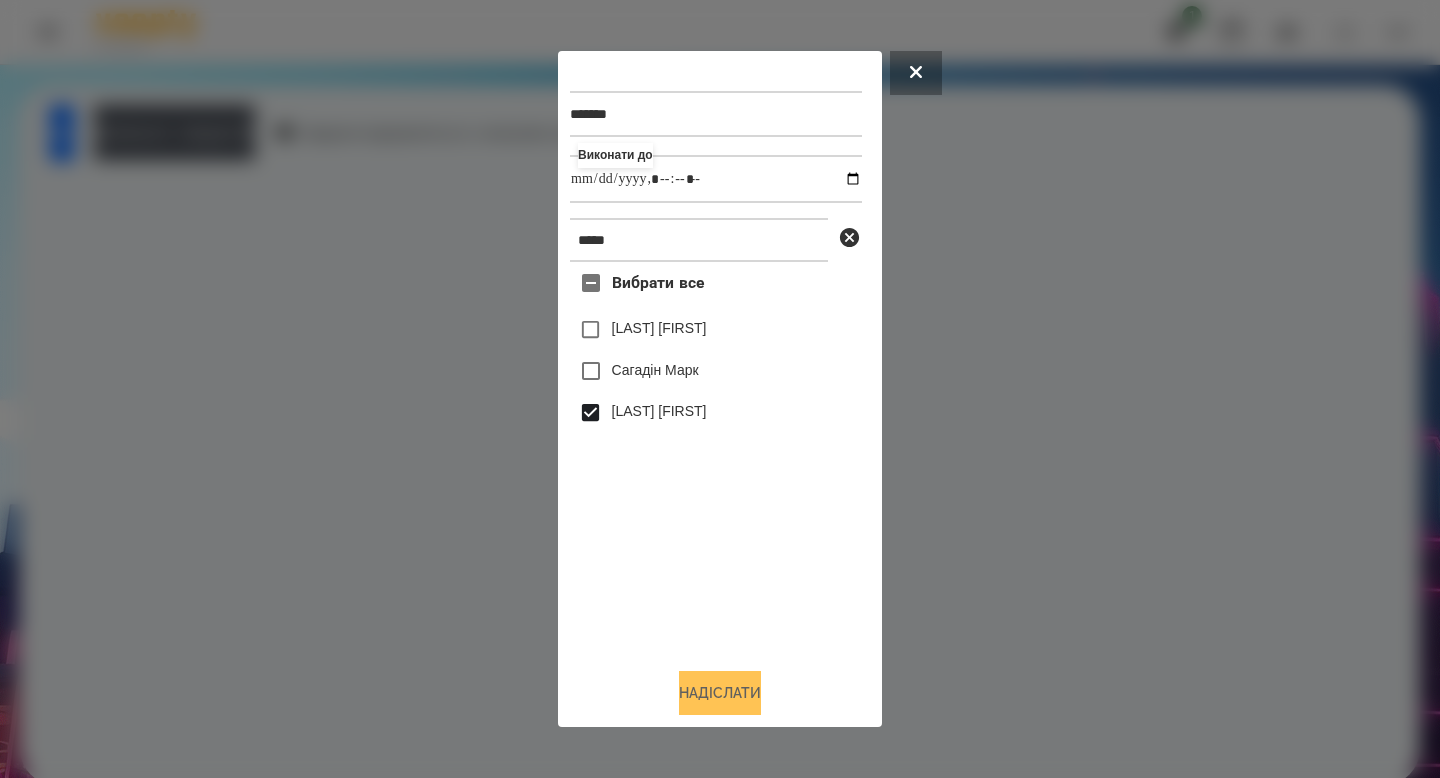 type on "**********" 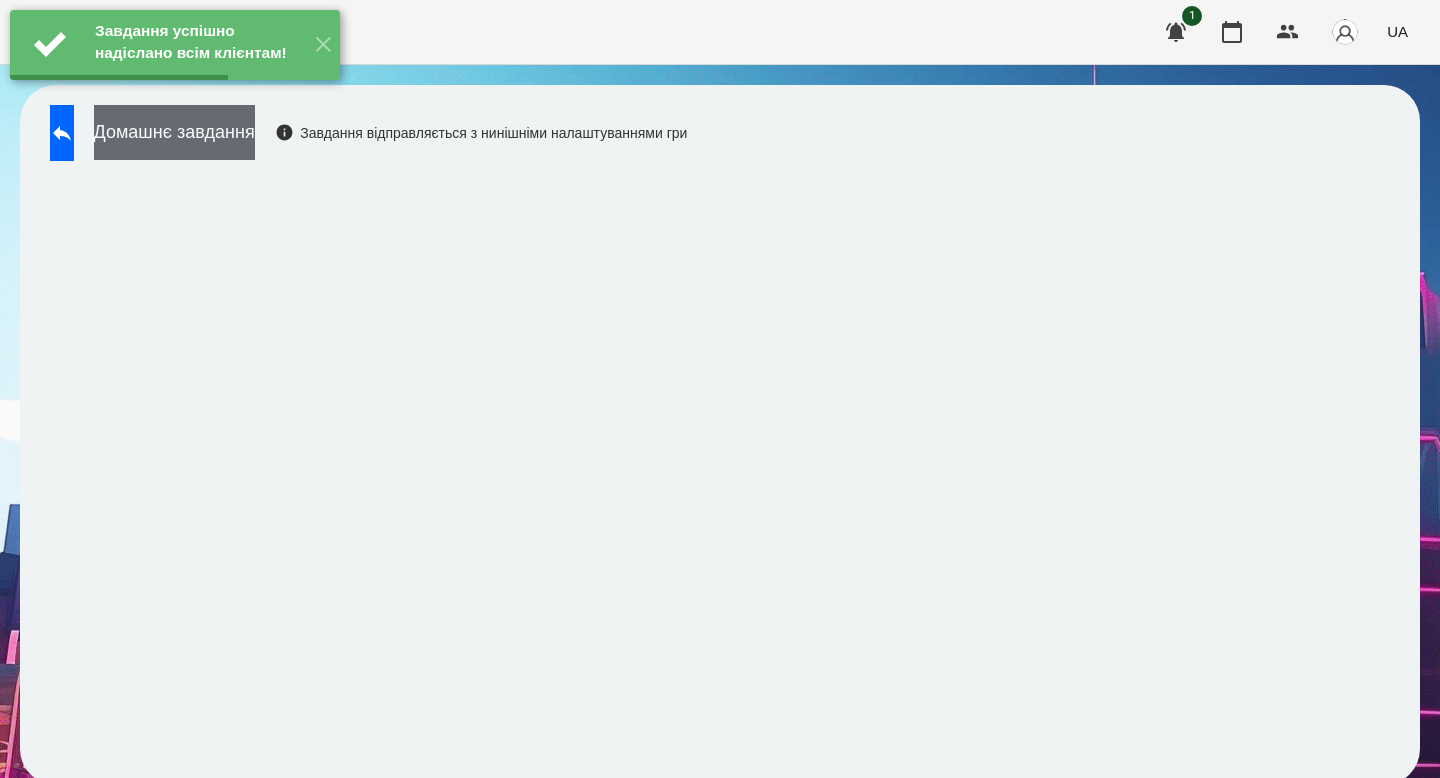 click on "Домашнє завдання" at bounding box center [174, 132] 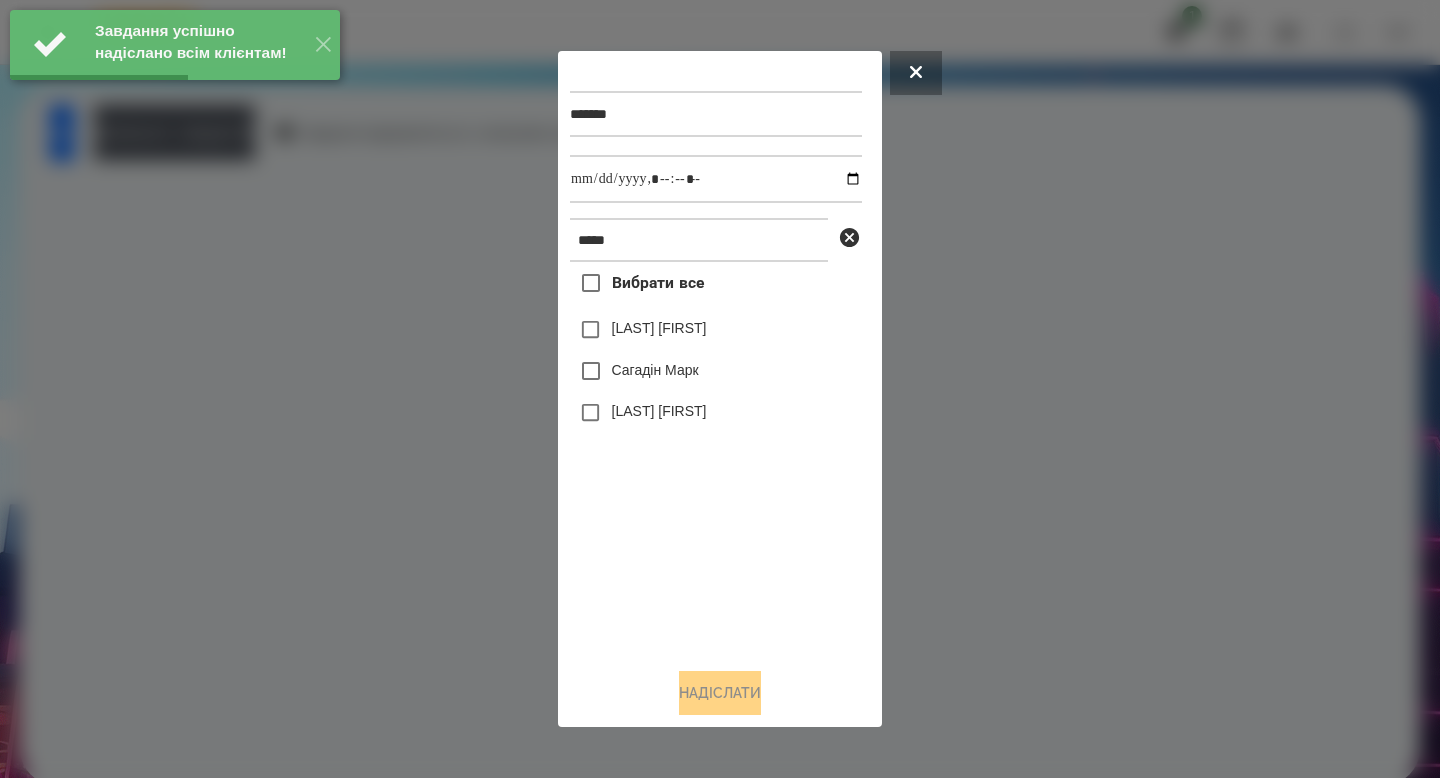 click on "Сагадін Марк" at bounding box center (655, 370) 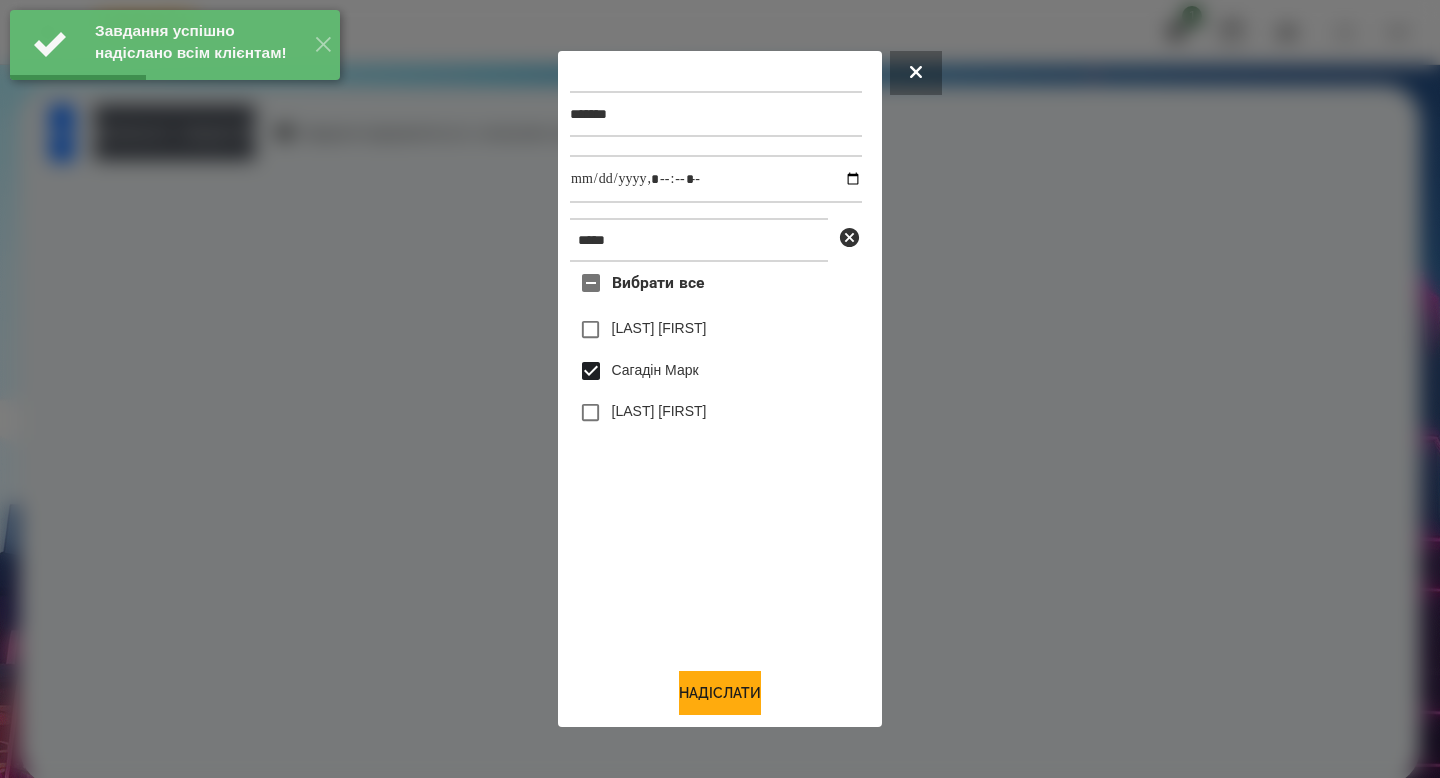 click on "[LAST] [FIRST]" at bounding box center [716, 413] 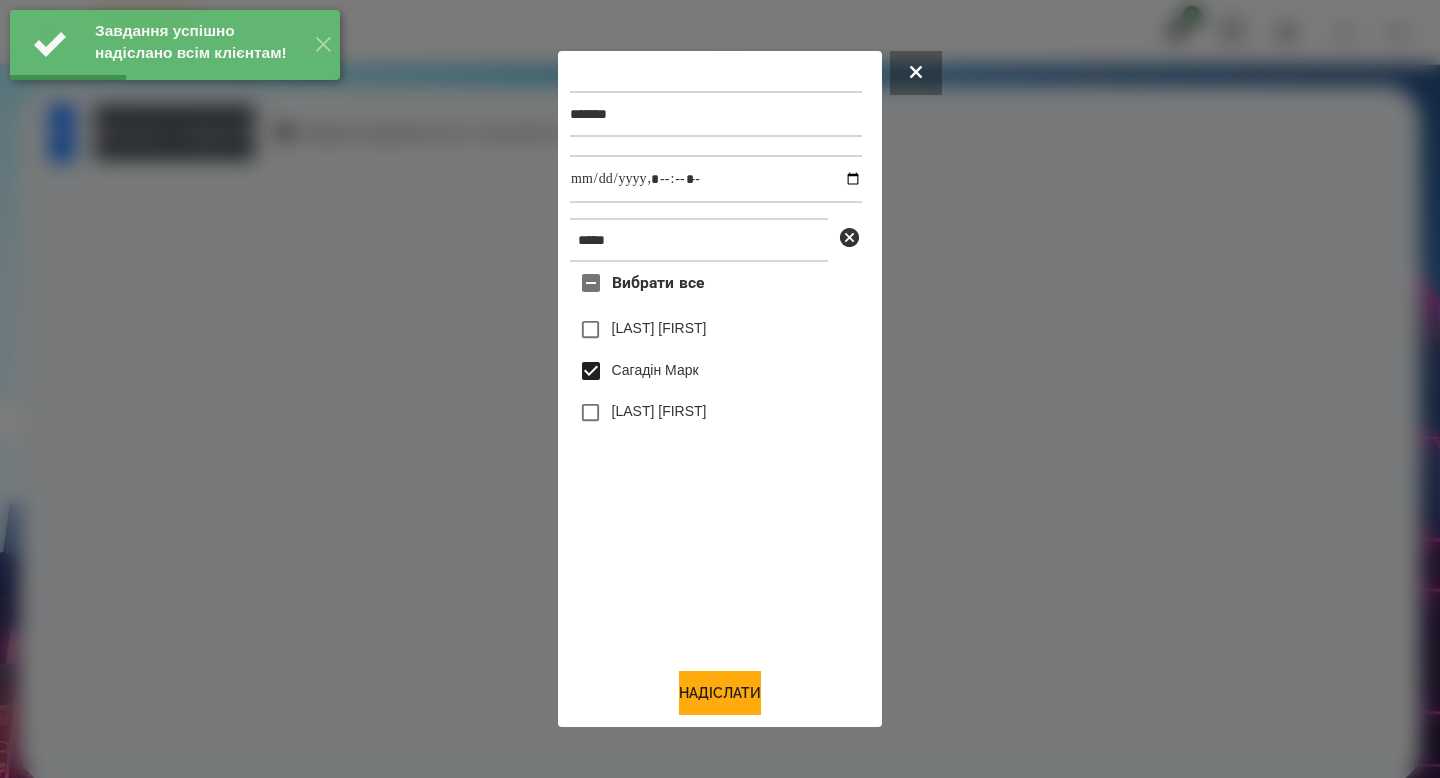 click on "[LAST] [FIRST]" at bounding box center [716, 413] 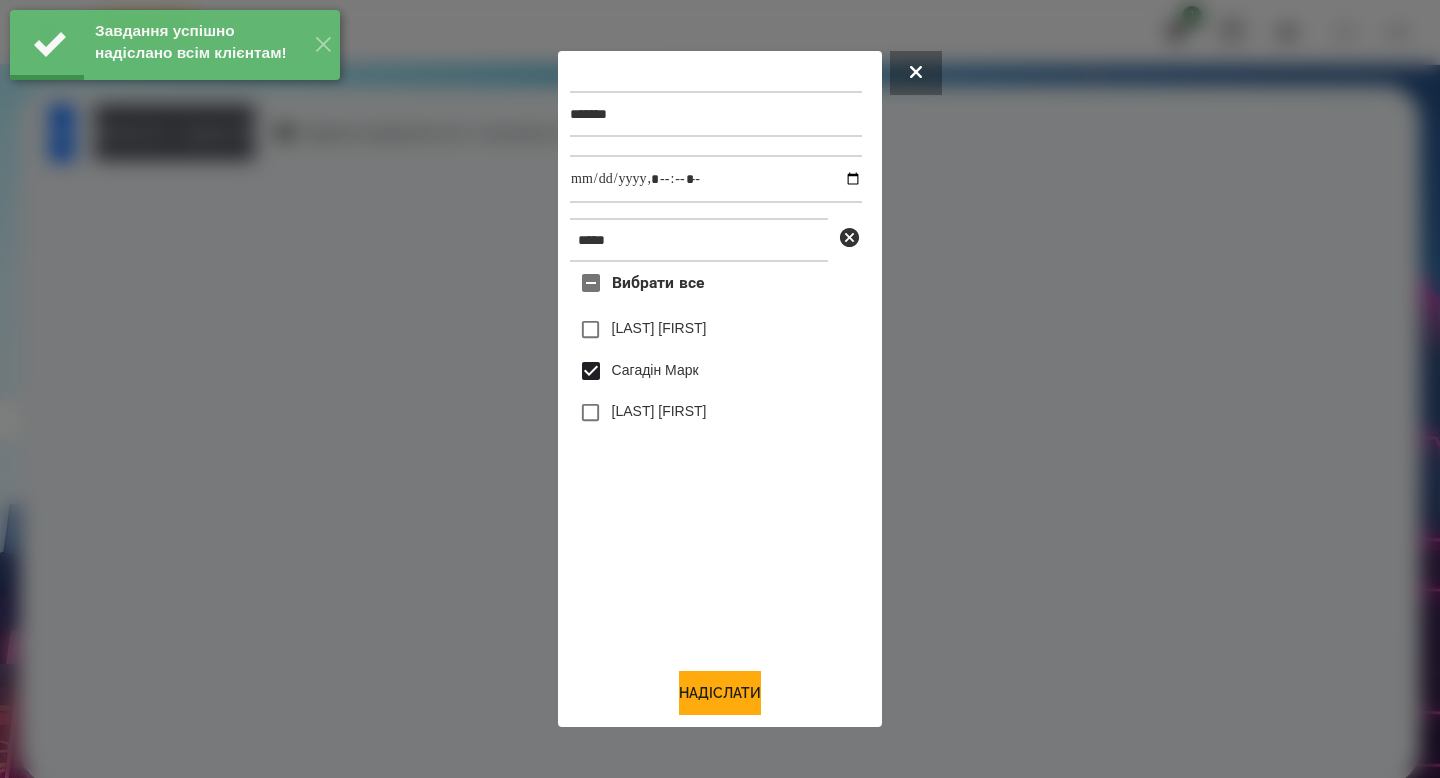 click on "Сагадін Марк" at bounding box center [655, 370] 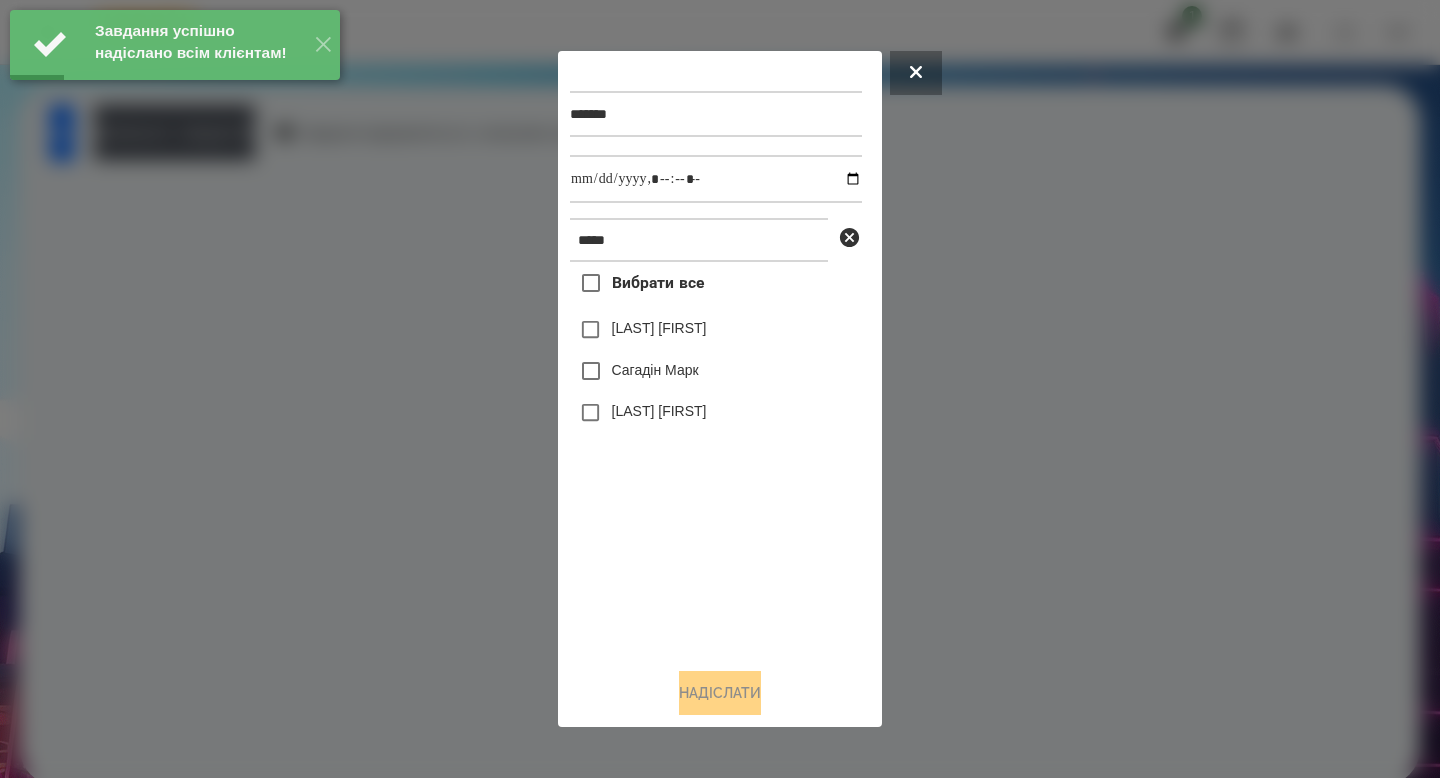 click on "[LAST] [FIRST]" at bounding box center (659, 411) 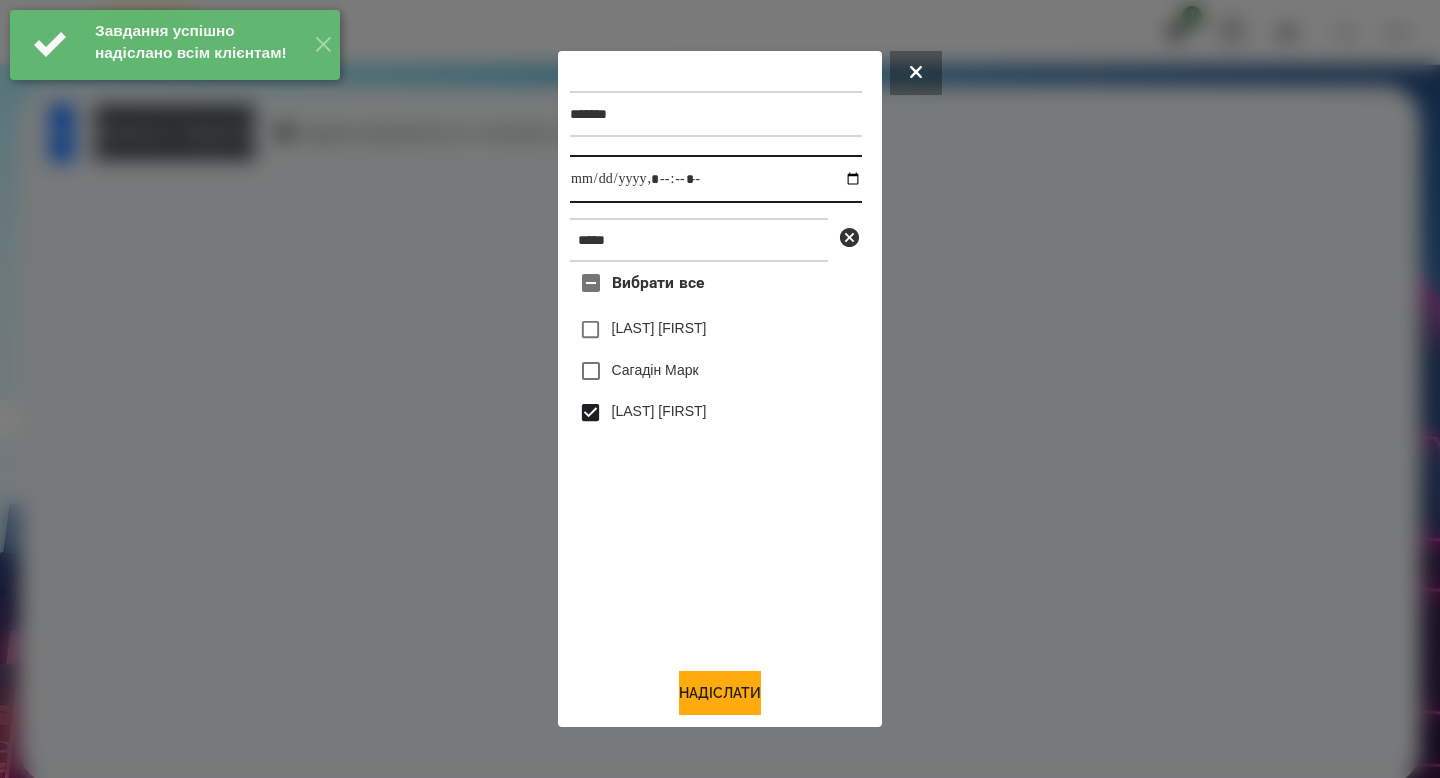 click at bounding box center [716, 179] 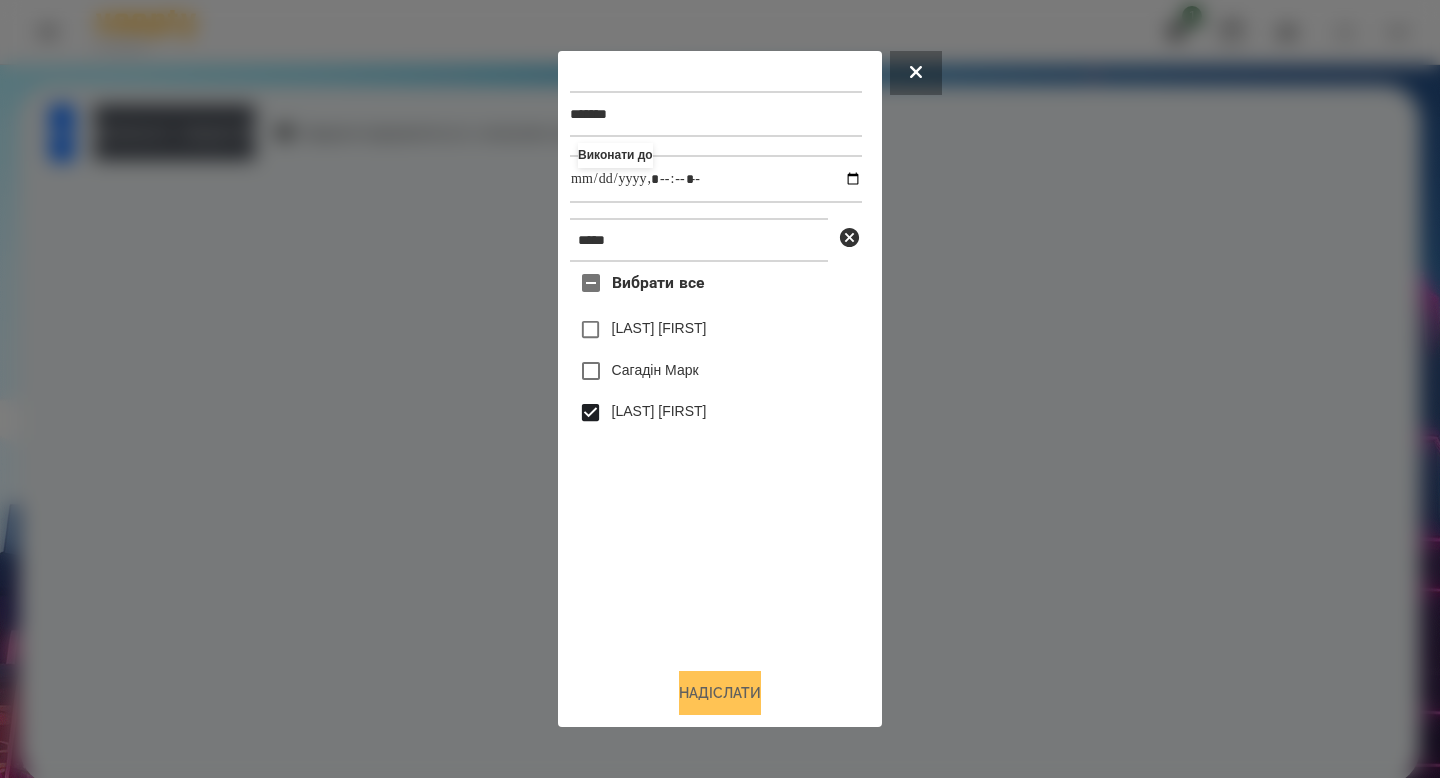 type on "**********" 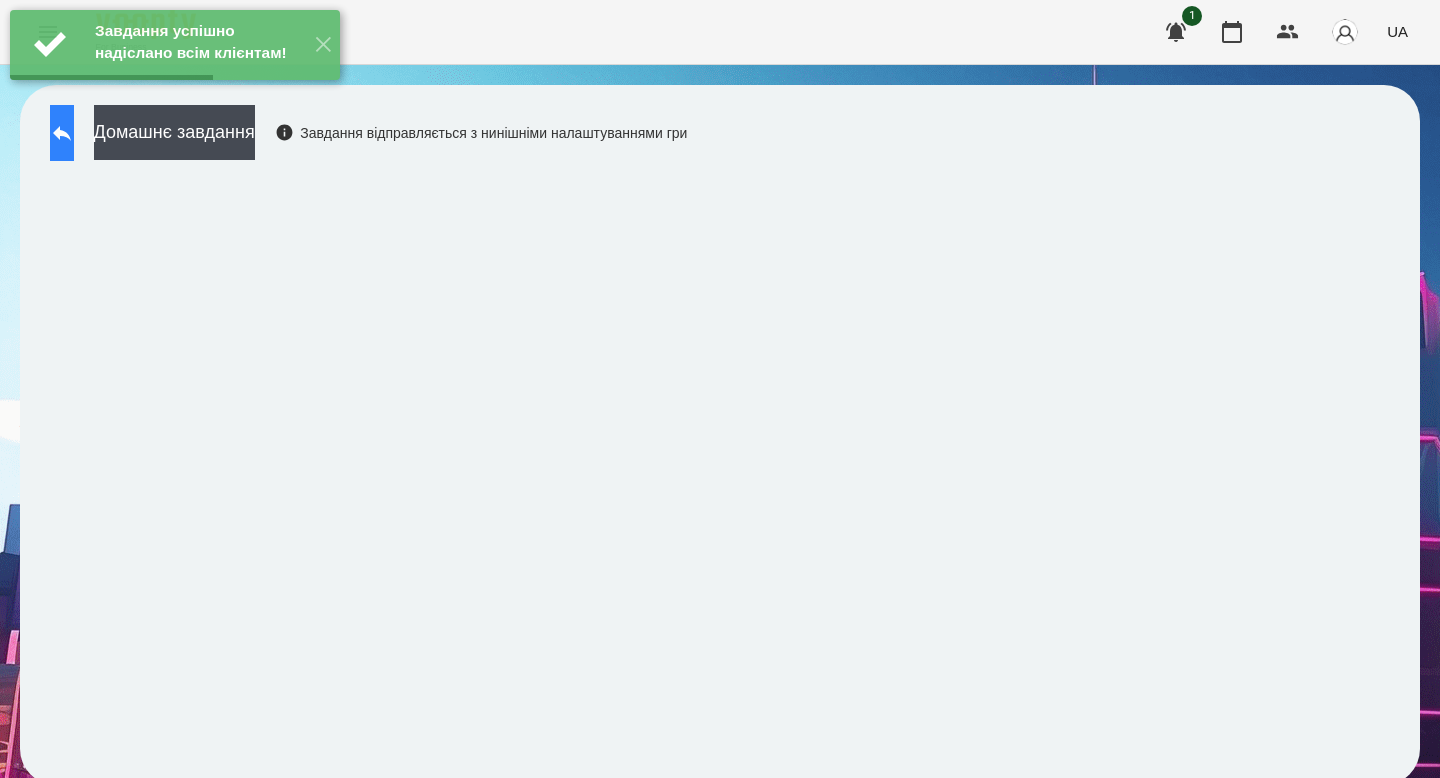 click at bounding box center [62, 133] 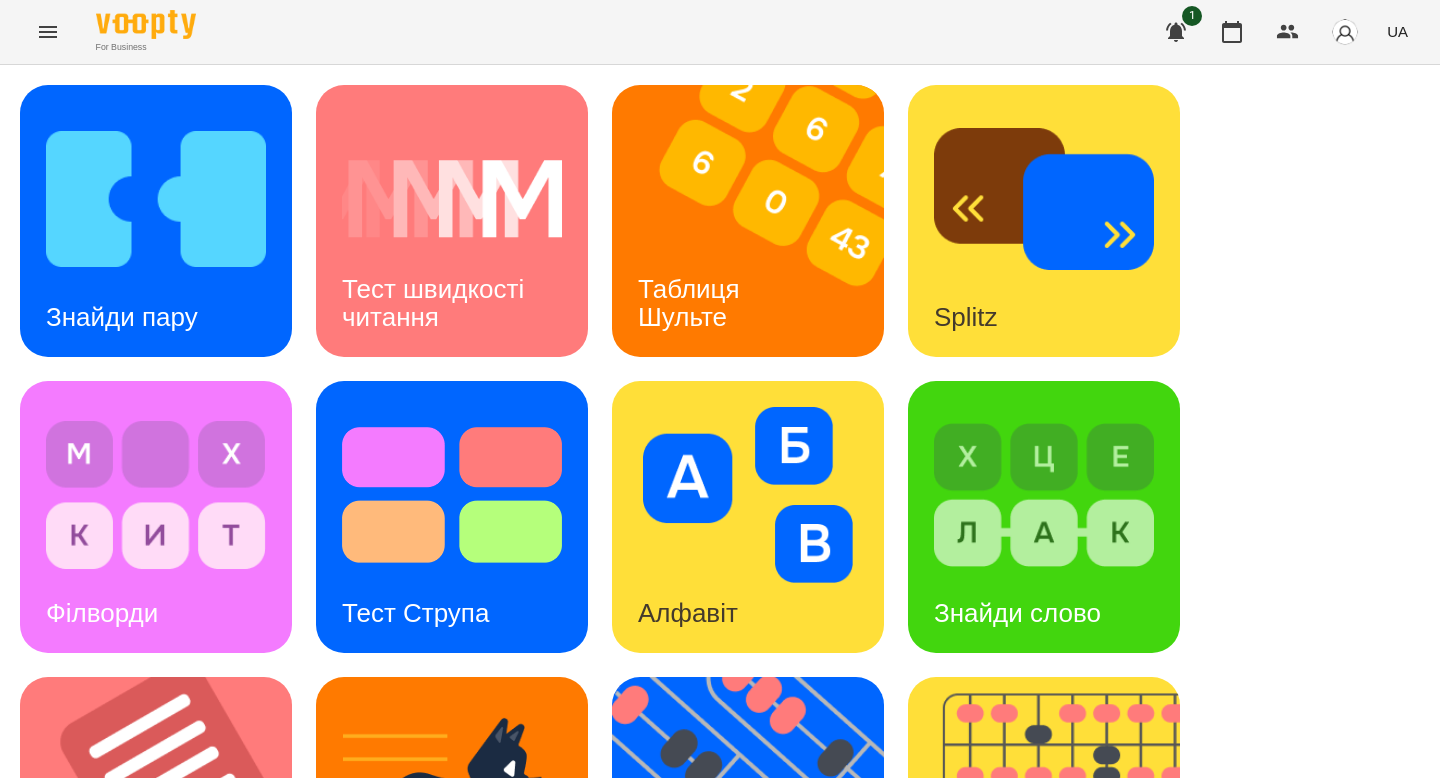 scroll, scrollTop: 591, scrollLeft: 0, axis: vertical 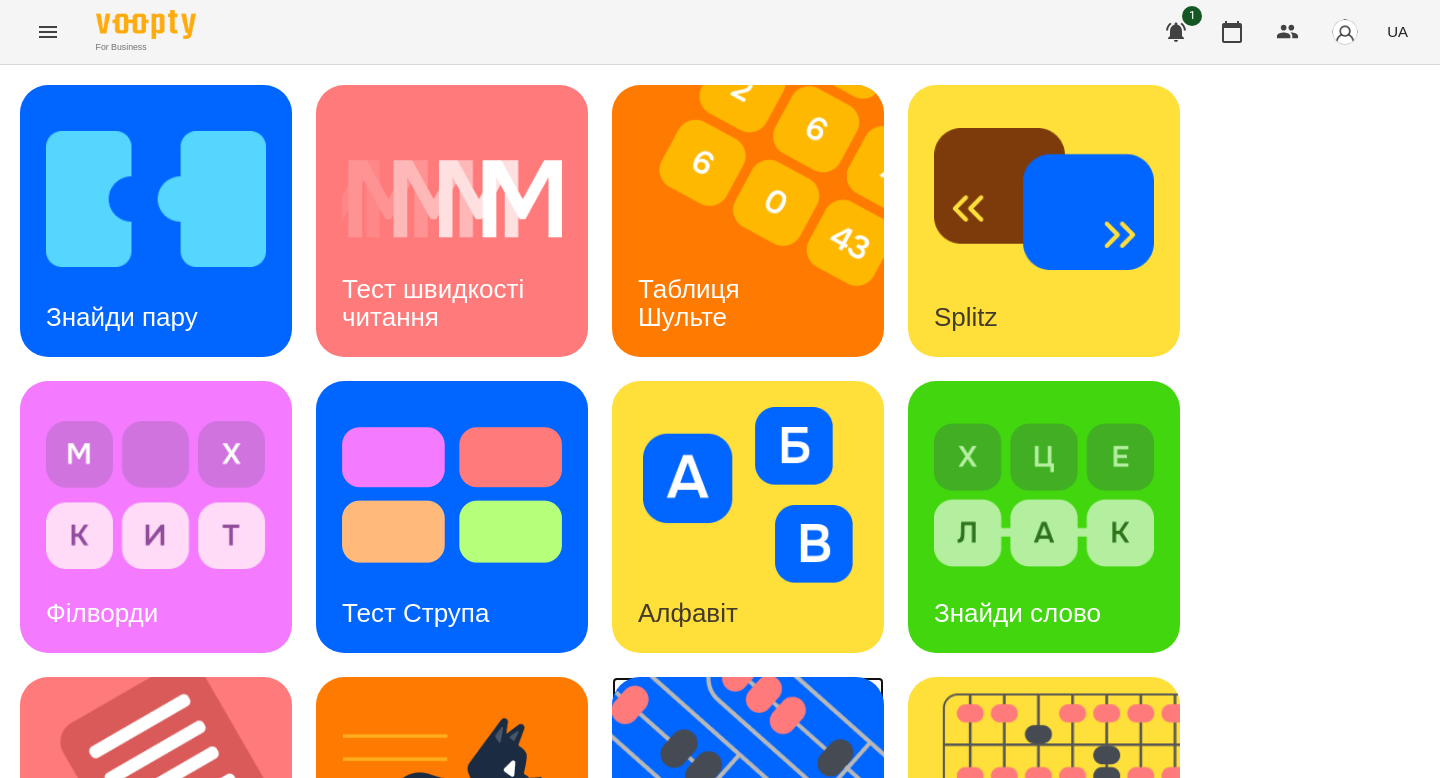 click at bounding box center (760, 813) 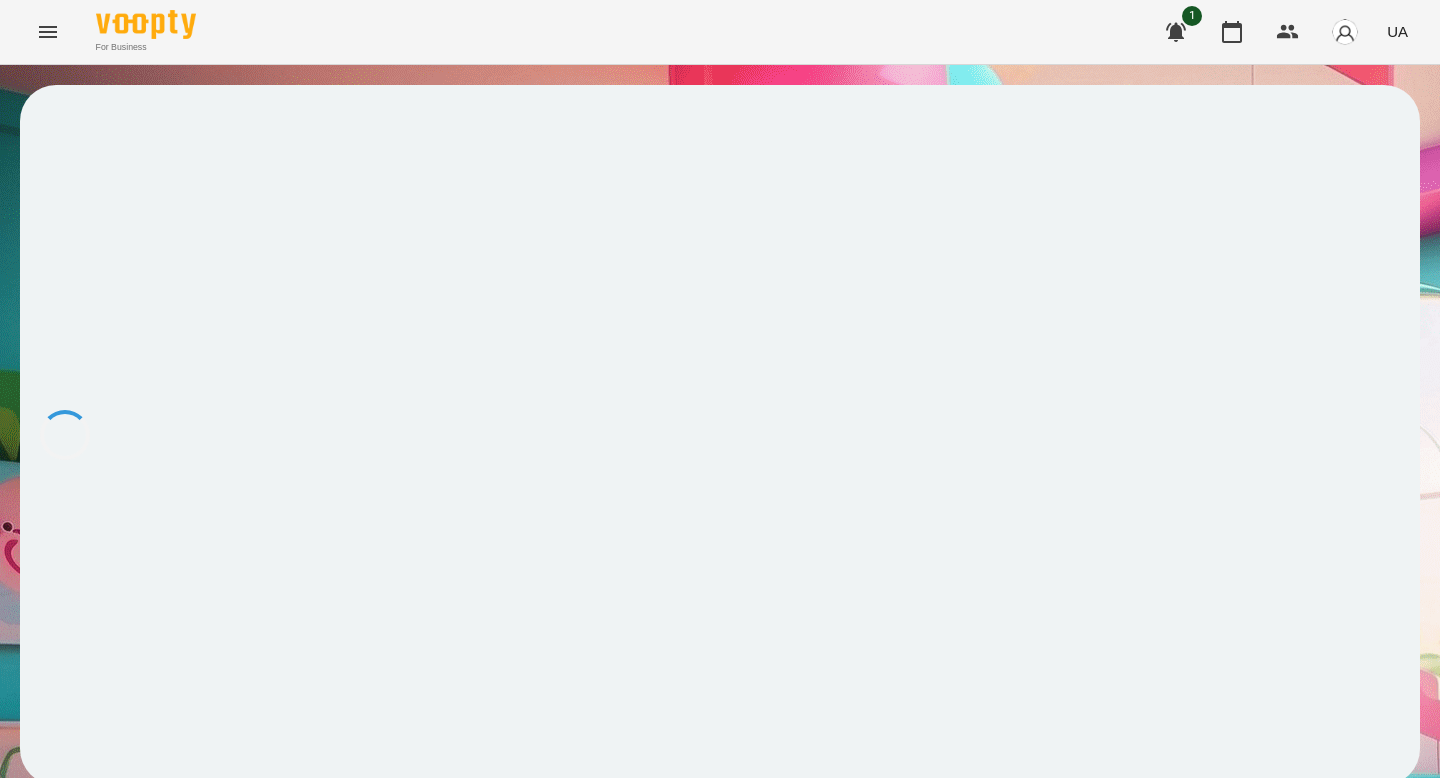 scroll, scrollTop: 0, scrollLeft: 0, axis: both 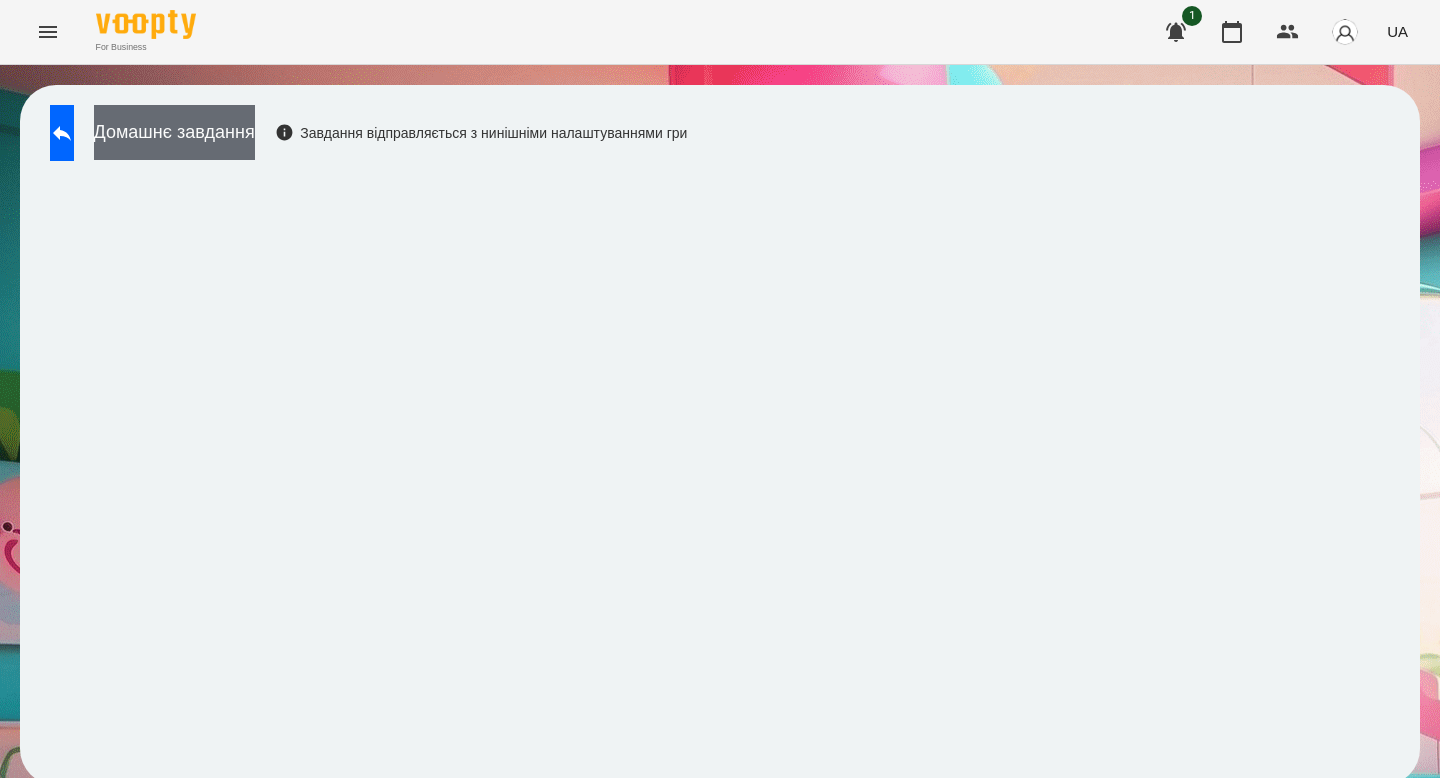click on "Домашнє завдання" at bounding box center [174, 132] 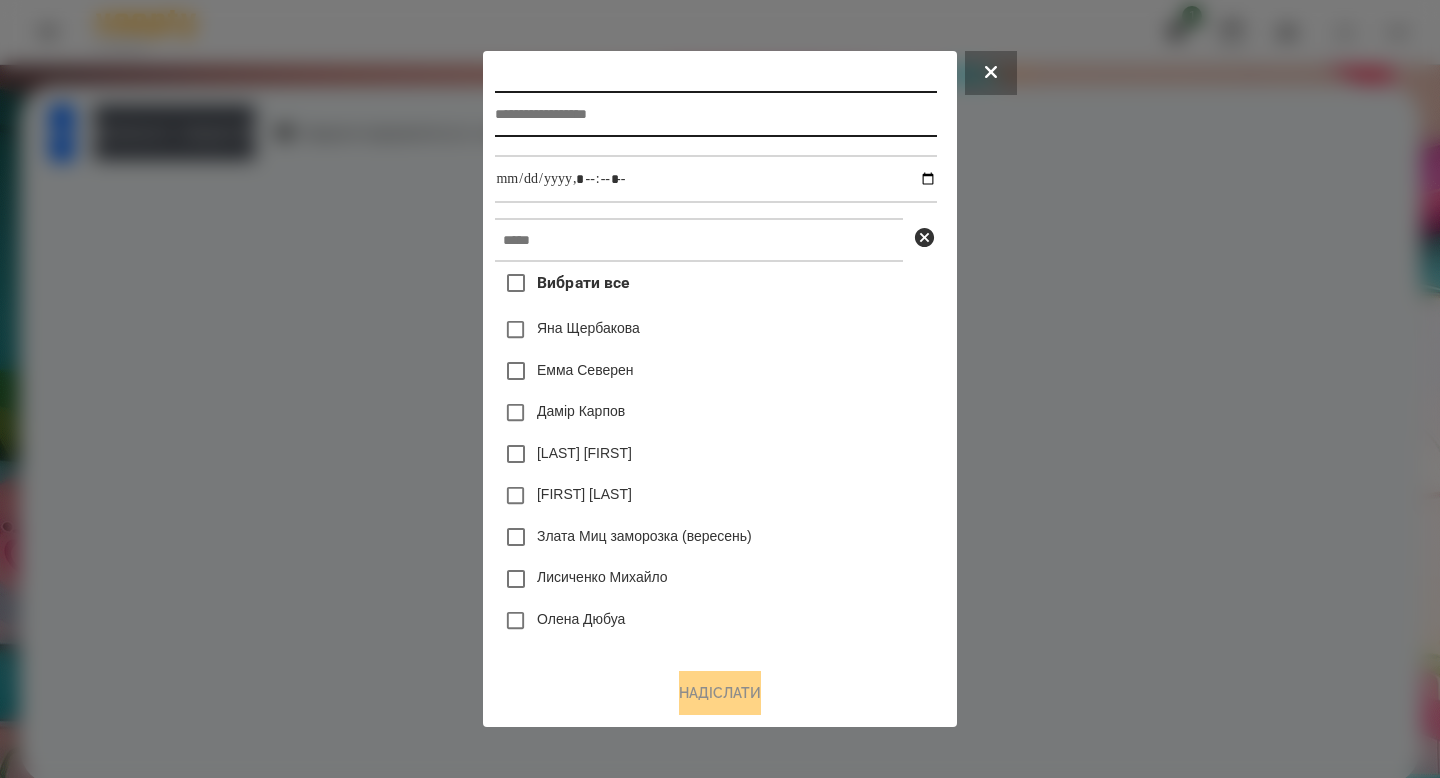 click at bounding box center (715, 114) 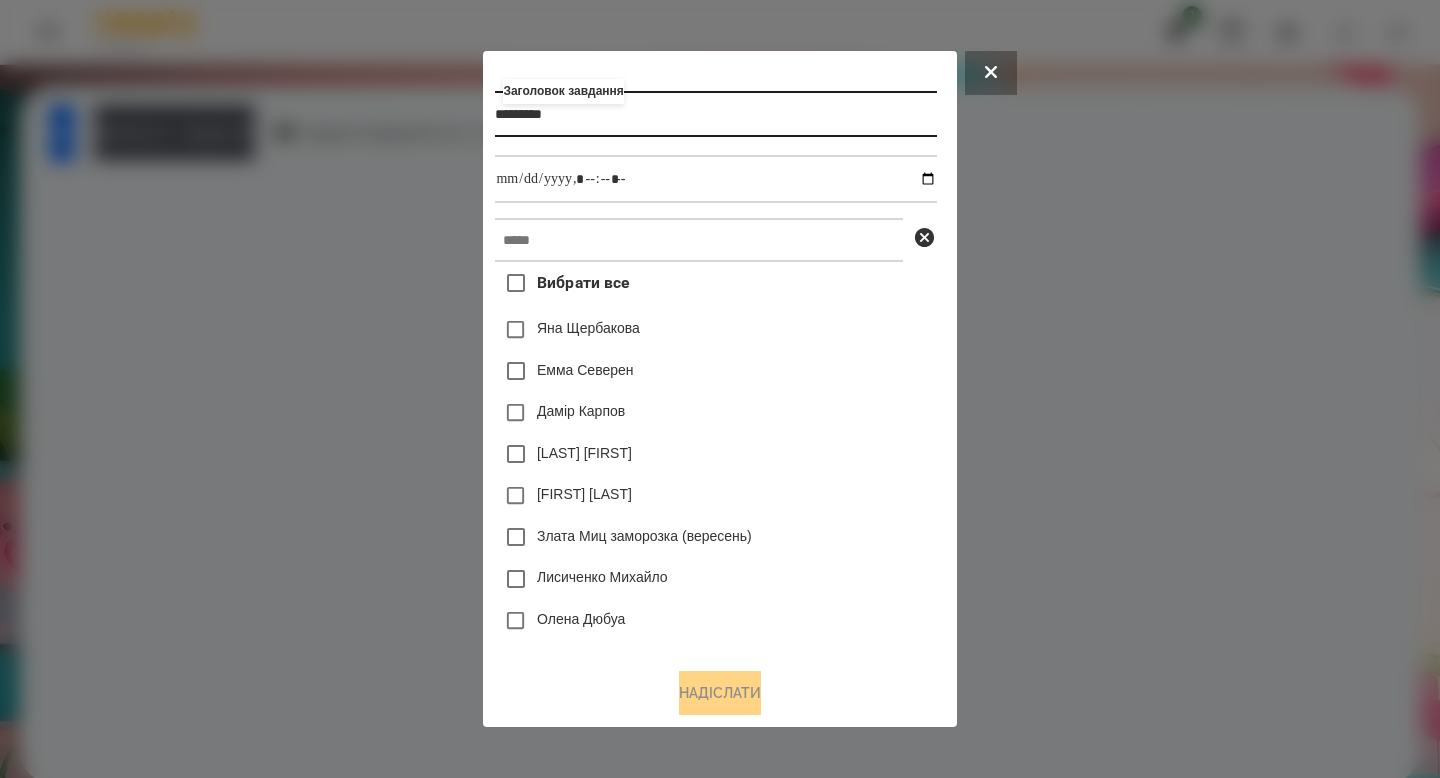 type on "*********" 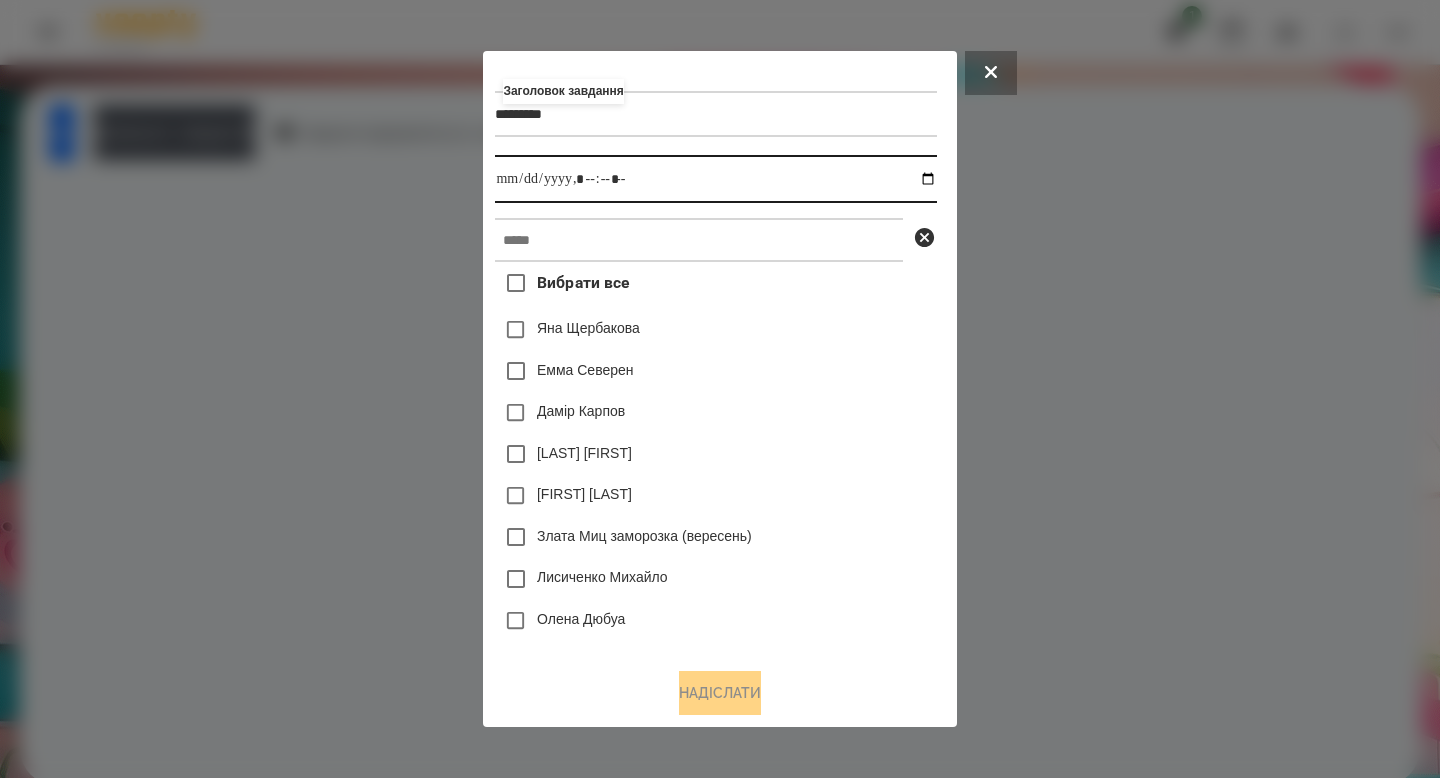 click at bounding box center (715, 179) 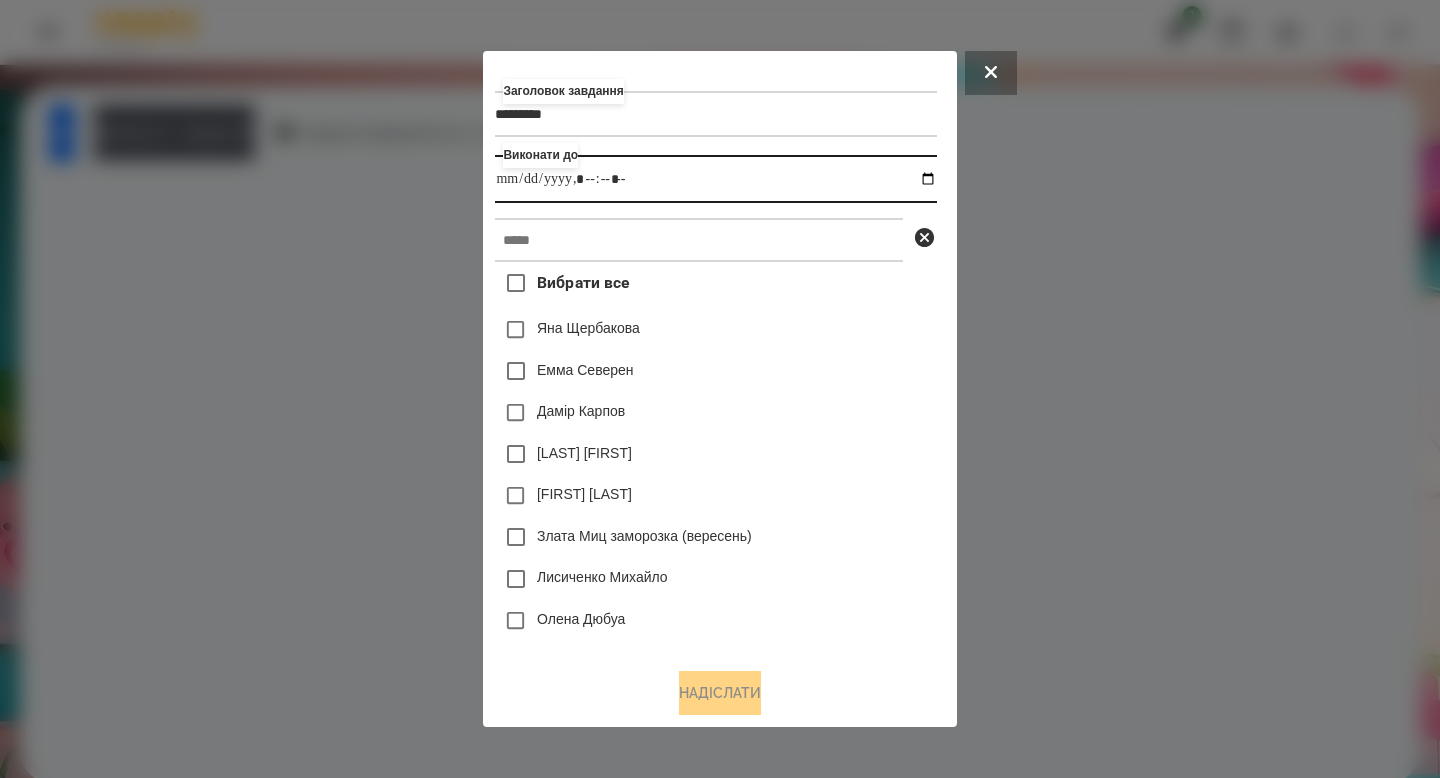 click at bounding box center [715, 179] 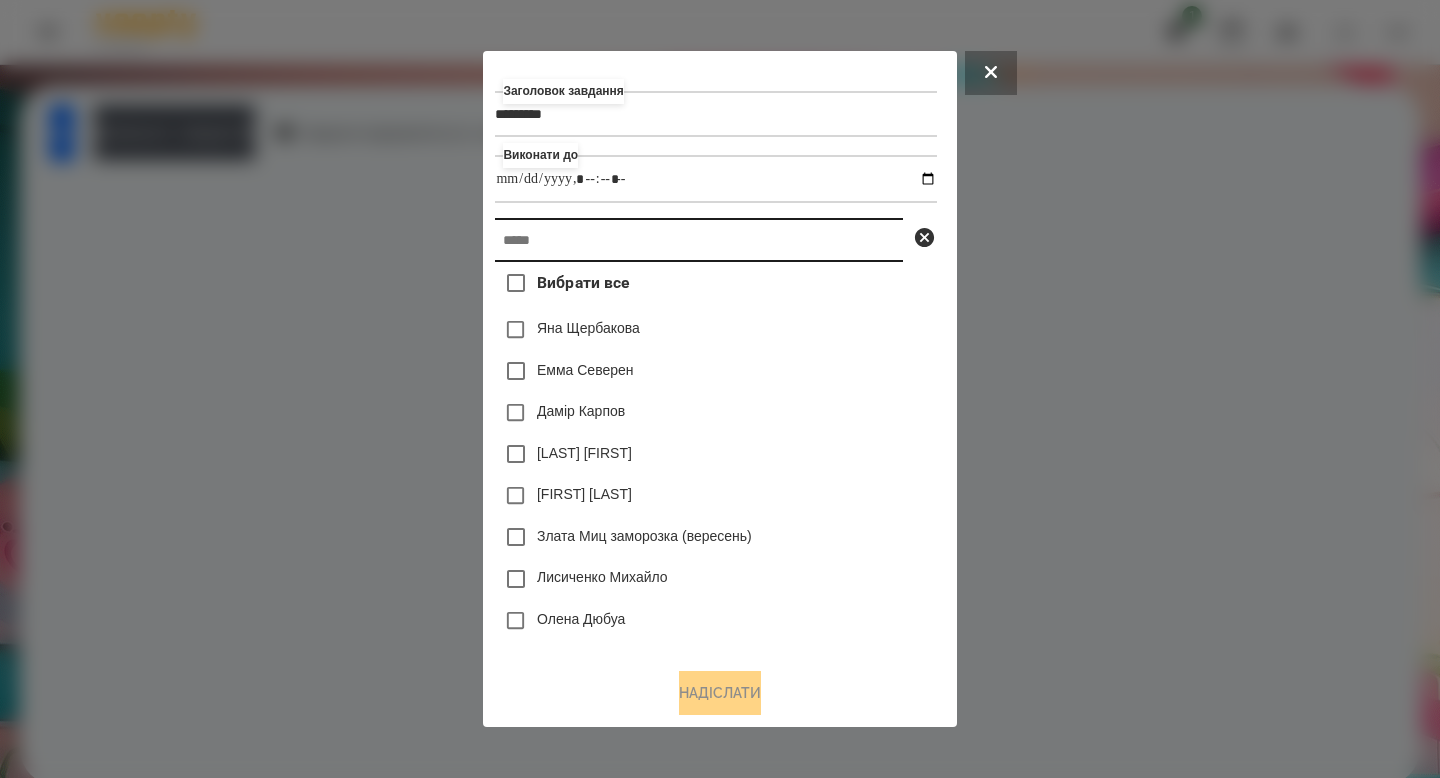 click at bounding box center (699, 240) 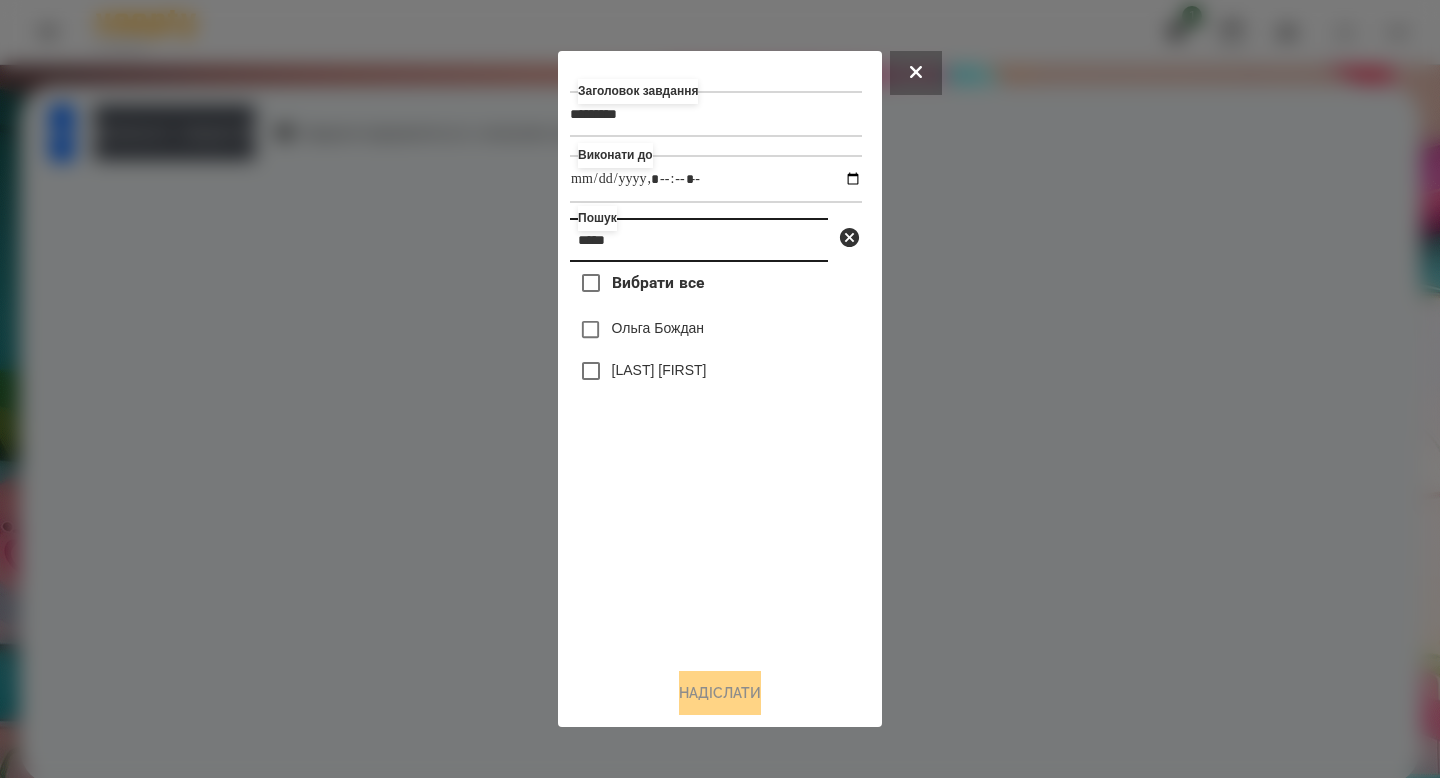 type on "*****" 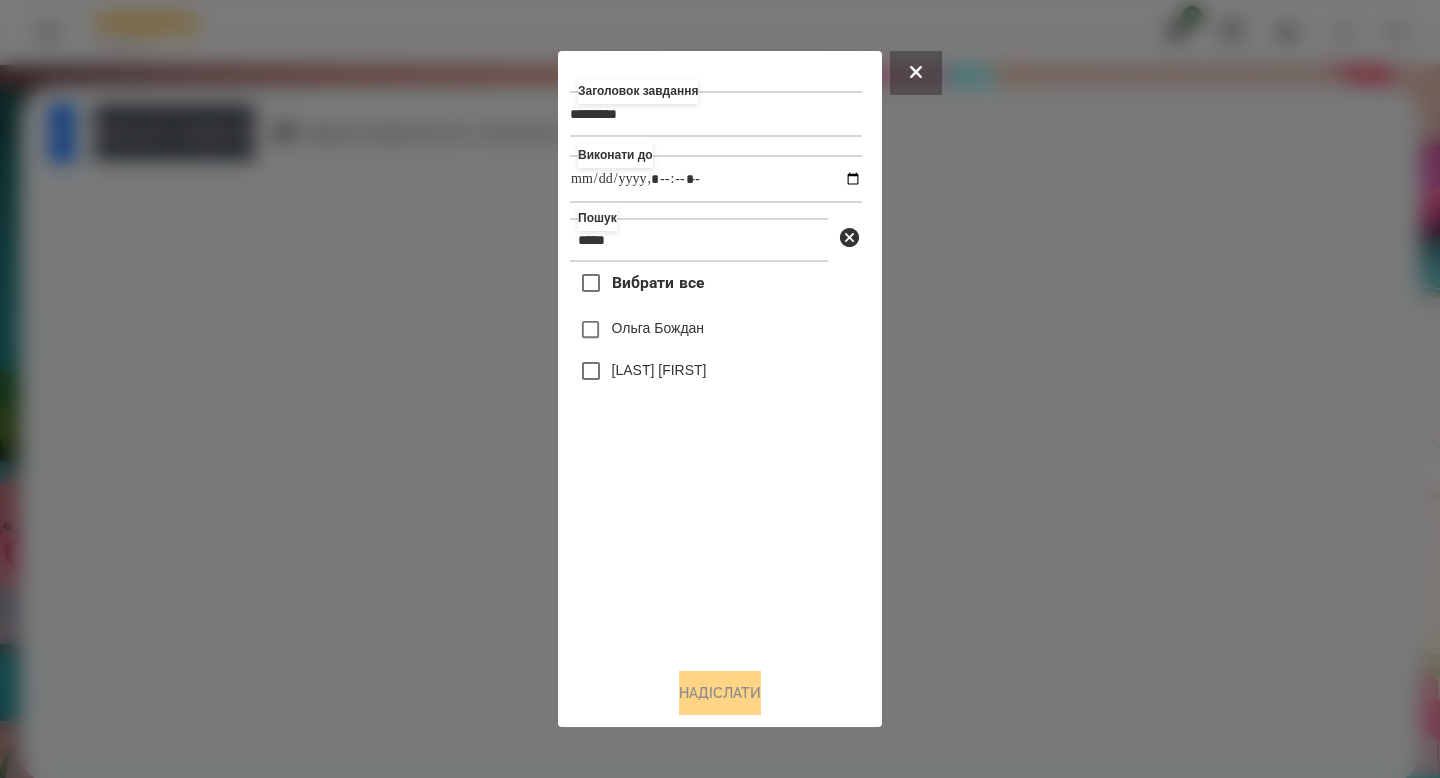click on "Ольга Бождан" at bounding box center (658, 328) 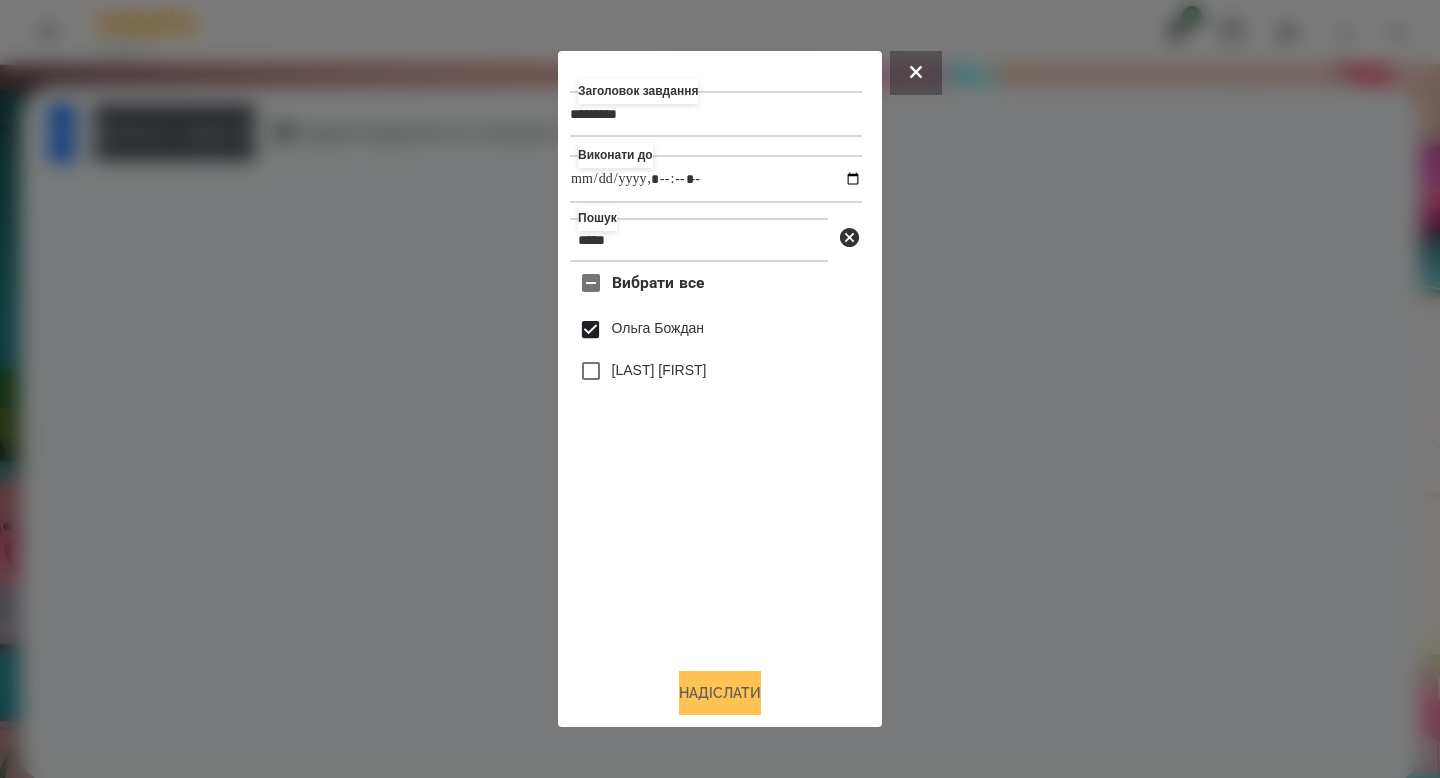 click on "Надіслати" at bounding box center [720, 693] 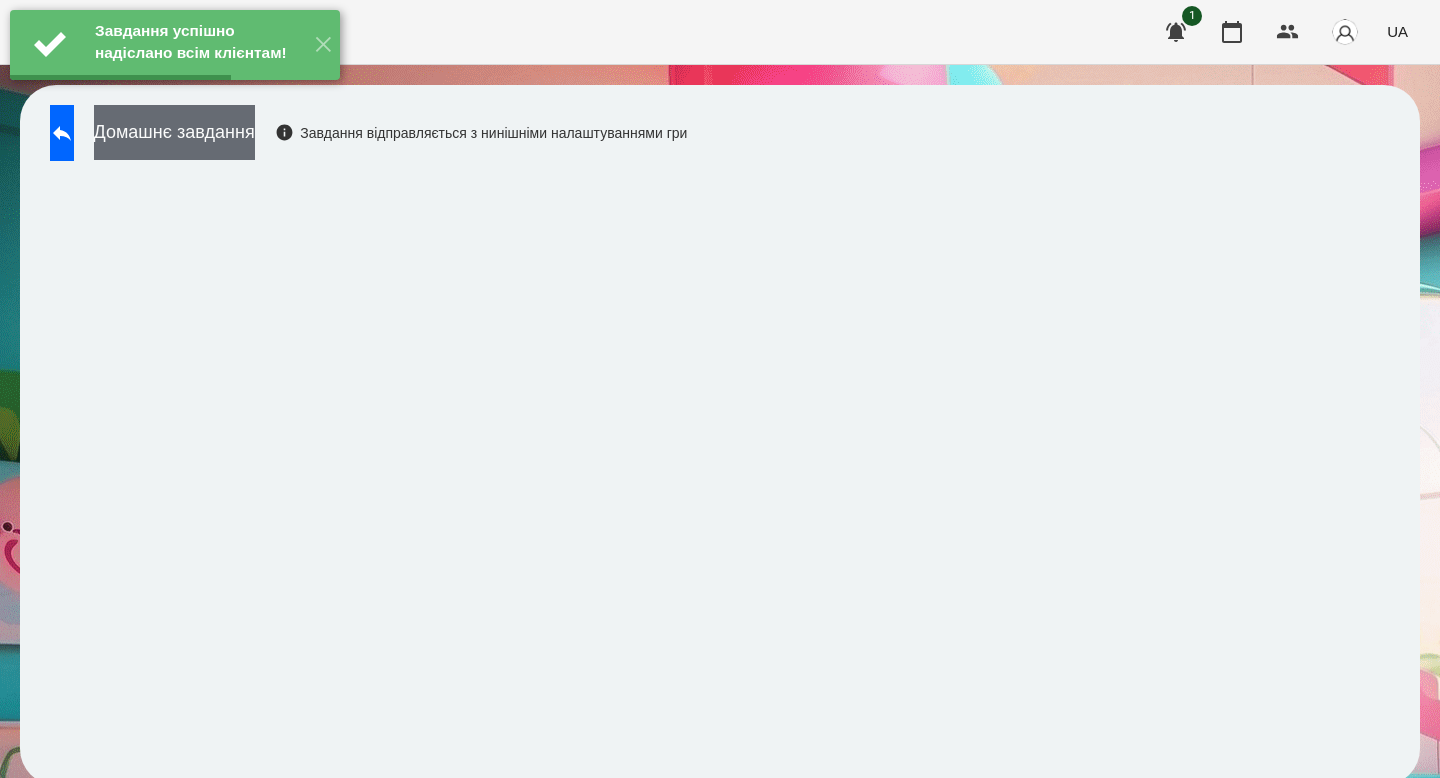 click on "Домашнє завдання" at bounding box center [174, 132] 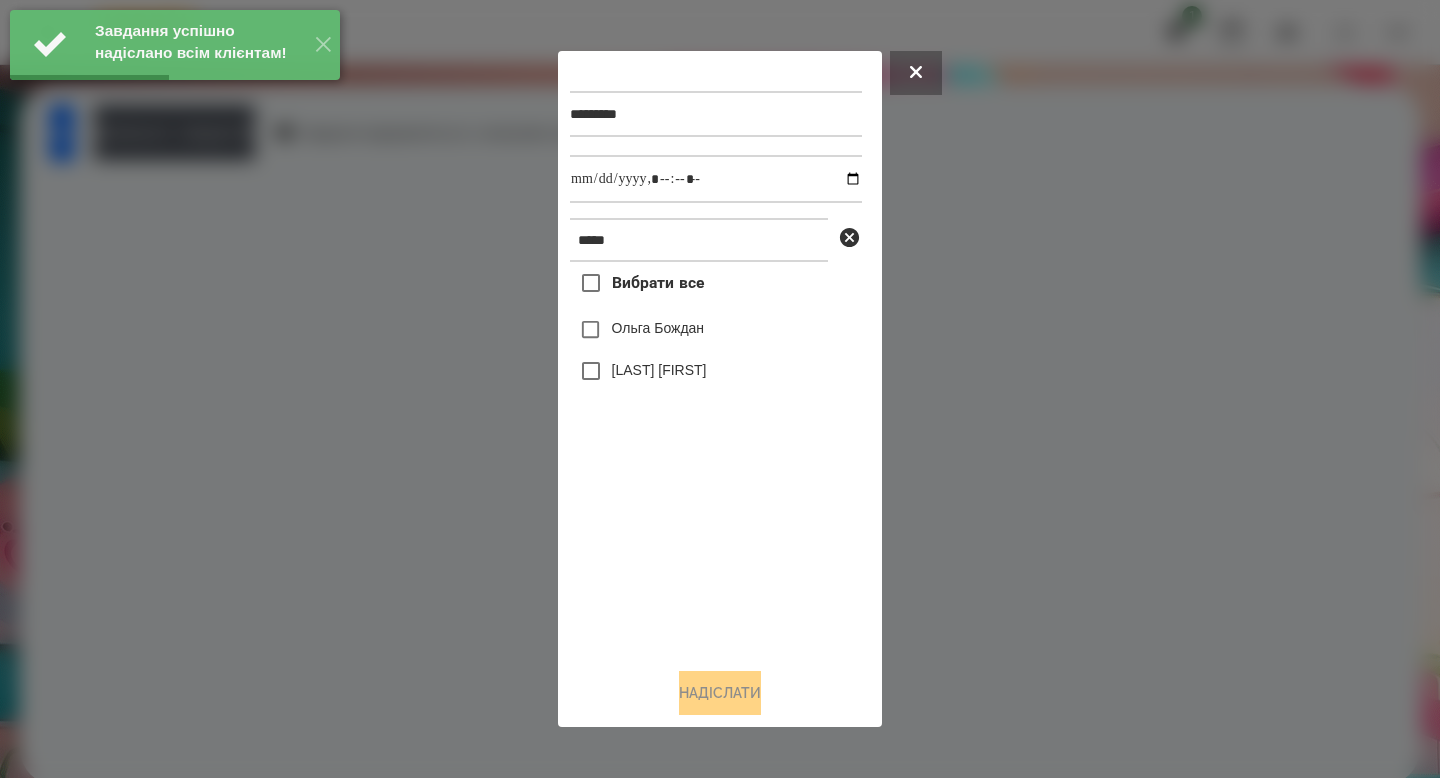 click on "Ольга Бождан" at bounding box center (658, 328) 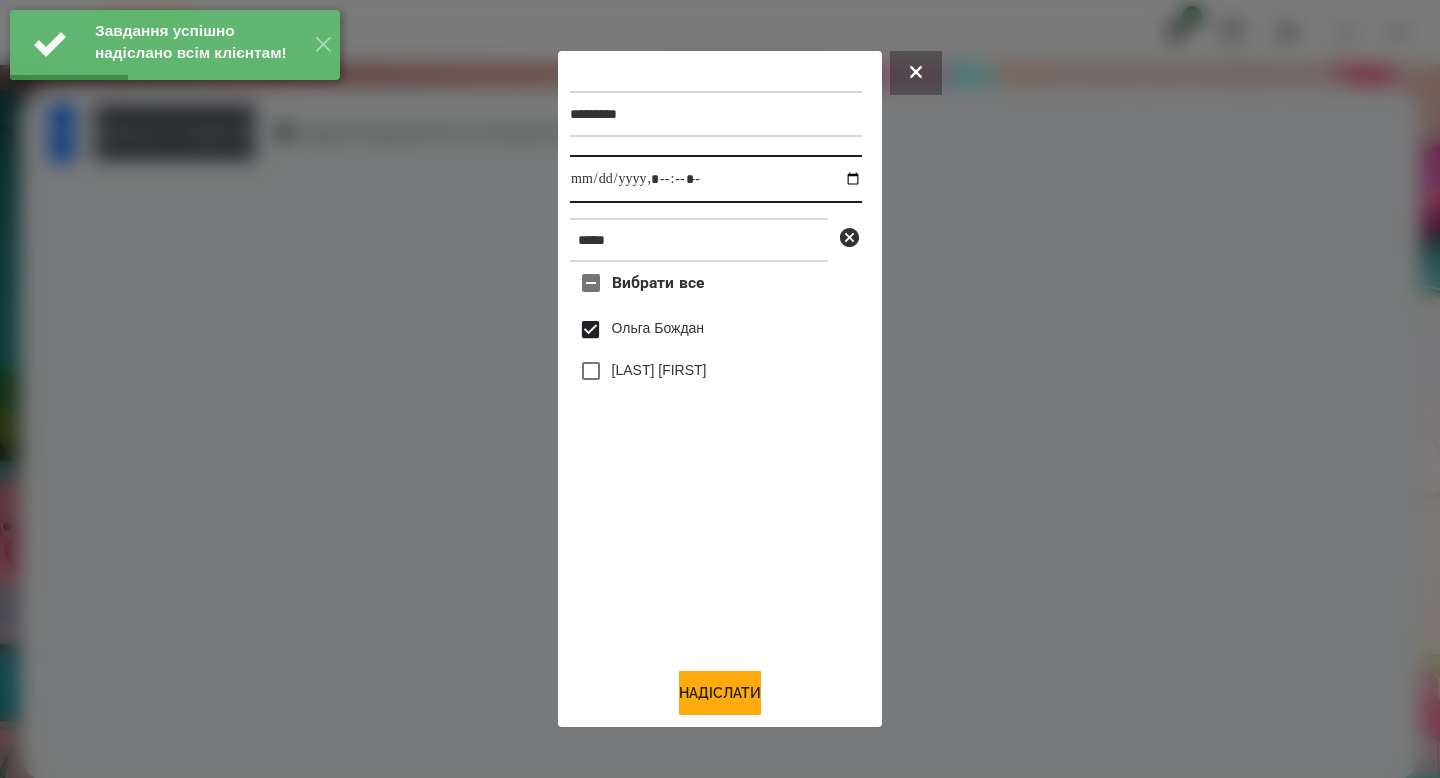 click at bounding box center [716, 179] 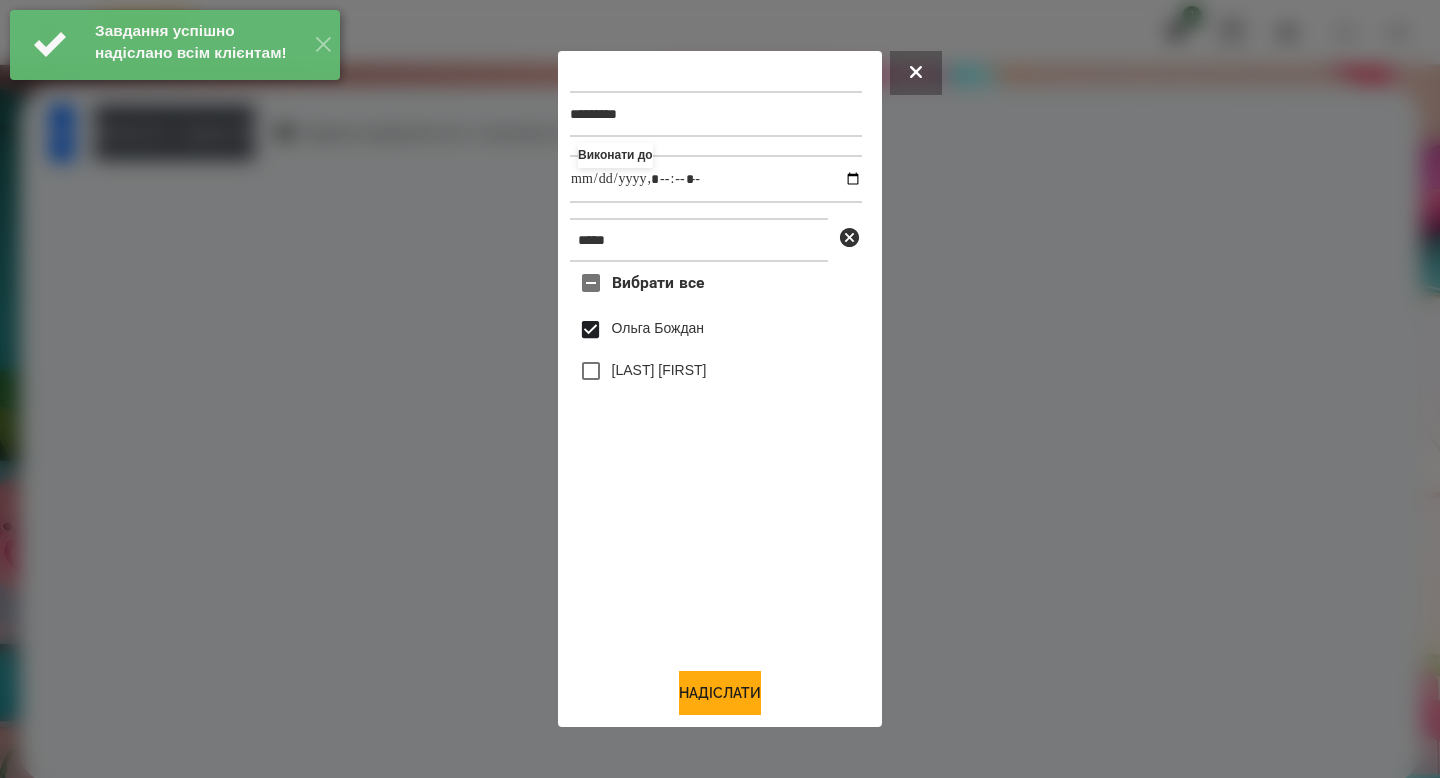 type on "**********" 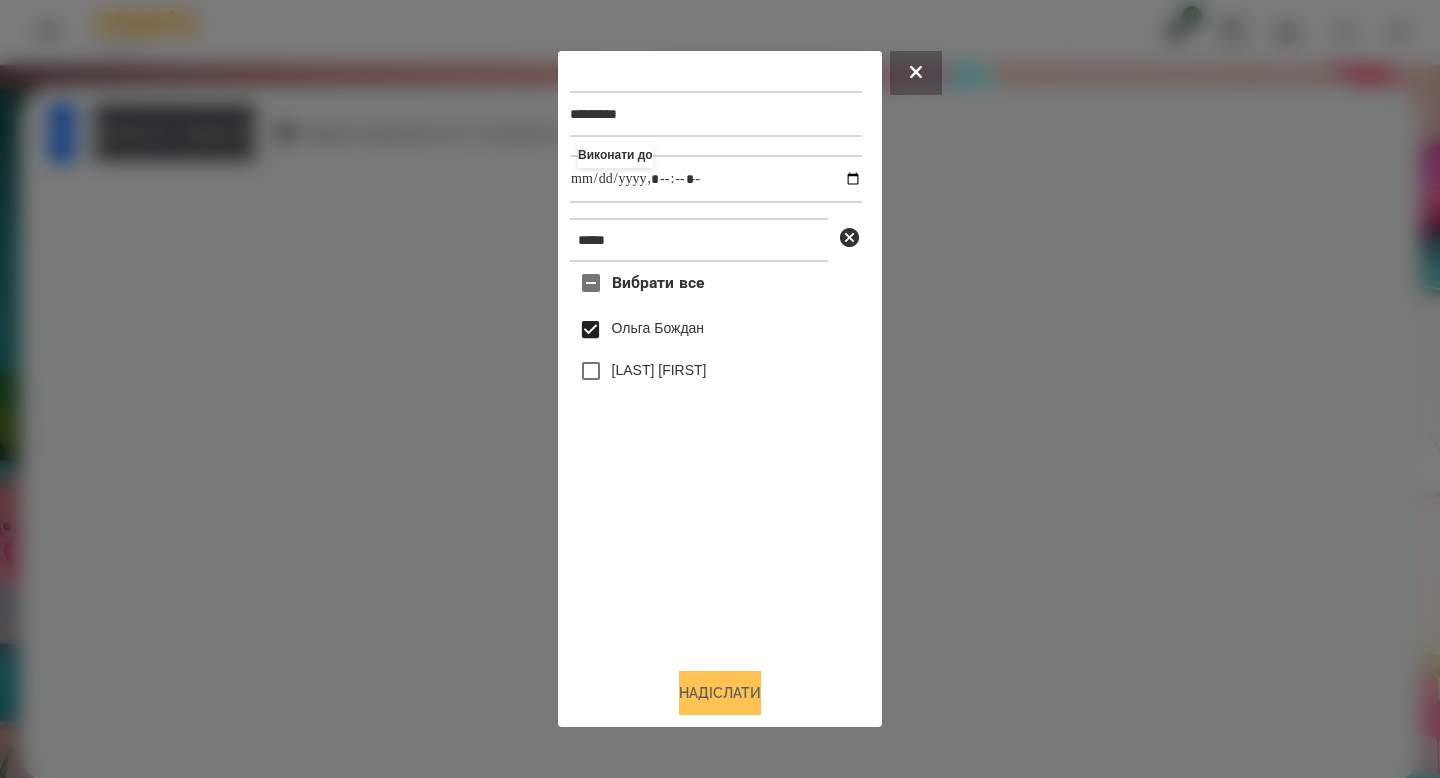click on "Надіслати" at bounding box center (720, 693) 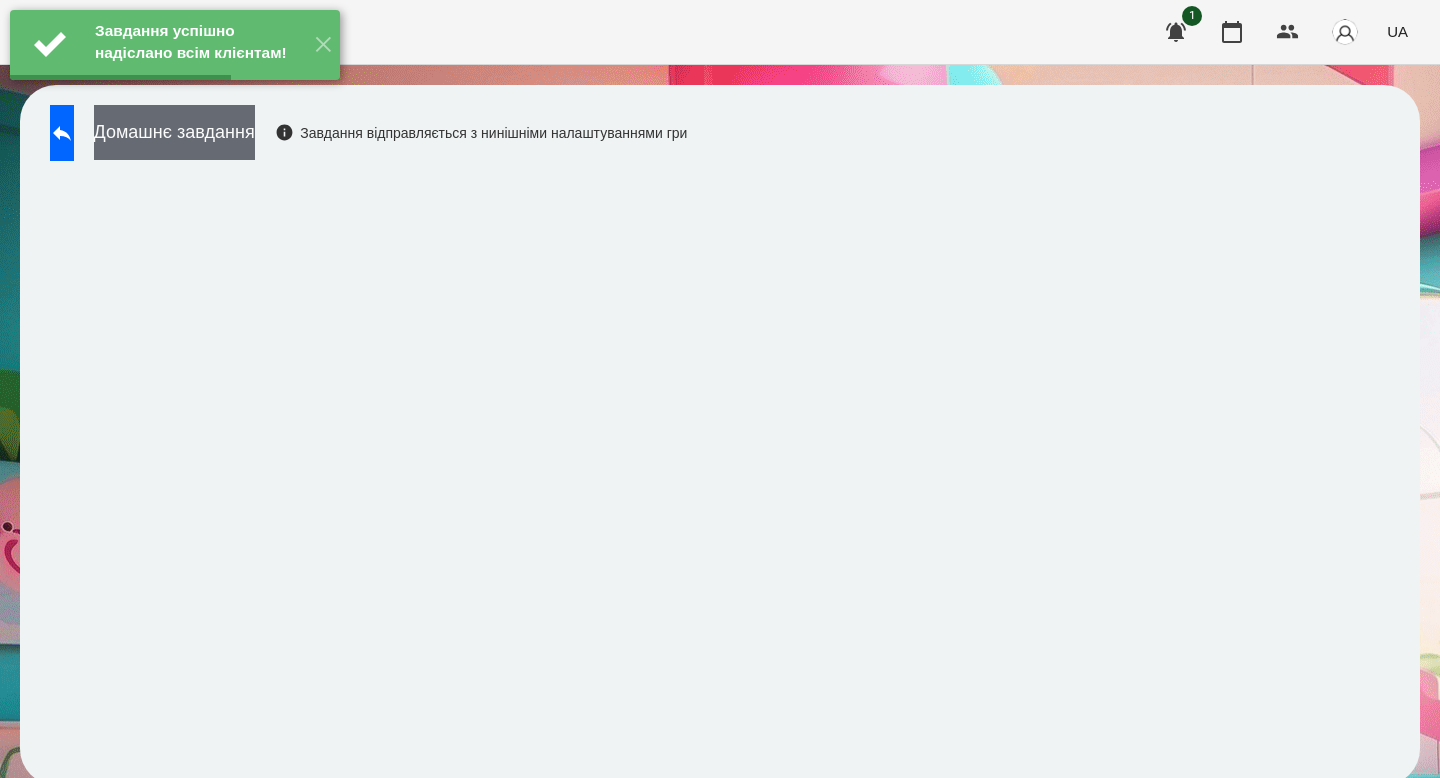 click on "Домашнє завдання" at bounding box center (174, 132) 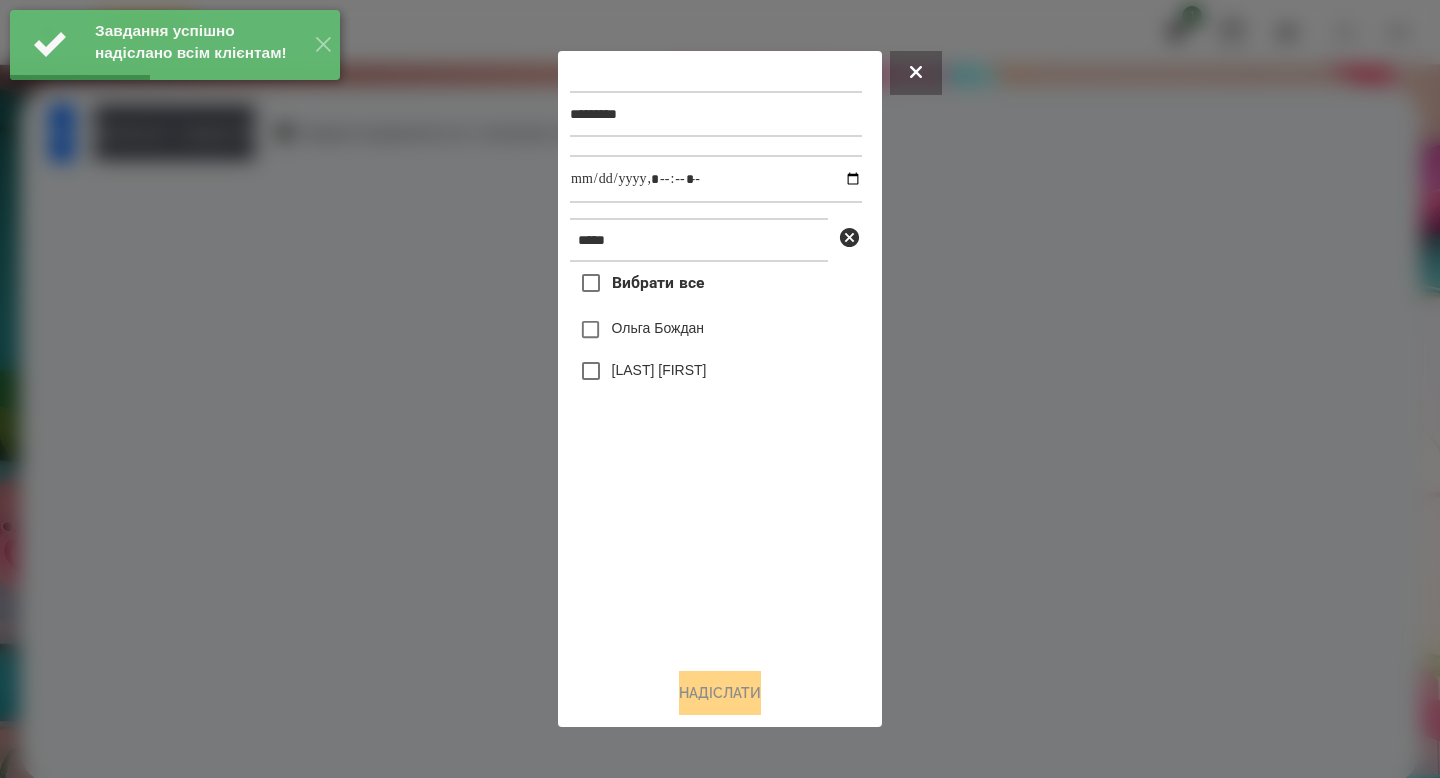 click on "Ольга Бождан" at bounding box center (658, 328) 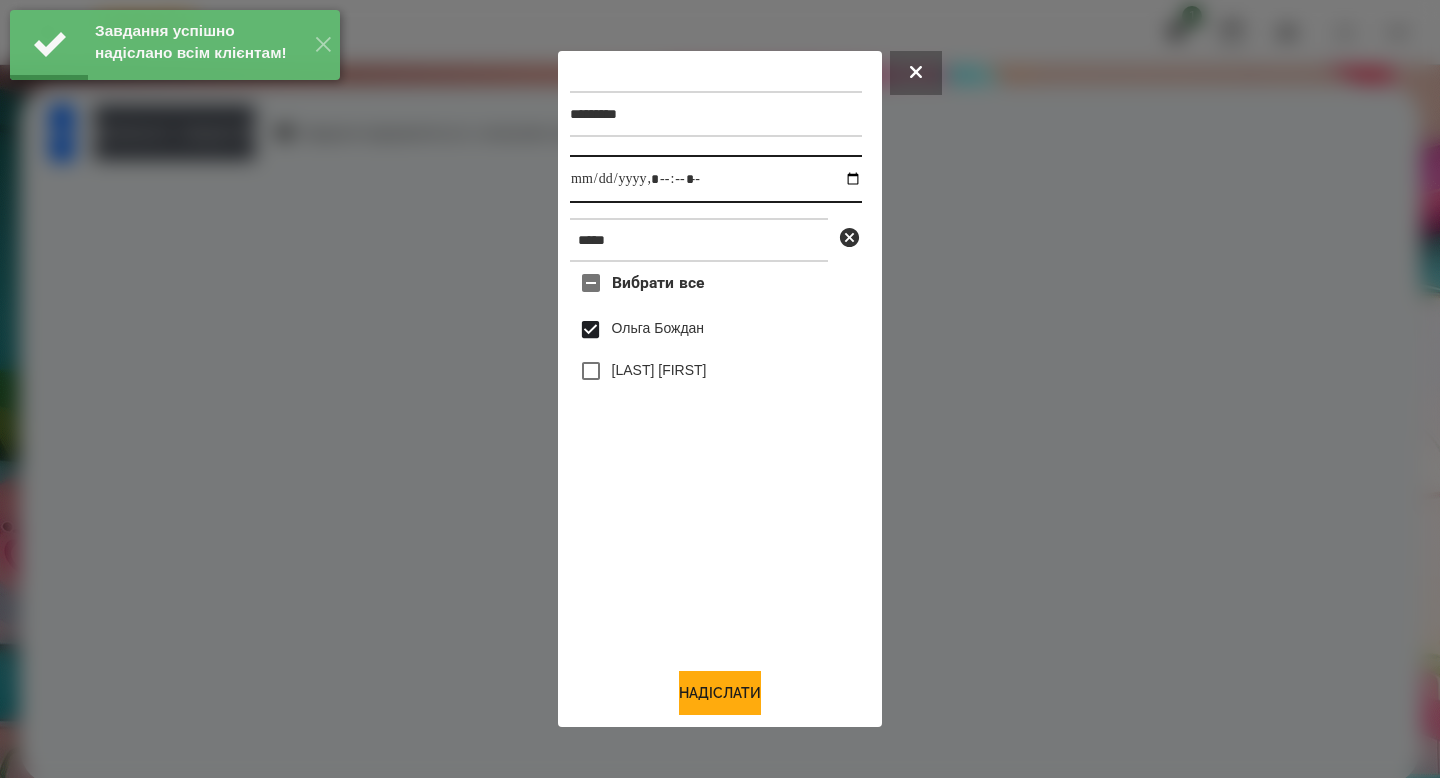 click at bounding box center (716, 179) 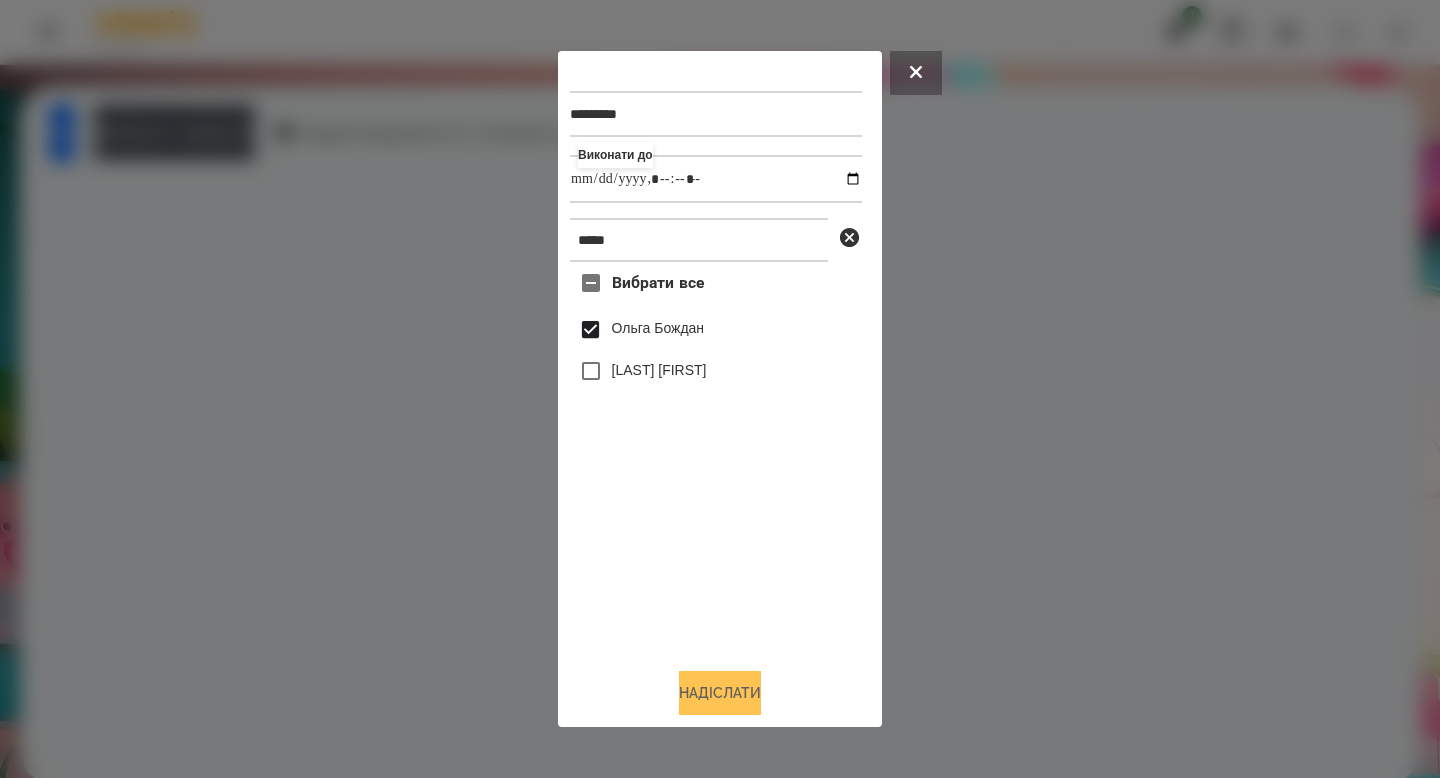 type on "**********" 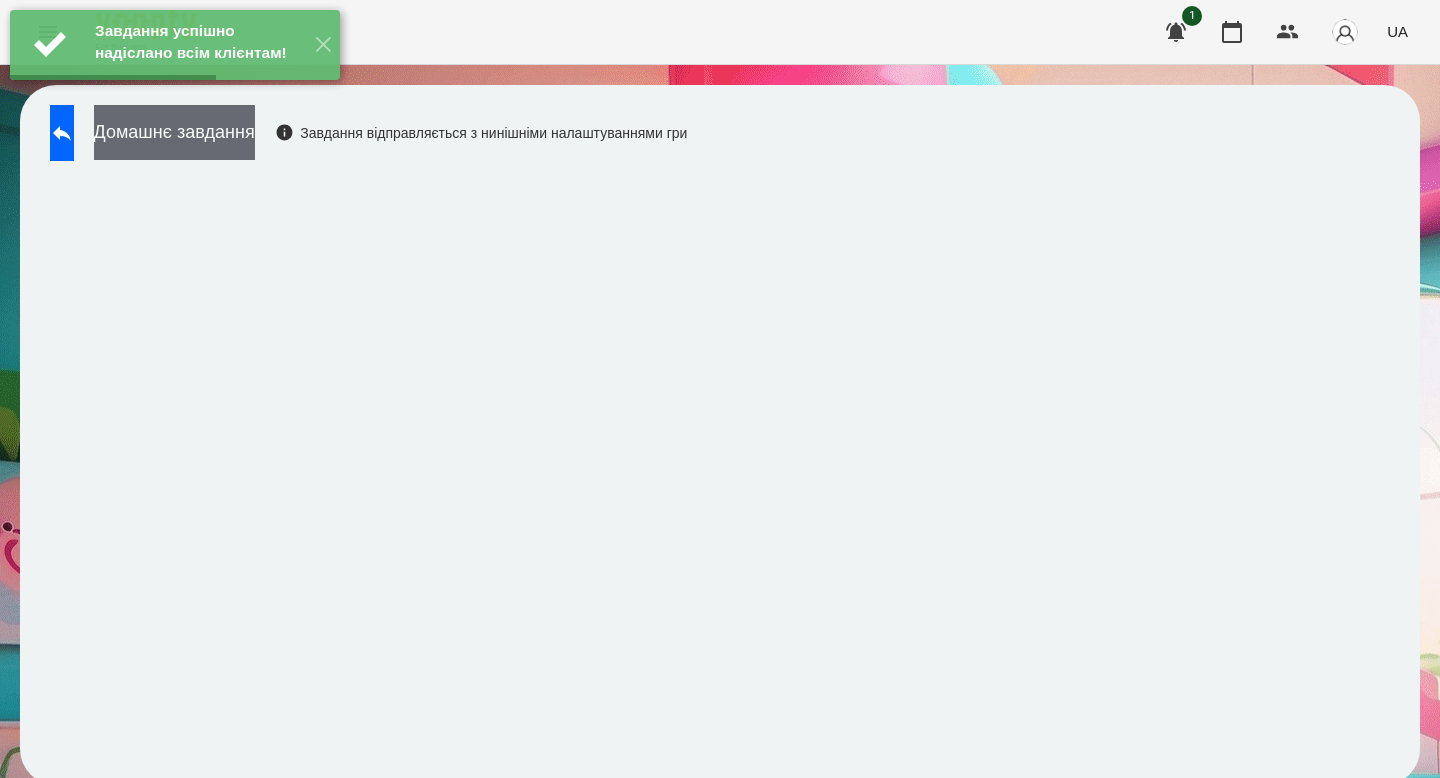 click on "Домашнє завдання" at bounding box center (174, 132) 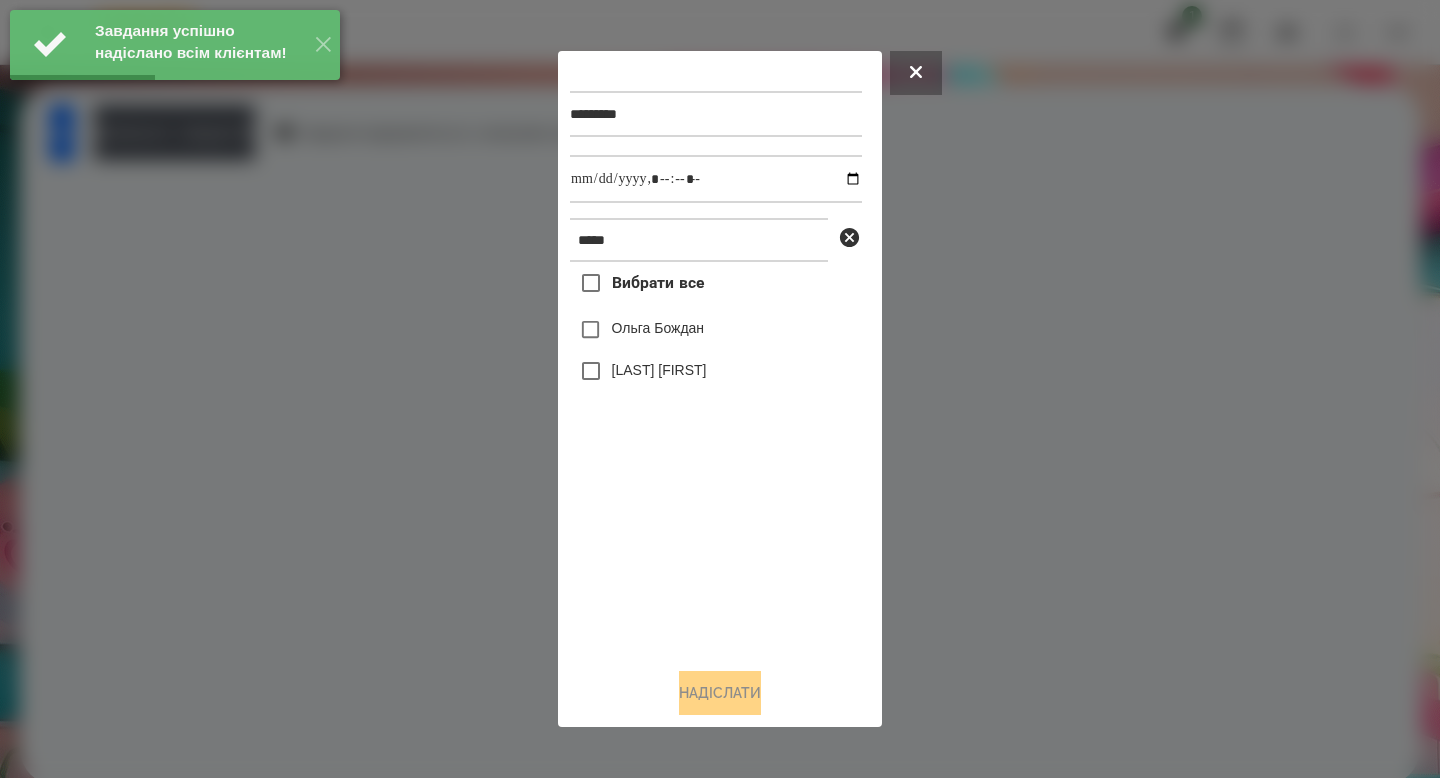 click on "Ольга Бождан" at bounding box center [716, 330] 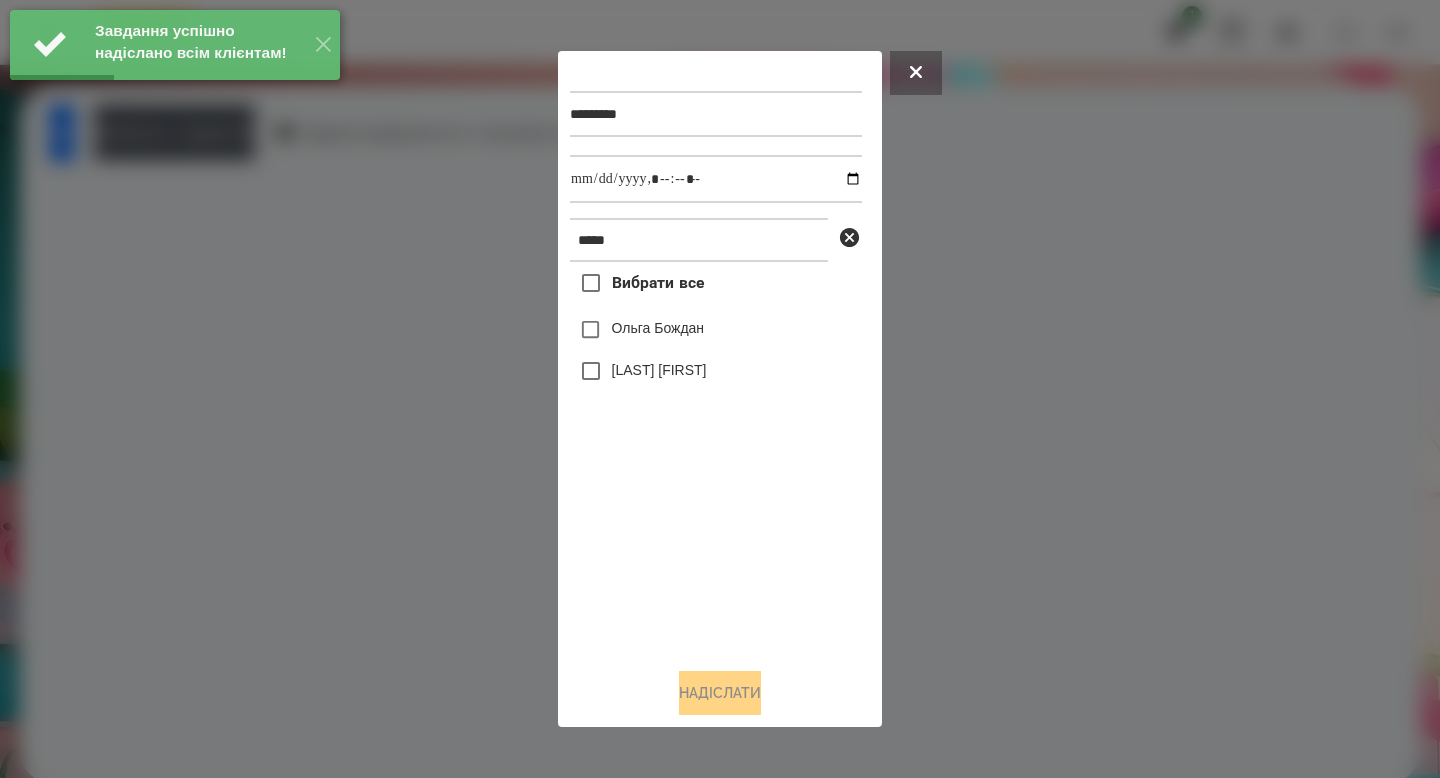 click on "Ольга Бождан" at bounding box center [716, 330] 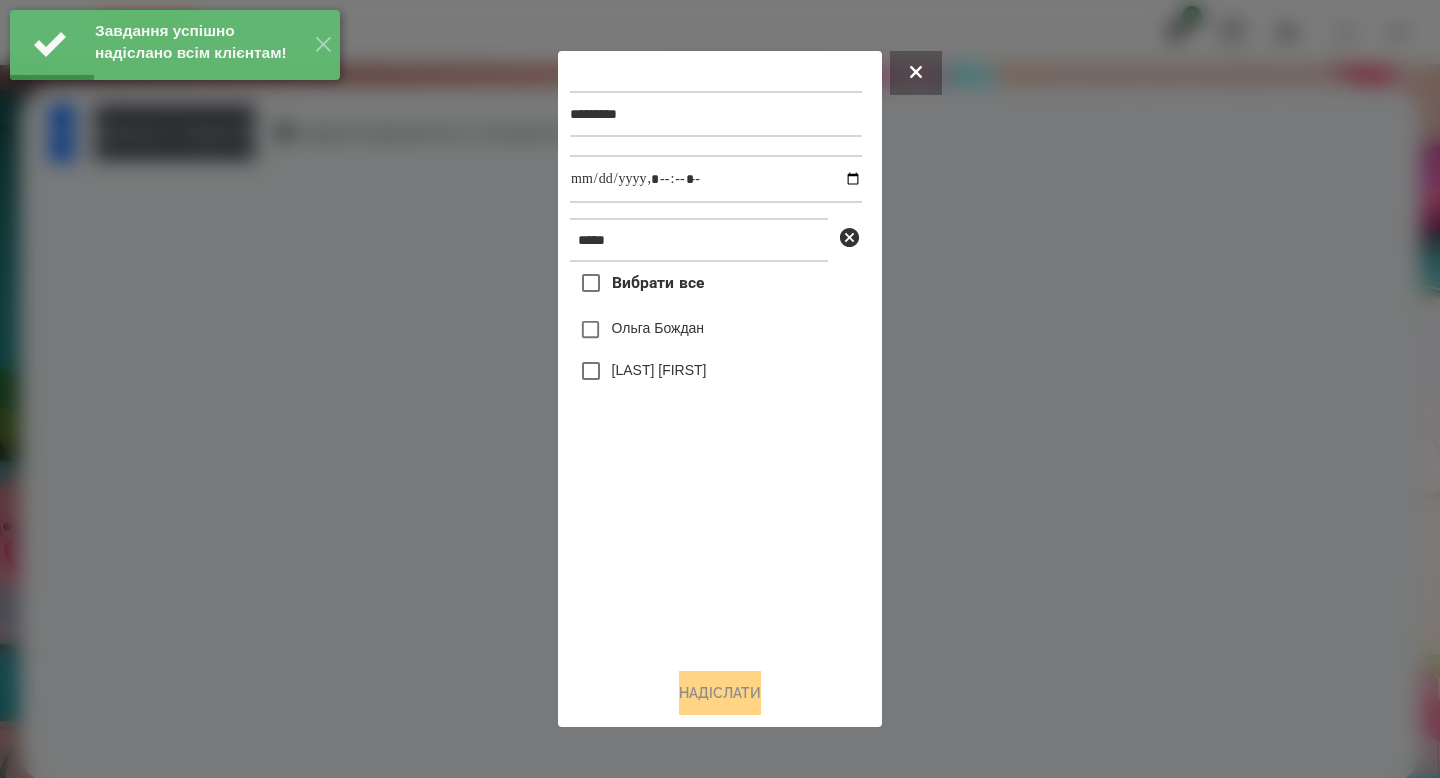 click on "Ольга Бождан" at bounding box center (658, 328) 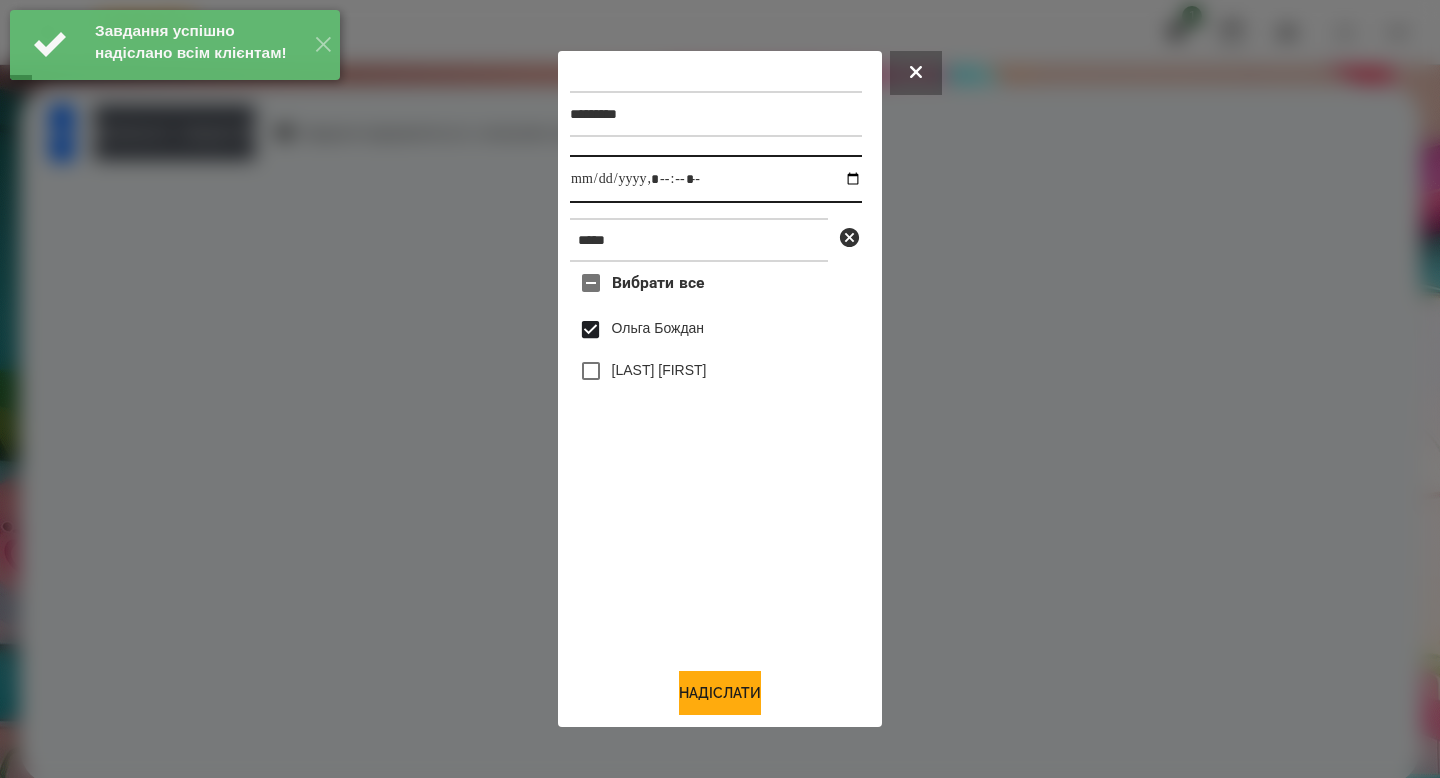 click at bounding box center [716, 179] 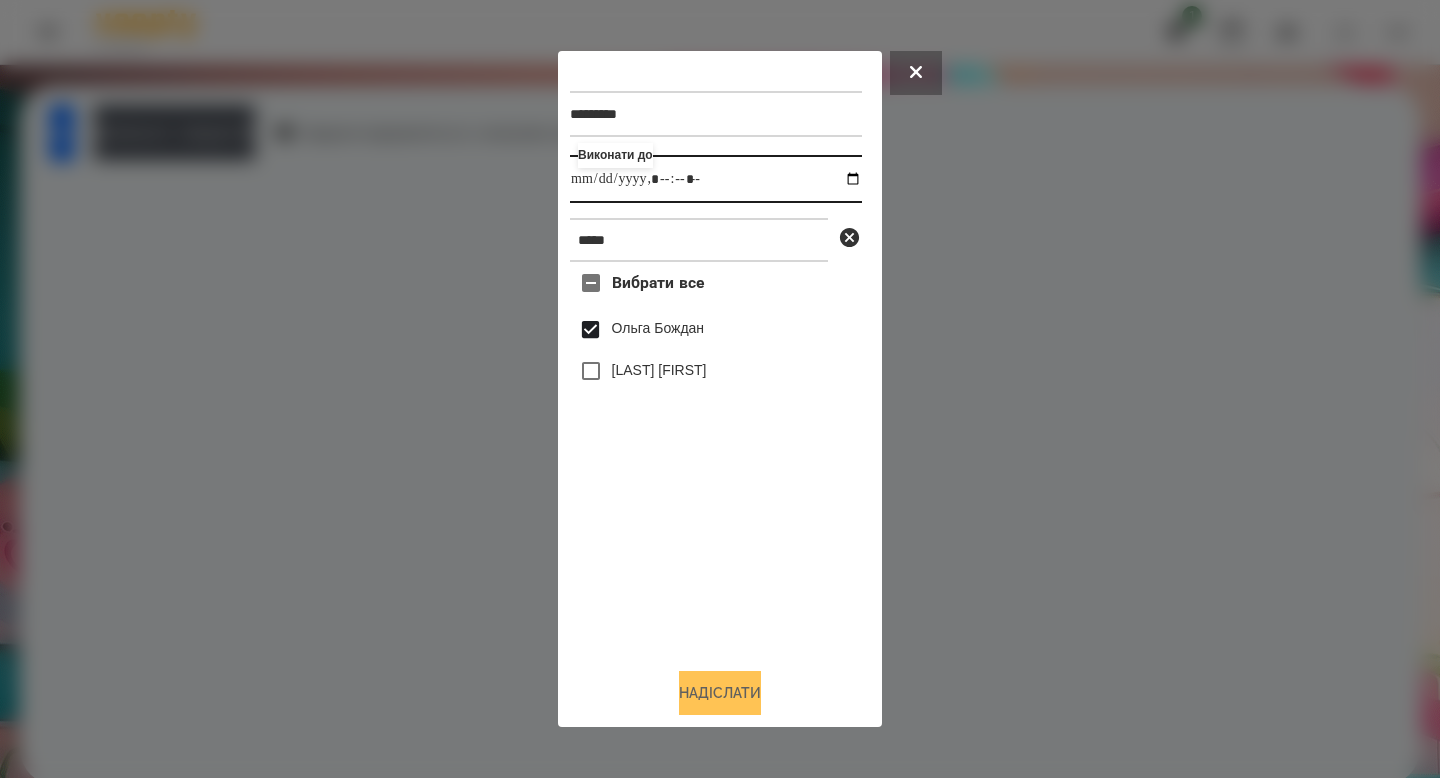 type on "**********" 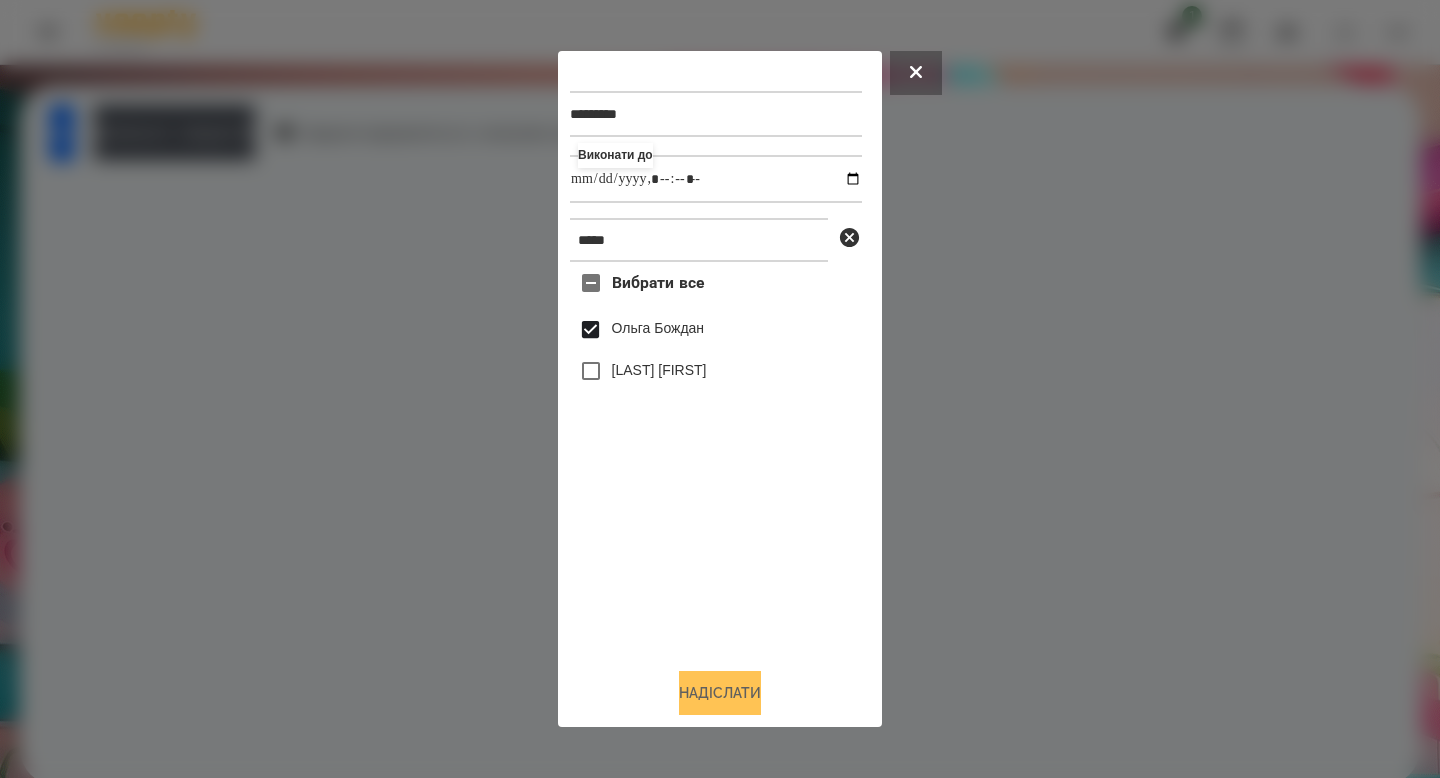 click on "Надіслати" at bounding box center (720, 693) 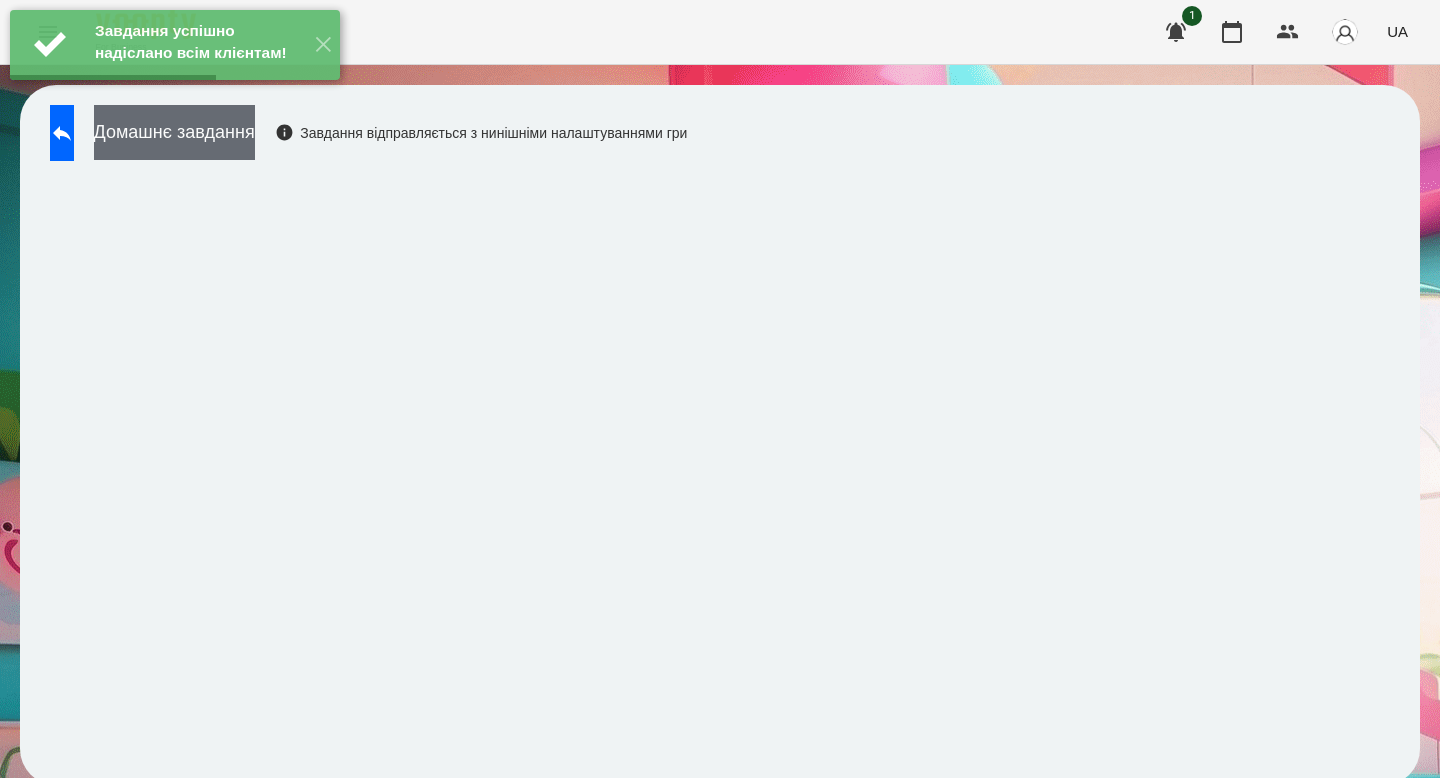 click on "Домашнє завдання" at bounding box center (174, 132) 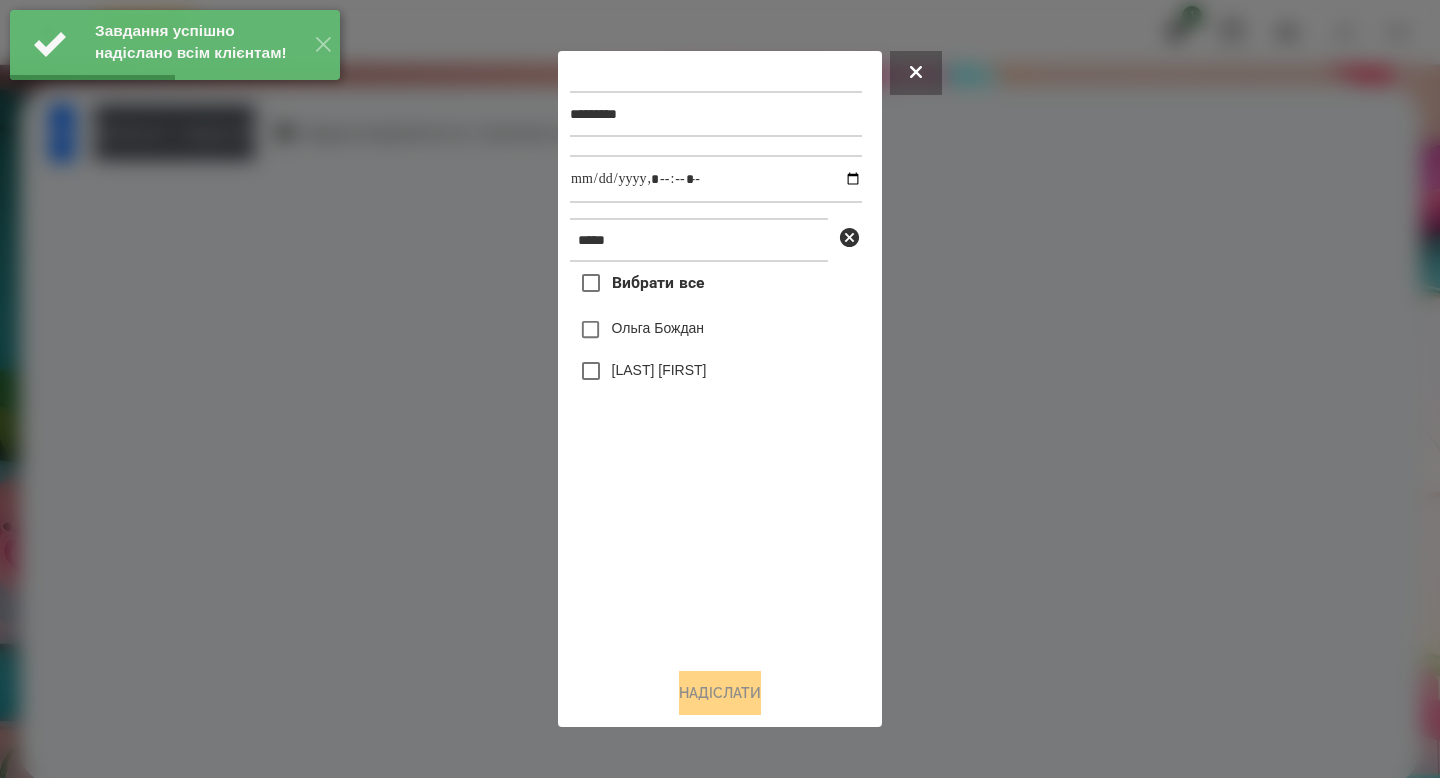 click on "[LAST] [FIRST]" at bounding box center (716, 371) 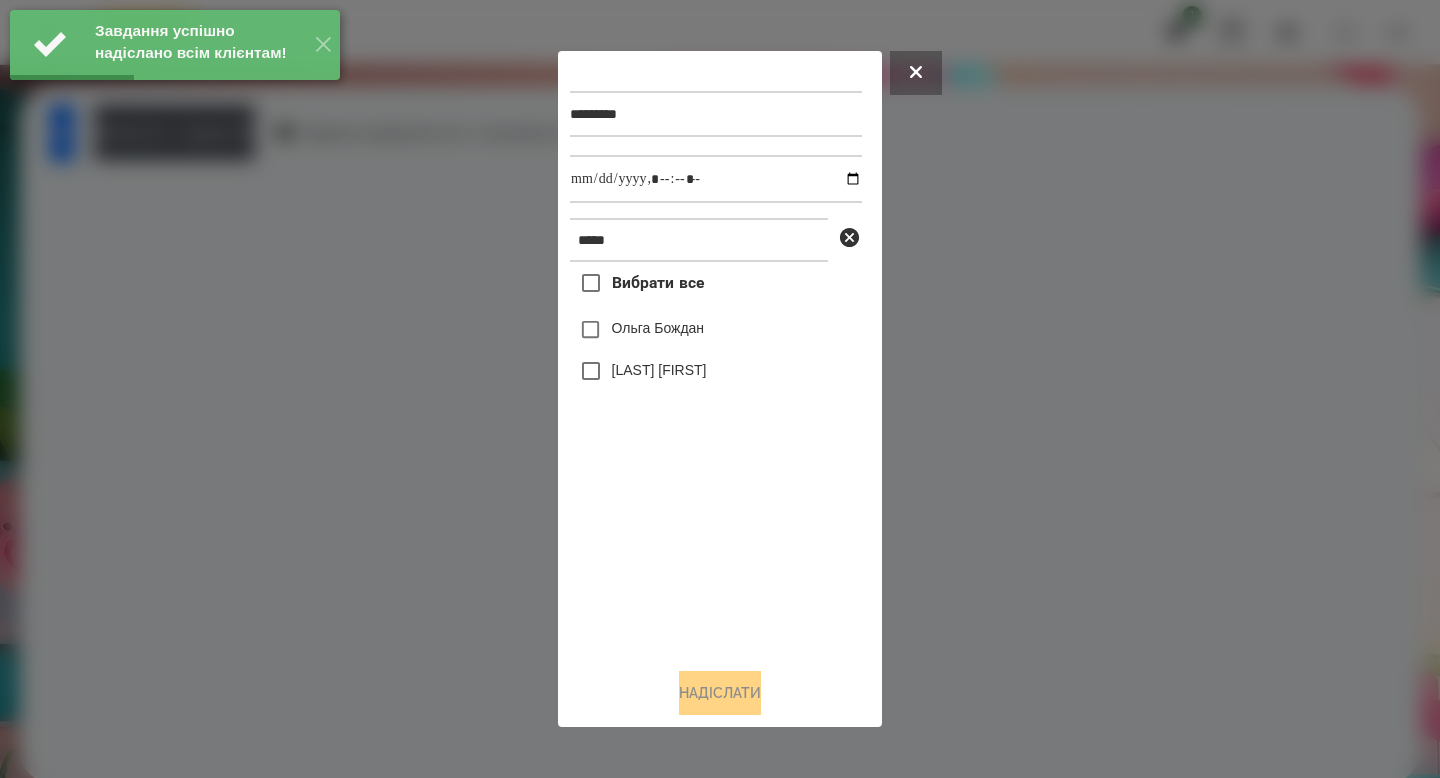 click on "Ольга Бождан" at bounding box center (658, 328) 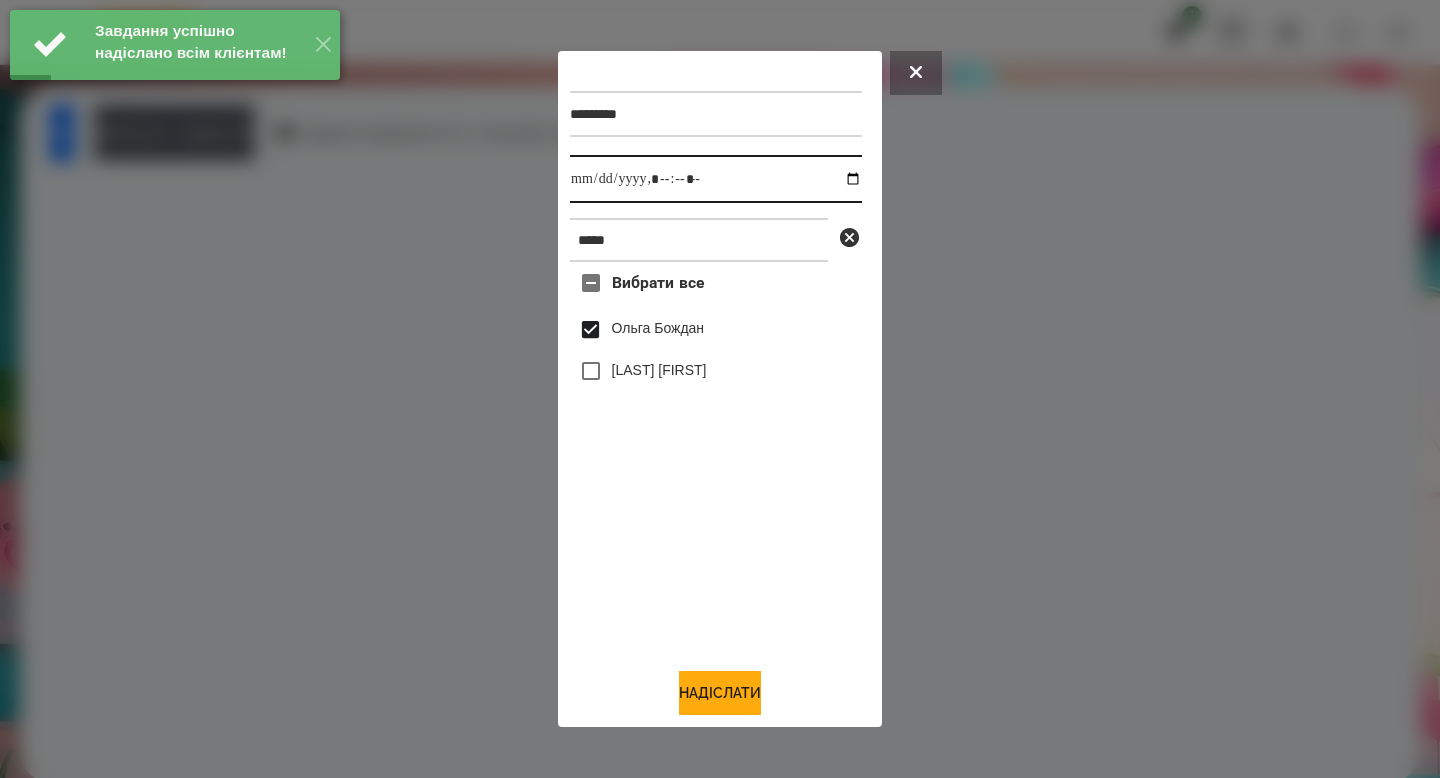 click at bounding box center [716, 179] 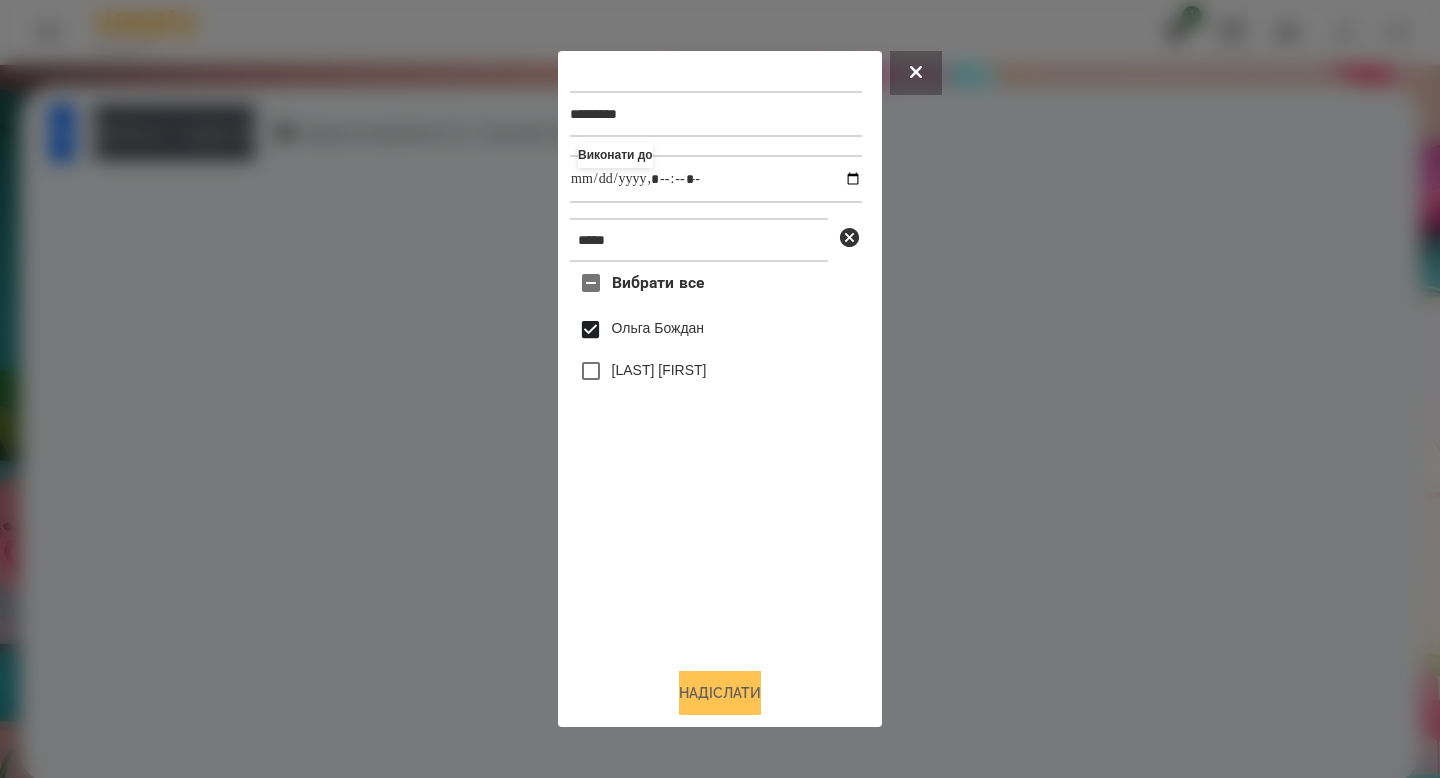 type on "**********" 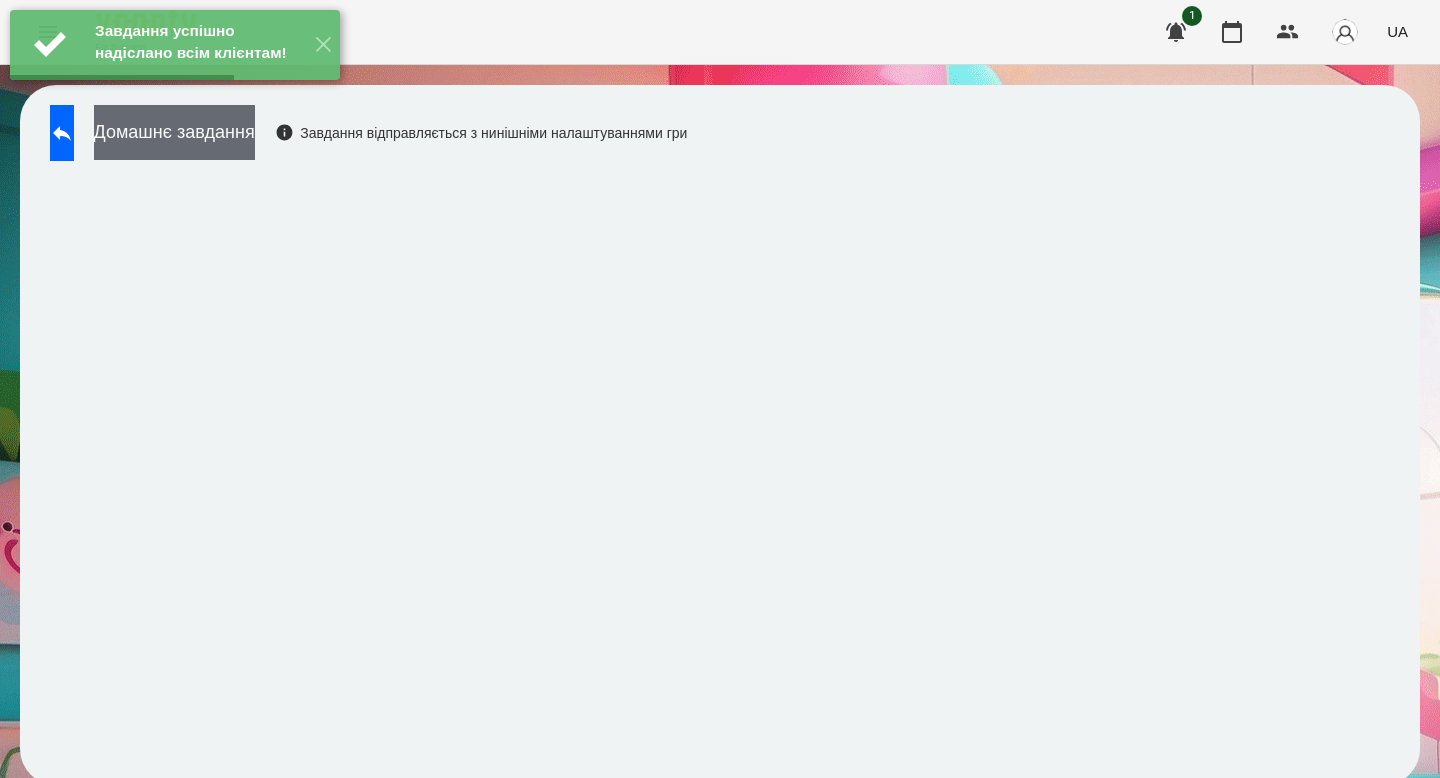 click on "Домашнє завдання" at bounding box center (174, 132) 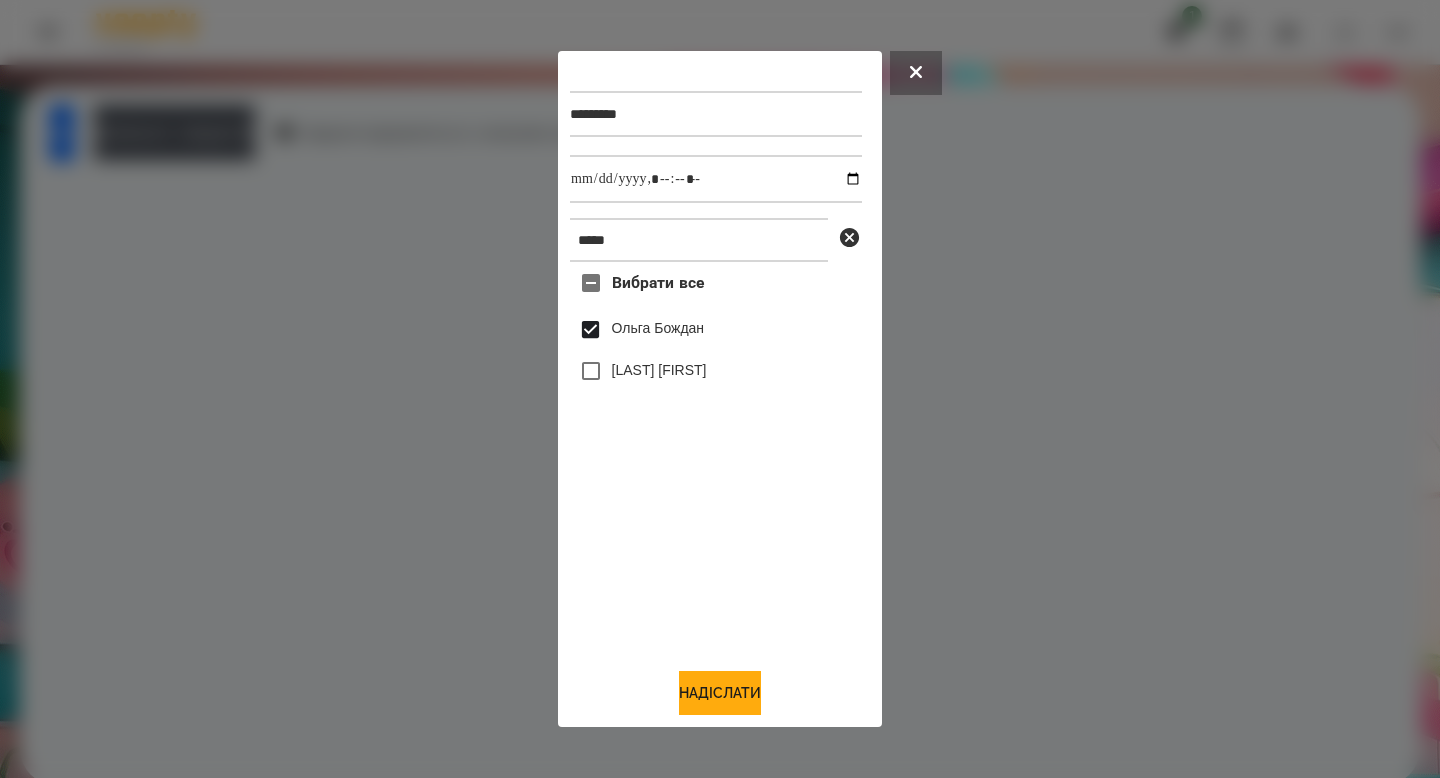 click on "********* ***** Вибрати все [FIRST] [LAST] [LAST] [FIRST]" at bounding box center [720, 389] 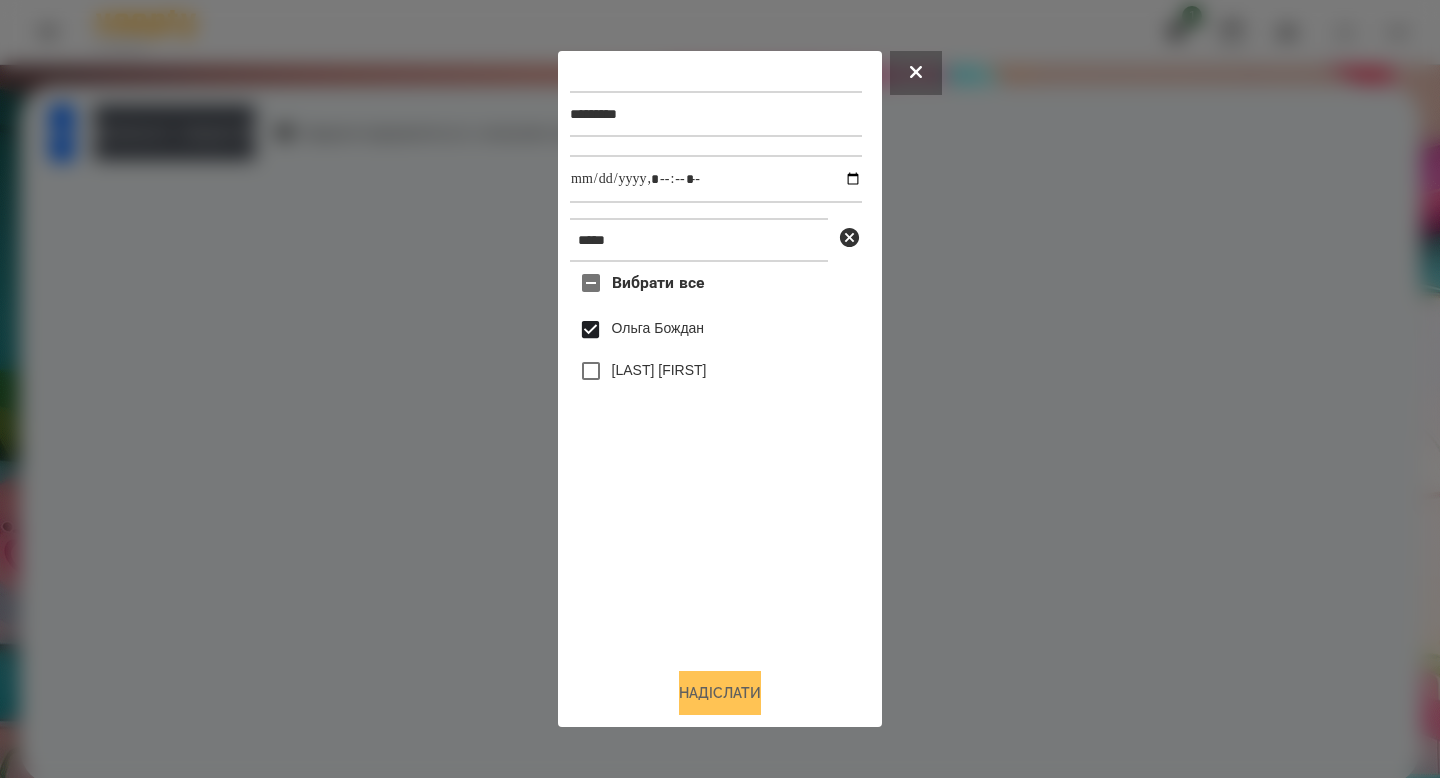 click on "Надіслати" at bounding box center (720, 693) 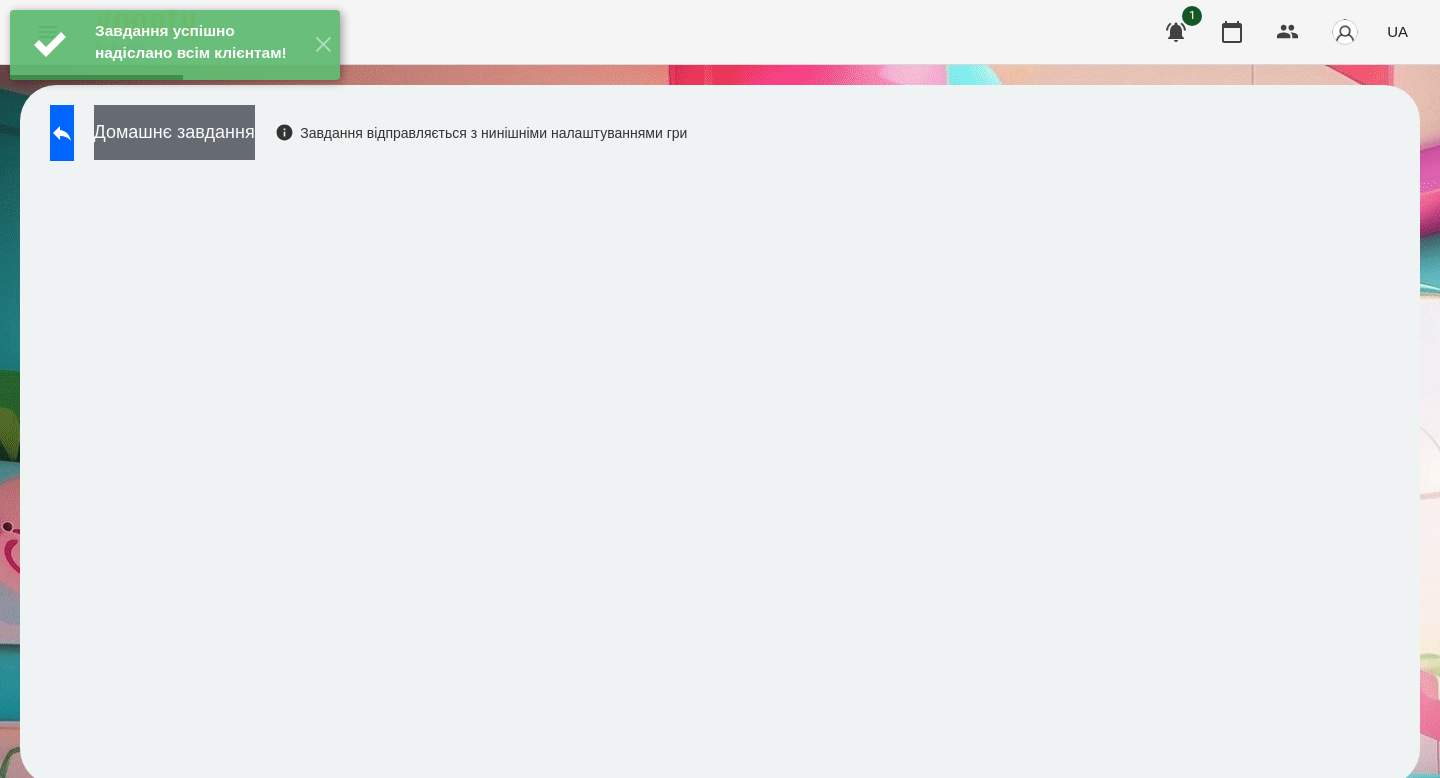click on "Домашнє завдання" at bounding box center [174, 132] 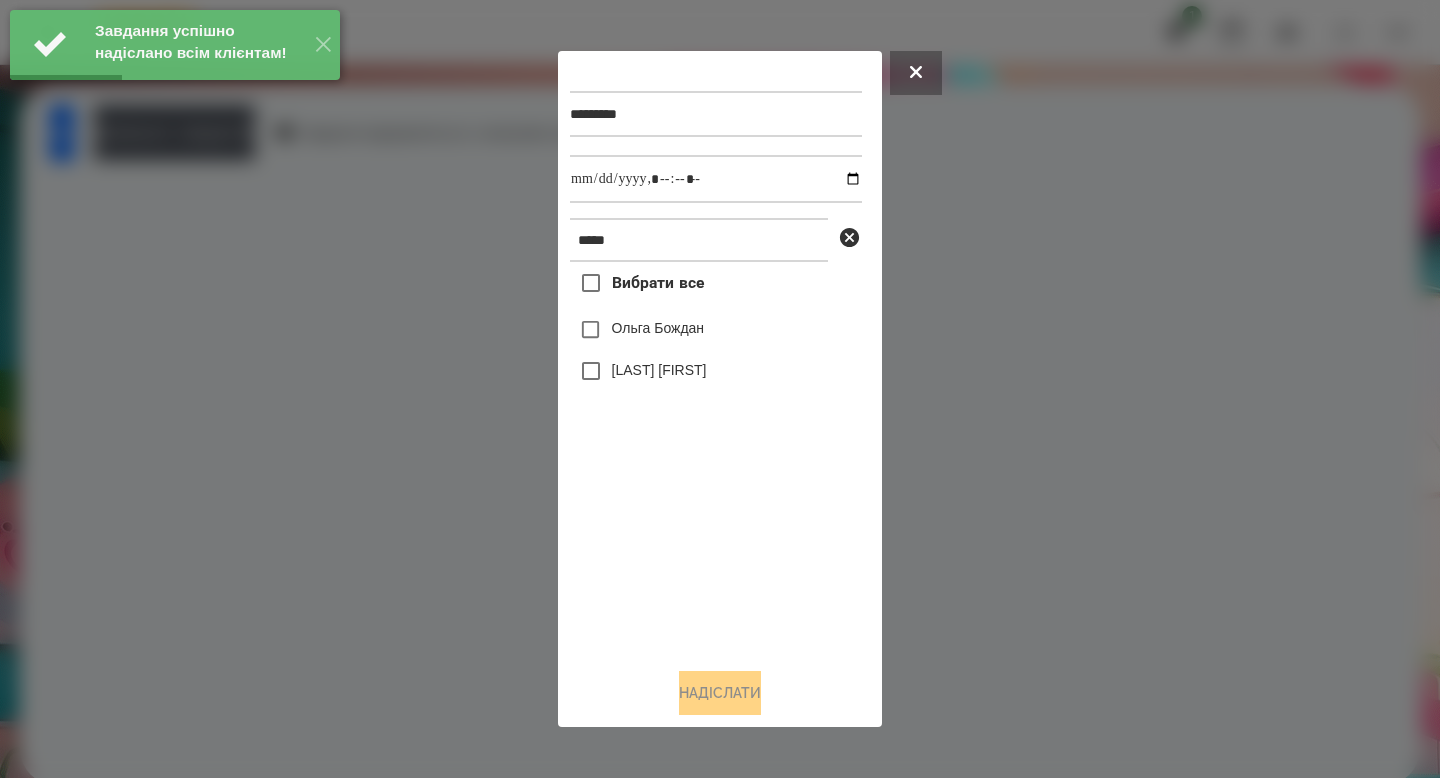 click on "Ольга Бождан" at bounding box center [716, 330] 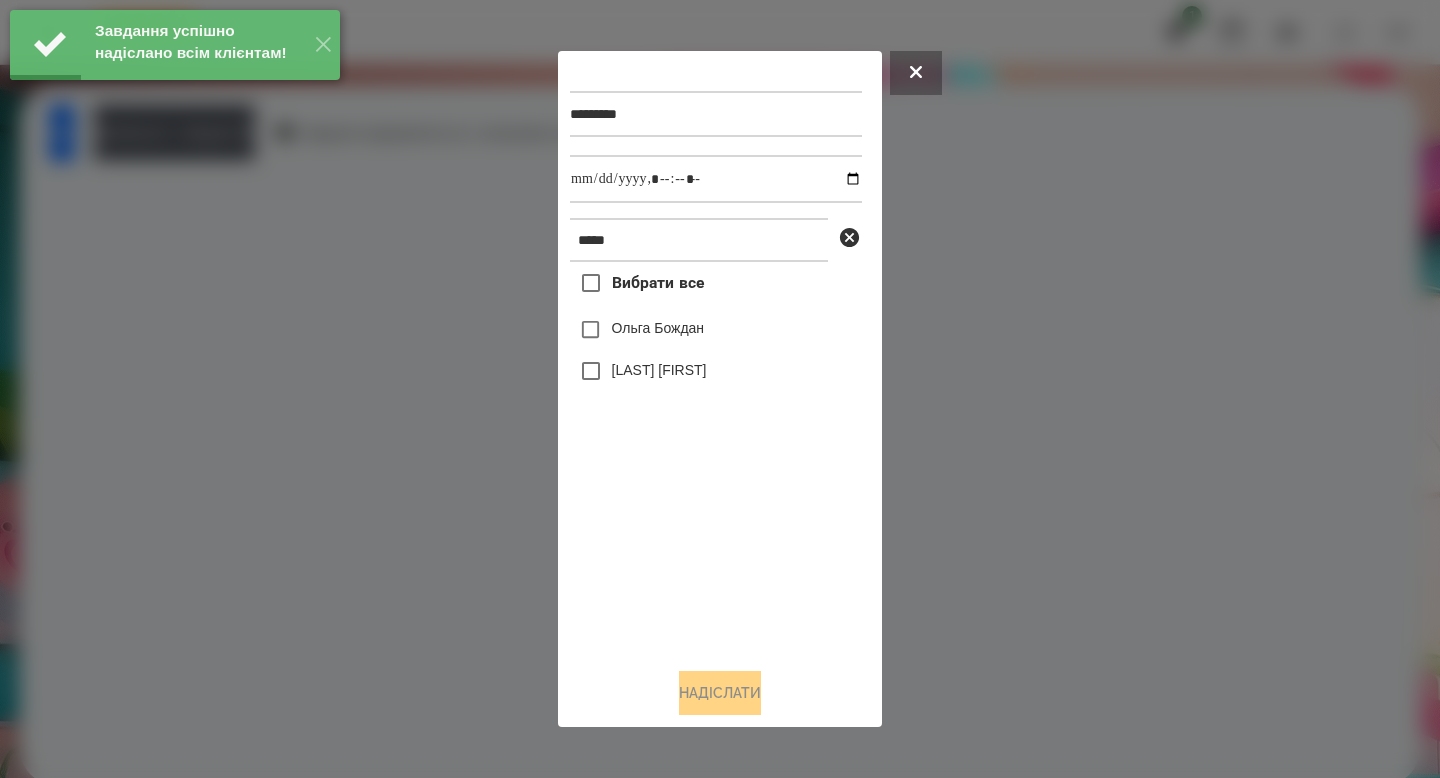 click on "Ольга Бождан" at bounding box center (658, 328) 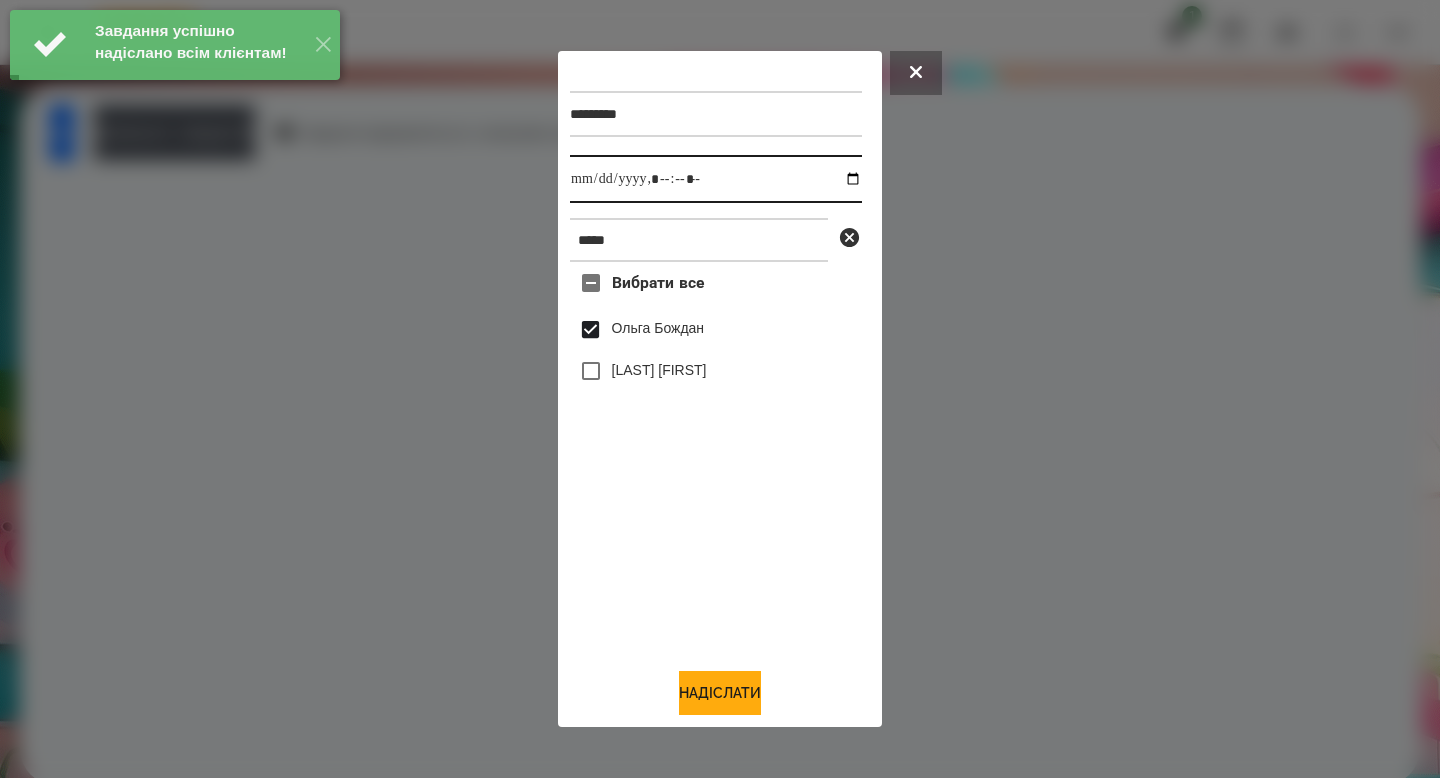 click at bounding box center [716, 179] 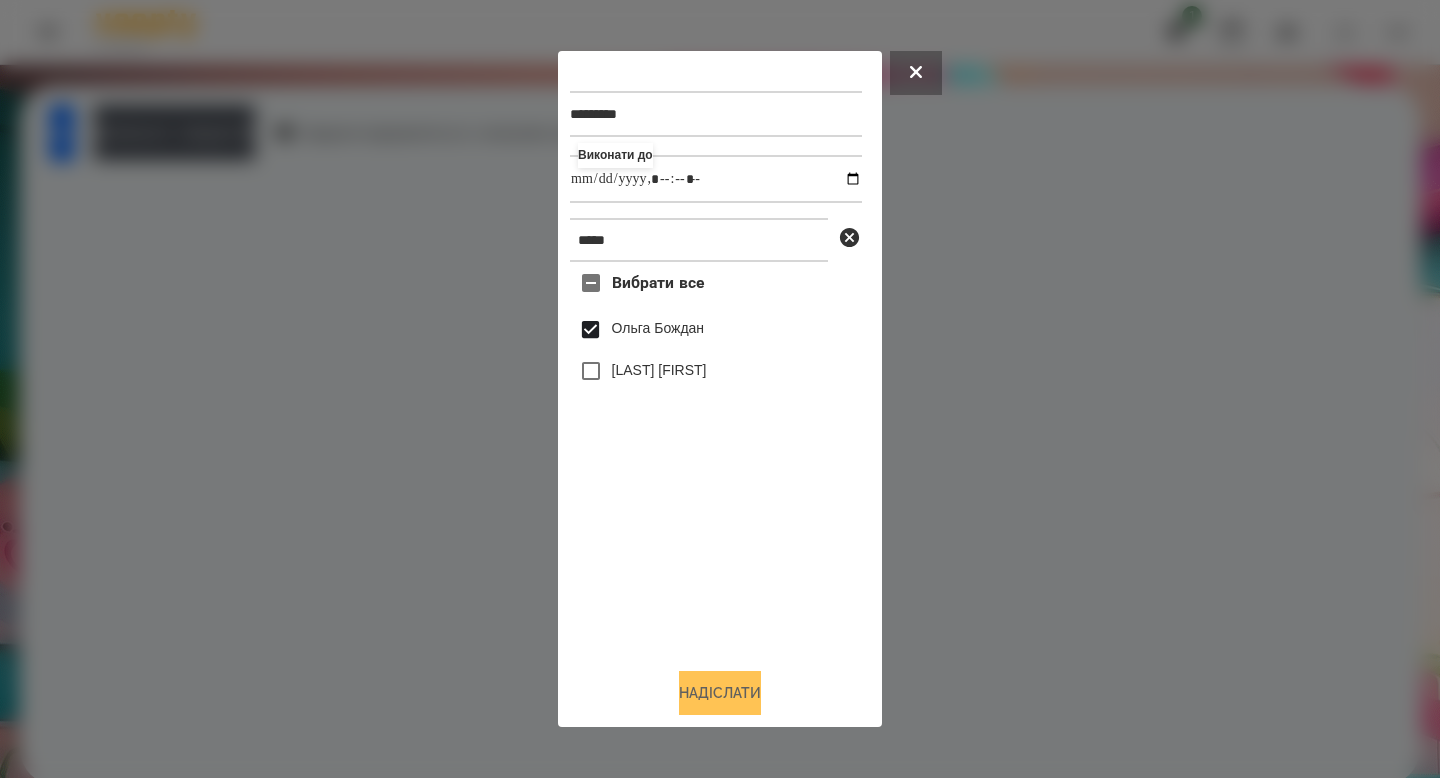 type on "**********" 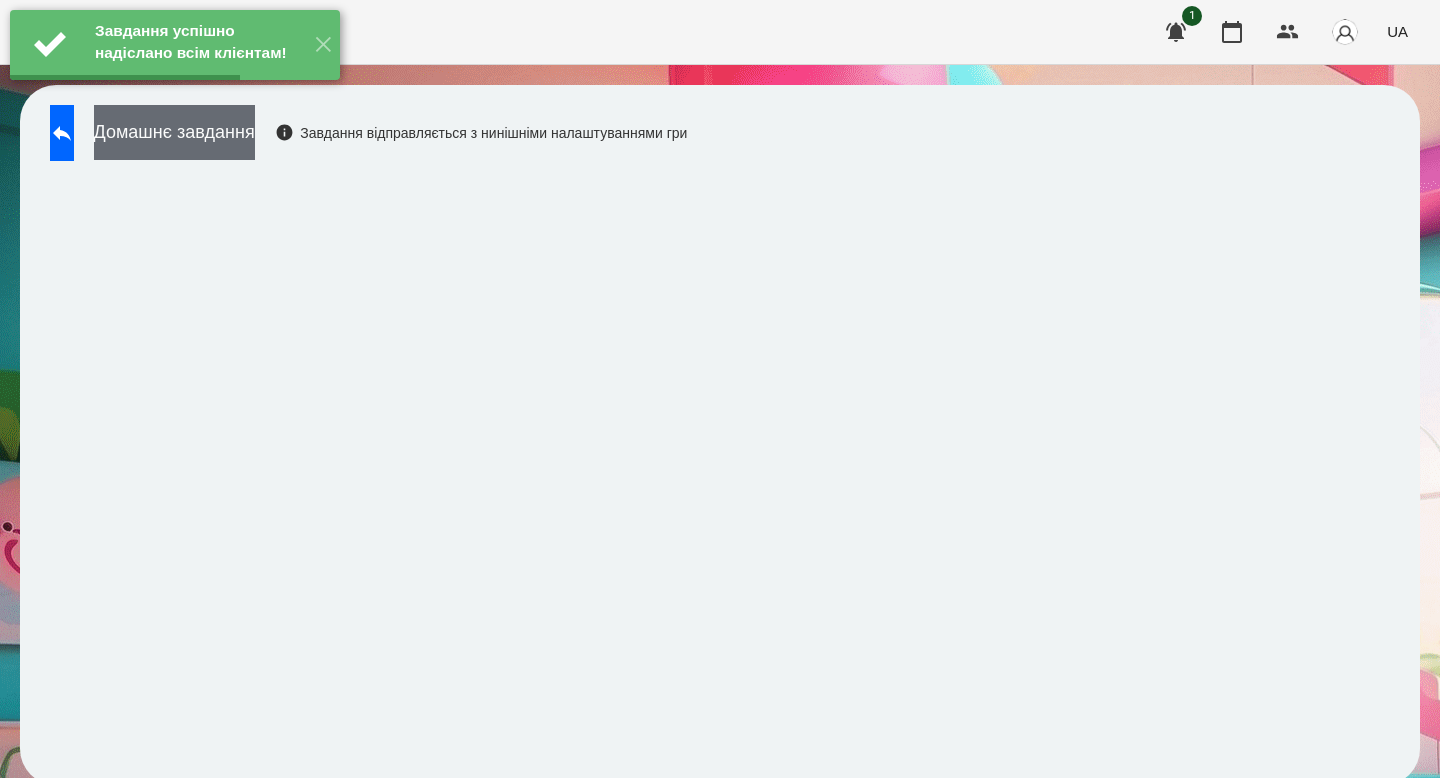 click on "Домашнє завдання" at bounding box center (174, 132) 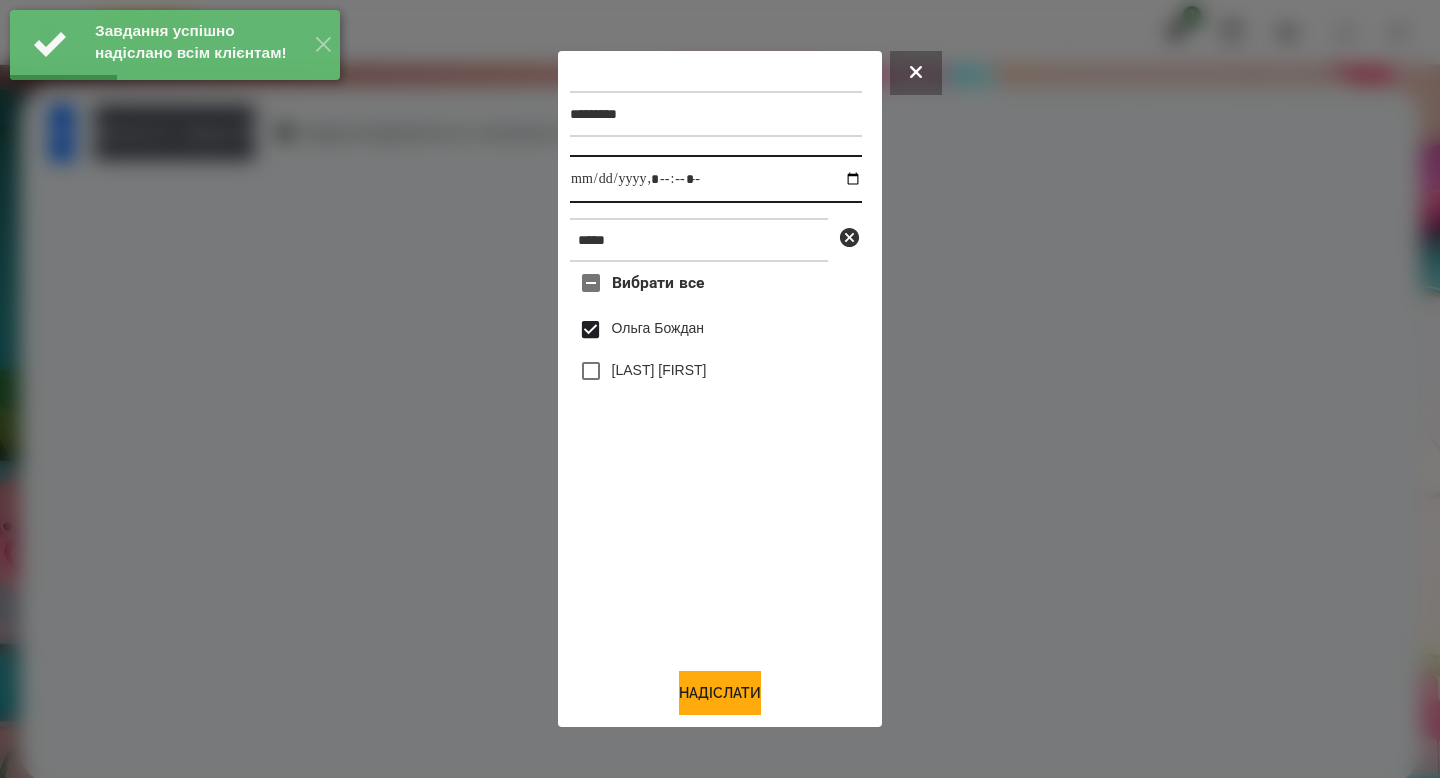 click at bounding box center (716, 179) 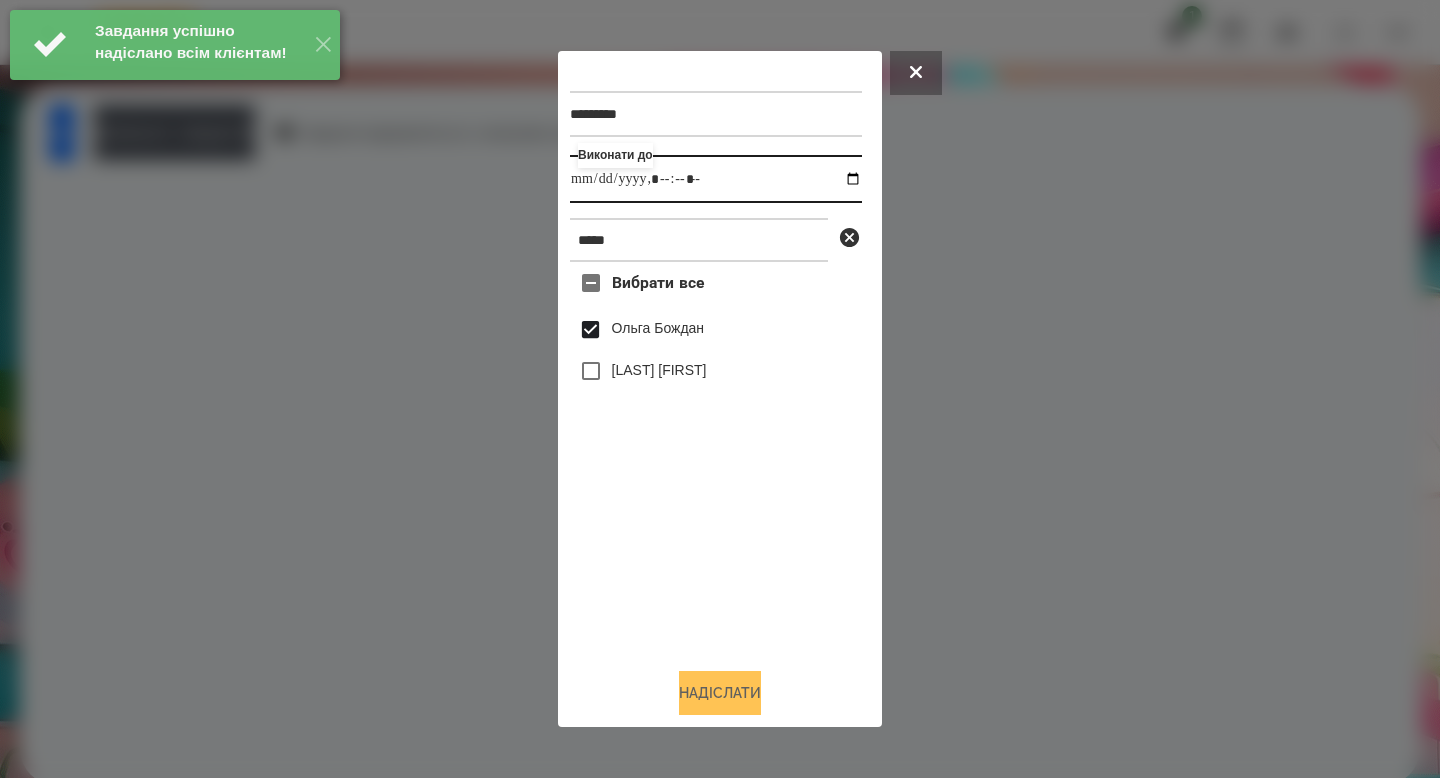 type on "**********" 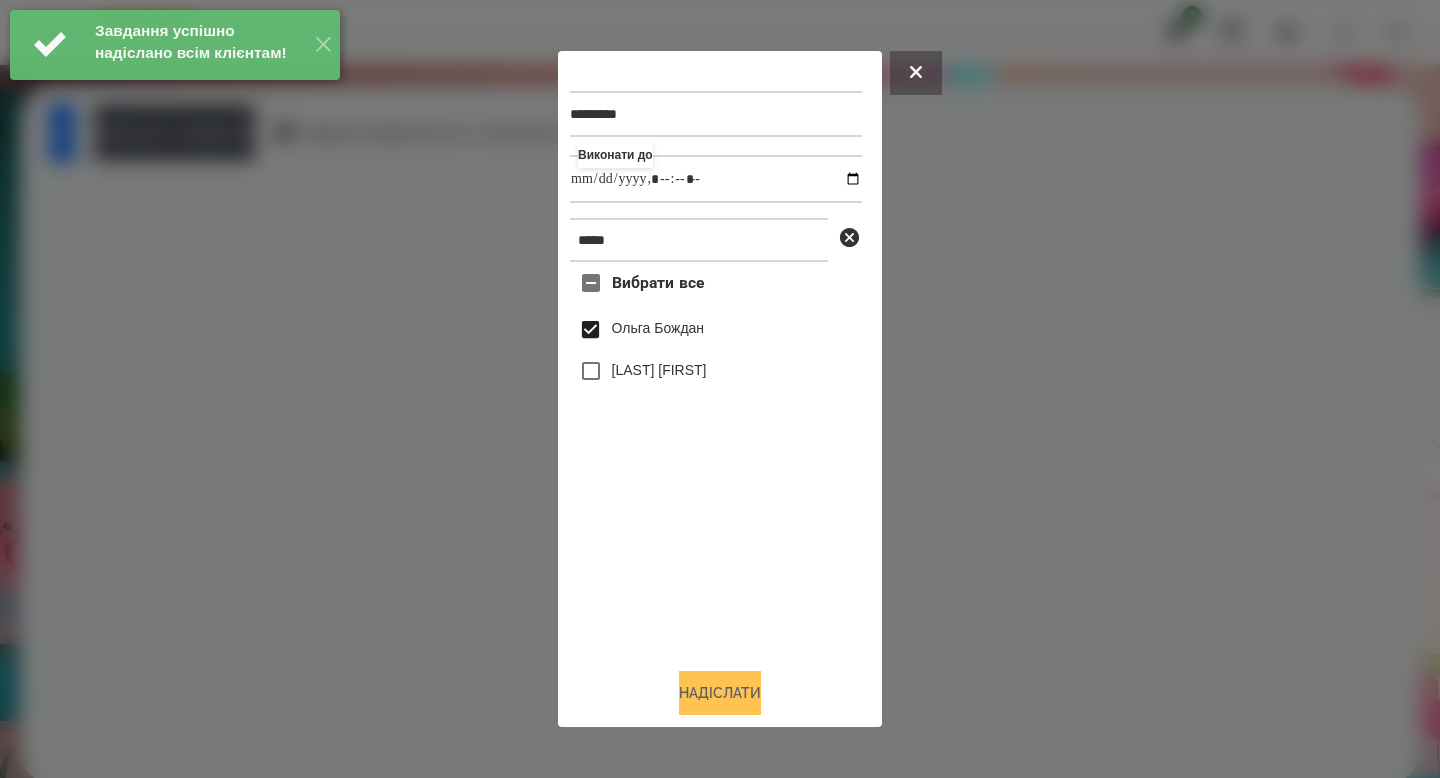 click on "Надіслати" at bounding box center (720, 693) 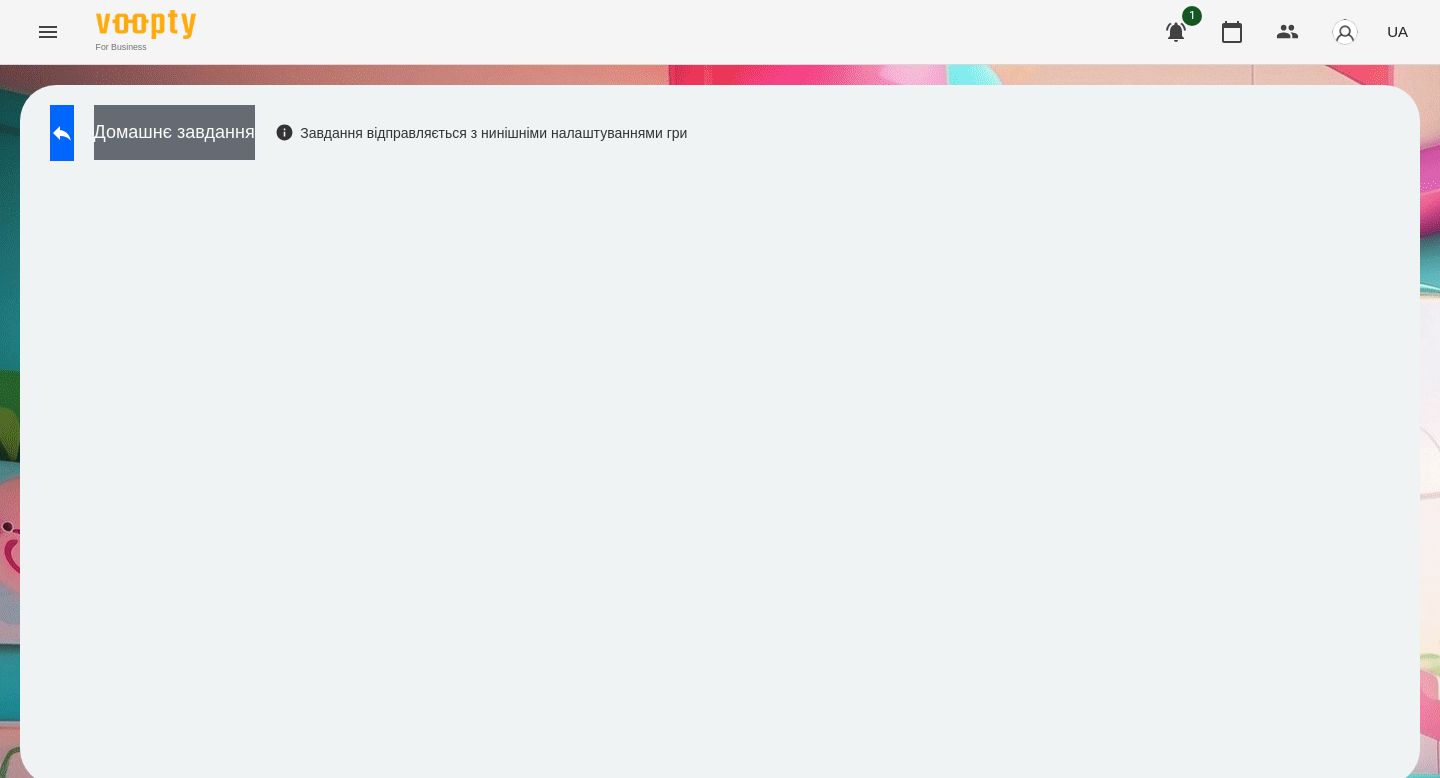 click on "Домашнє завдання" at bounding box center [174, 132] 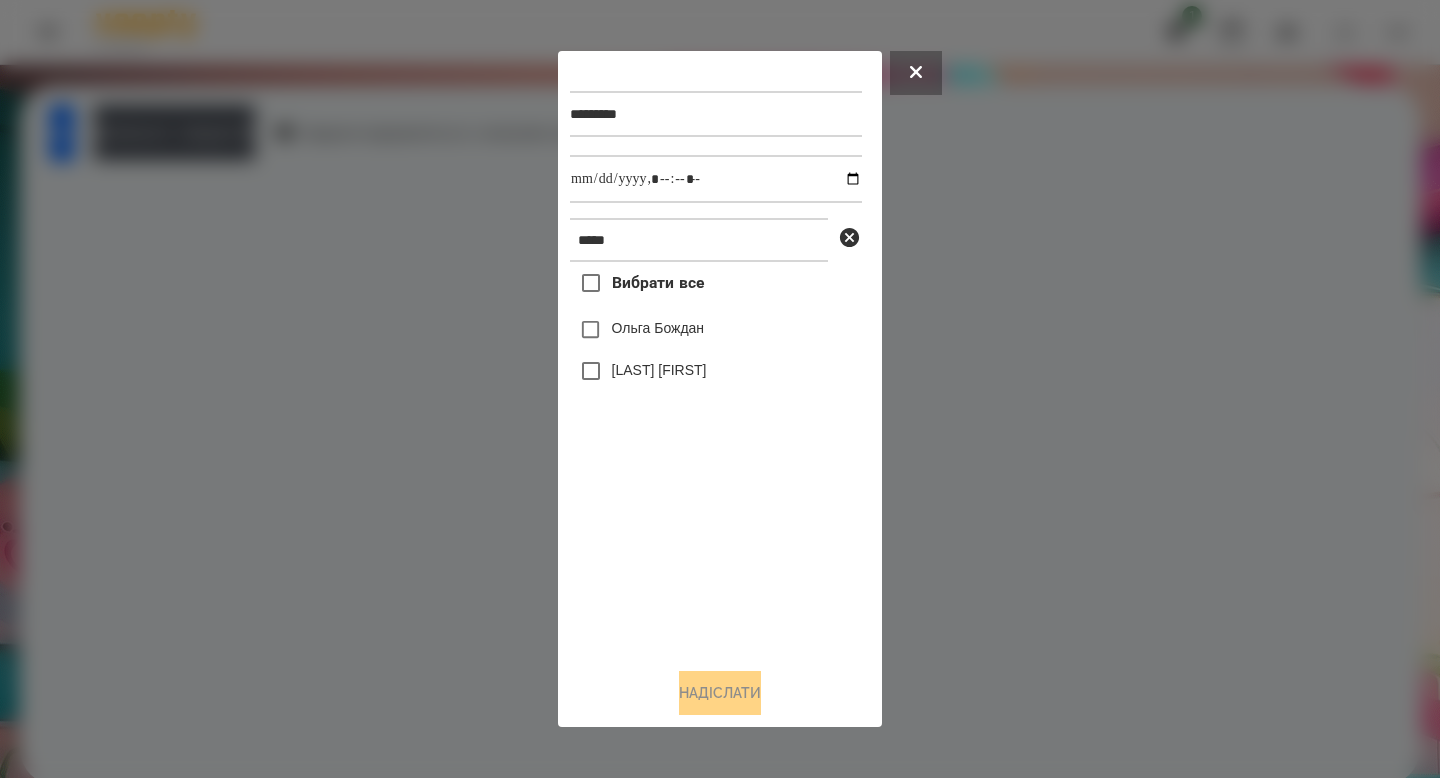 click on "Ольга Бождан" at bounding box center [716, 330] 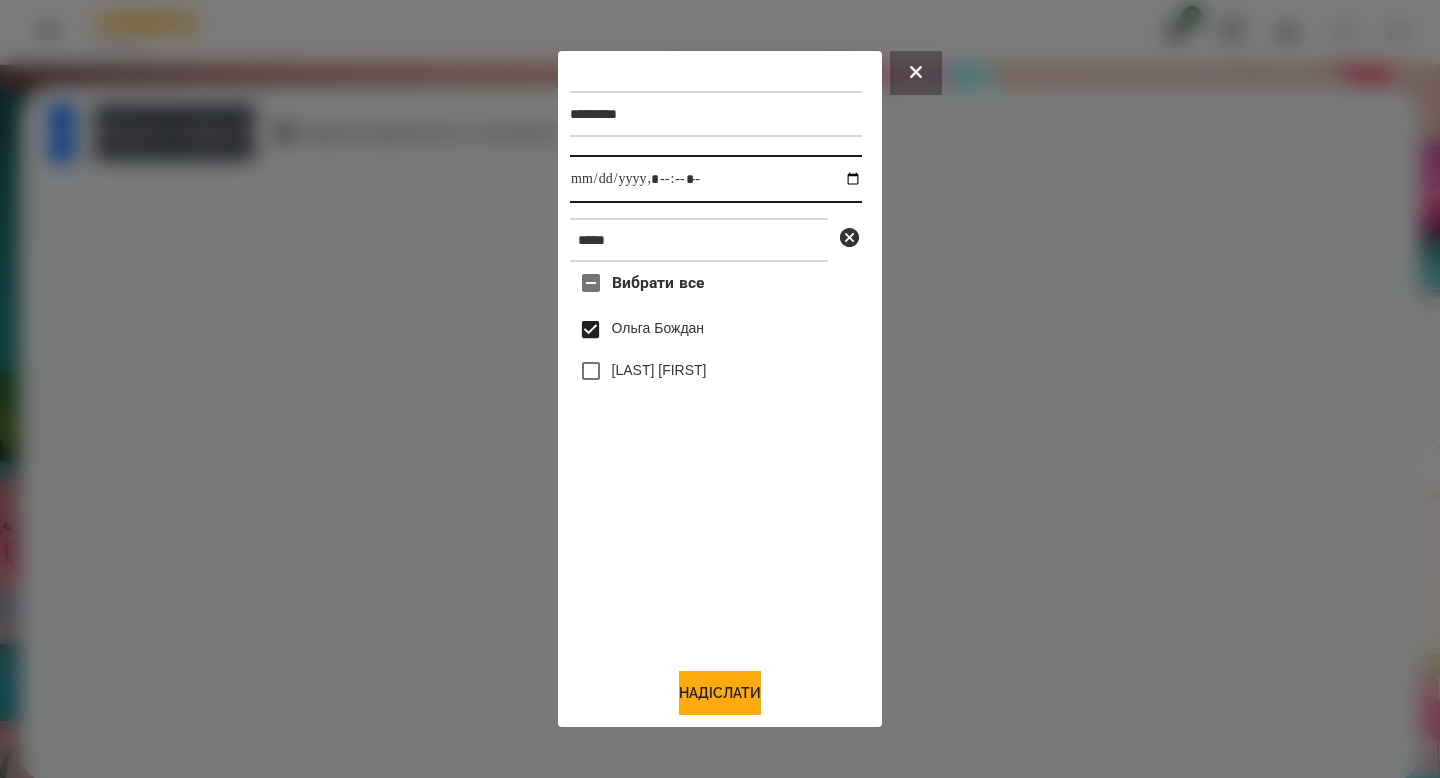 click at bounding box center (716, 179) 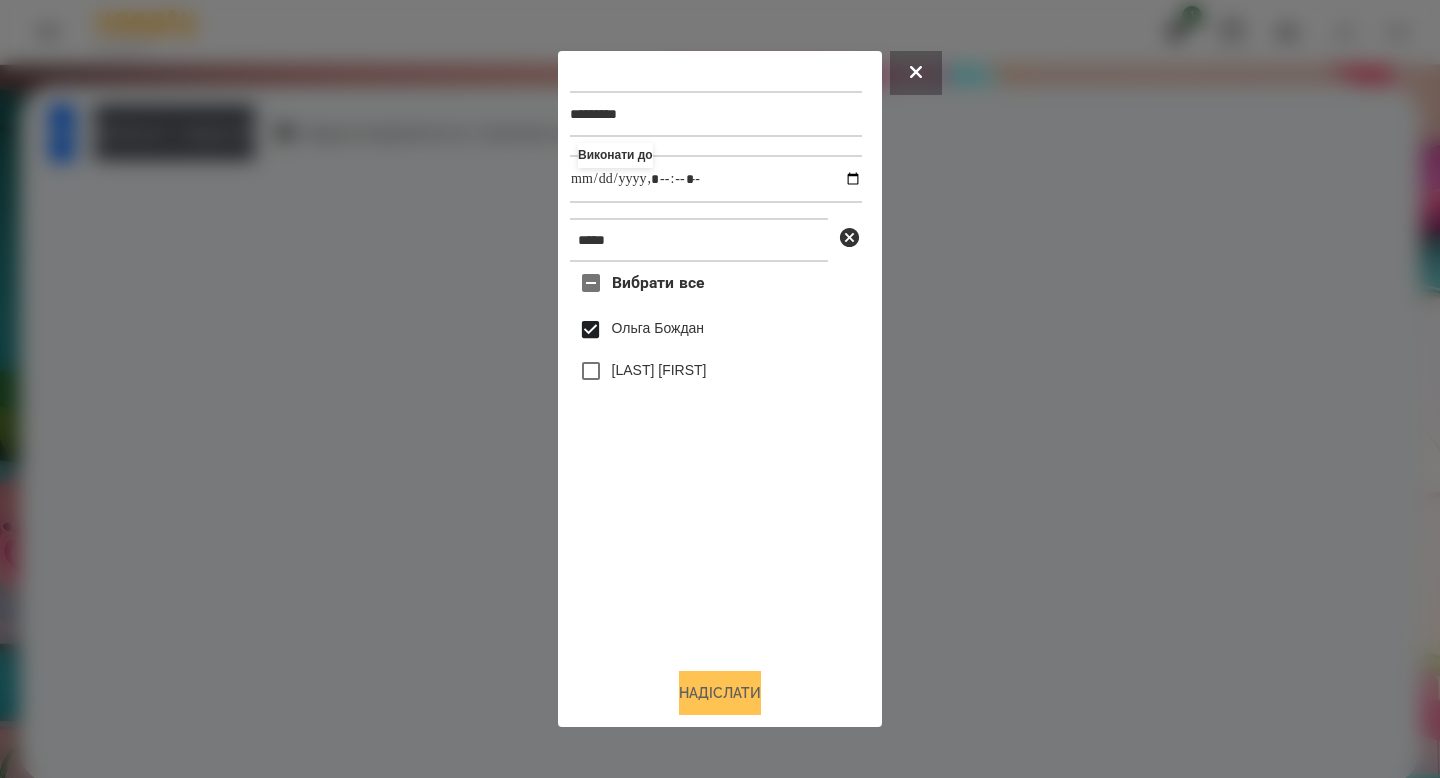 type on "**********" 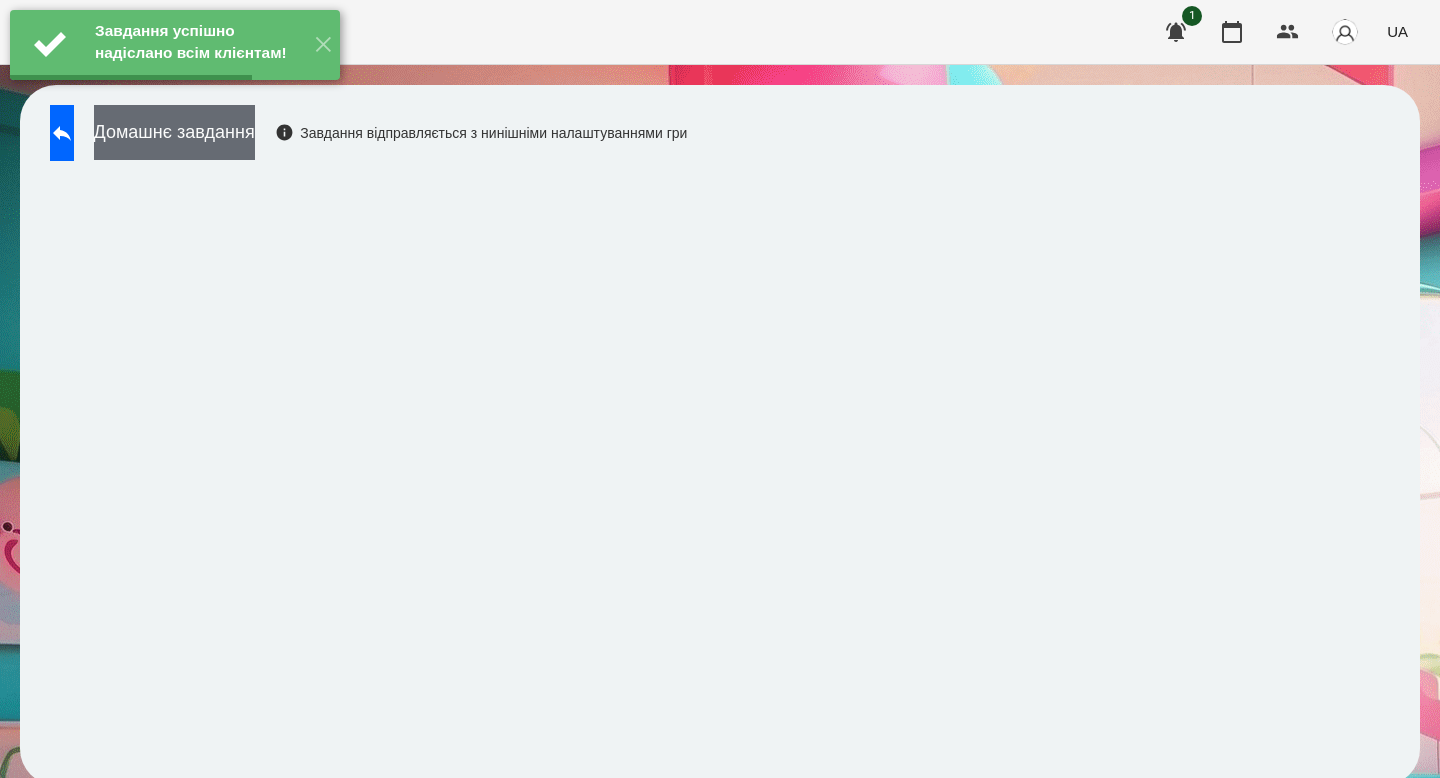 click on "Домашнє завдання" at bounding box center (174, 132) 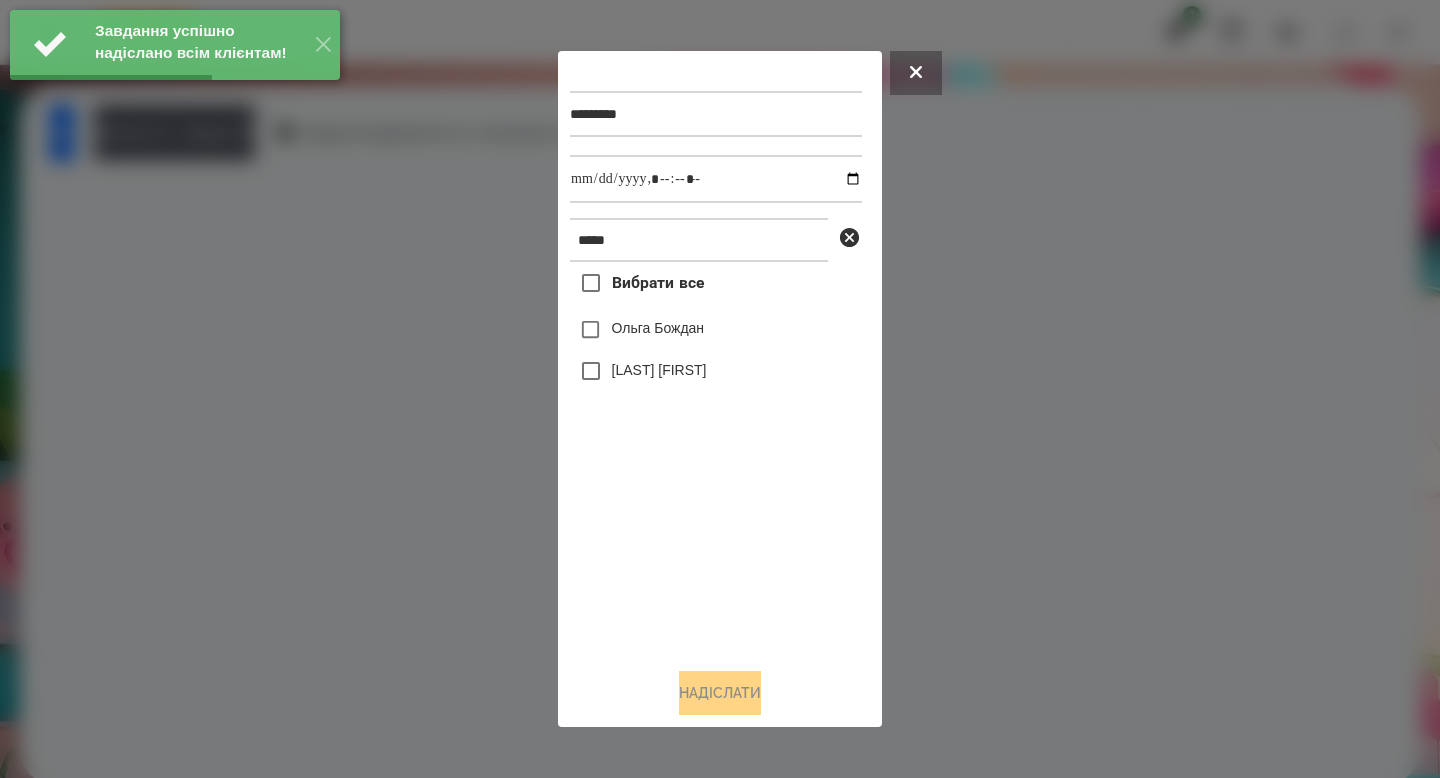 click on "Ольга Бождан" at bounding box center [658, 328] 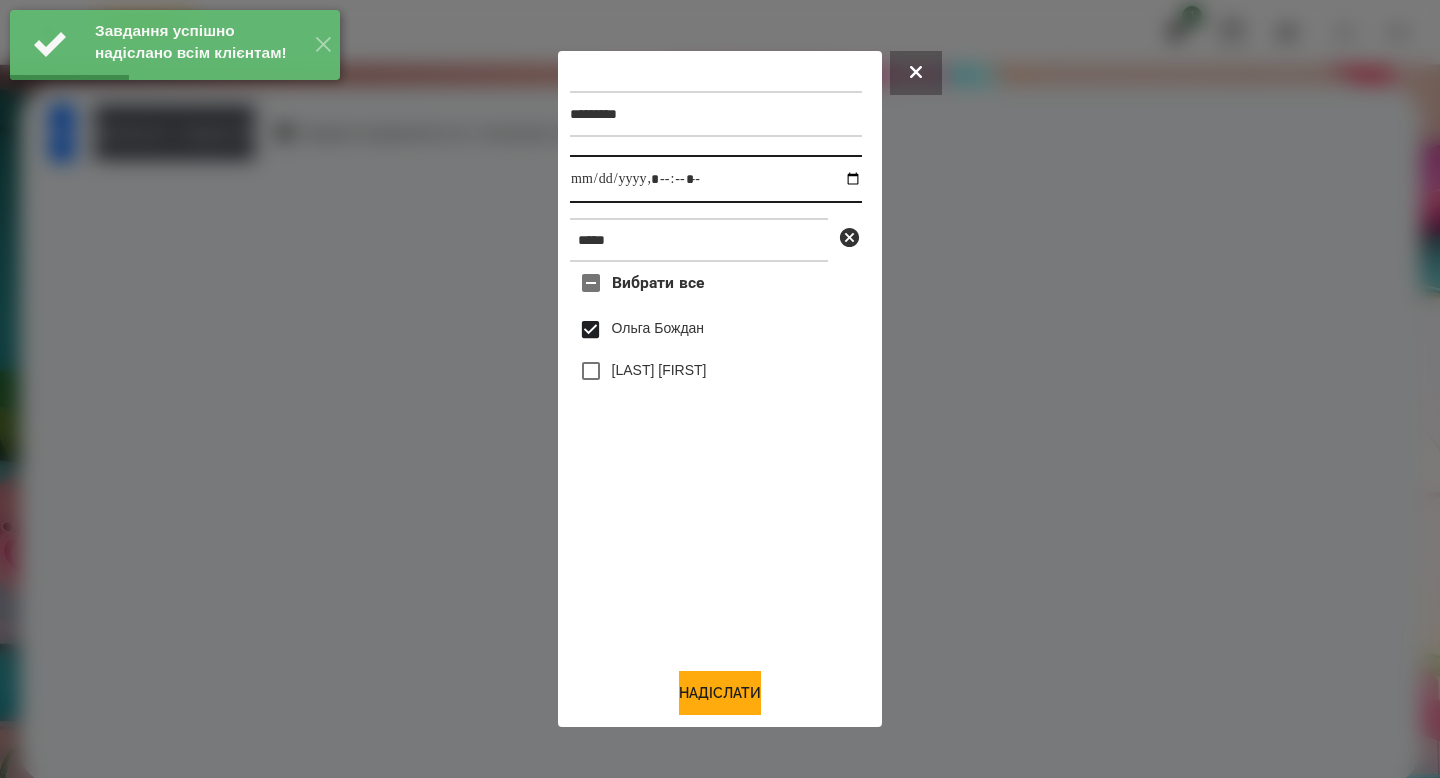 click at bounding box center [716, 179] 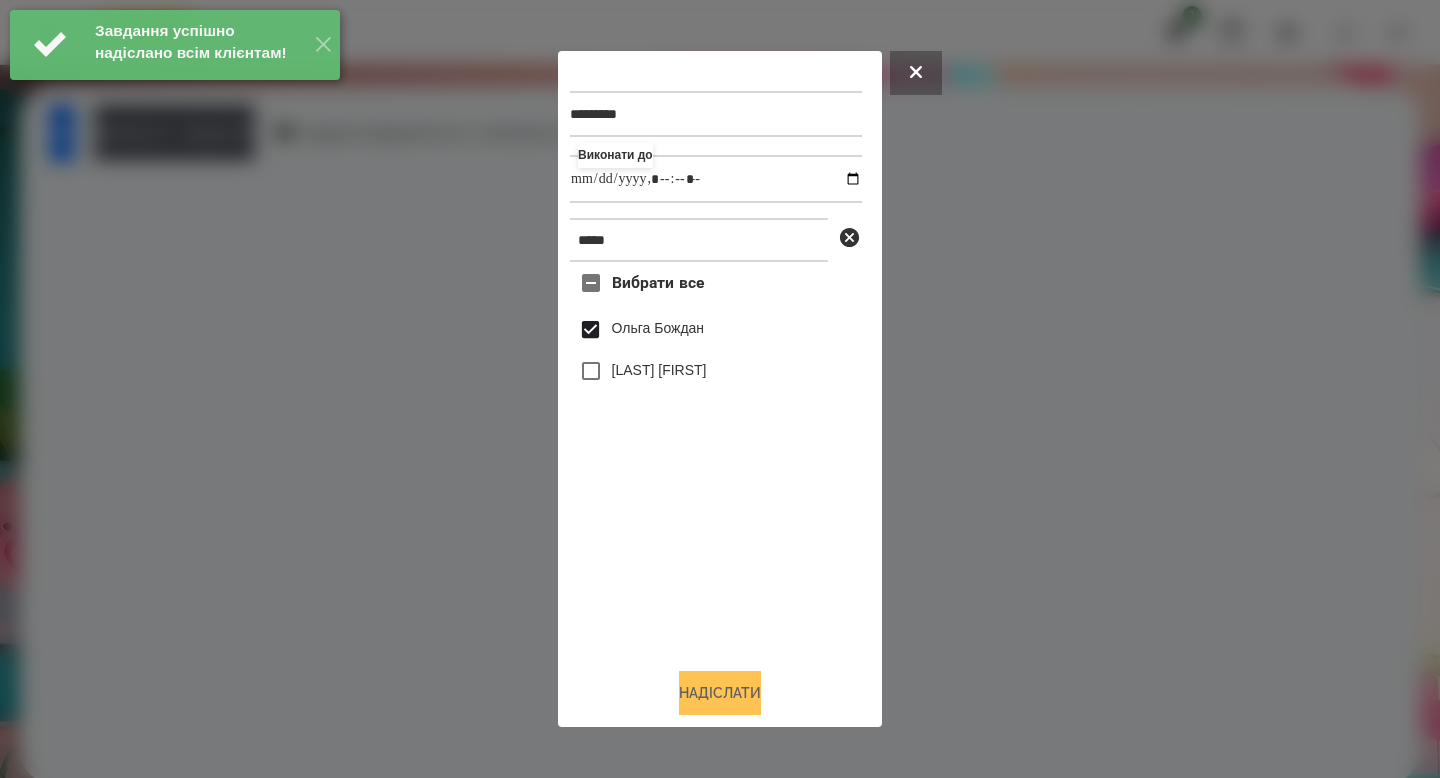 type on "**********" 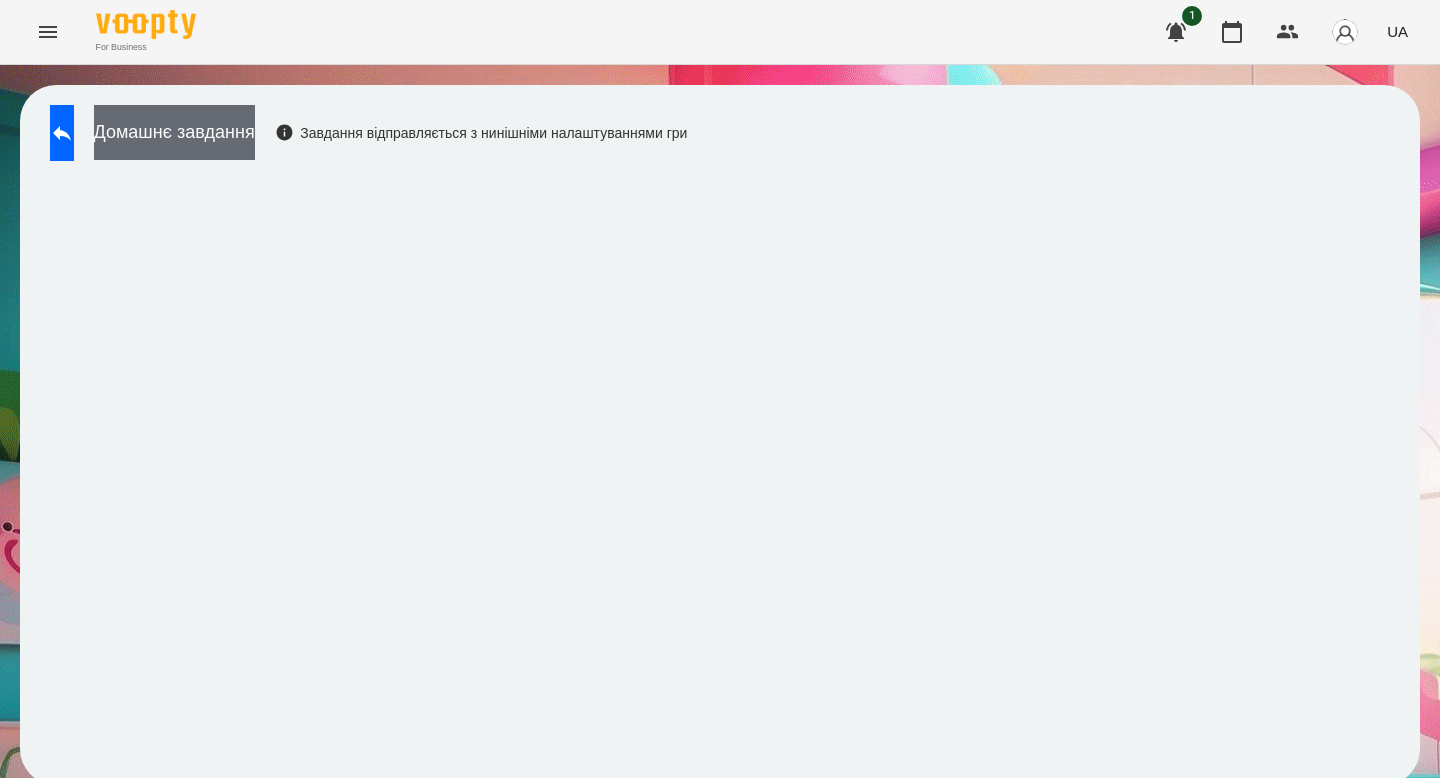 click on "Домашнє завдання" at bounding box center (174, 132) 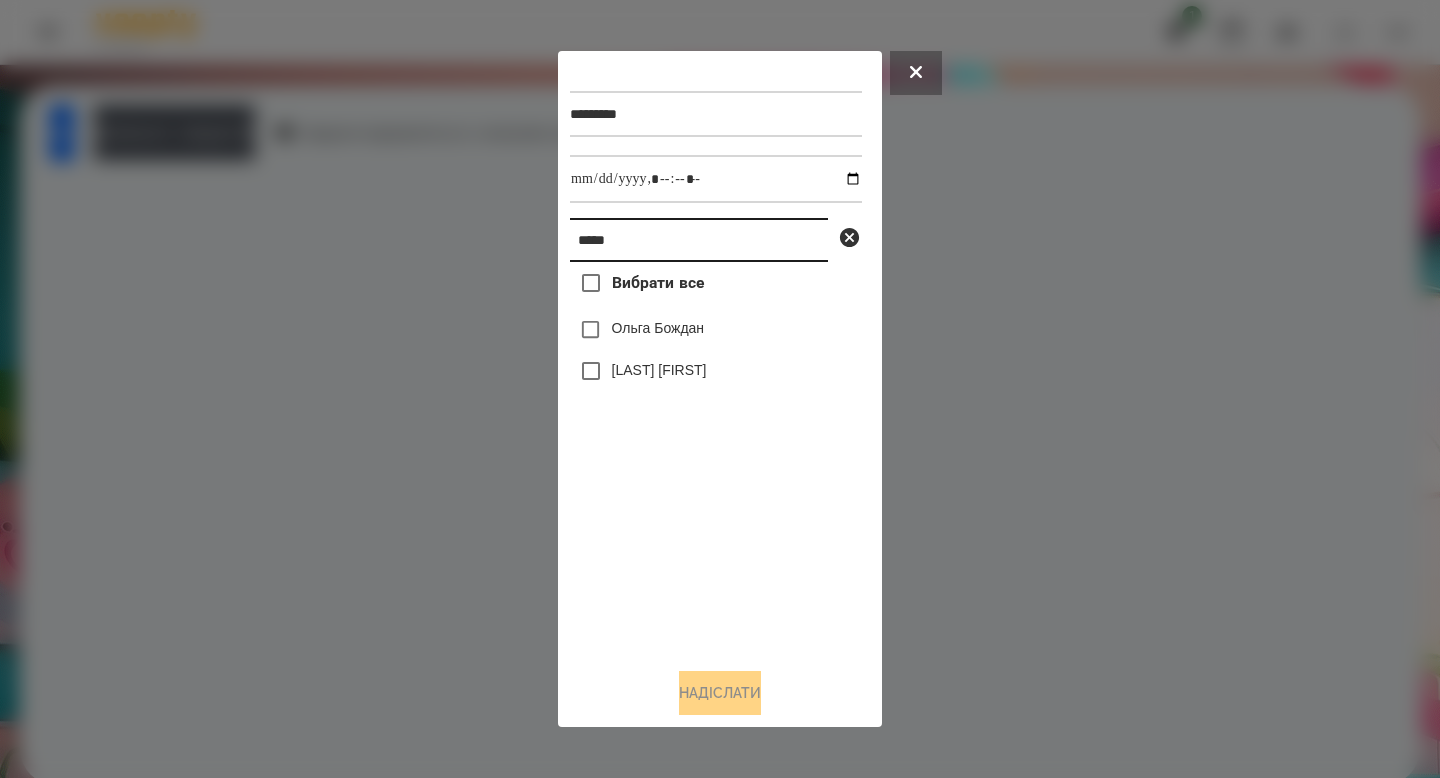 drag, startPoint x: 693, startPoint y: 246, endPoint x: 467, endPoint y: 238, distance: 226.14156 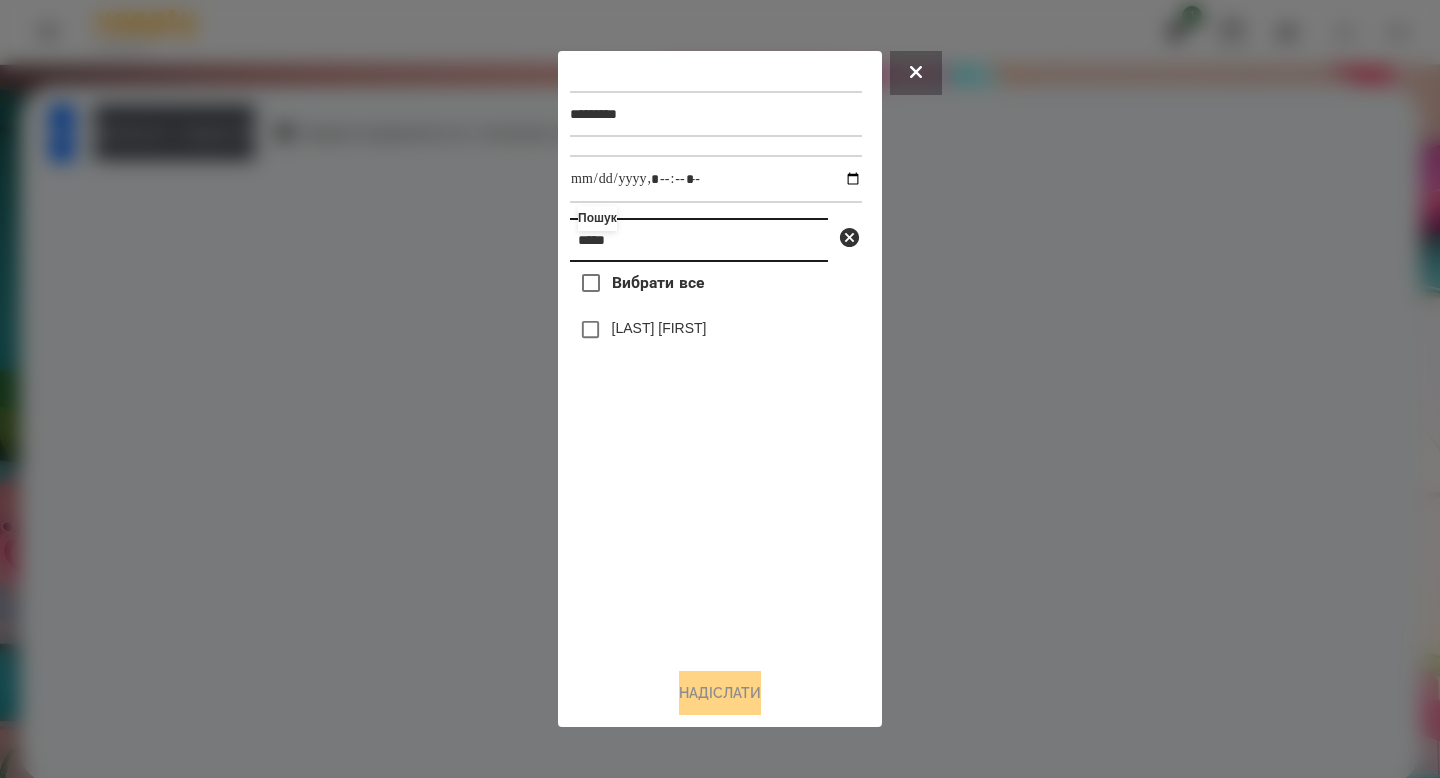 type on "*****" 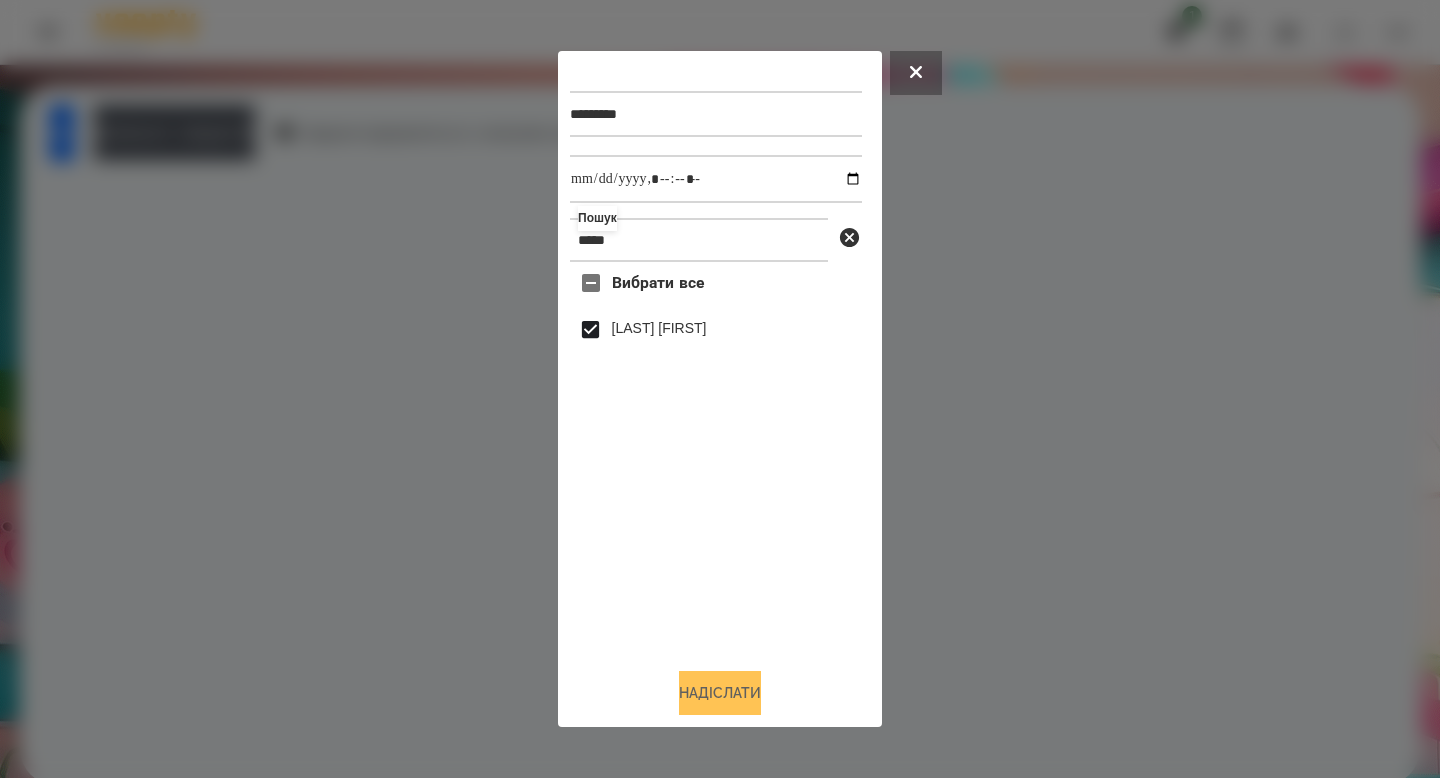 click on "Надіслати" at bounding box center [720, 693] 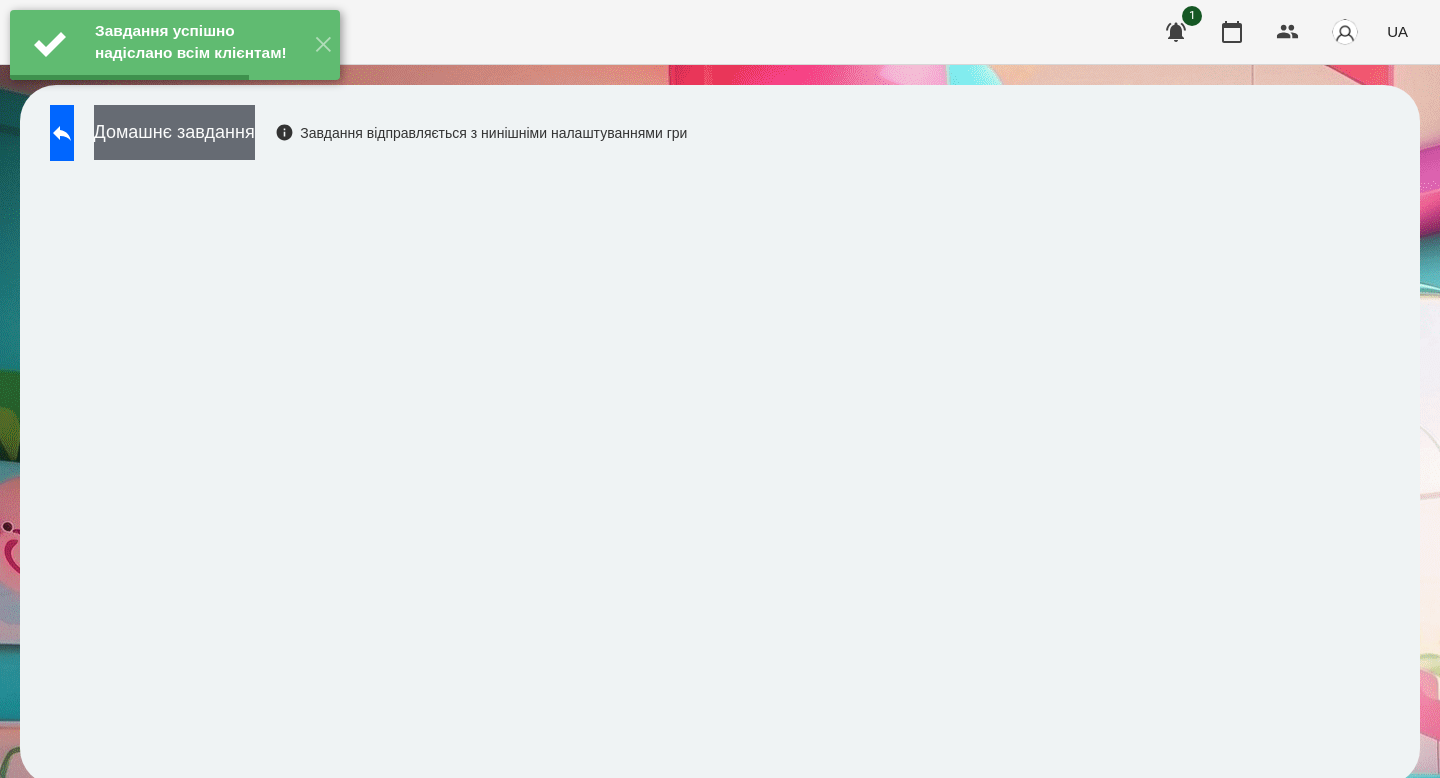 click on "Домашнє завдання" at bounding box center [174, 132] 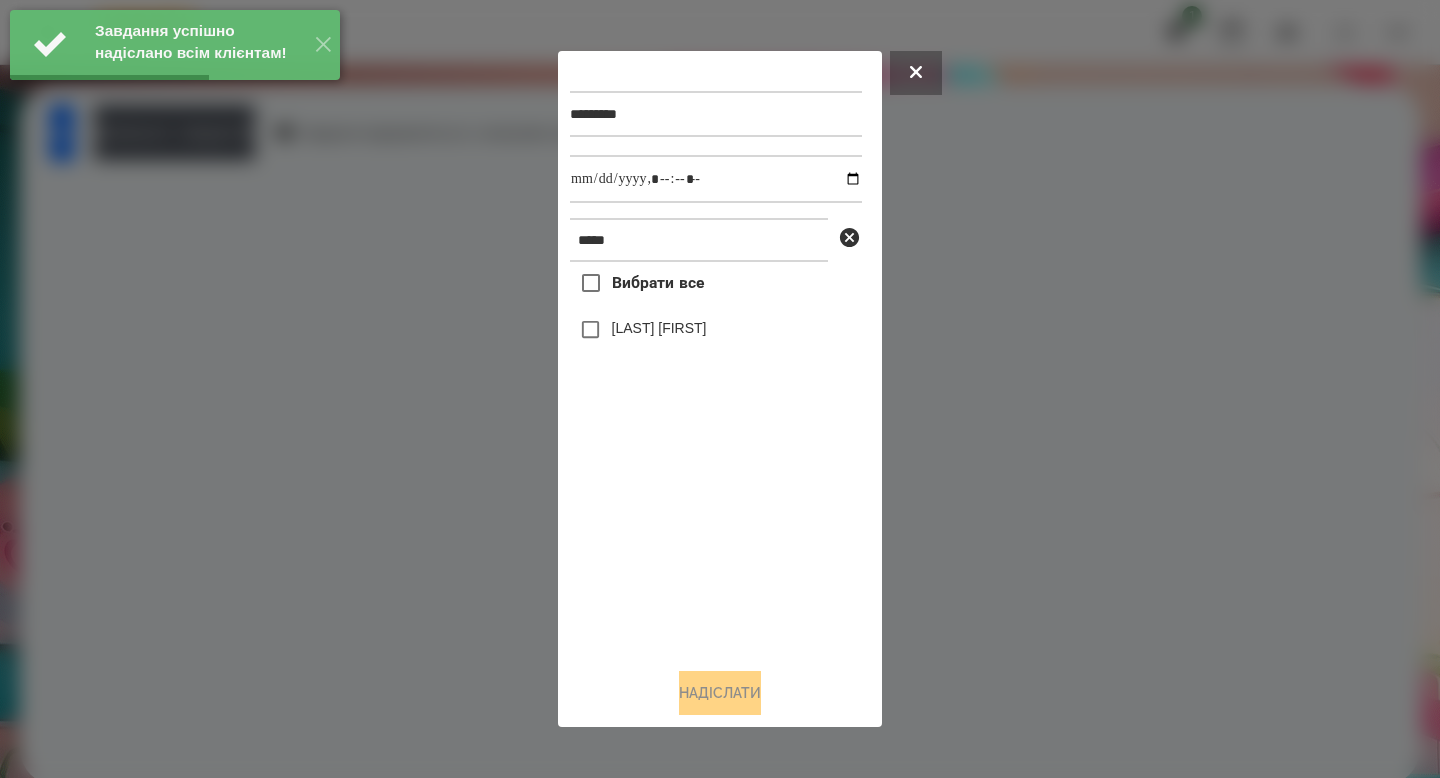 click on "[LAST] [FIRST]" at bounding box center [659, 328] 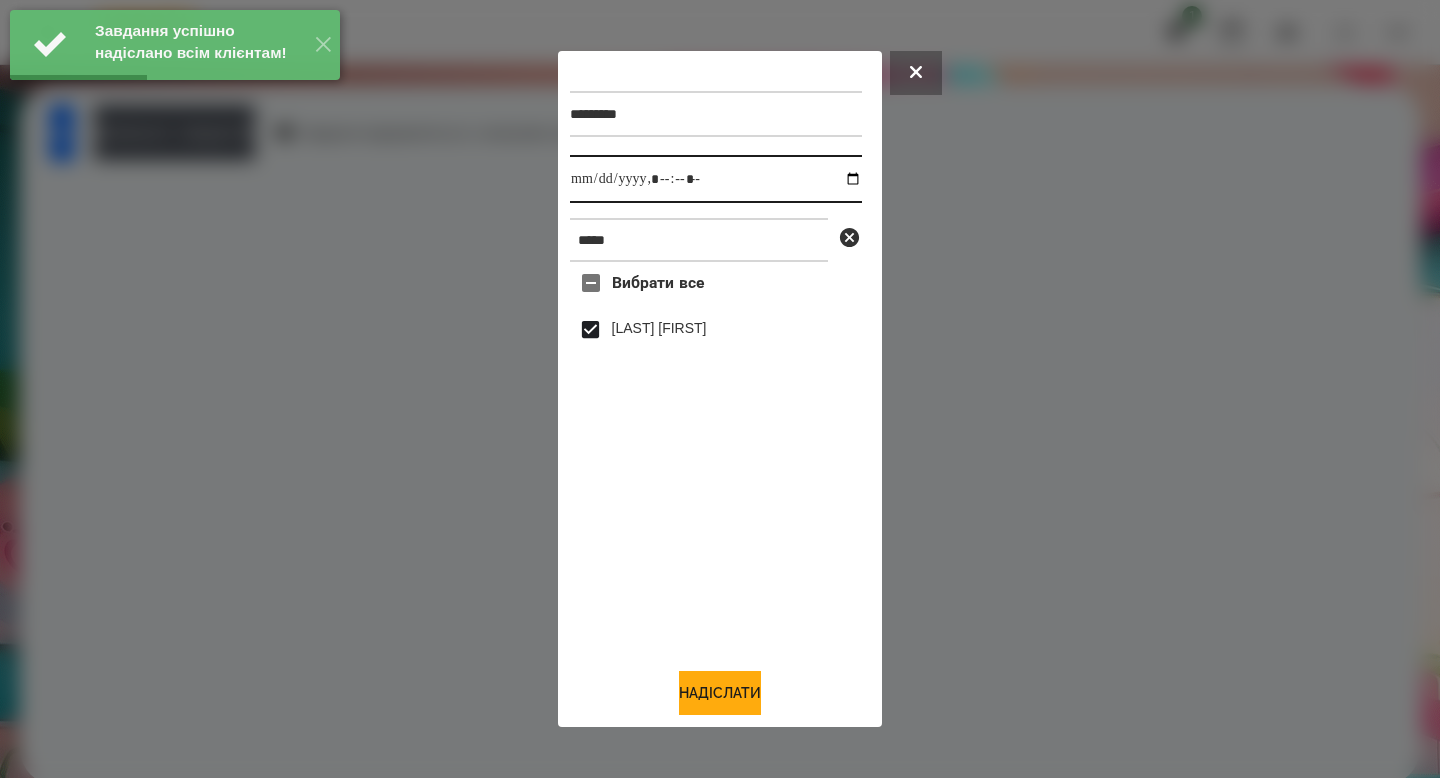 click at bounding box center (716, 179) 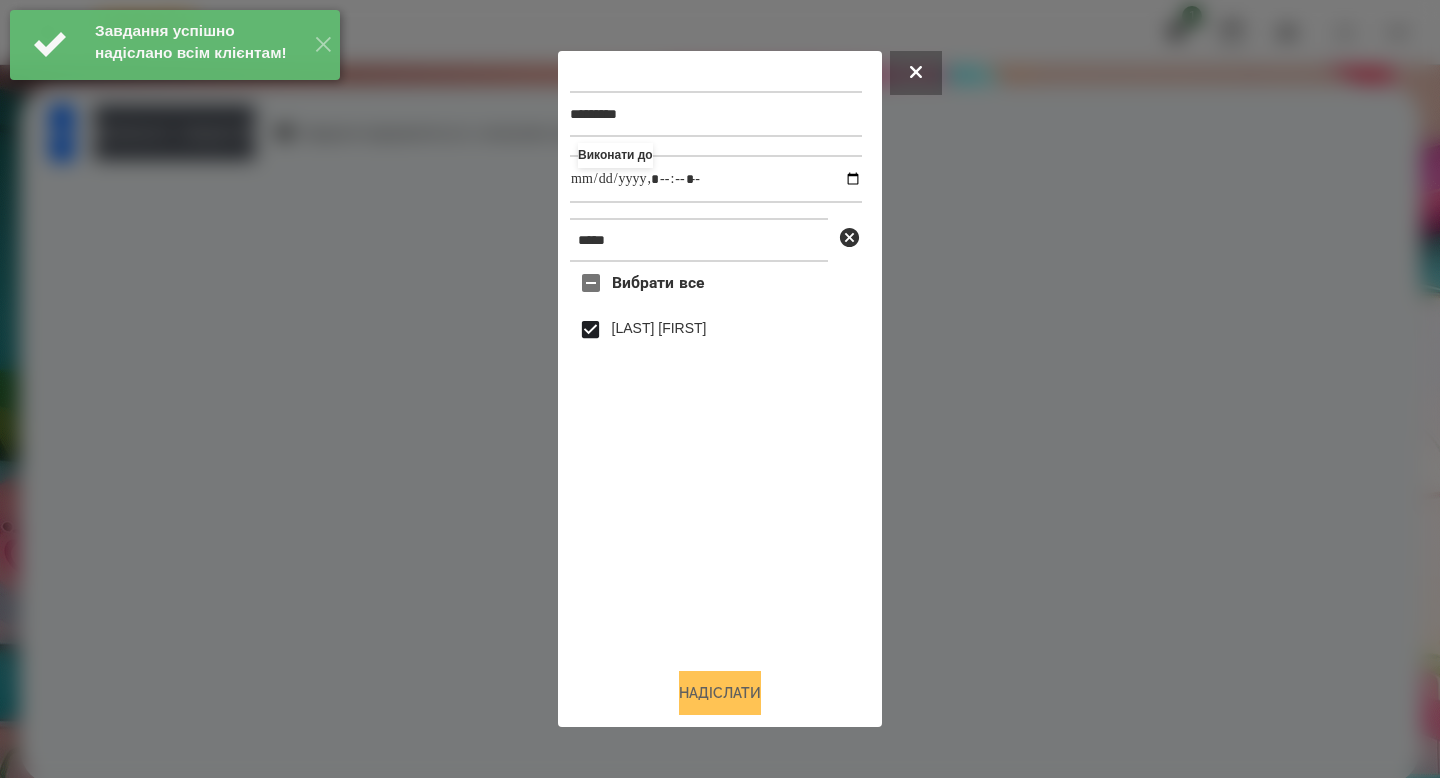 type on "**********" 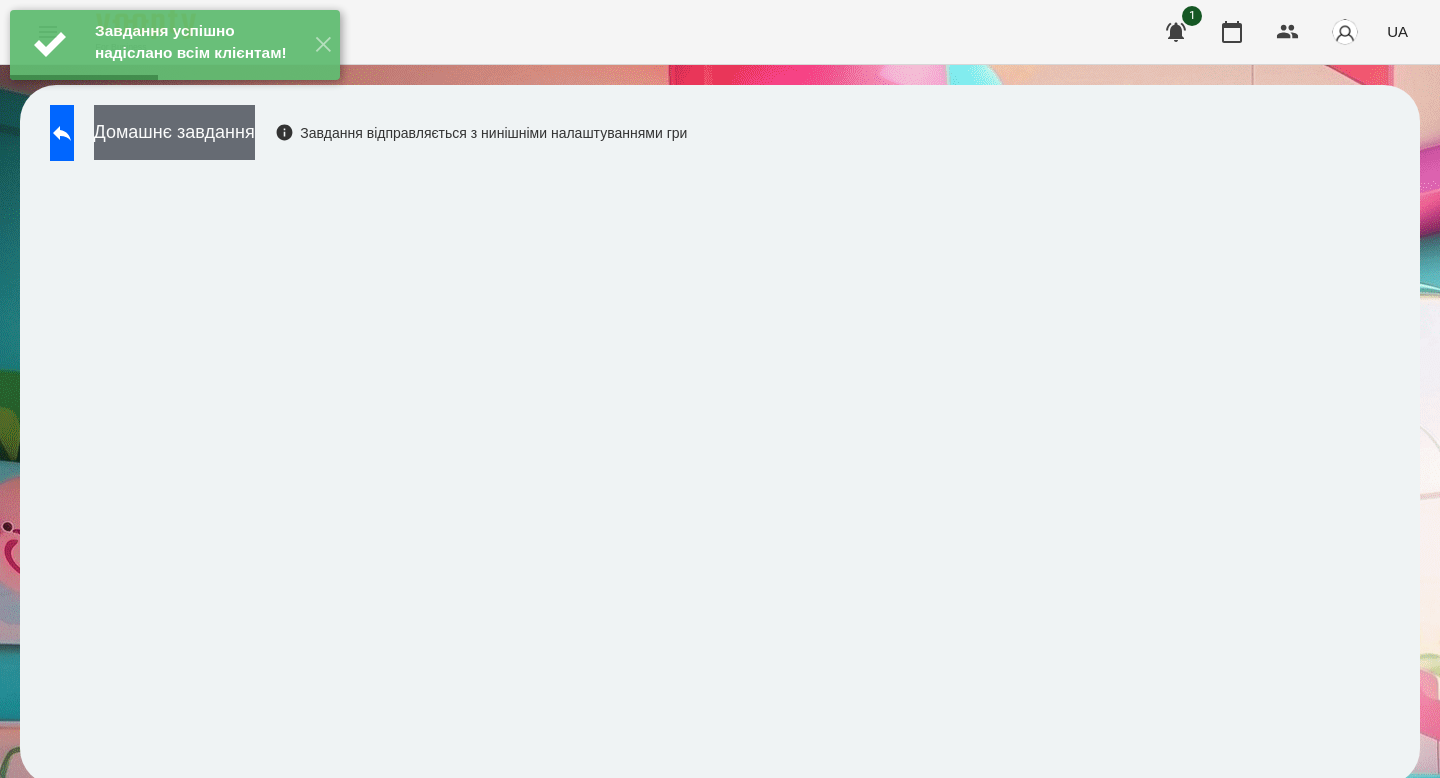 click on "Домашнє завдання" at bounding box center (174, 132) 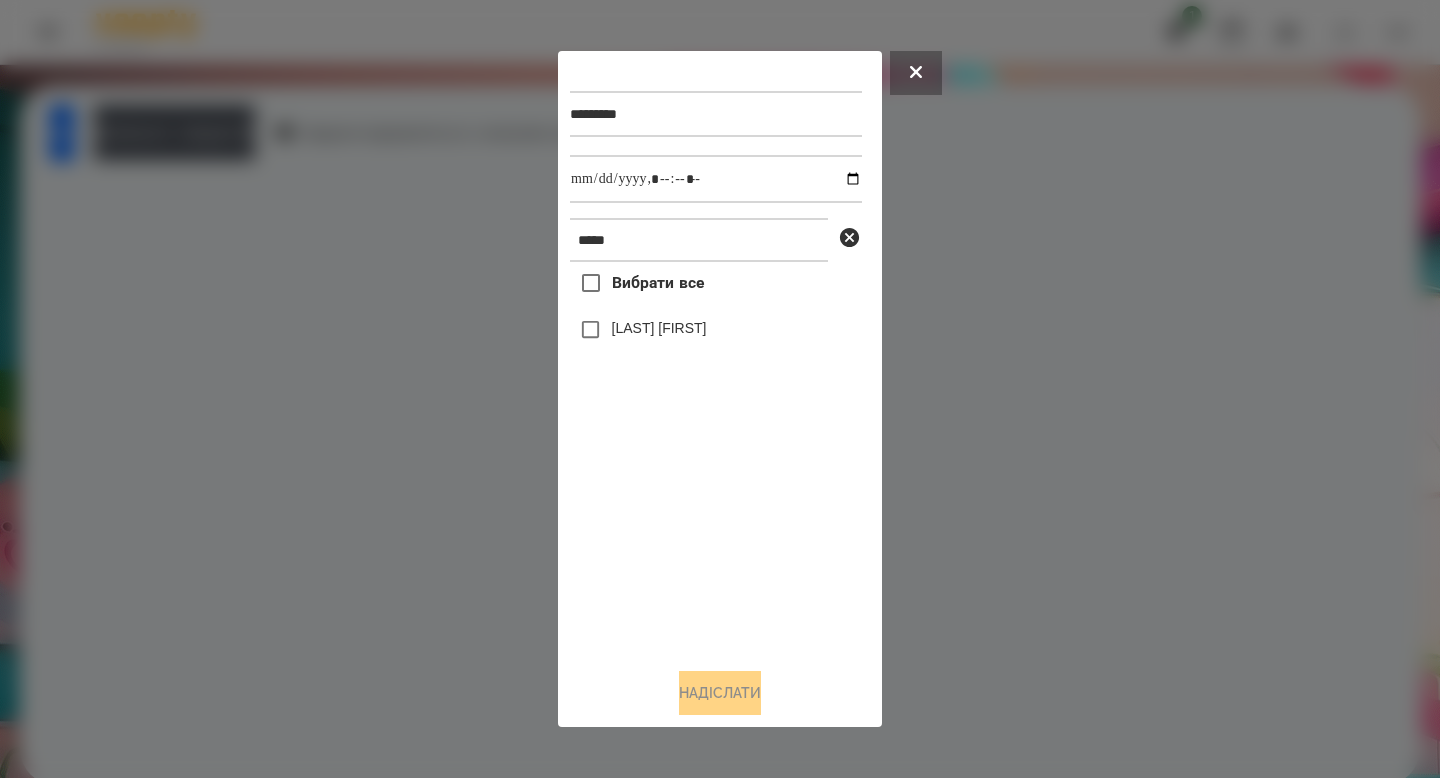 click on "Вибрати все [NAME] [LAST]" at bounding box center [716, 456] 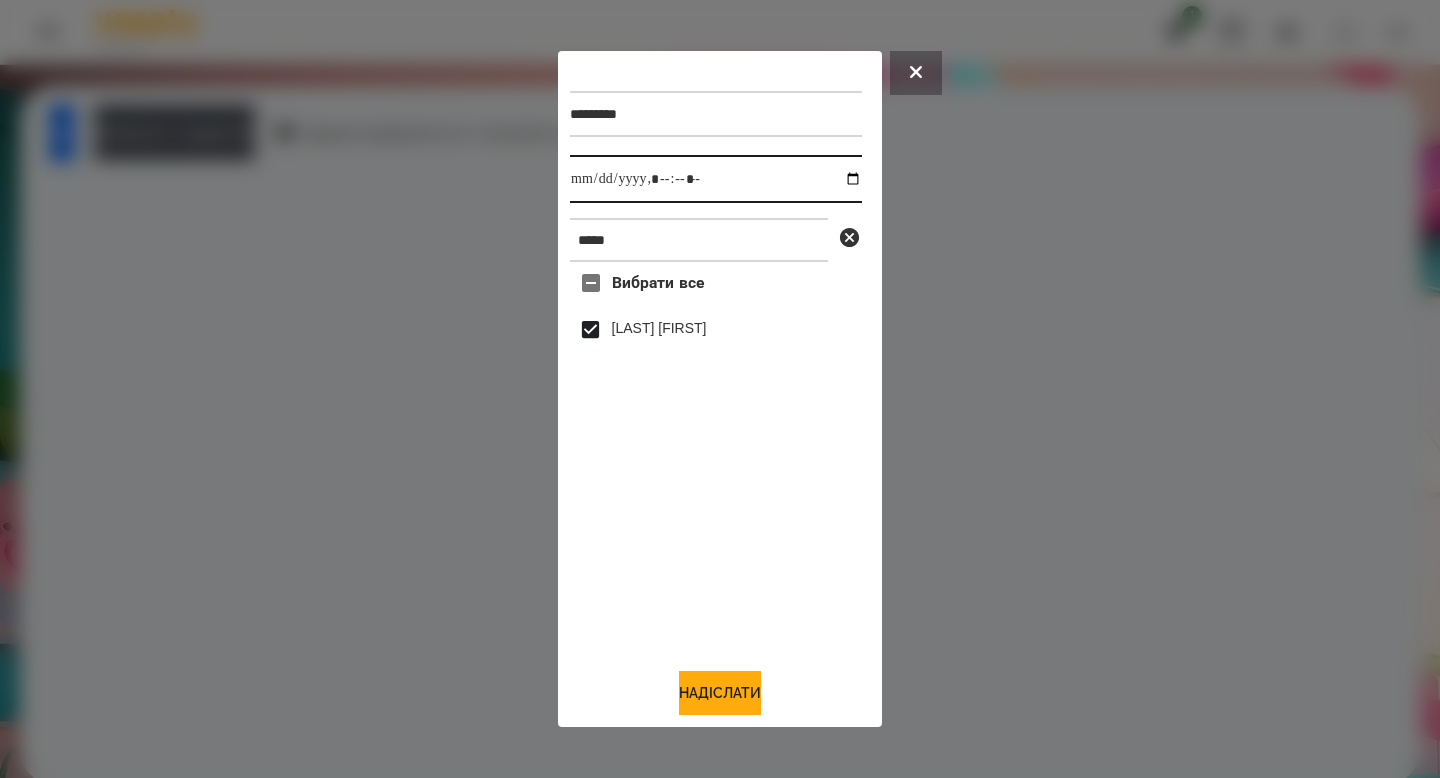 click at bounding box center [716, 179] 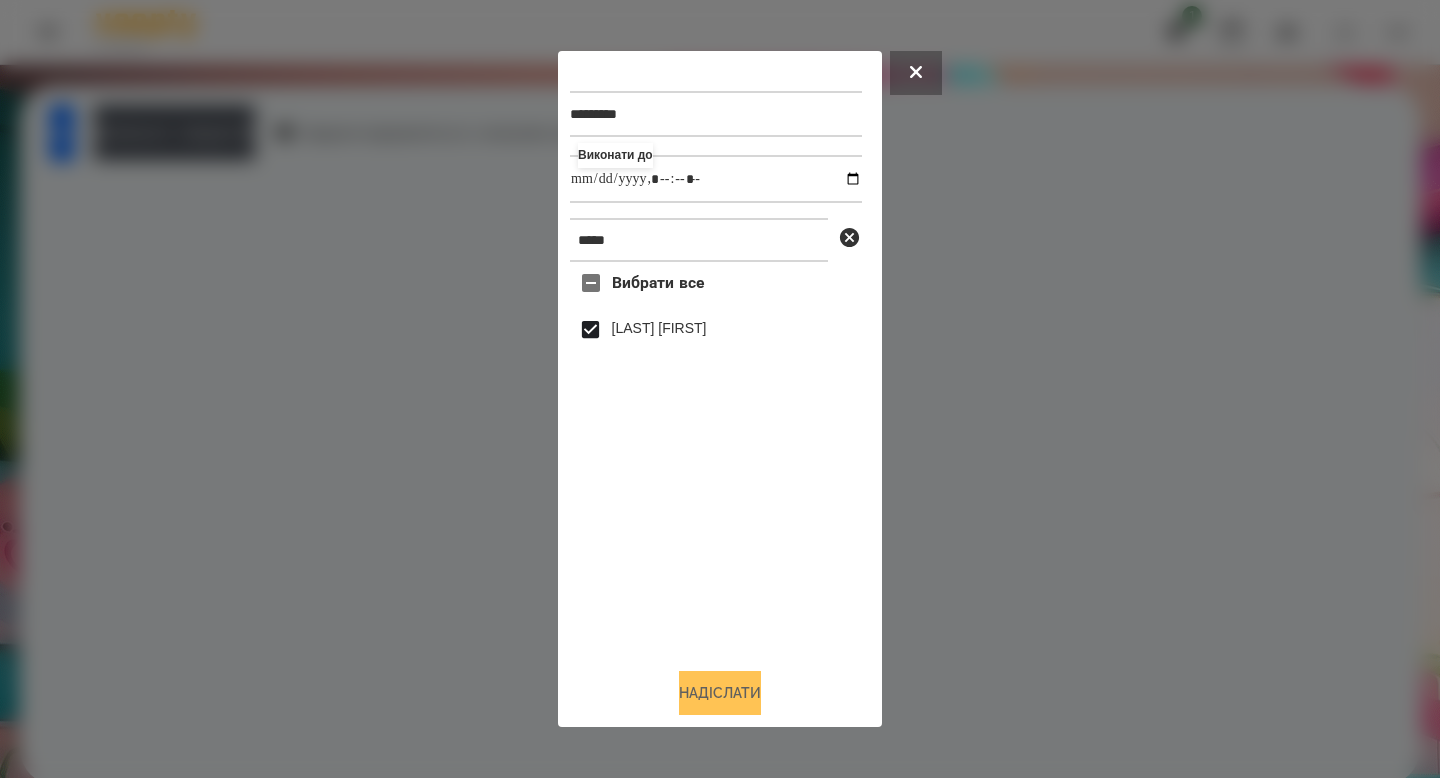 type on "**********" 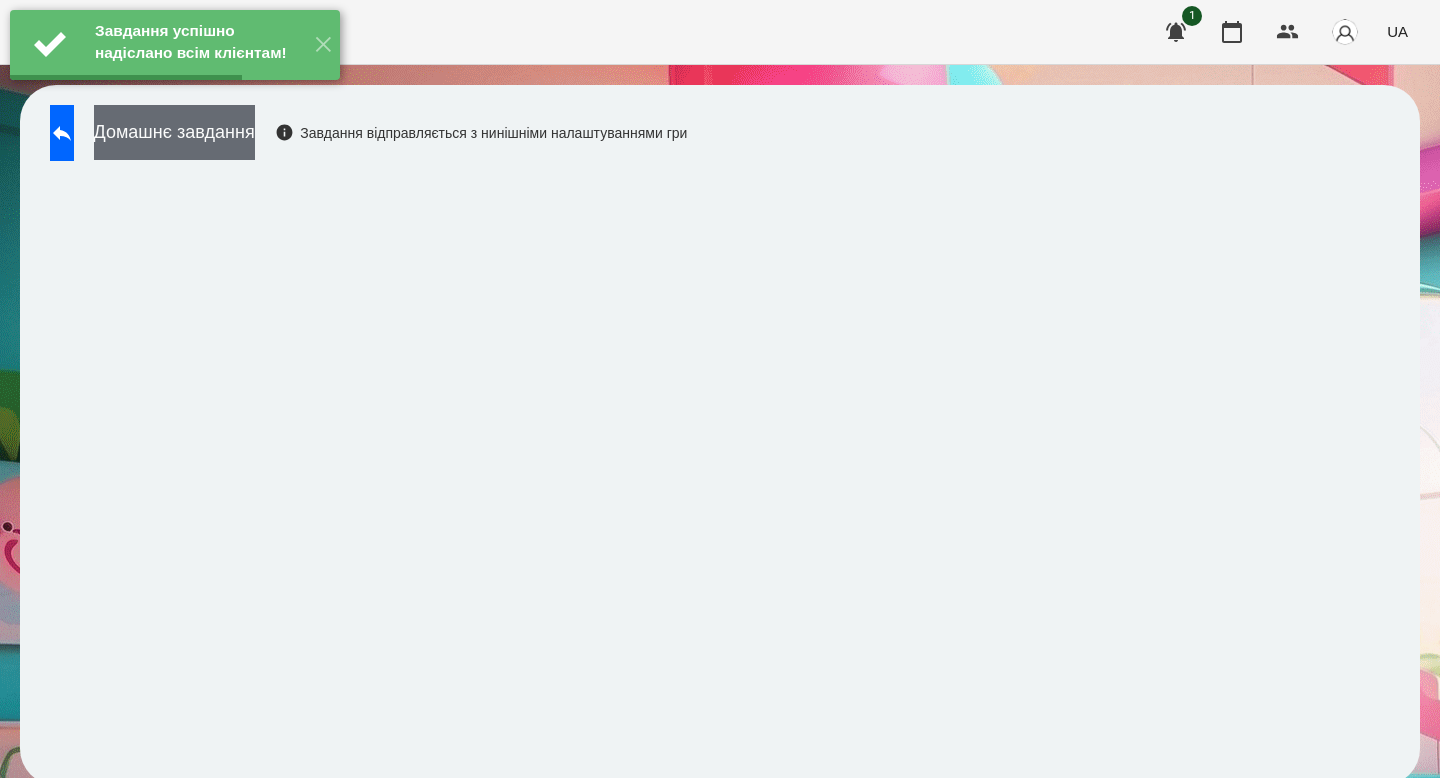 click on "Домашнє завдання" at bounding box center [174, 132] 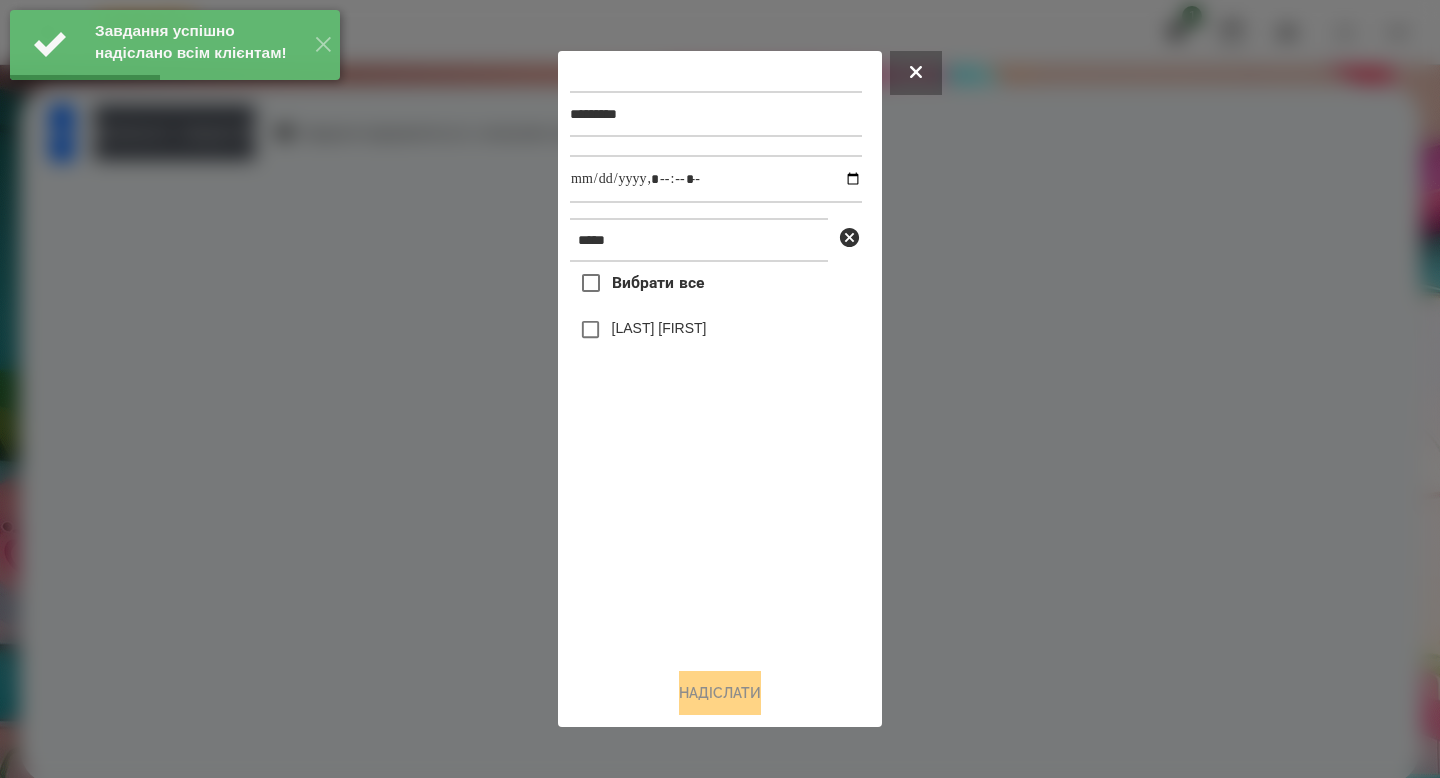 click on "[LAST] [FIRST]" at bounding box center [659, 328] 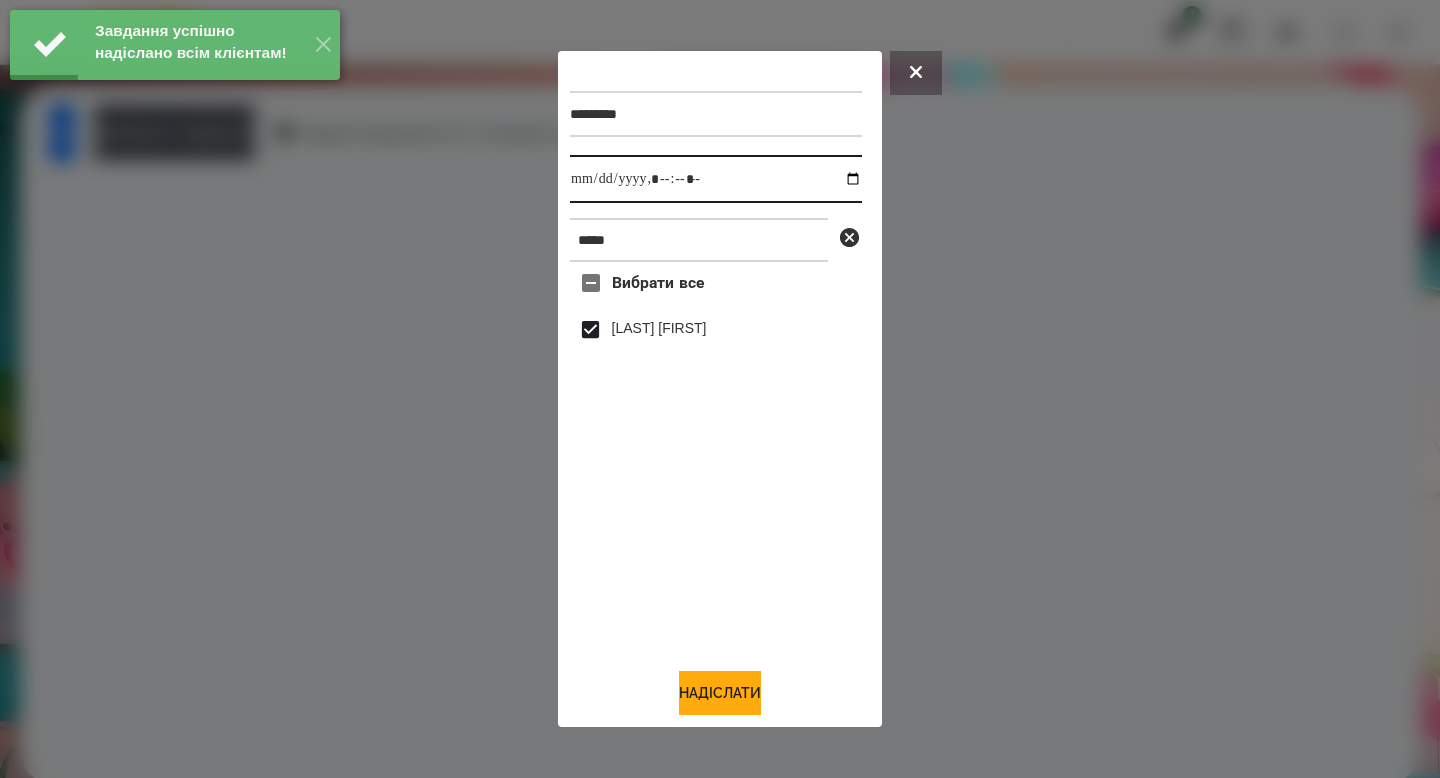 click at bounding box center [716, 179] 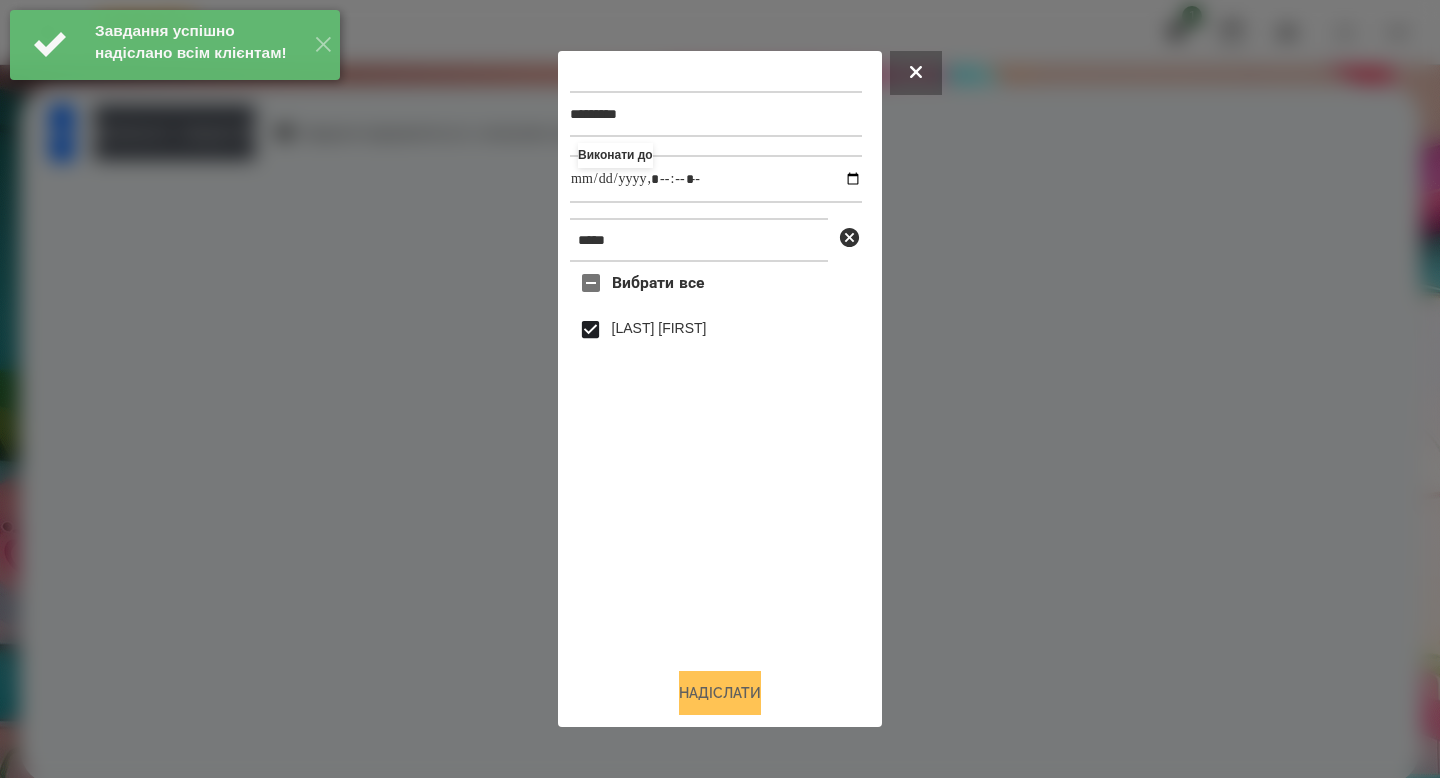 type on "**********" 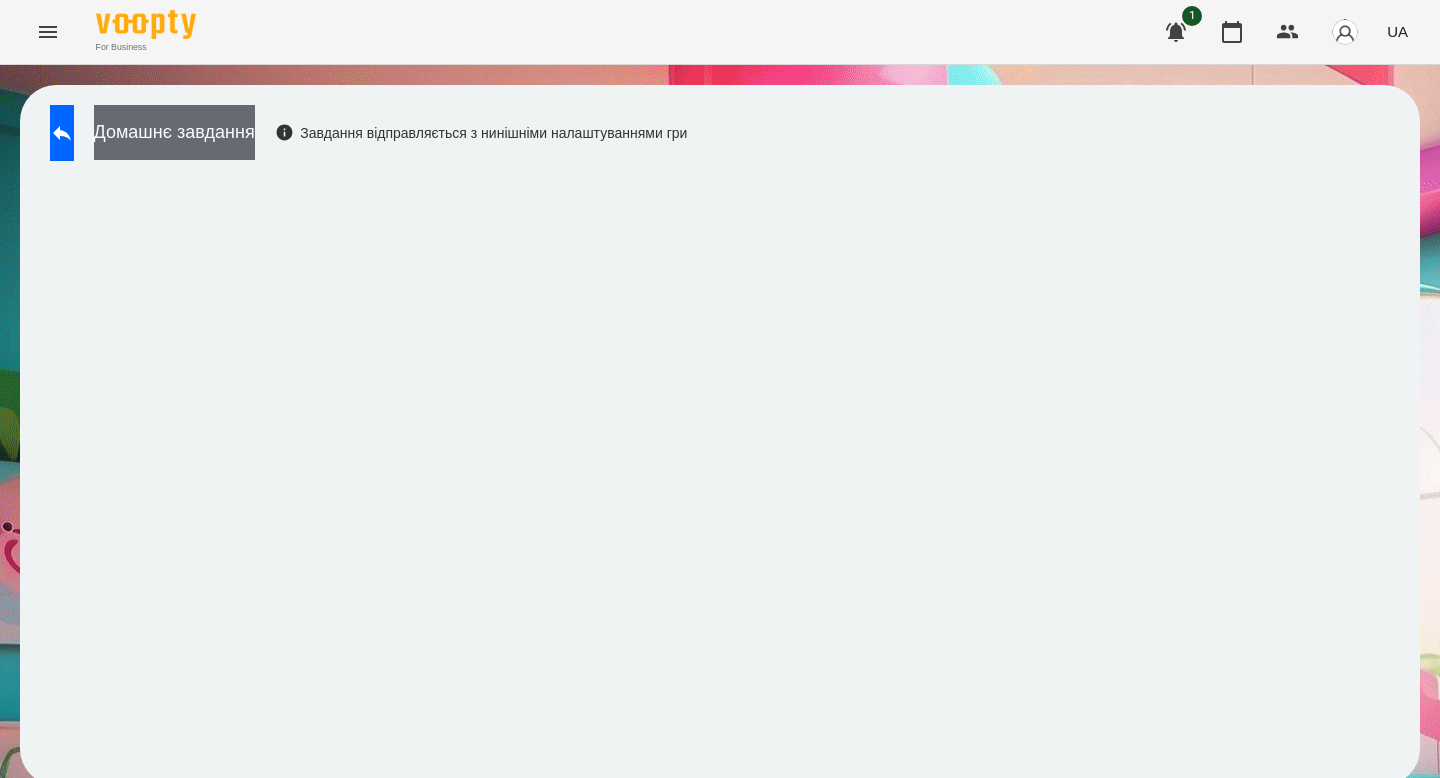 click on "Домашнє завдання" at bounding box center [174, 132] 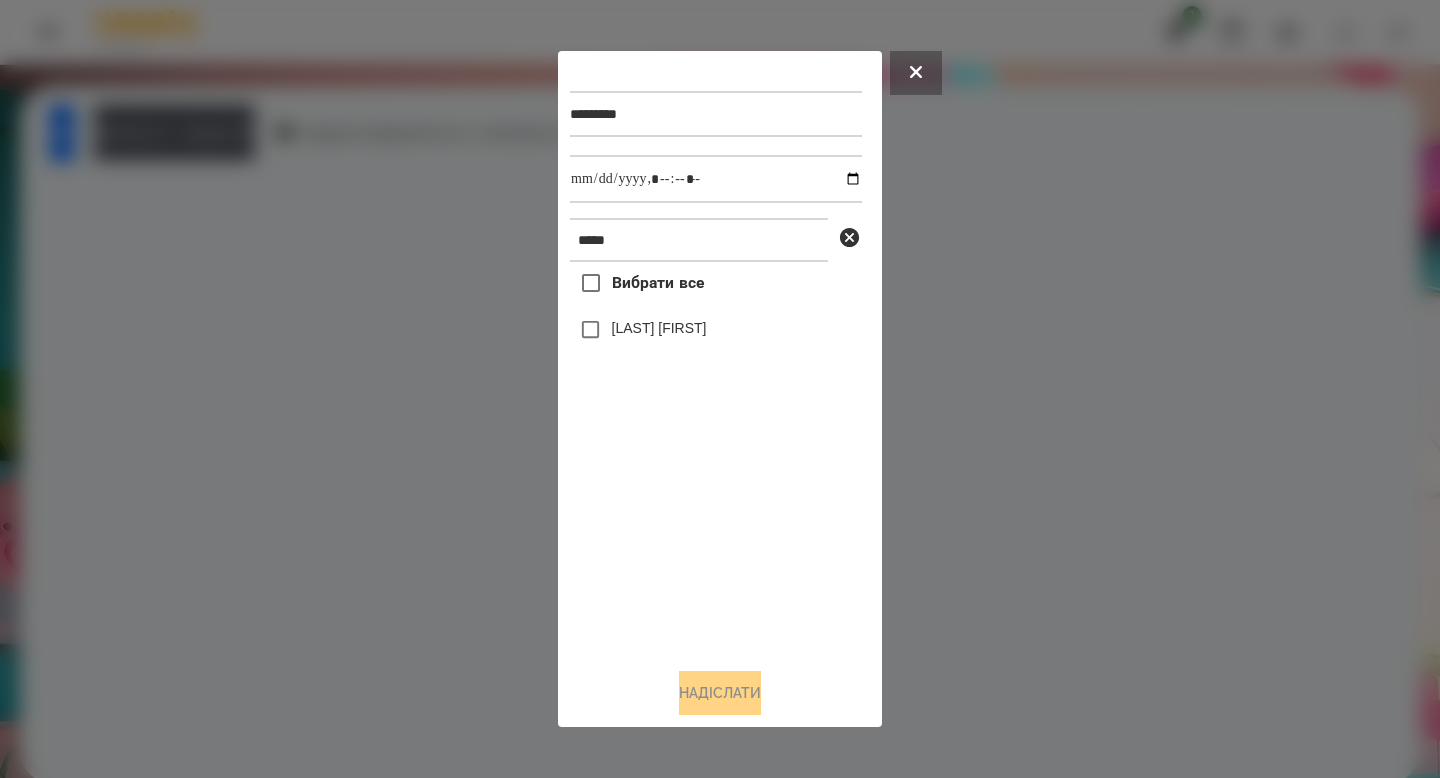 click on "[LAST] [FIRST]" at bounding box center [659, 328] 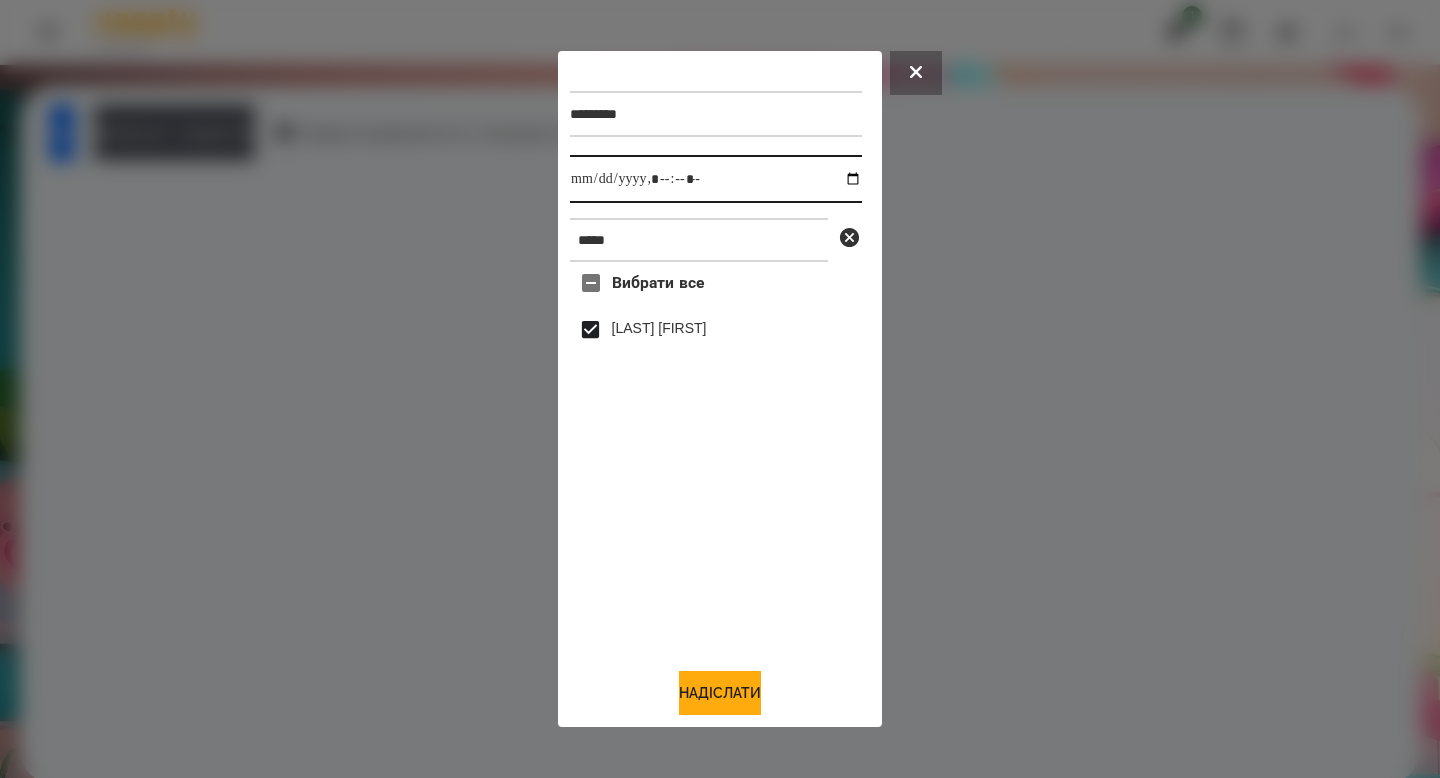 click at bounding box center (716, 179) 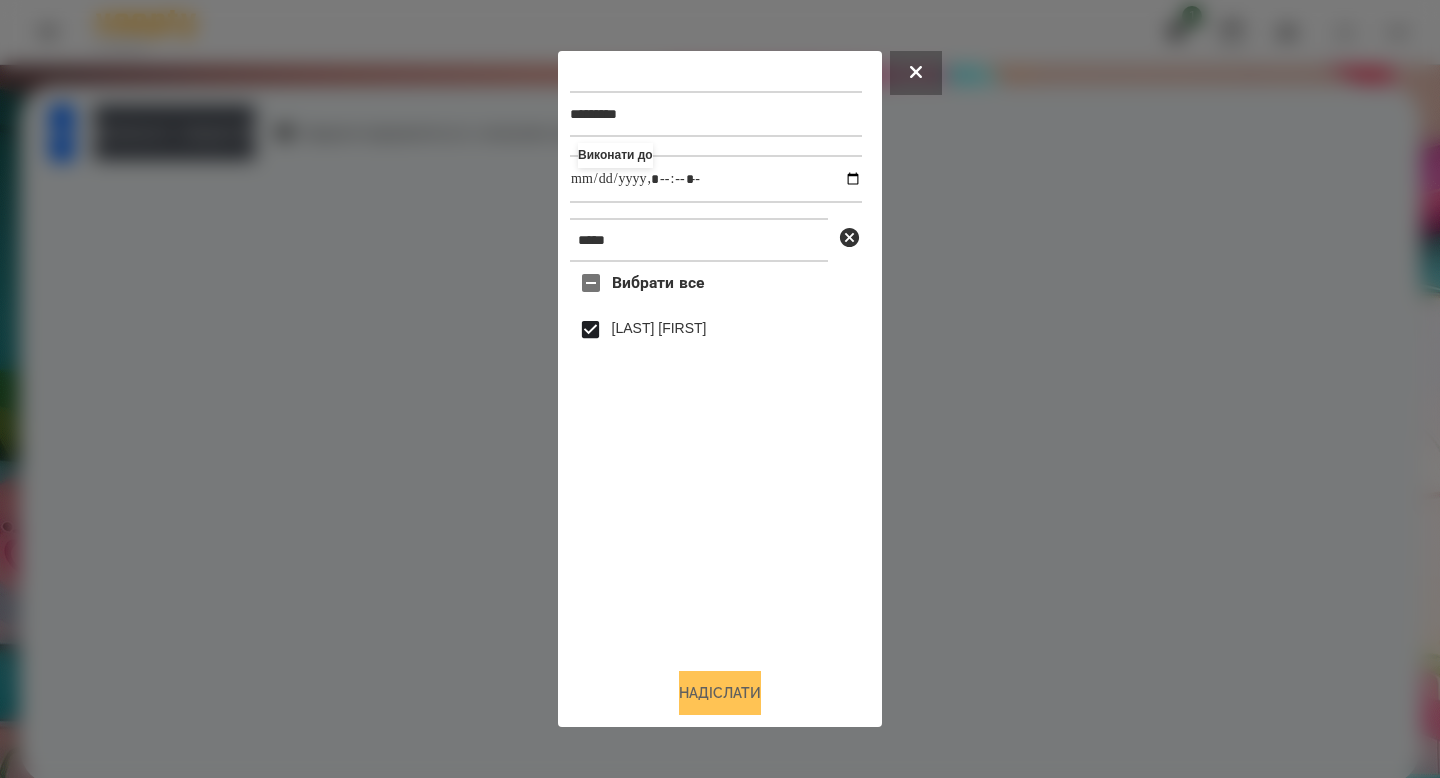 type on "**********" 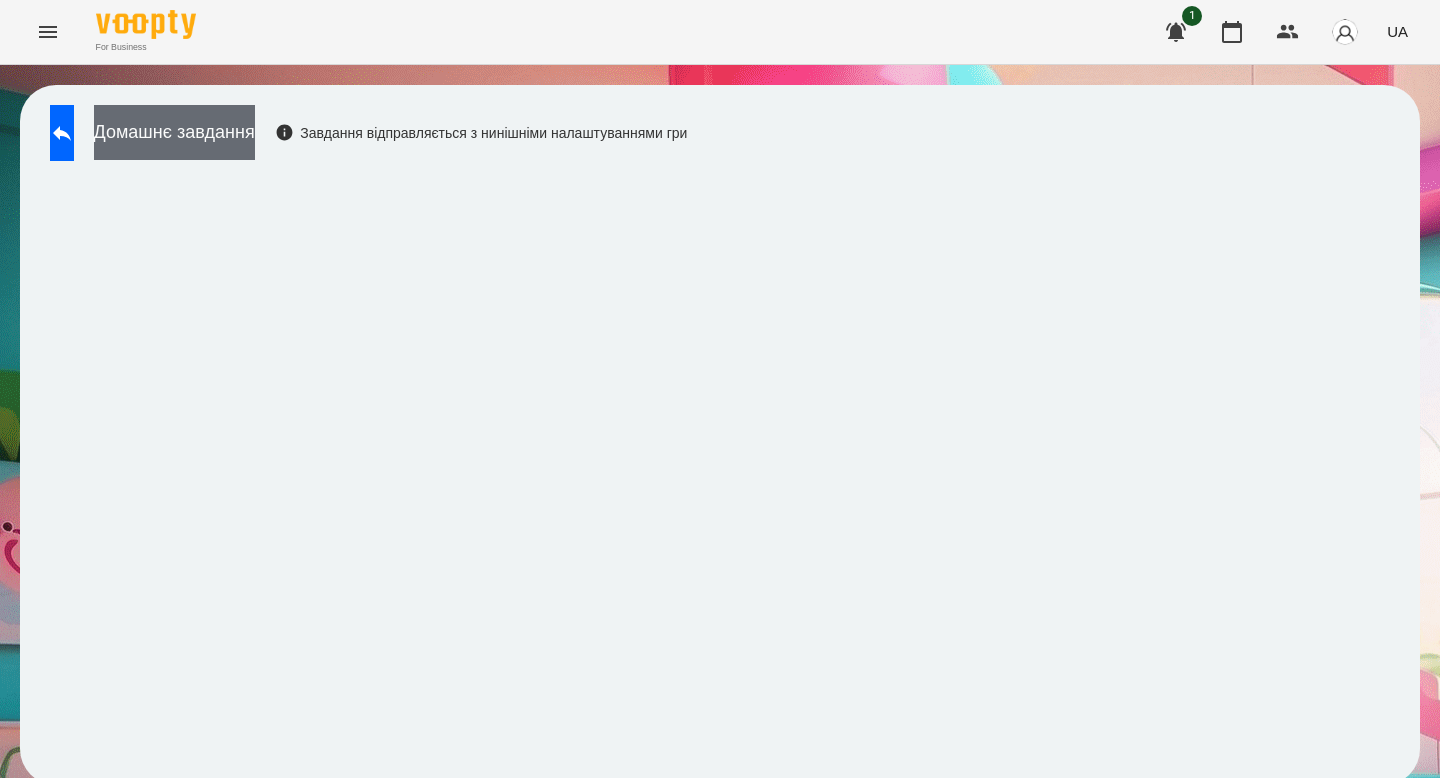 click on "Домашнє завдання" at bounding box center (174, 132) 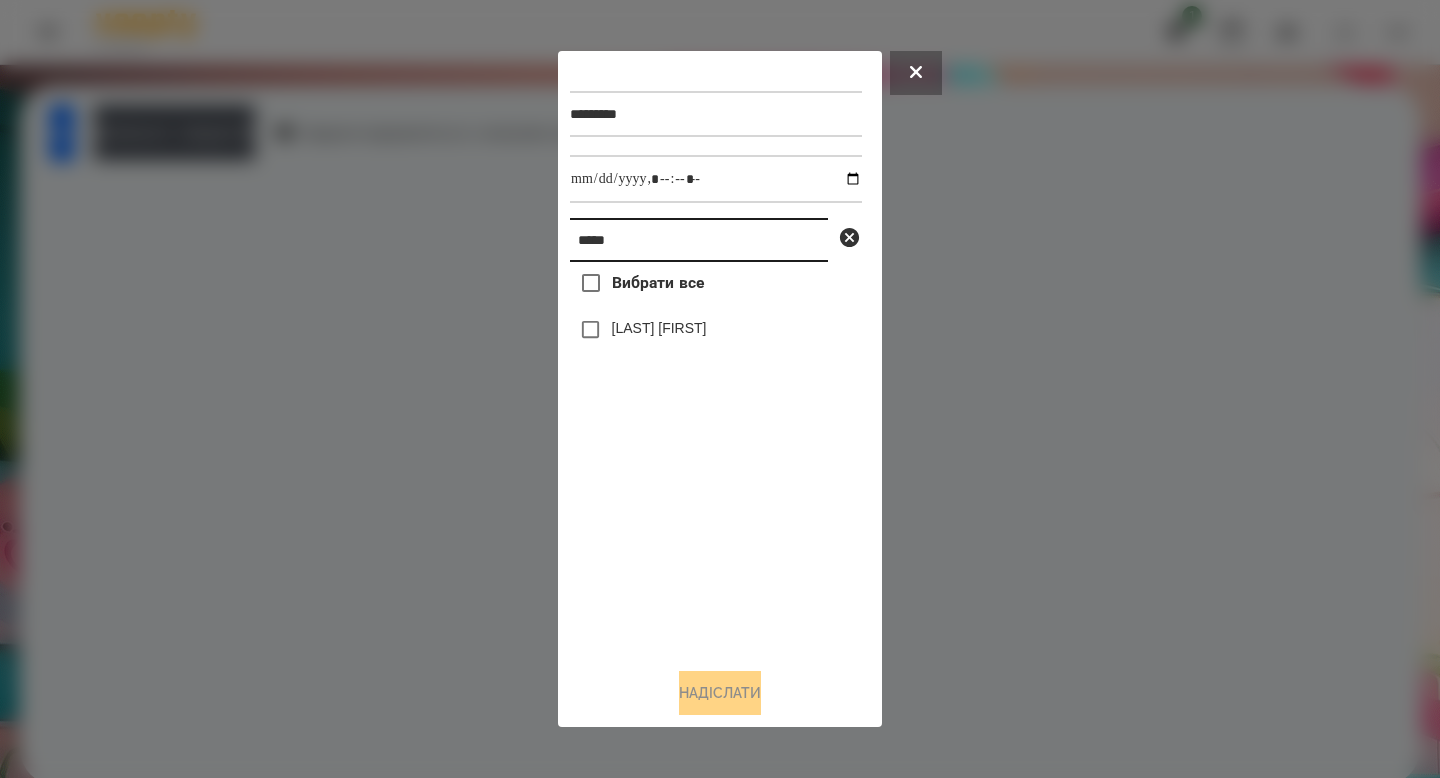 drag, startPoint x: 679, startPoint y: 252, endPoint x: 467, endPoint y: 241, distance: 212.28519 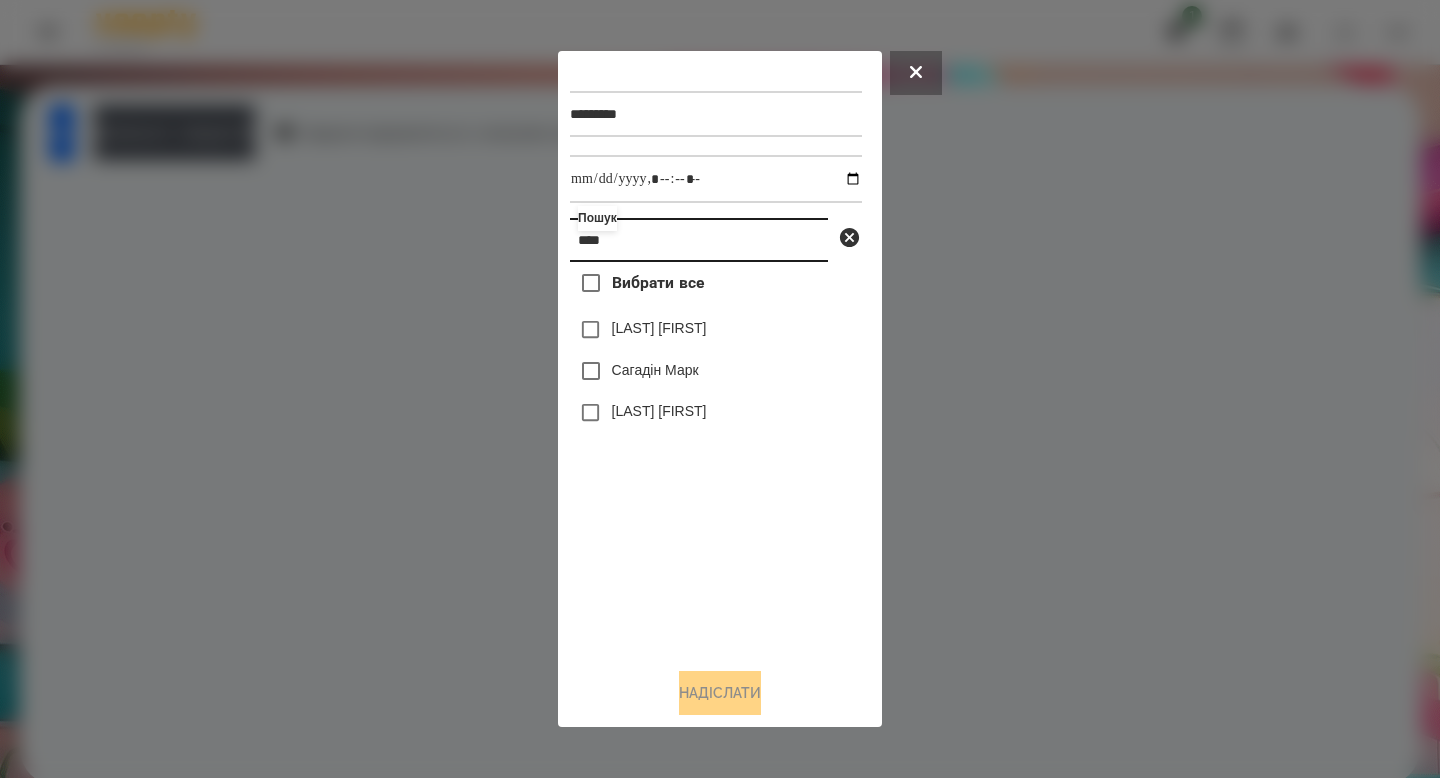 type on "****" 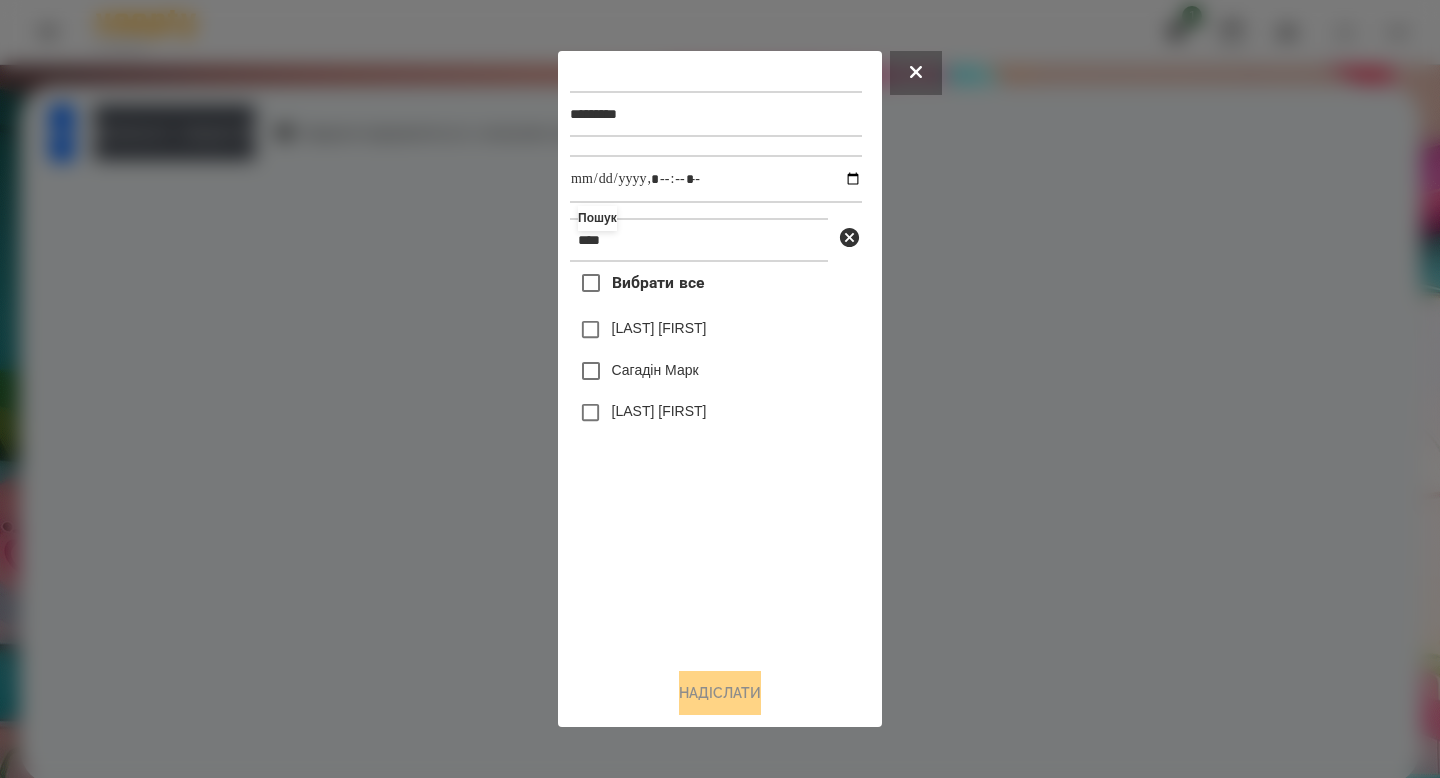 click on "[LAST] [FIRST]" at bounding box center (659, 411) 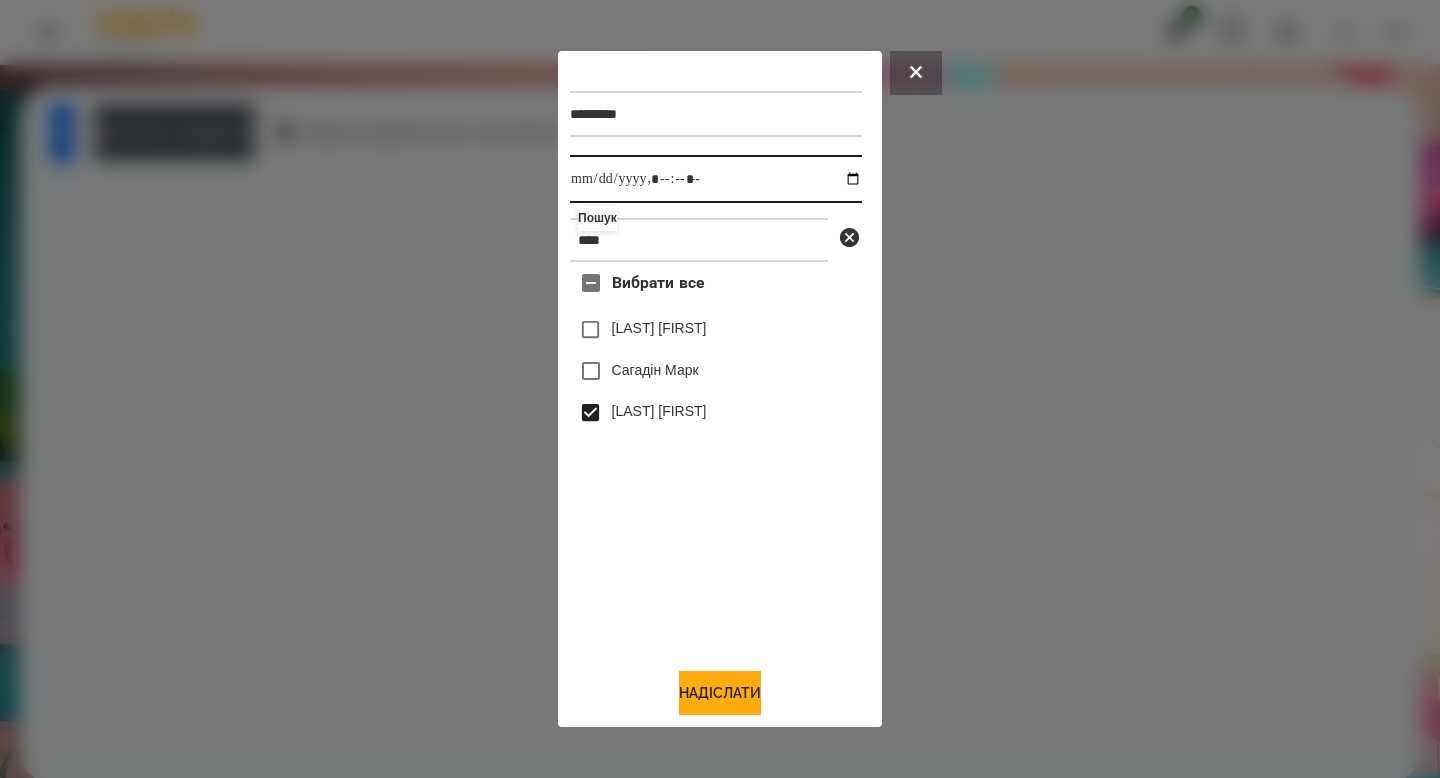 click at bounding box center [716, 179] 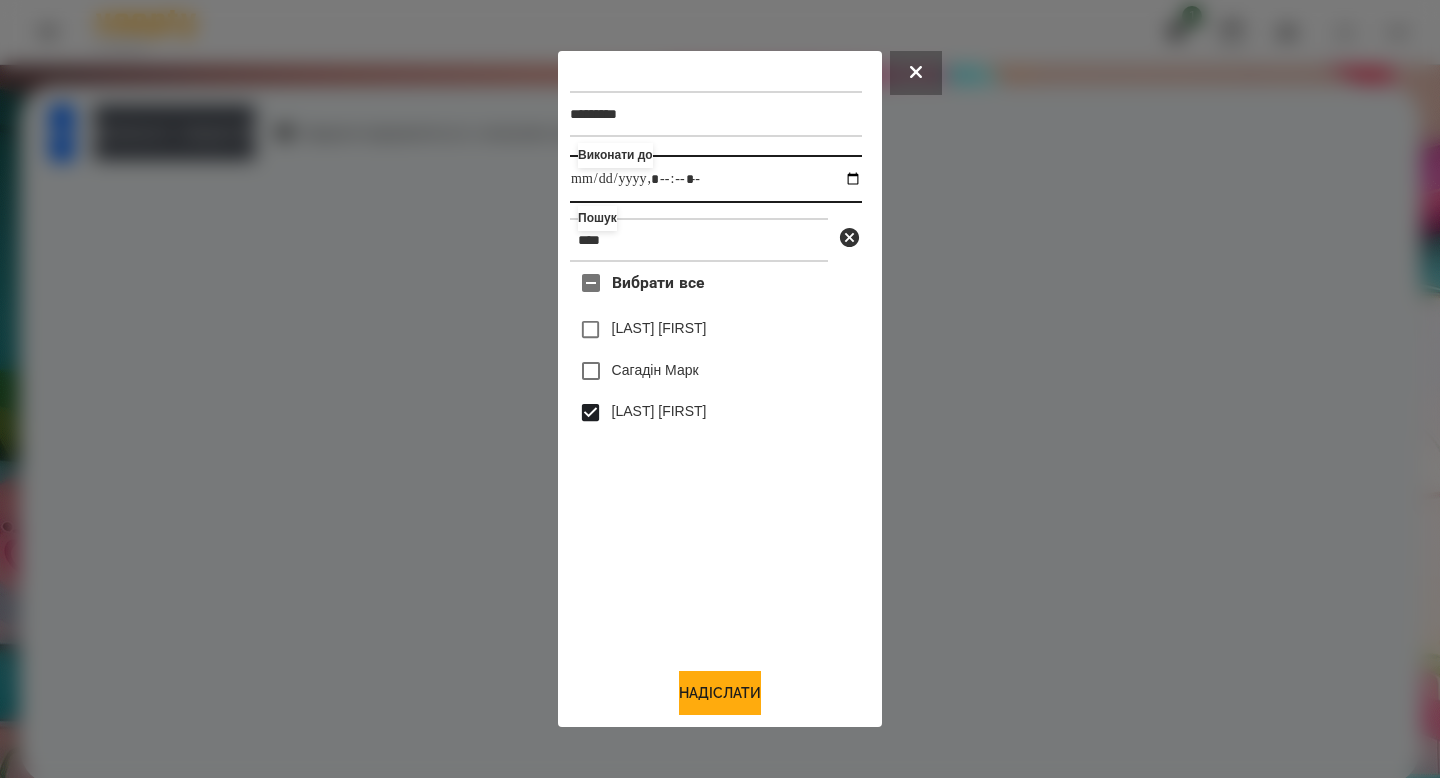click at bounding box center [716, 179] 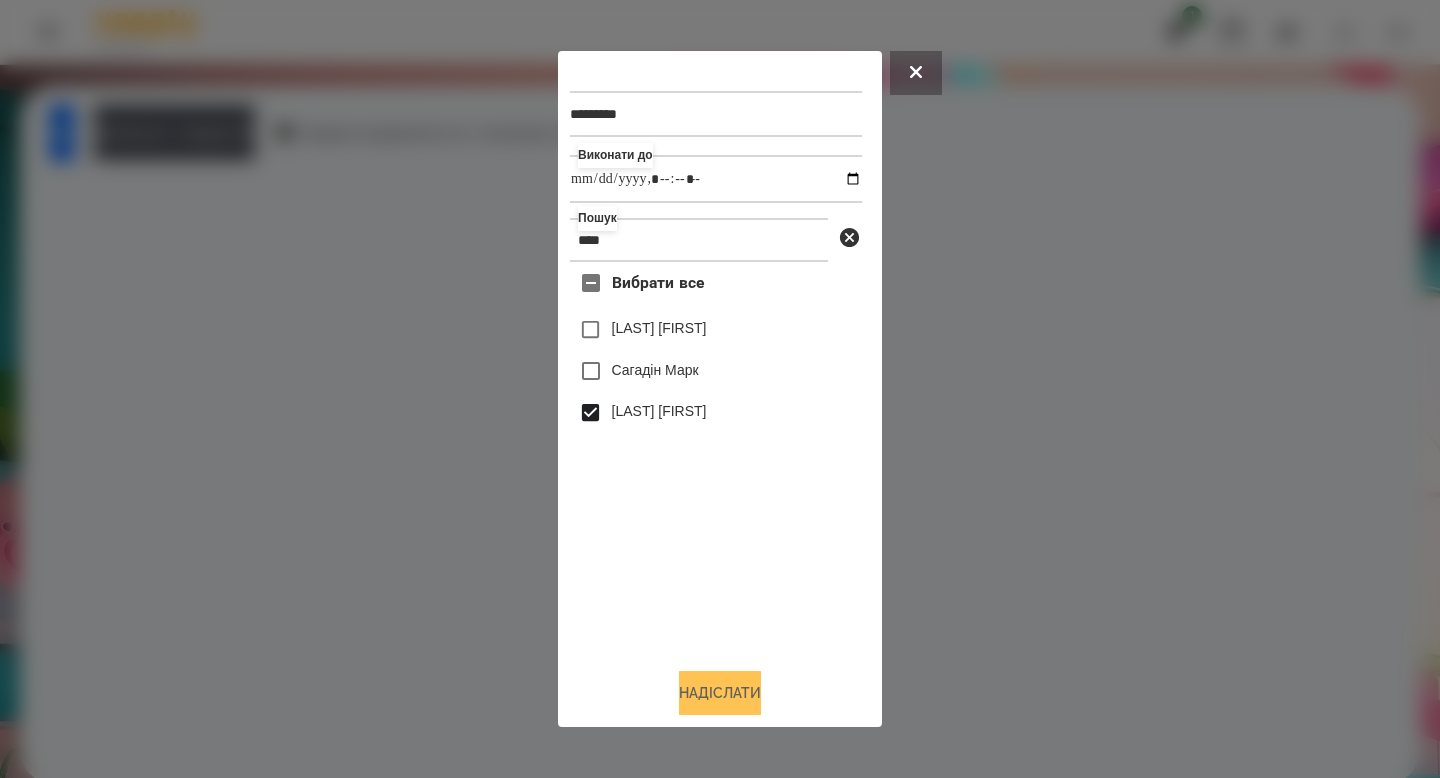 click on "Надіслати" at bounding box center [720, 693] 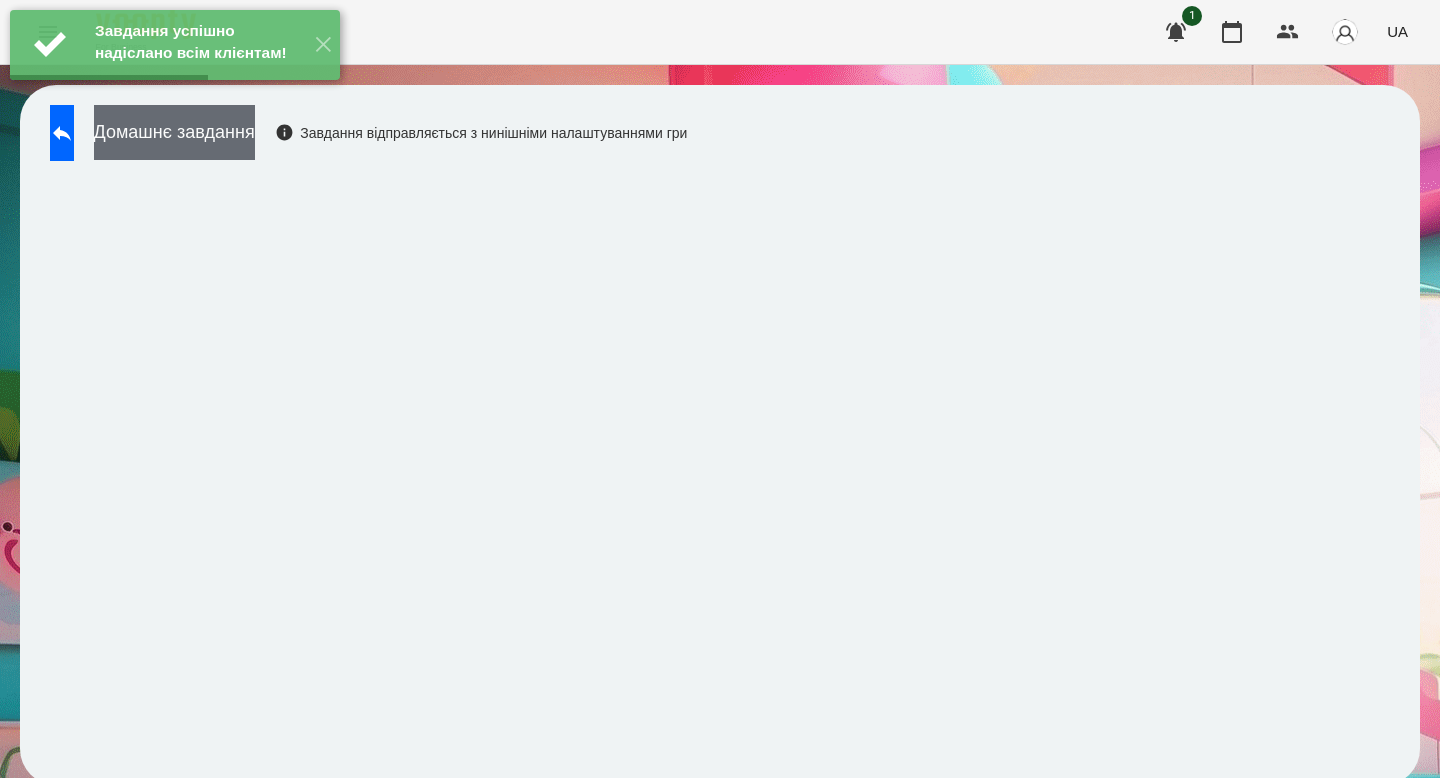 click on "Домашнє завдання" at bounding box center (174, 132) 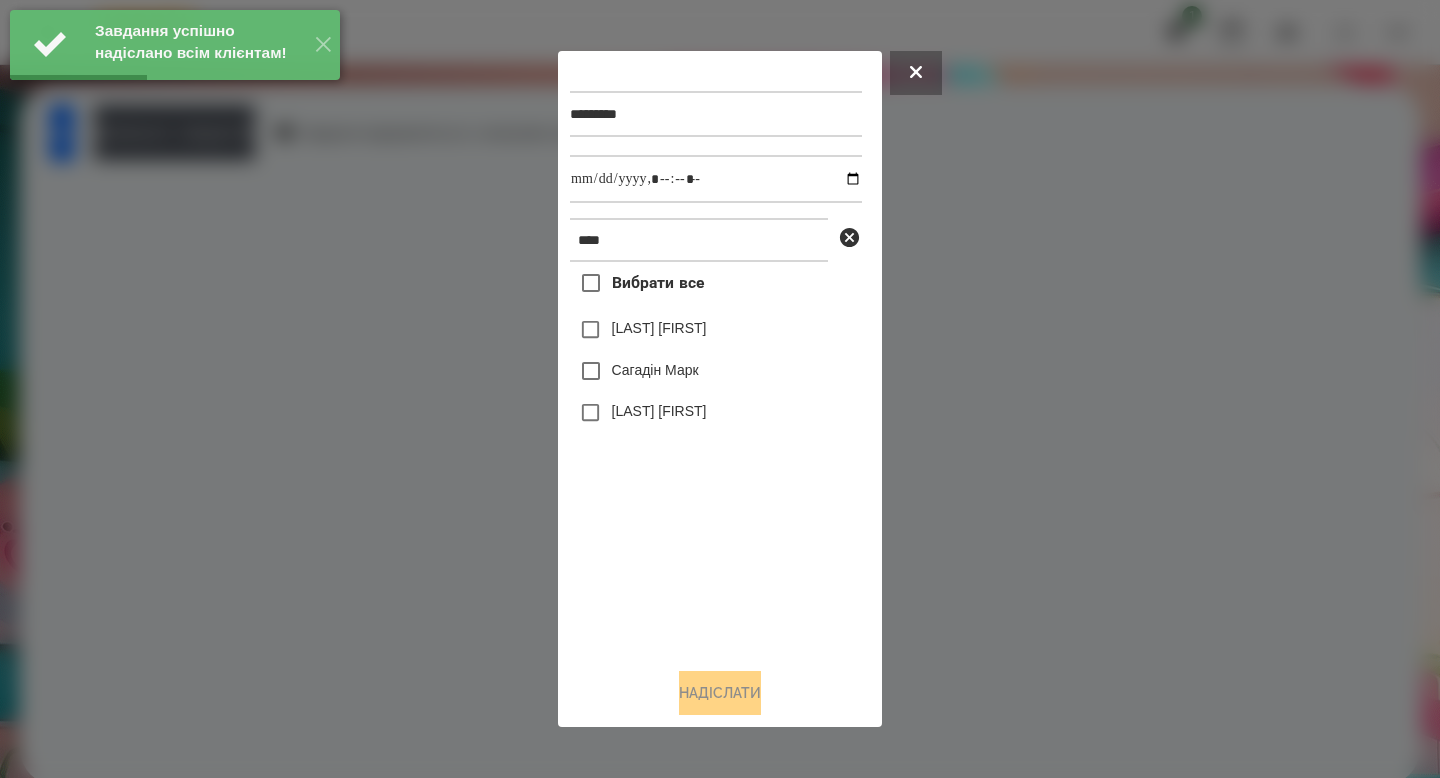 click on "[LAST] [FIRST]" at bounding box center [659, 411] 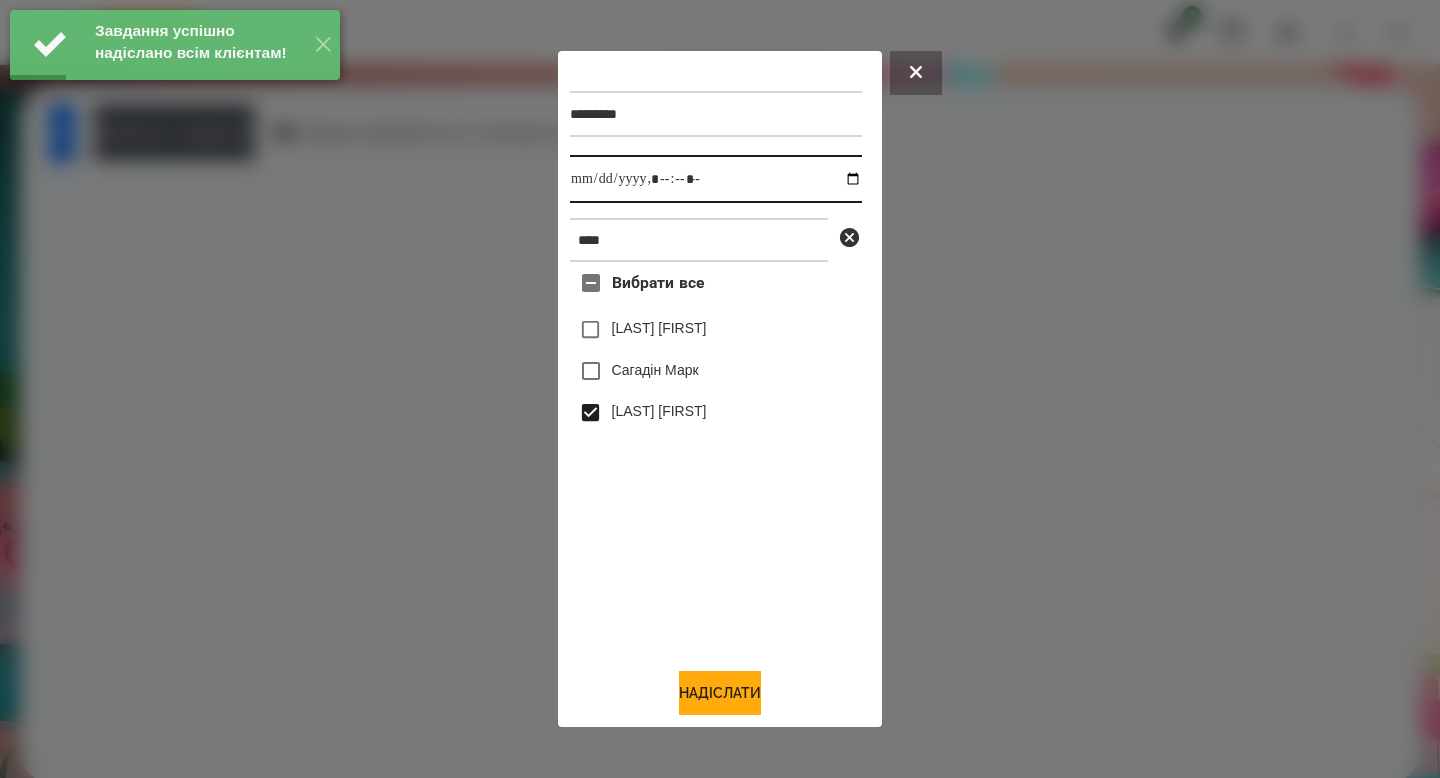 click at bounding box center (716, 179) 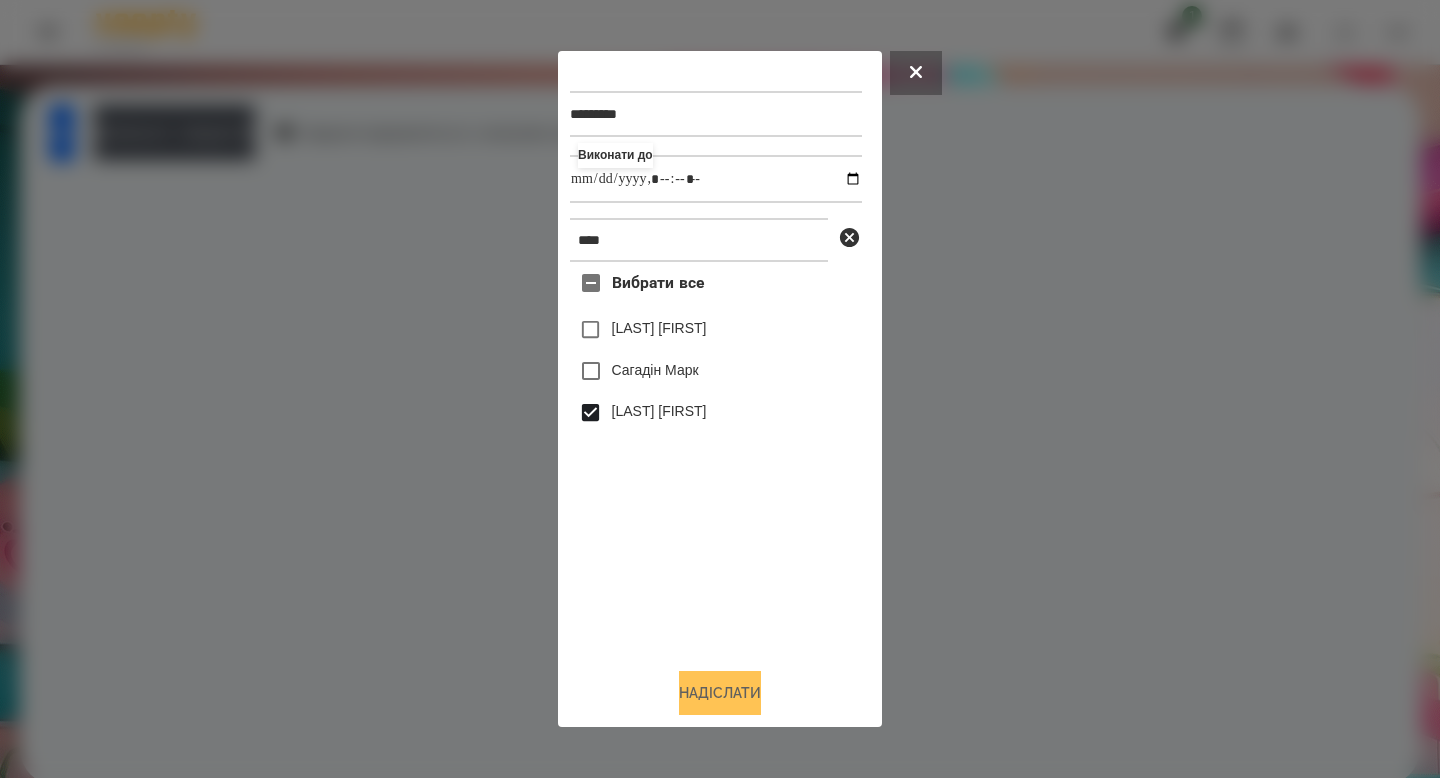 type on "**********" 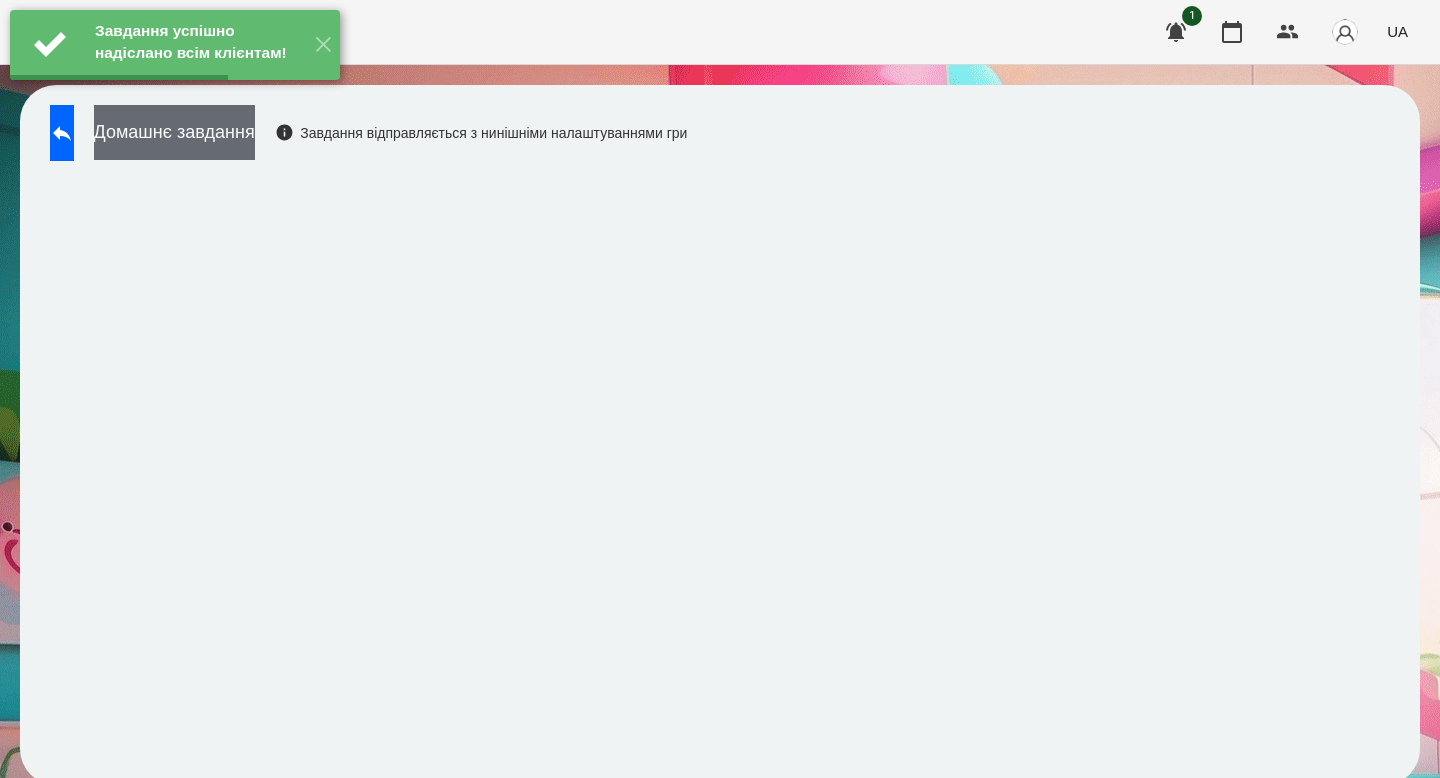 click on "Домашнє завдання" at bounding box center (174, 132) 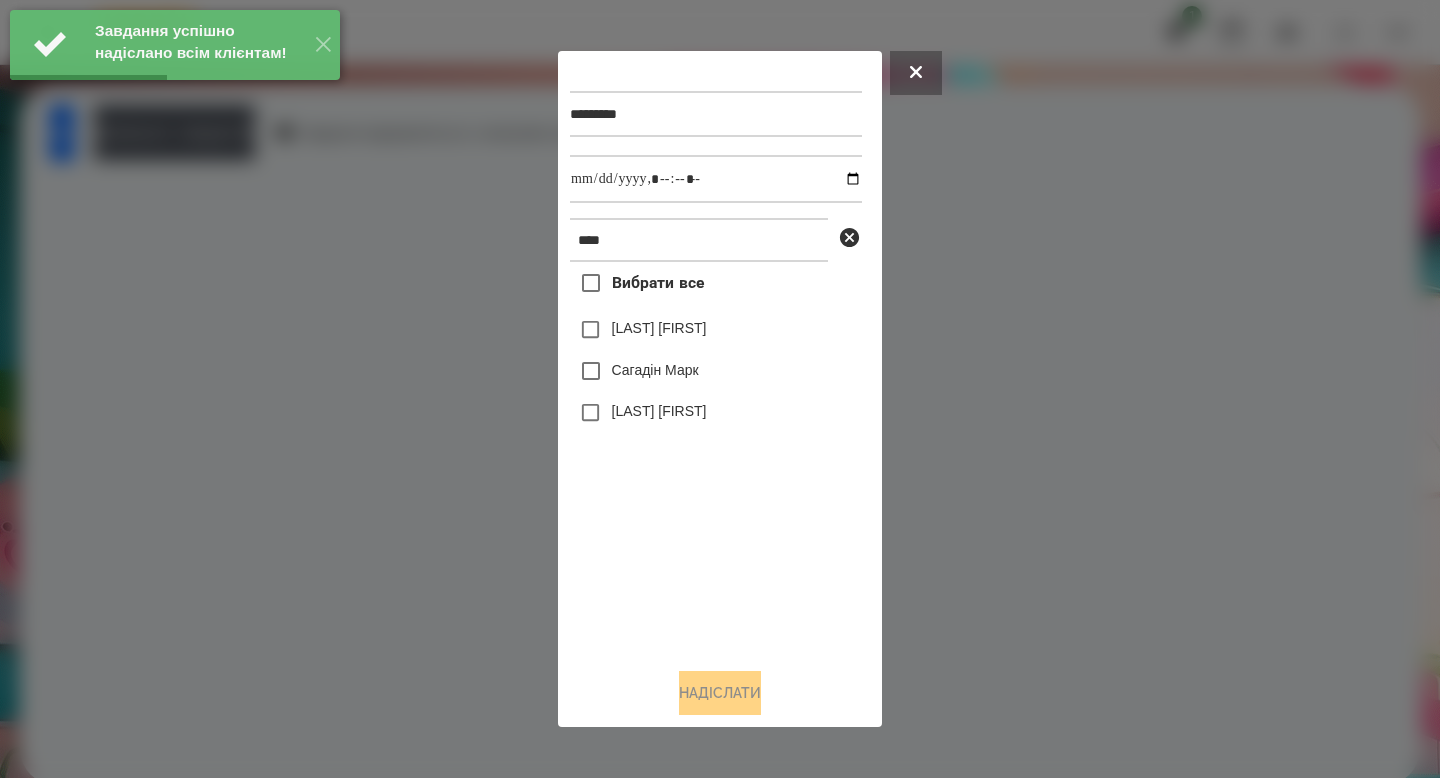 click on "[LAST] [FIRST]" at bounding box center [716, 413] 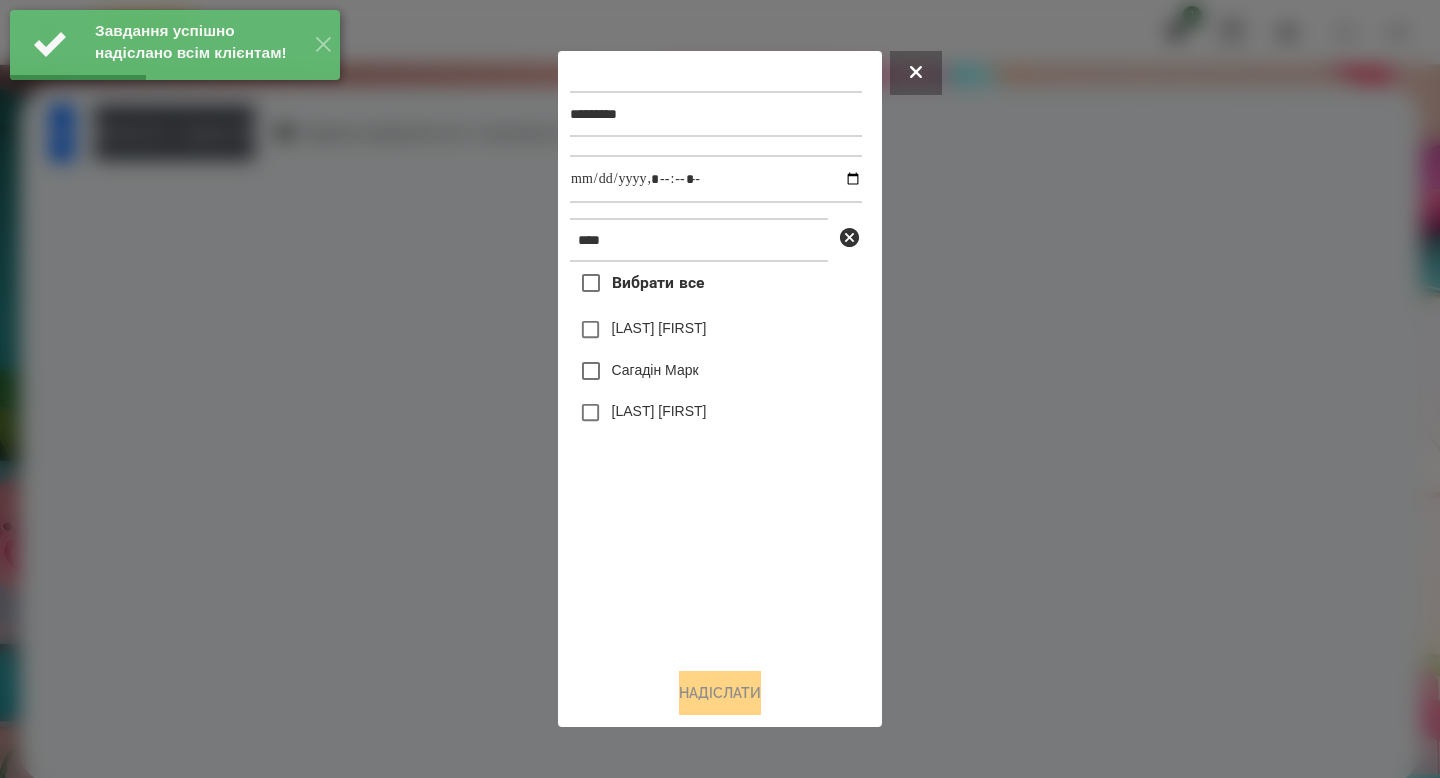 click on "[LAST] [FIRST]" at bounding box center [659, 411] 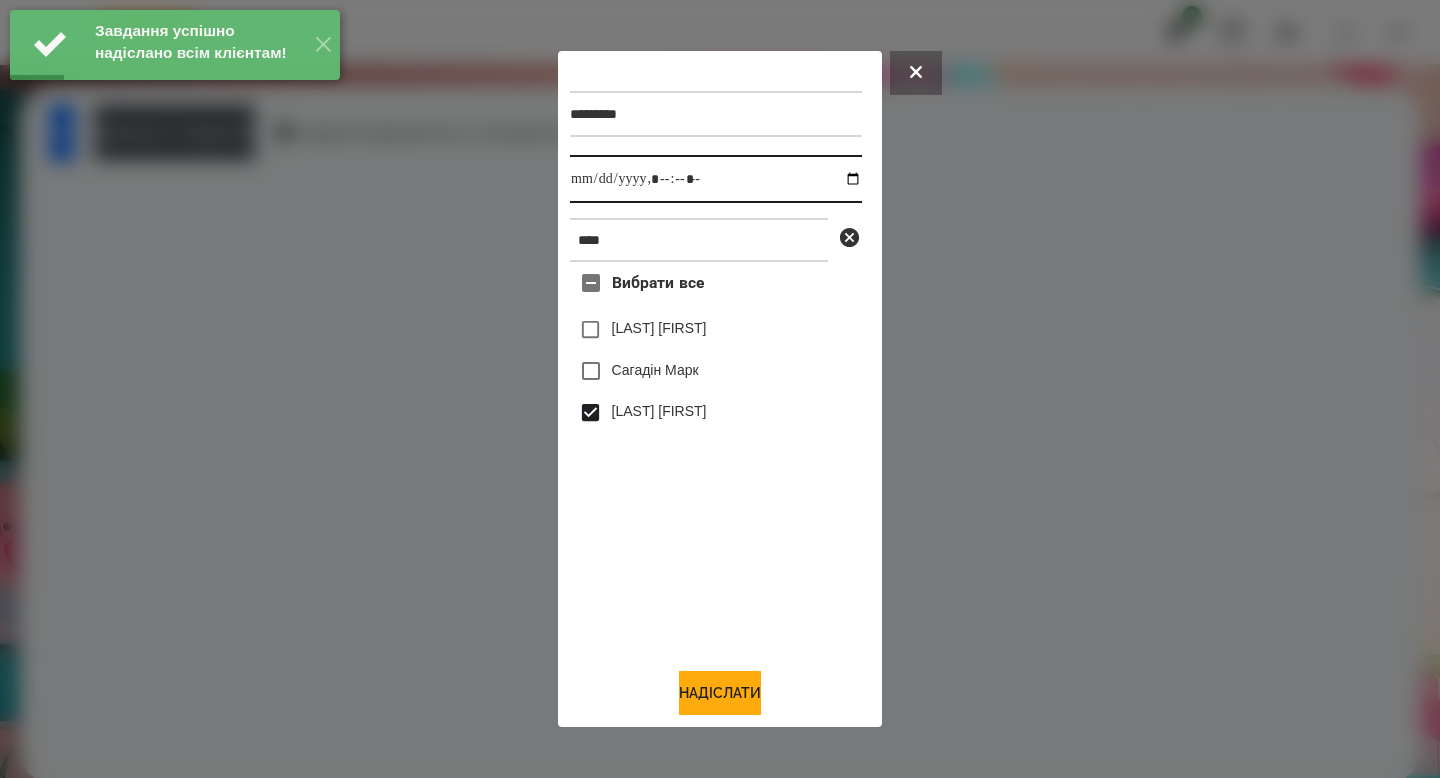 click at bounding box center (716, 179) 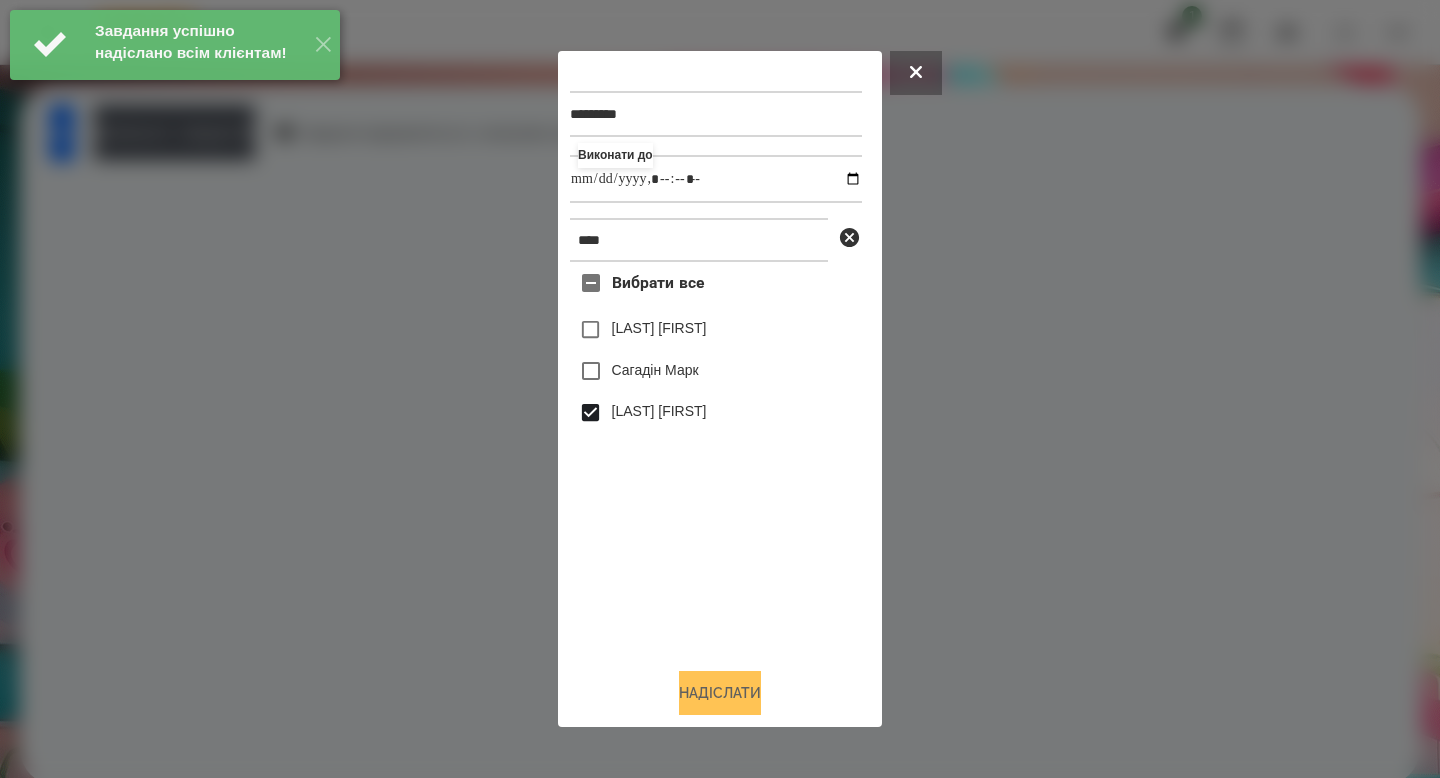 type on "**********" 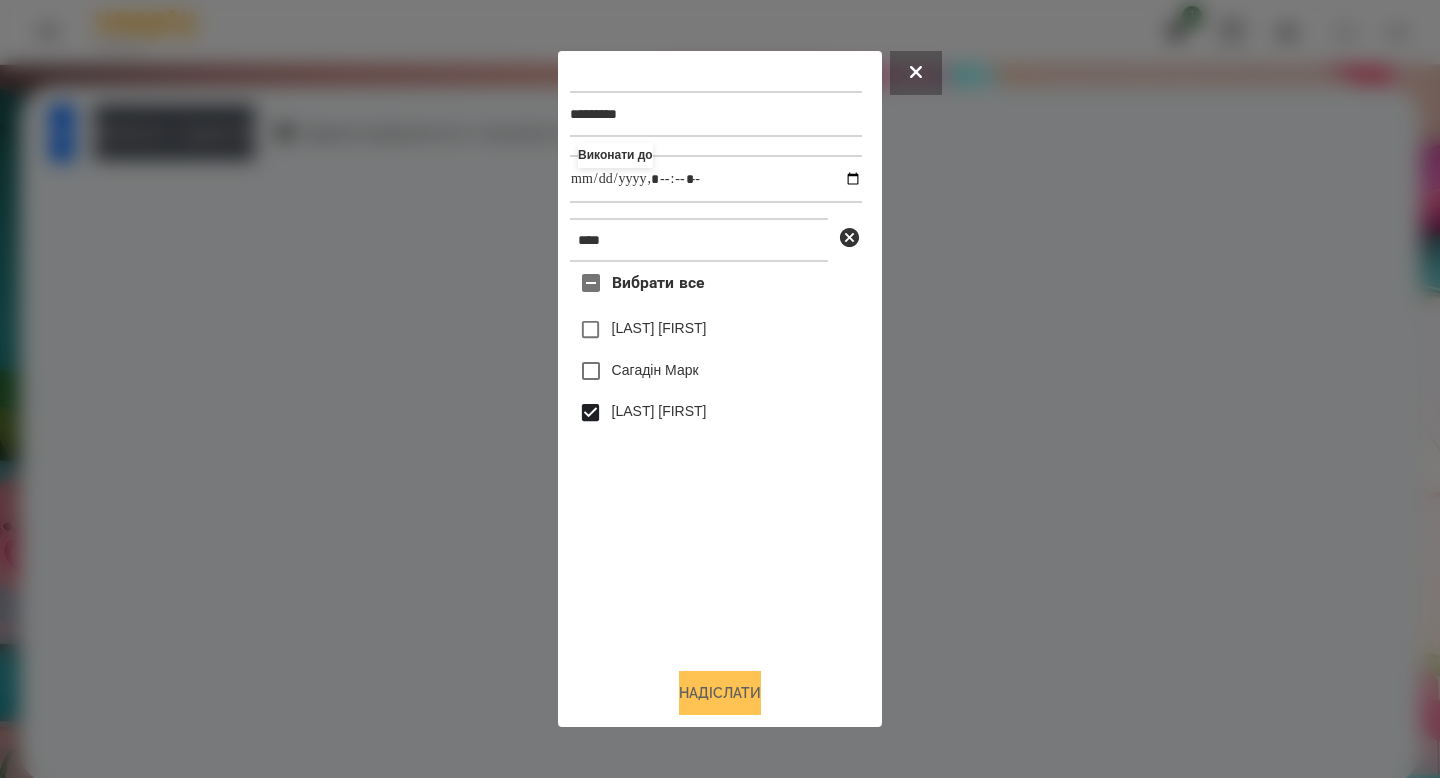 click on "Надіслати" at bounding box center (720, 693) 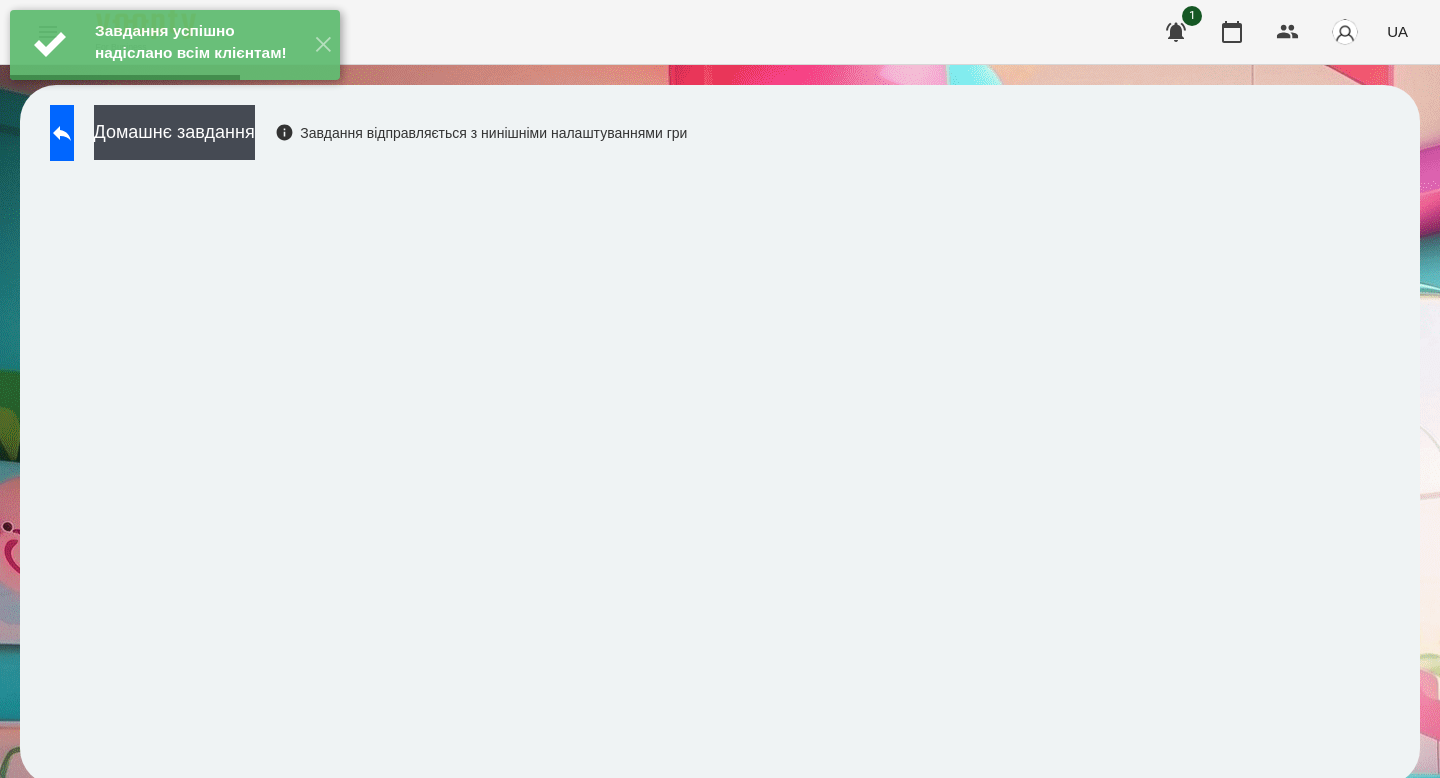click on "Завдання успішно надіслано всім клієнтам! ✕" at bounding box center (175, 45) 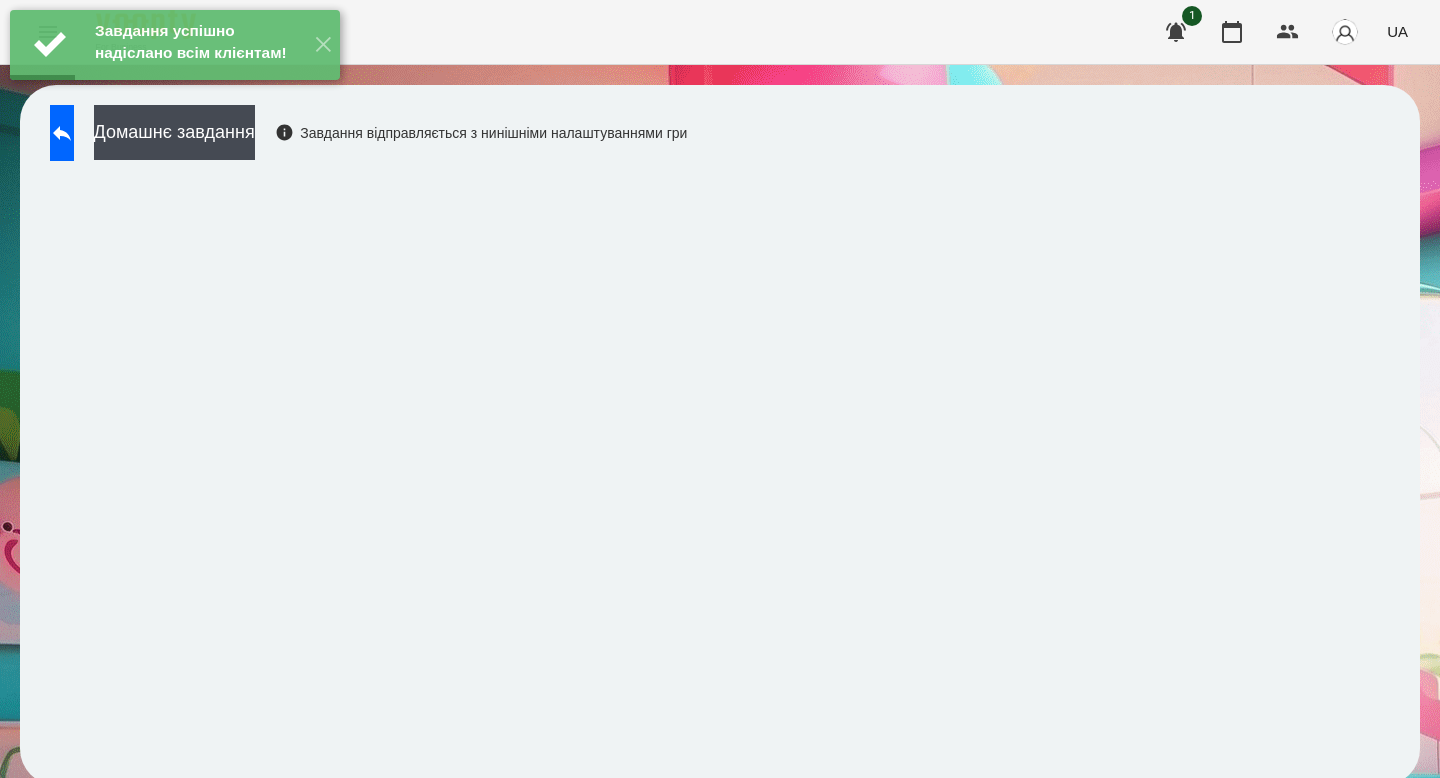 click on "Домашнє завдання Завдання відправляється з нинішніми налаштуваннями гри" at bounding box center (363, 138) 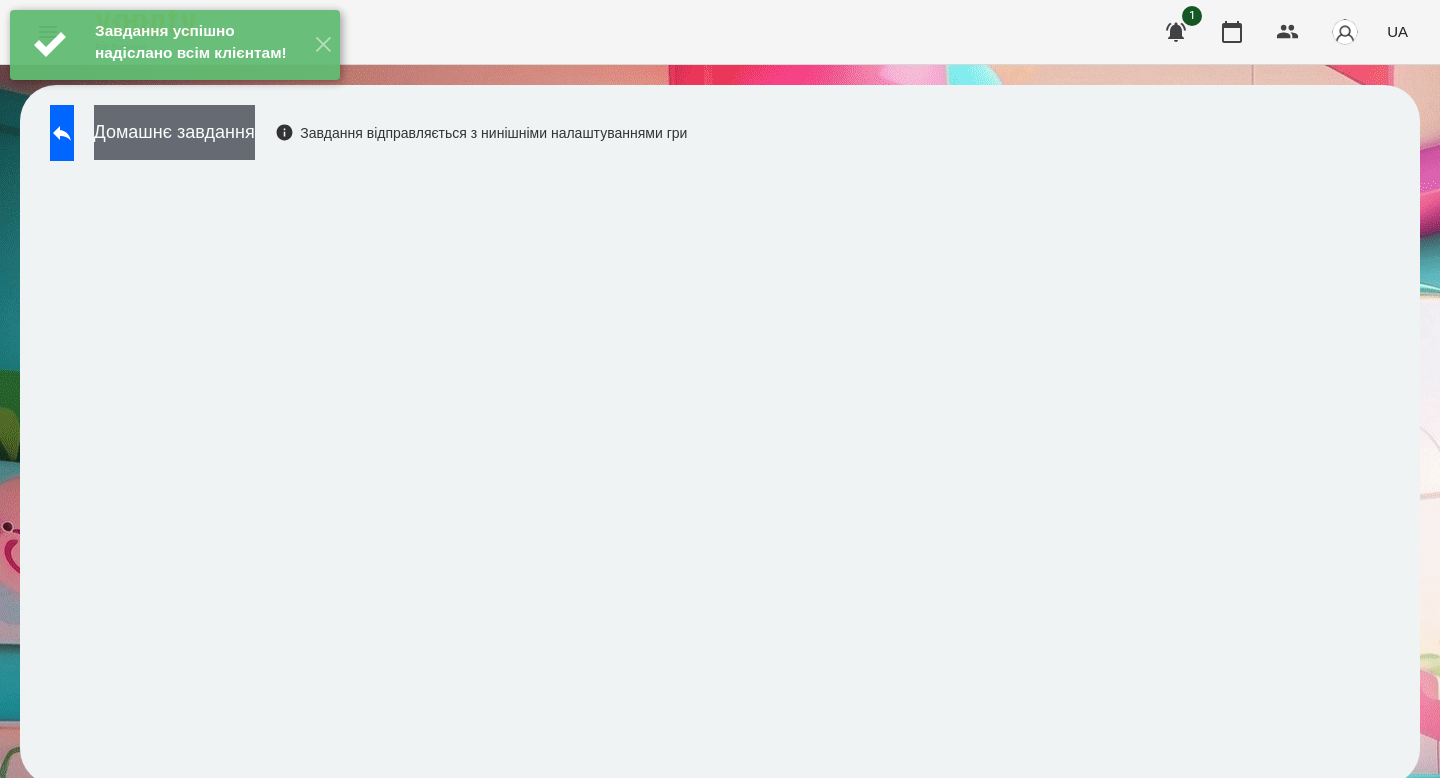 click on "Домашнє завдання" at bounding box center [174, 132] 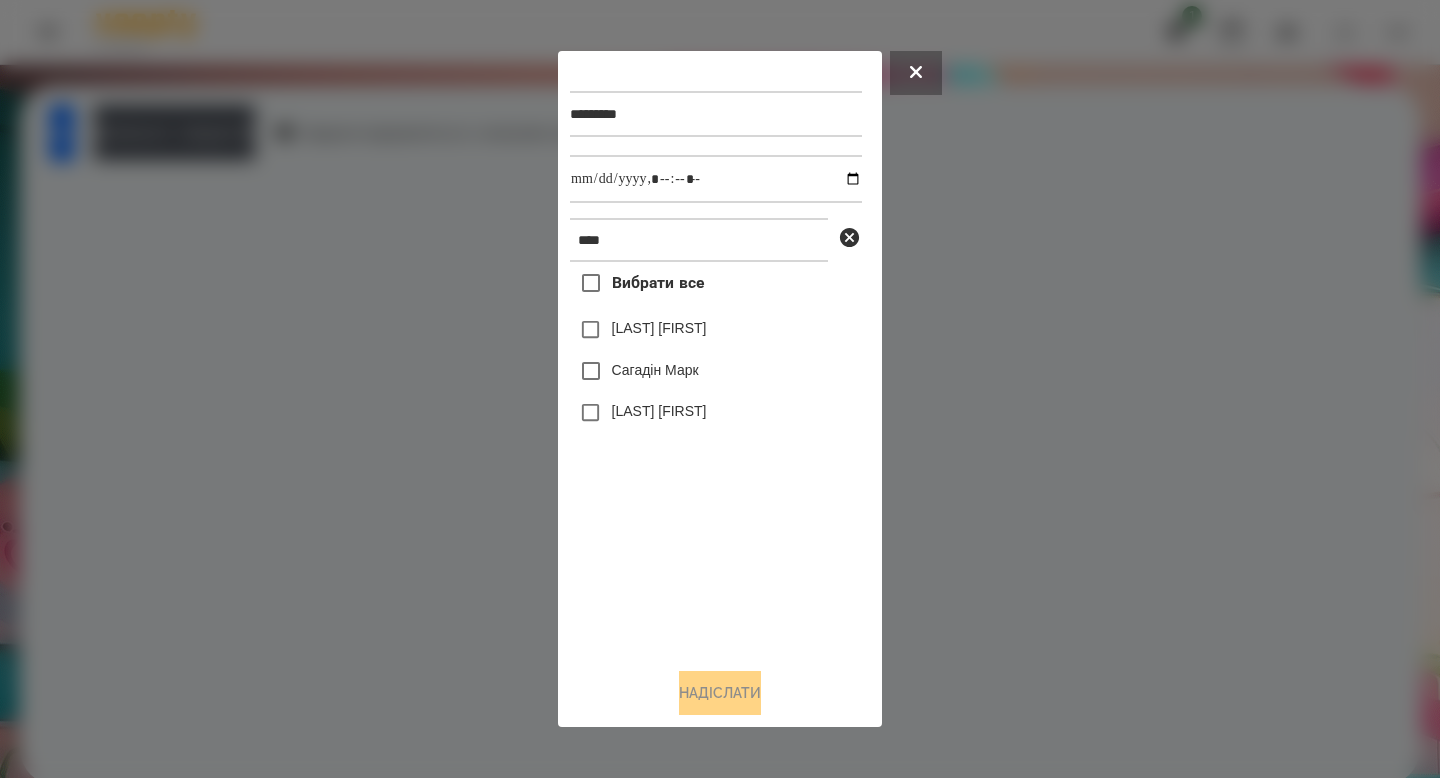 click on "[LAST] [FIRST]" at bounding box center [659, 411] 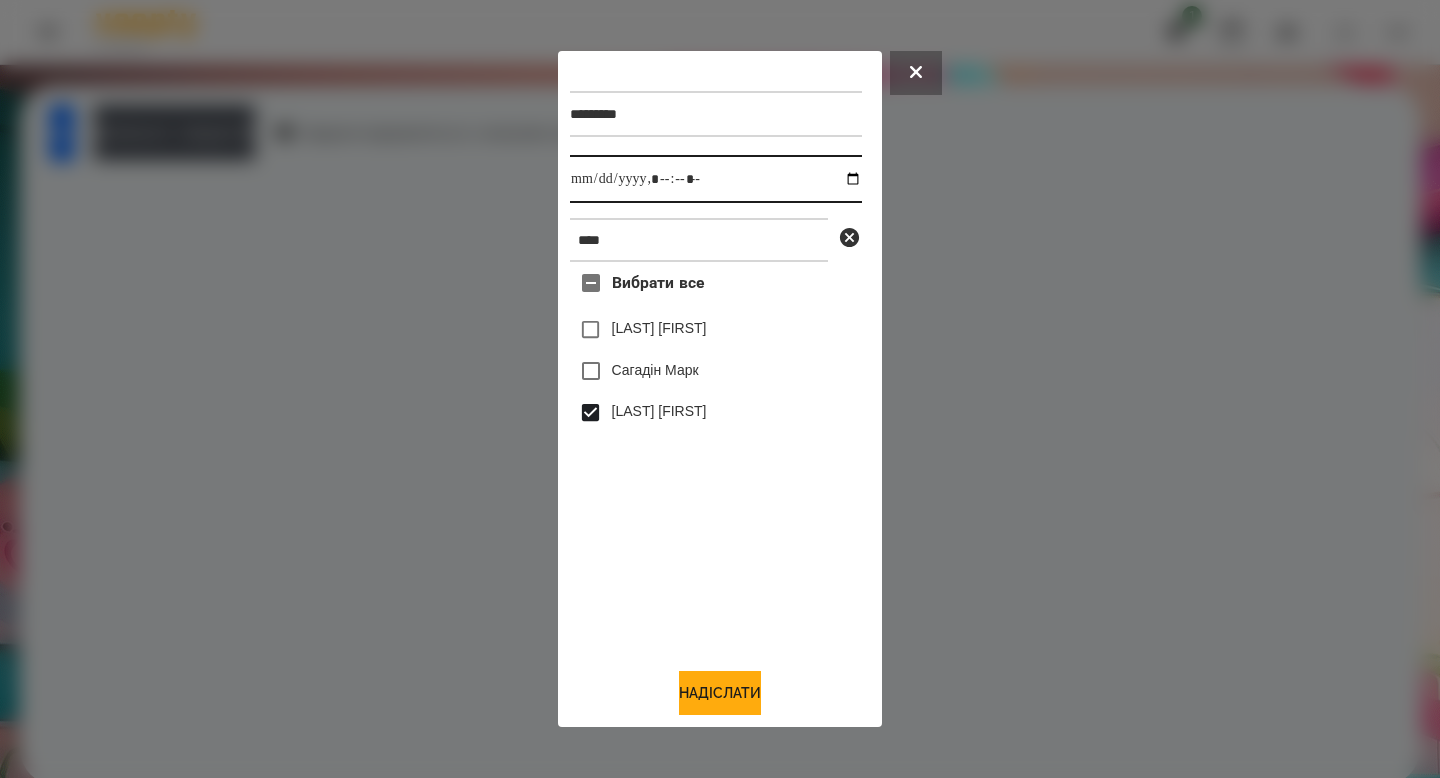 click at bounding box center (716, 179) 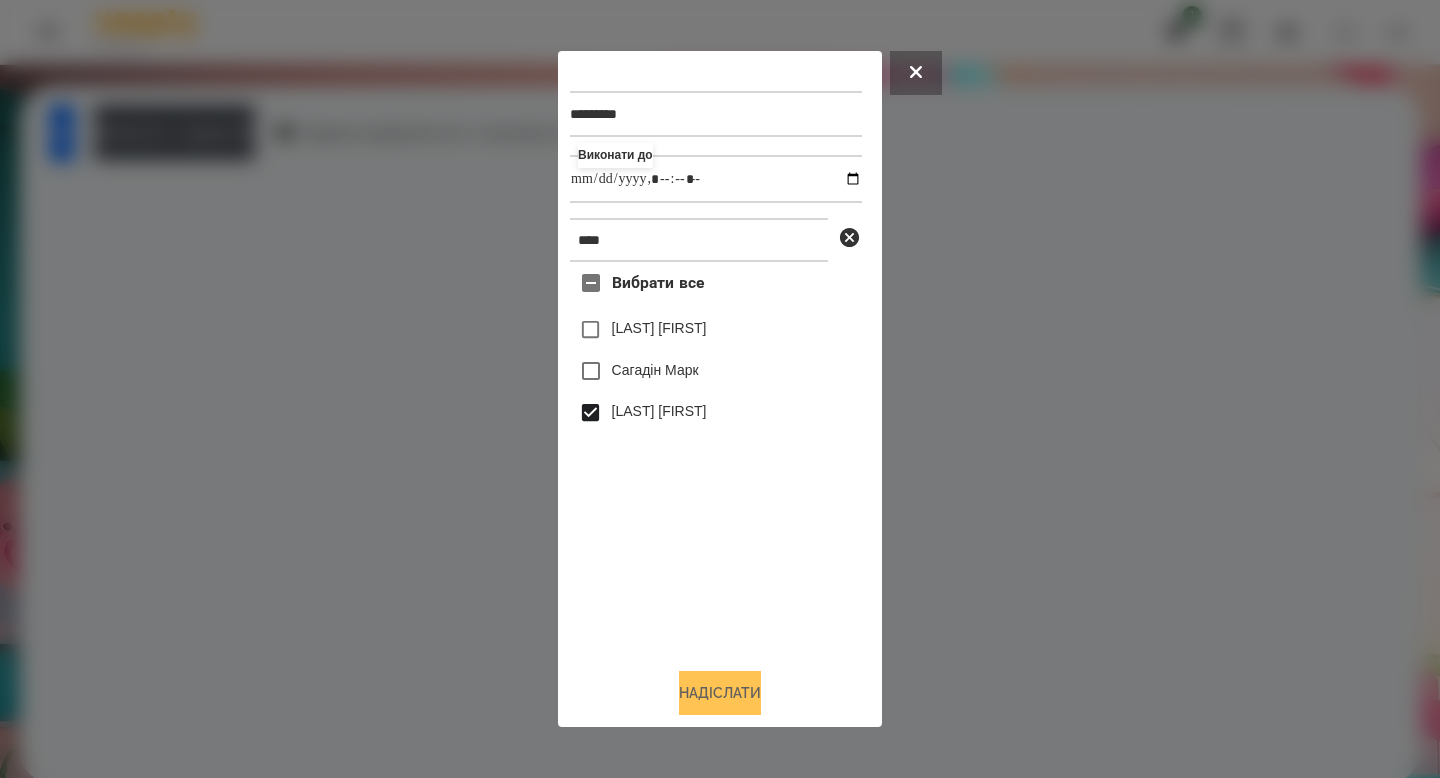 type on "**********" 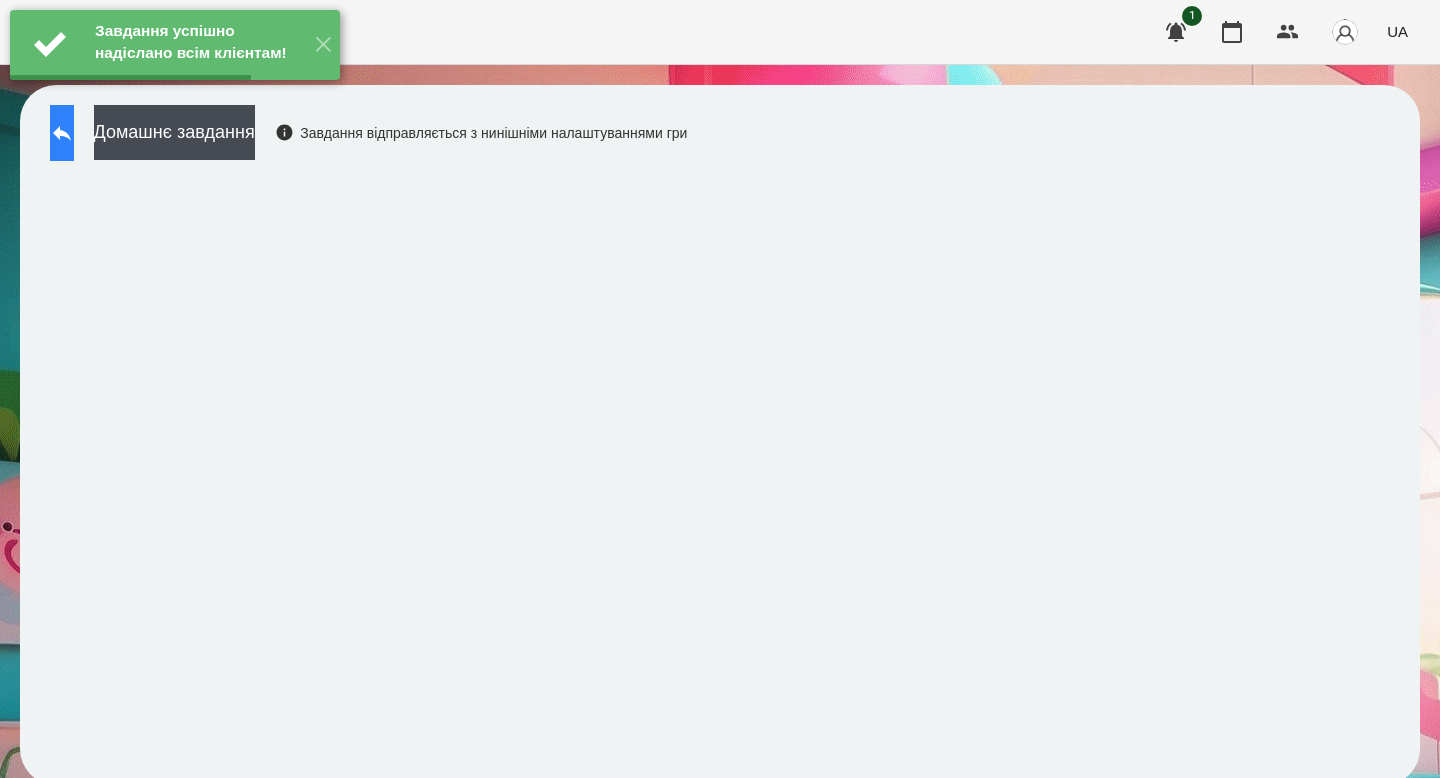 click 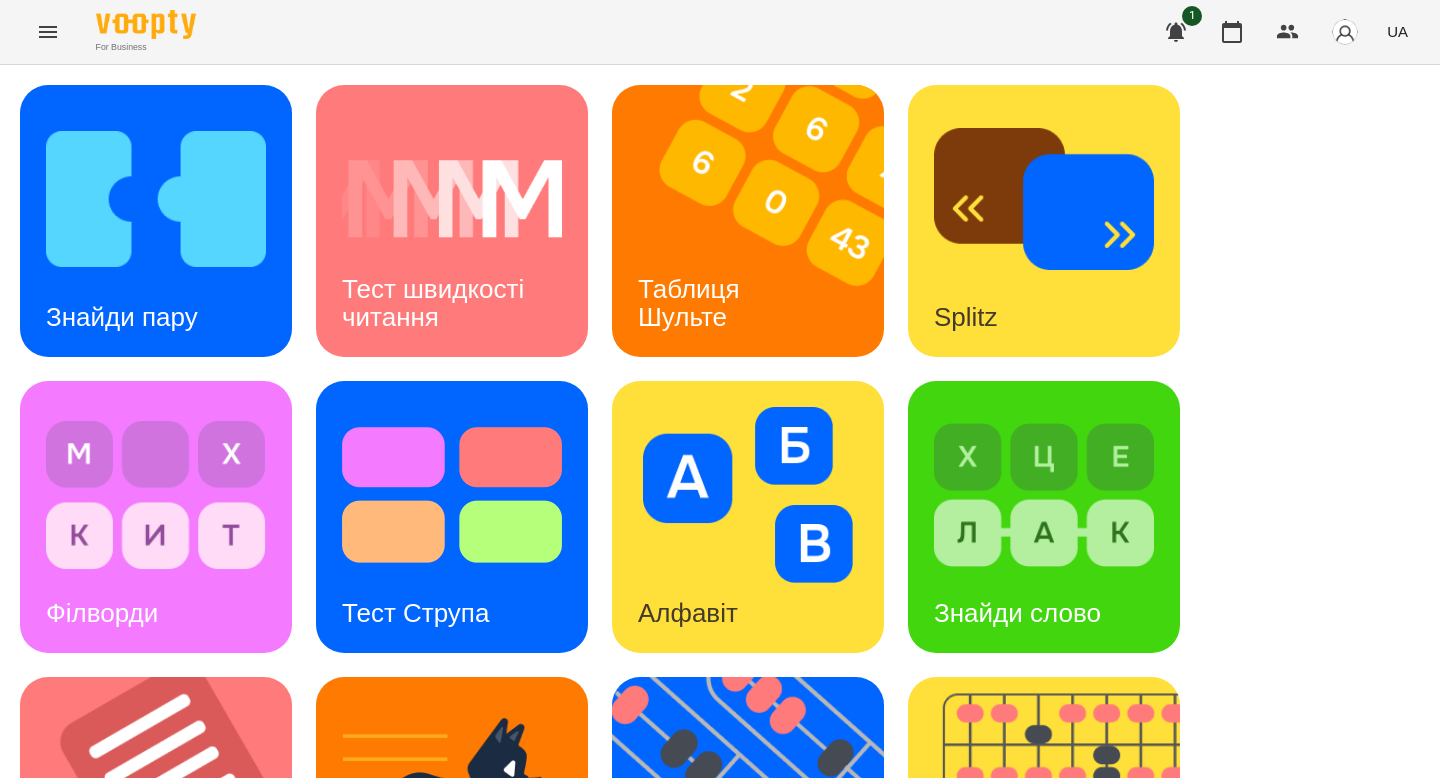 scroll, scrollTop: 783, scrollLeft: 0, axis: vertical 